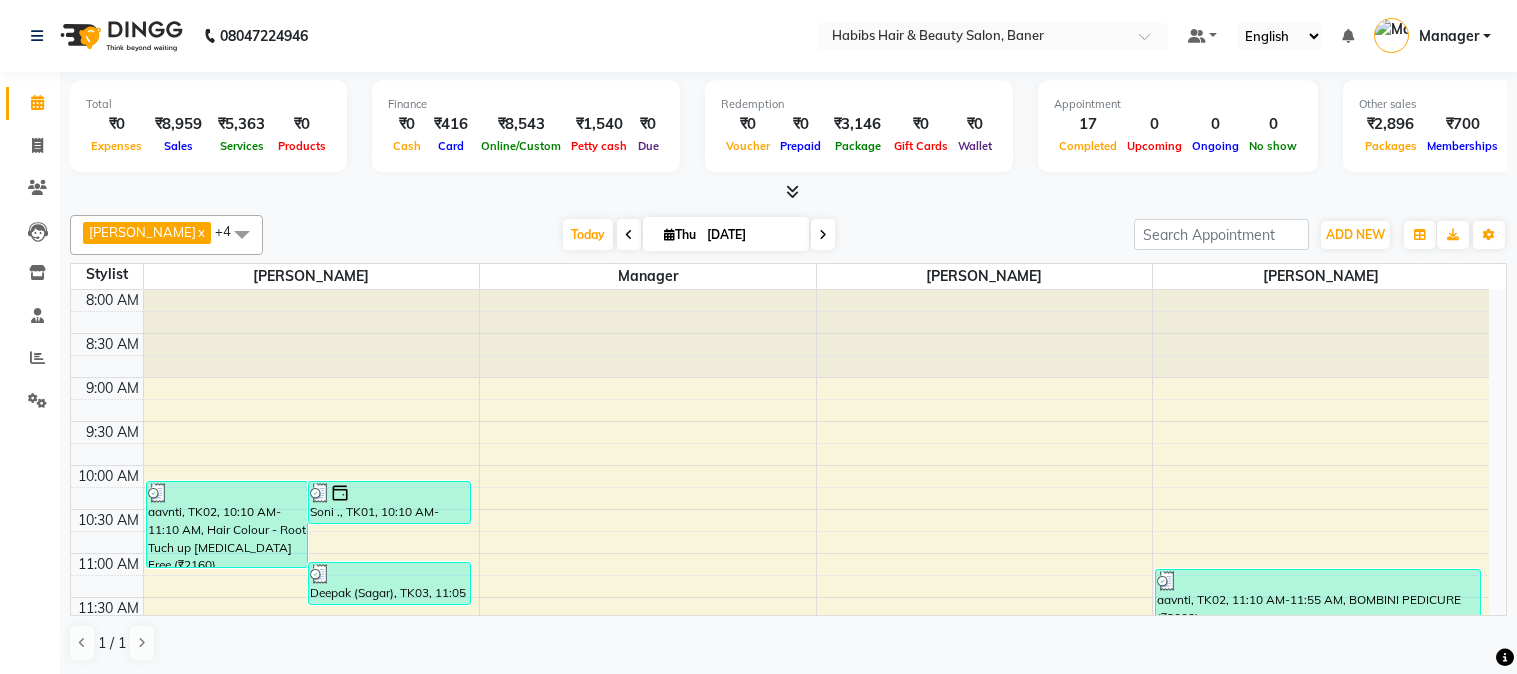 scroll, scrollTop: 0, scrollLeft: 0, axis: both 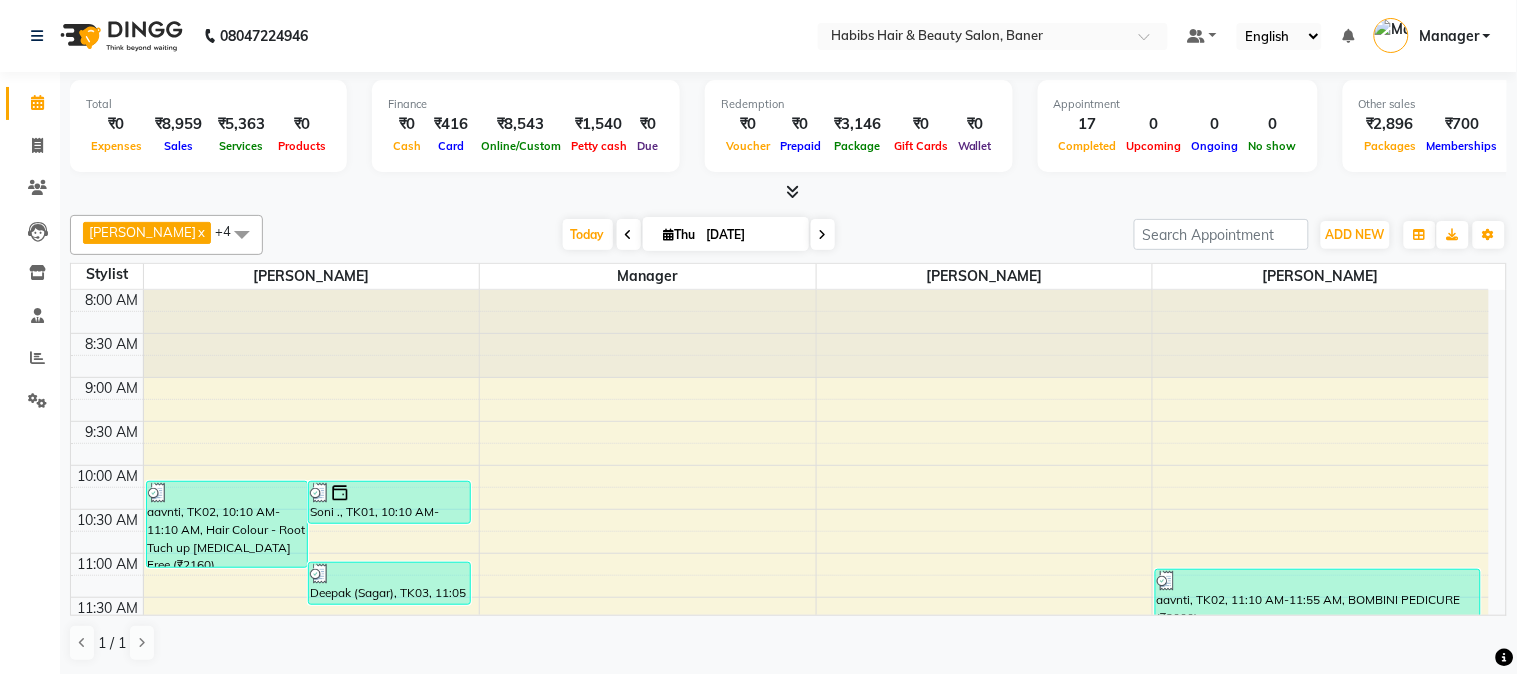 click on "Calendar" 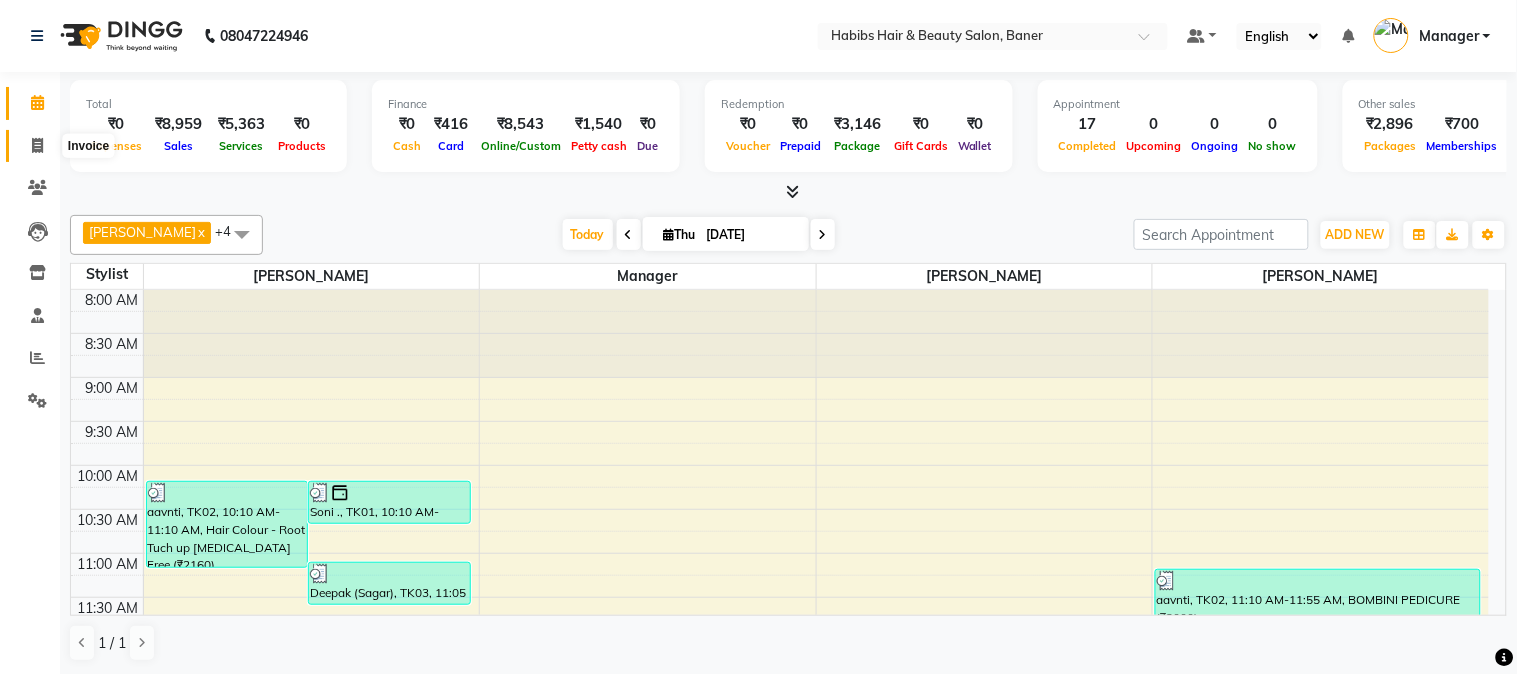 click 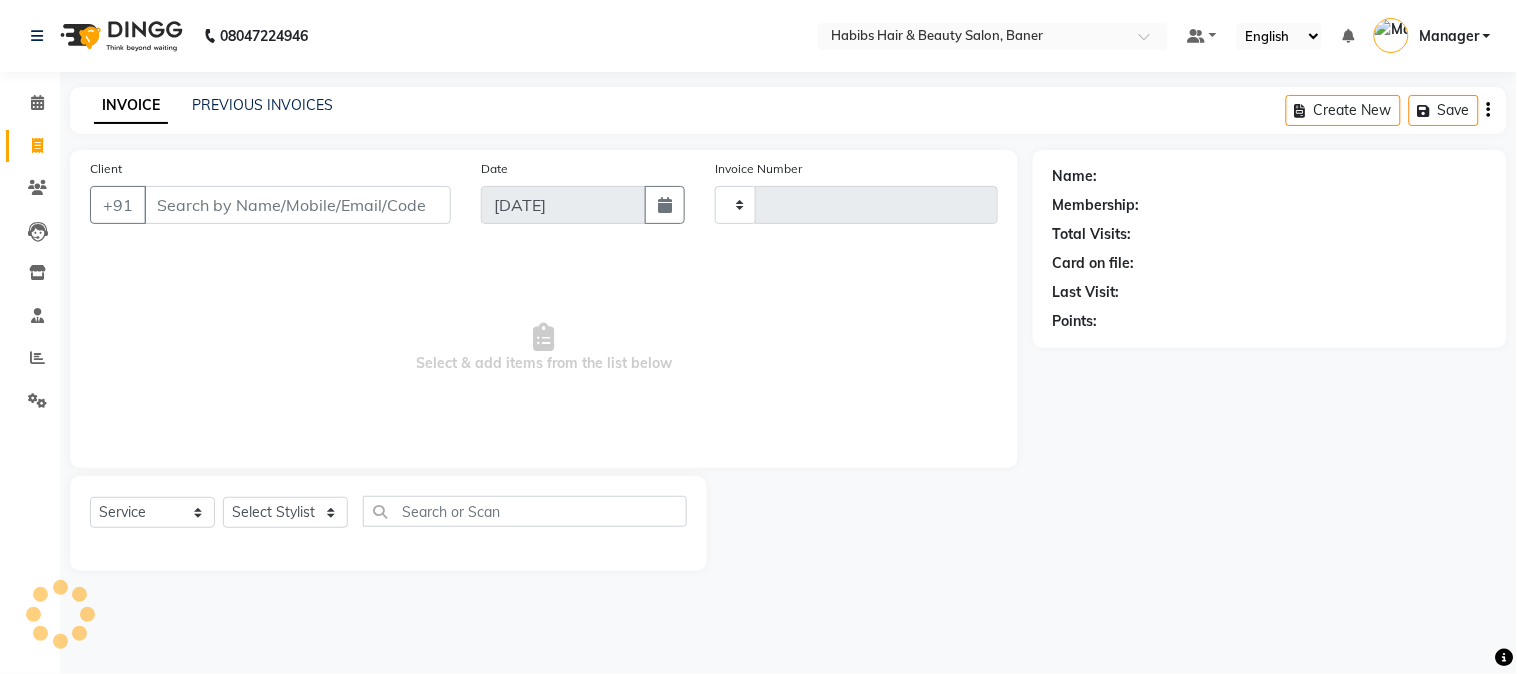 type on "2265" 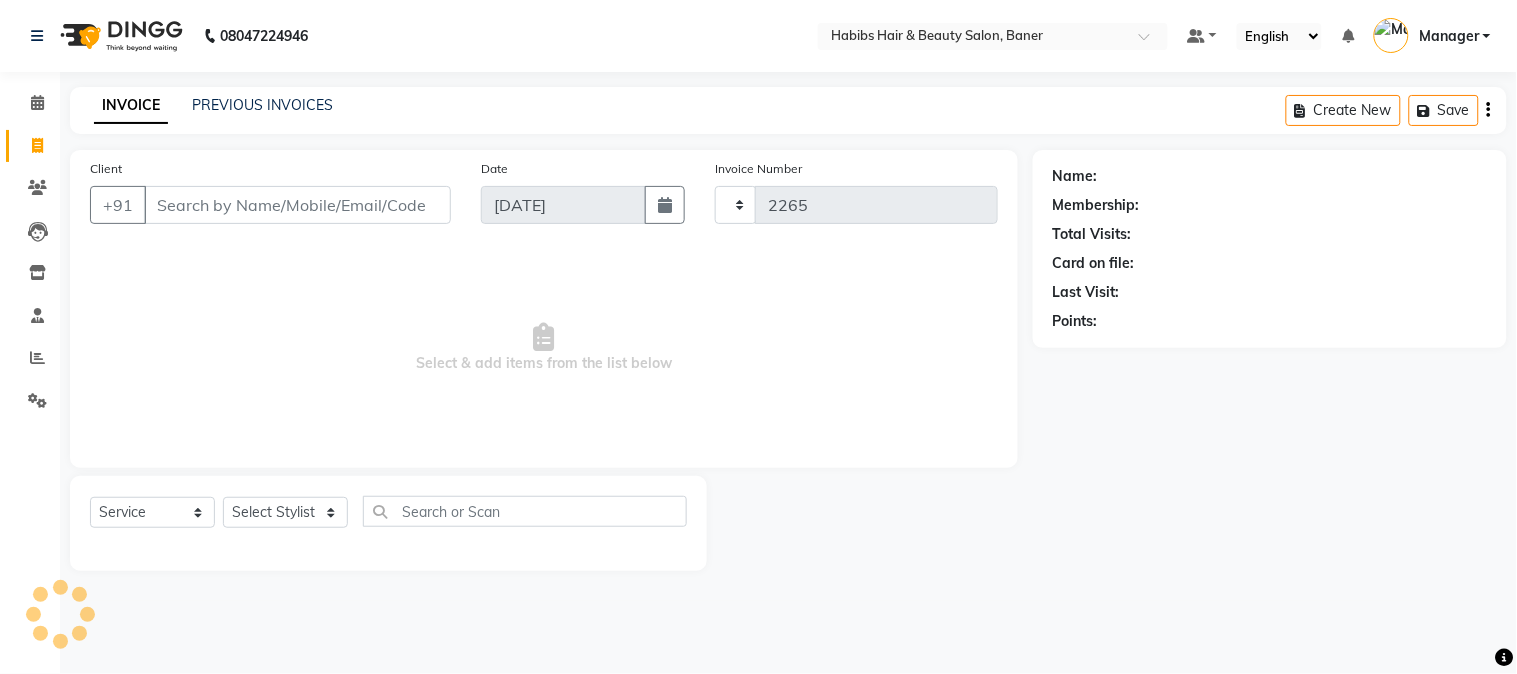 select on "5356" 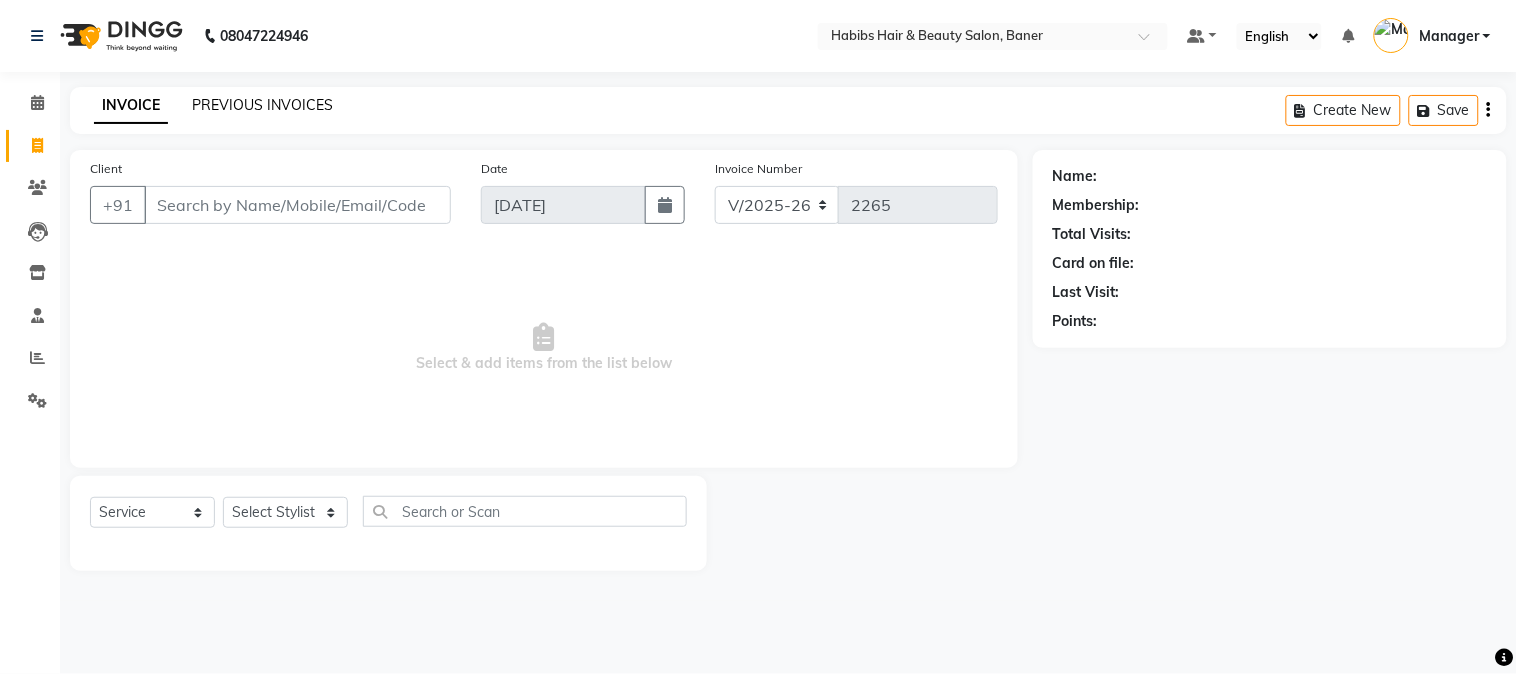 click on "PREVIOUS INVOICES" 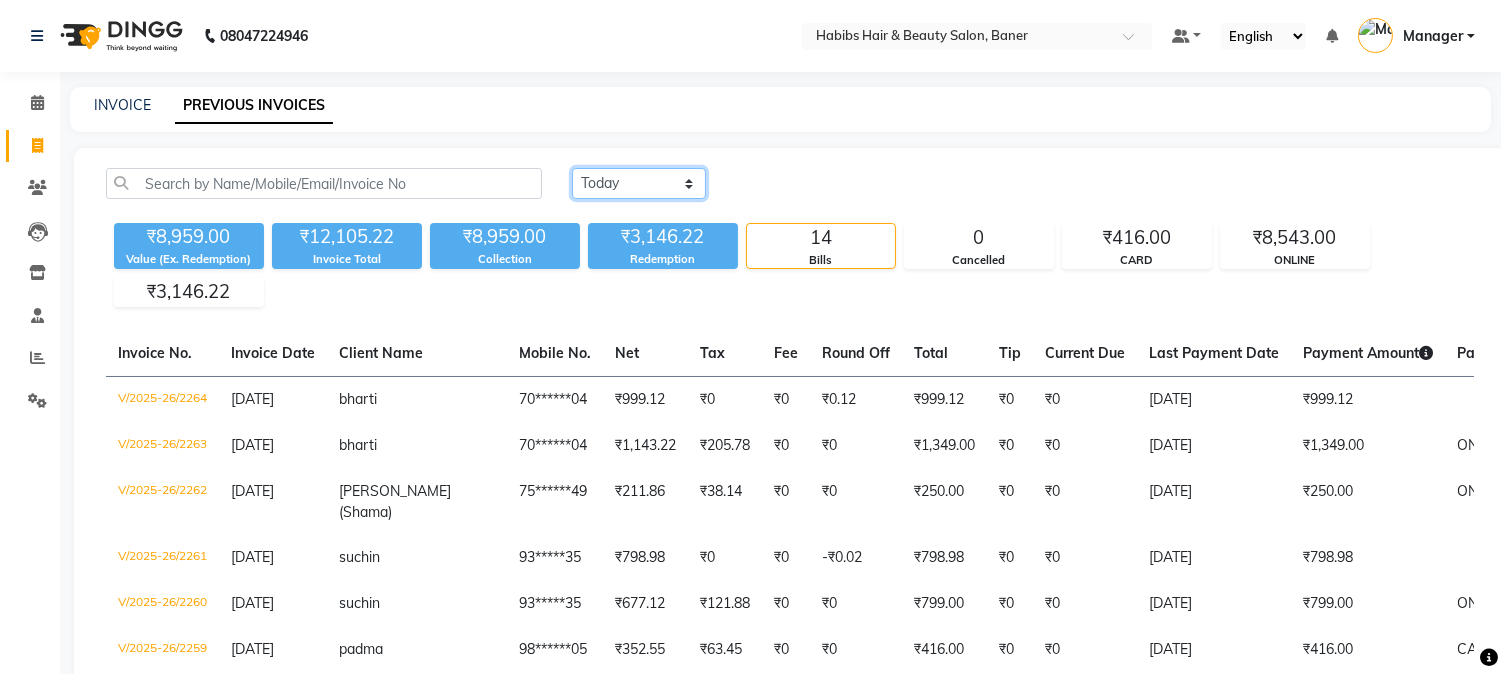 click on "Today Yesterday Custom Range" 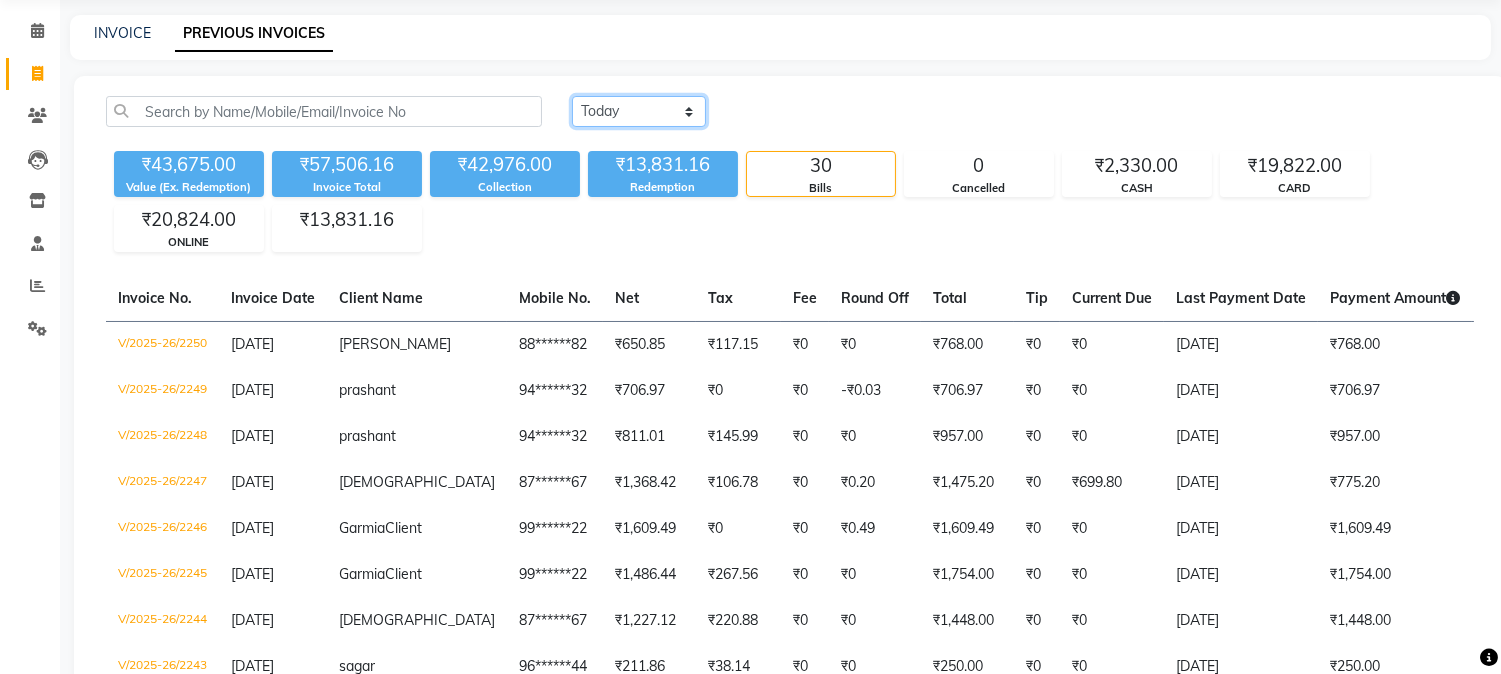 scroll, scrollTop: 111, scrollLeft: 0, axis: vertical 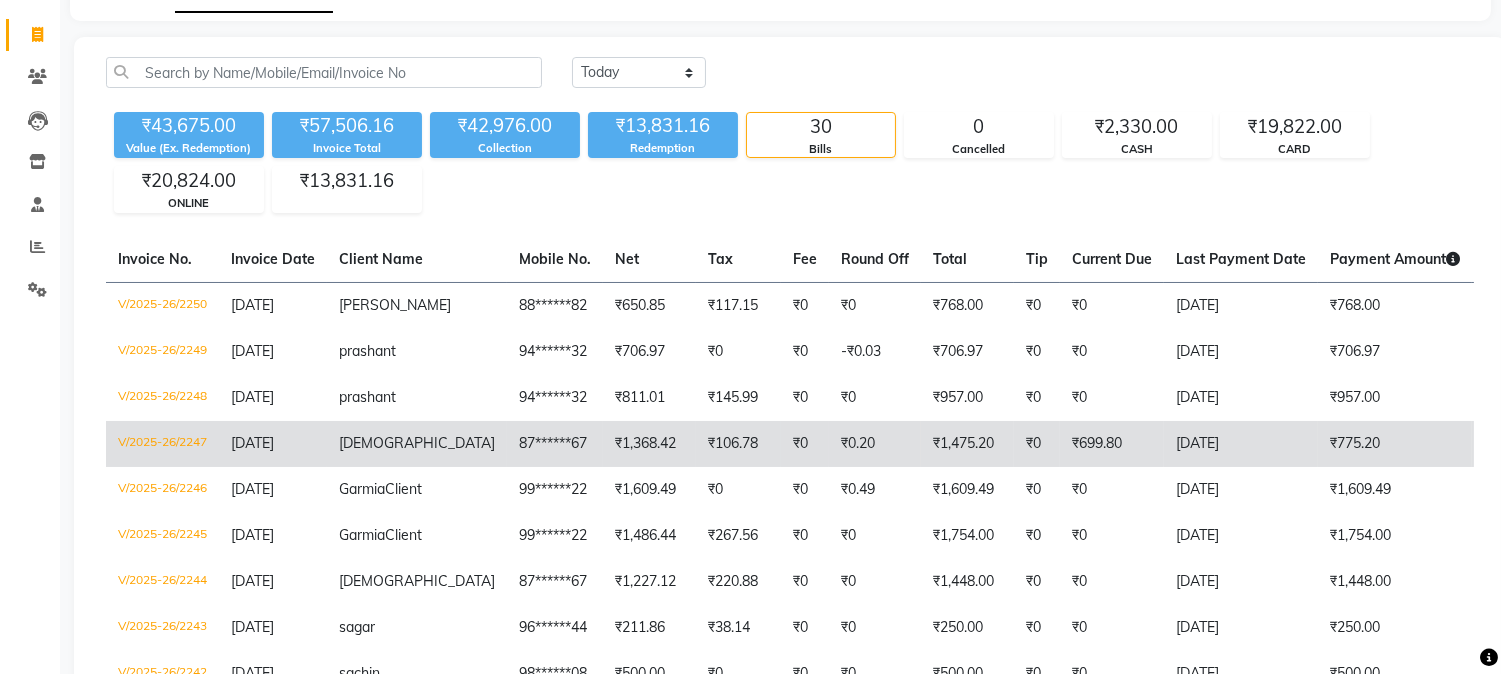 click on "shivani" 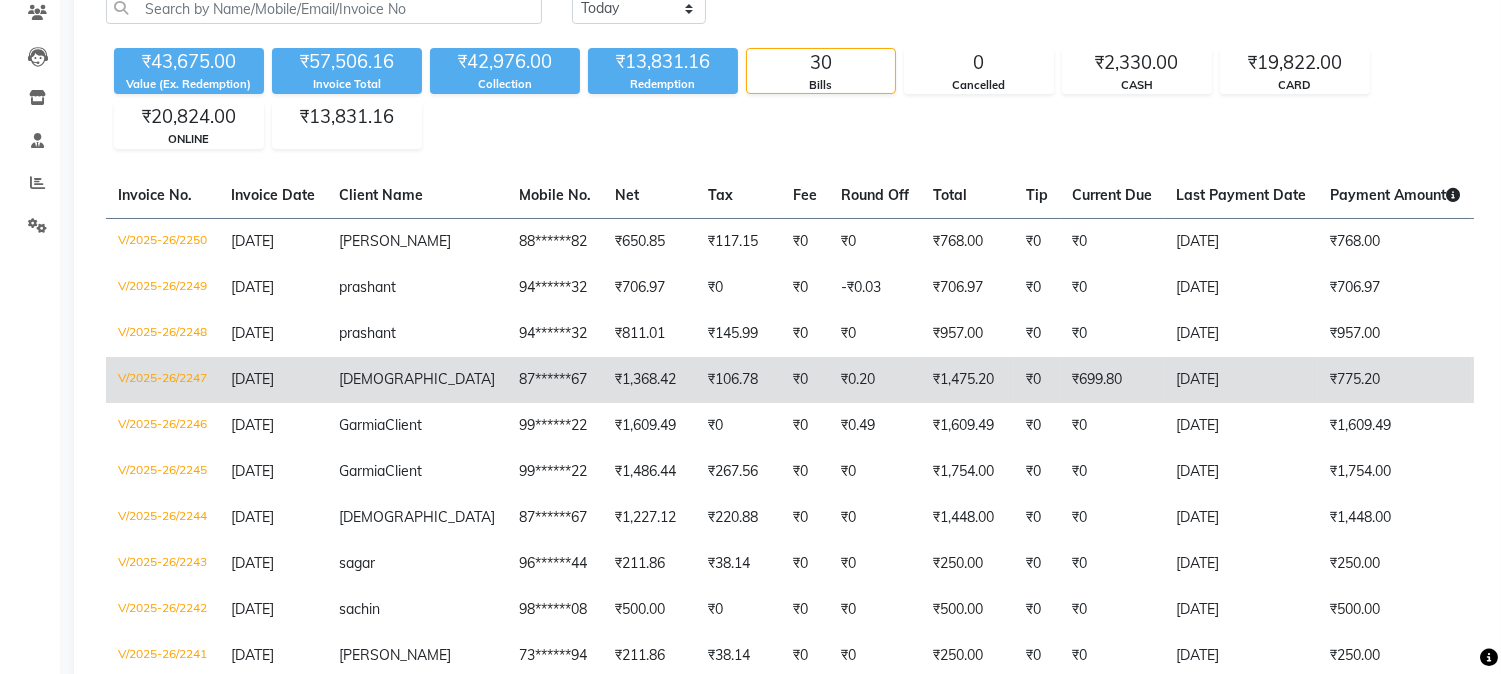 scroll, scrollTop: 333, scrollLeft: 0, axis: vertical 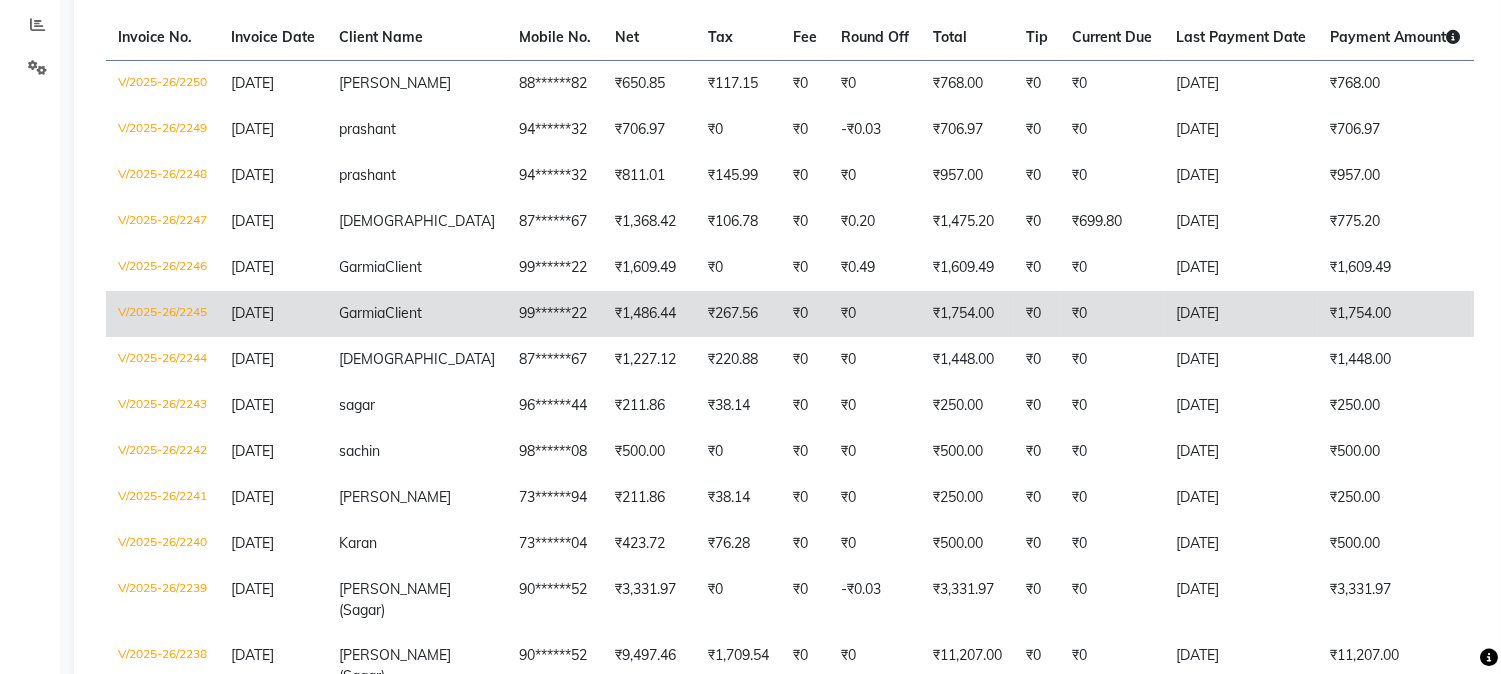 click on "99******22" 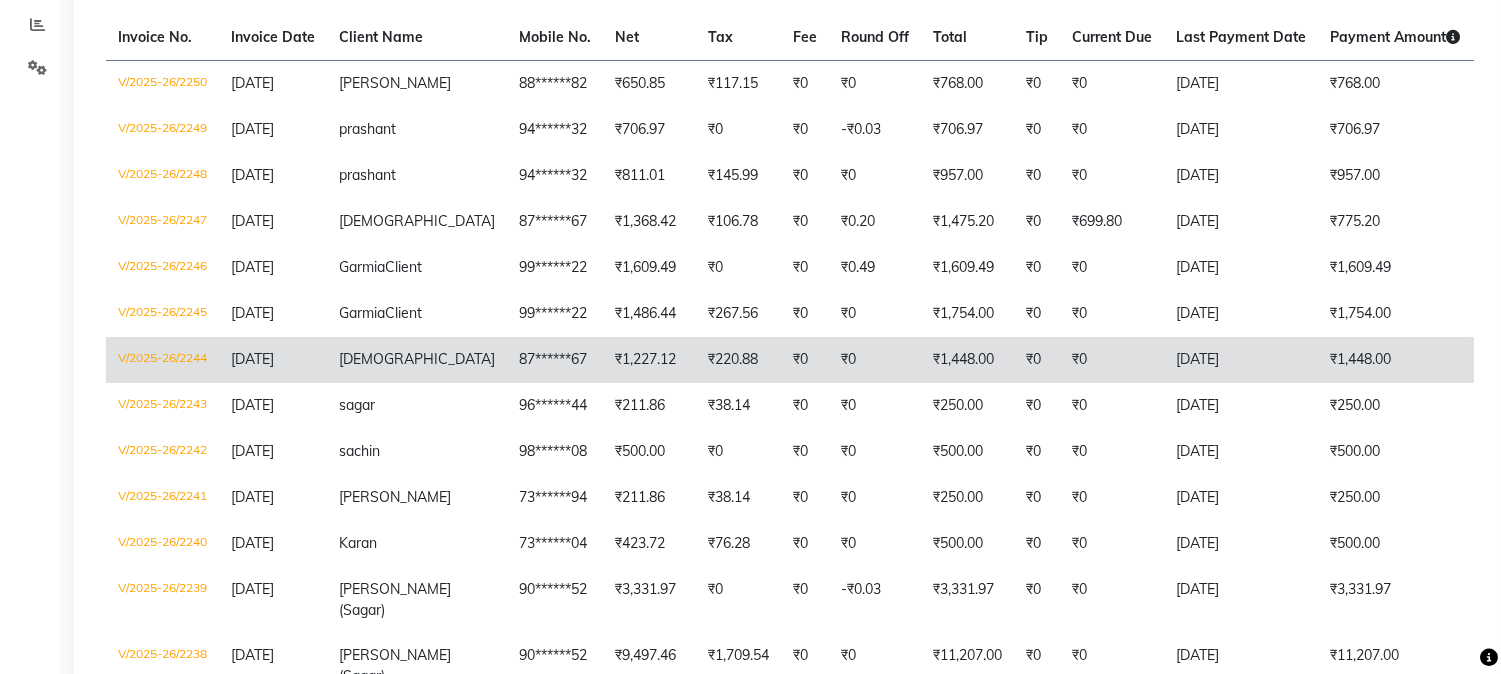 click on "shivani" 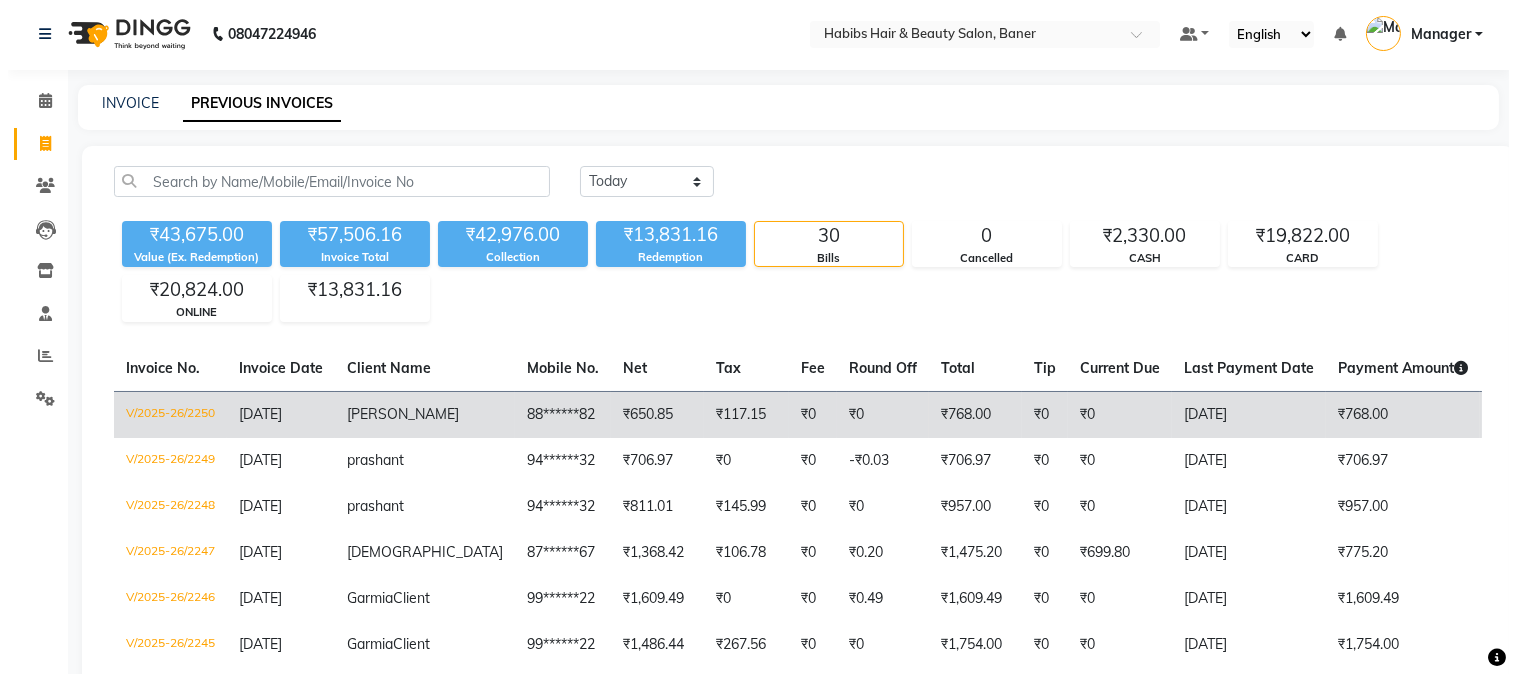 scroll, scrollTop: 0, scrollLeft: 0, axis: both 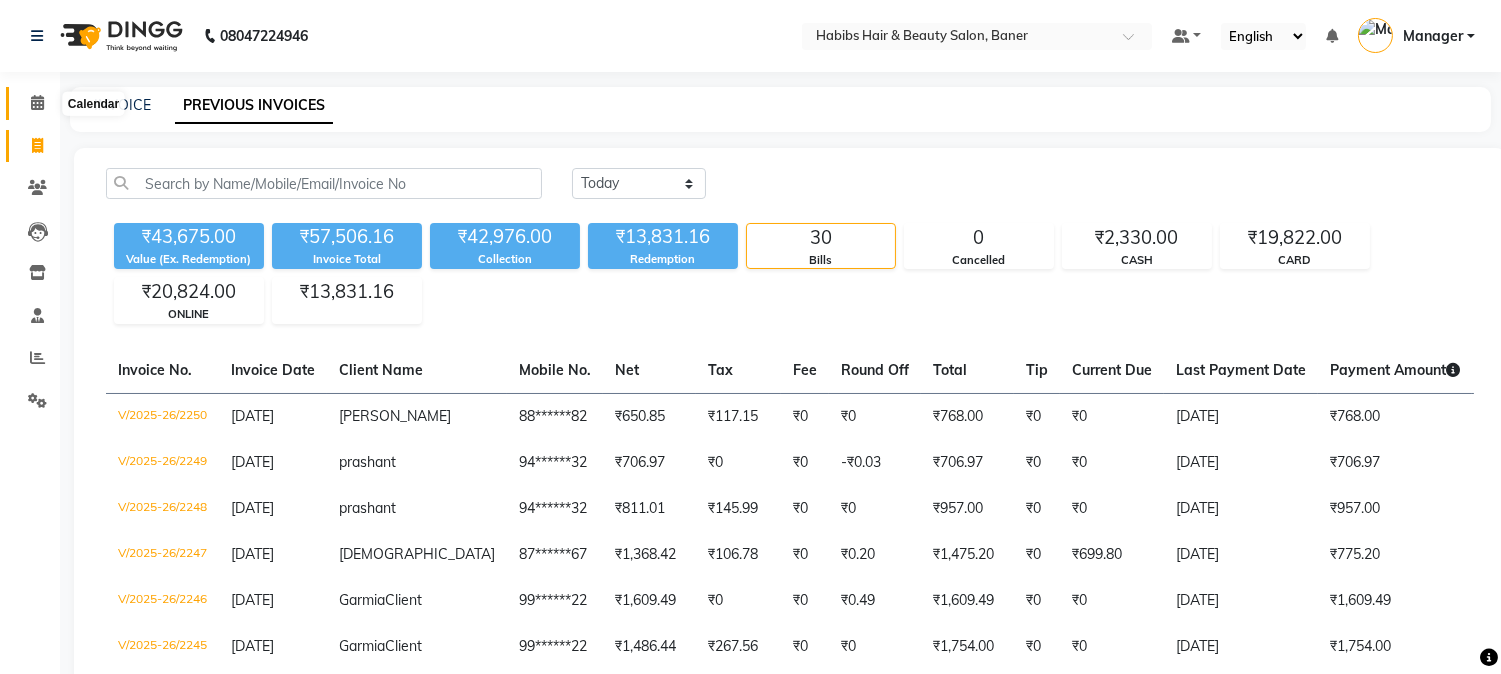 click 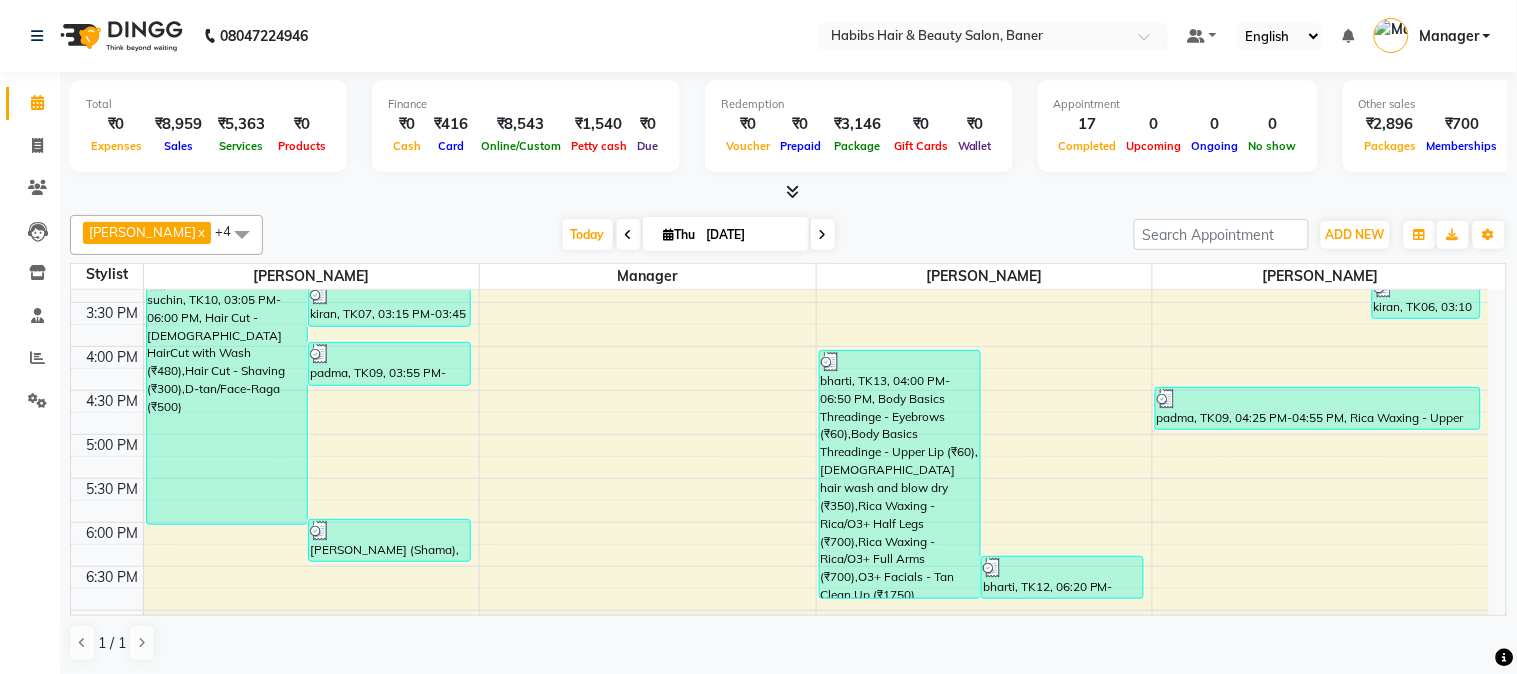 scroll, scrollTop: 666, scrollLeft: 0, axis: vertical 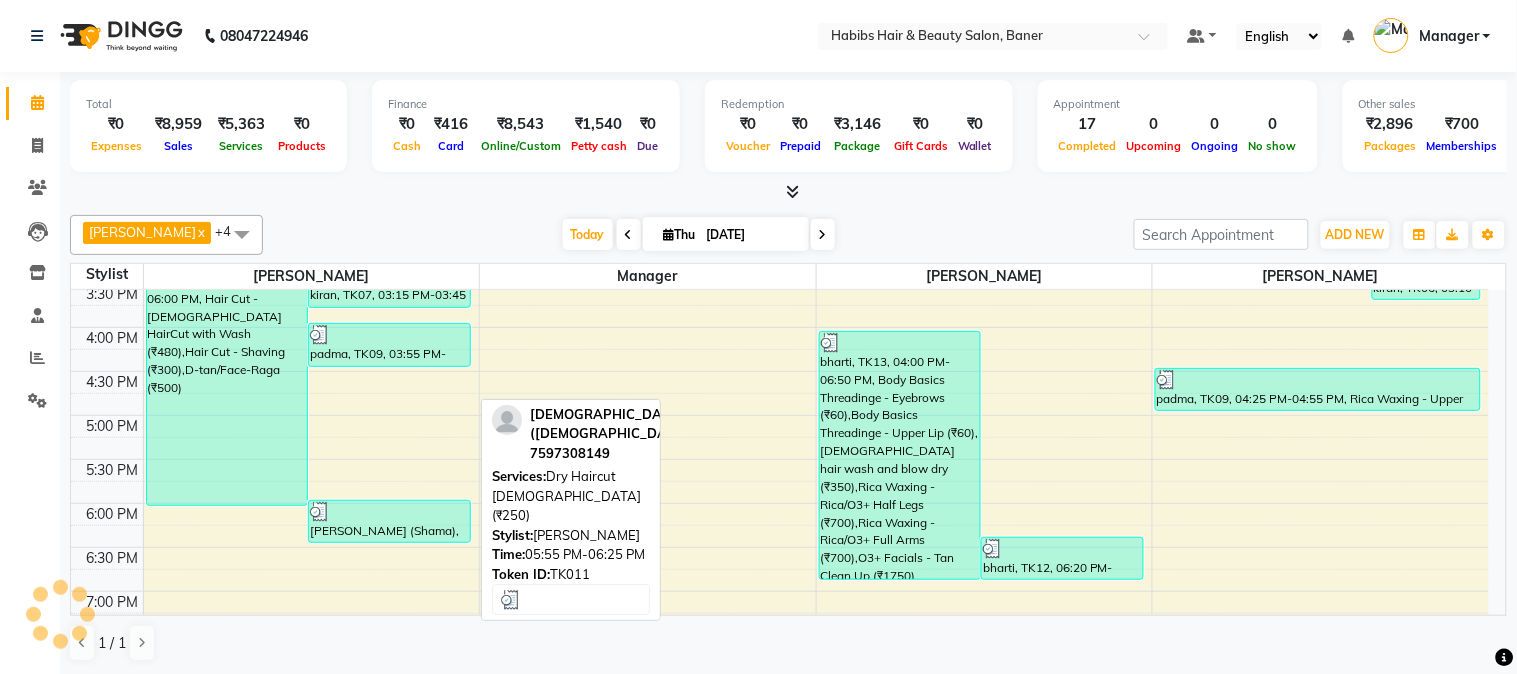 click on "Surbhi (Shama), TK11, 05:55 PM-06:25 PM, Dry Haircut Male (₹250)" at bounding box center [389, 521] 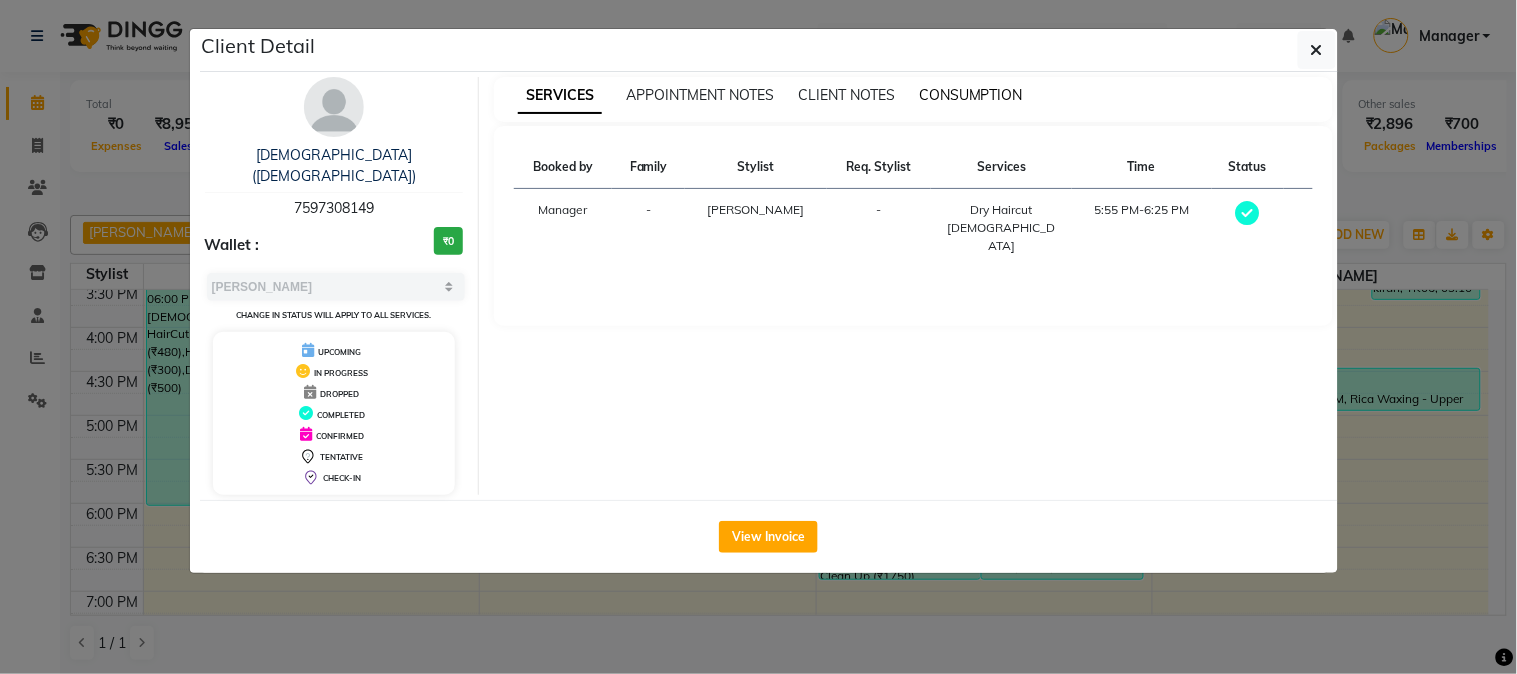 click on "CONSUMPTION" at bounding box center [971, 95] 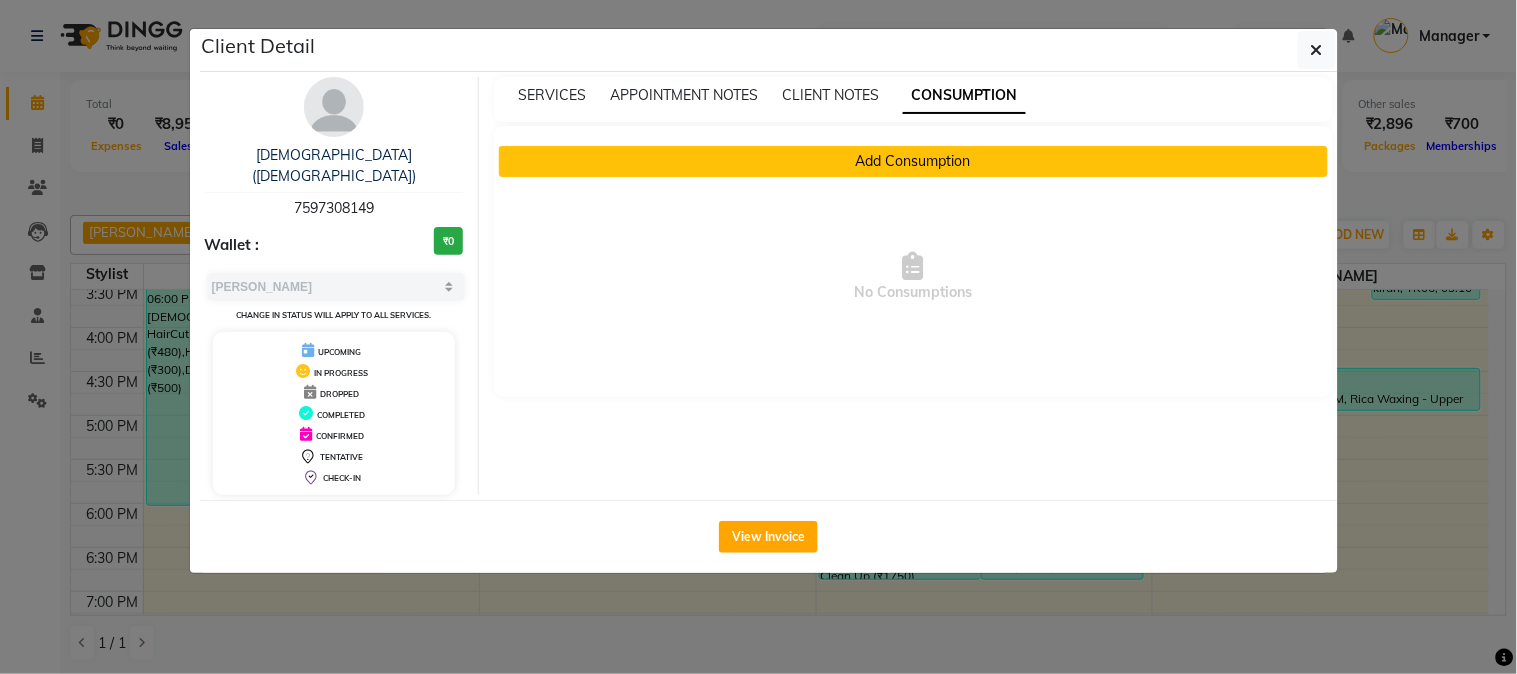 click on "Add Consumption" at bounding box center [913, 161] 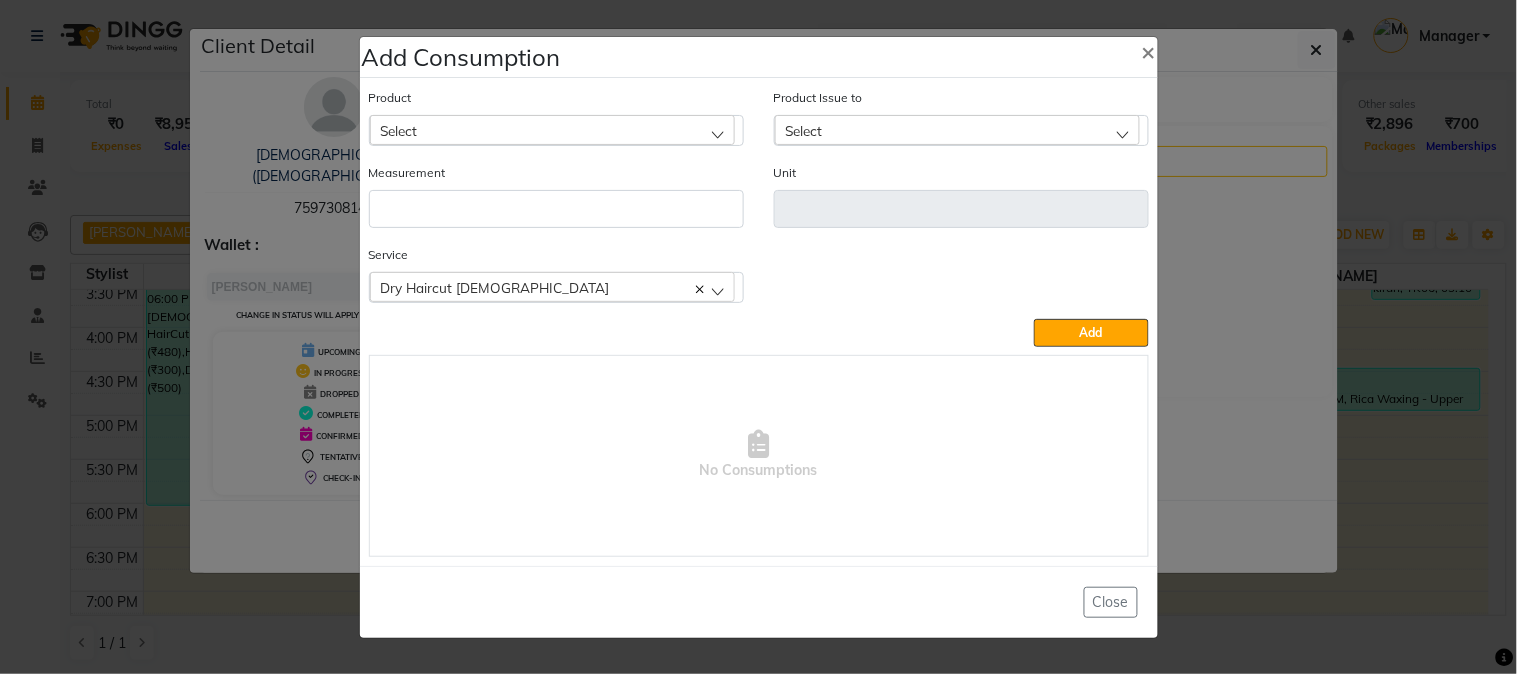 click on "Select" 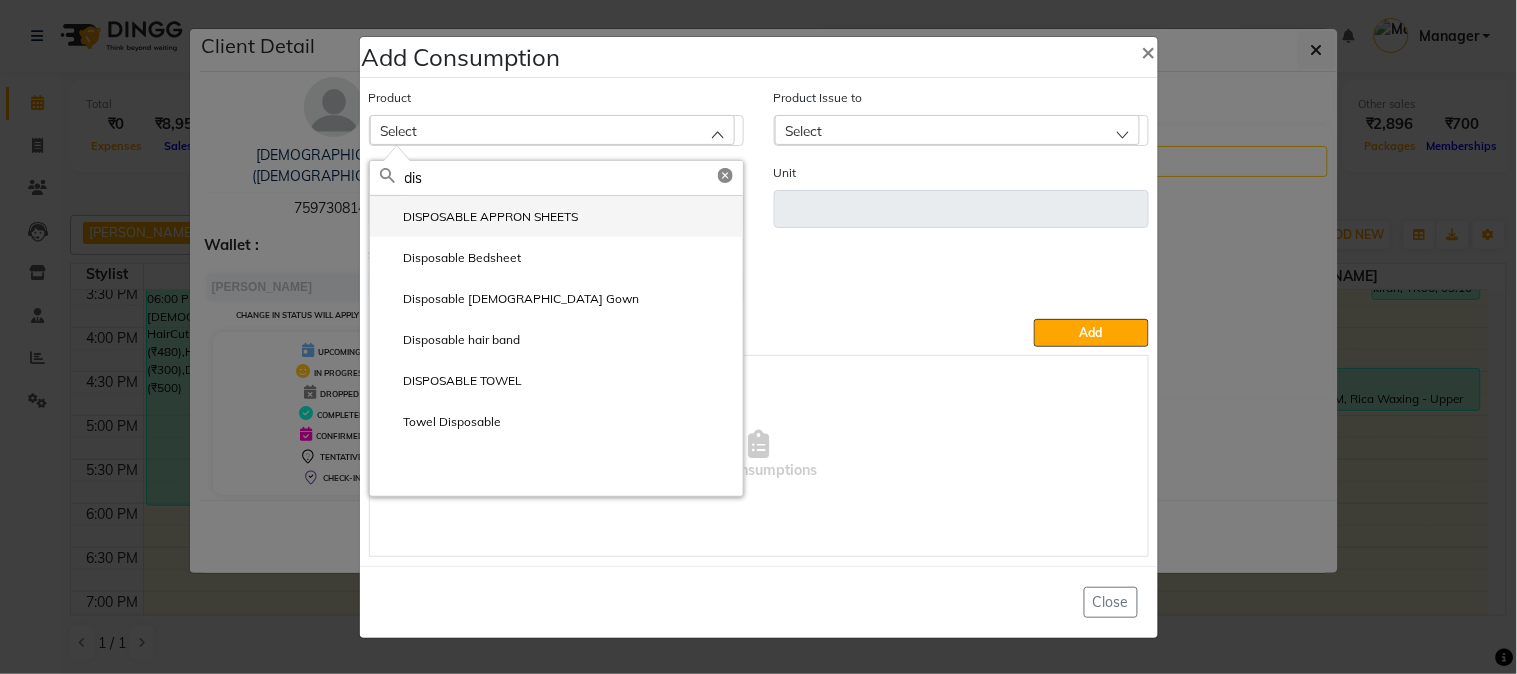 type on "dis" 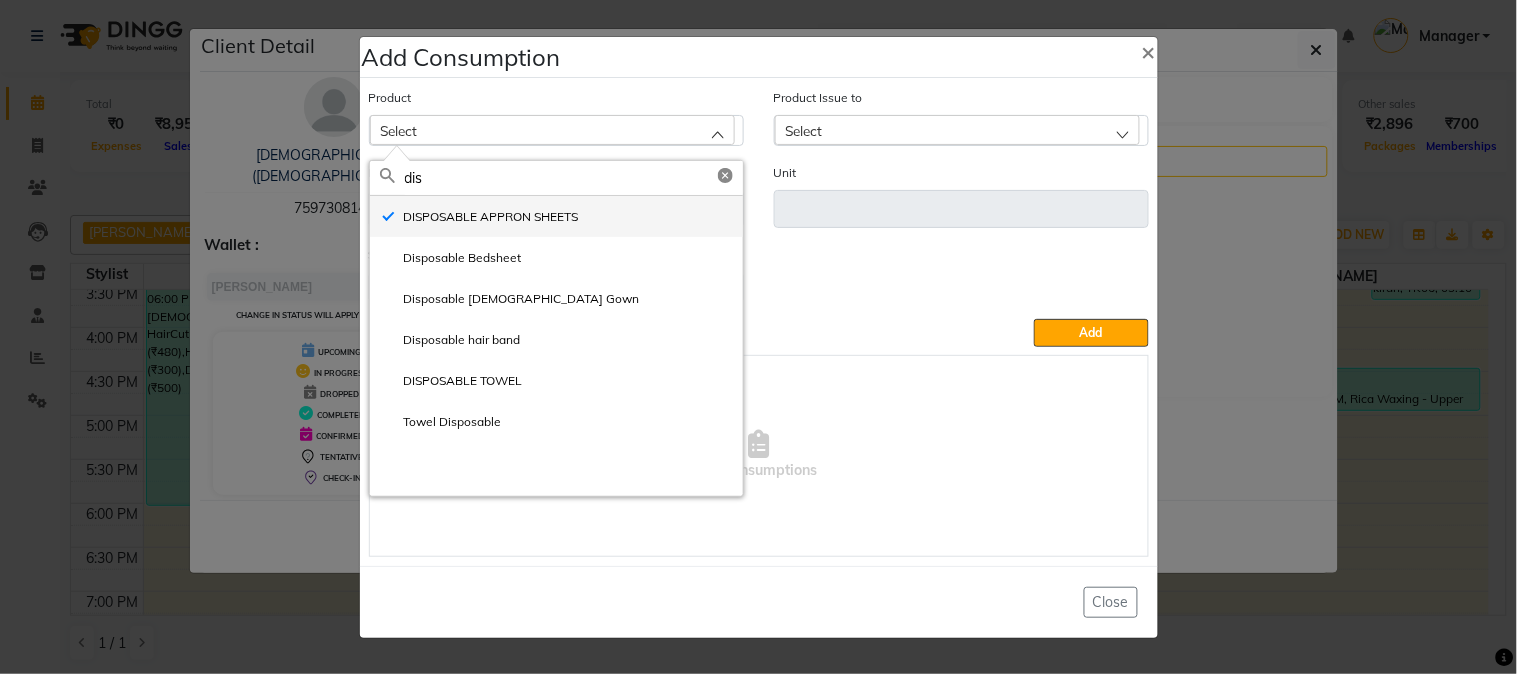 type on "ml" 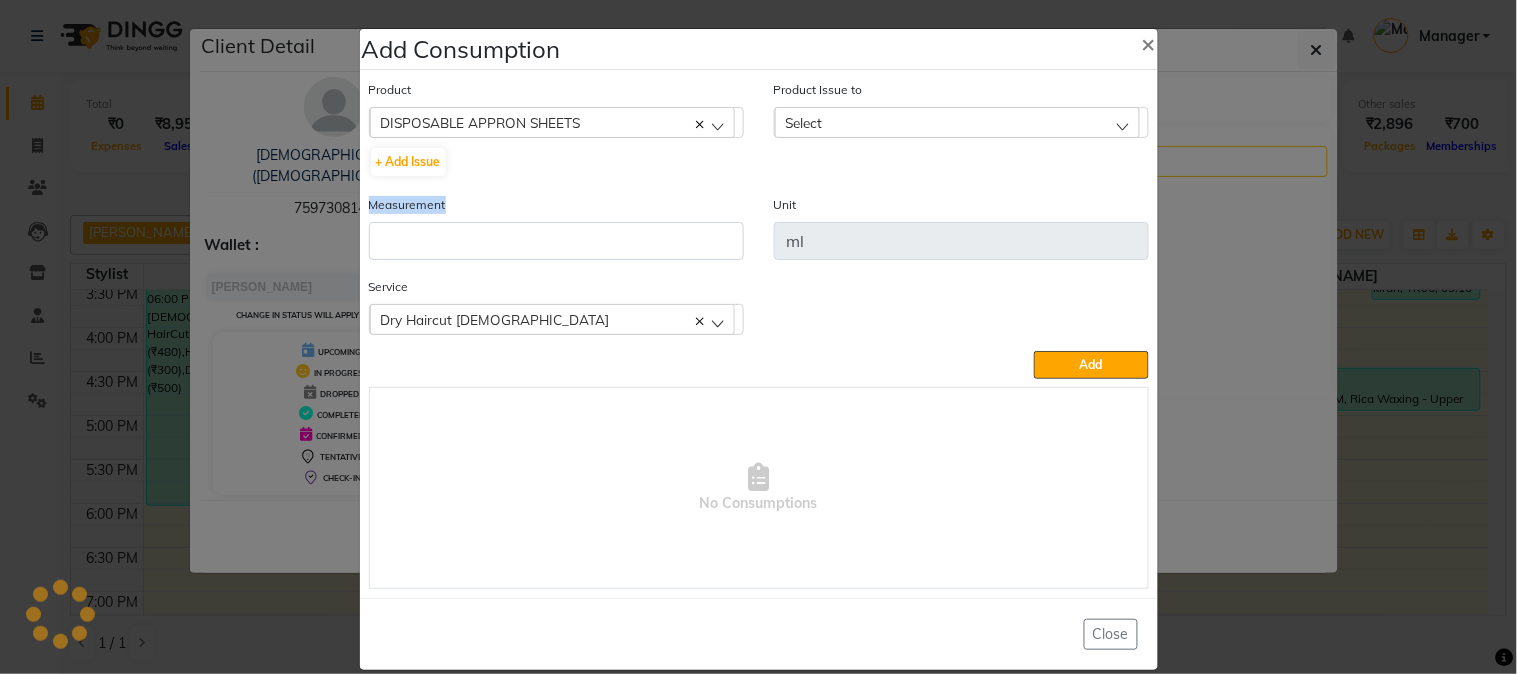 click on "Measurement" 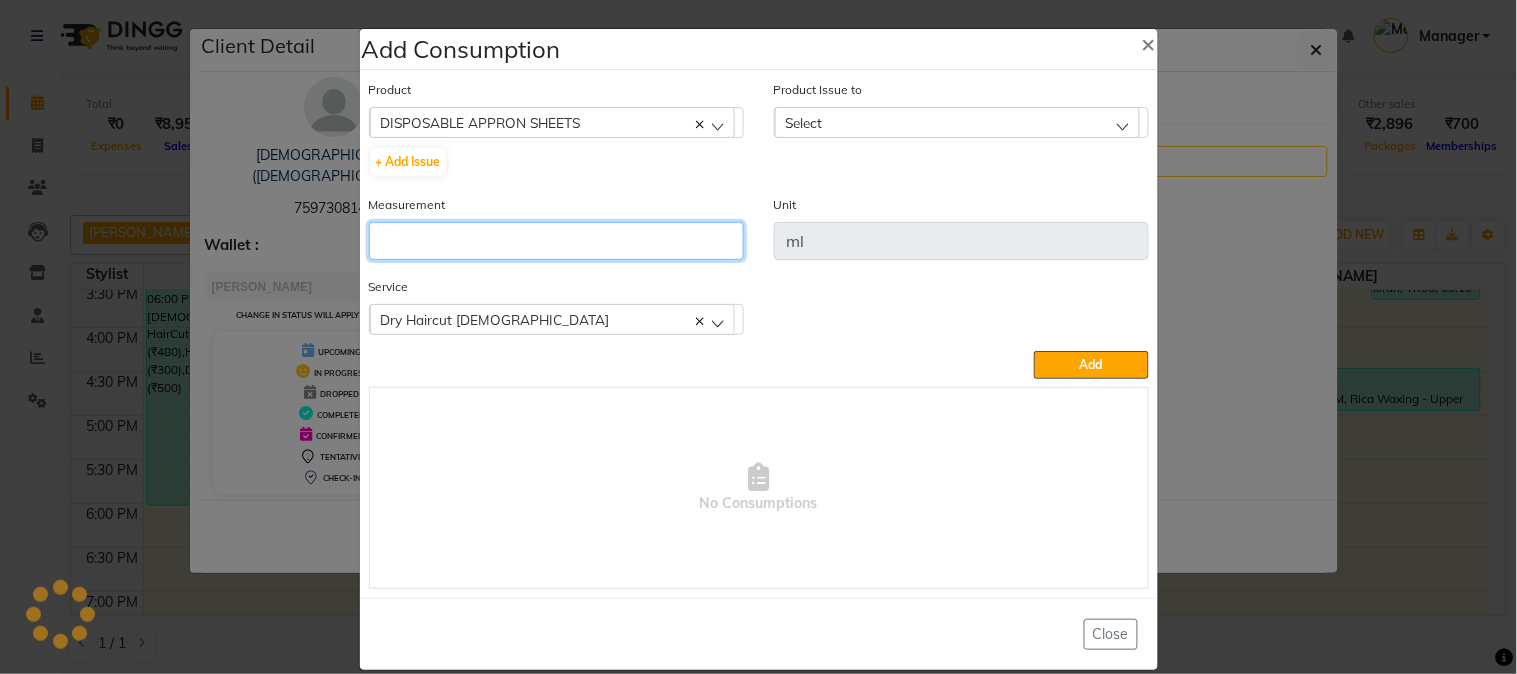 click 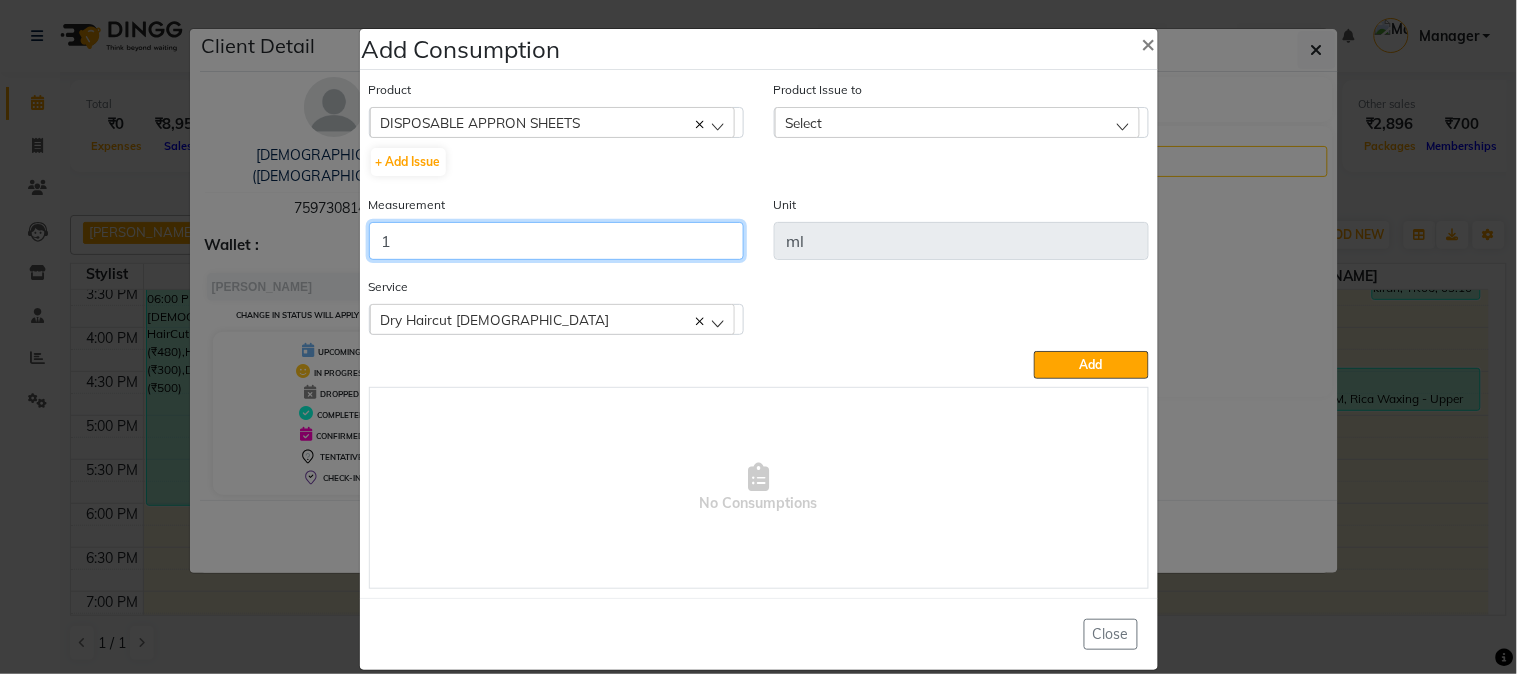 type on "1" 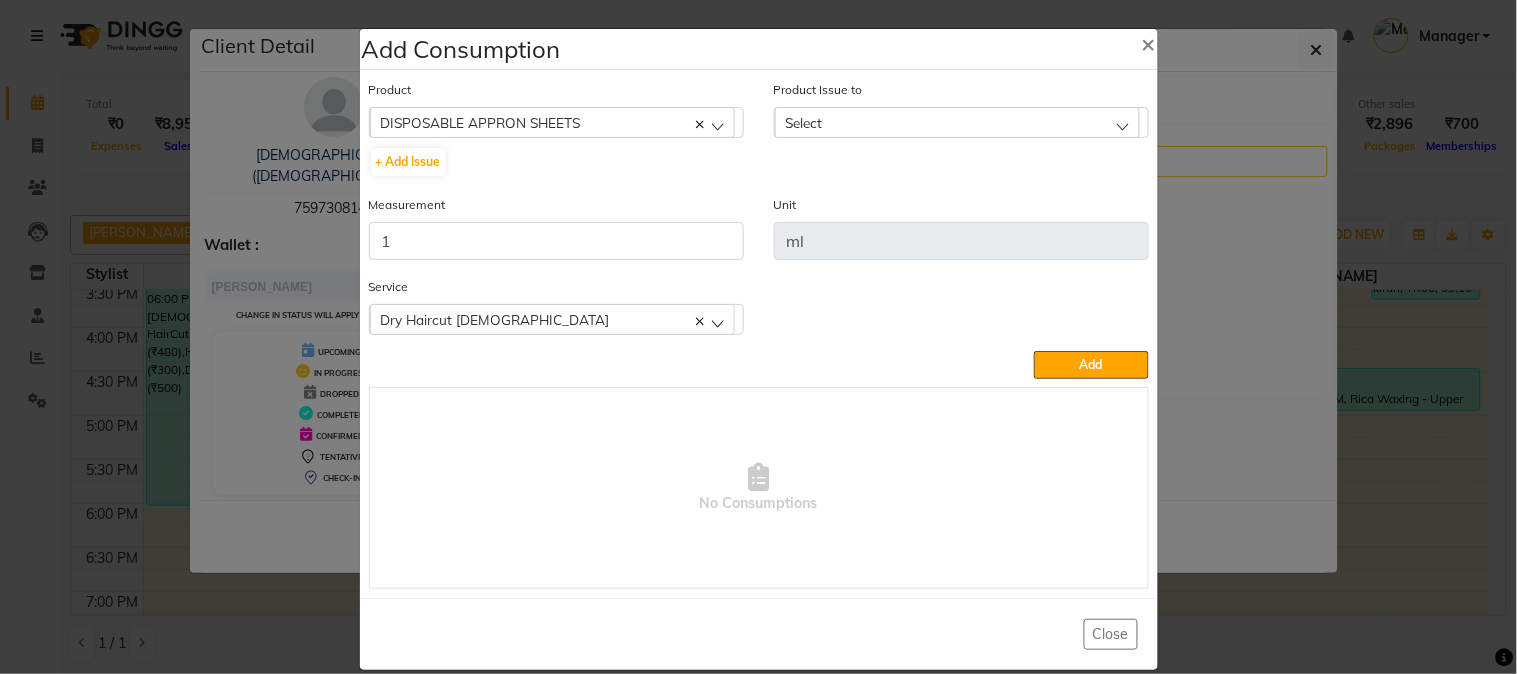 drag, startPoint x: 907, startPoint y: 116, endPoint x: 885, endPoint y: 115, distance: 22.022715 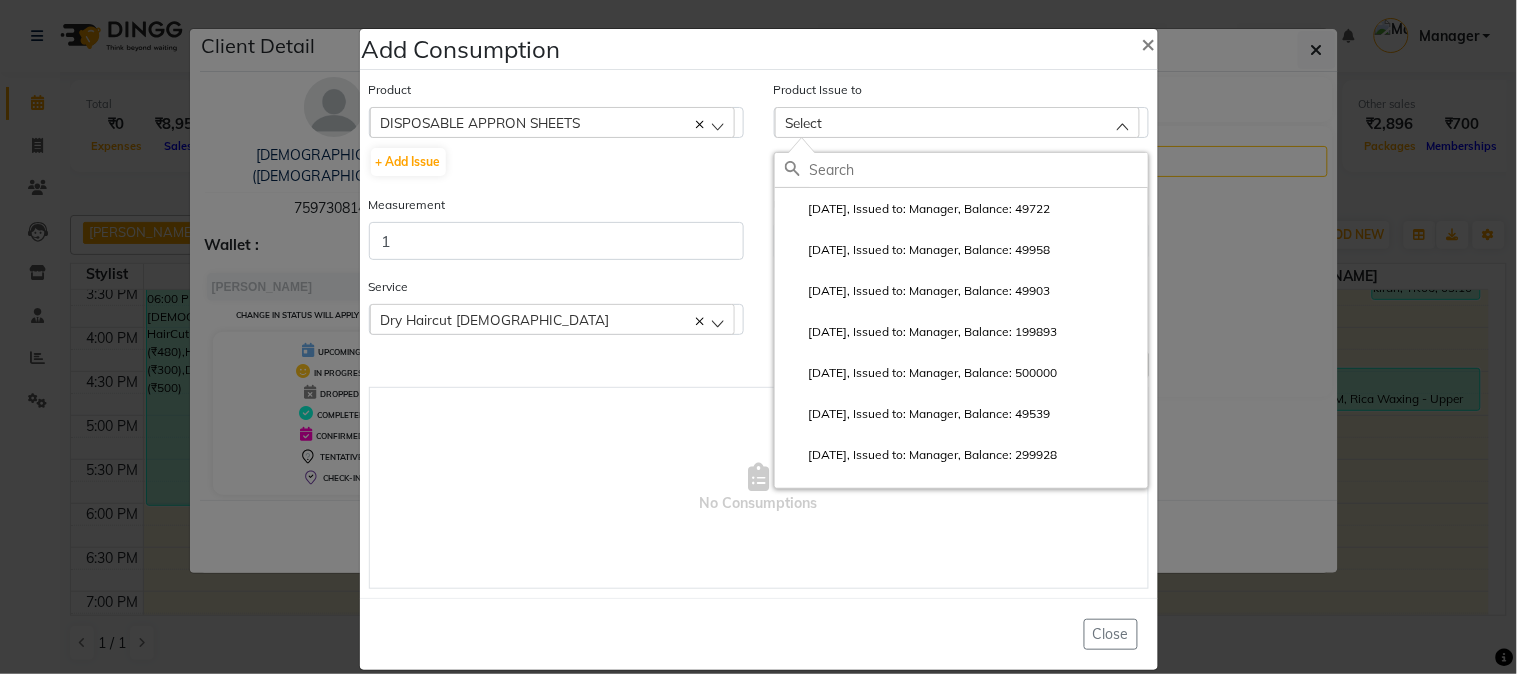 click 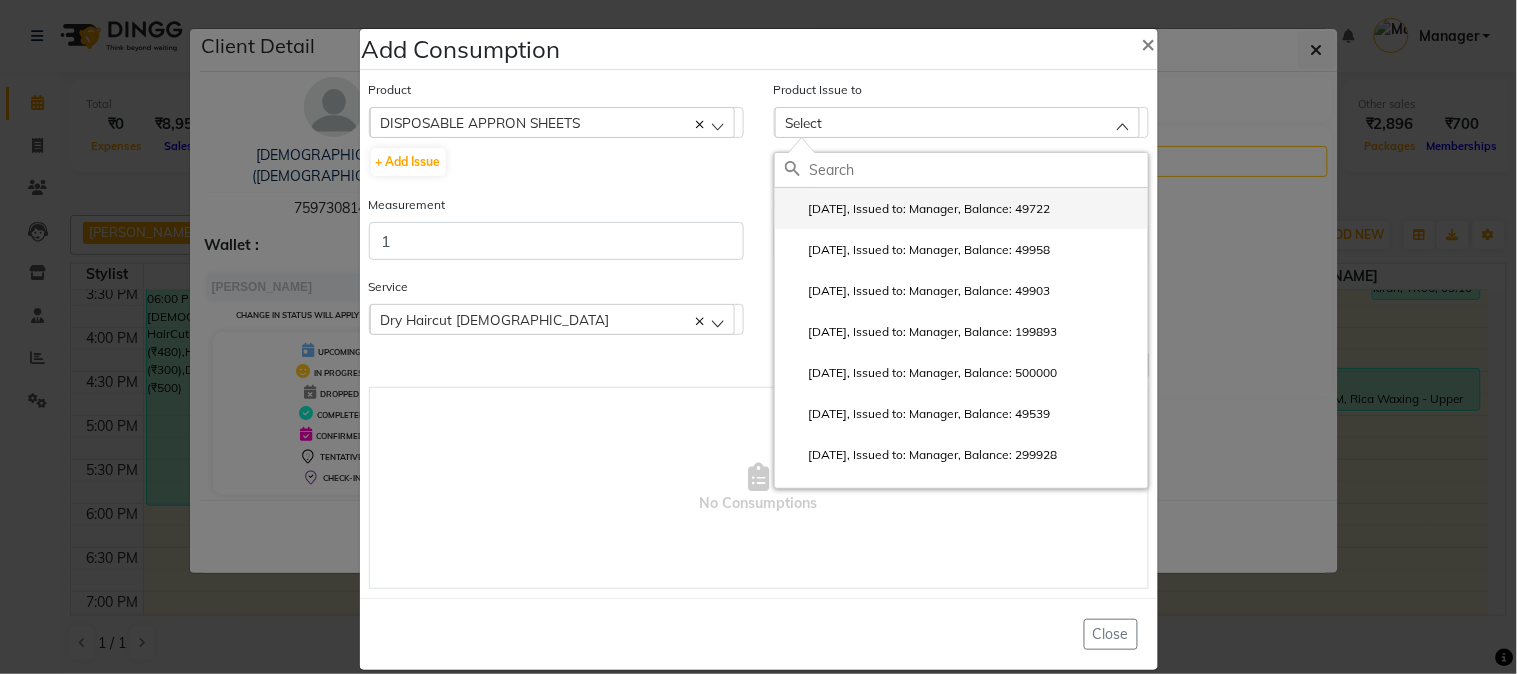 click on "2025-06-22, Issued to: Manager, Balance: 49722" 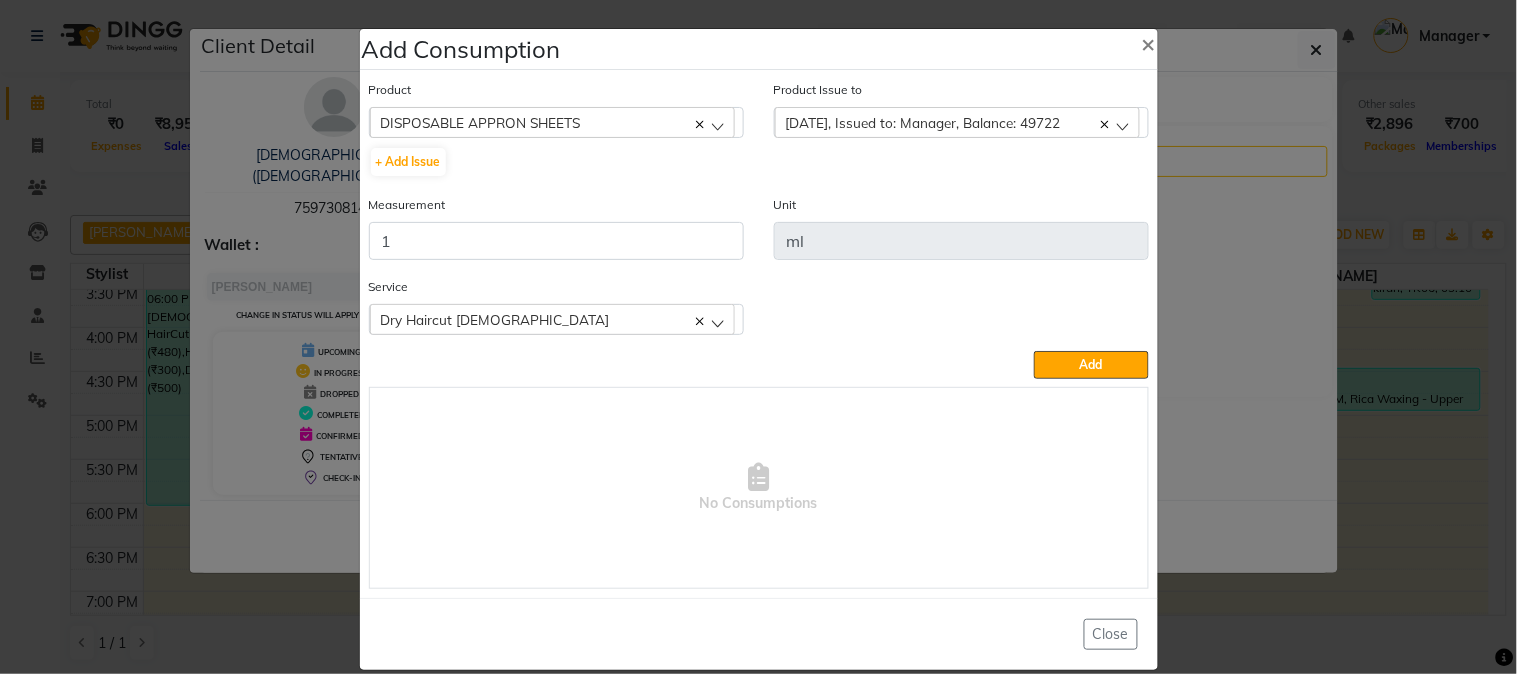 click on "Product  DISPOSABLE APPRON SHEETS  5-7  + Add Issue  Product Issue to  2025-06-22, Issued to: Manager, Balance: 49722  2025-06-22, Issued to: Manager, Balance: 49722 2025-06-20, Issued to: Manager, Balance: 49958 2025-06-12, Issued to: Manager, Balance: 49903 2025-06-07, Issued to: Manager, Balance: 199893 2025-06-07, Issued to: Manager, Balance: 500000 2025-05-08, Issued to: Manager, Balance: 49539 2025-05-03, Issued to: Manager, Balance: 299928 2025-03-28, Issued to: Manager, Balance: 199452 2025-02-10, Issued to: Manager, Balance: 99455 Measurement 1 Unit ml Service  Dry Haircut Male  Dry Haircut Male  Add   No Consumptions" 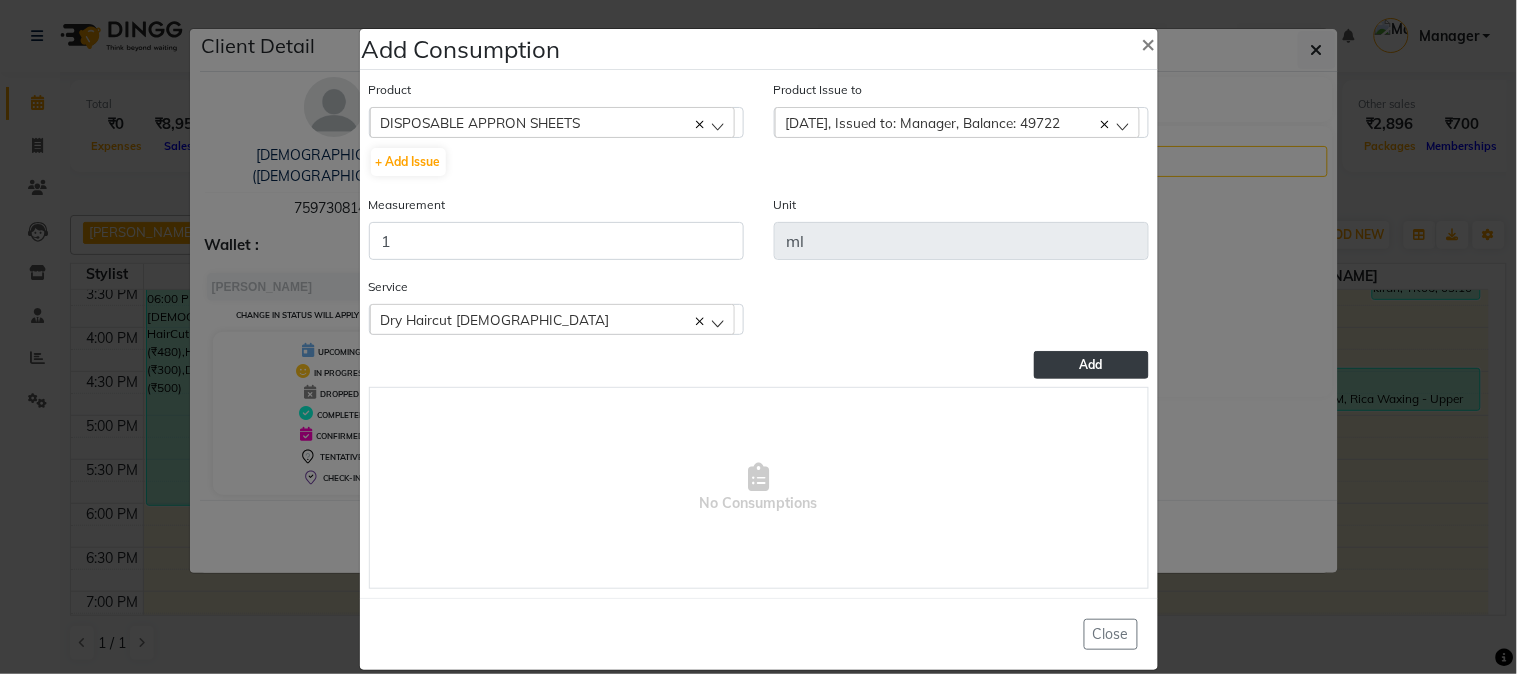 click on "Add" 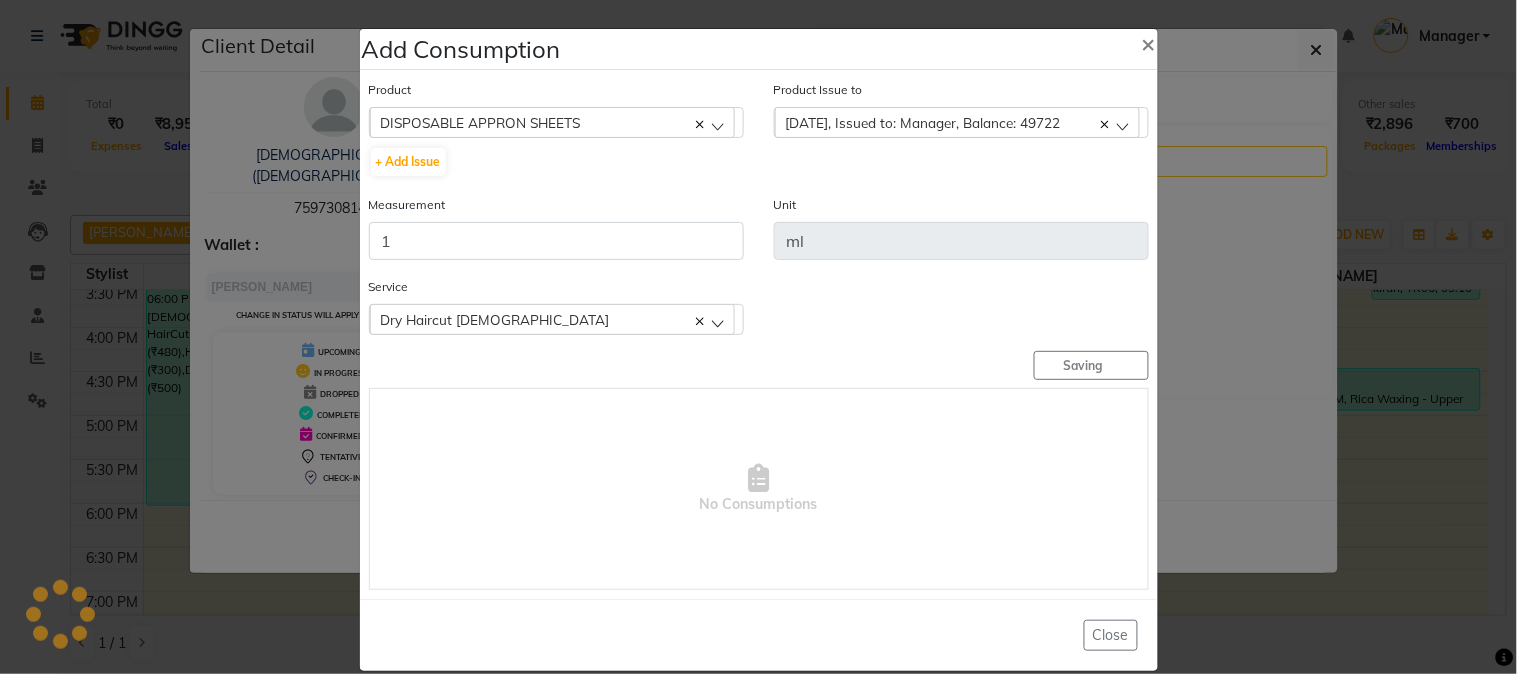 type 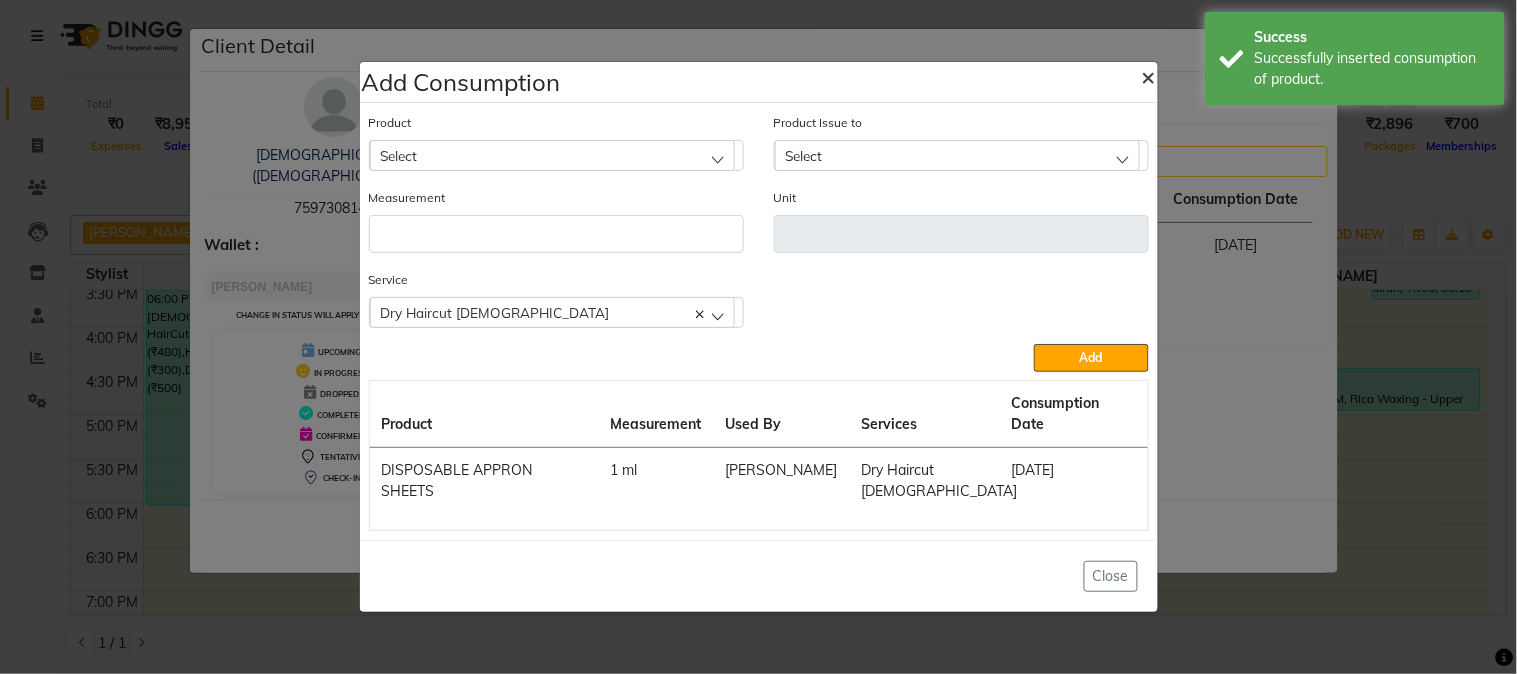 click on "×" 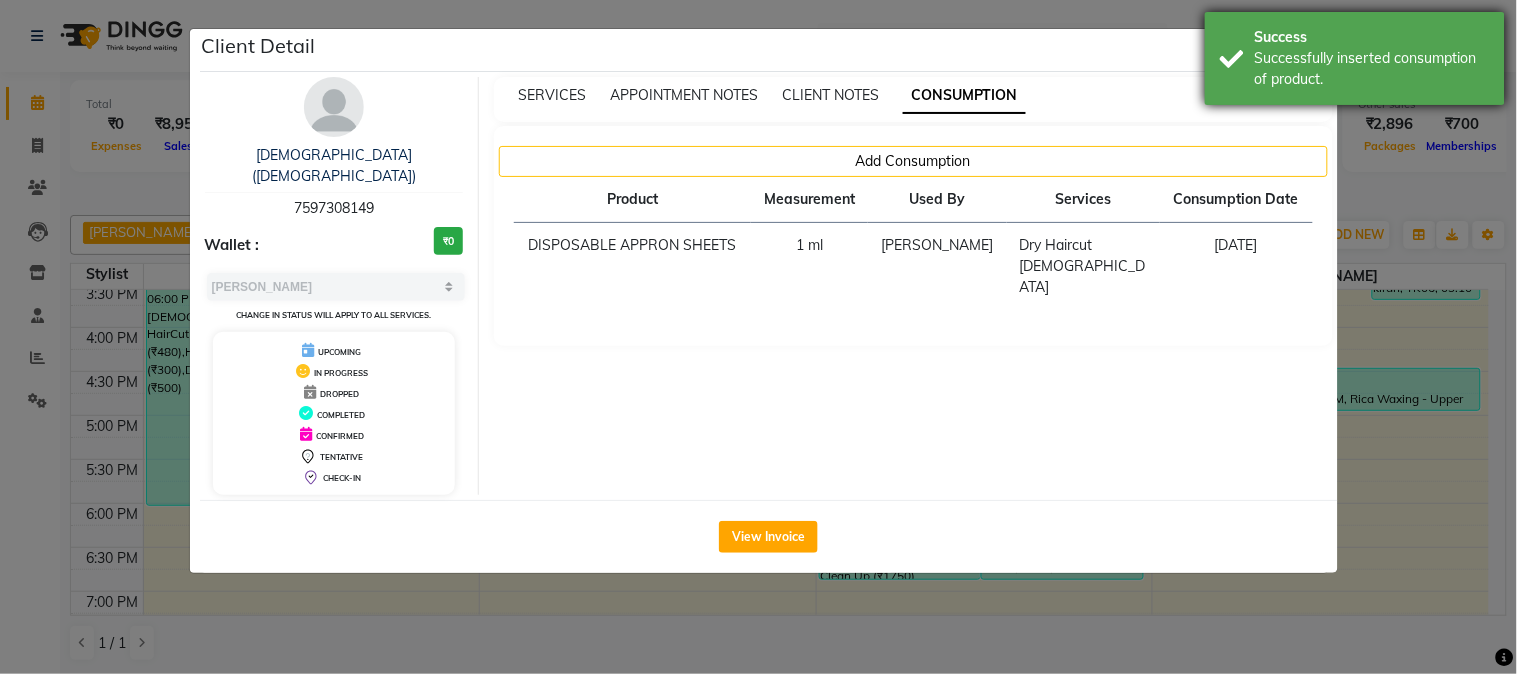 click on "Successfully inserted consumption of product." at bounding box center [1372, 69] 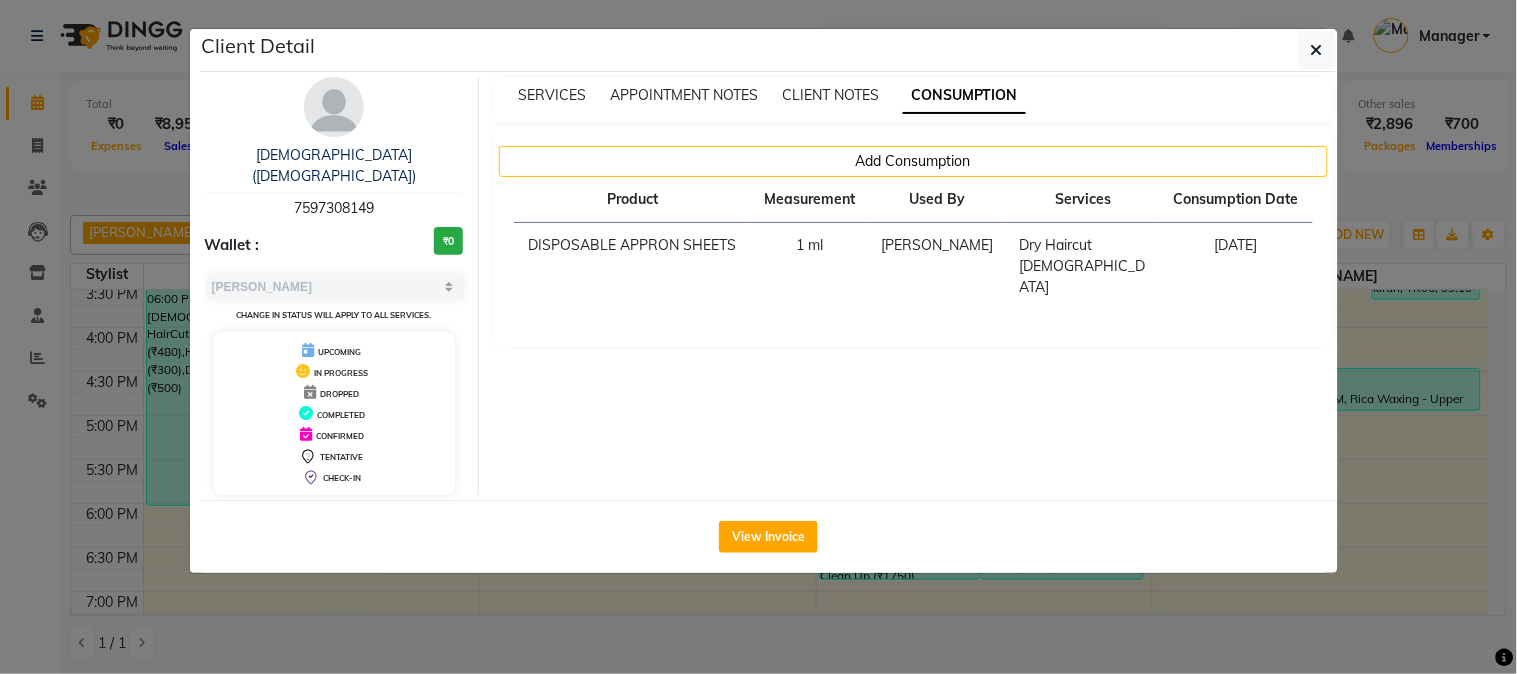 click on "Successfully inserted consumption of product." at bounding box center [1372, 69] 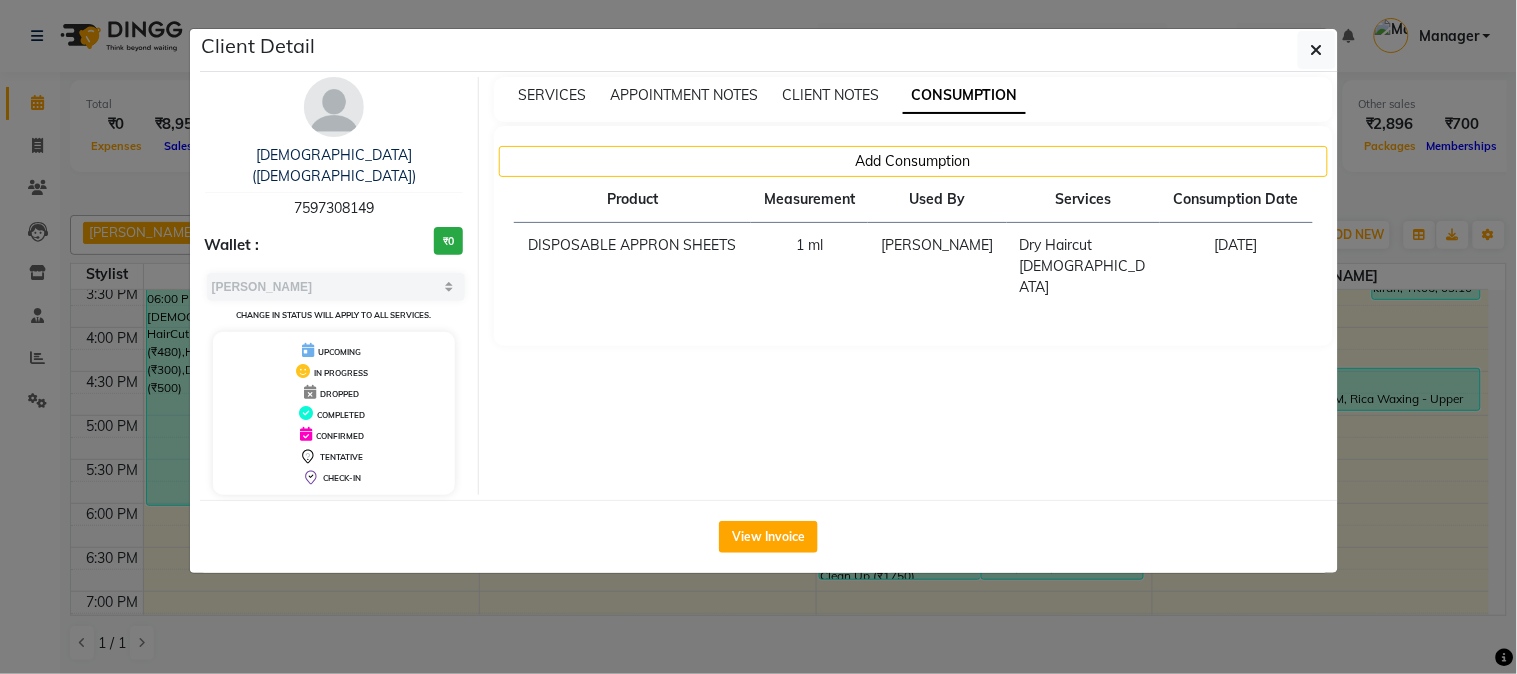 drag, startPoint x: 1321, startPoint y: 52, endPoint x: 1306, endPoint y: 56, distance: 15.524175 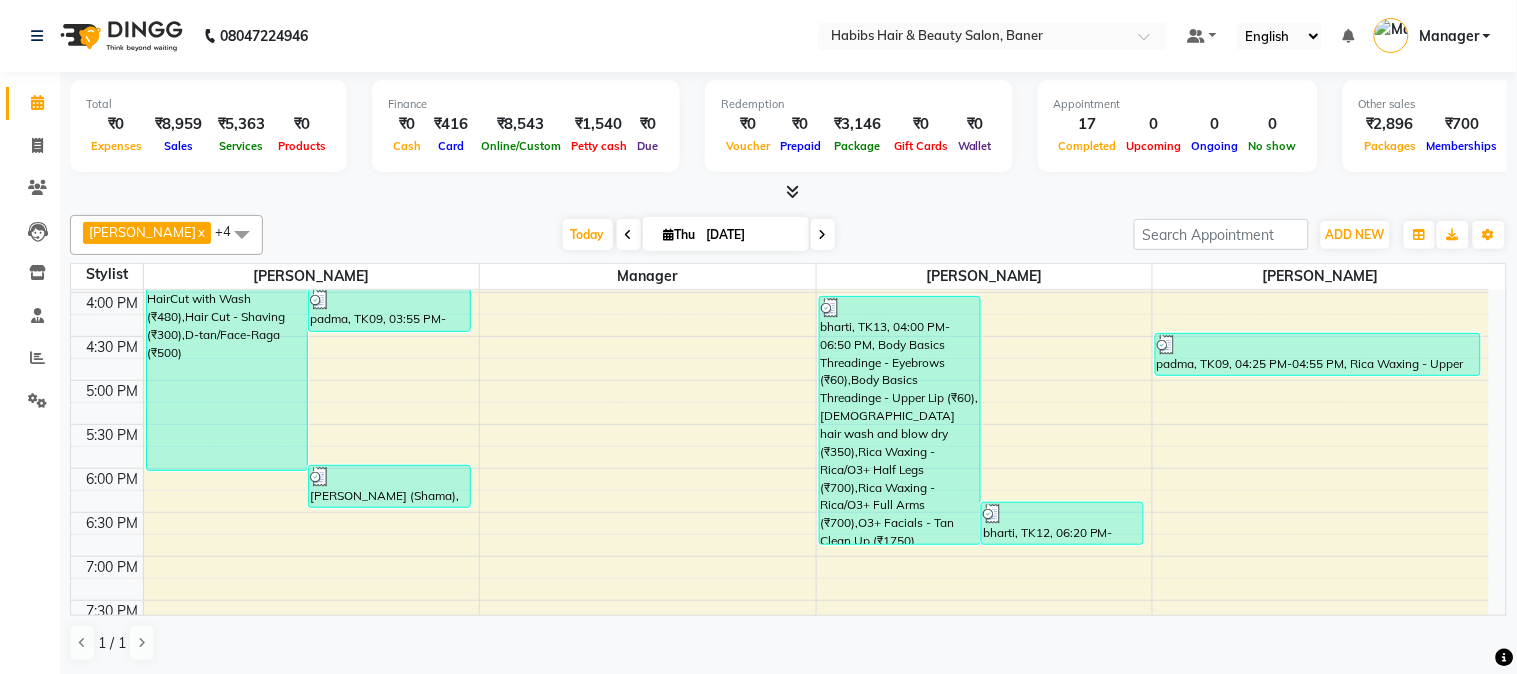 scroll, scrollTop: 666, scrollLeft: 0, axis: vertical 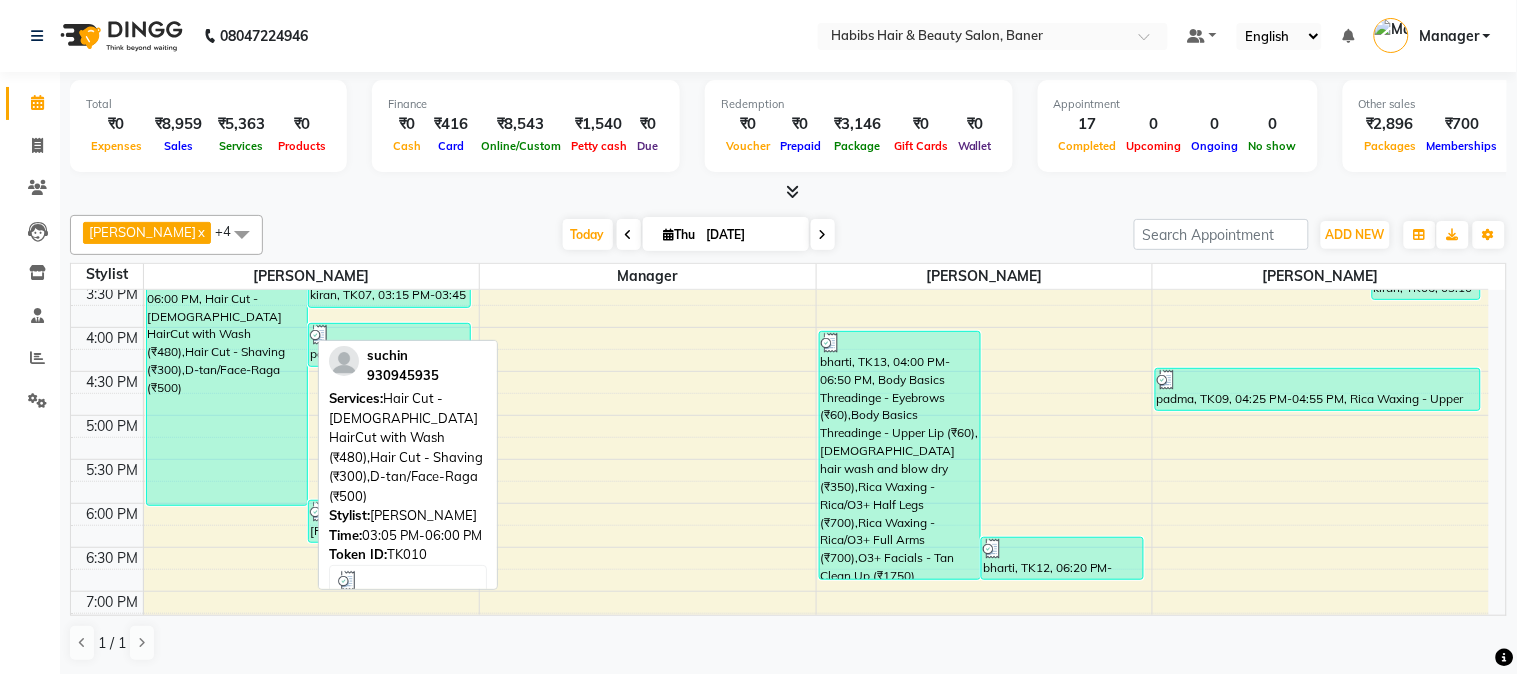 click on "suchin, TK10, 03:05 PM-06:00 PM, Hair Cut - [DEMOGRAPHIC_DATA] HairCut with Wash (₹480),Hair Cut - Shaving (₹300),D-tan/Face-Raga (₹500)" at bounding box center (227, 378) 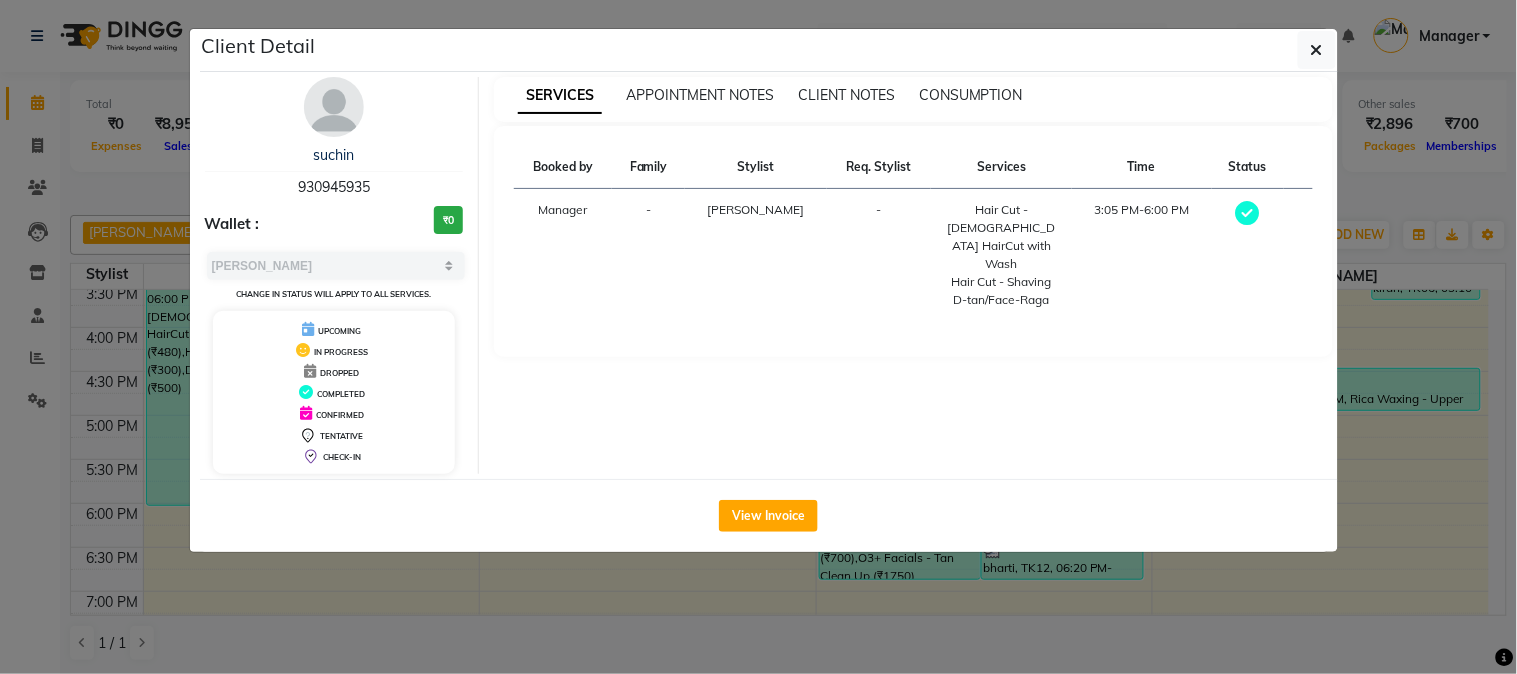 click on "SERVICES APPOINTMENT NOTES CLIENT NOTES CONSUMPTION" at bounding box center [913, 99] 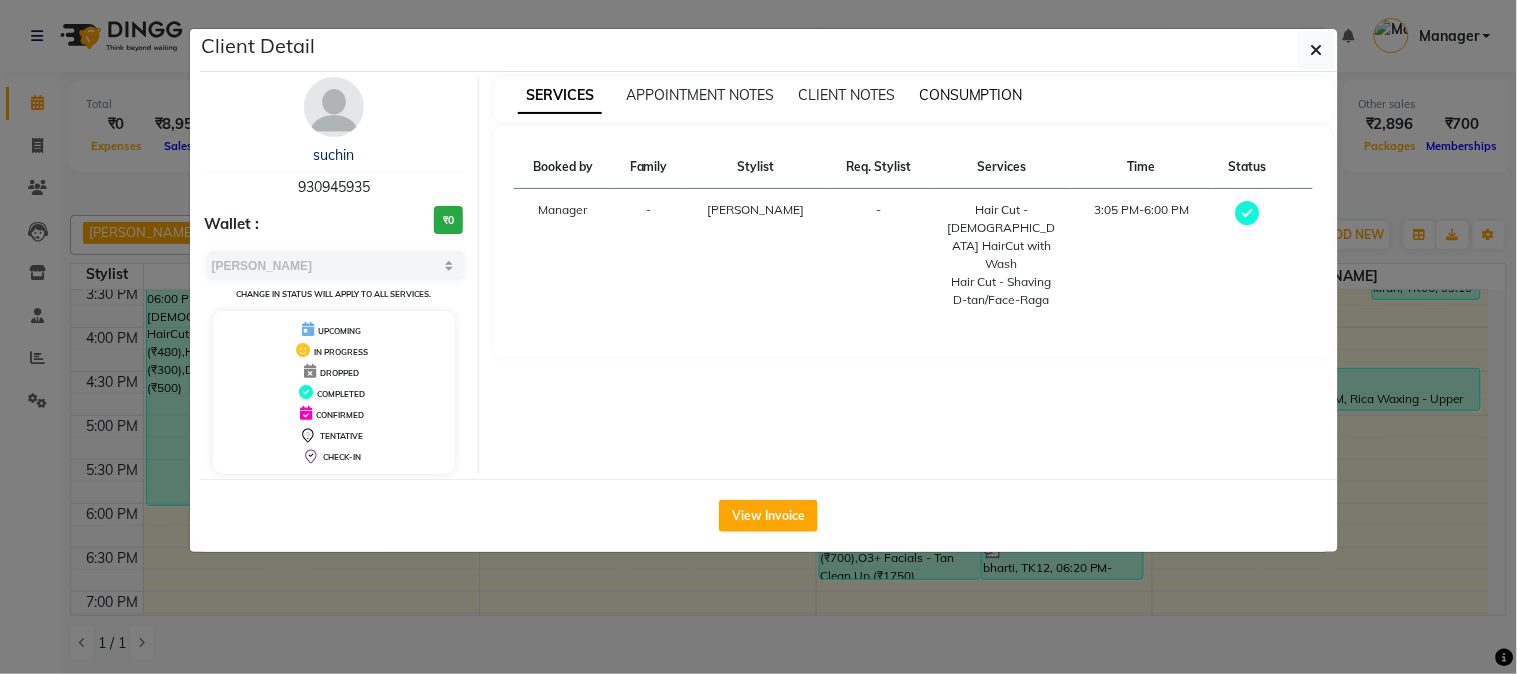 click on "CONSUMPTION" at bounding box center [971, 95] 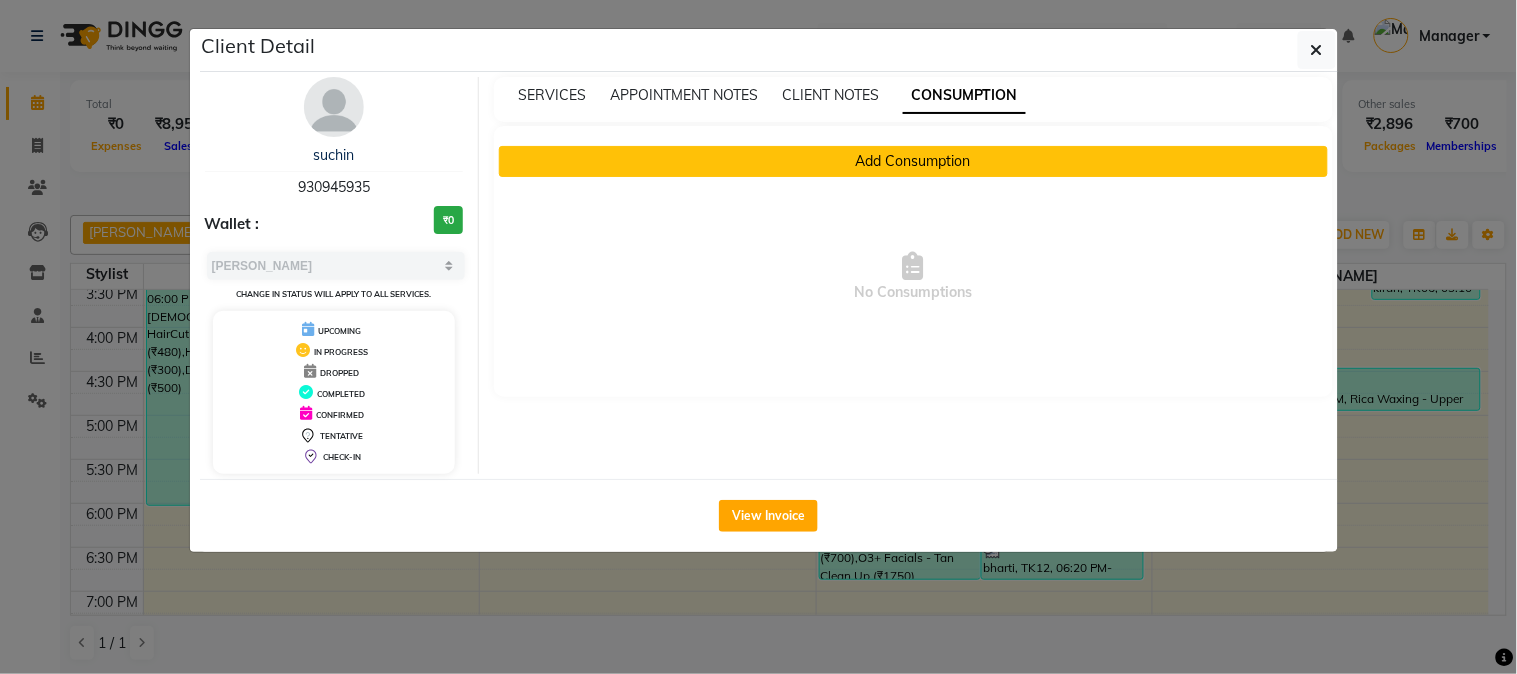 click on "Add Consumption" at bounding box center (913, 161) 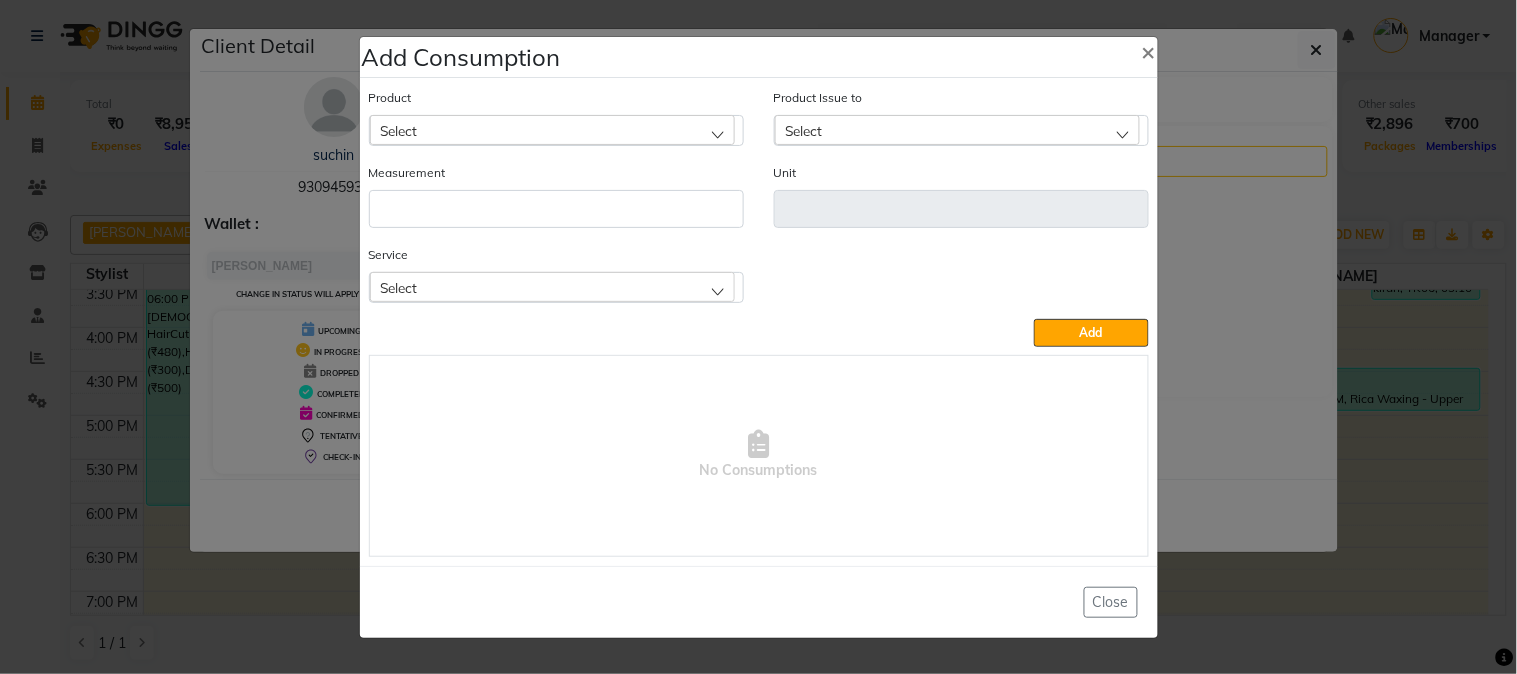 click on "Select" 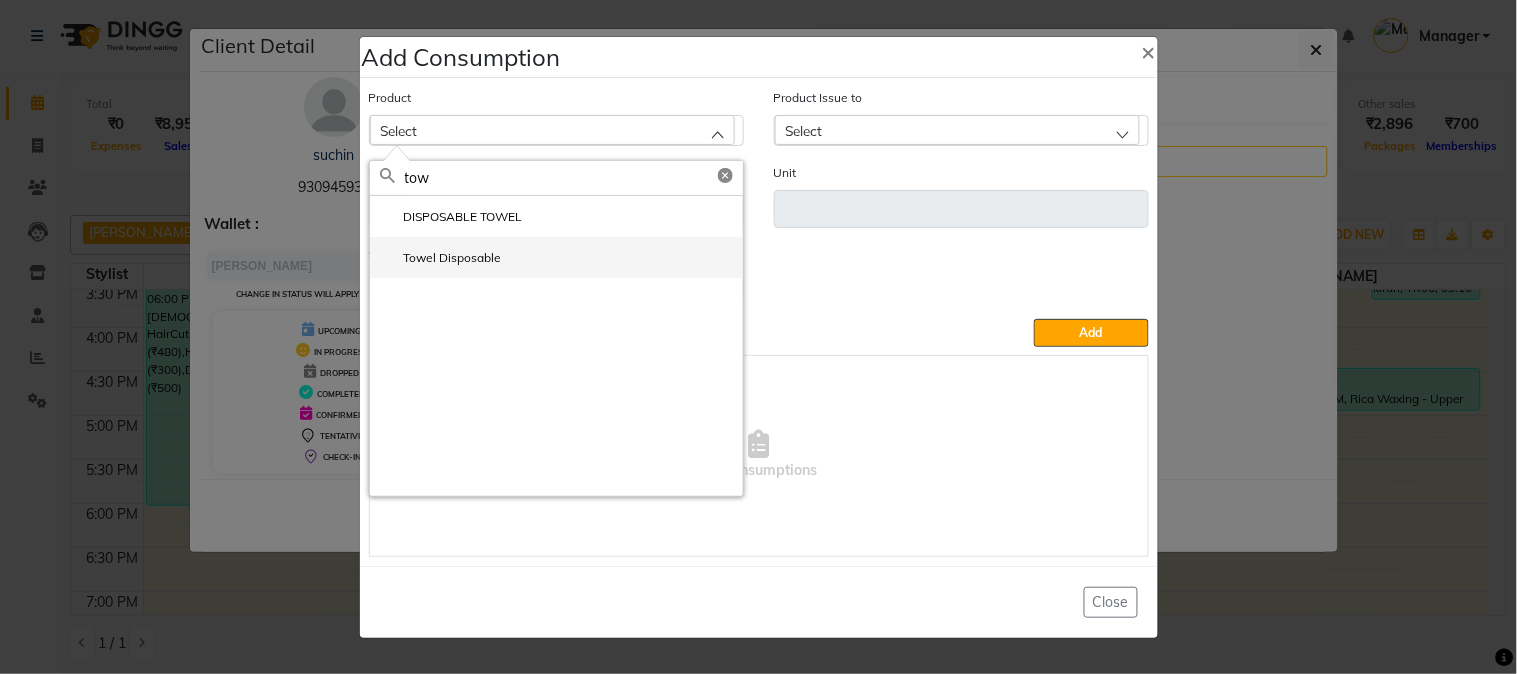 type on "tow" 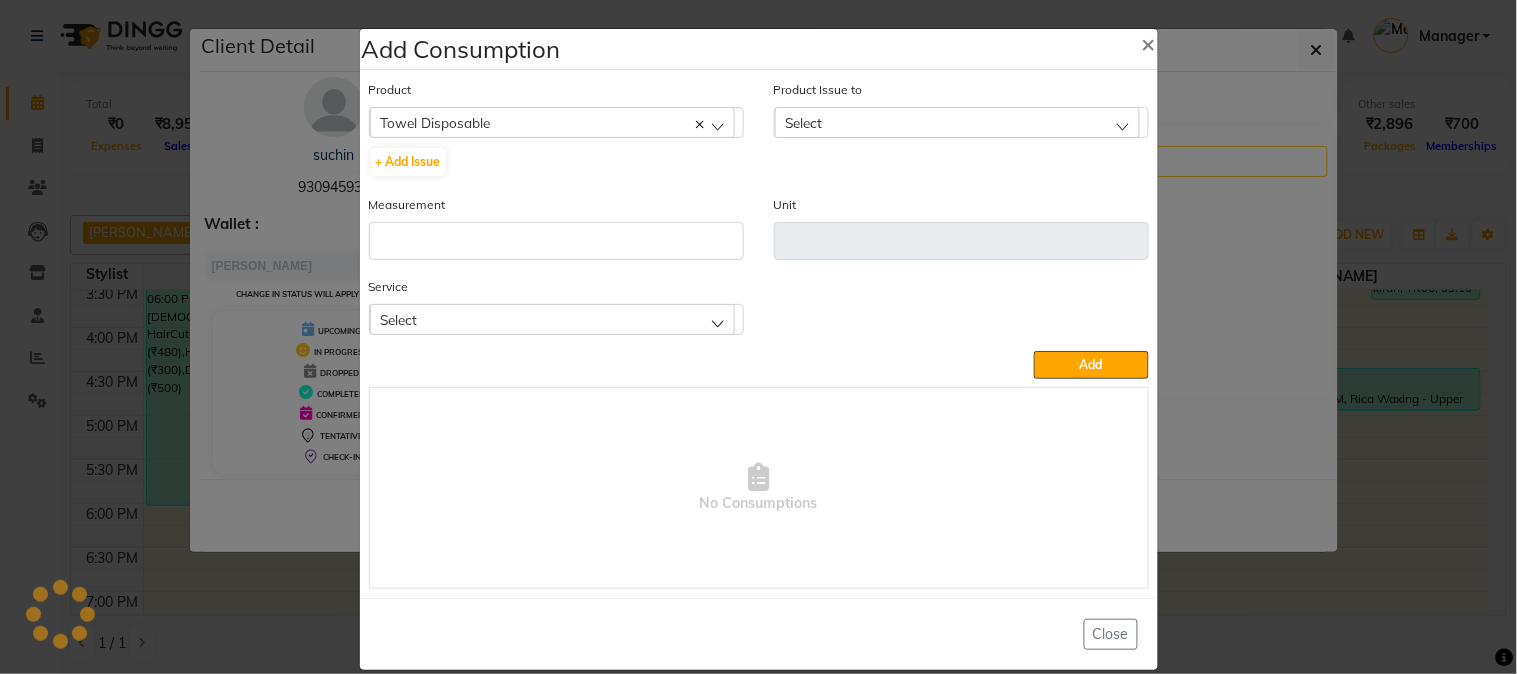 type on "pcs" 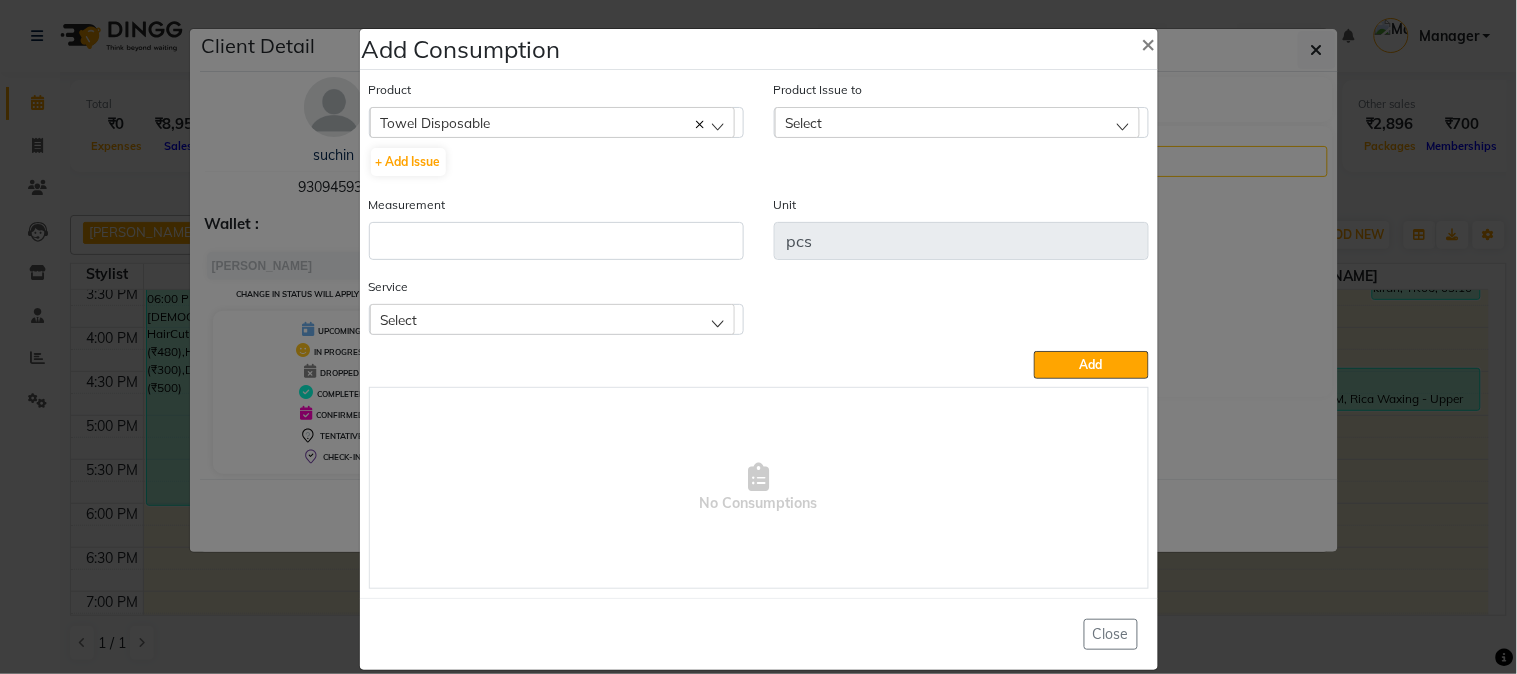 click on "Towel Disposable" 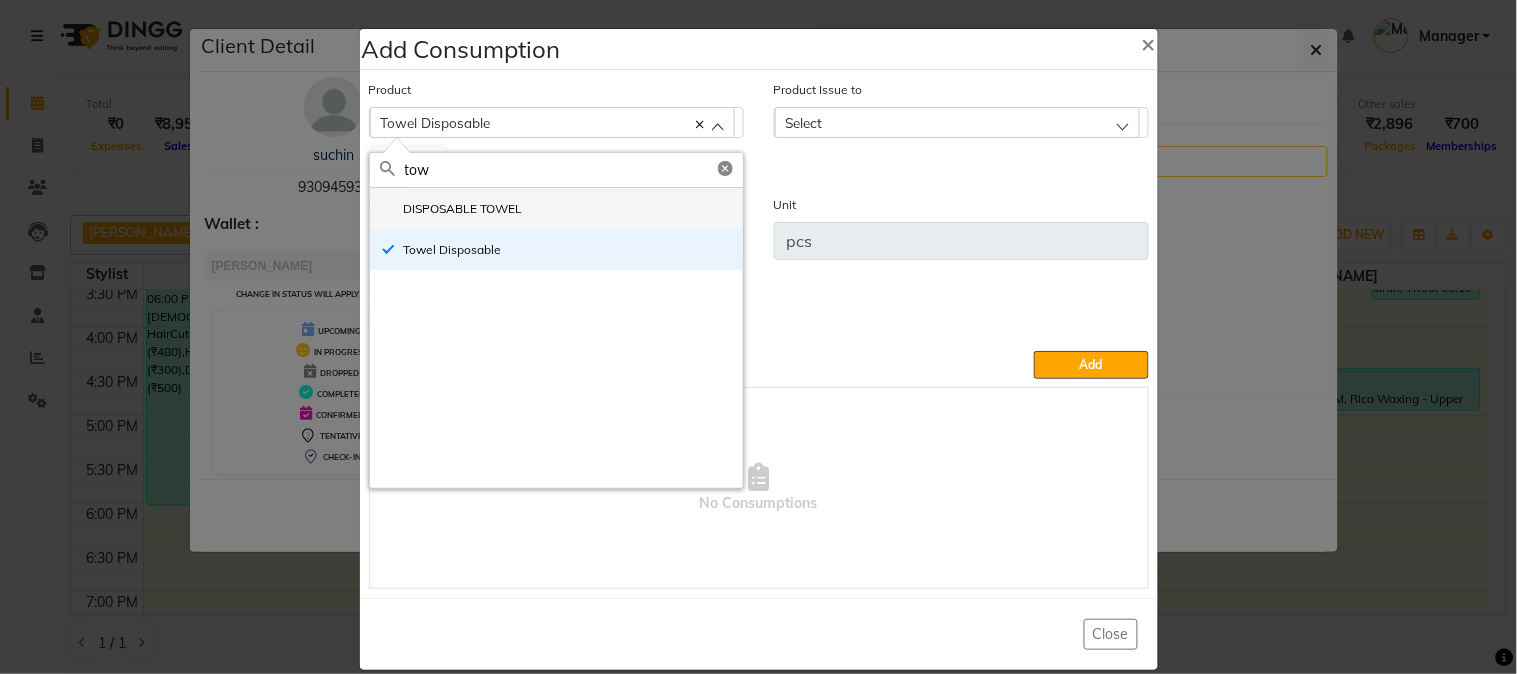 type on "tow" 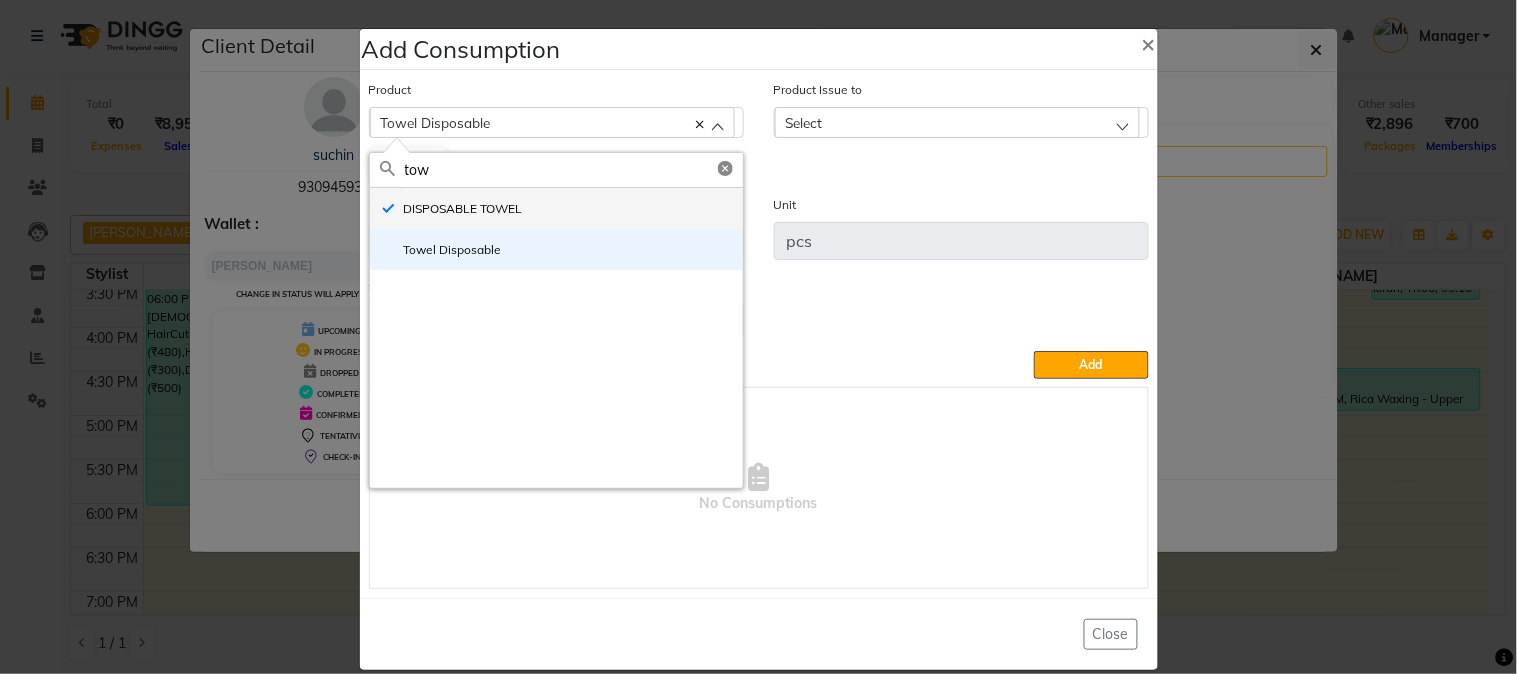 type on "ml" 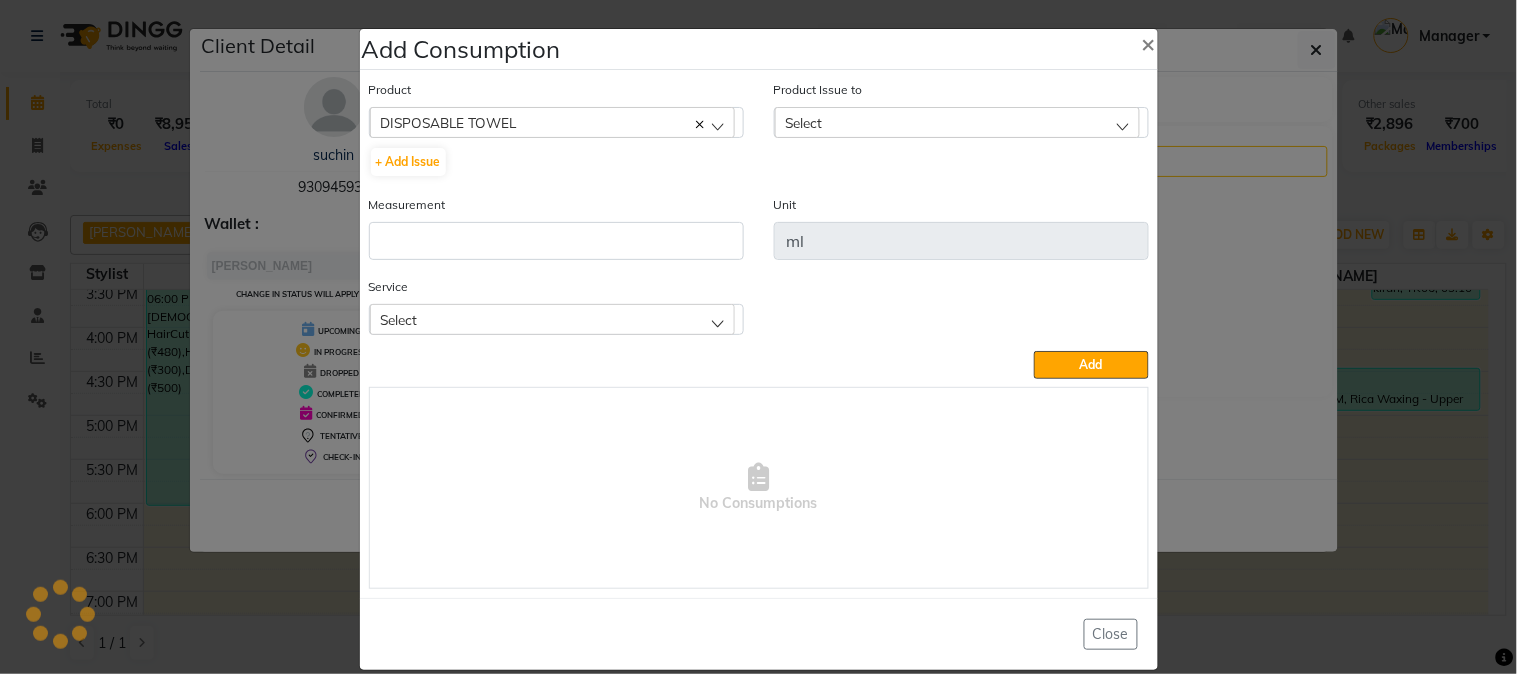 click on "Measurement" 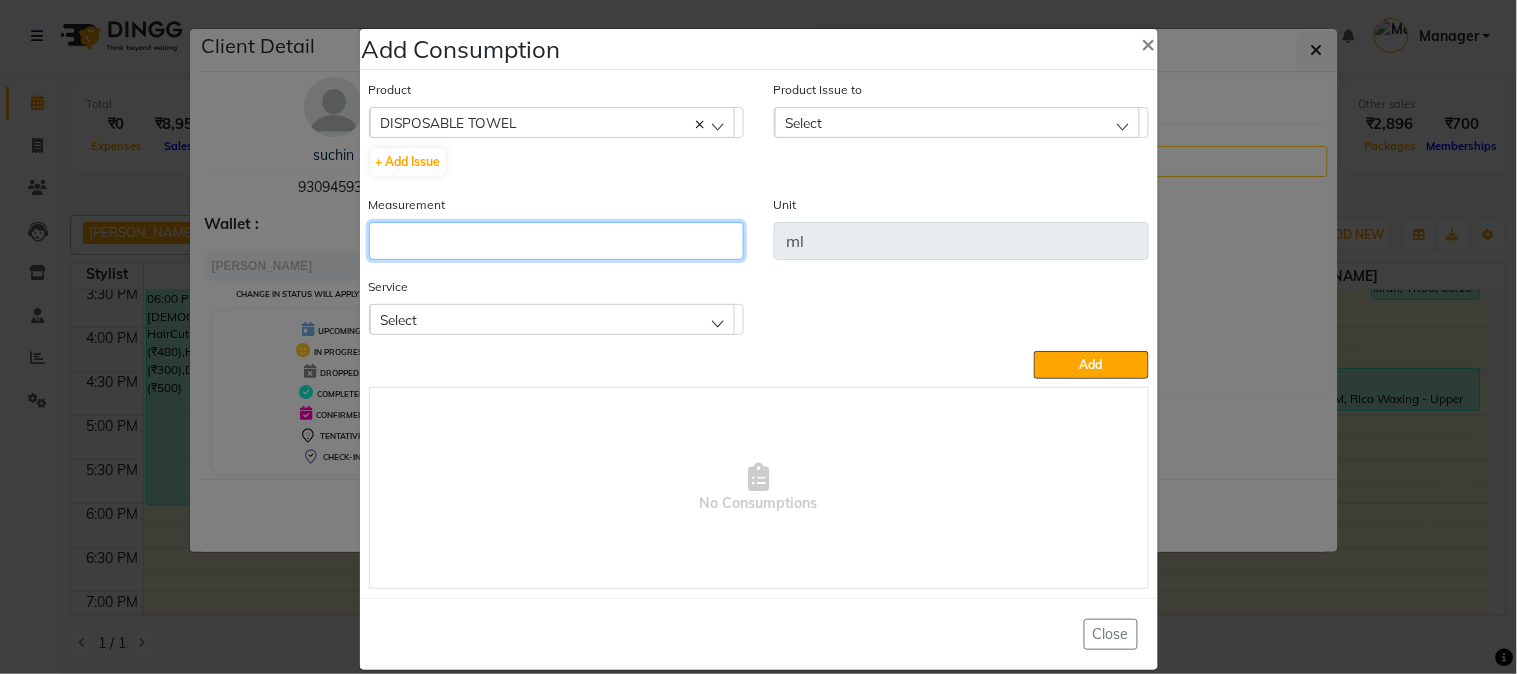 click 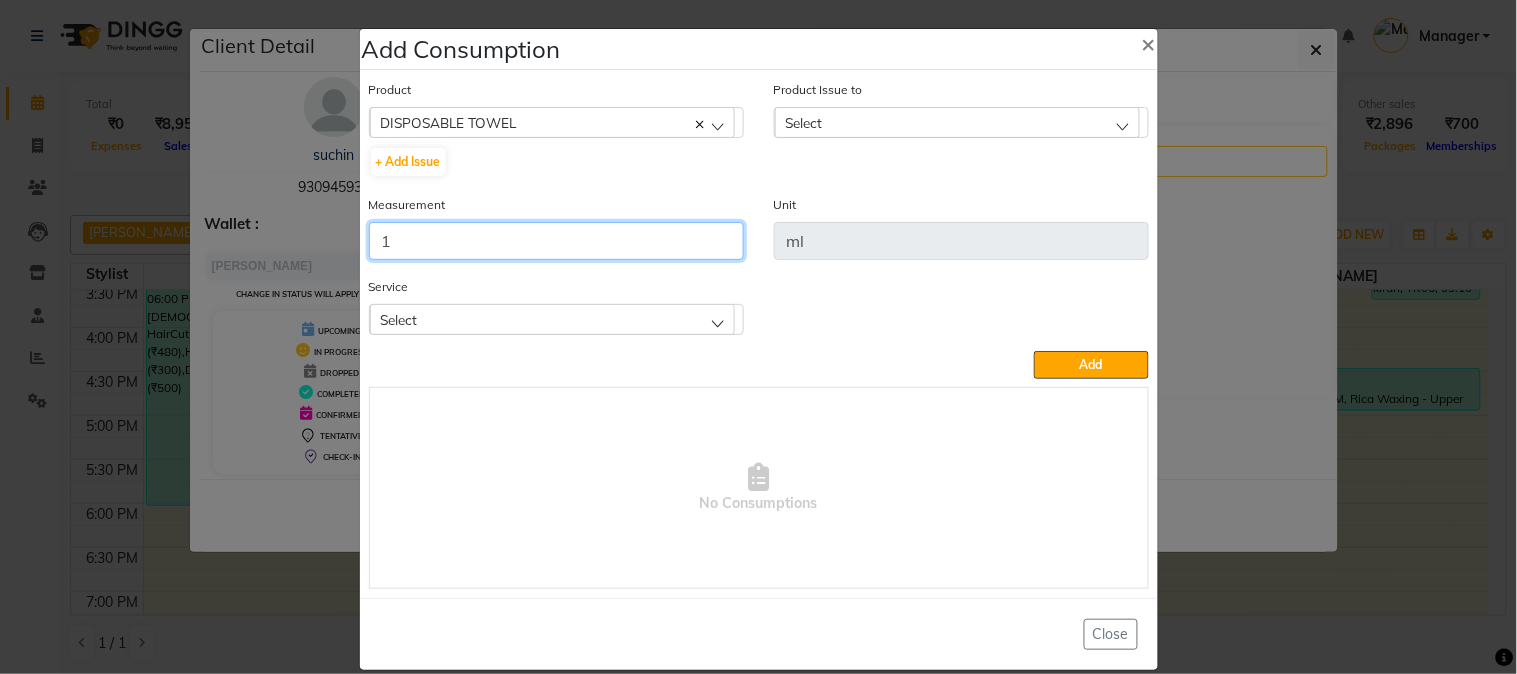 type on "1" 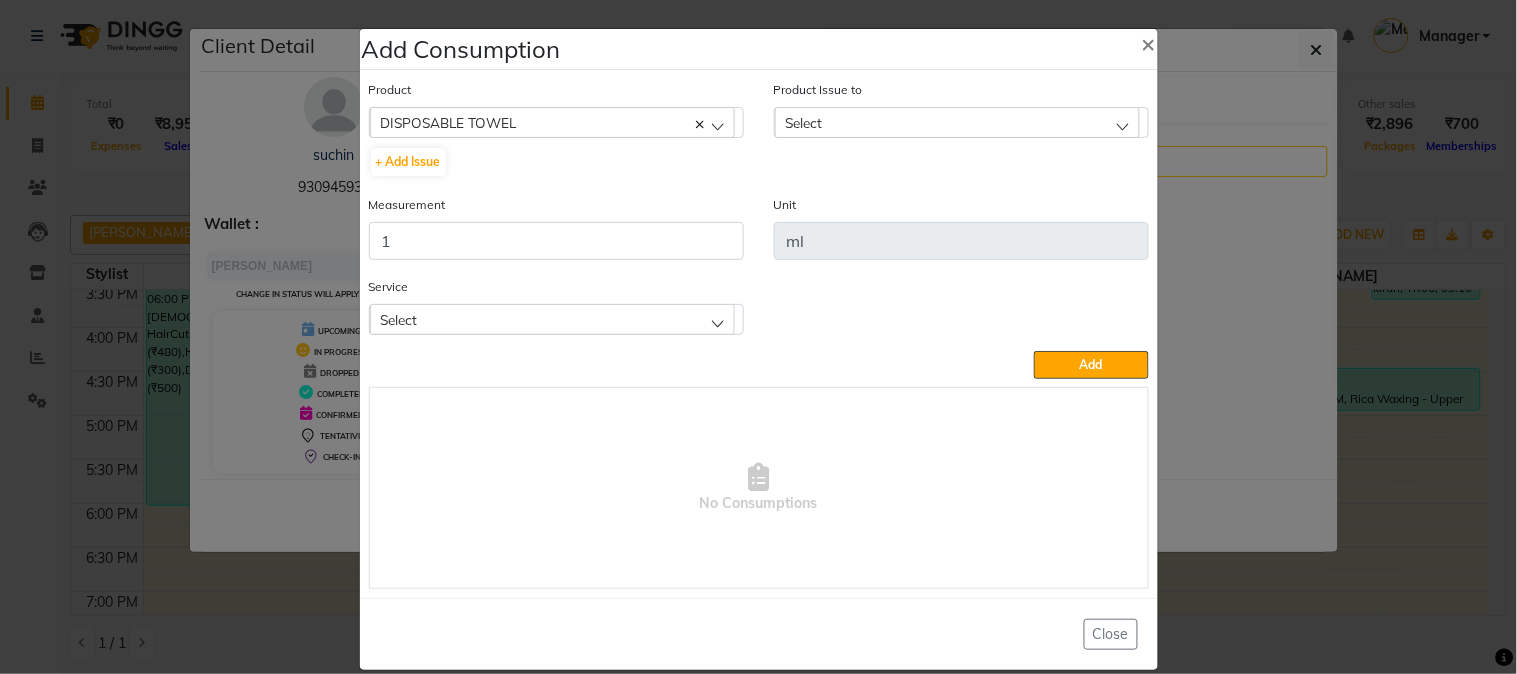 click on "Select" 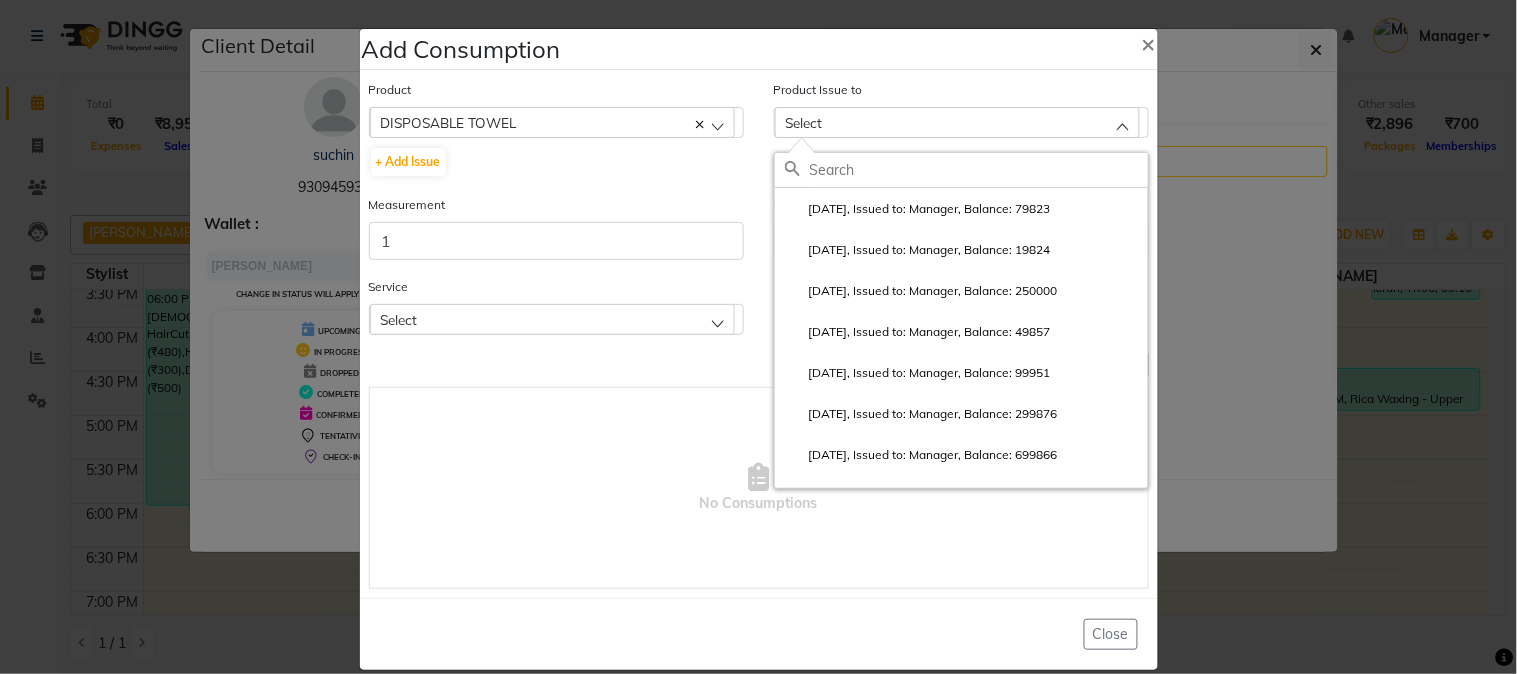 click on "2025-06-20, Issued to: Manager, Balance: 79823" 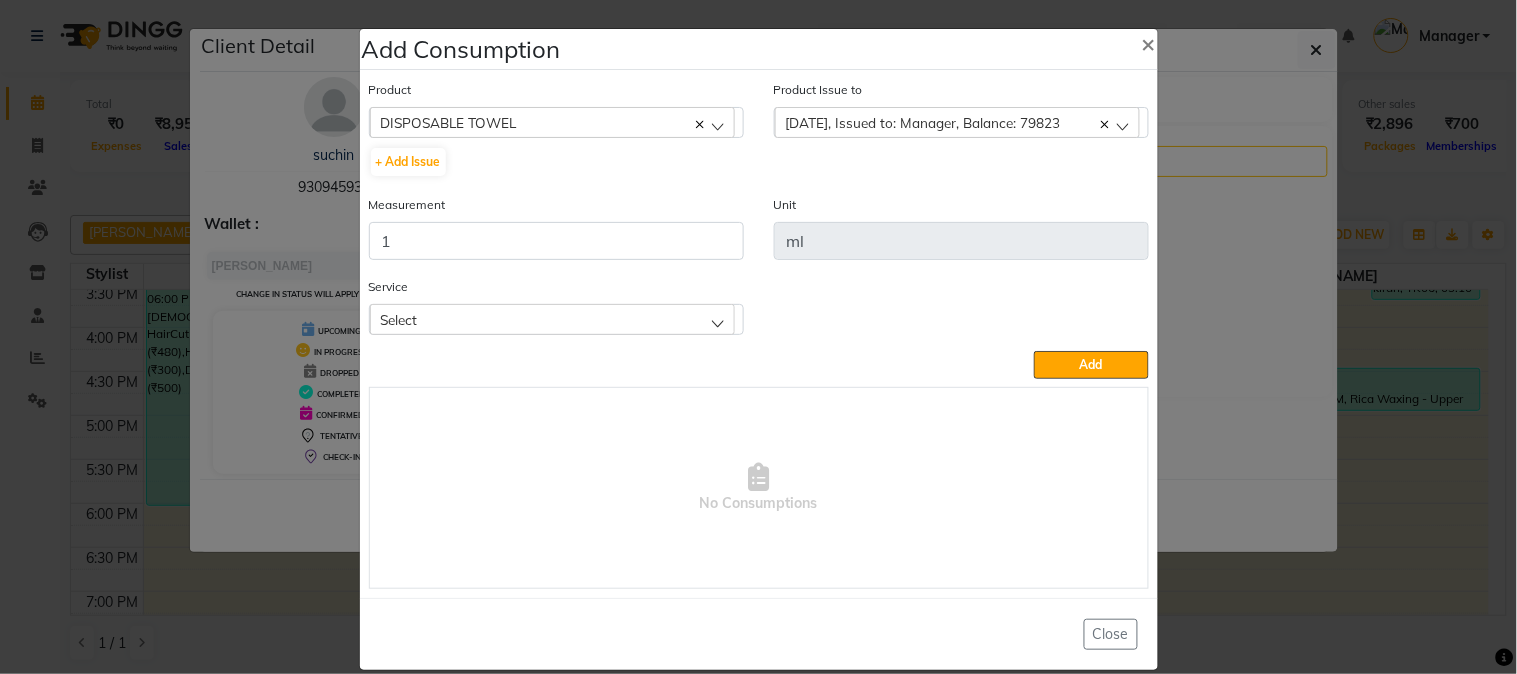 click on "Service Select Hair Cut - Male HairCut with Wash  Hair Cut - Shaving  D-tan/Face-Raga" 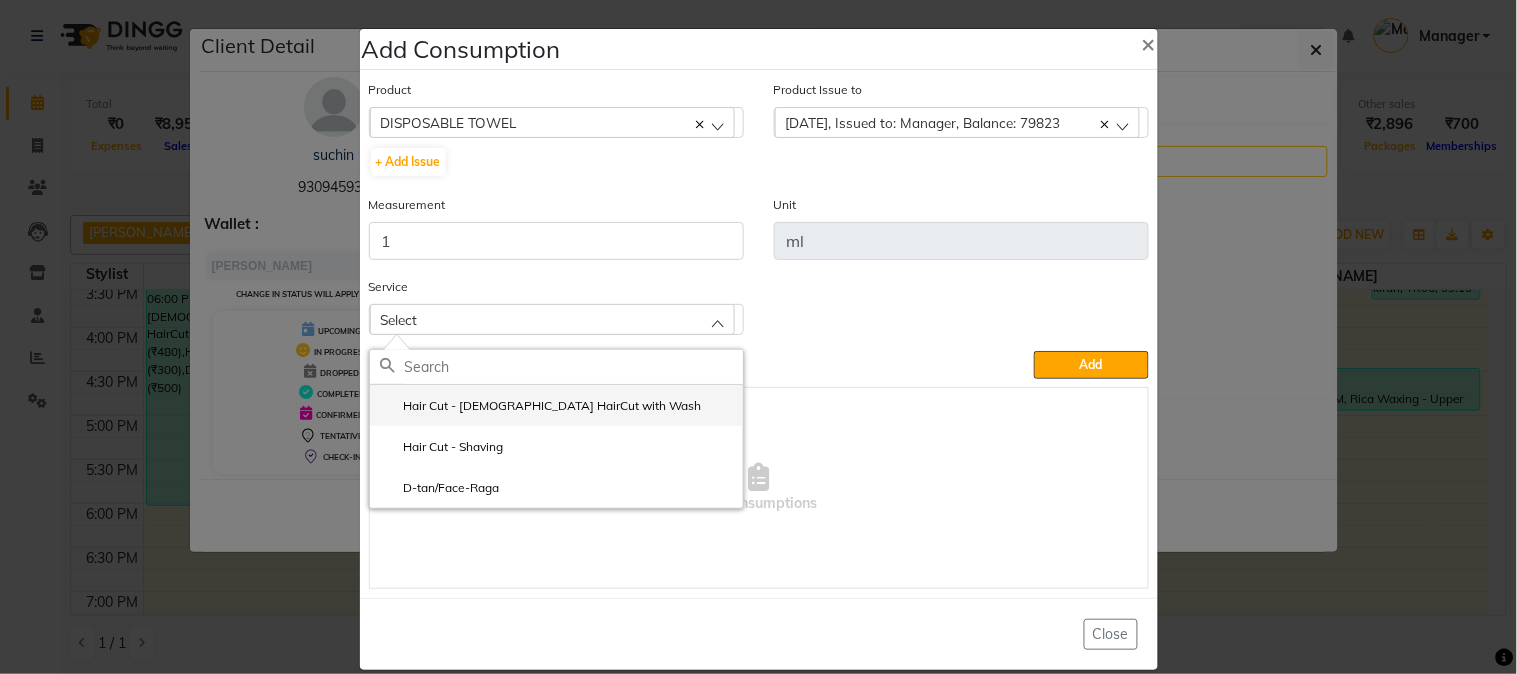 click on "Hair Cut - Male HairCut with Wash" 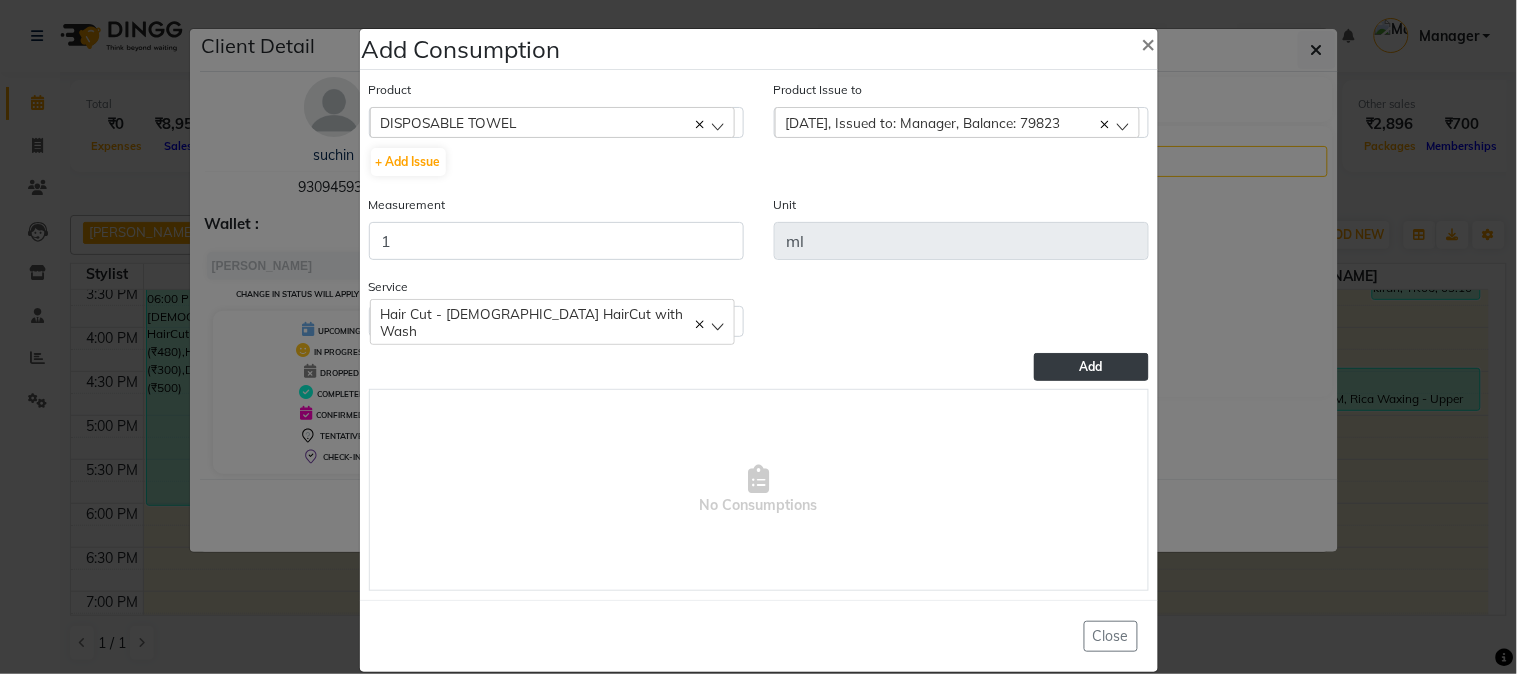click on "Add" 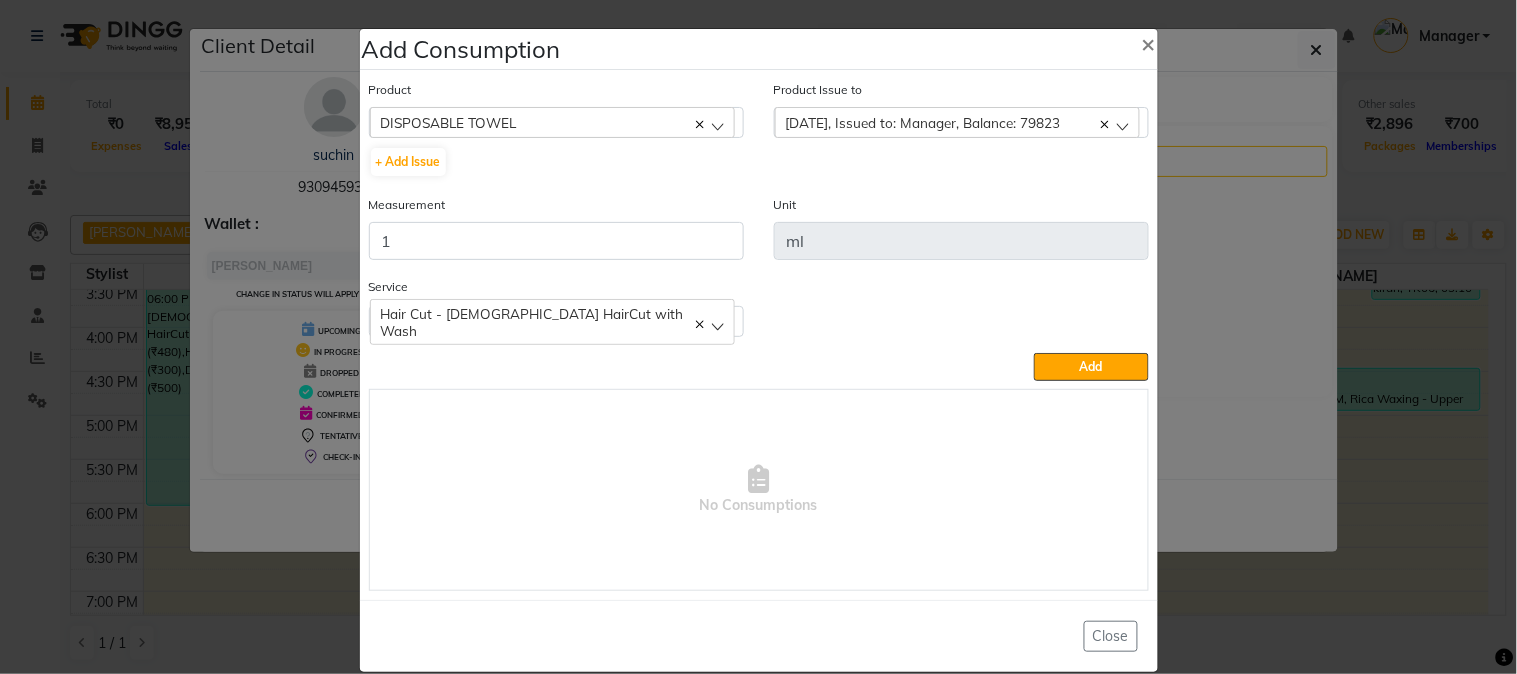 type 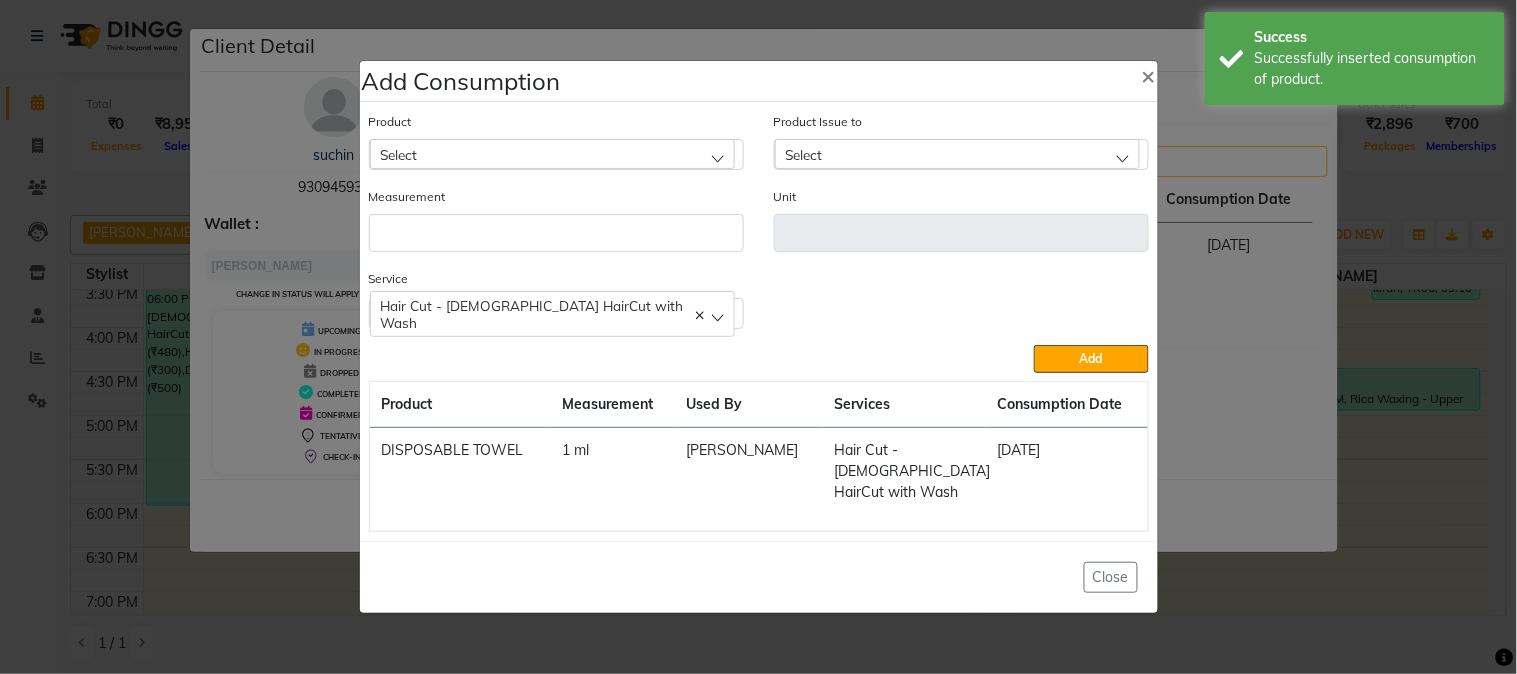 click on "Select" 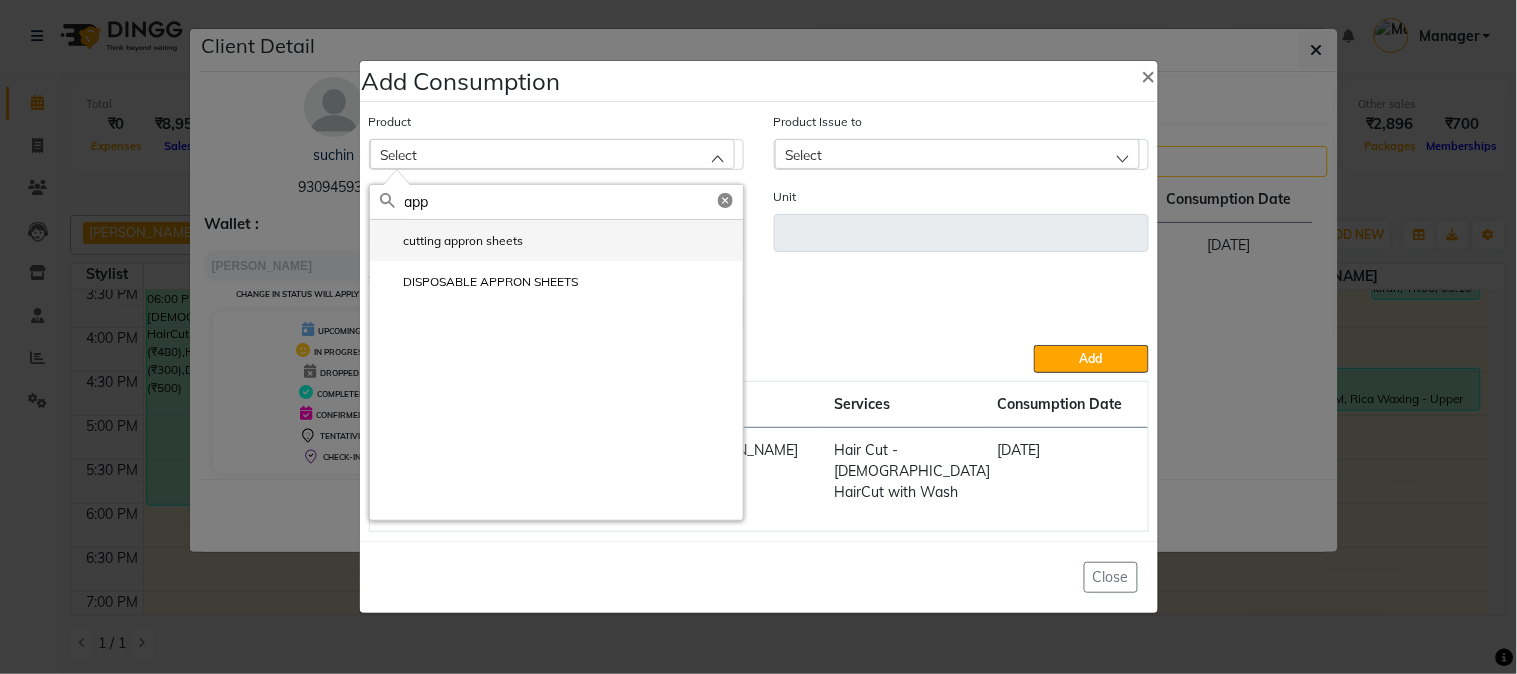 type on "app" 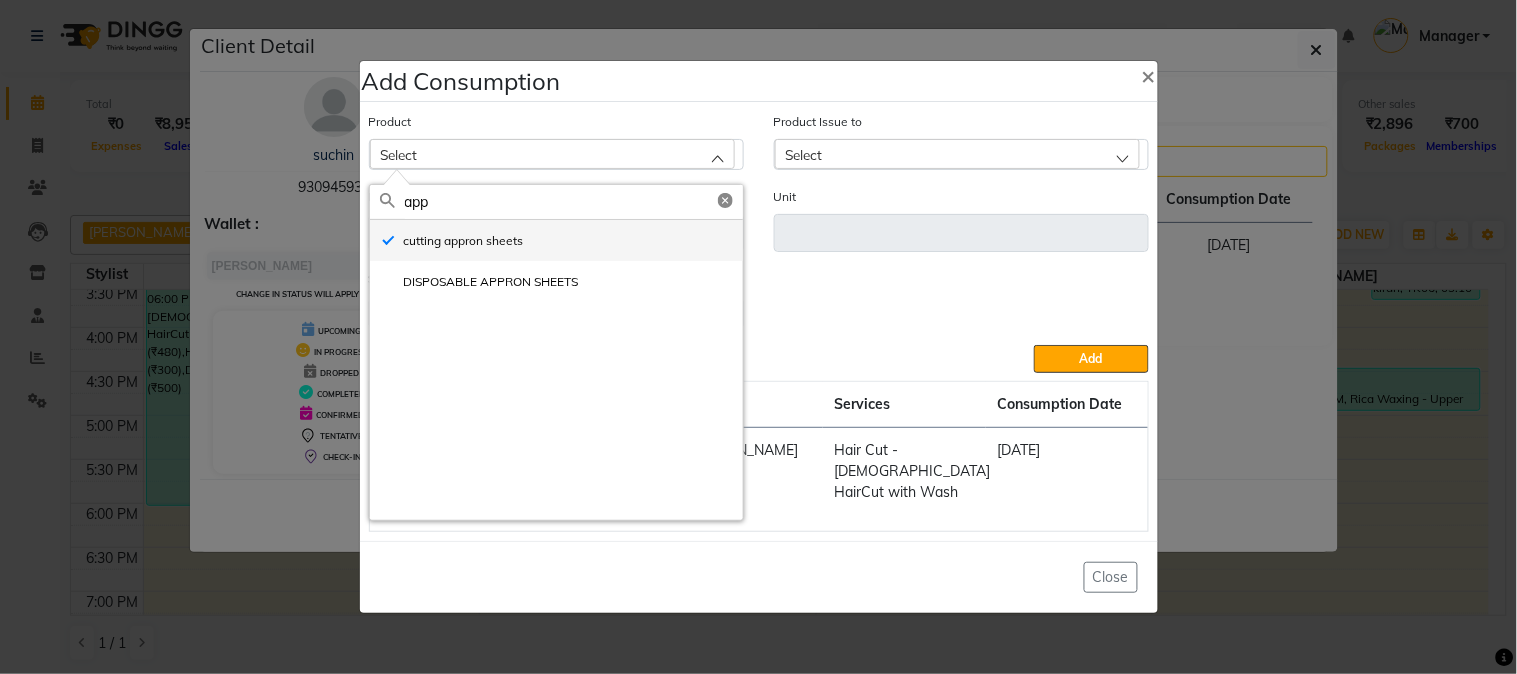 type on "pcs" 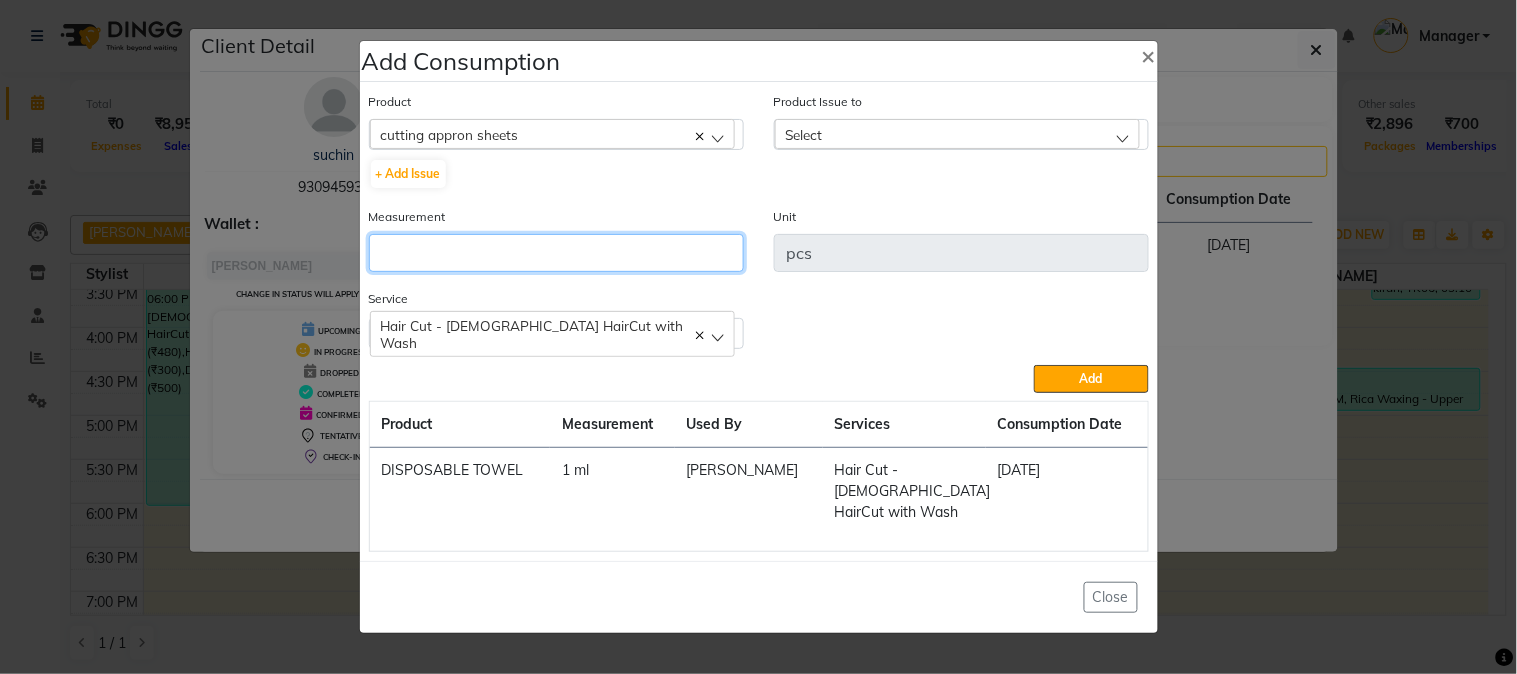 click 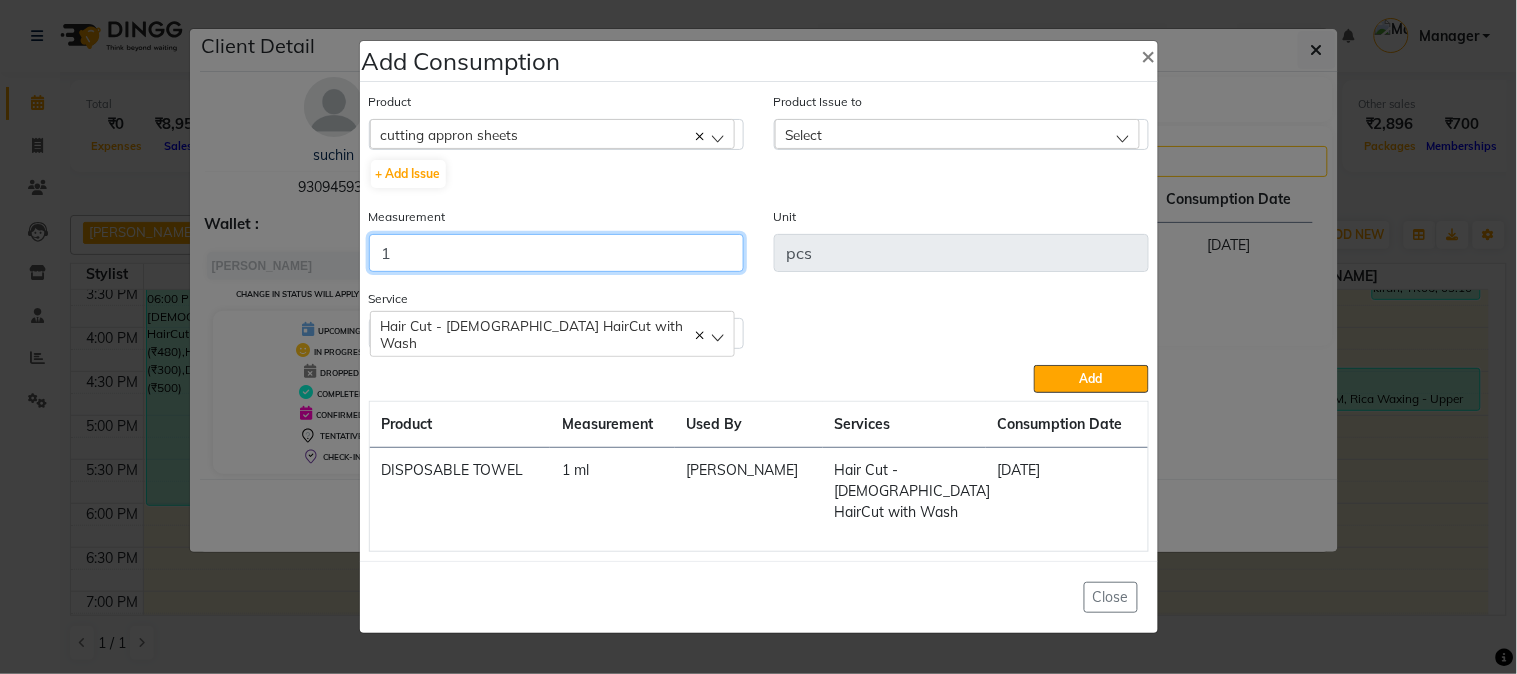 type on "1" 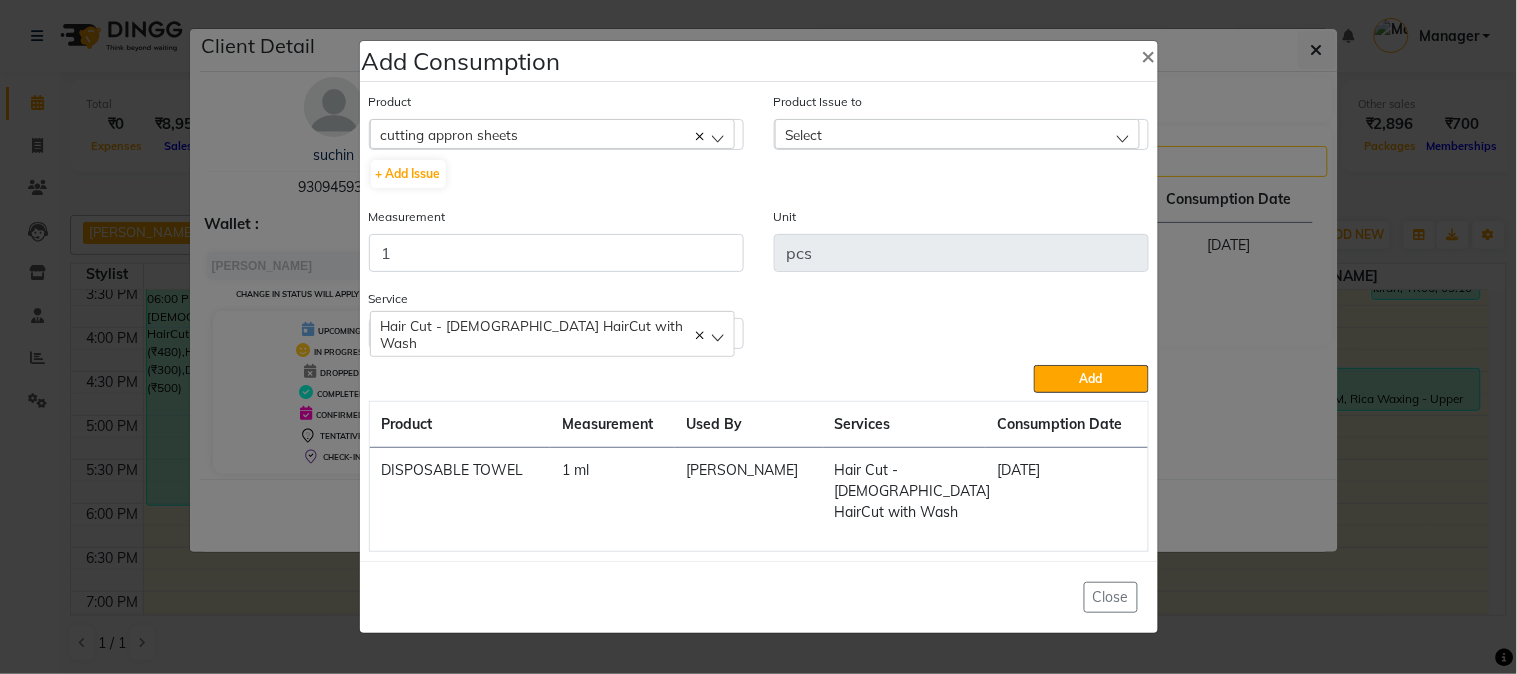 click on "Select" 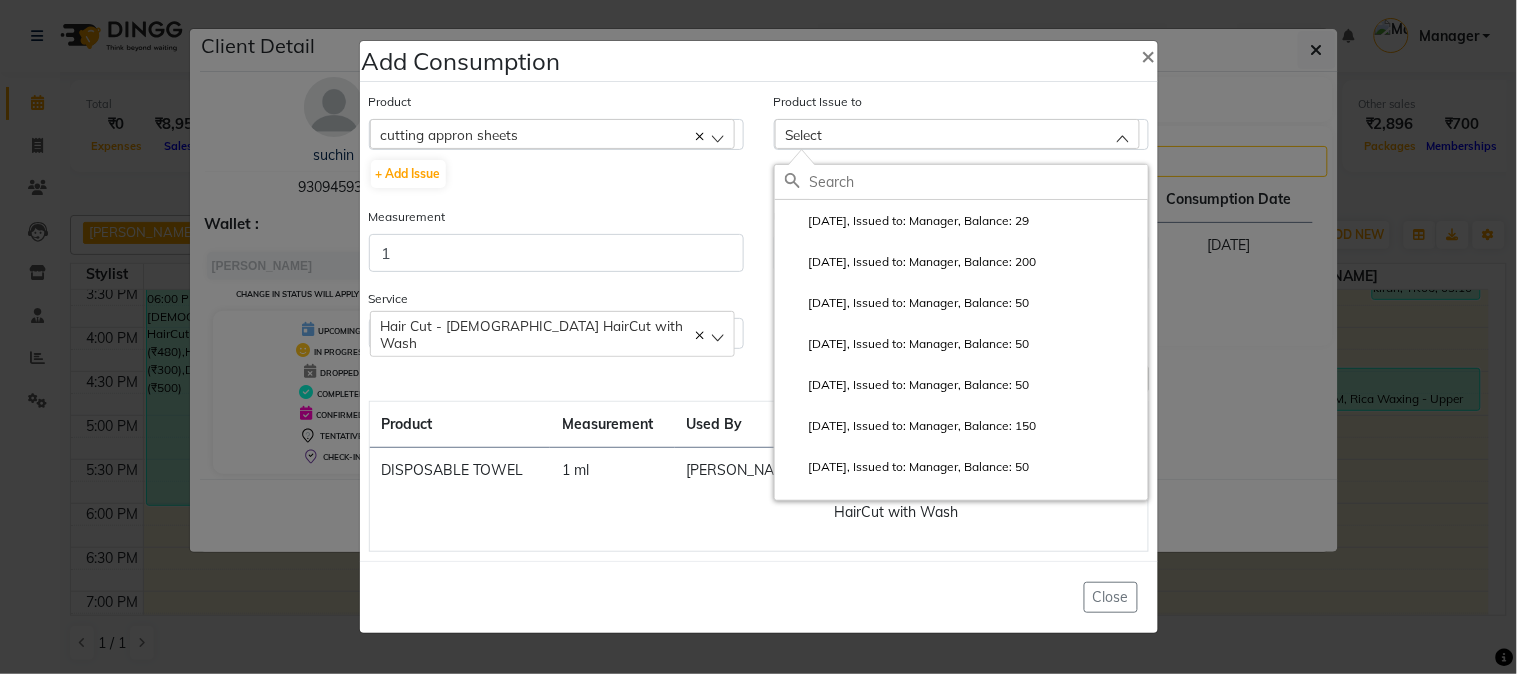 click 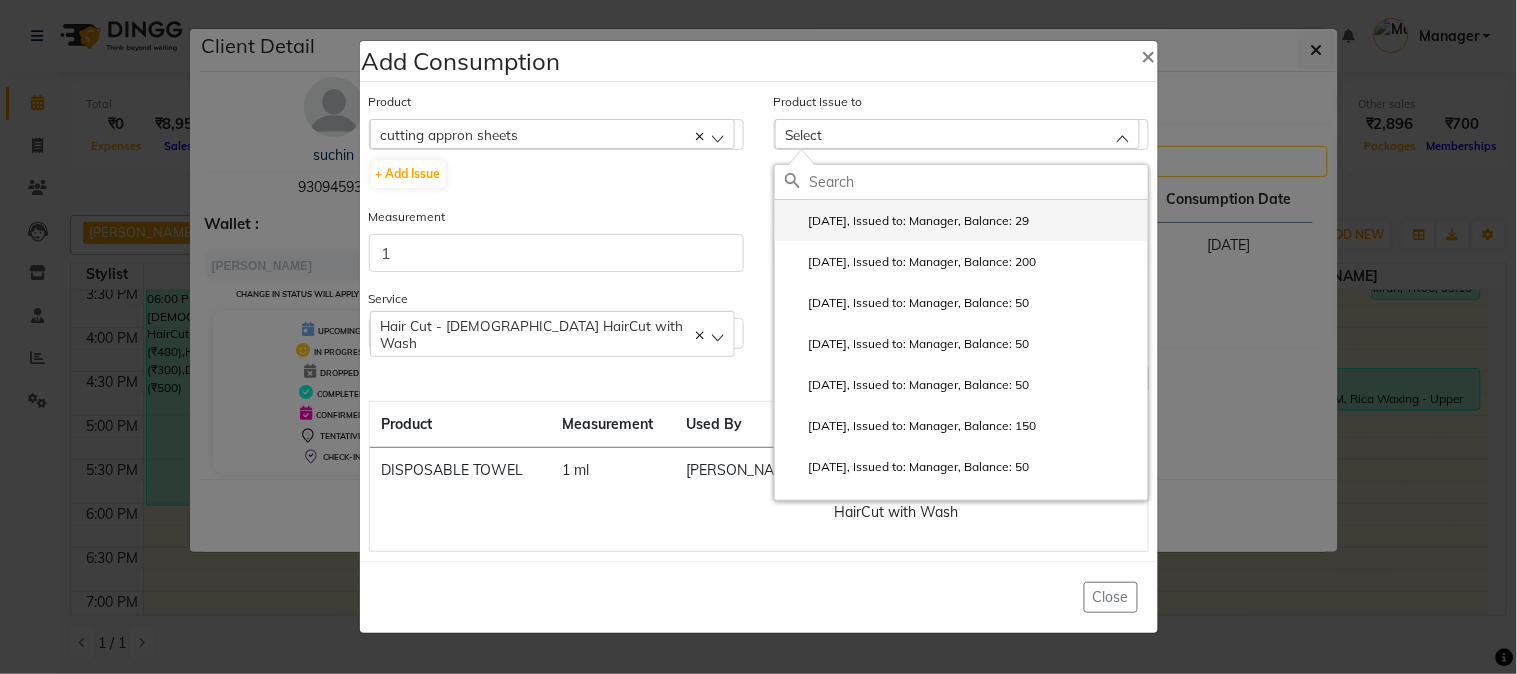 click on "2025-06-14, Issued to: Manager, Balance: 29" 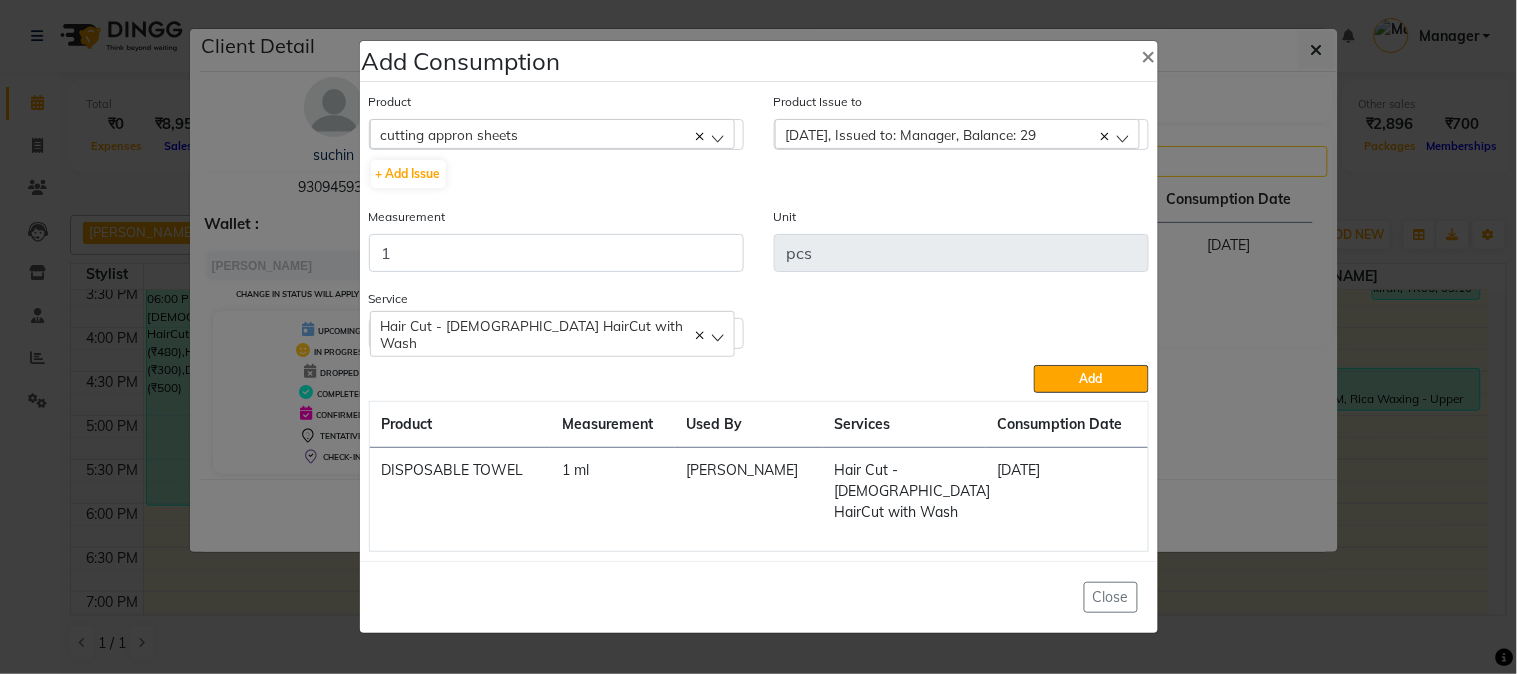 click on "Product  cutting appron sheets  5-7  + Add Issue  Product Issue to  2025-06-14, Issued to: Manager, Balance: 29  2025-06-14, Issued to: Manager, Balance: 29 2025-06-08, Issued to: Manager, Balance: 200 2025-06-07, Issued to: Manager, Balance: 50 2025-05-18, Issued to: Manager, Balance: 50 2025-05-10, Issued to: Manager, Balance: 50 2025-05-01, Issued to: Manager, Balance: 150 2025-04-27, Issued to: Manager, Balance: 50 2025-04-14, Issued to: Manager, Balance: 399 Measurement 1 Unit pcs Service  Hair Cut - Male HairCut with Wash  Hair Cut - Male HairCut with Wash  Hair Cut - Shaving  D-tan/Face-Raga  Add  Product Measurement Used By Services Consumption Date  DISPOSABLE TOWEL   1 ml   Mahesh Dalavi    Hair Cut - Male HairCut with Wash   10-07-2025" 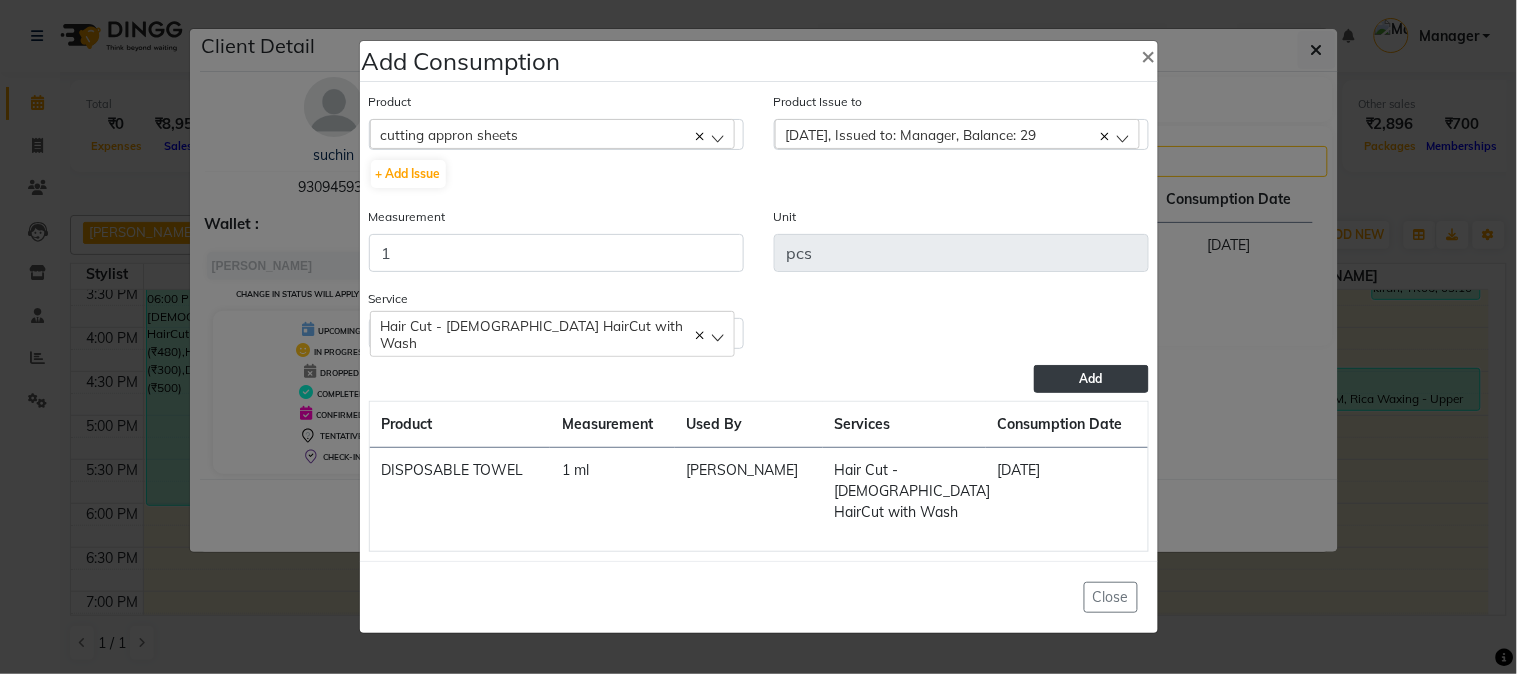 click on "Add" 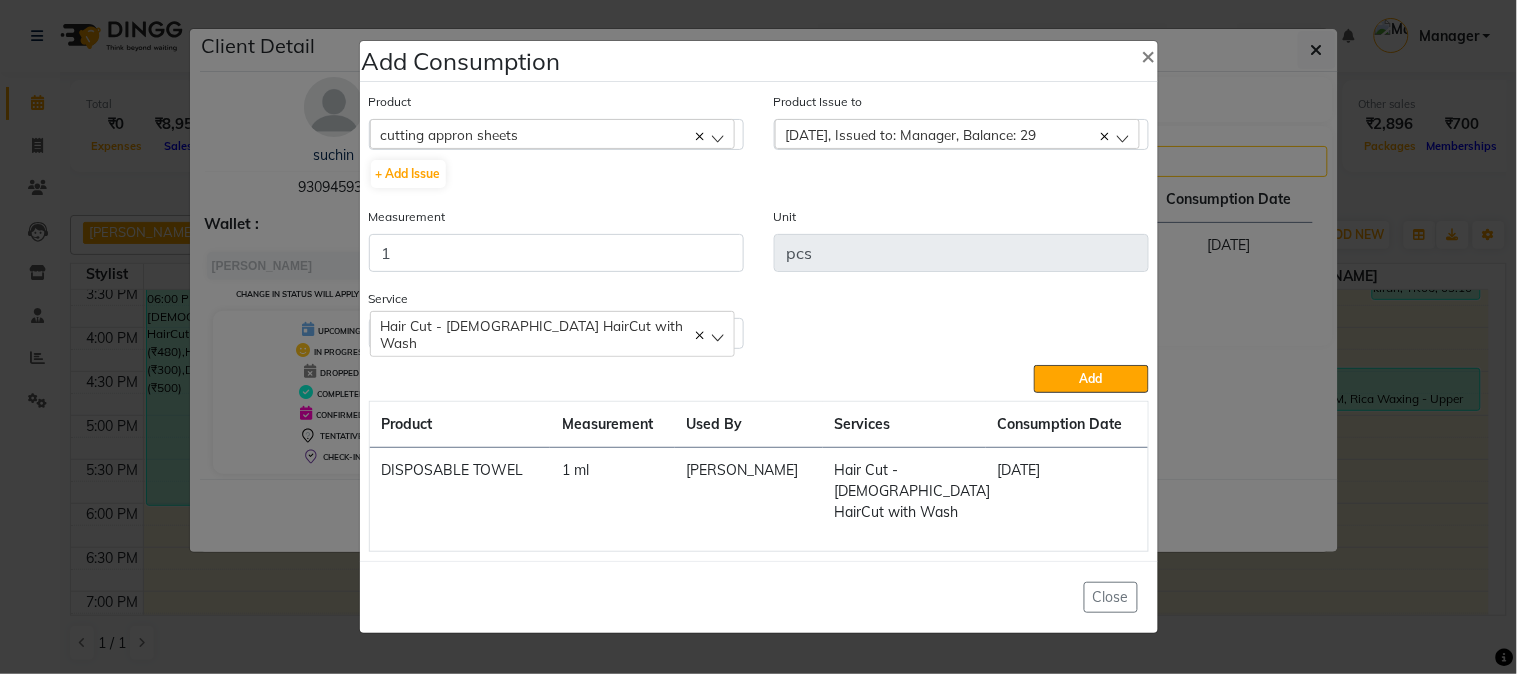 type 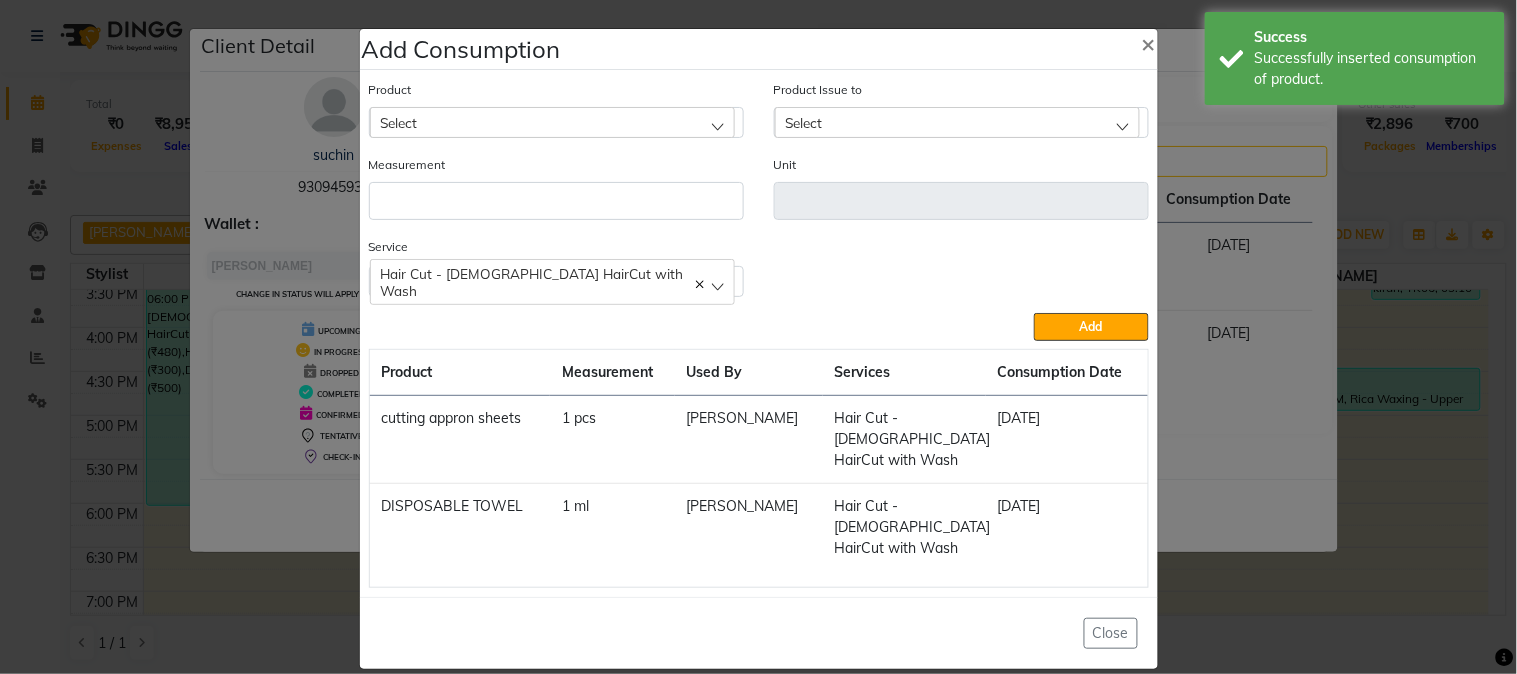 click on "Select" 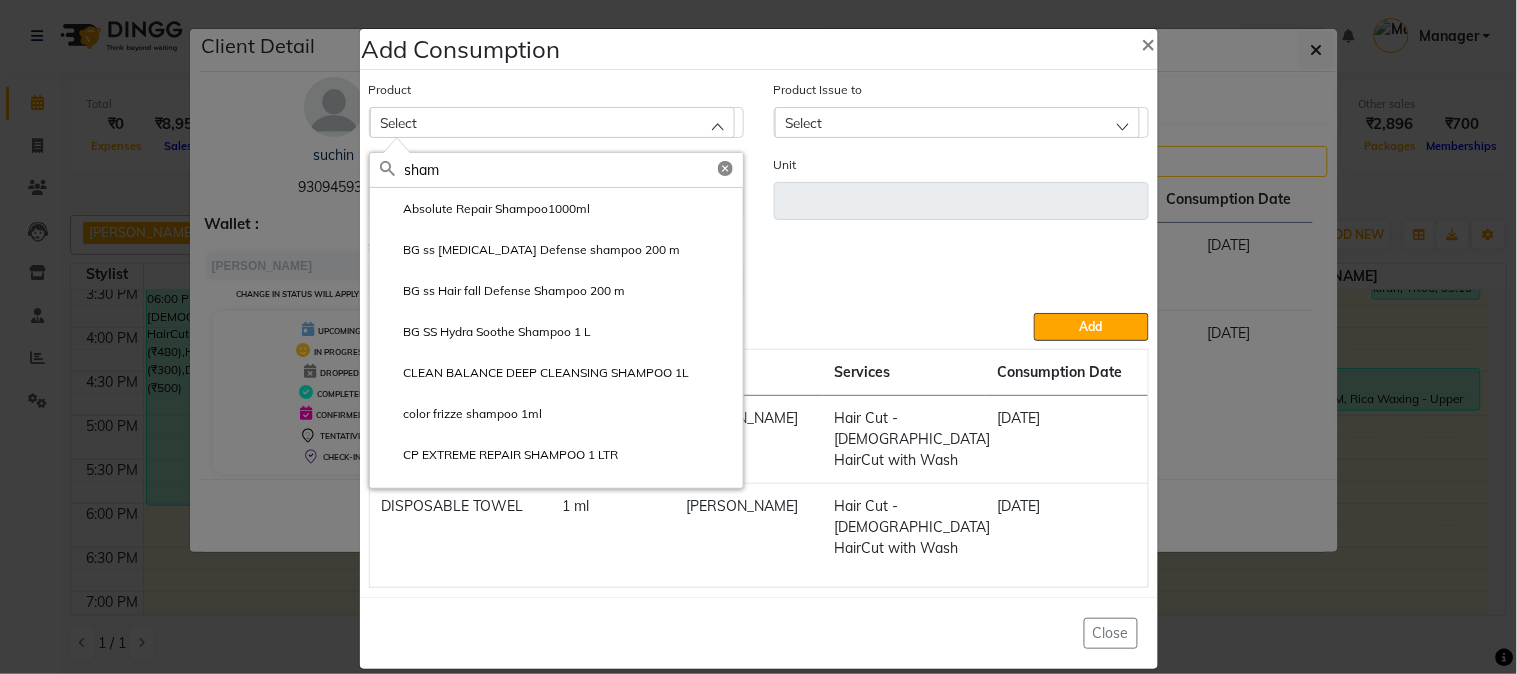 type on "sham" 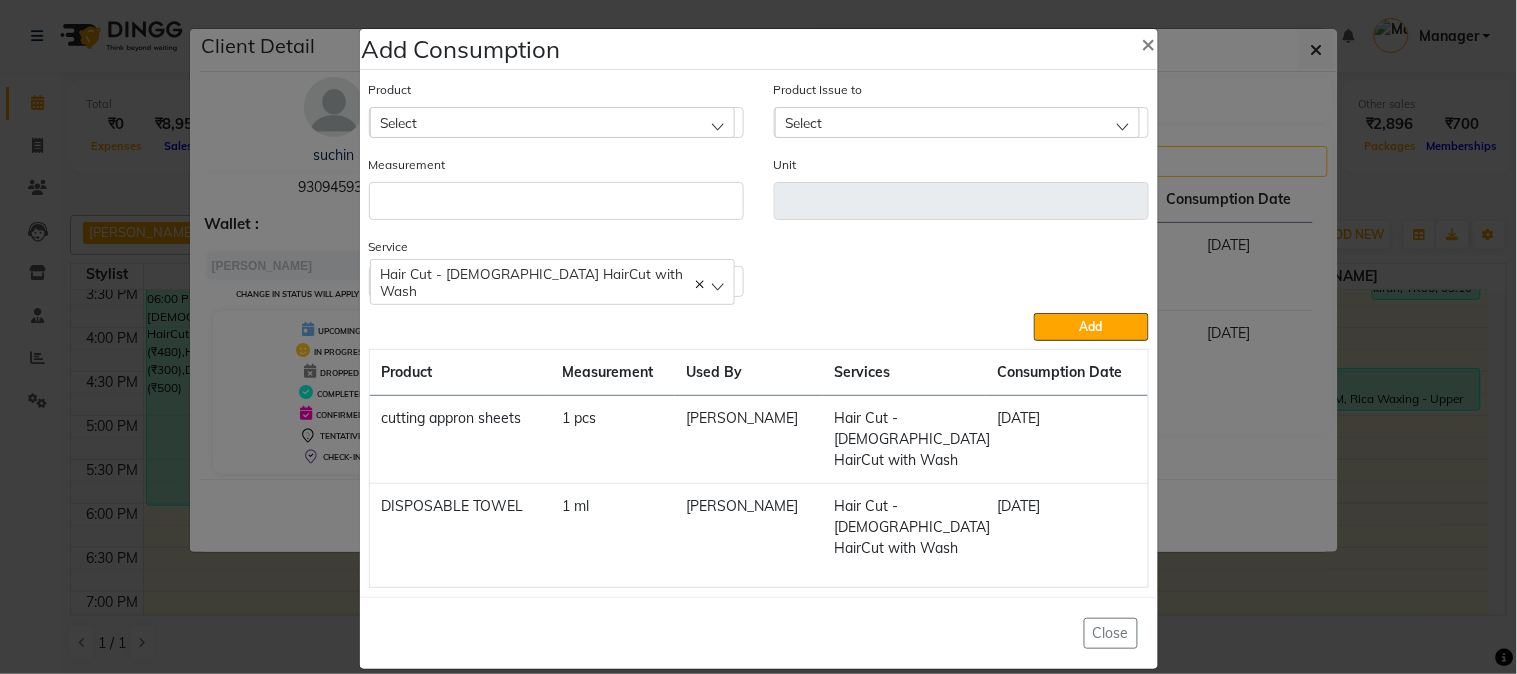 click on "Hair Cut - Male HairCut with Wash" 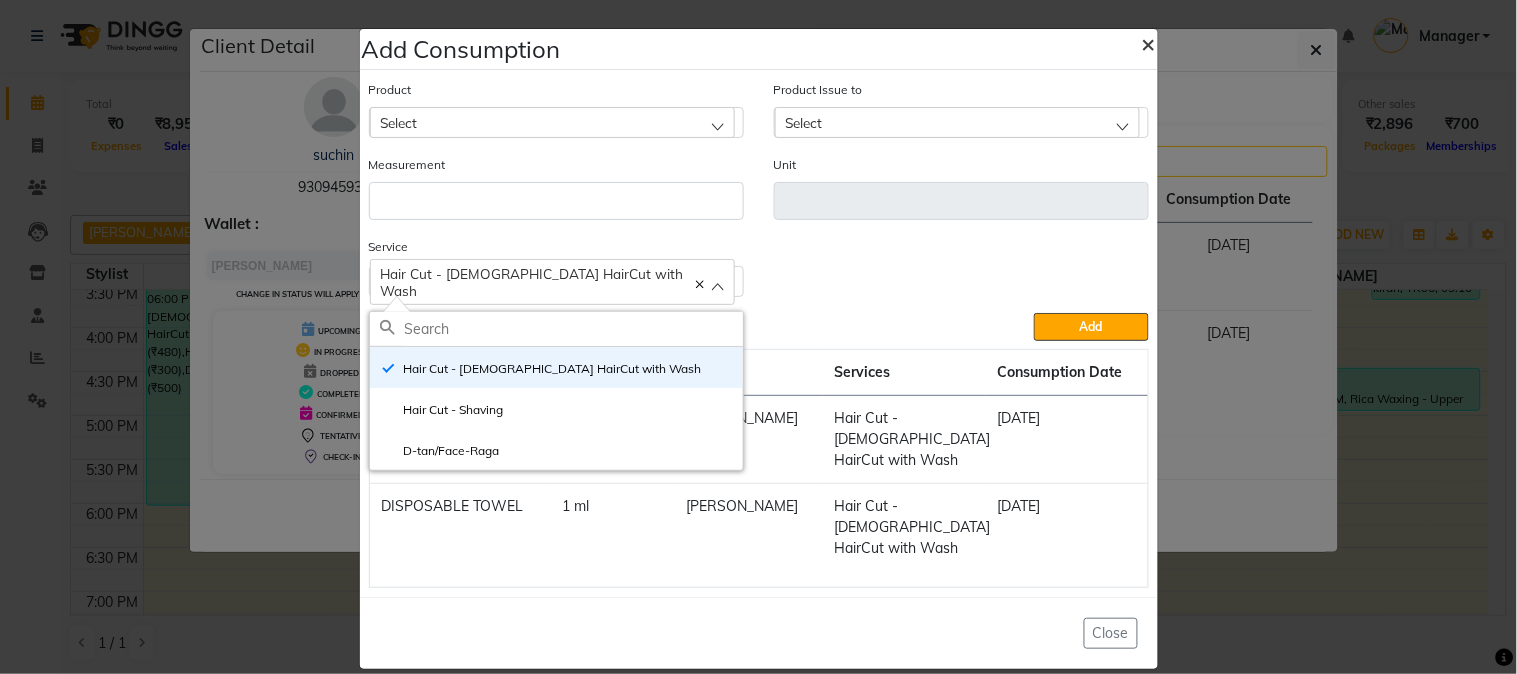 click on "×" 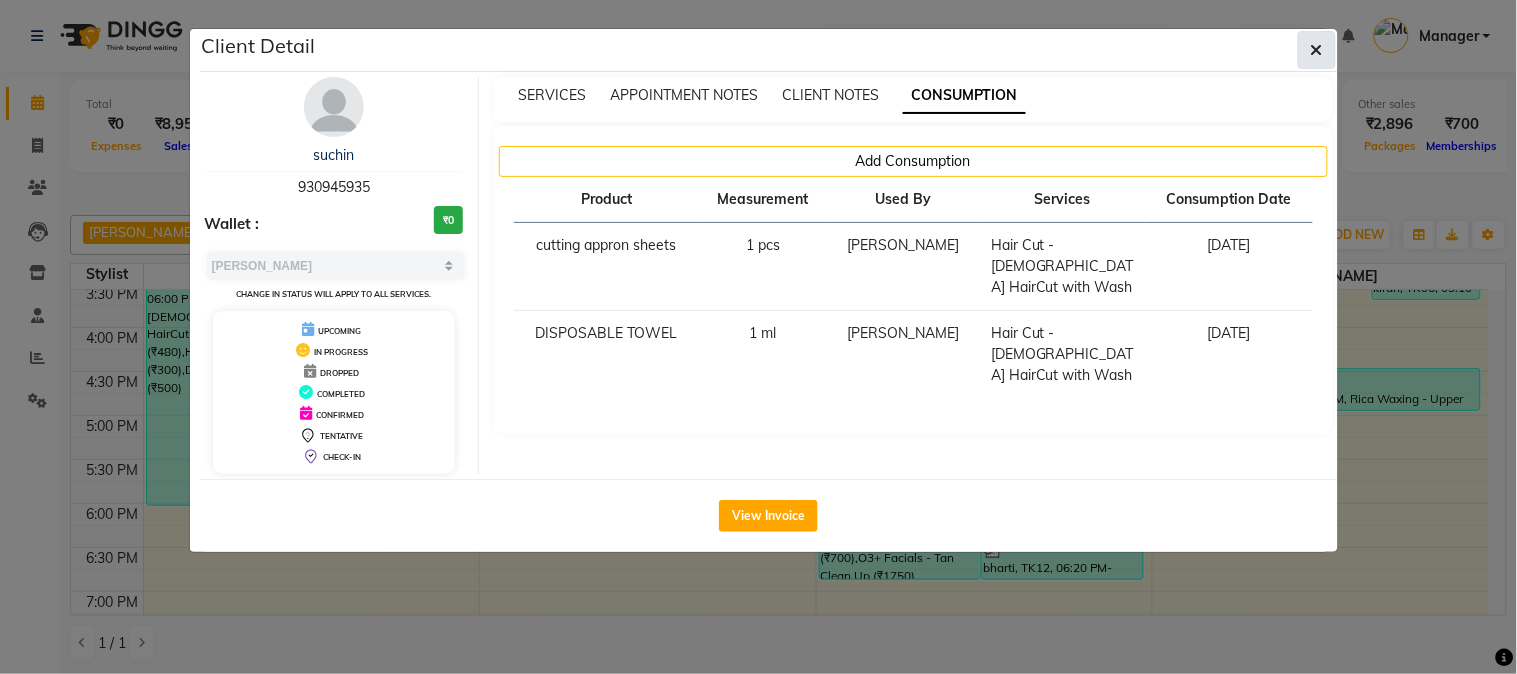 click 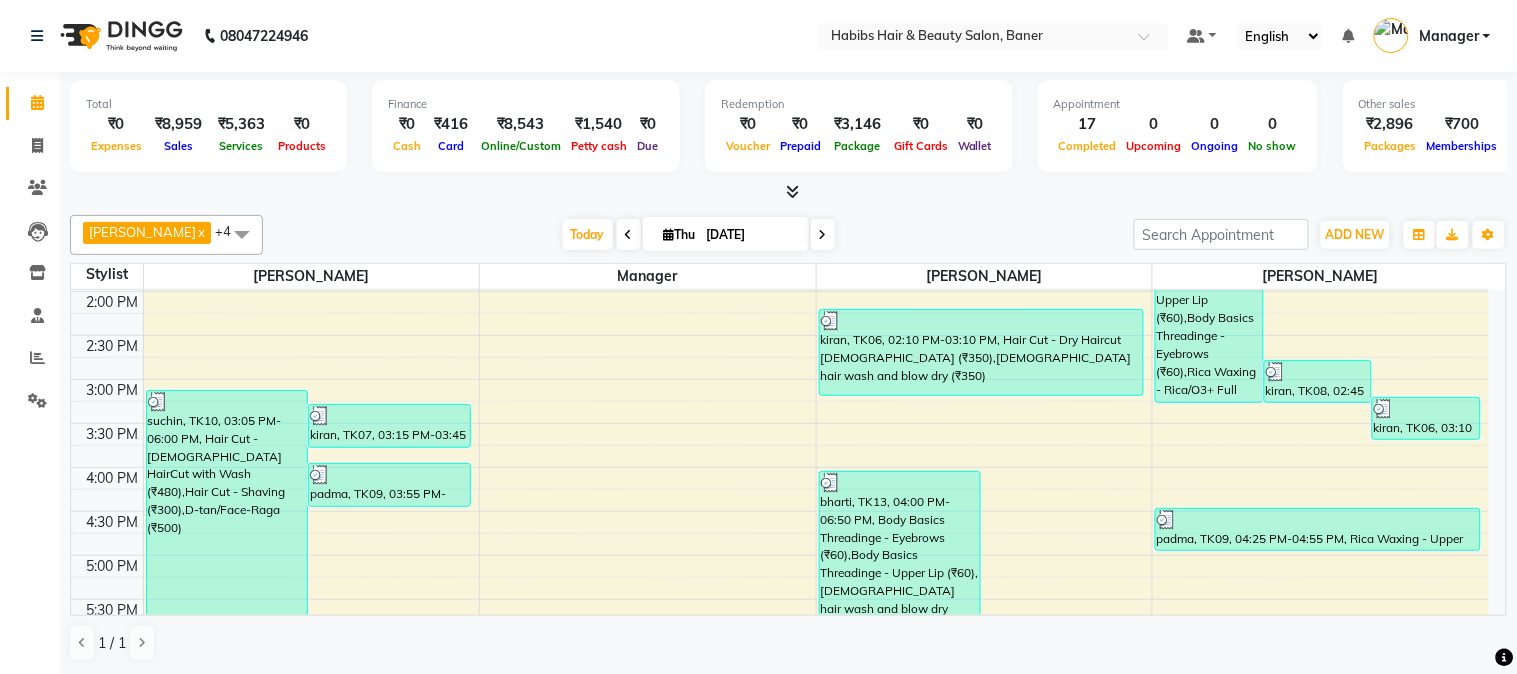 scroll, scrollTop: 555, scrollLeft: 0, axis: vertical 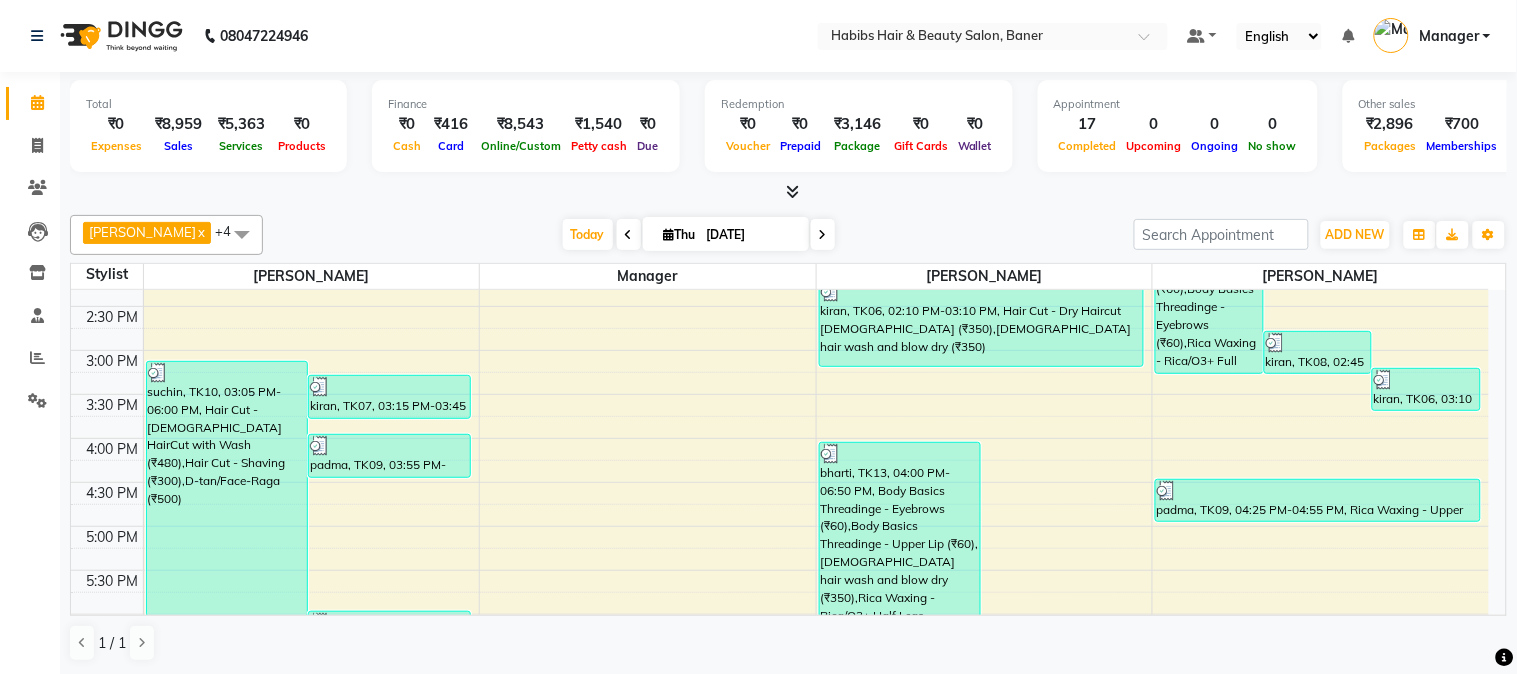 drag, startPoint x: 754, startPoint y: 230, endPoint x: 791, endPoint y: 231, distance: 37.01351 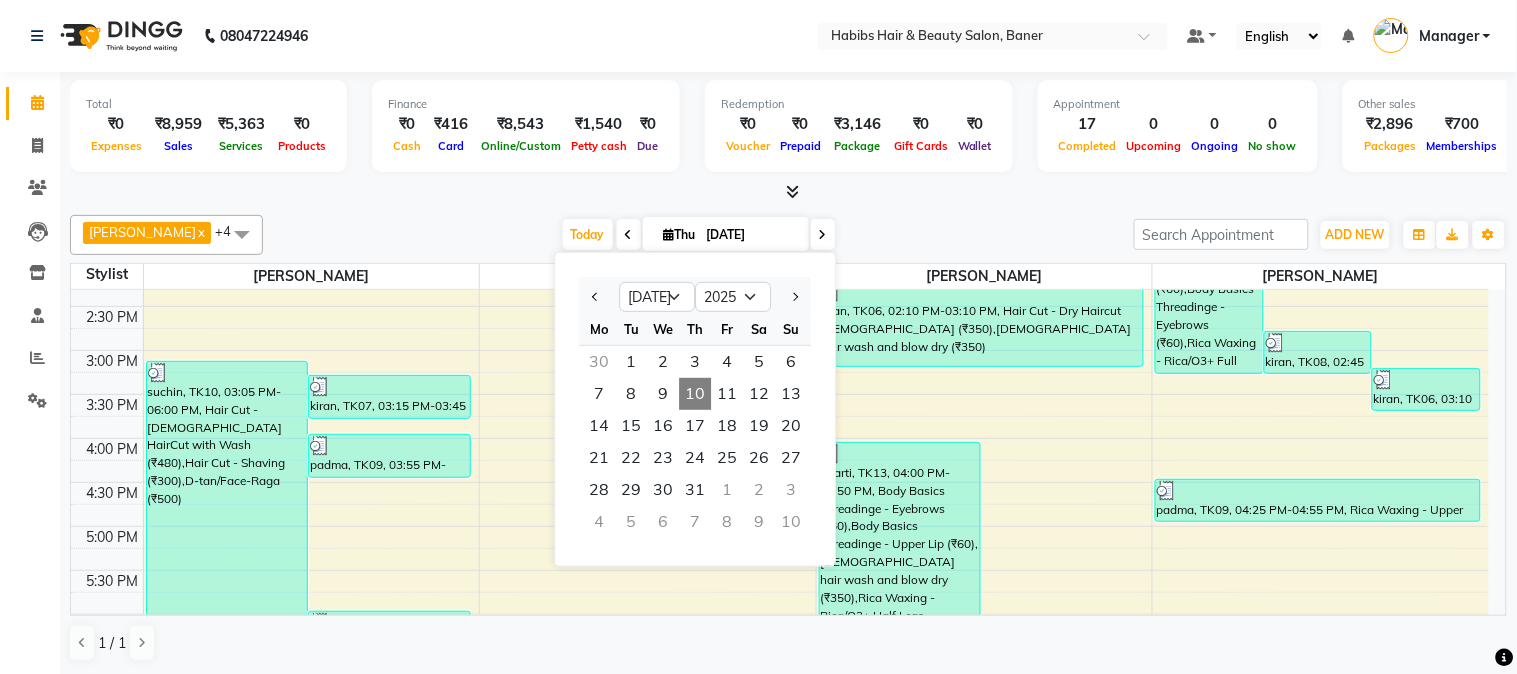 click at bounding box center (823, 235) 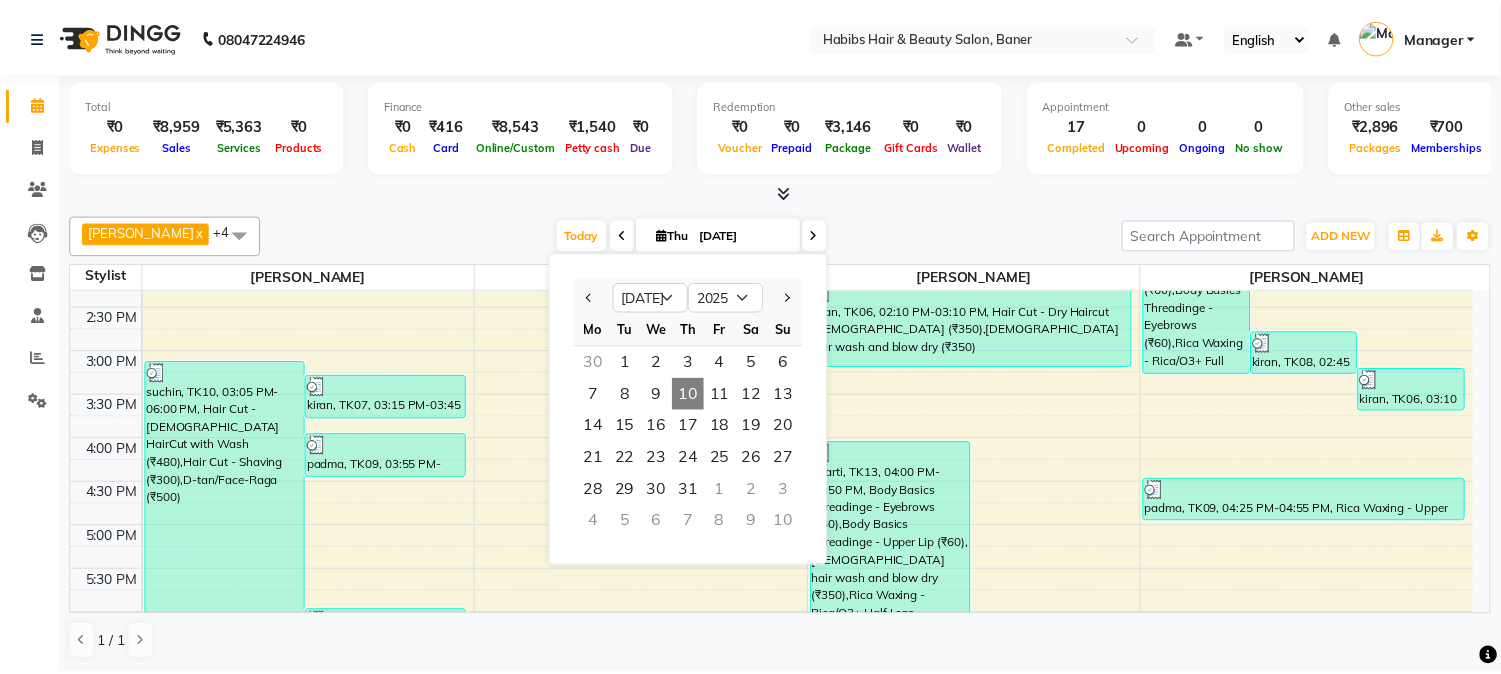 scroll, scrollTop: 1000, scrollLeft: 0, axis: vertical 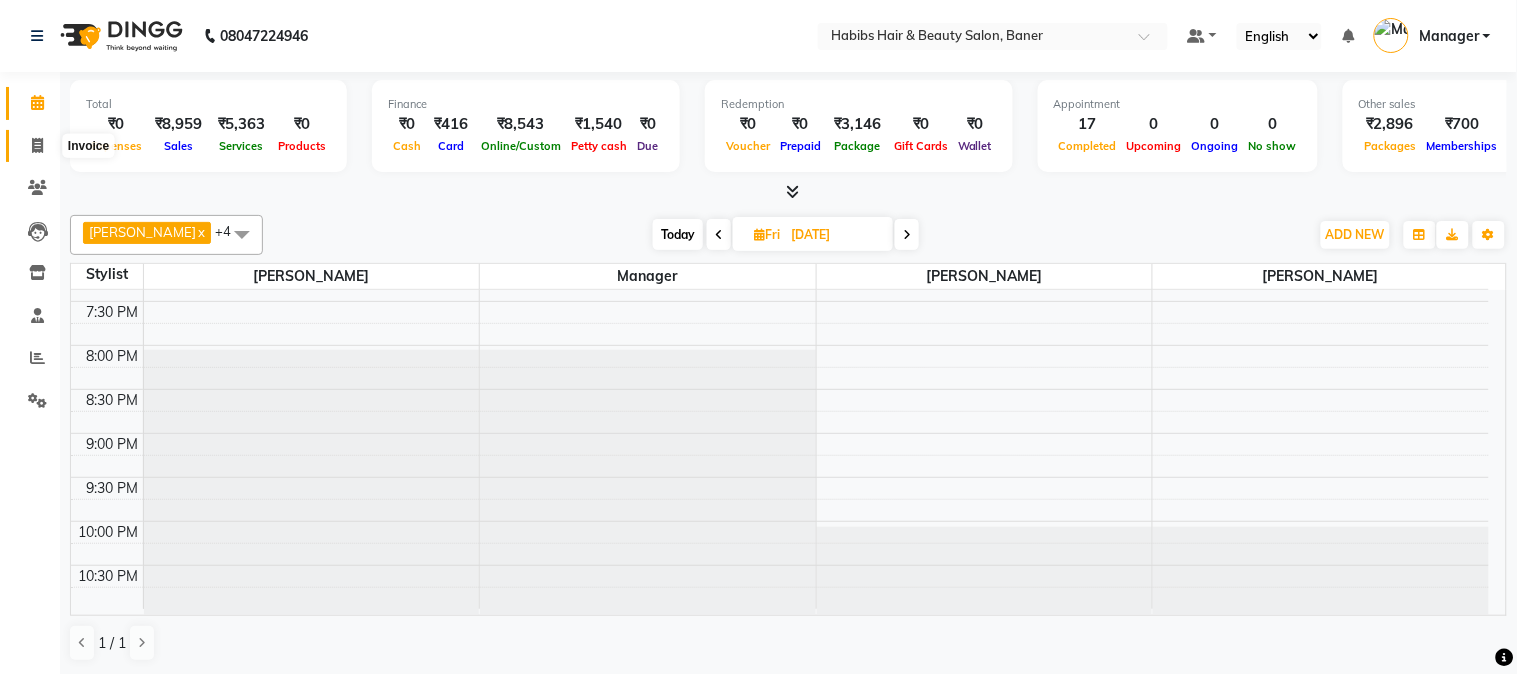 click 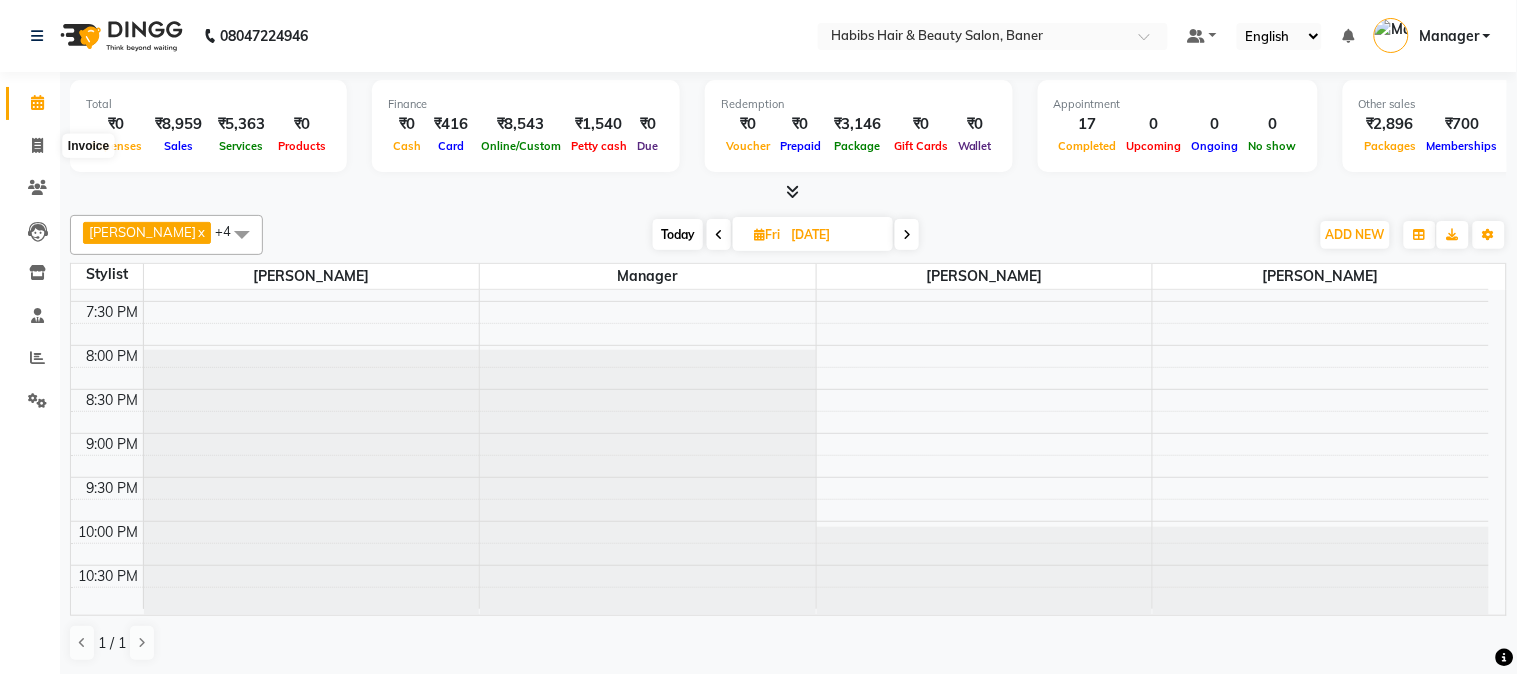 select on "5356" 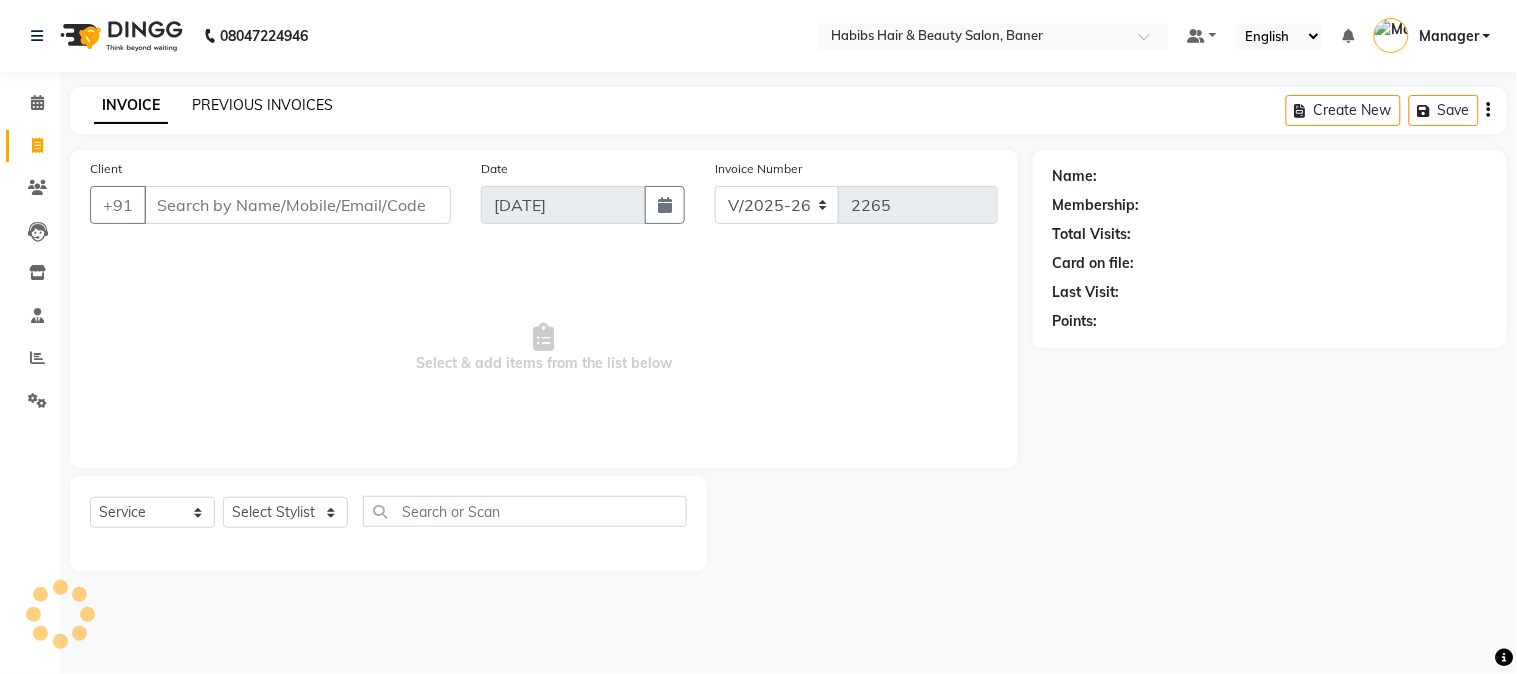 click on "PREVIOUS INVOICES" 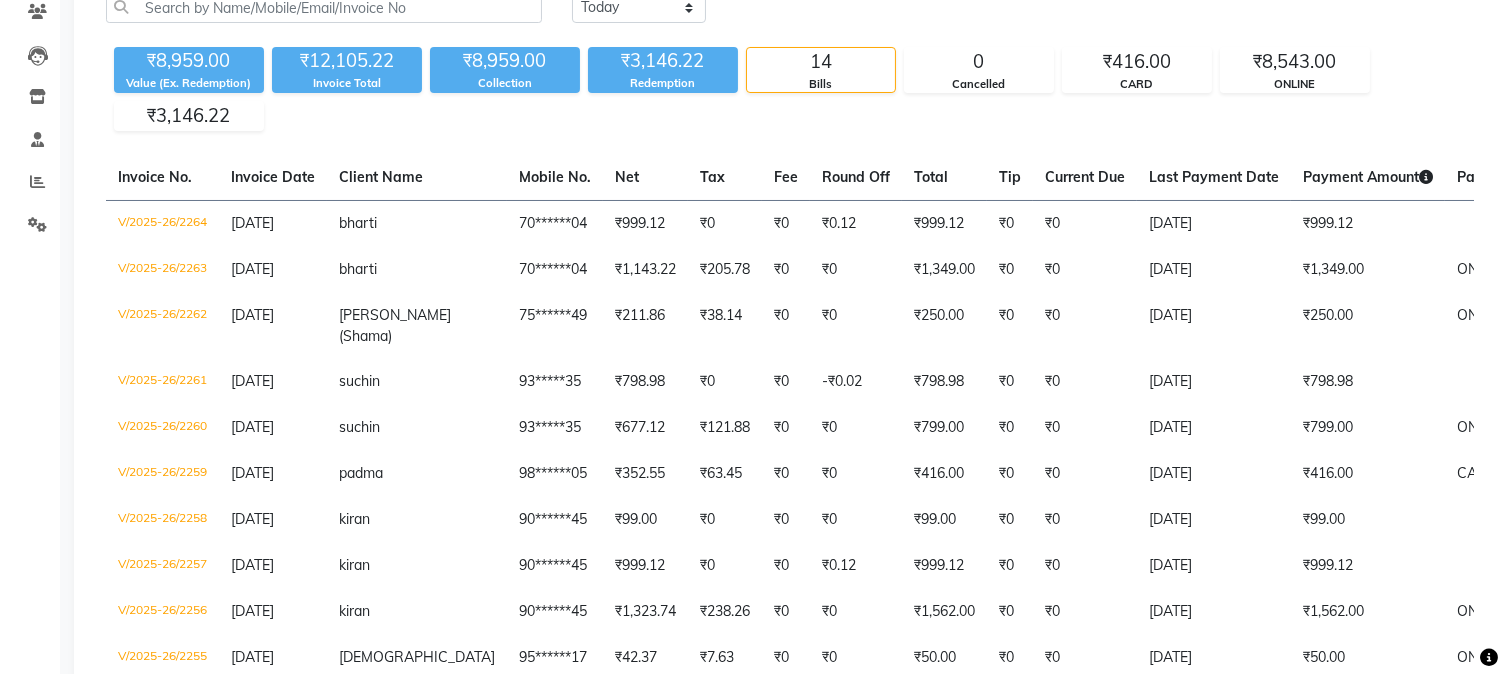 scroll, scrollTop: 0, scrollLeft: 0, axis: both 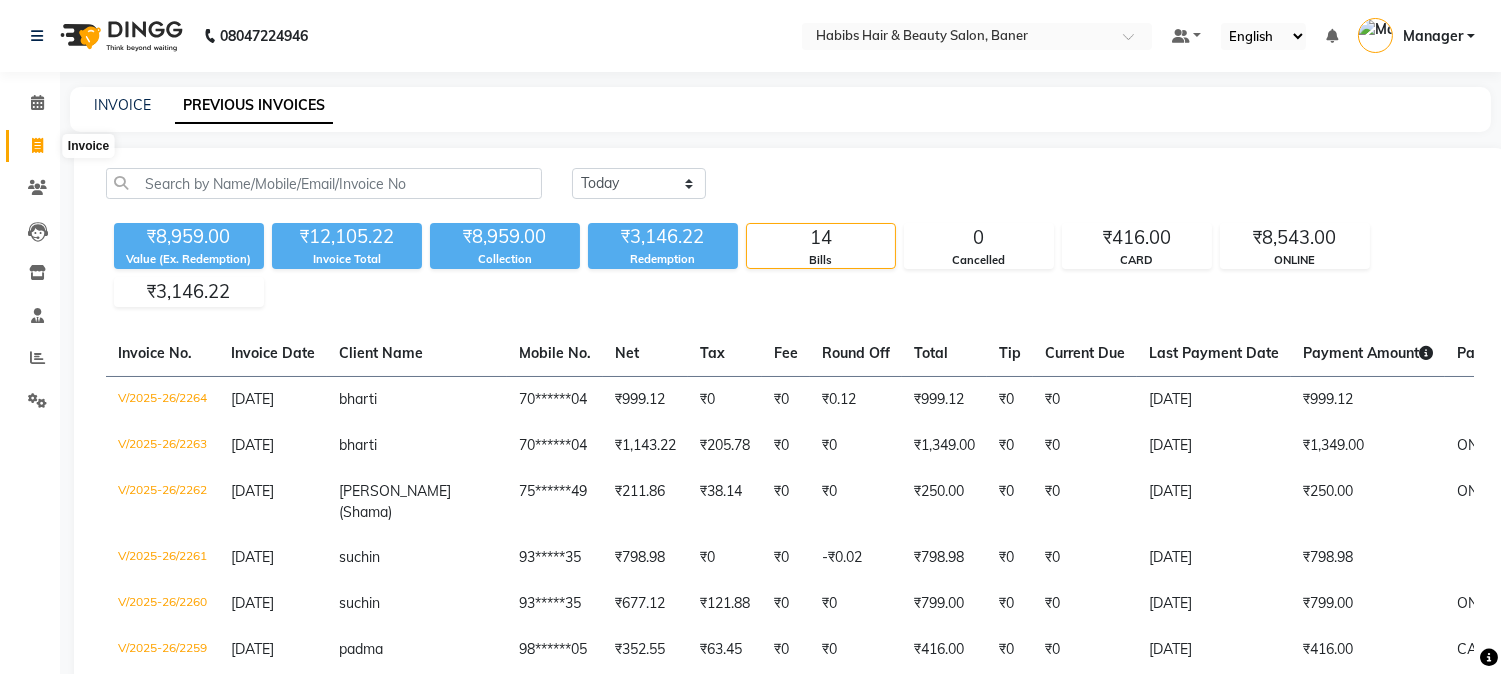 click 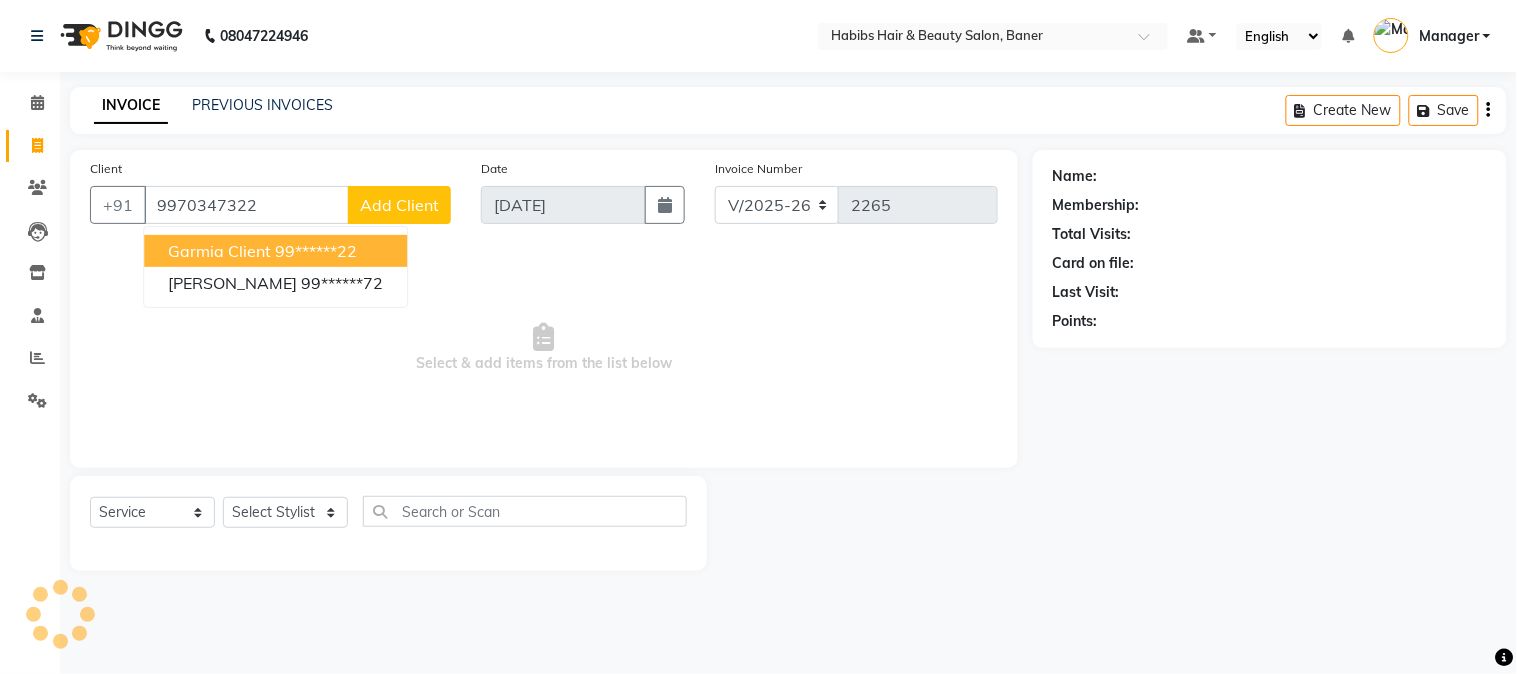type on "9970347322" 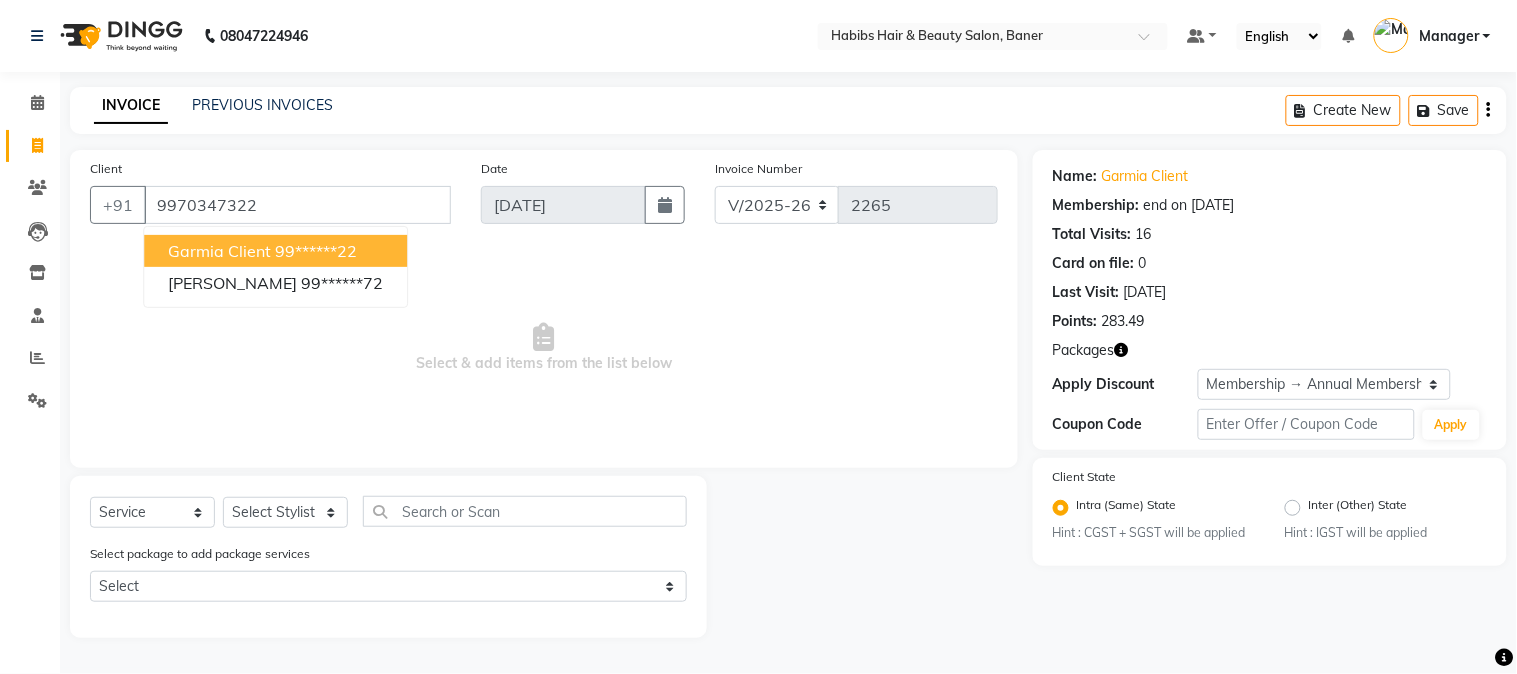 click on "99******22" at bounding box center [316, 251] 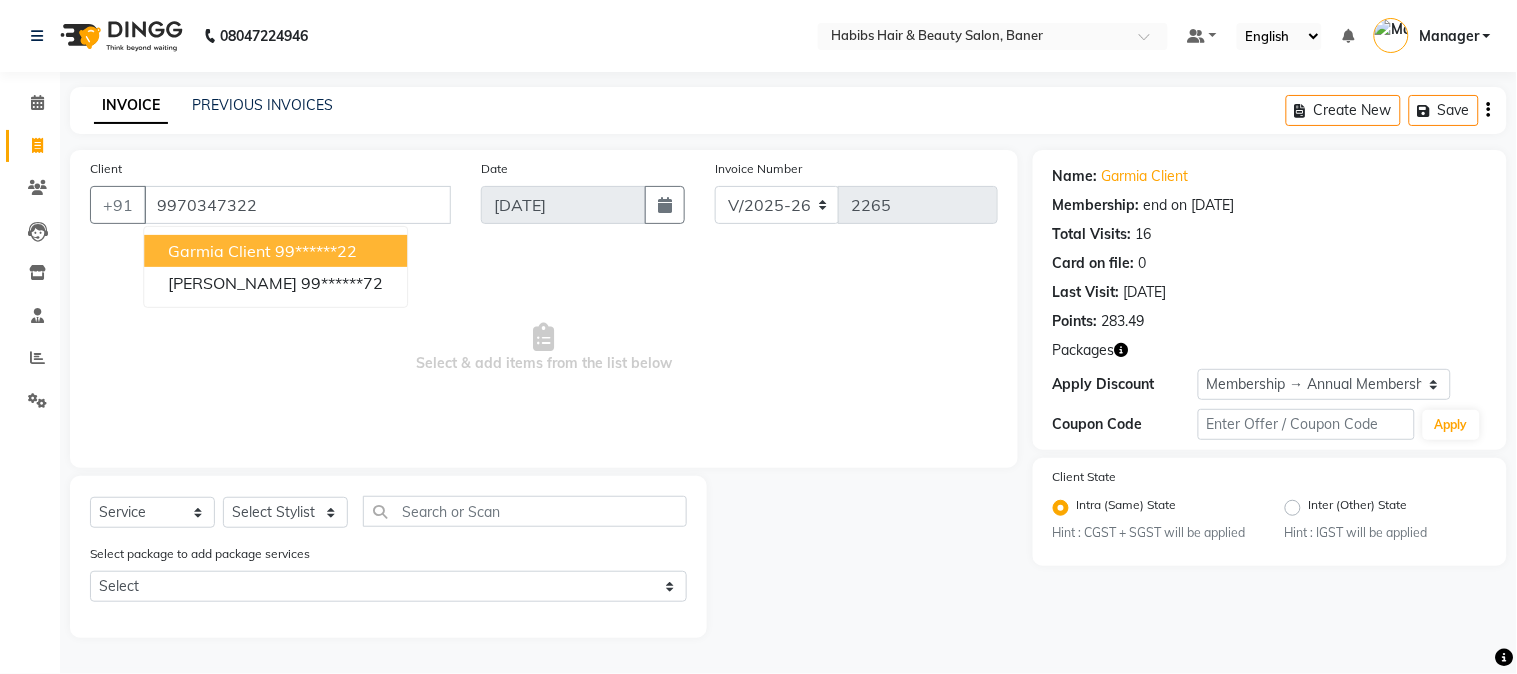 type on "99******22" 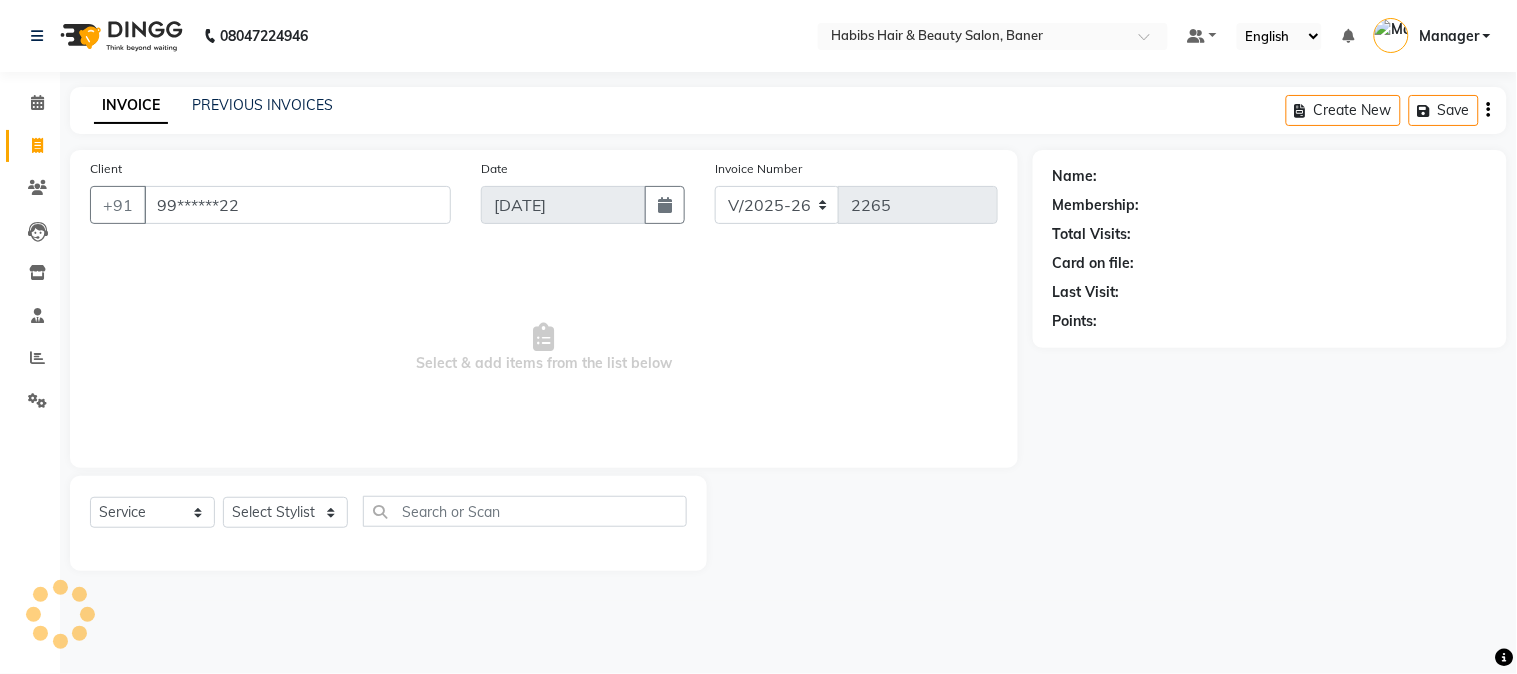 select on "2: Object" 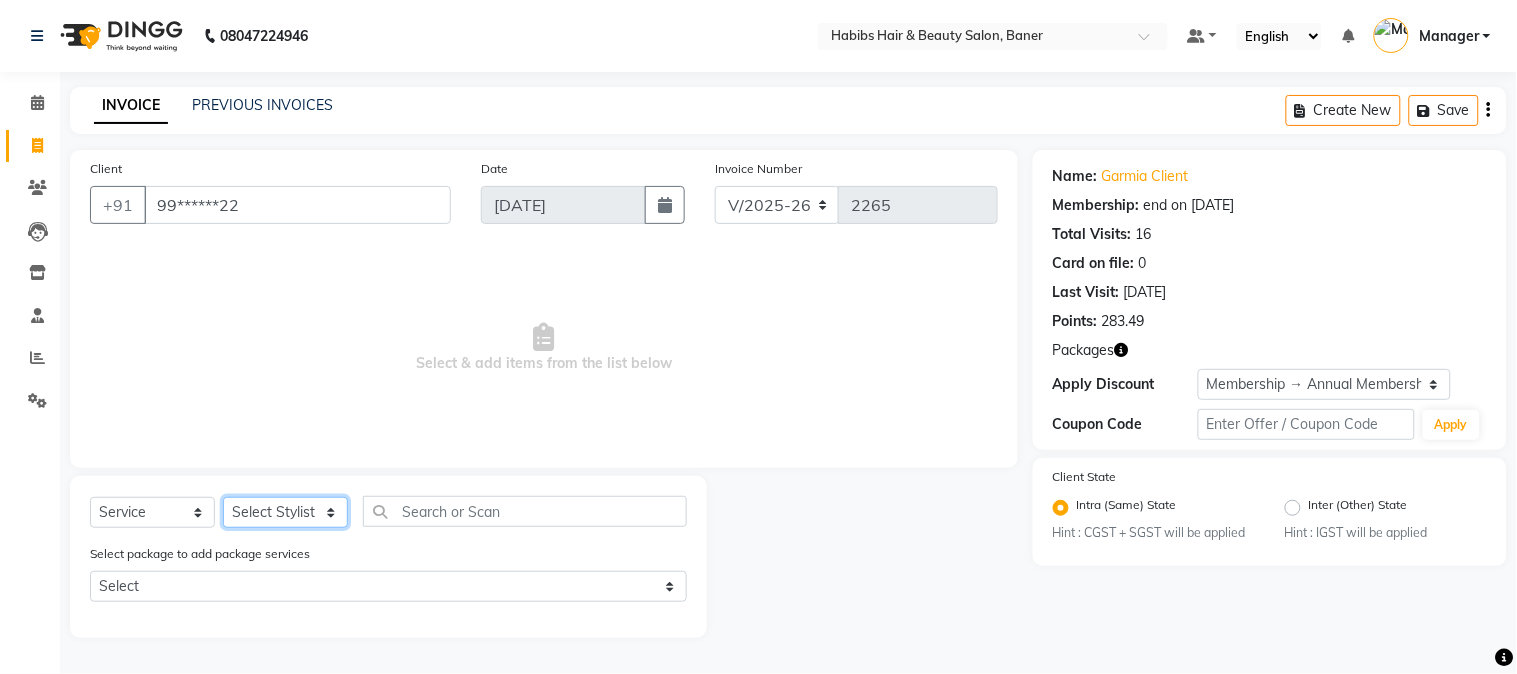 click on "Select Stylist Admin [PERSON_NAME] [PERSON_NAME]  Manager [PERSON_NAME] [PERSON_NAME] [PERSON_NAME] [PERSON_NAME]" 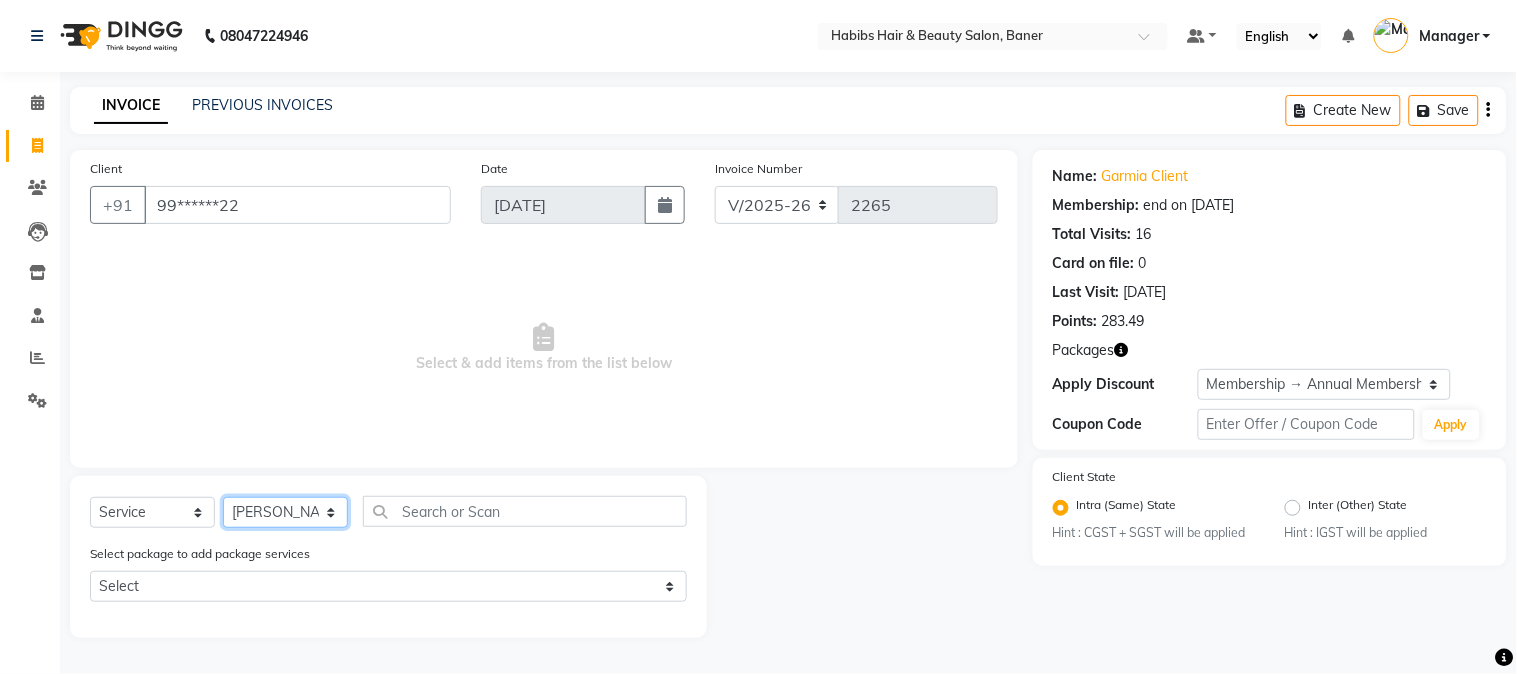 click on "Select Stylist Admin [PERSON_NAME] [PERSON_NAME]  Manager [PERSON_NAME] [PERSON_NAME] [PERSON_NAME] [PERSON_NAME]" 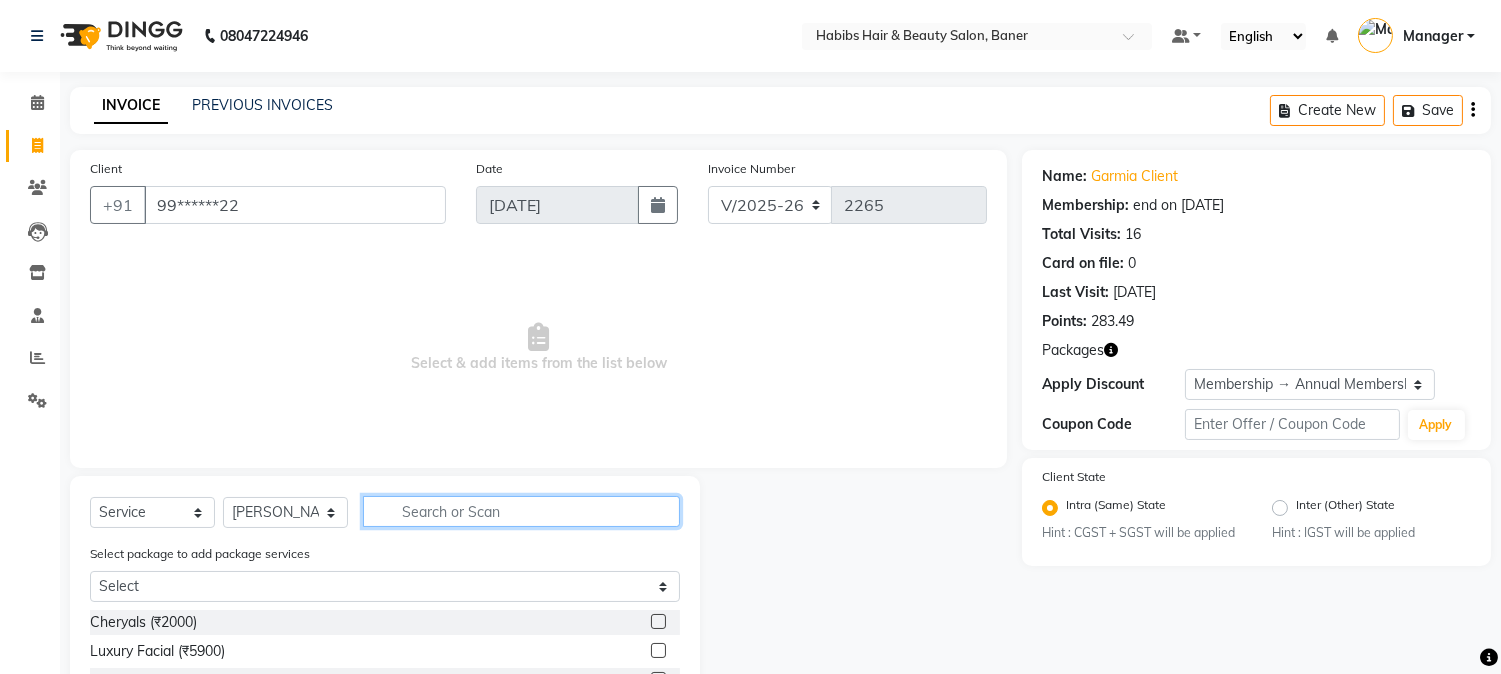 click 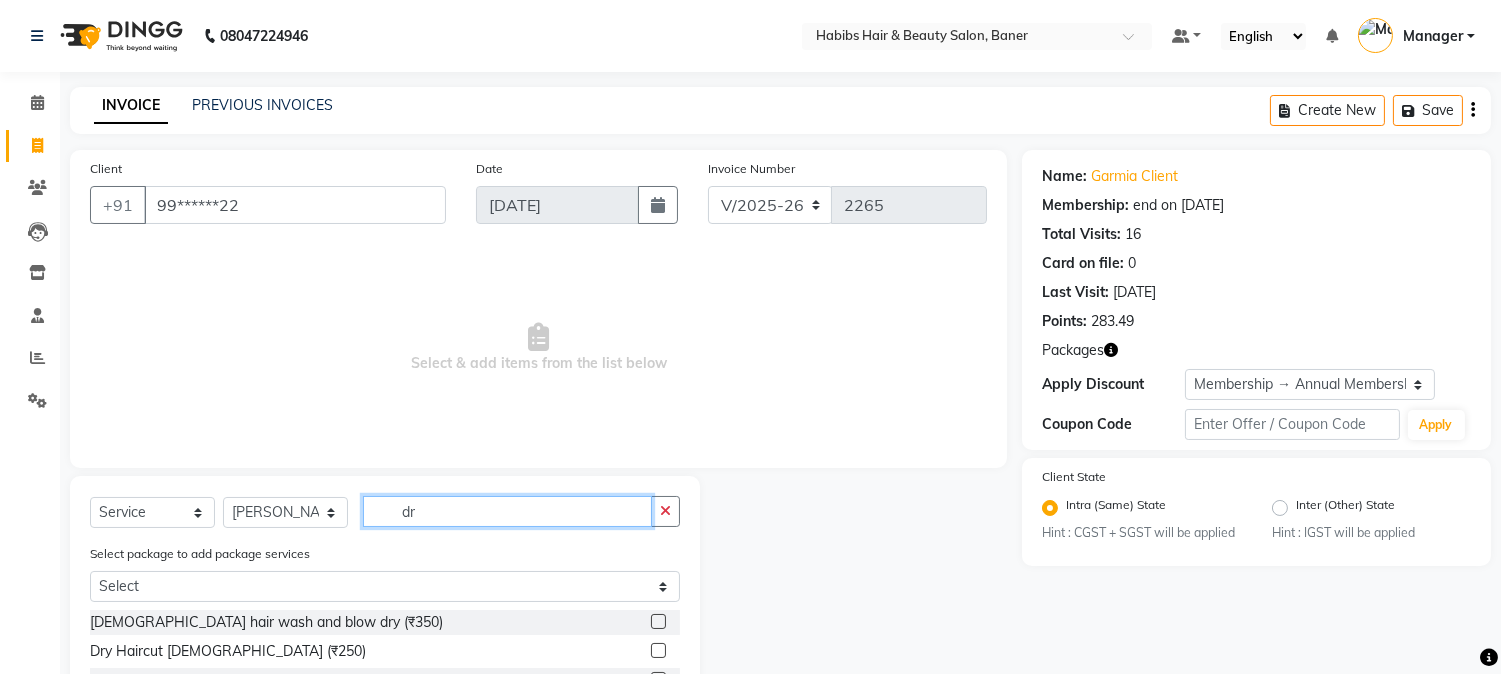 scroll, scrollTop: 111, scrollLeft: 0, axis: vertical 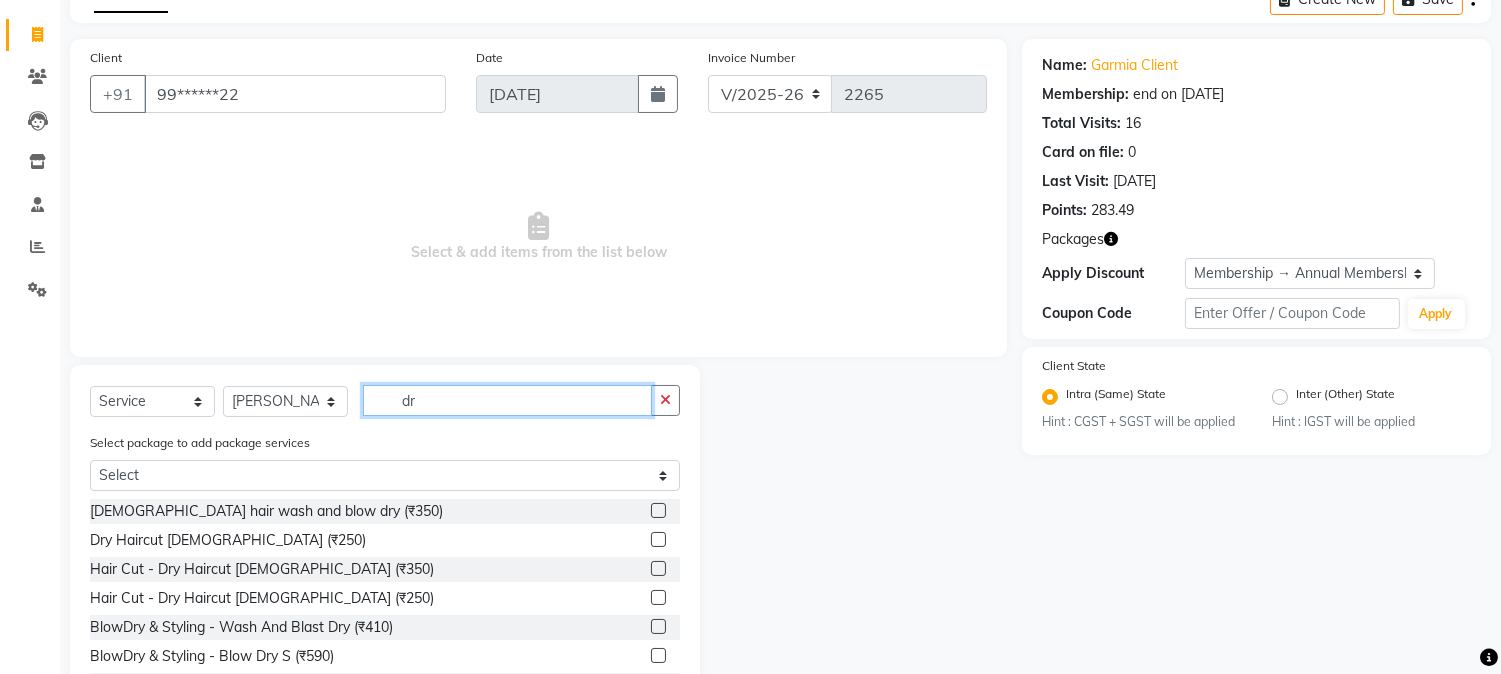 type on "dr" 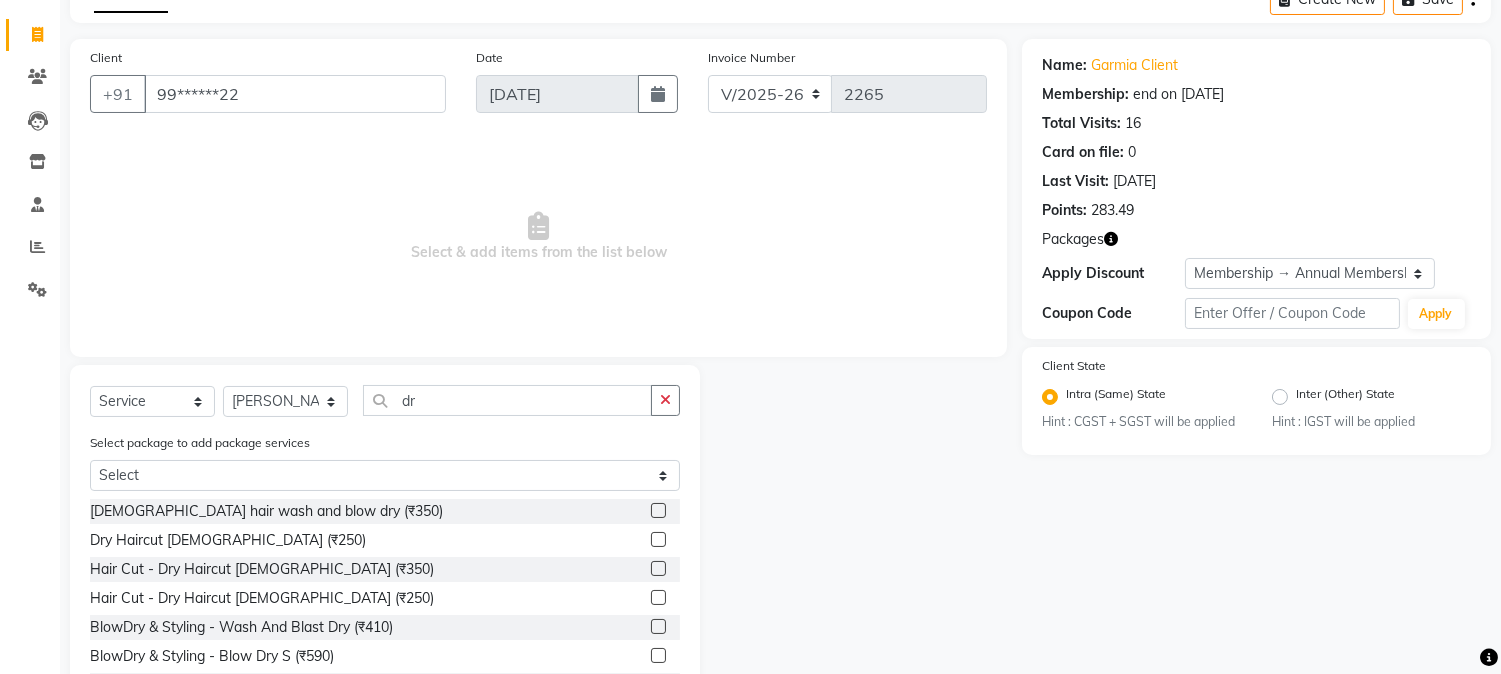 click 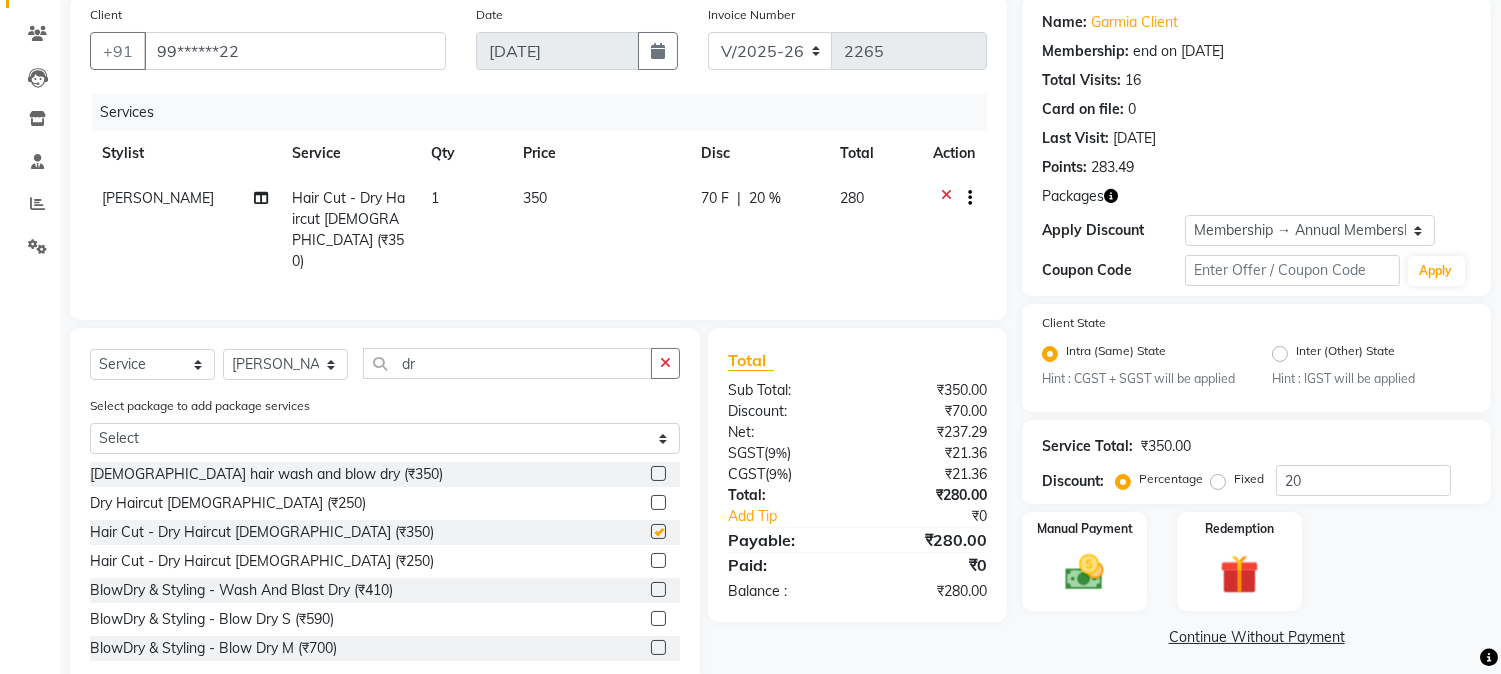 checkbox on "false" 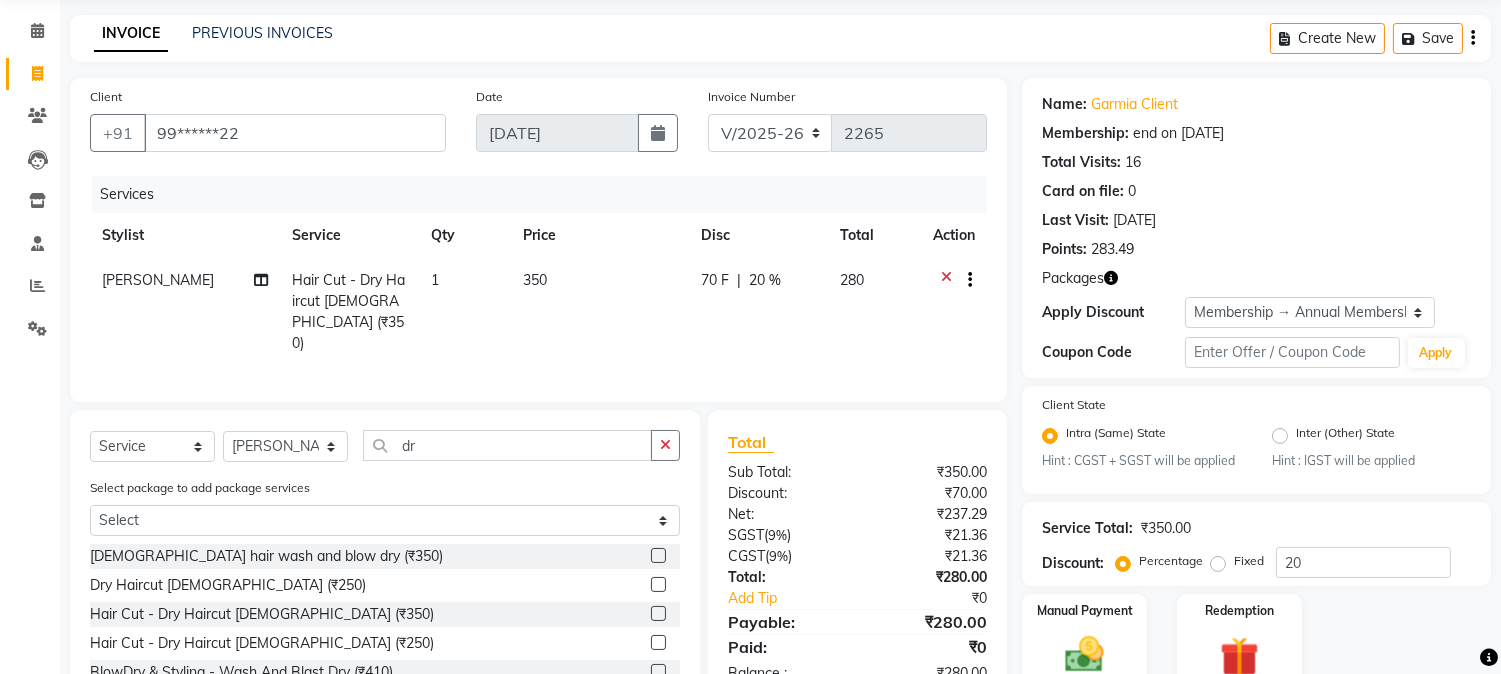 scroll, scrollTop: 195, scrollLeft: 0, axis: vertical 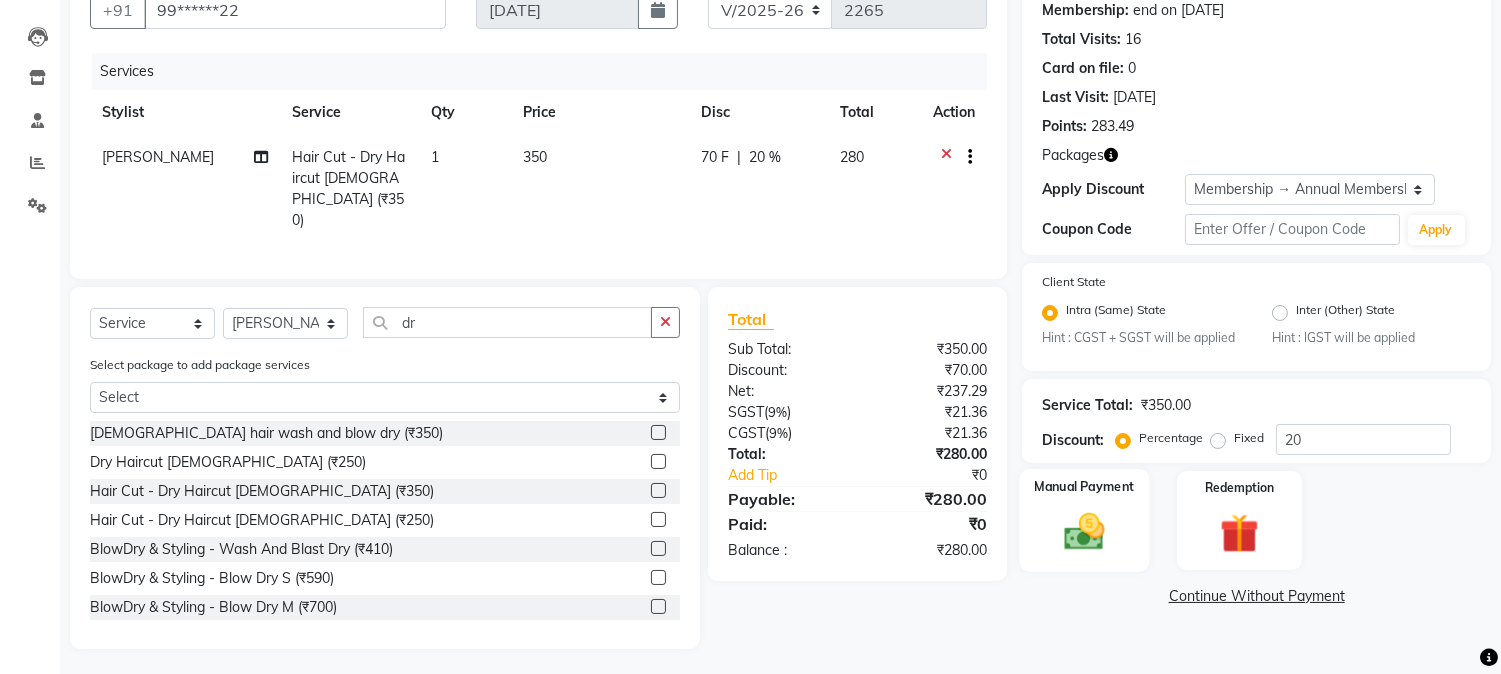click 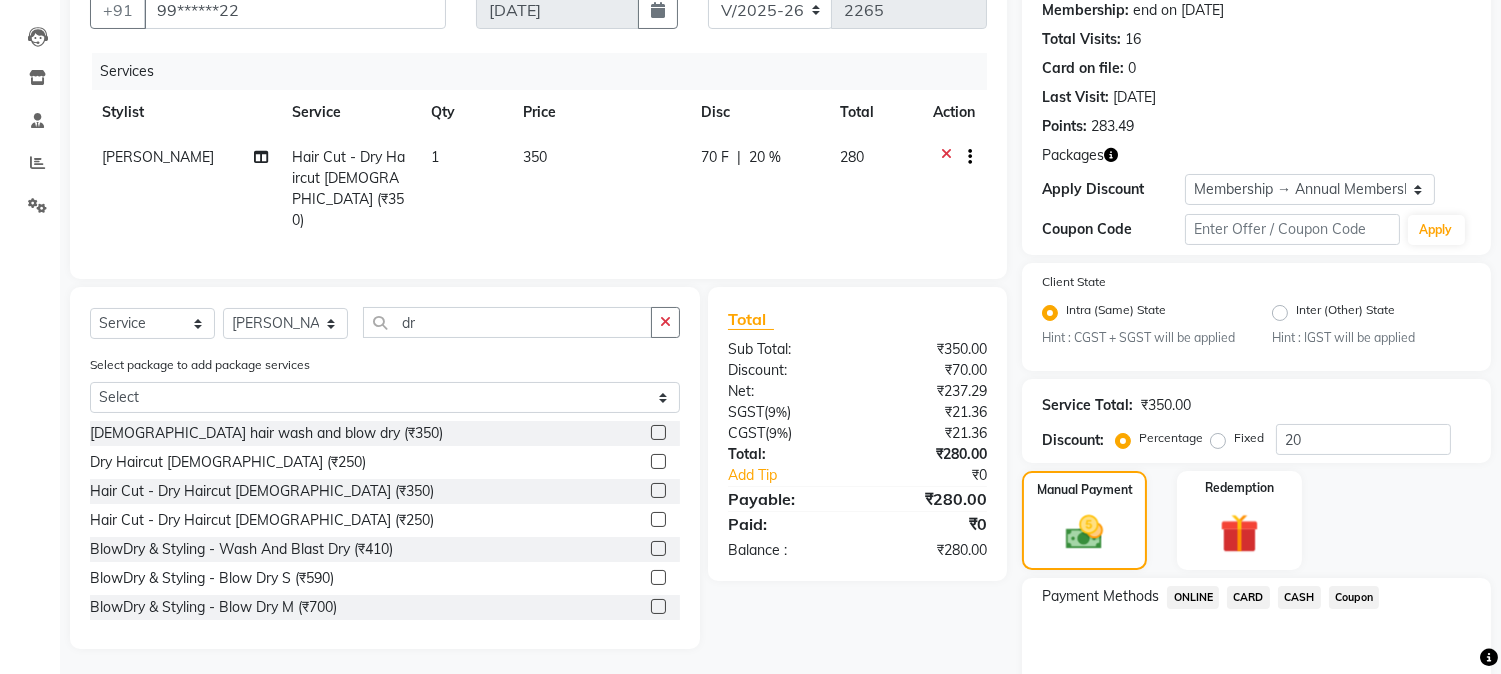 click on "CARD" 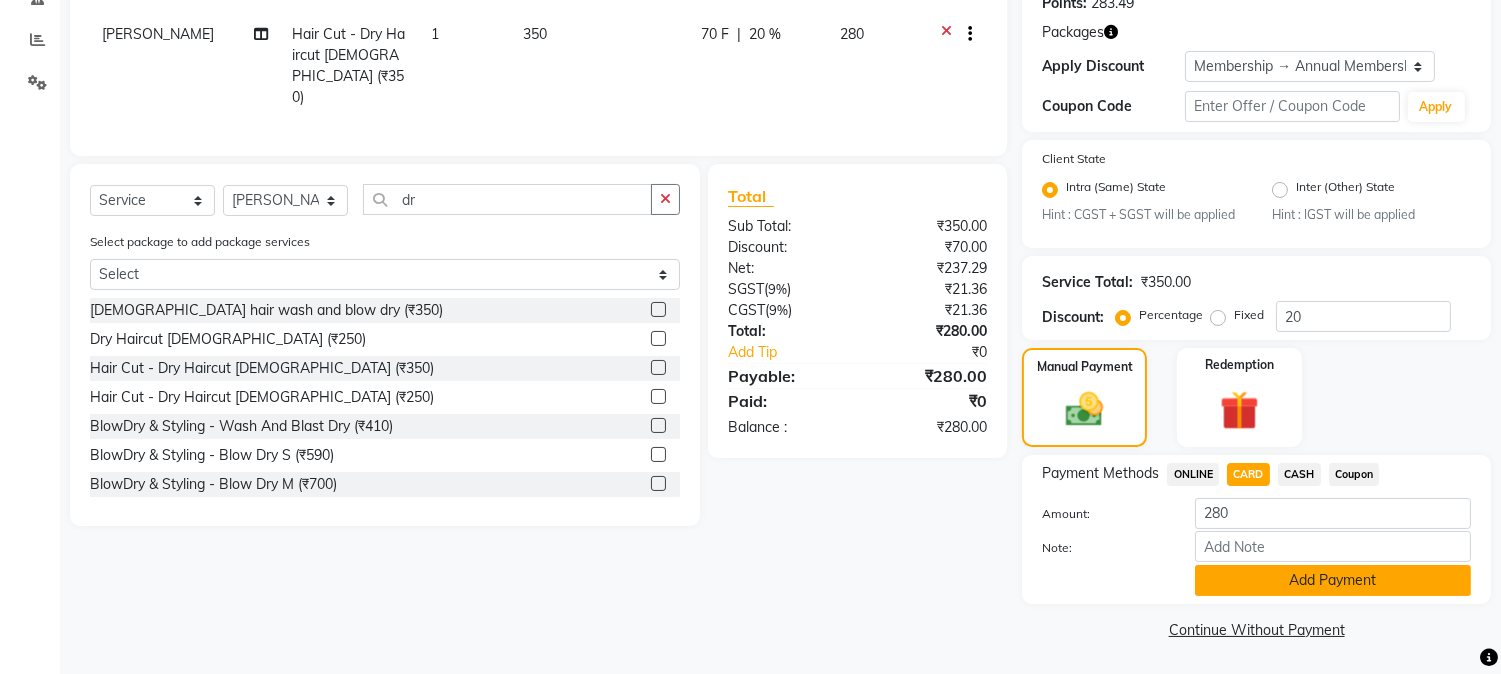 click on "Add Payment" 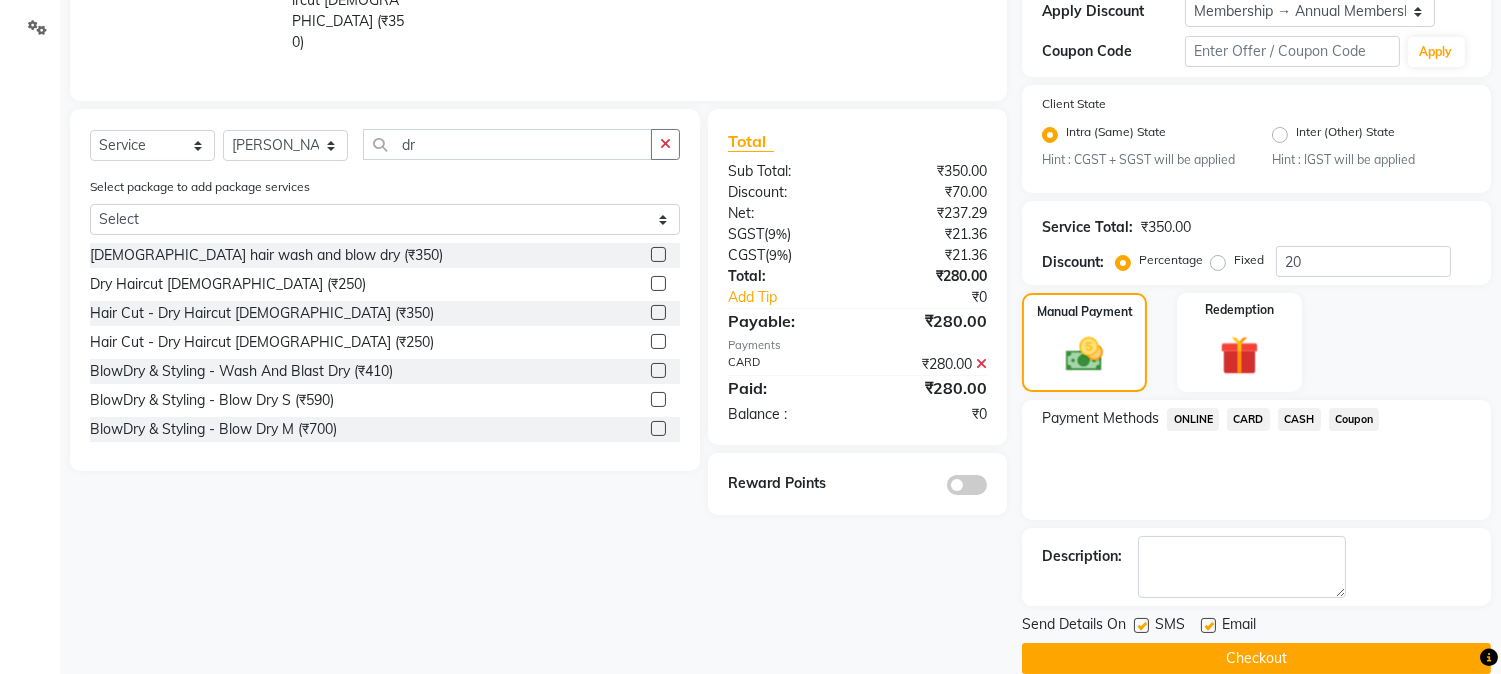 scroll, scrollTop: 402, scrollLeft: 0, axis: vertical 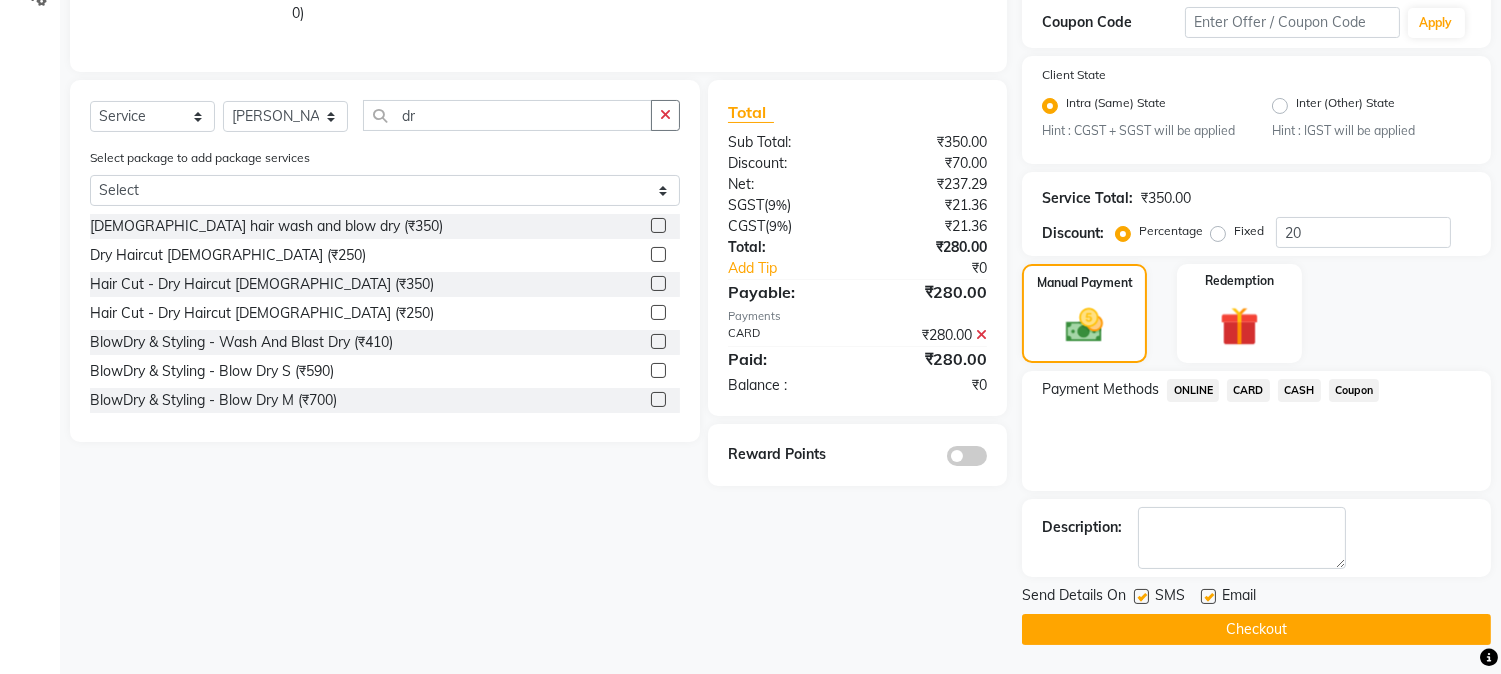click on "Checkout" 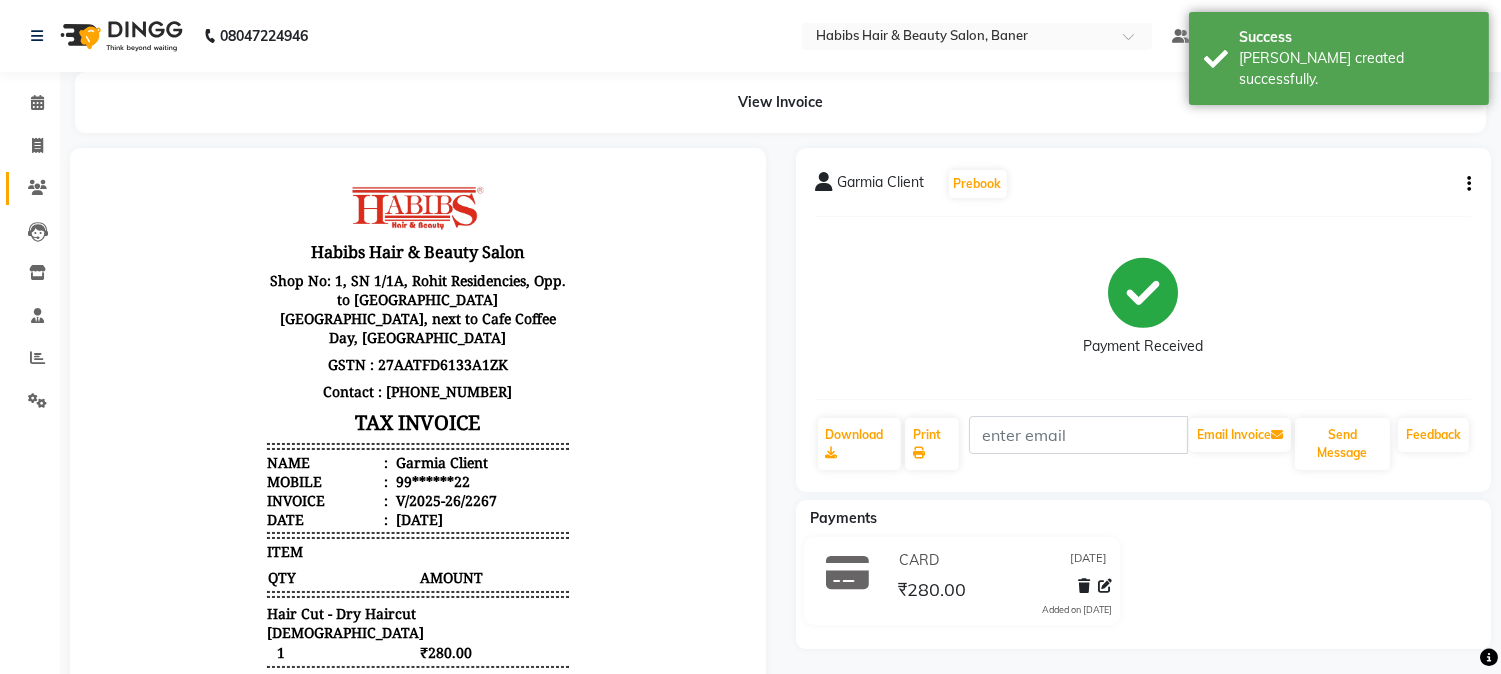 scroll, scrollTop: 0, scrollLeft: 0, axis: both 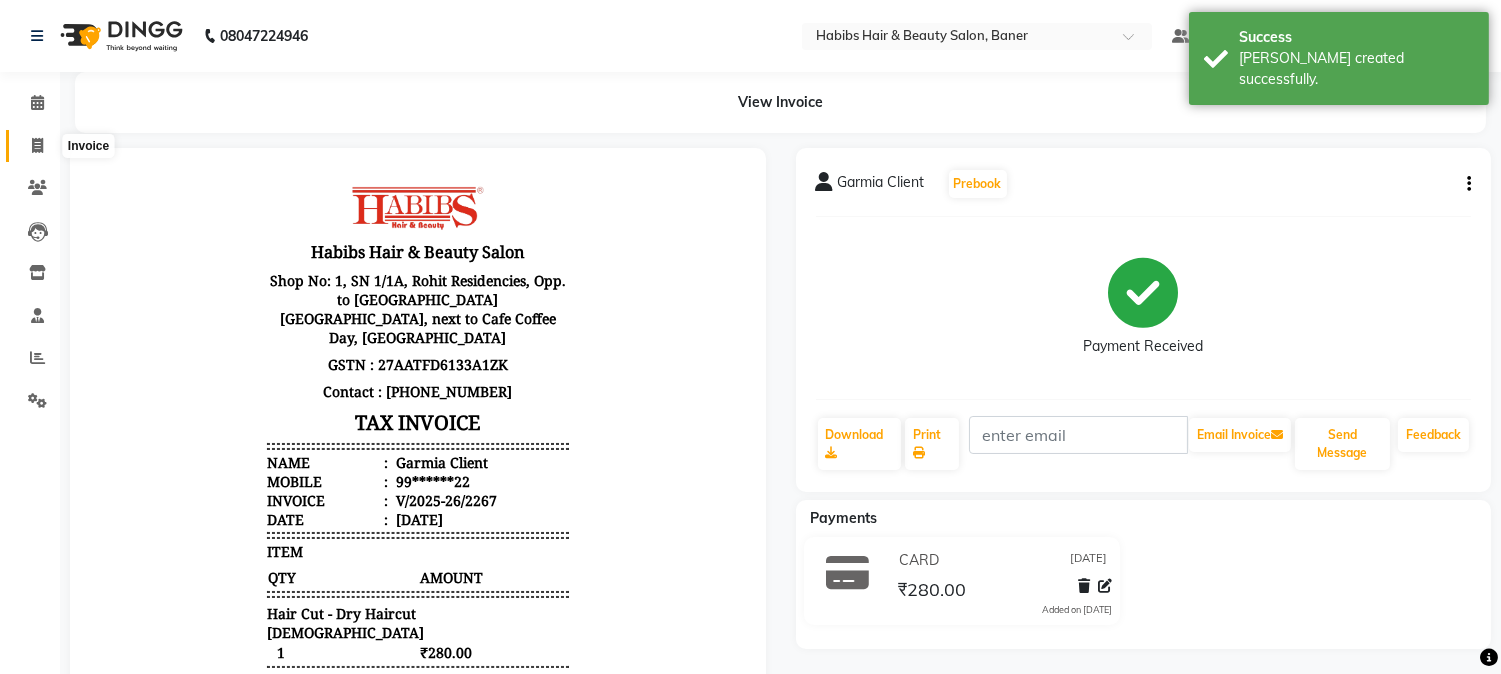 click 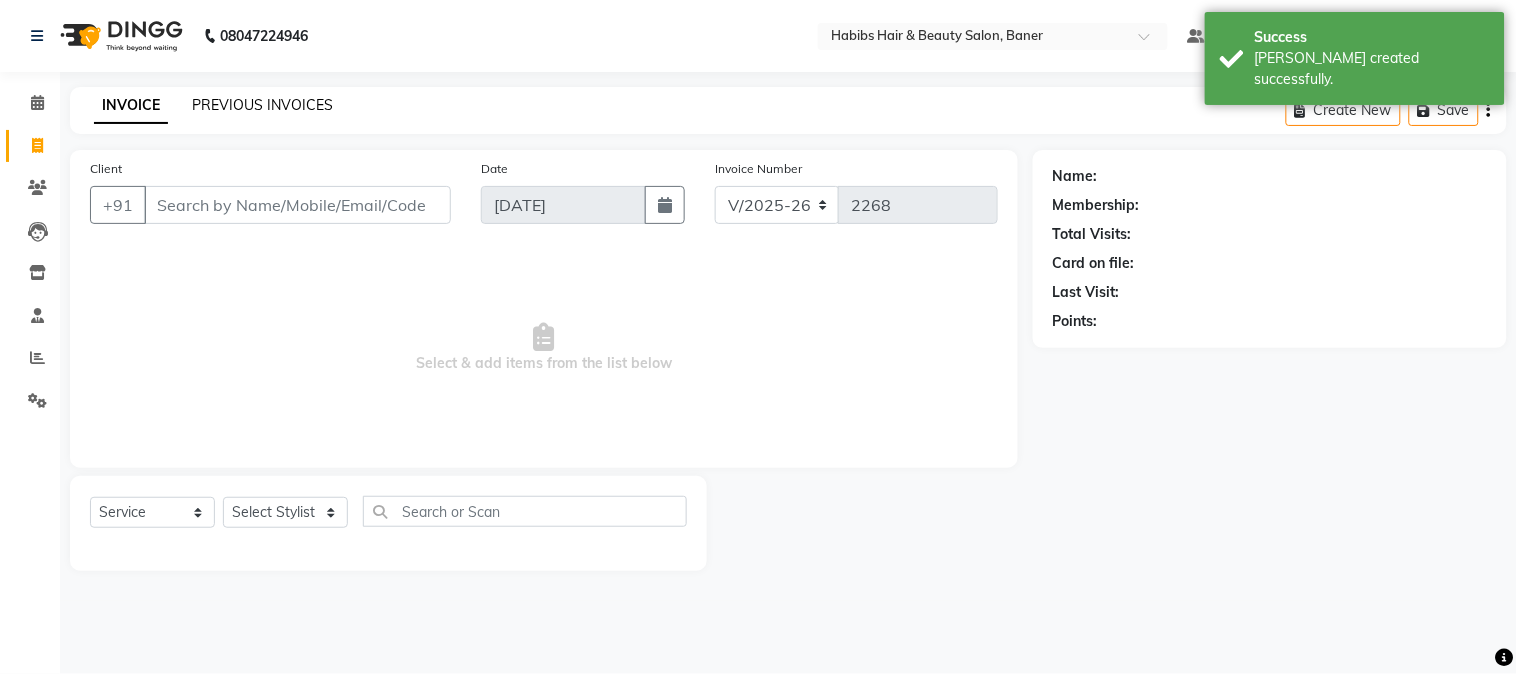 click on "PREVIOUS INVOICES" 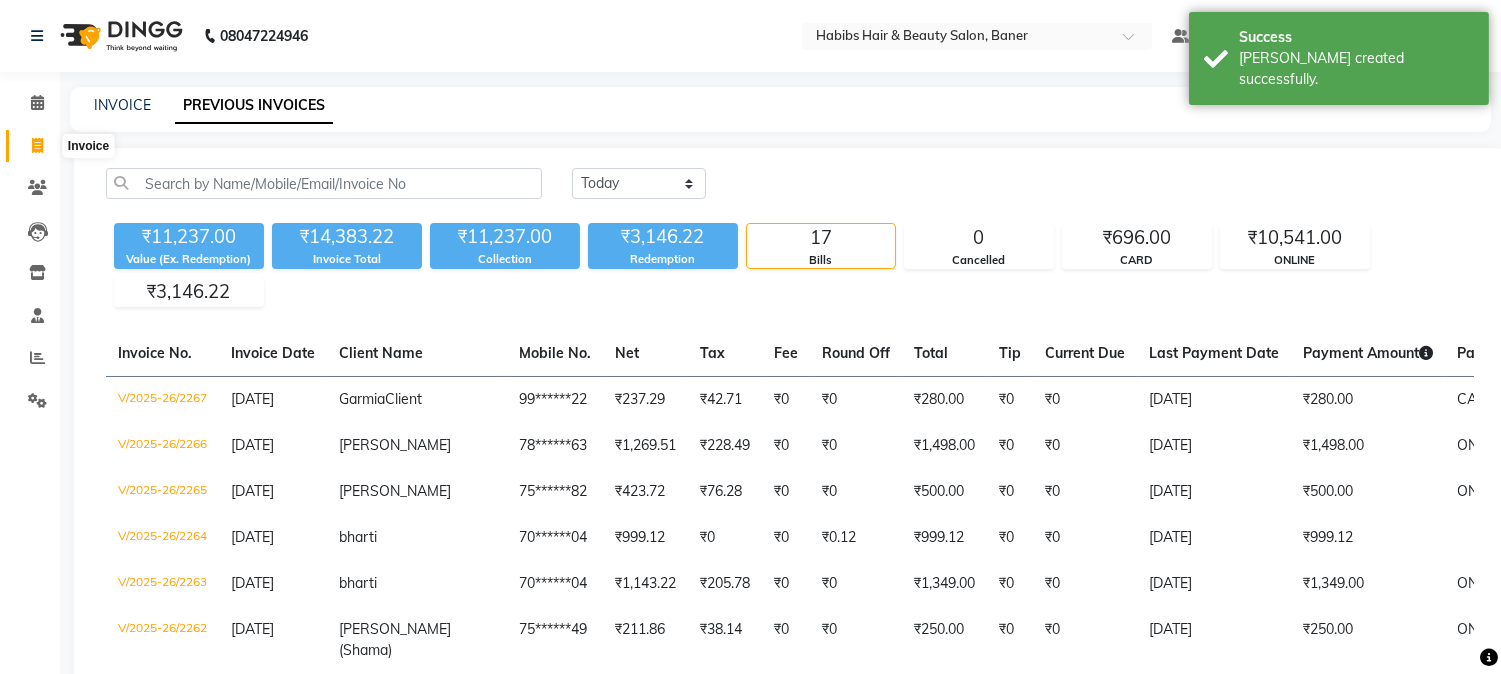 click 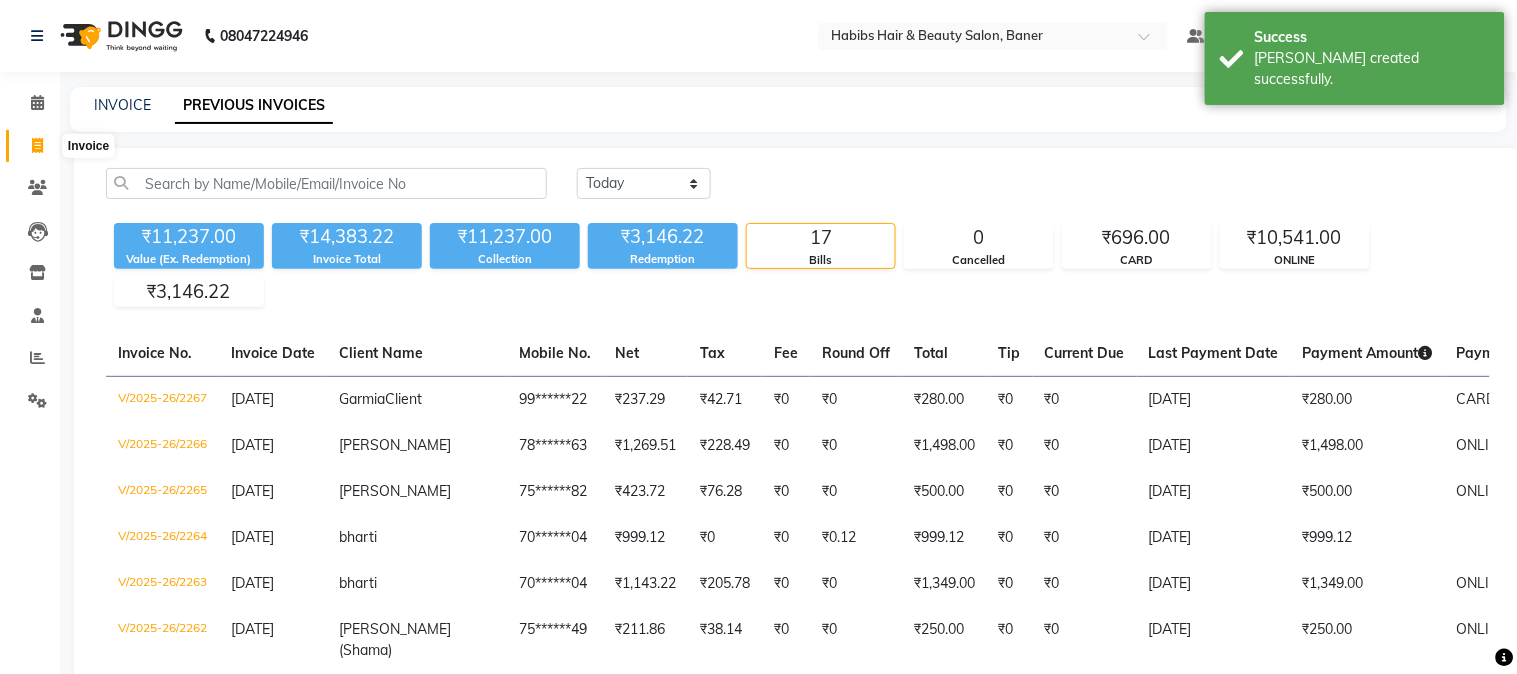 select on "5356" 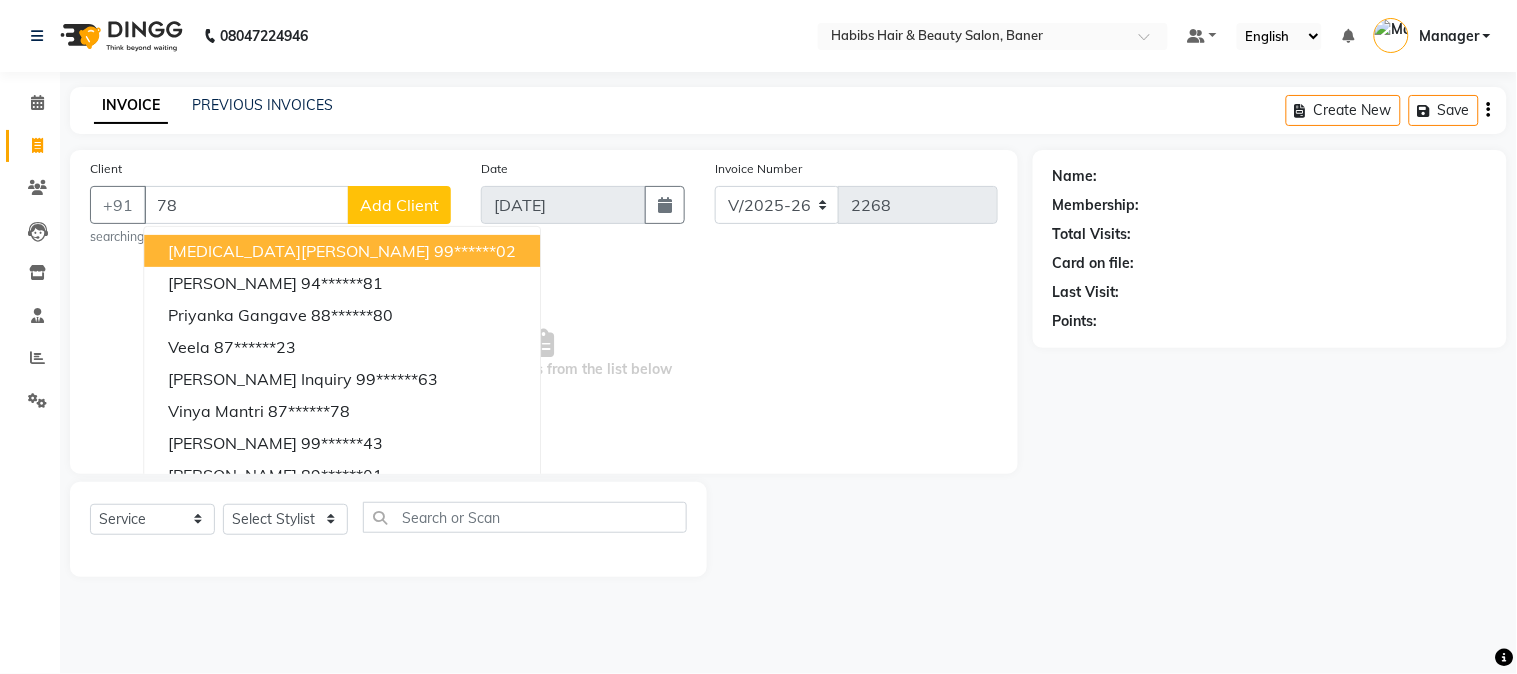 type on "7" 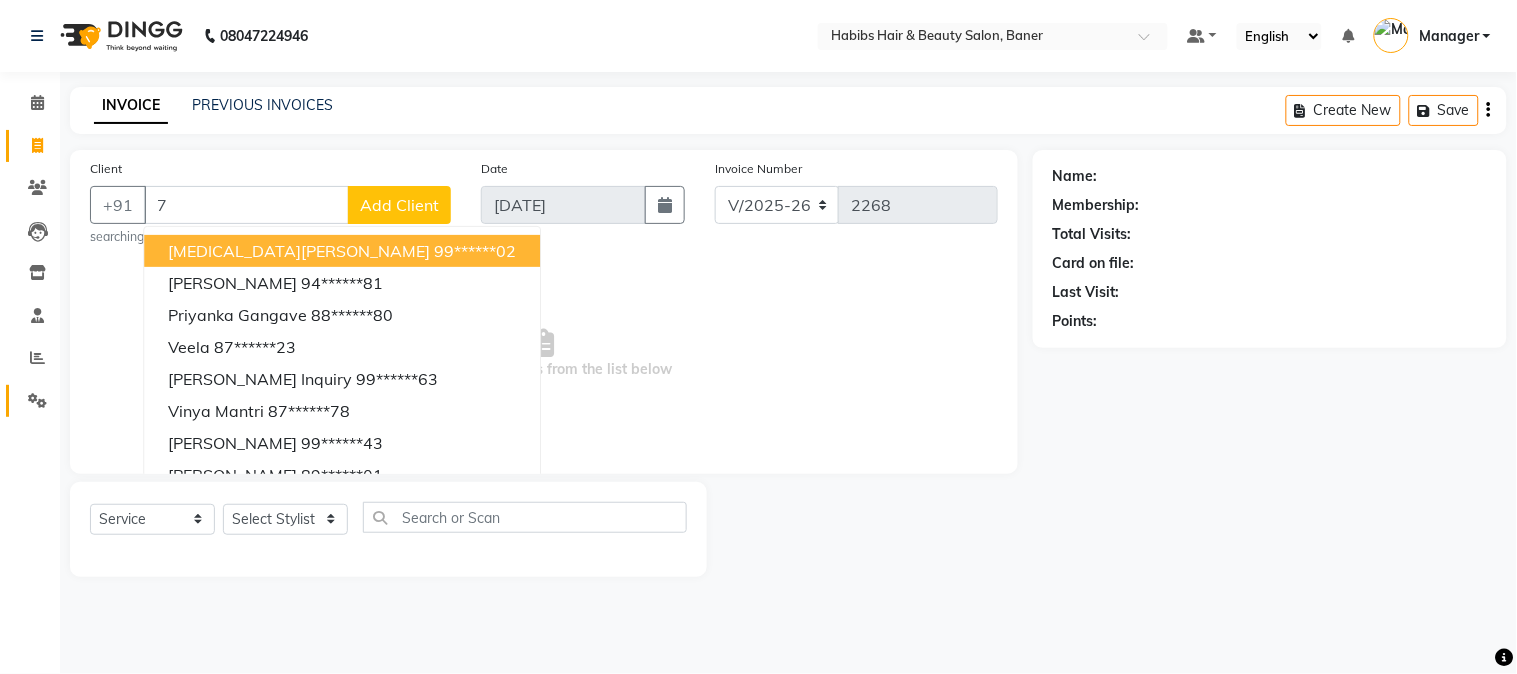 type 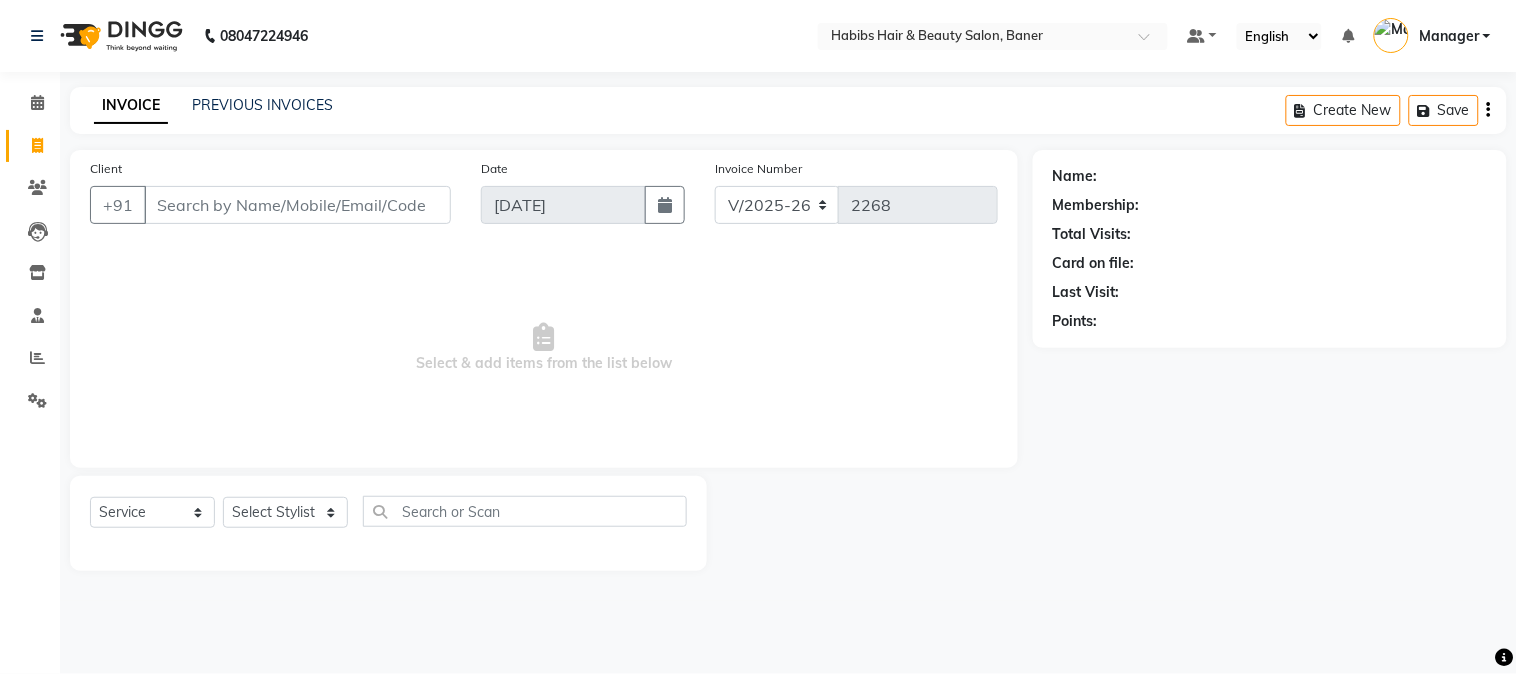click on "INVOICE PREVIOUS INVOICES" 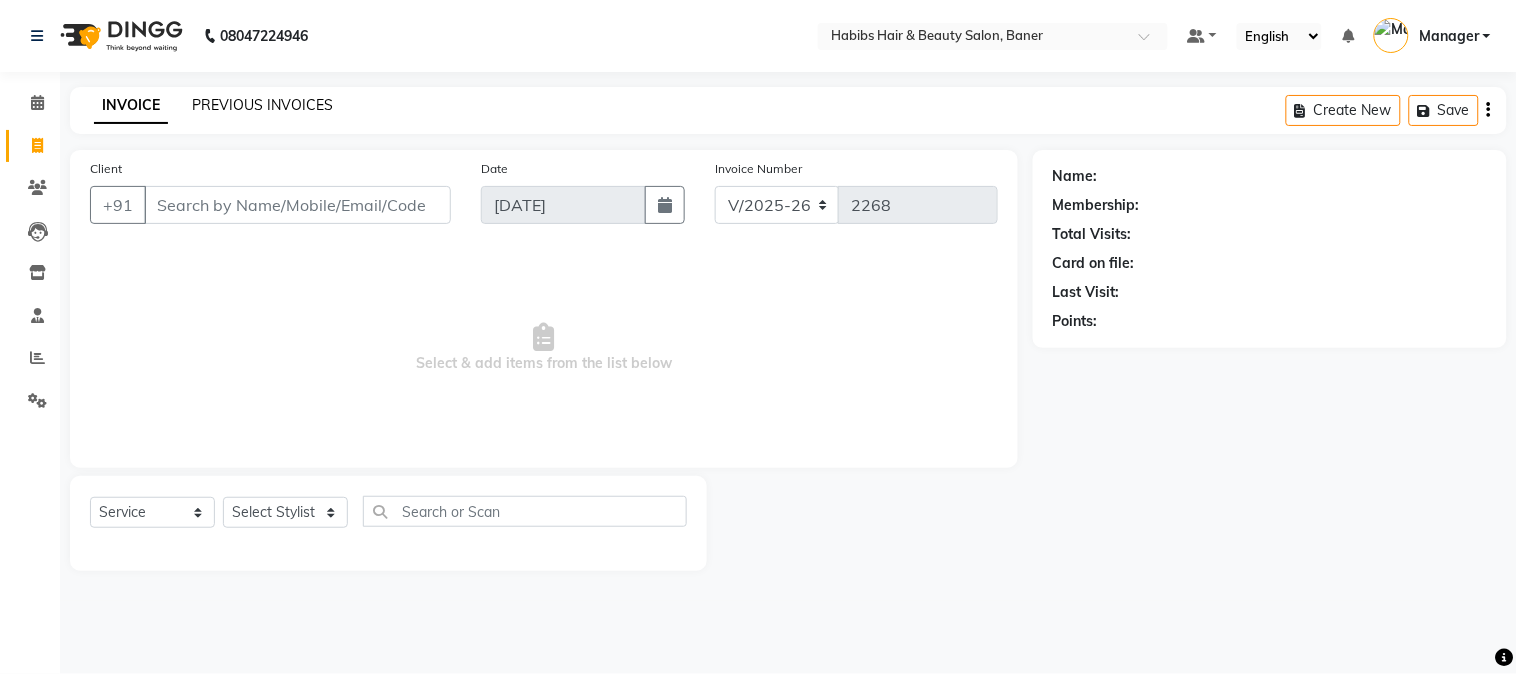 click on "PREVIOUS INVOICES" 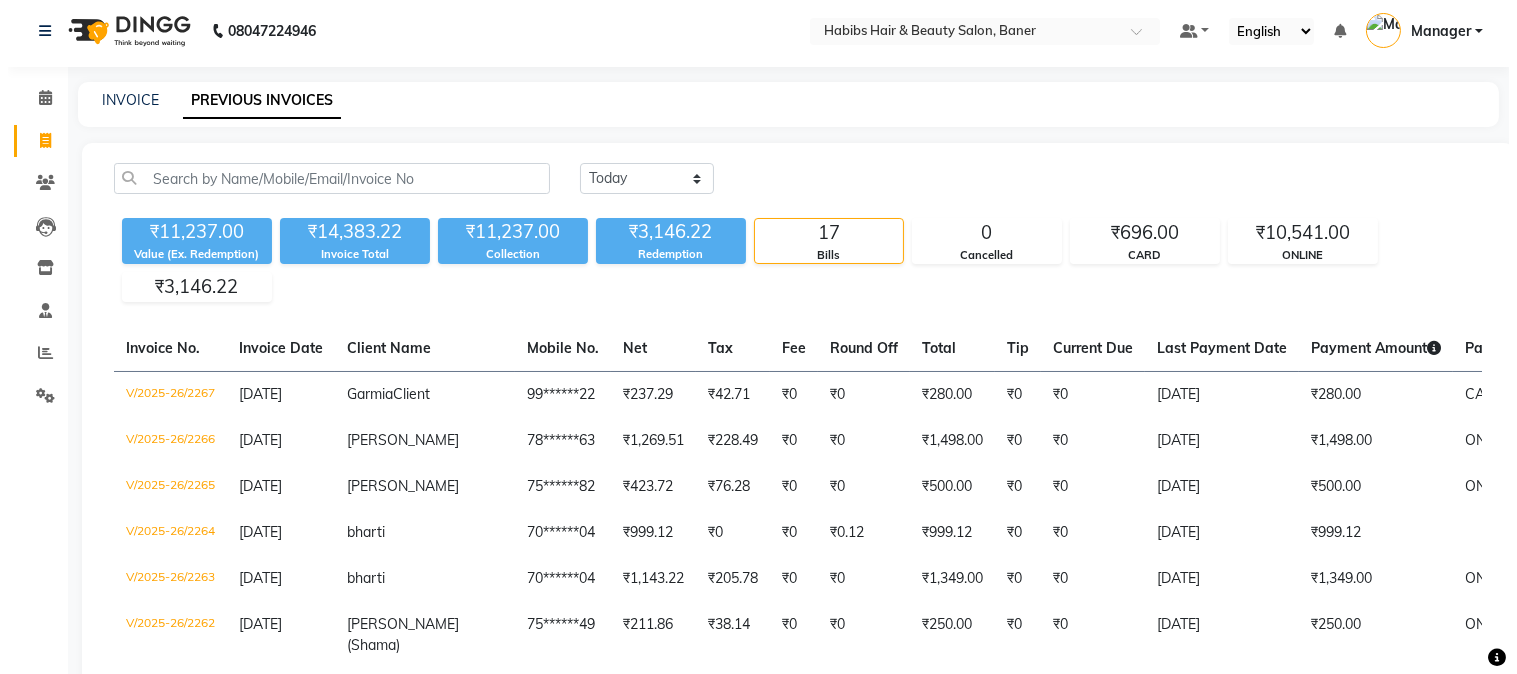 scroll, scrollTop: 0, scrollLeft: 0, axis: both 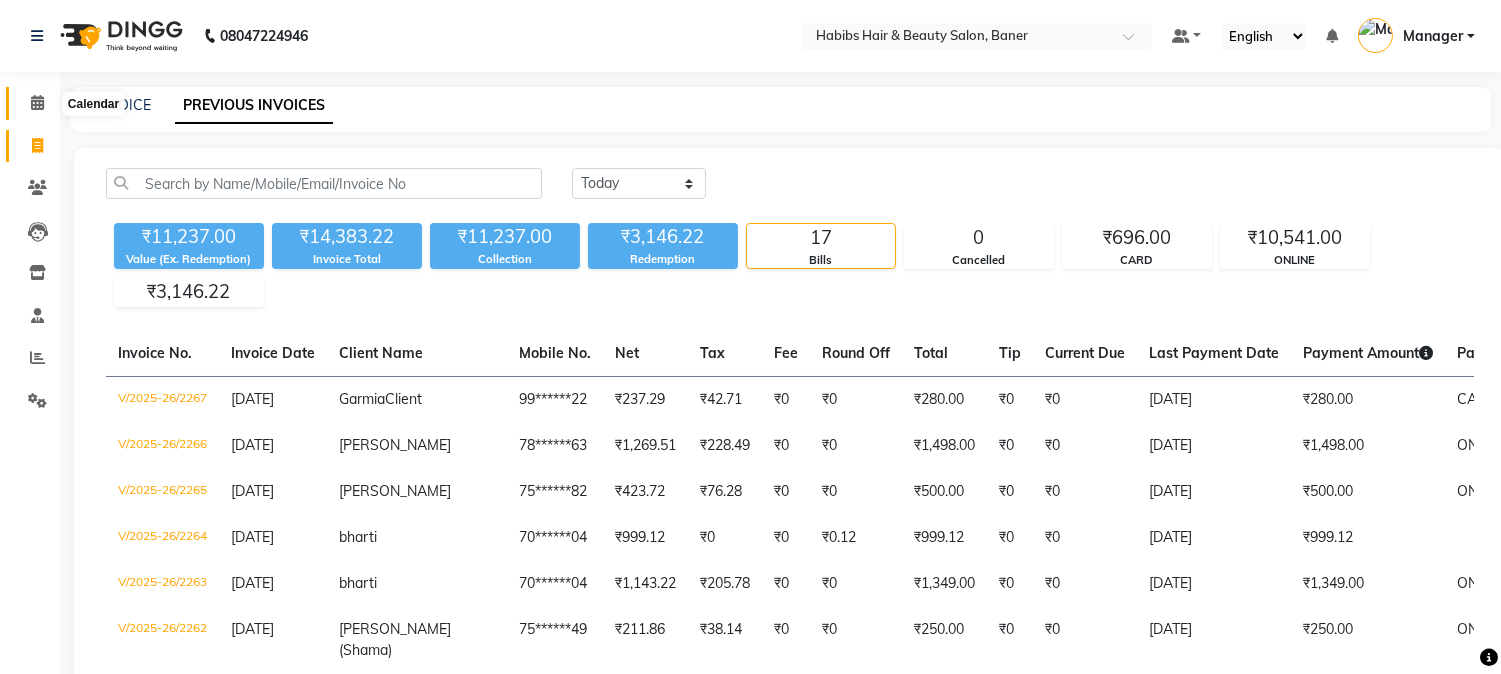 click 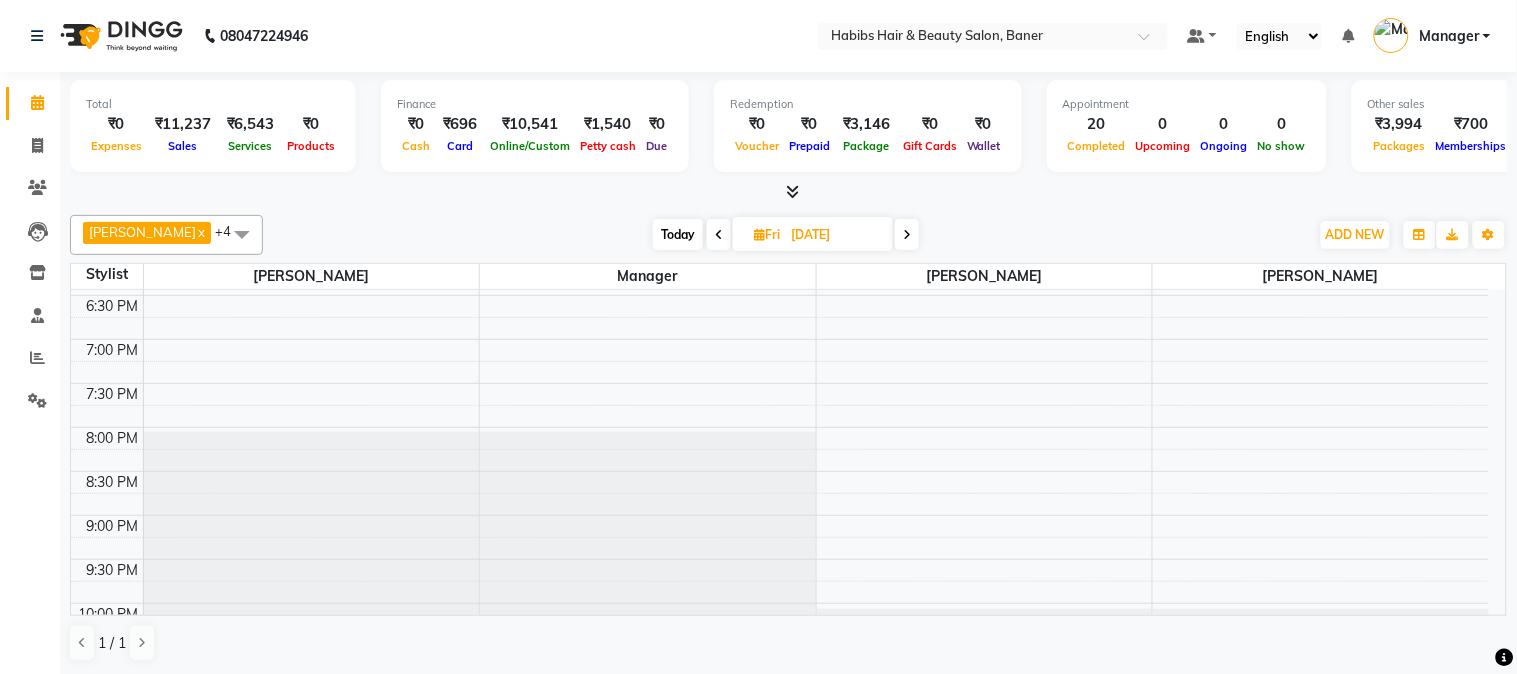 scroll, scrollTop: 1000, scrollLeft: 0, axis: vertical 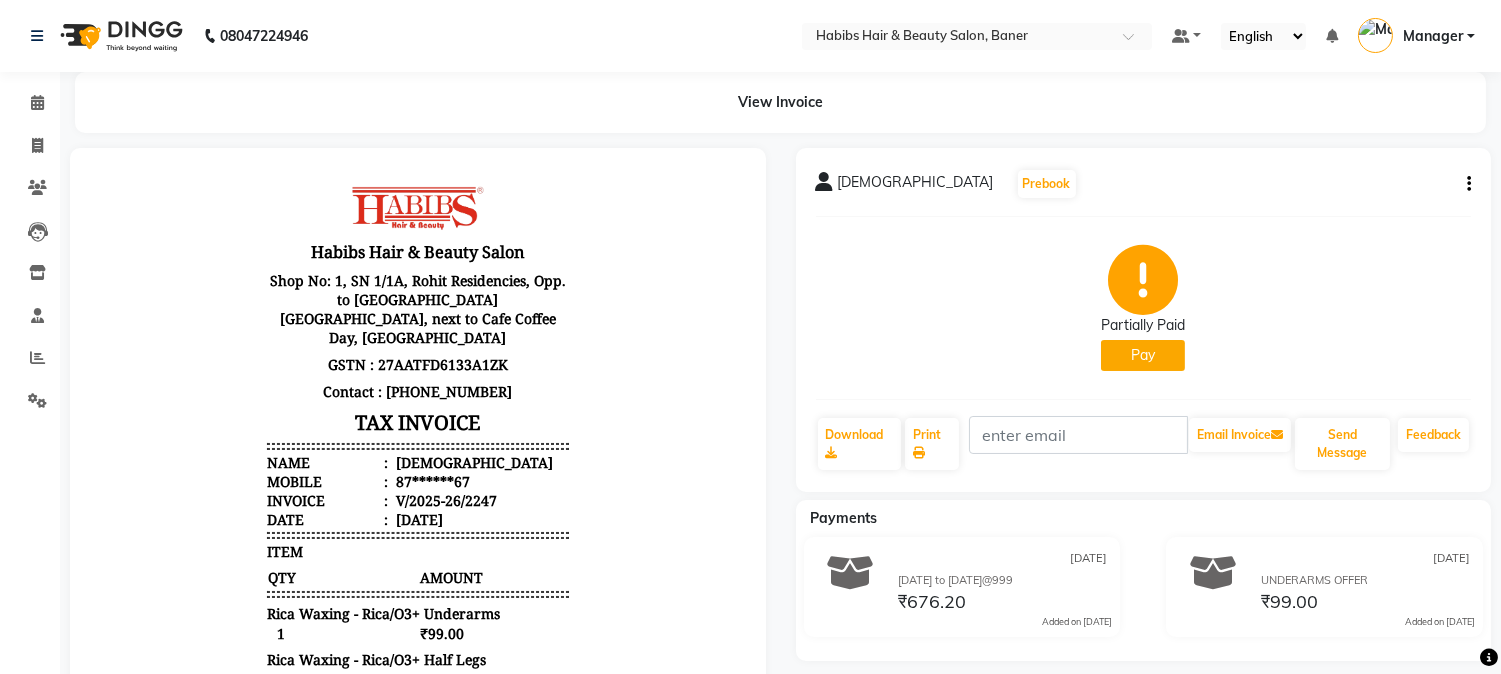 click 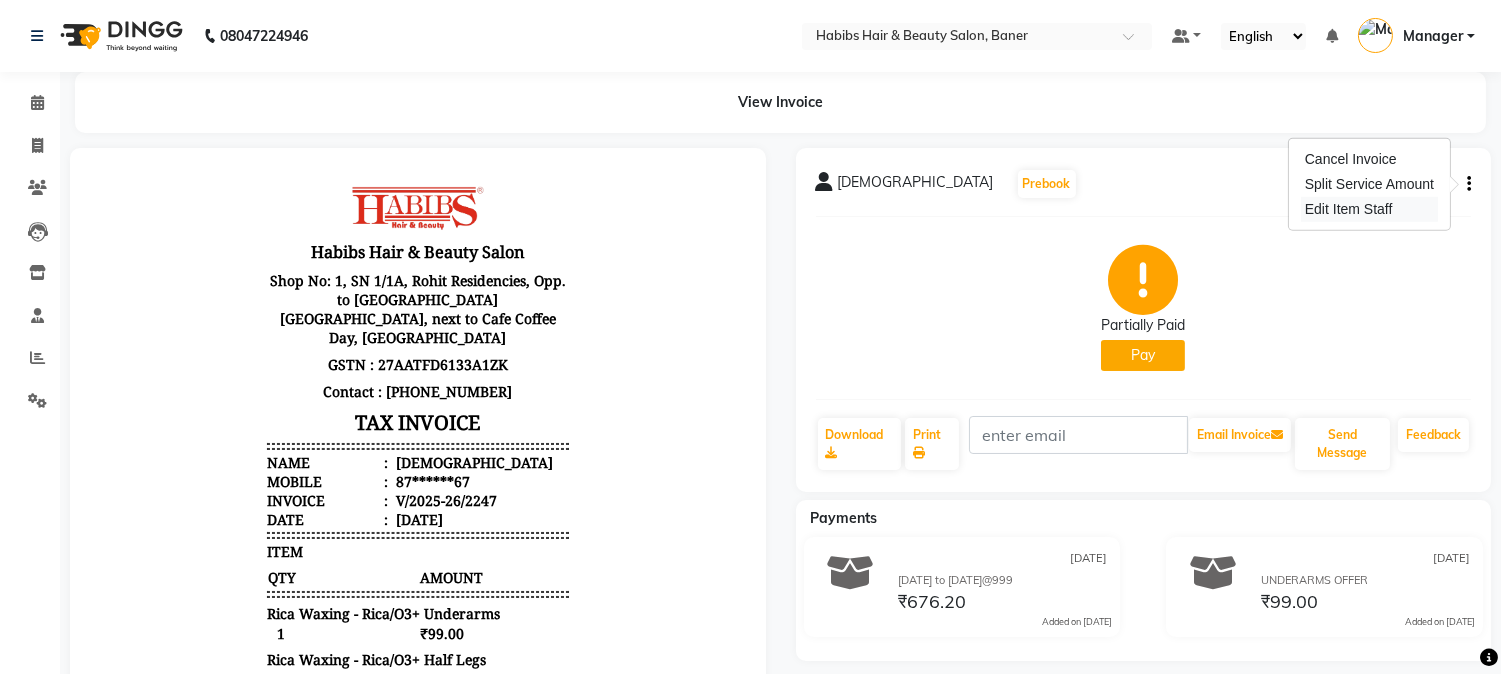 click on "Edit Item Staff" at bounding box center (1369, 209) 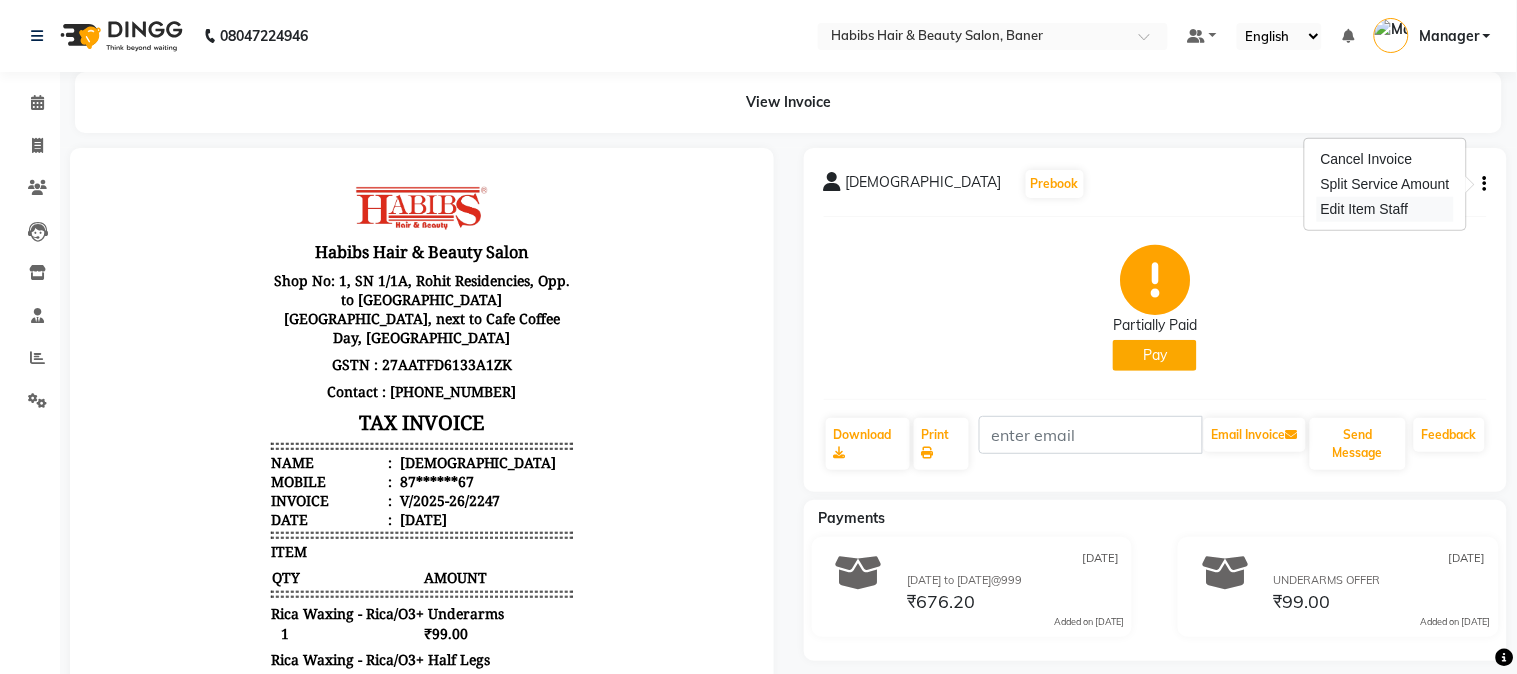 select on "75809" 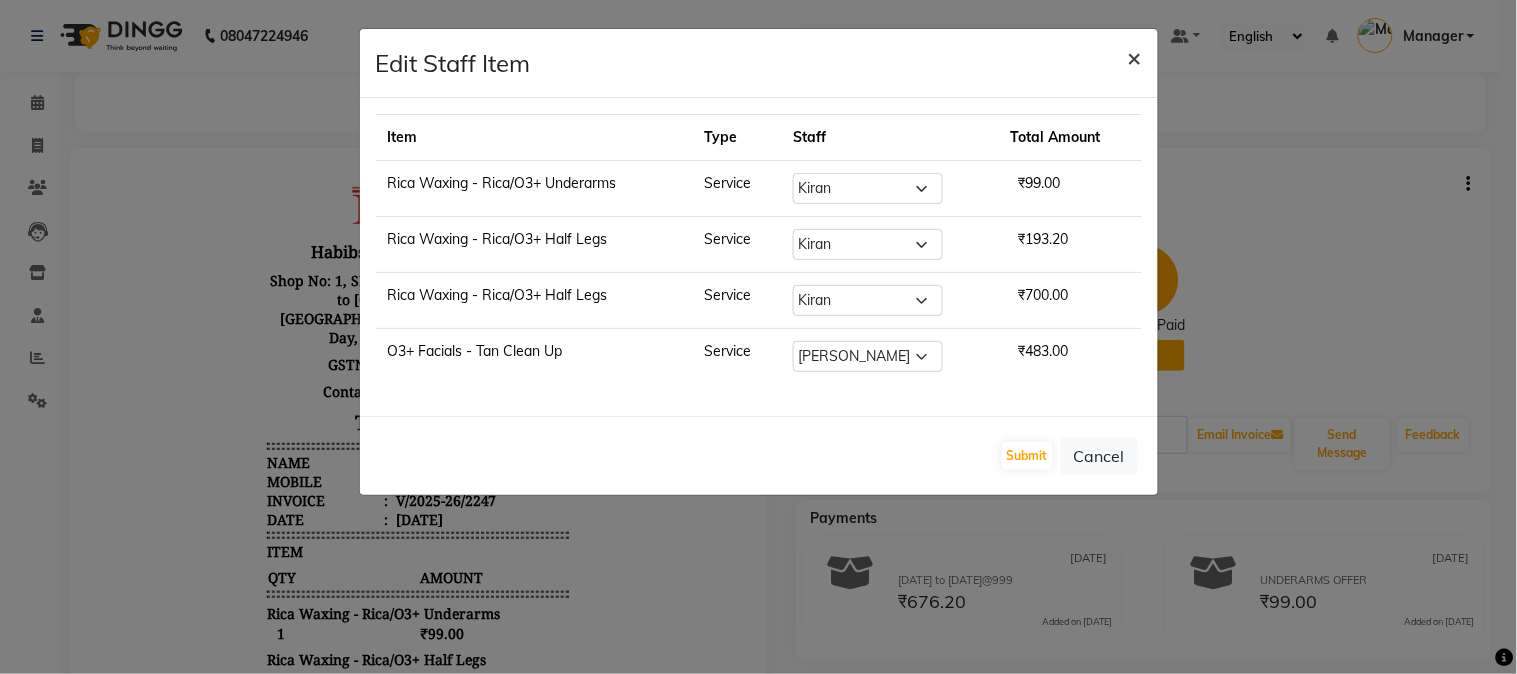 click on "×" 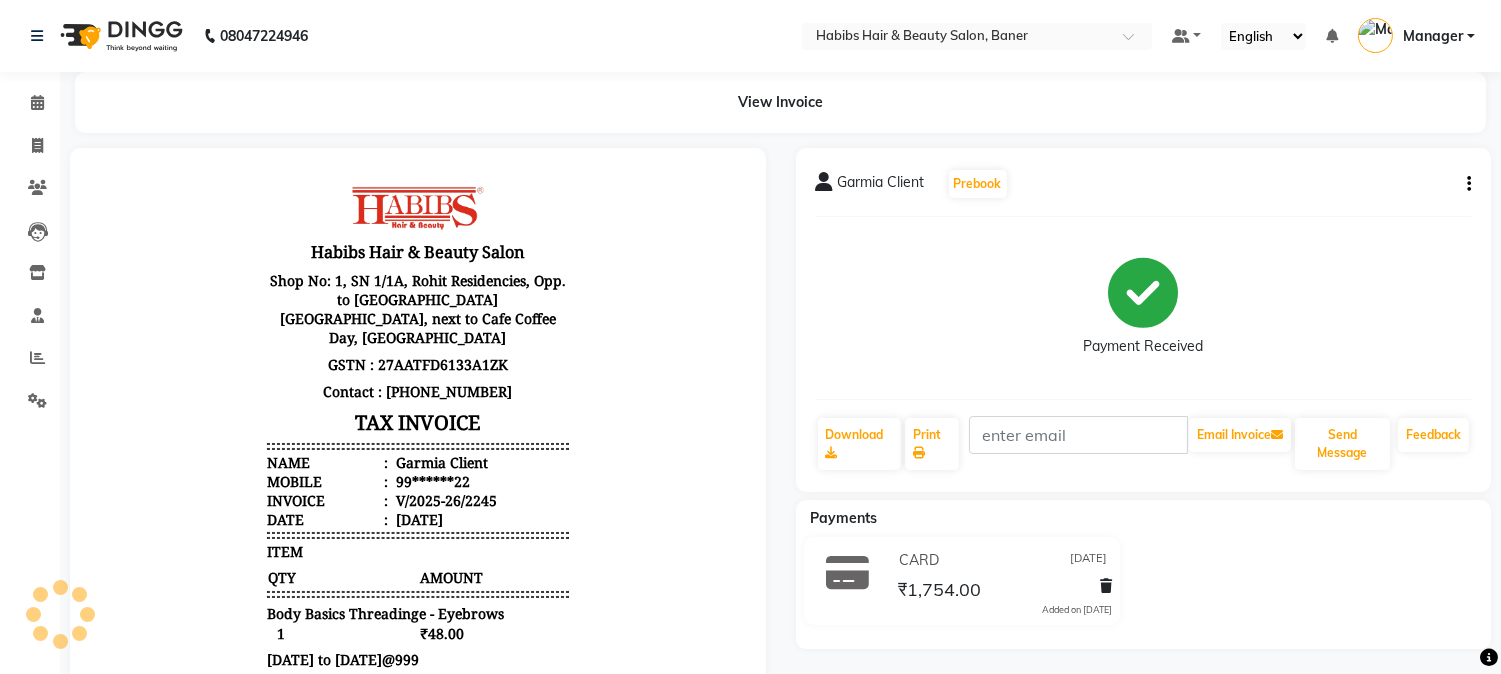 scroll, scrollTop: 0, scrollLeft: 0, axis: both 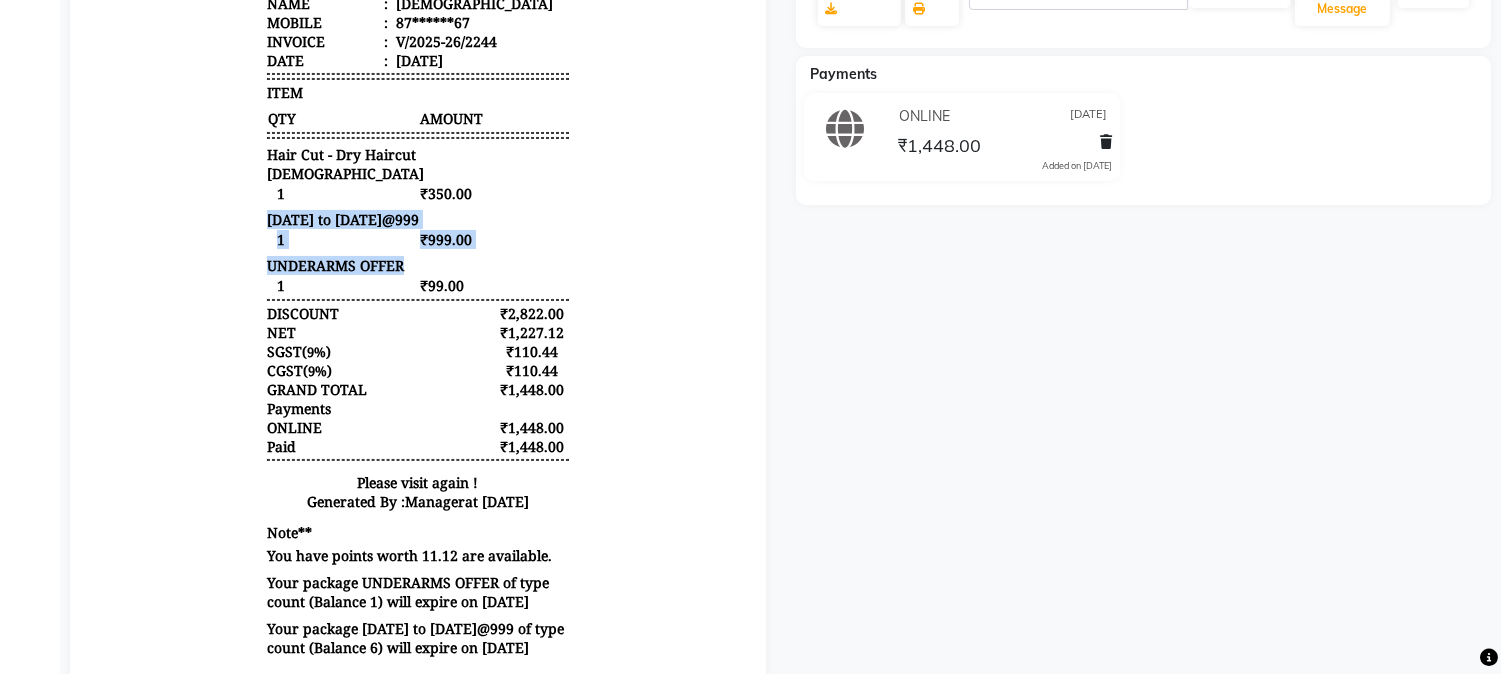 drag, startPoint x: 465, startPoint y: 181, endPoint x: 450, endPoint y: 249, distance: 69.63476 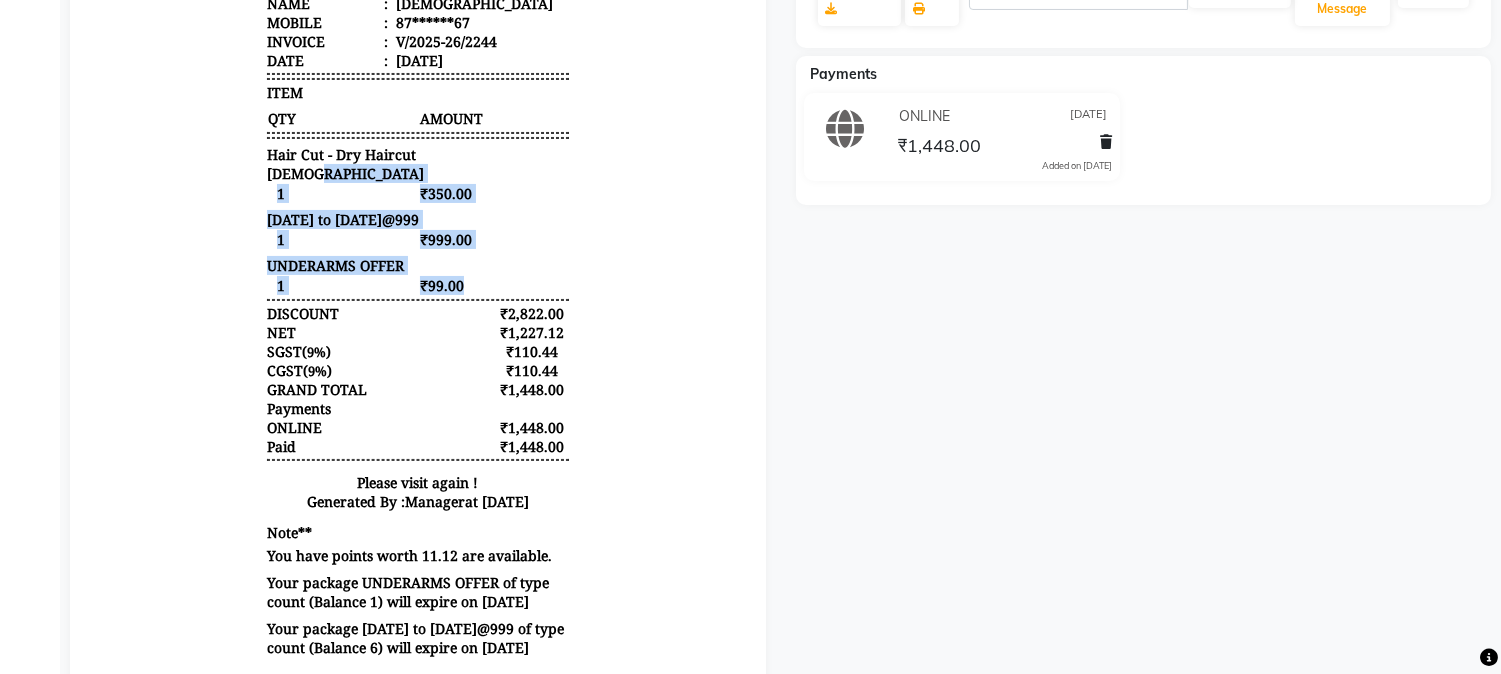 drag, startPoint x: 461, startPoint y: 151, endPoint x: 451, endPoint y: 262, distance: 111.44954 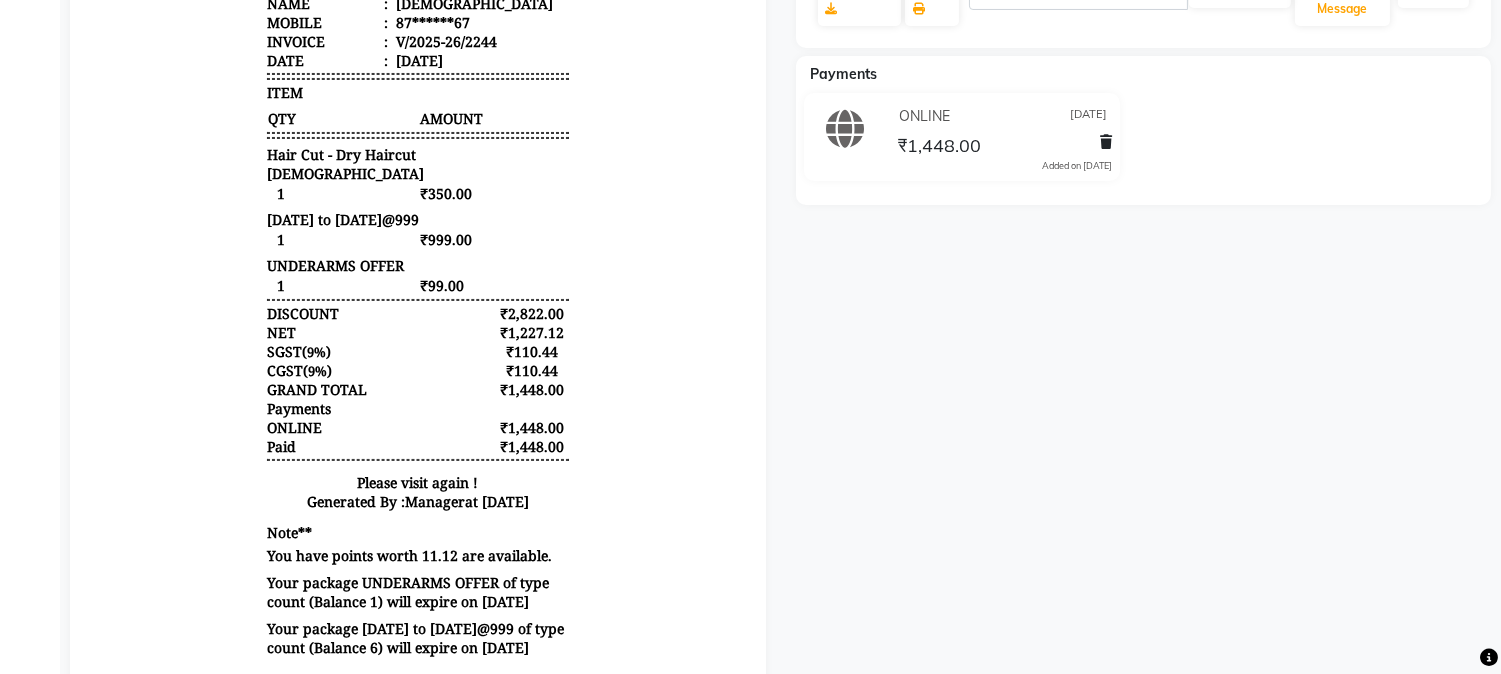 click on "Habibs Hair & Beauty Salon
Shop No: 1, SN 1/1A, Rohit Residencies, Opp. to Kapil Malhar Building Baner - Balewadi, Road, next to Cafe Coffee Day, Baner, Pune, Maharashtra 411045
GSTN :
27AATFD6133A1ZK
Contact : 8759660660
TAX INVOICE
Name  :
shivani
Mobile :
87******67
Invoice  :
V/2025-26/2244
Date  :
09/07/2025
QTY" at bounding box center (418, 194) 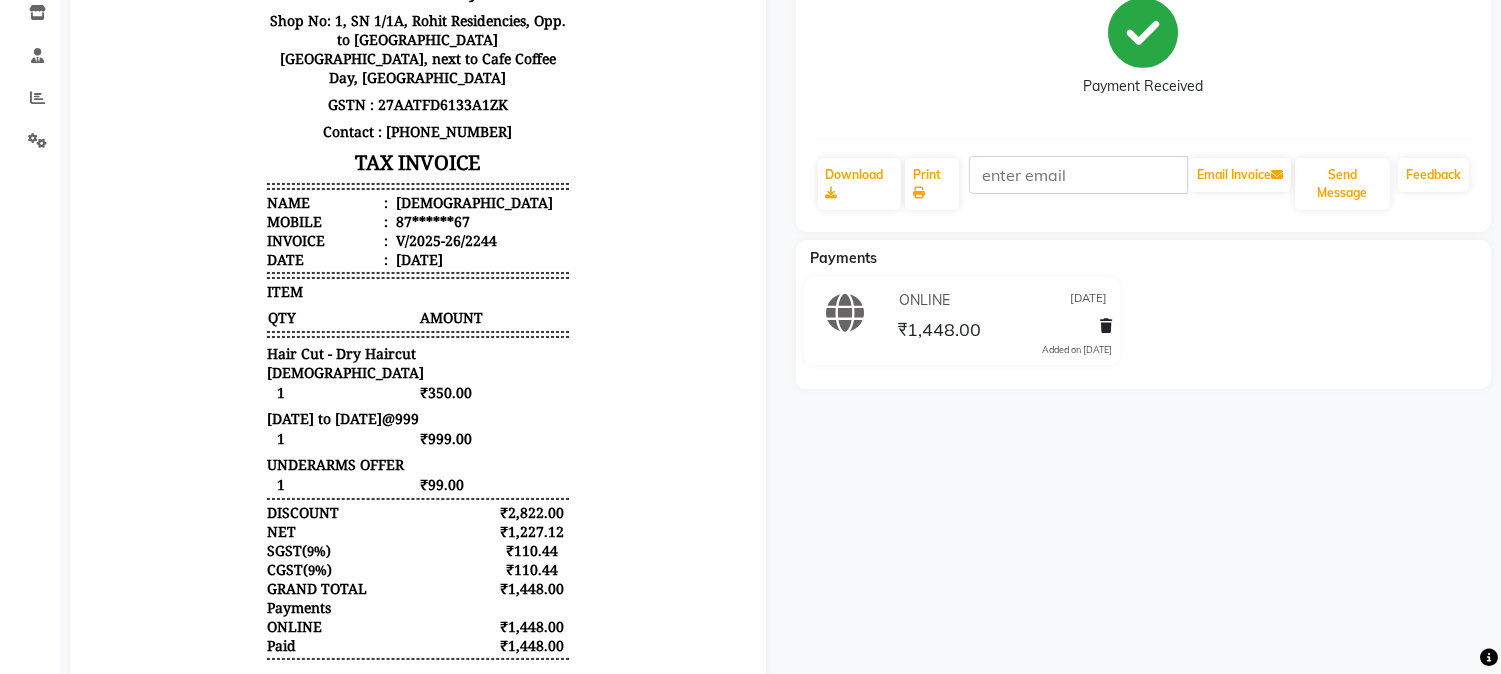 scroll, scrollTop: 0, scrollLeft: 0, axis: both 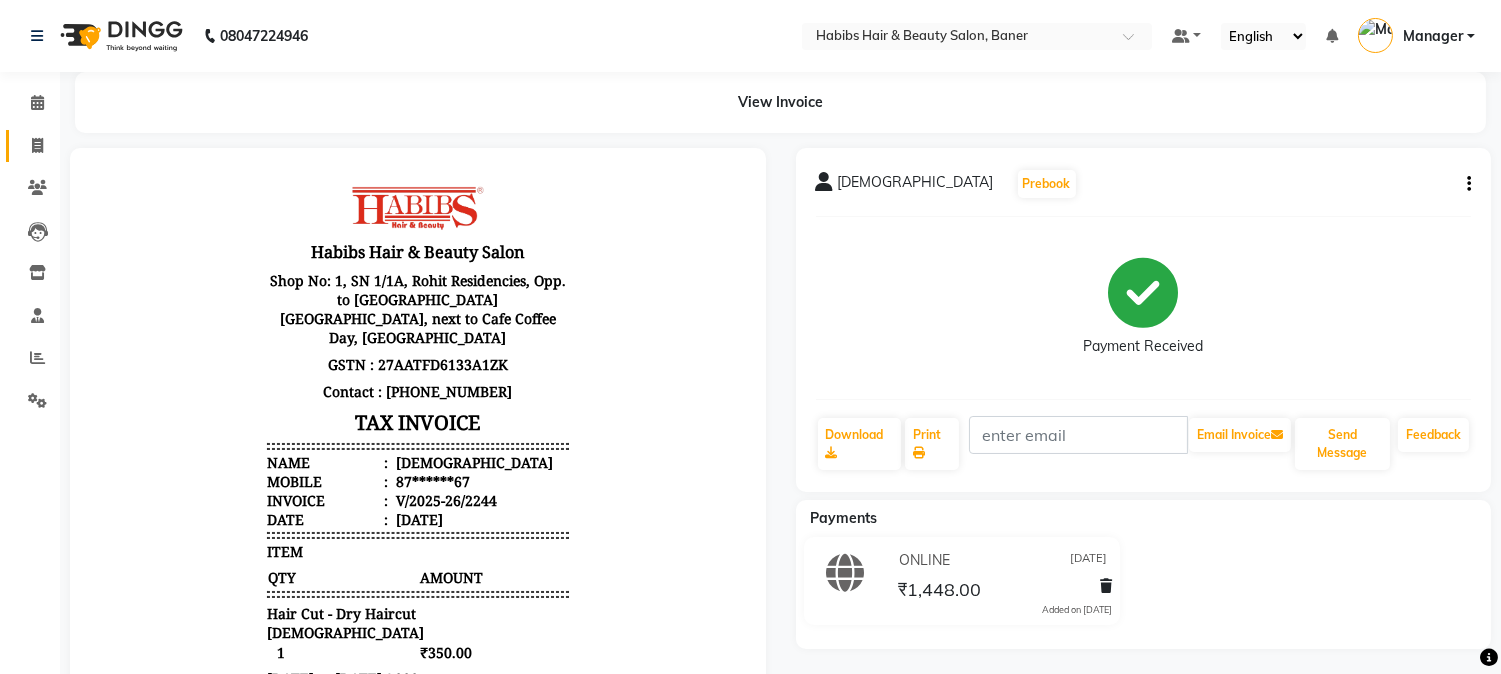 click on "Invoice" 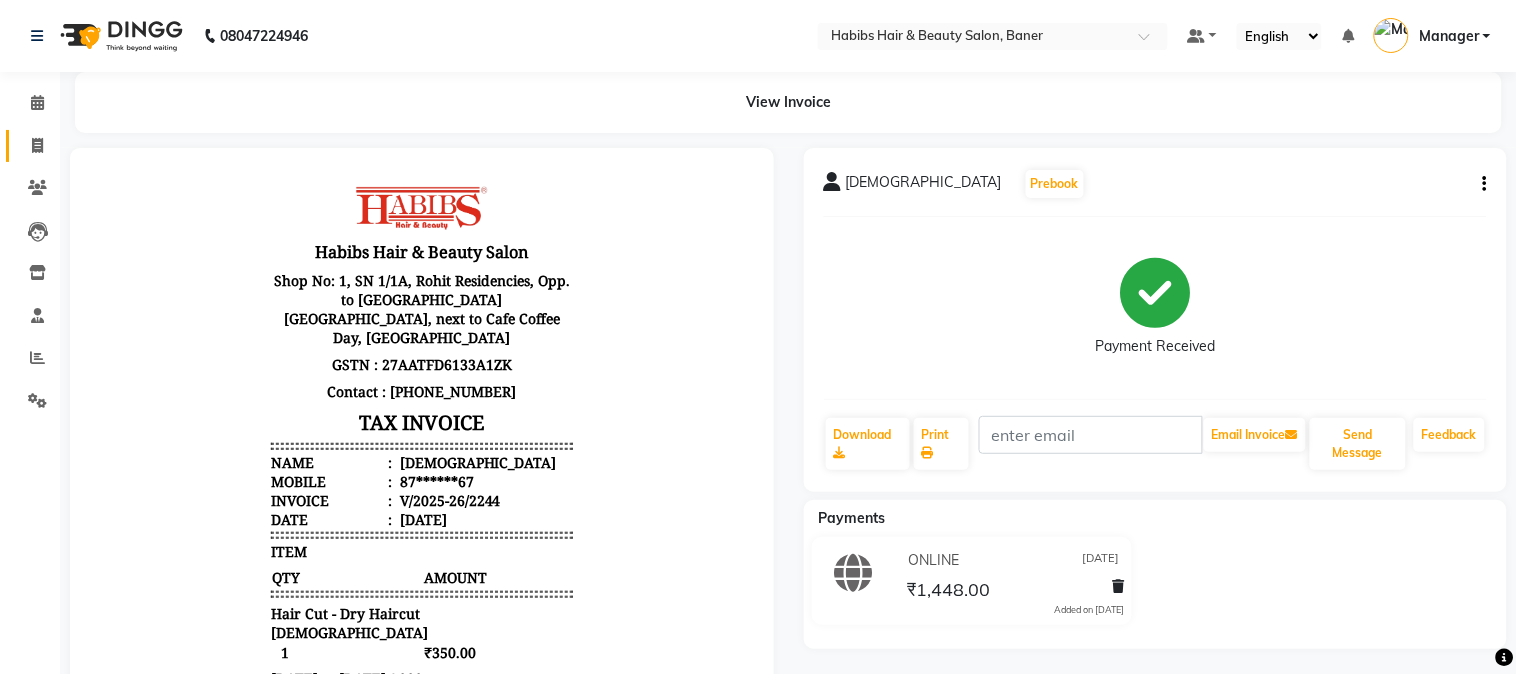 select on "5356" 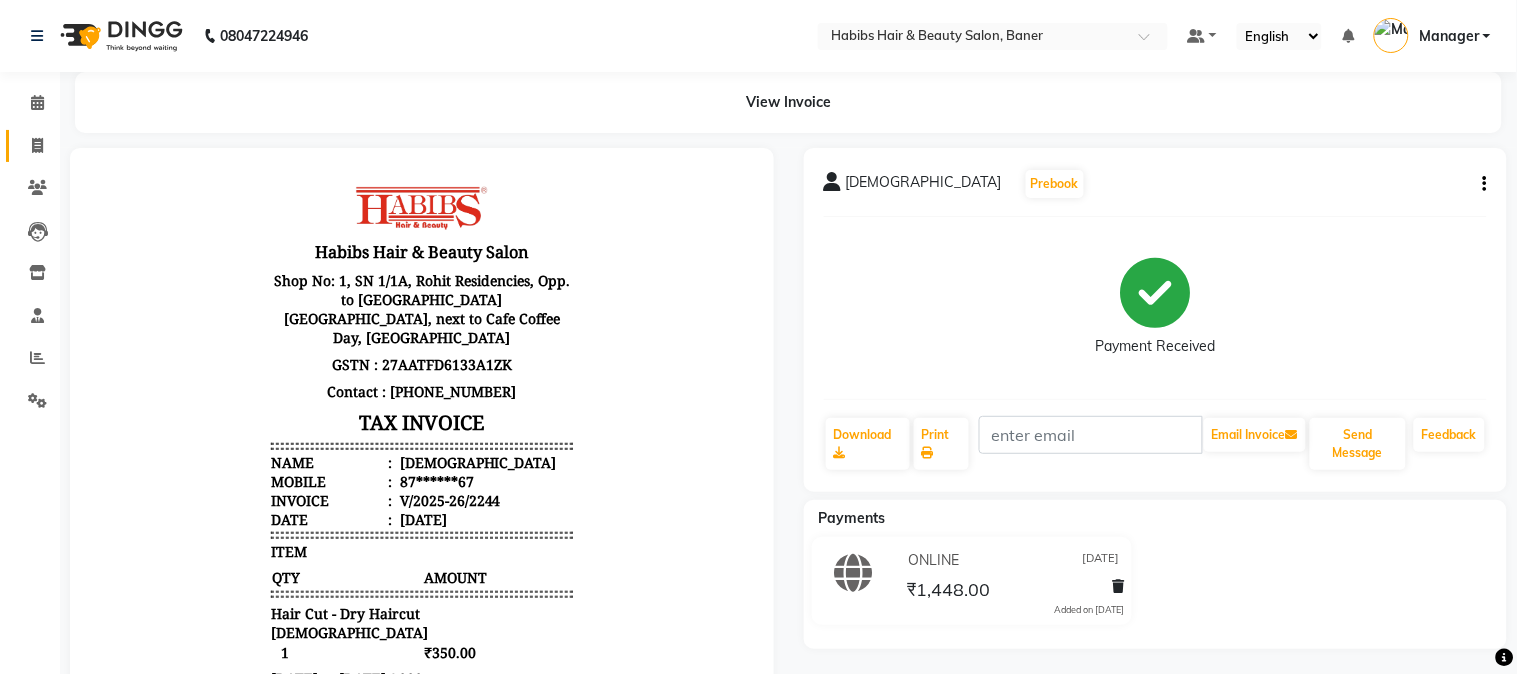 select on "service" 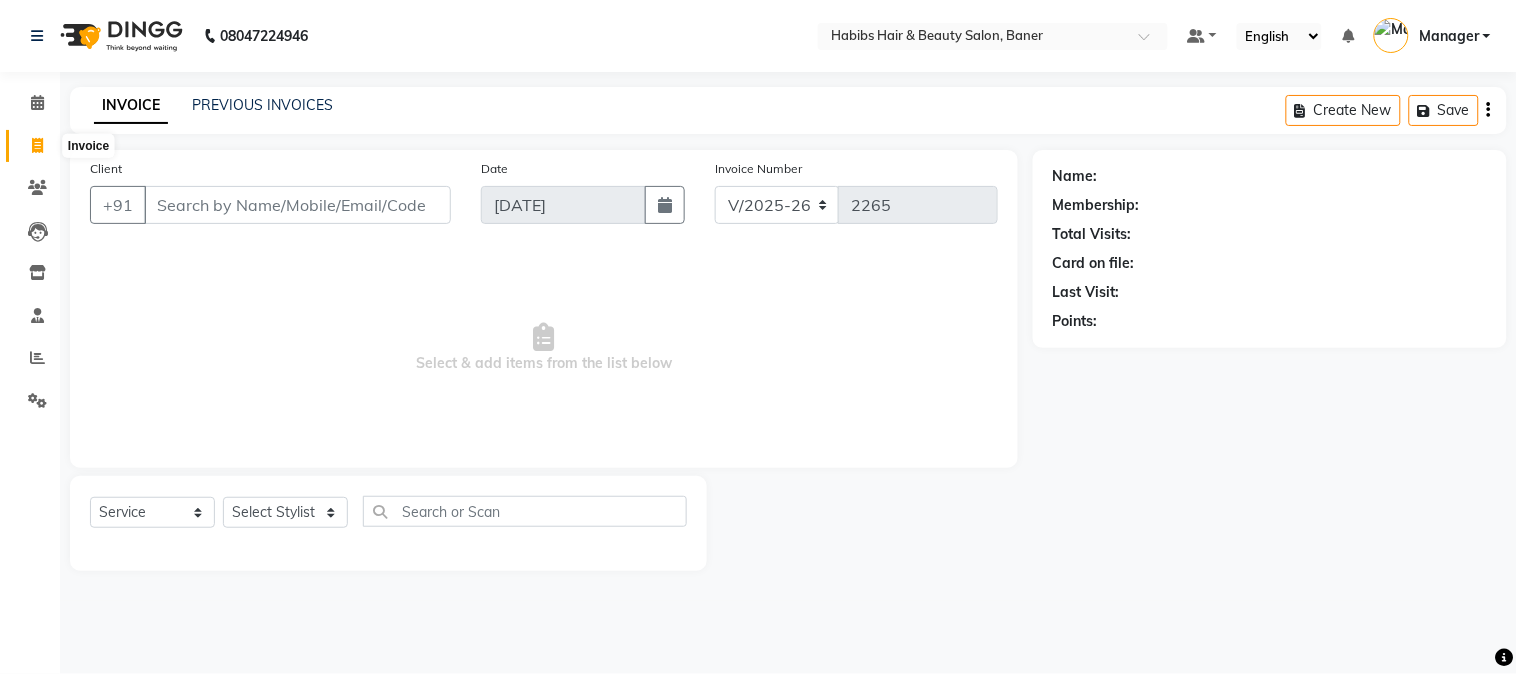 click 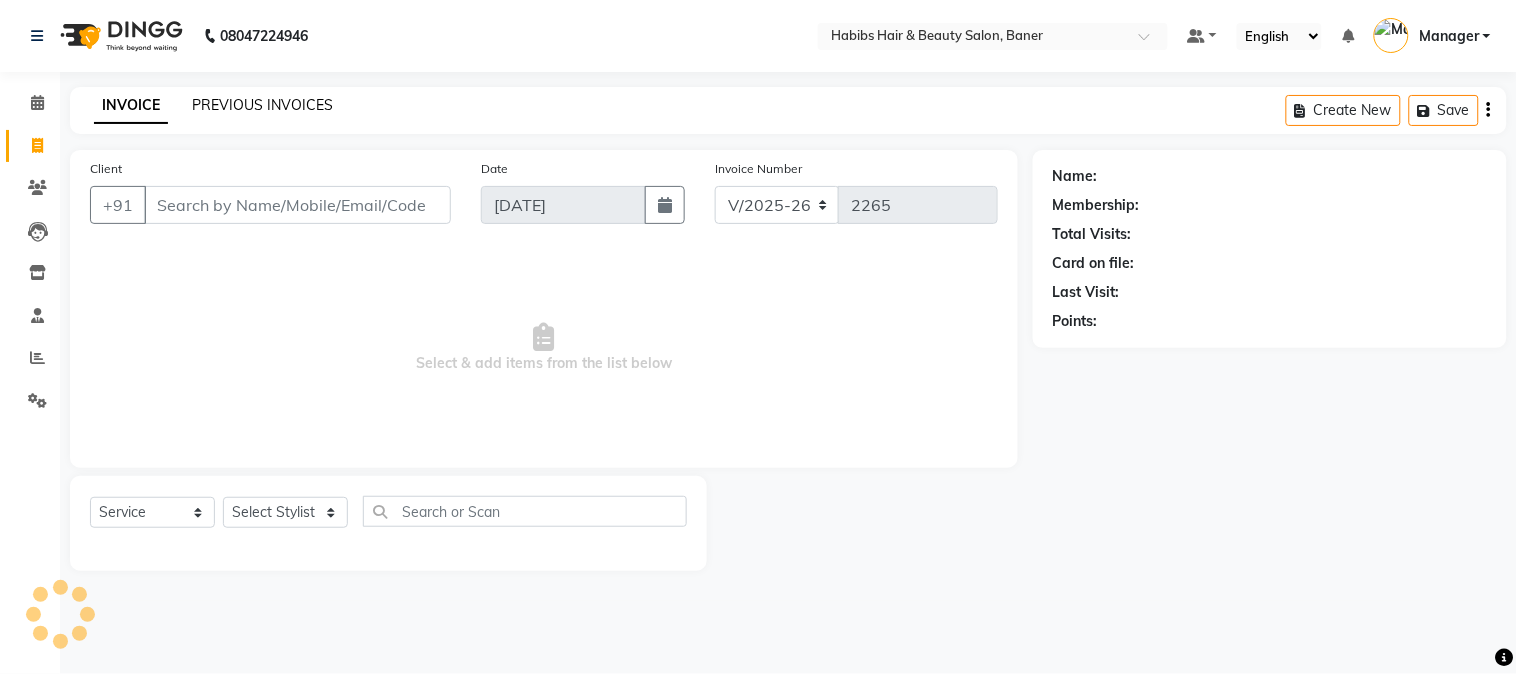 click on "PREVIOUS INVOICES" 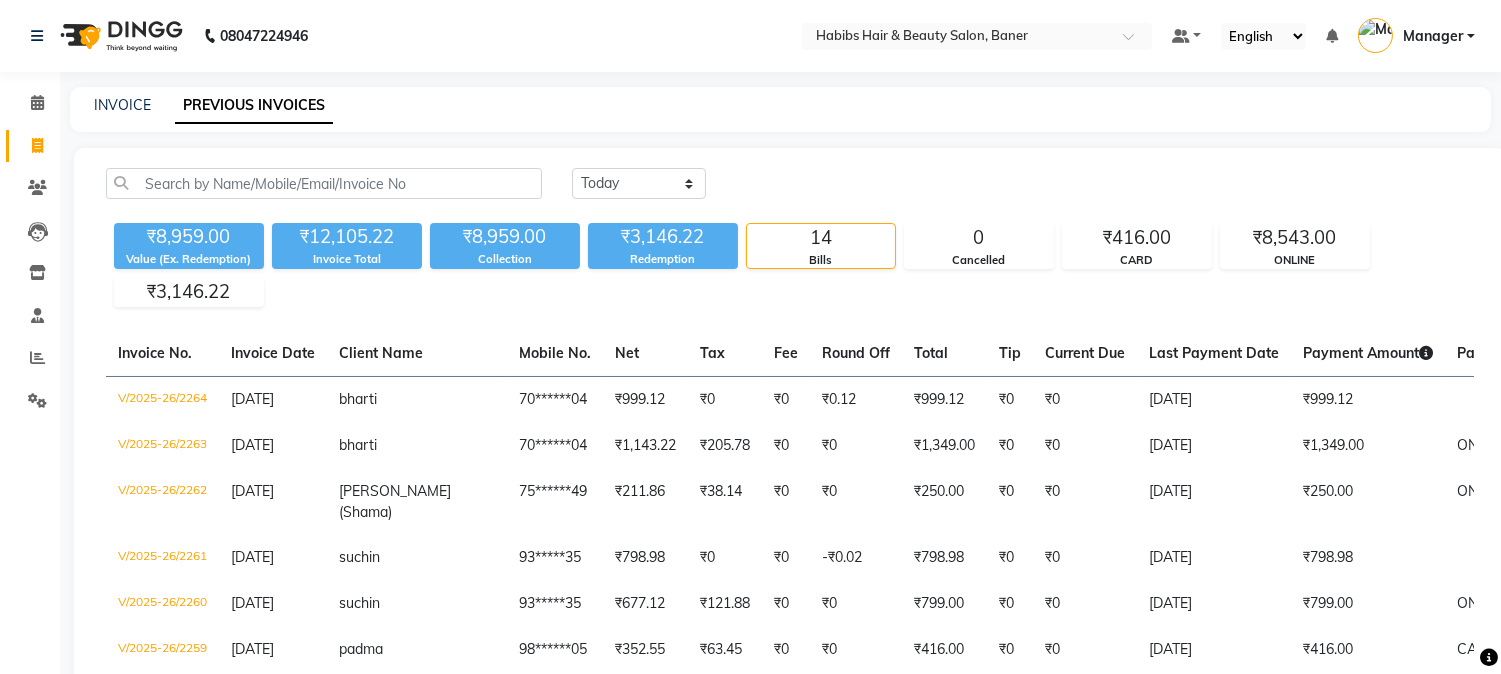 click on "Today Yesterday Custom Range ₹8,959.00 Value (Ex. Redemption) ₹12,105.22 Invoice Total  ₹8,959.00 Collection ₹3,146.22 Redemption 14 Bills 0 Cancelled ₹416.00 CARD ₹8,543.00 ONLINE ₹3,146.22  Invoice No.   Invoice Date   Client Name   Mobile No.   Net   Tax   Fee   Round Off   Total   Tip   Current Due   Last Payment Date   Payment Amount   Payment Methods   Cancel Reason   Status   V/2025-26/2264  10-07-2025 bharti   70******04 ₹999.12 ₹0  ₹0  ₹0.12 ₹999.12 ₹0 ₹0 10-07-2025 ₹999.12  - PAID  V/2025-26/2263  10-07-2025 bharti   70******04 ₹1,143.22 ₹205.78  ₹0  ₹0 ₹1,349.00 ₹0 ₹0 10-07-2025 ₹1,349.00  ONLINE - PAID  V/2025-26/2262  10-07-2025 Surbhi  (Shama) 75******49 ₹211.86 ₹38.14  ₹0  ₹0 ₹250.00 ₹0 ₹0 10-07-2025 ₹250.00  ONLINE - PAID  V/2025-26/2261  10-07-2025 suchin   93*****35 ₹798.98 ₹0  ₹0  -₹0.02 ₹798.98 ₹0 ₹0 10-07-2025 ₹798.98  - PAID  V/2025-26/2260  10-07-2025 suchin   93*****35 ₹677.12 ₹121.88  ₹0  ₹0 ₹0 -" 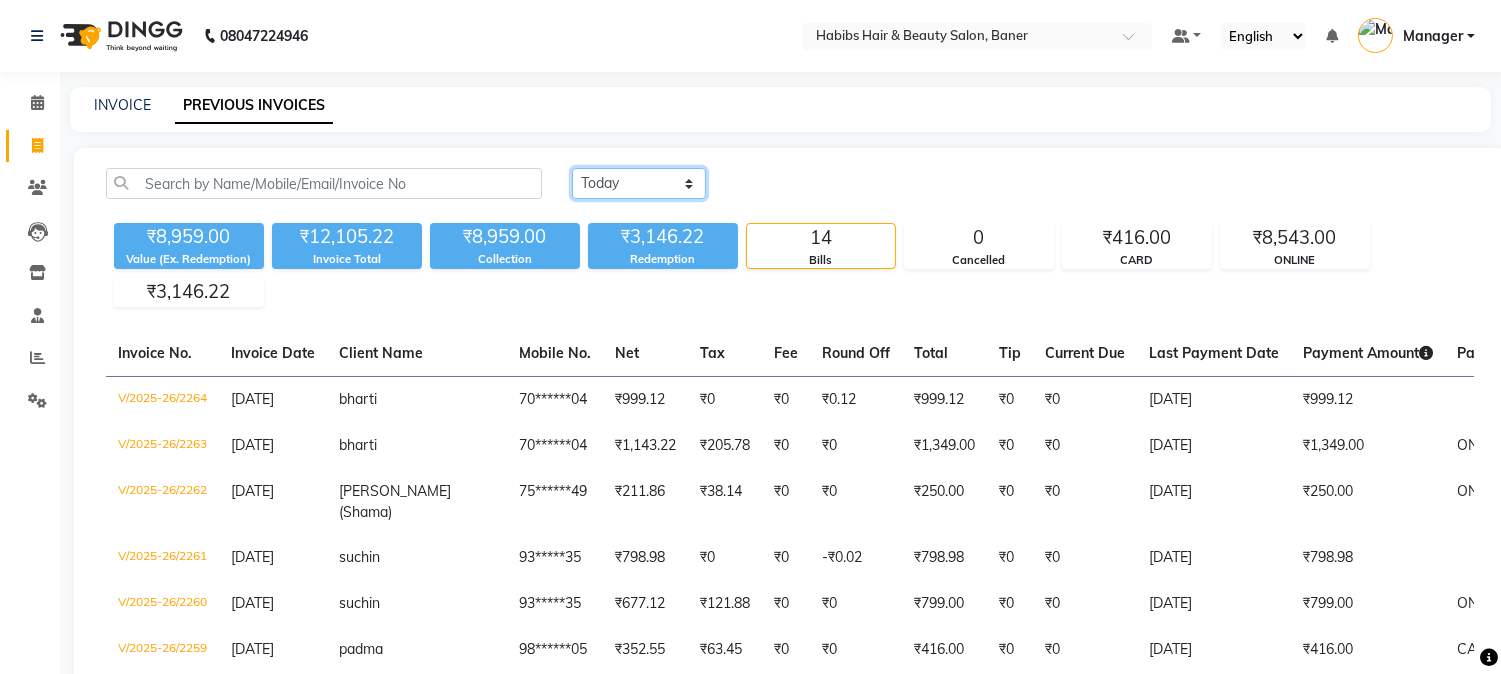 click on "Today Yesterday Custom Range" 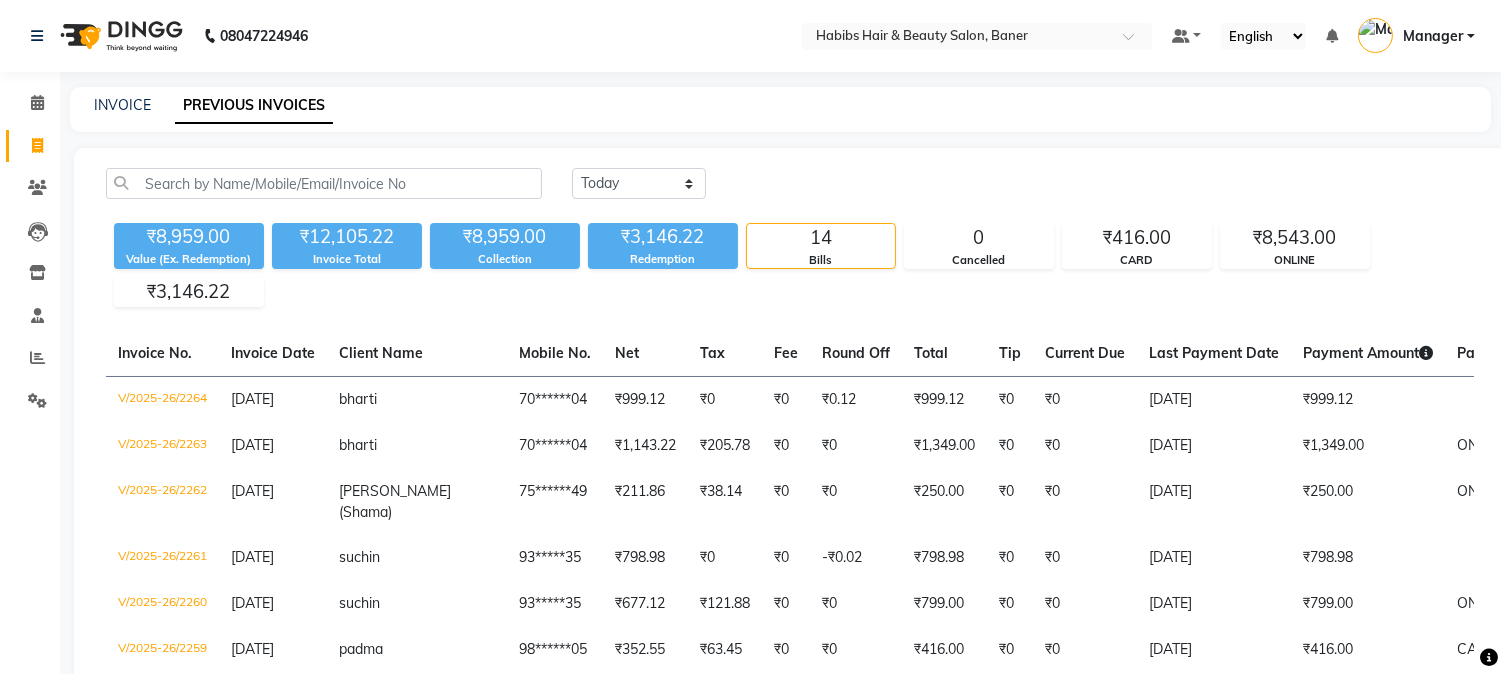 click on "INVOICE PREVIOUS INVOICES Today Yesterday Custom Range ₹8,959.00 Value (Ex. Redemption) ₹12,105.22 Invoice Total  ₹8,959.00 Collection ₹3,146.22 Redemption 14 Bills 0 Cancelled ₹416.00 CARD ₹8,543.00 ONLINE ₹3,146.22  Invoice No.   Invoice Date   Client Name   Mobile No.   Net   Tax   Fee   Round Off   Total   Tip   Current Due   Last Payment Date   Payment Amount   Payment Methods   Cancel Reason   Status   V/2025-26/2264  10-07-2025 bharti   70******04 ₹999.12 ₹0  ₹0  ₹0.12 ₹999.12 ₹0 ₹0 10-07-2025 ₹999.12  - PAID  V/2025-26/2263  10-07-2025 bharti   70******04 ₹1,143.22 ₹205.78  ₹0  ₹0 ₹1,349.00 ₹0 ₹0 10-07-2025 ₹1,349.00  ONLINE - PAID  V/2025-26/2262  10-07-2025 Surbhi  (Shama) 75******49 ₹211.86 ₹38.14  ₹0  ₹0 ₹250.00 ₹0 ₹0 10-07-2025 ₹250.00  ONLINE - PAID  V/2025-26/2261  10-07-2025 suchin   93*****35 ₹798.98 ₹0  ₹0  -₹0.02 ₹798.98 ₹0 ₹0 10-07-2025 ₹798.98  - PAID  V/2025-26/2260  10-07-2025 suchin   93*****35 ₹677.12 ₹0" 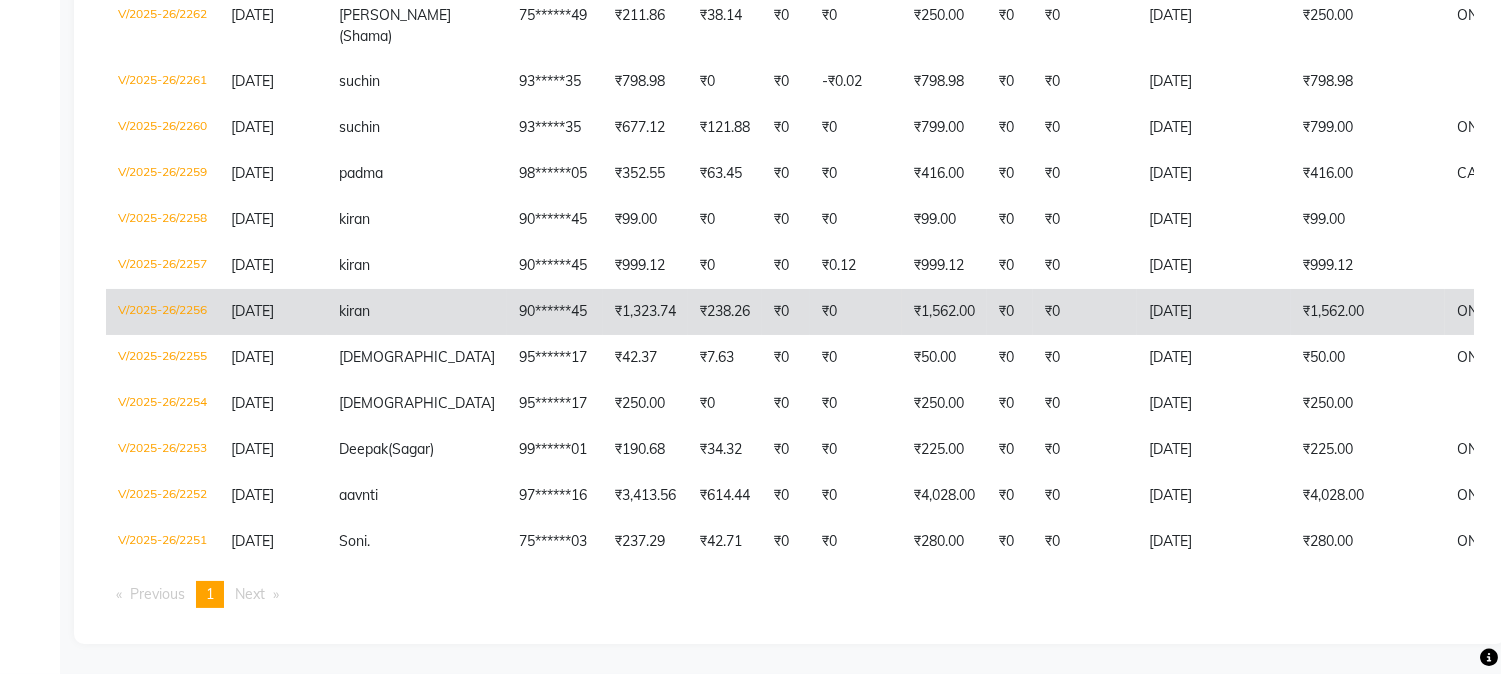 scroll, scrollTop: 508, scrollLeft: 0, axis: vertical 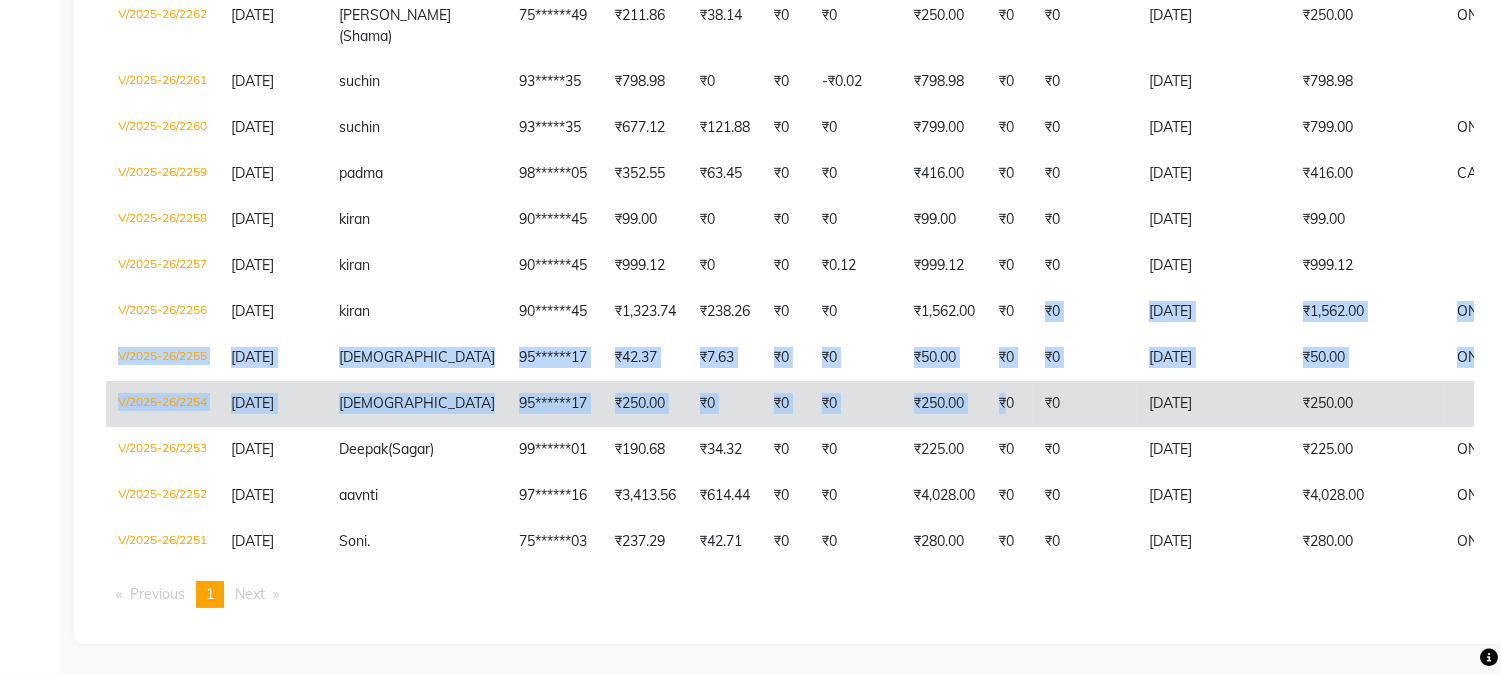 drag, startPoint x: 962, startPoint y: 266, endPoint x: 955, endPoint y: 370, distance: 104.23531 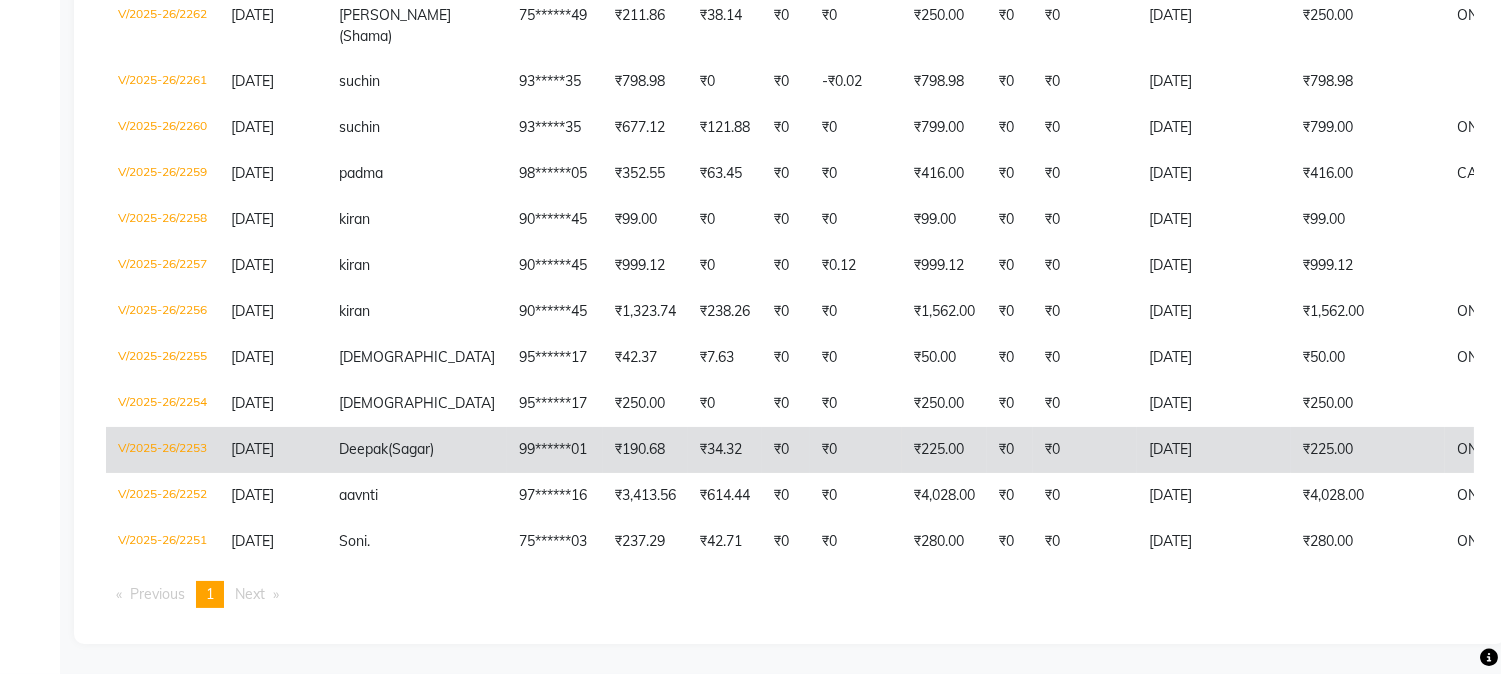 click on "₹0" 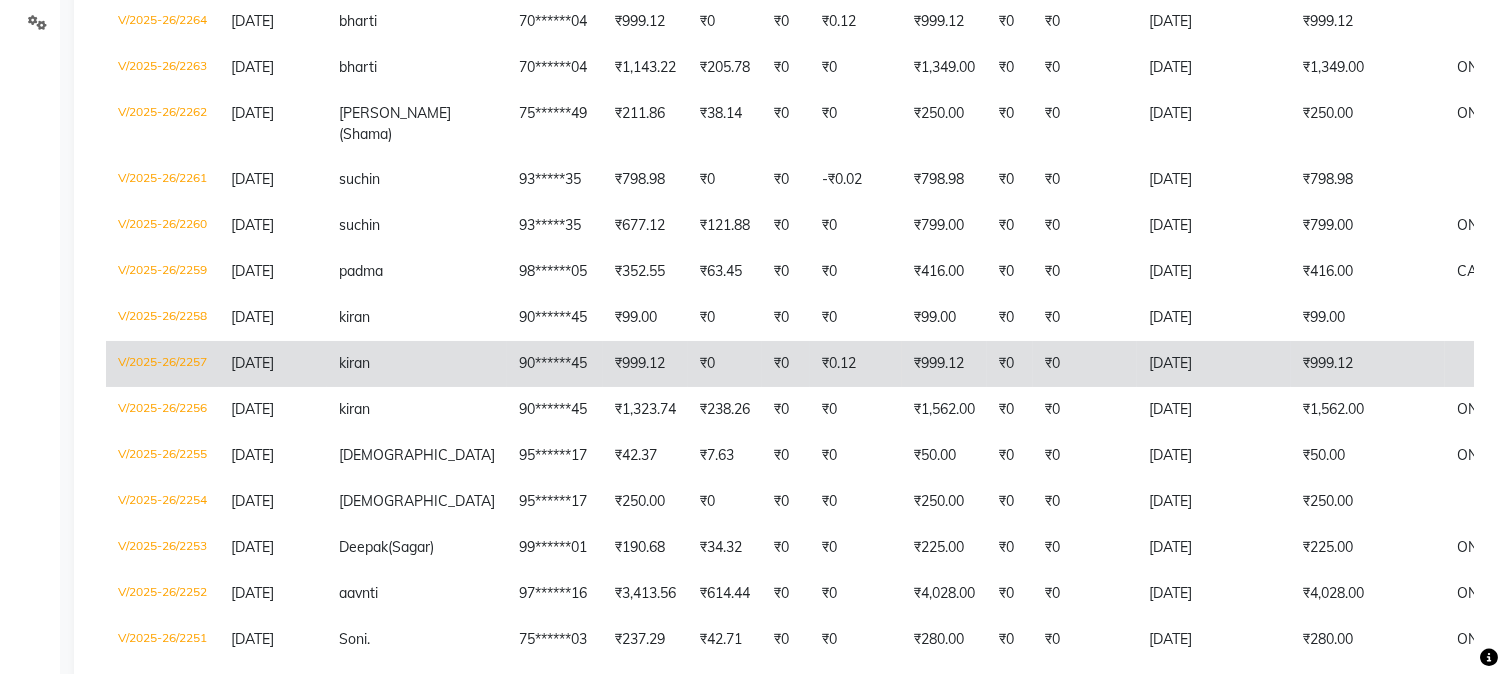 scroll, scrollTop: 0, scrollLeft: 0, axis: both 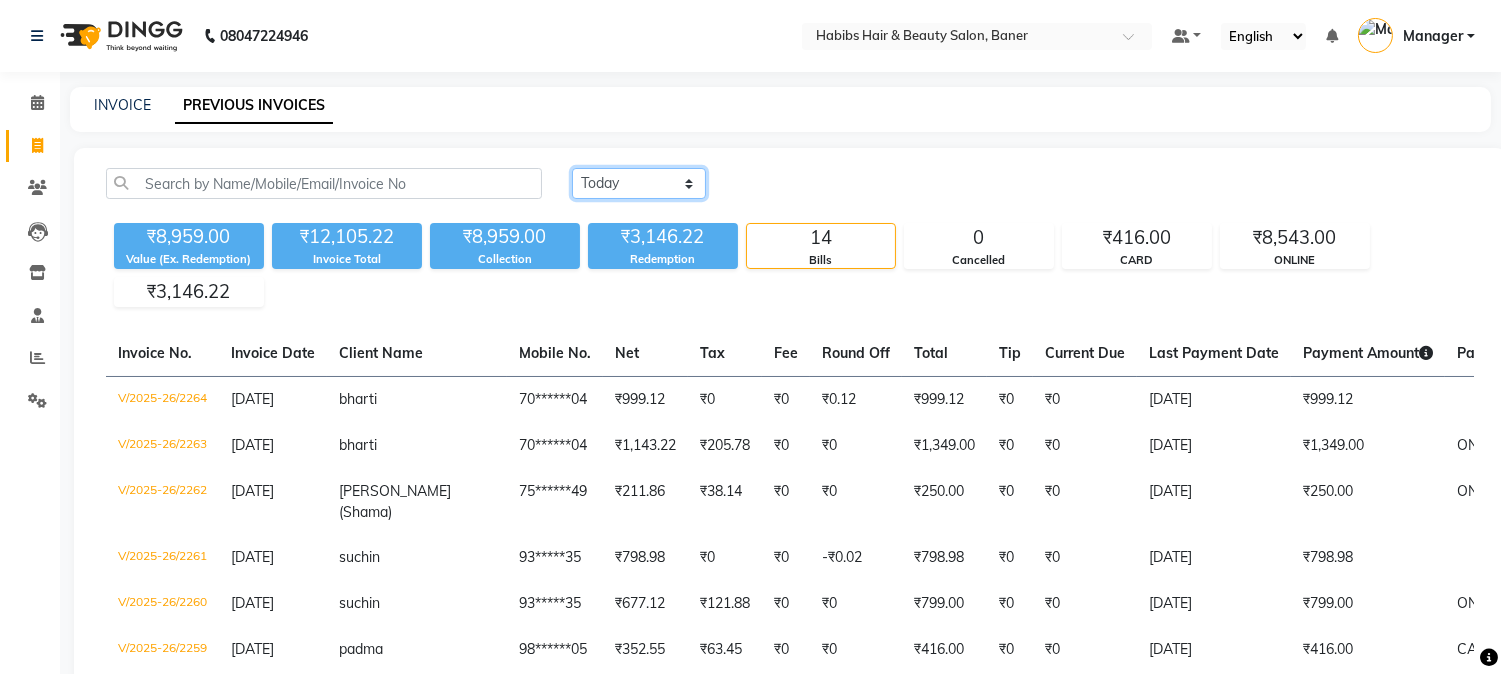 click on "Today Yesterday Custom Range" 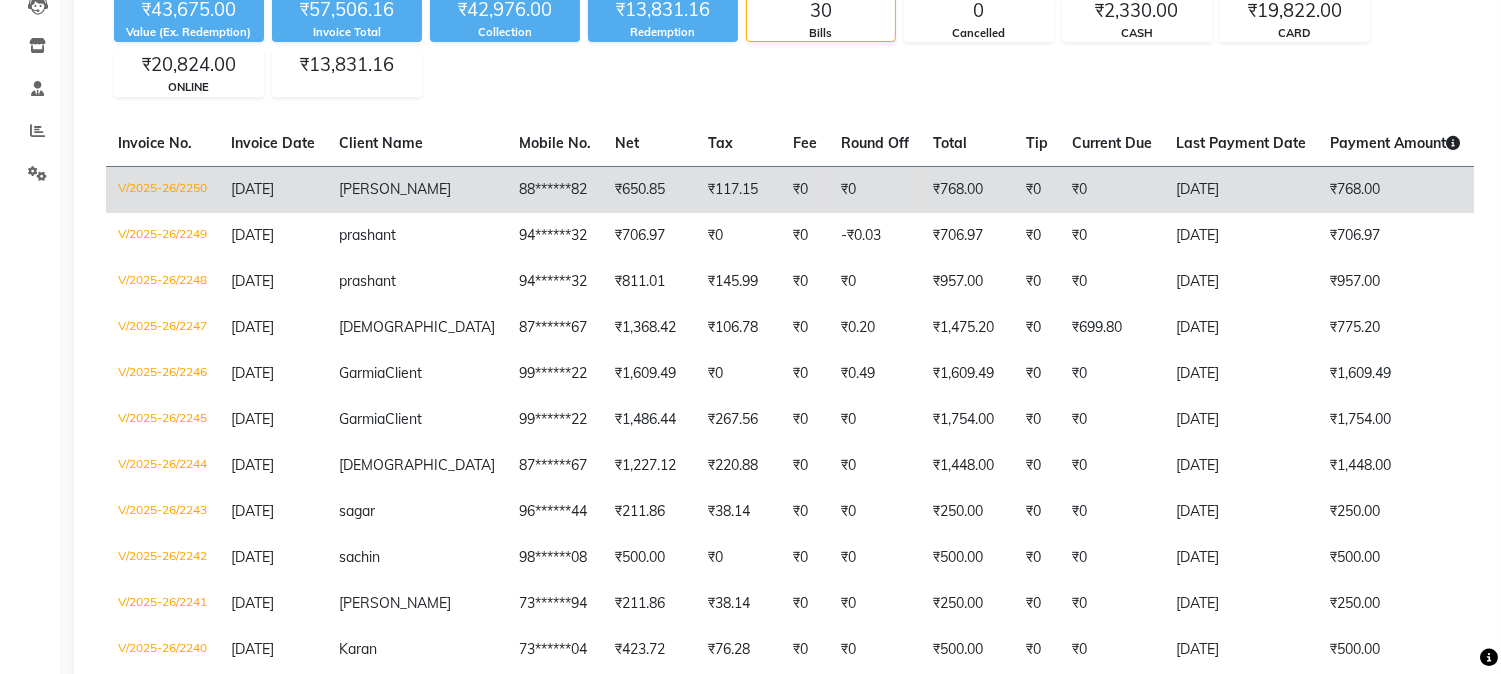 scroll, scrollTop: 333, scrollLeft: 0, axis: vertical 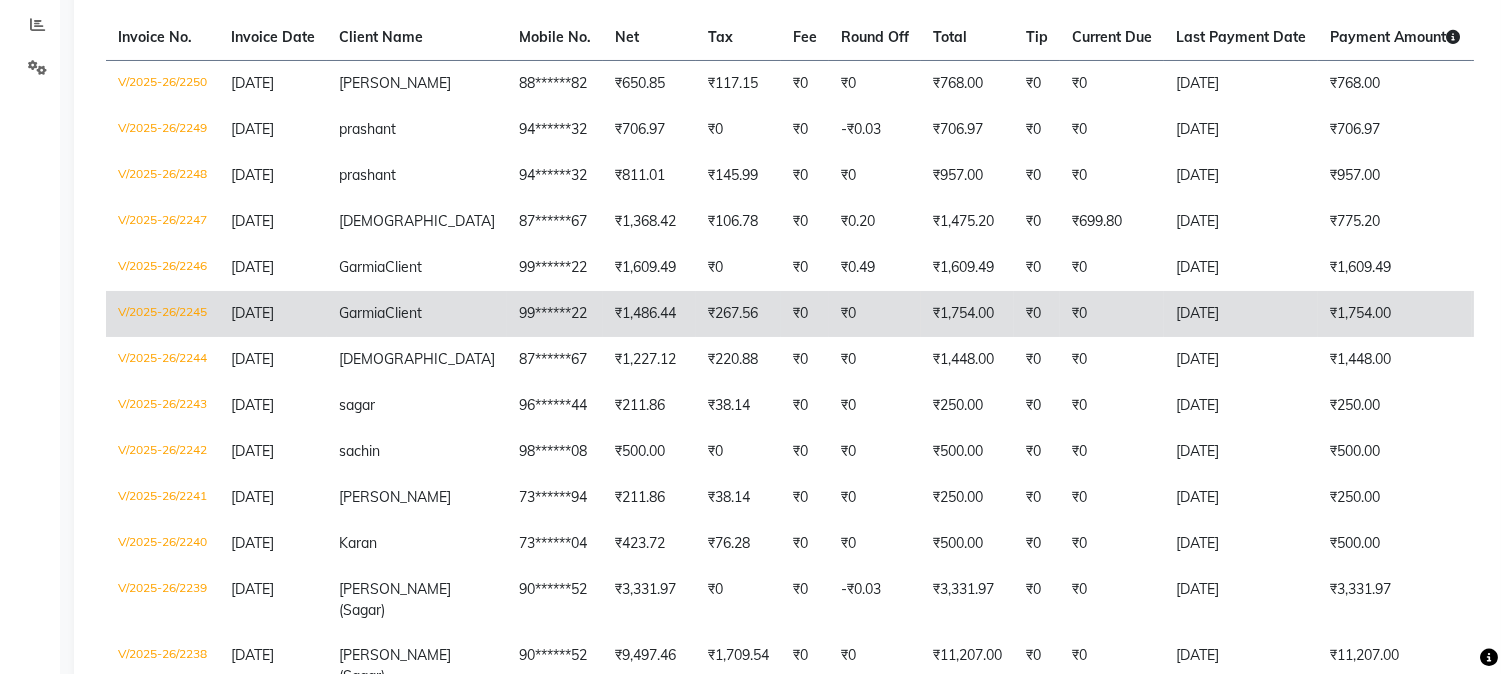 click on "09-07-2025" 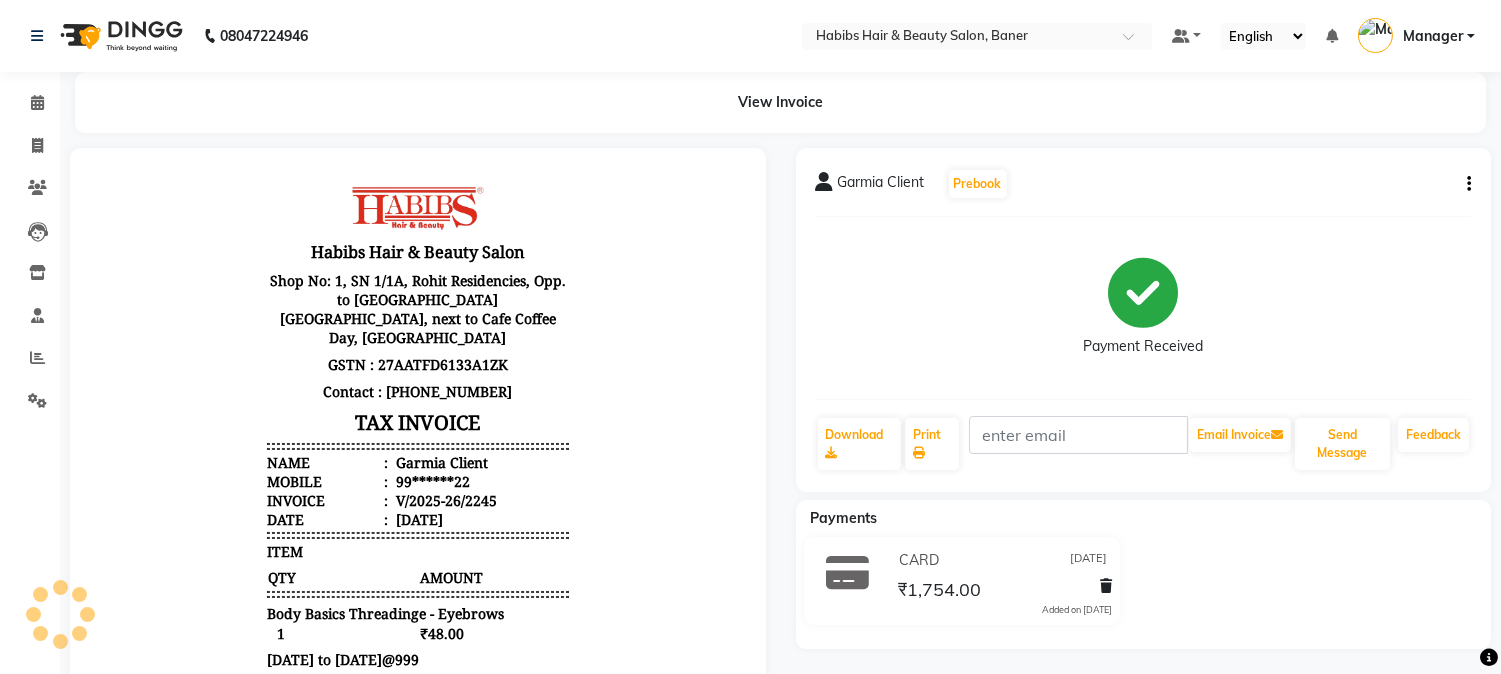 scroll, scrollTop: 0, scrollLeft: 0, axis: both 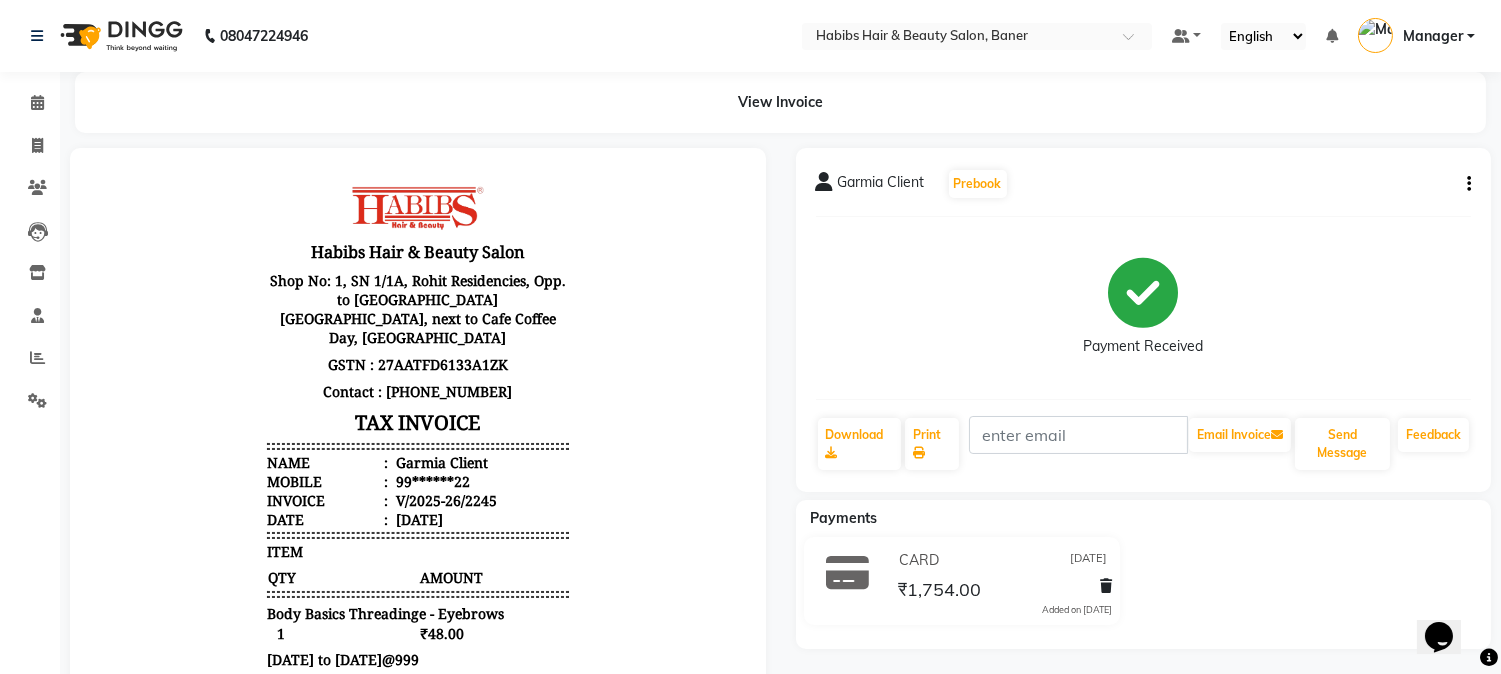 drag, startPoint x: 1477, startPoint y: 176, endPoint x: 1464, endPoint y: 181, distance: 13.928389 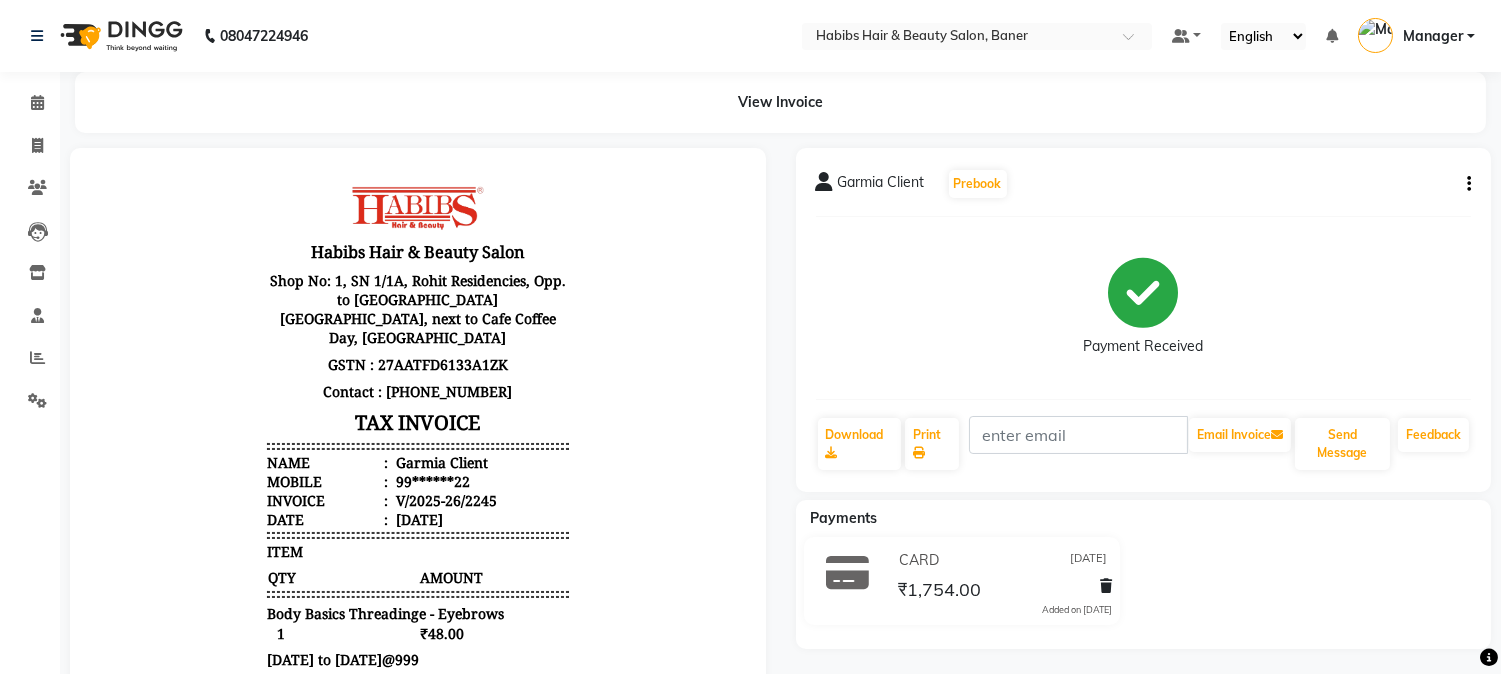 click 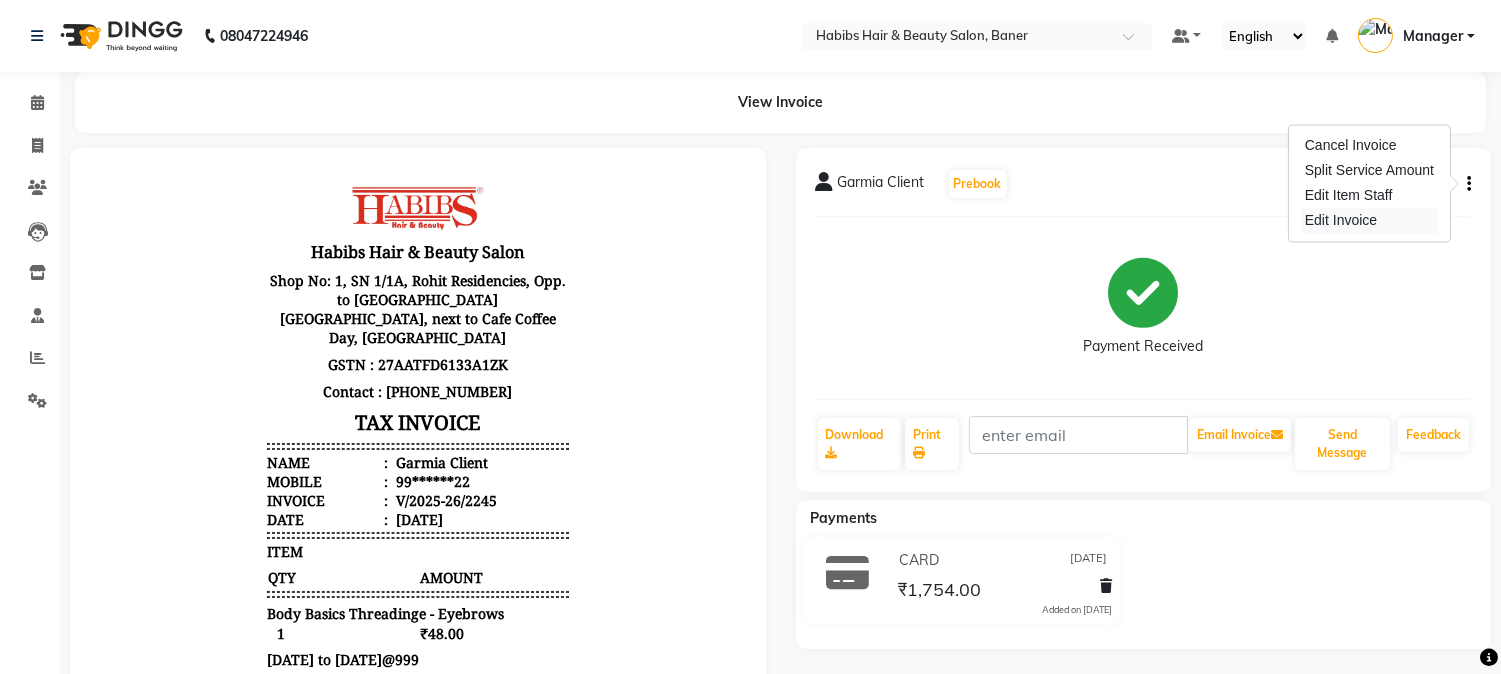 click on "Edit Invoice" at bounding box center [1369, 220] 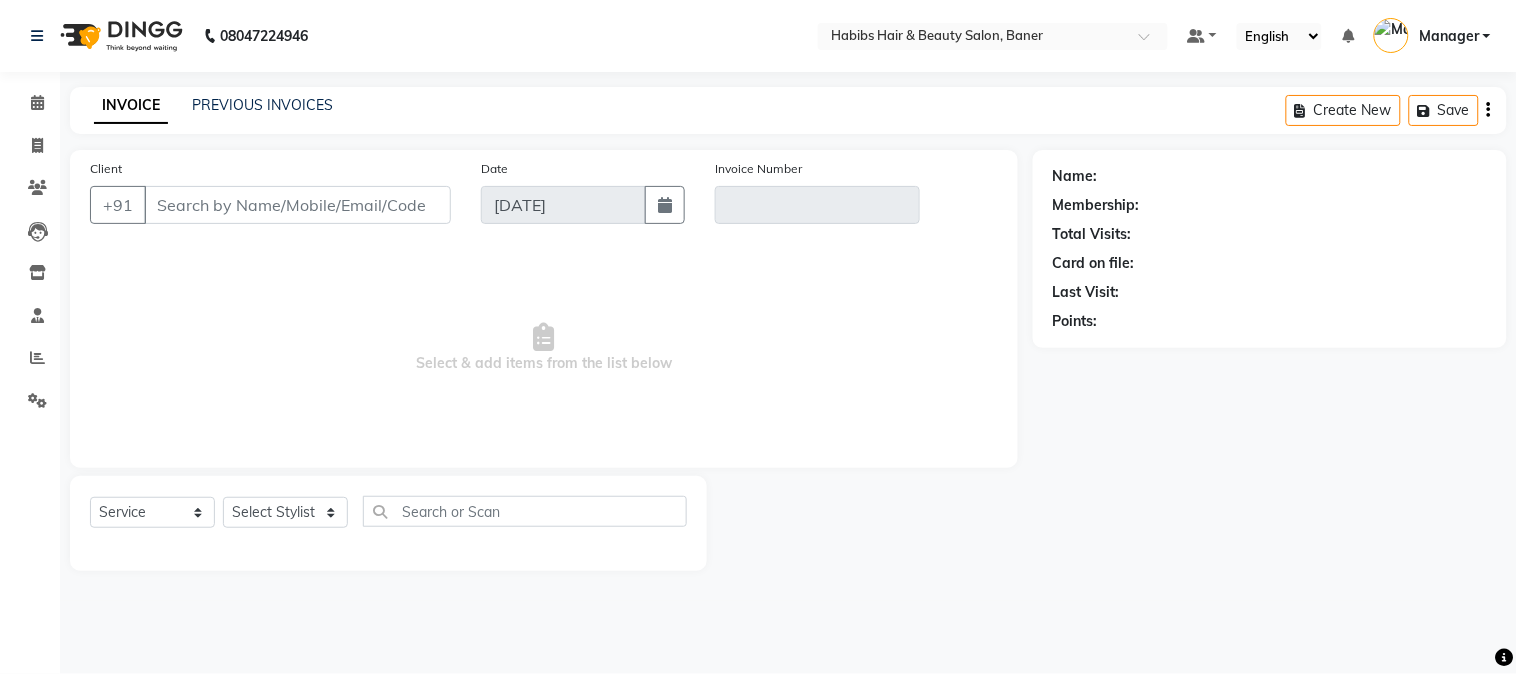 type on "99******22" 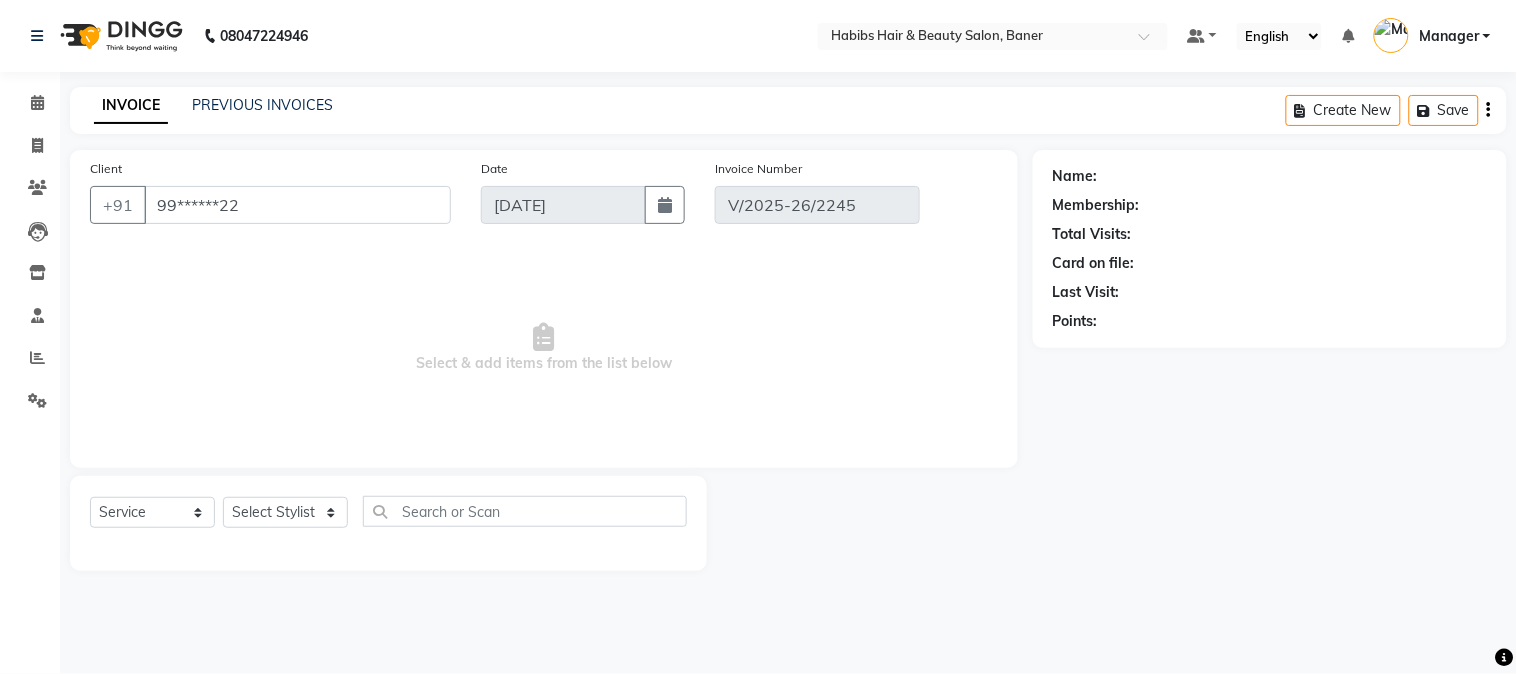 select on "2: Object" 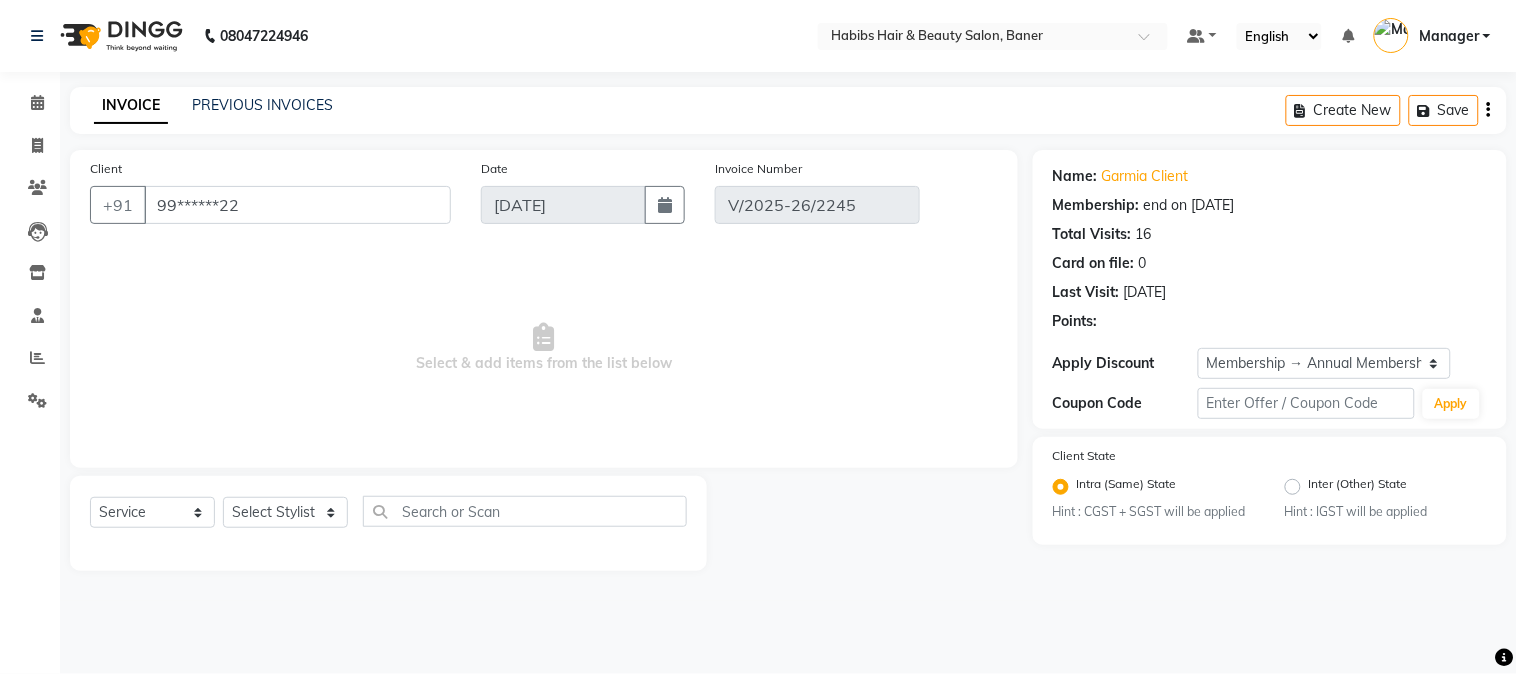 type on "09-07-2025" 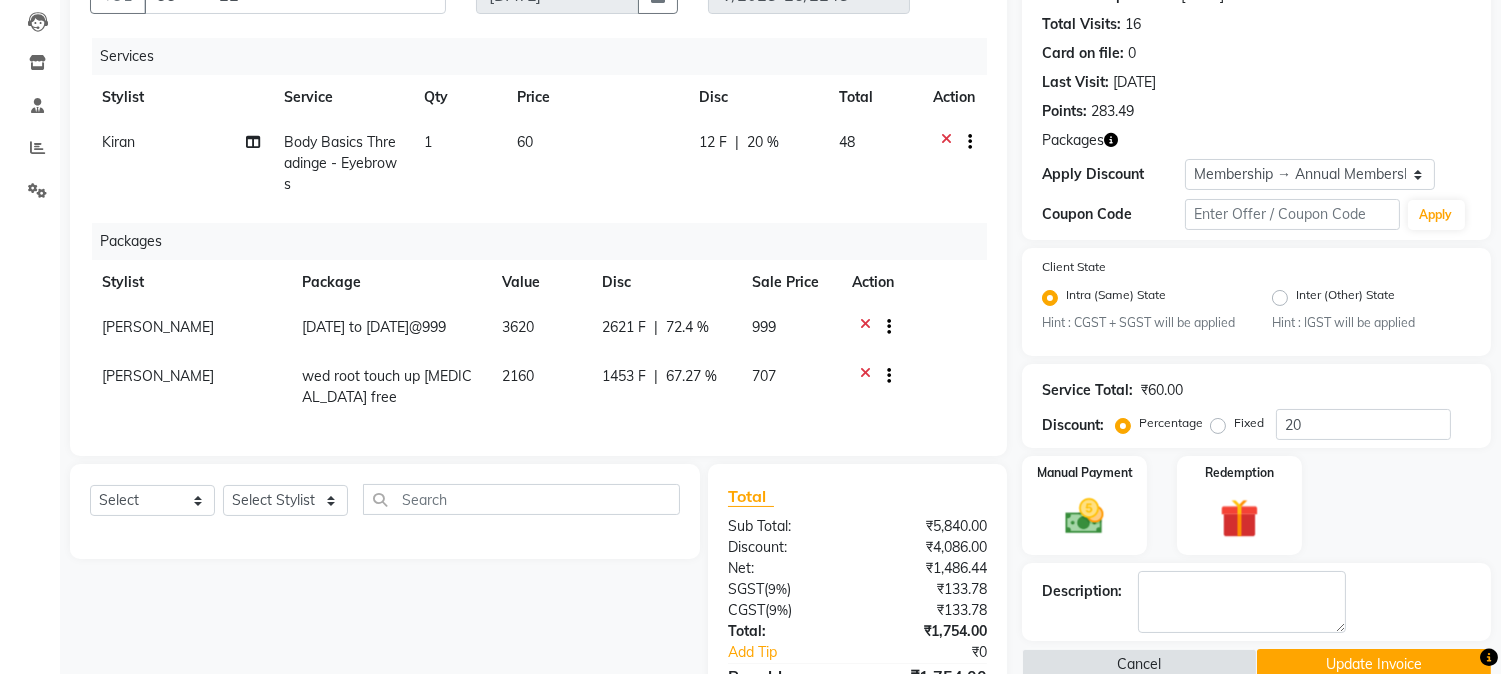 scroll, scrollTop: 222, scrollLeft: 0, axis: vertical 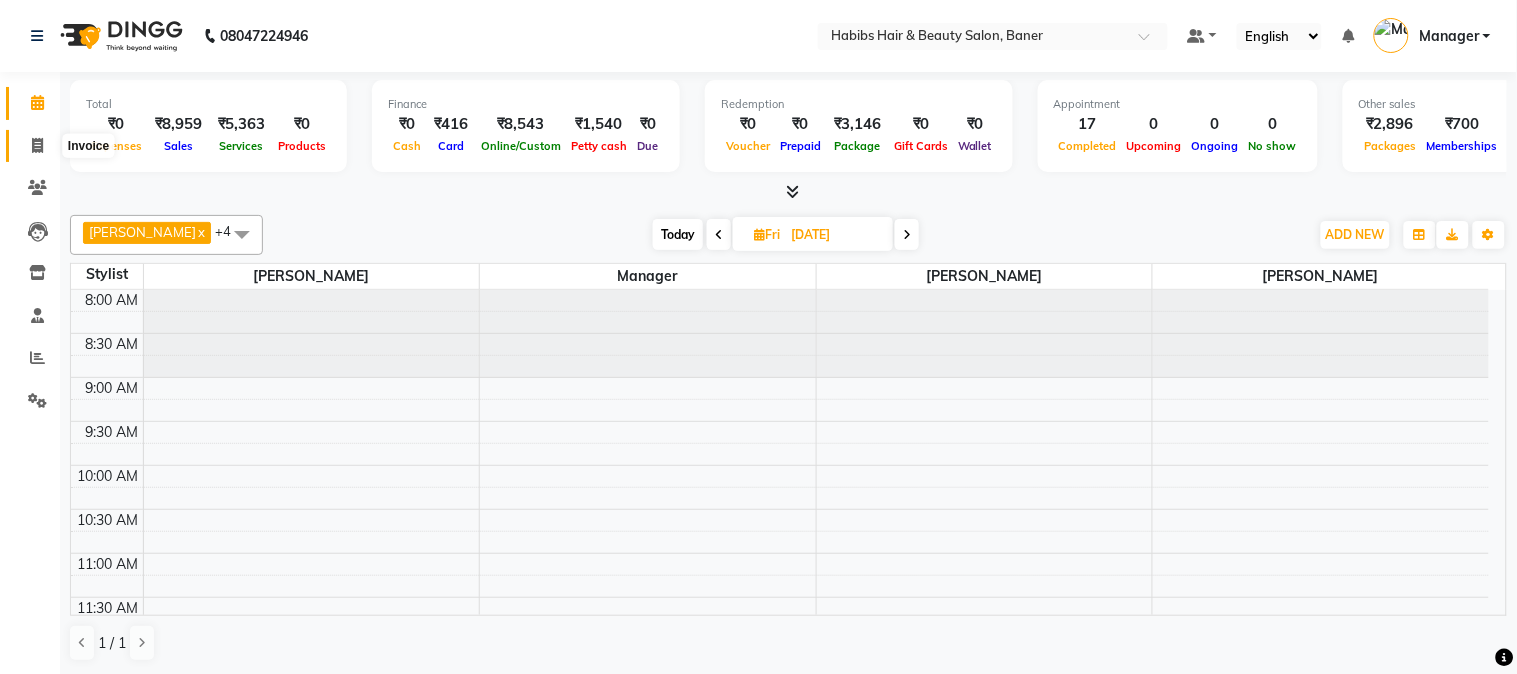 click 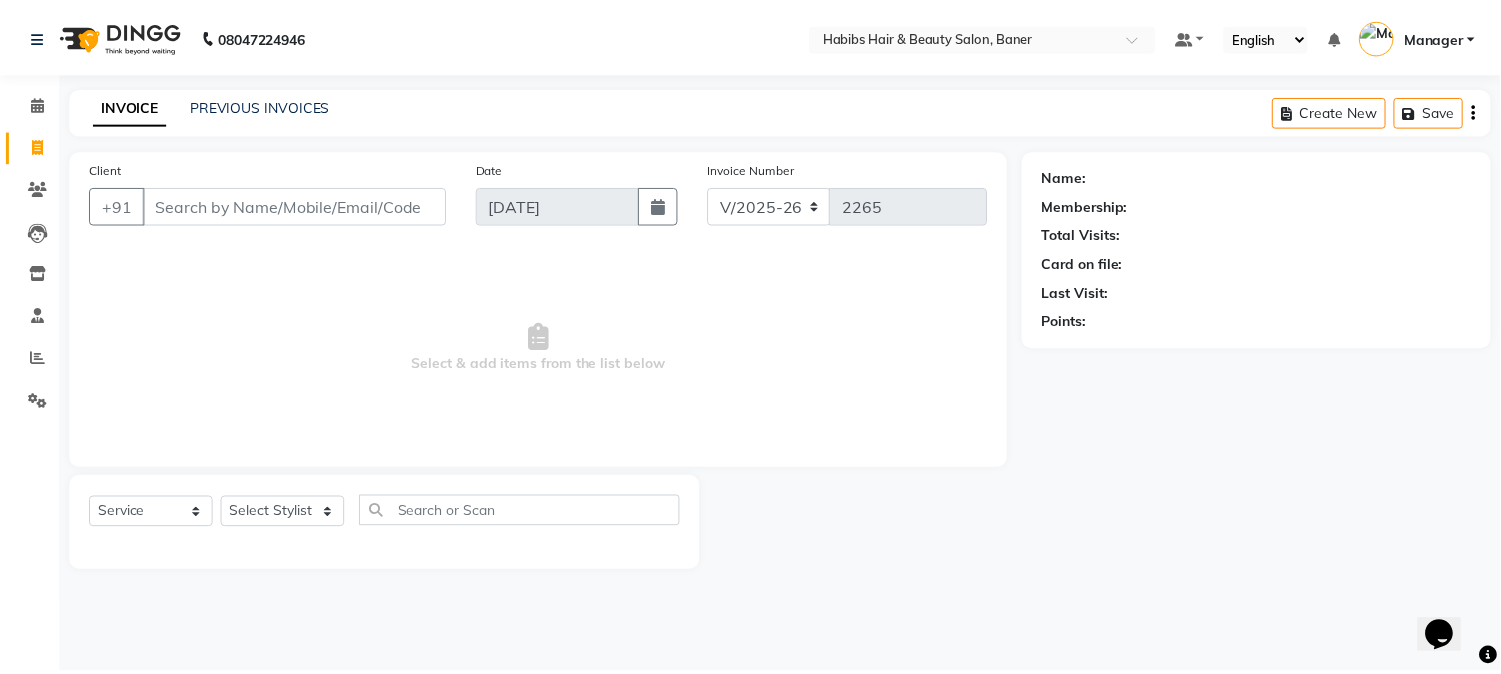 scroll, scrollTop: 0, scrollLeft: 0, axis: both 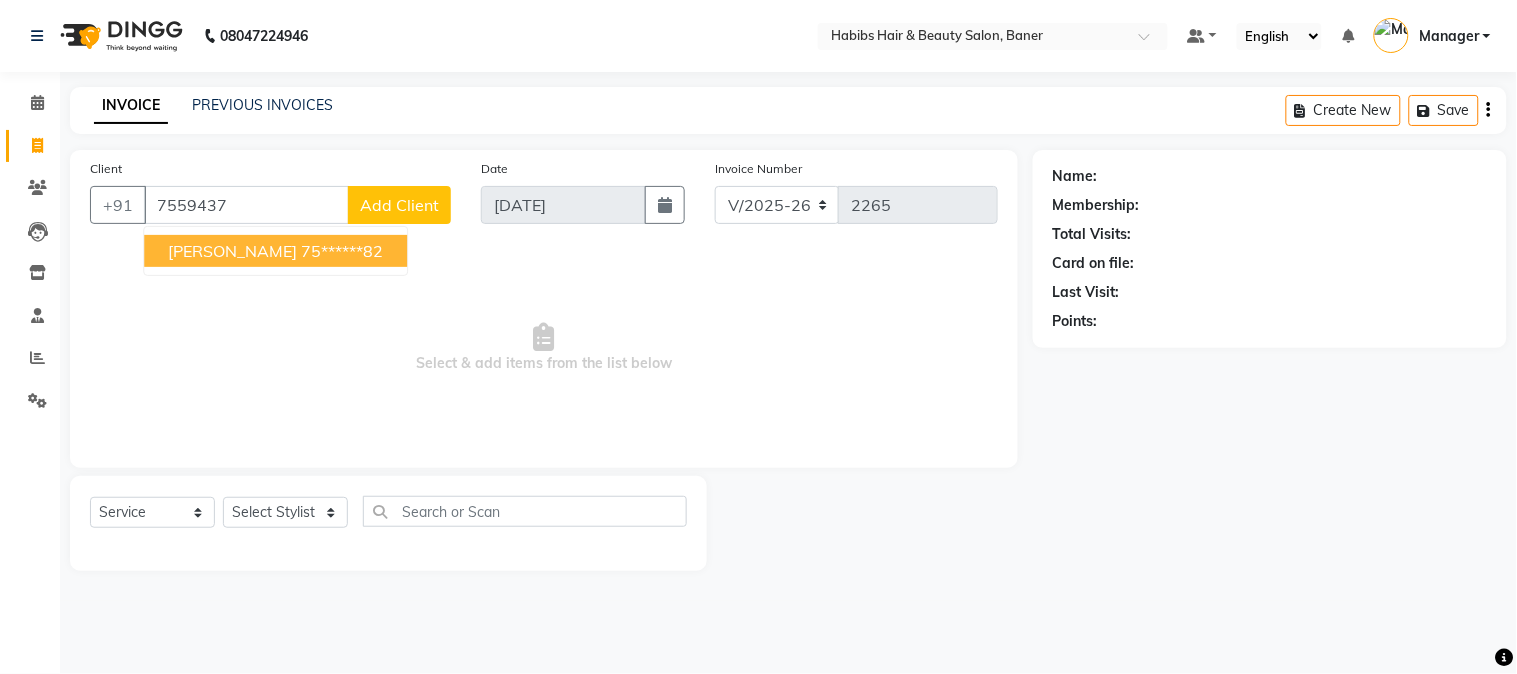 click on "puneet  75******82" at bounding box center (275, 251) 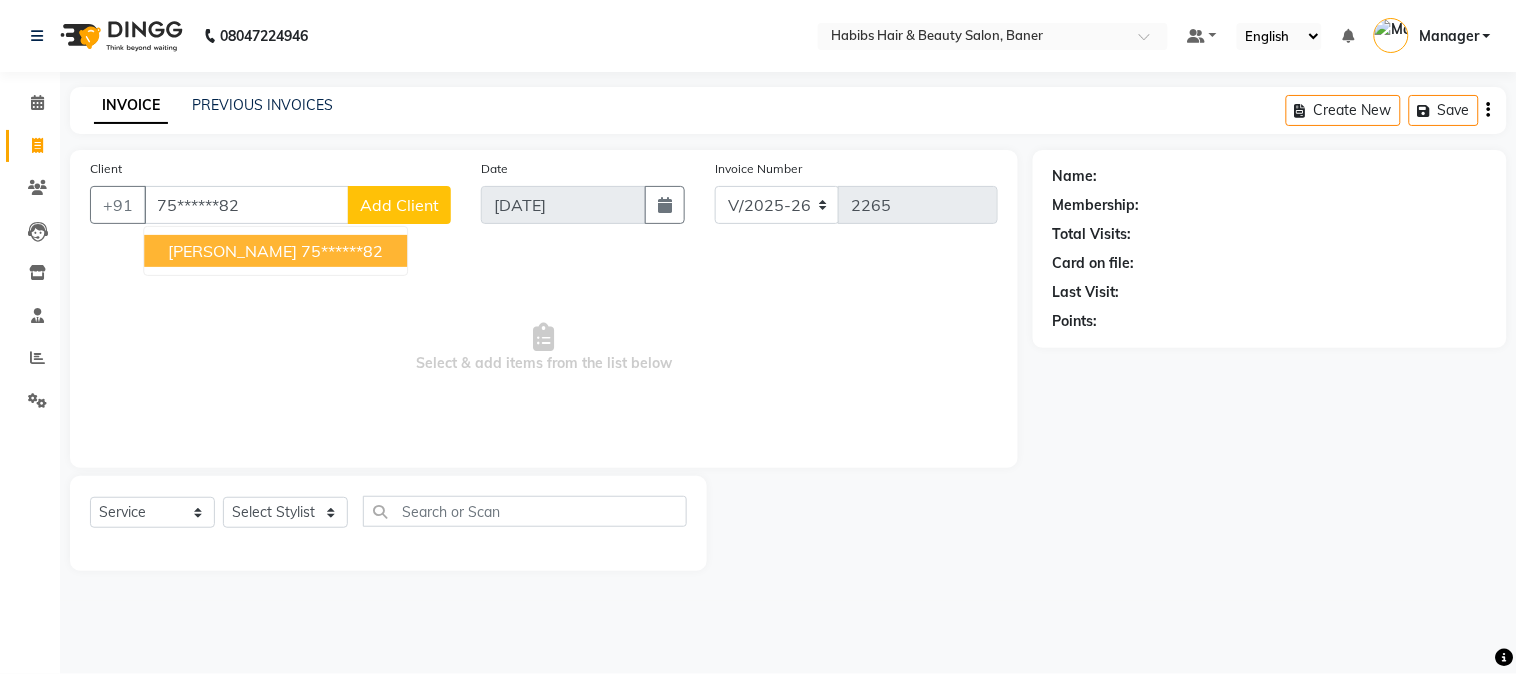 type on "75******82" 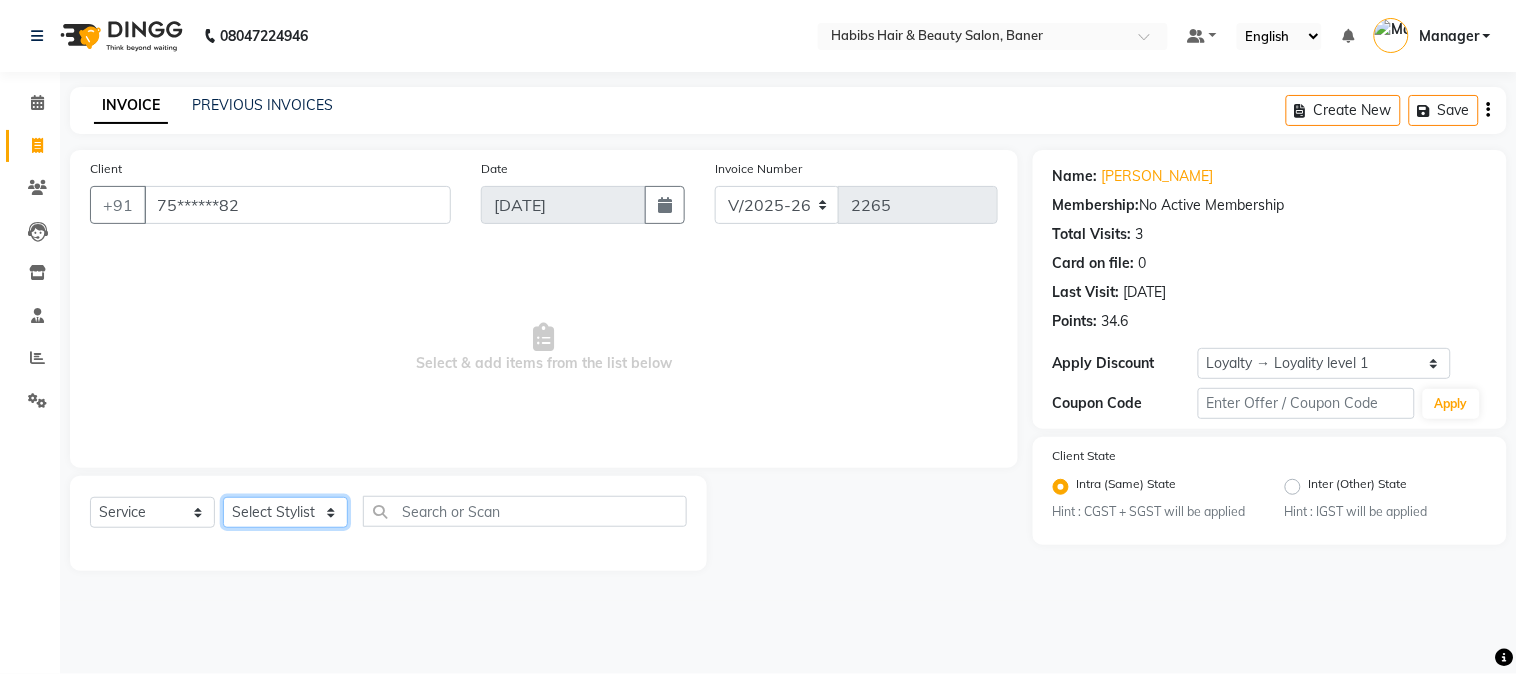 click on "Select Stylist Admin [PERSON_NAME] [PERSON_NAME]  Manager [PERSON_NAME] [PERSON_NAME] [PERSON_NAME] [PERSON_NAME]" 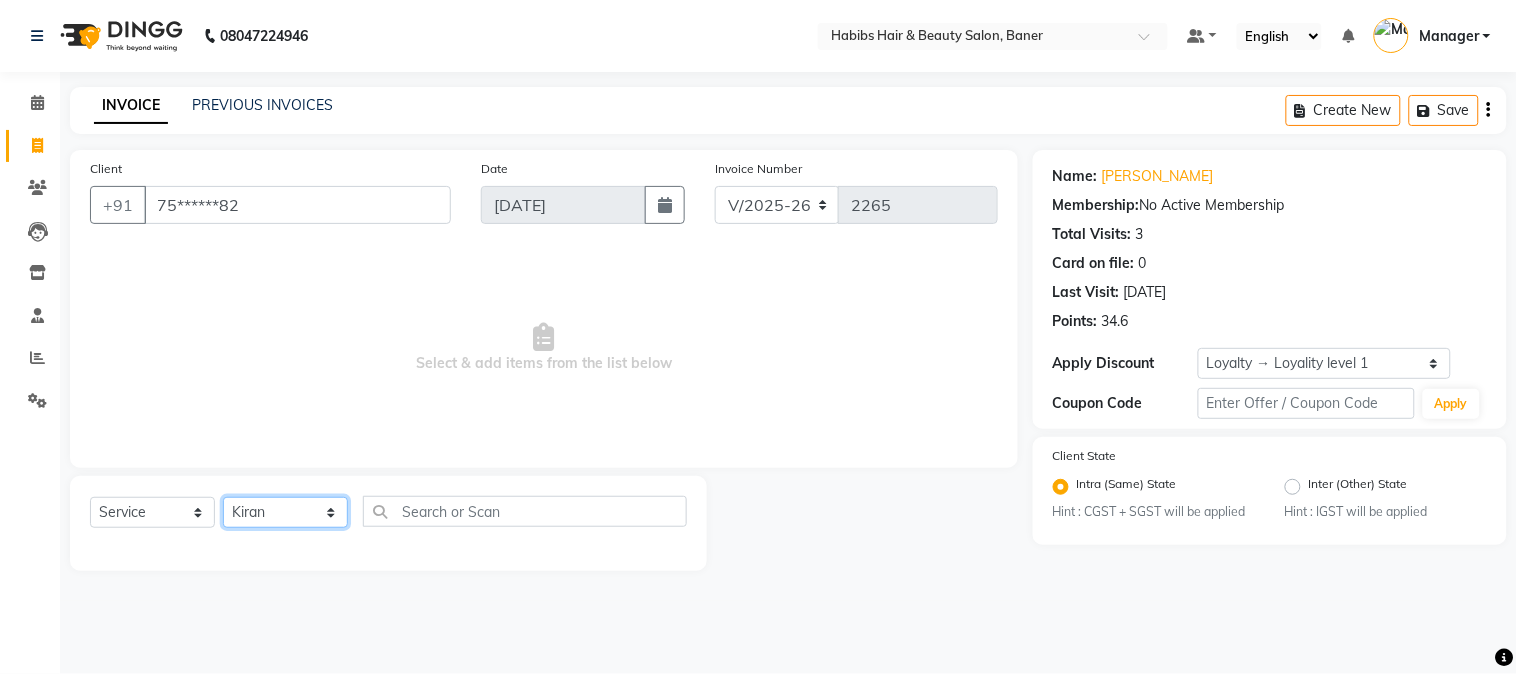 click on "Select Stylist Admin [PERSON_NAME] [PERSON_NAME]  Manager [PERSON_NAME] [PERSON_NAME] [PERSON_NAME] [PERSON_NAME]" 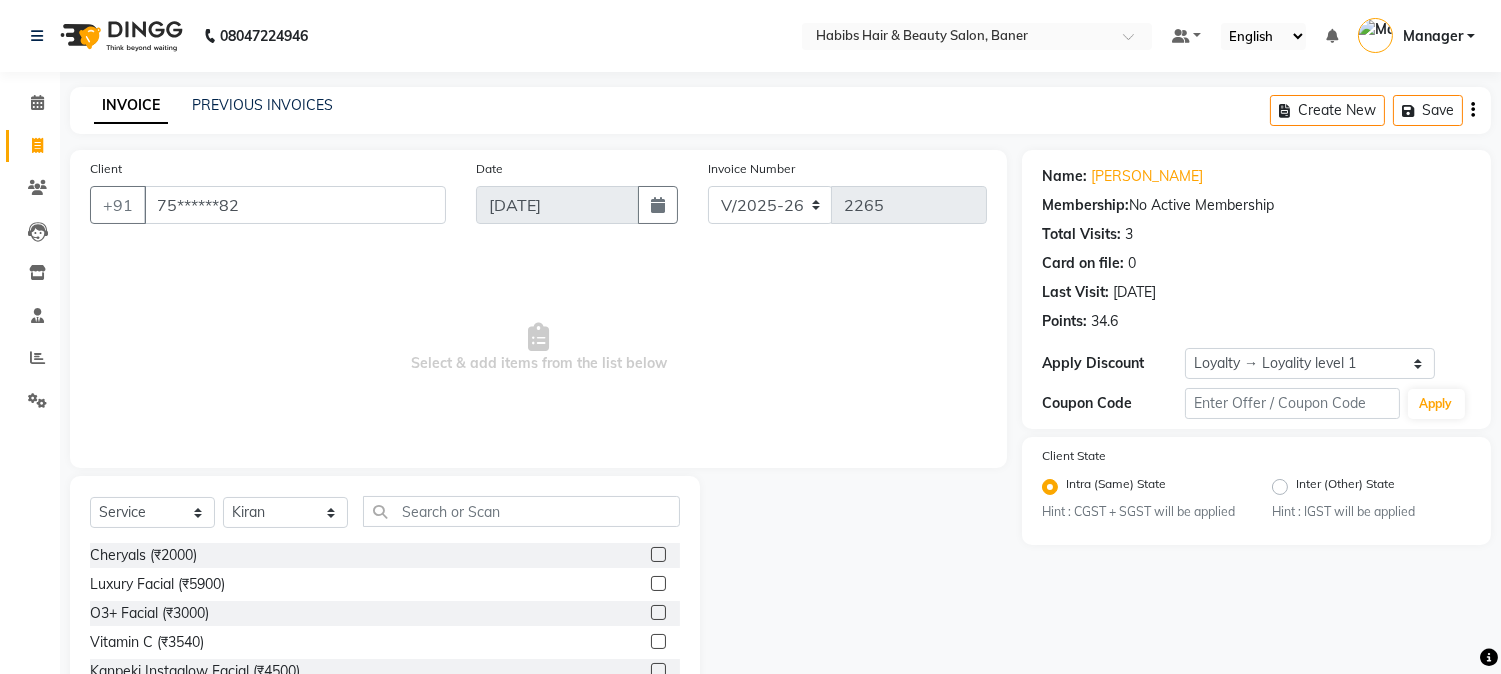 click on "Select & add items from the list below" at bounding box center [538, 348] 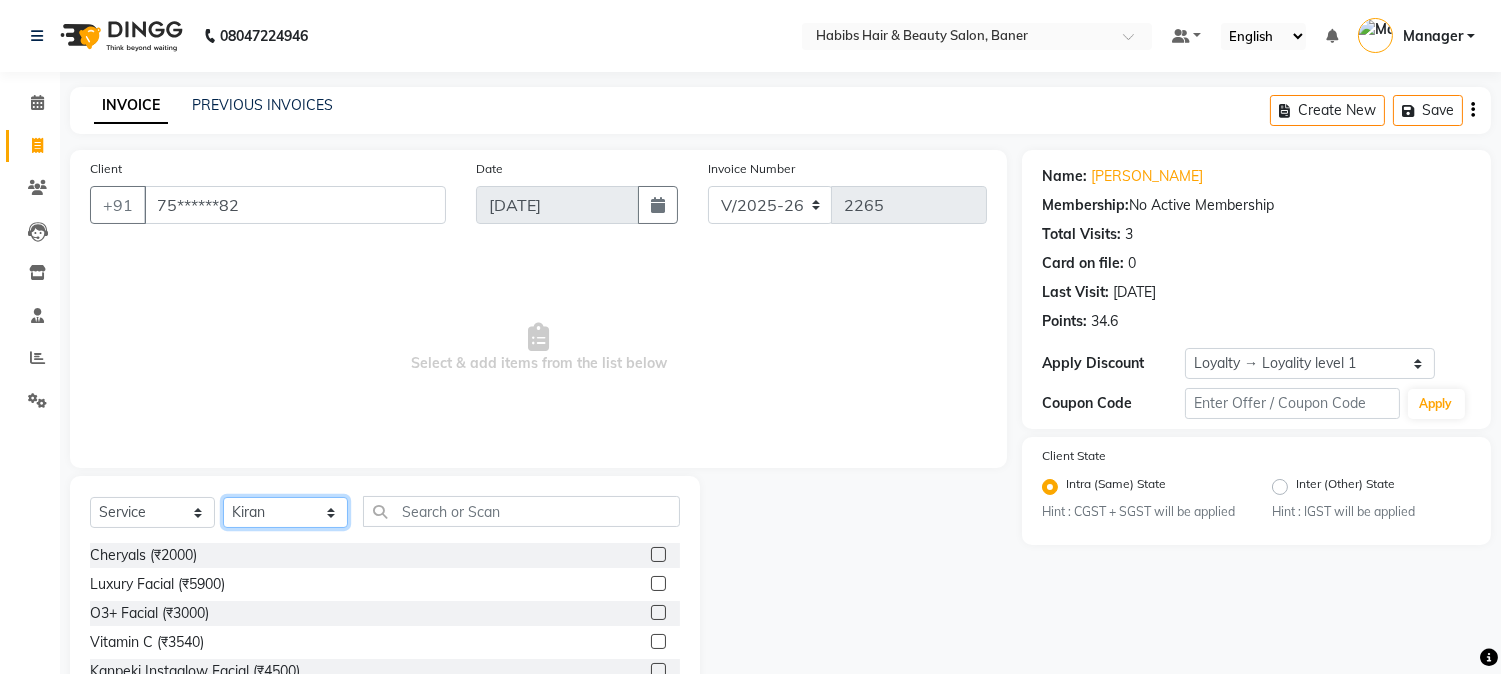 click on "Select Stylist Admin [PERSON_NAME] [PERSON_NAME]  Manager [PERSON_NAME] [PERSON_NAME] [PERSON_NAME] [PERSON_NAME]" 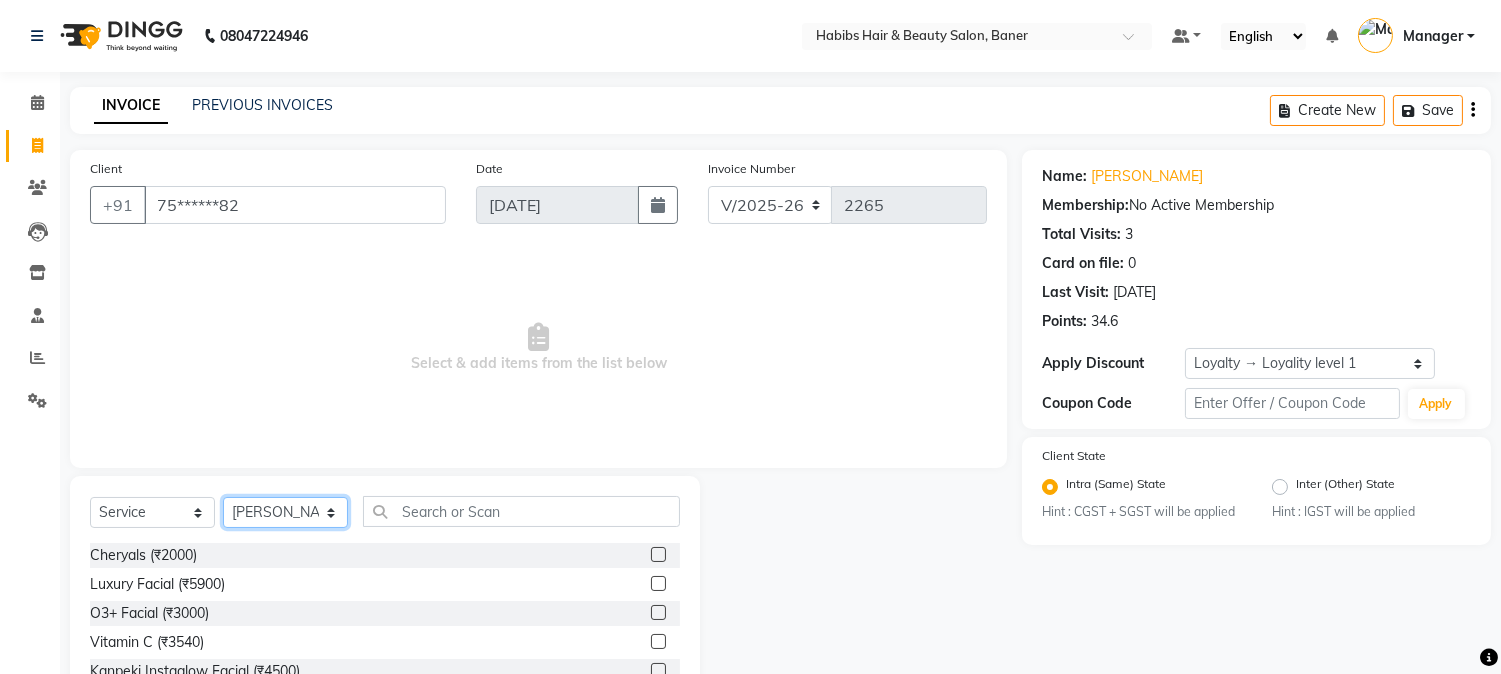 click on "Select Stylist Admin [PERSON_NAME] [PERSON_NAME]  Manager [PERSON_NAME] [PERSON_NAME] [PERSON_NAME] [PERSON_NAME]" 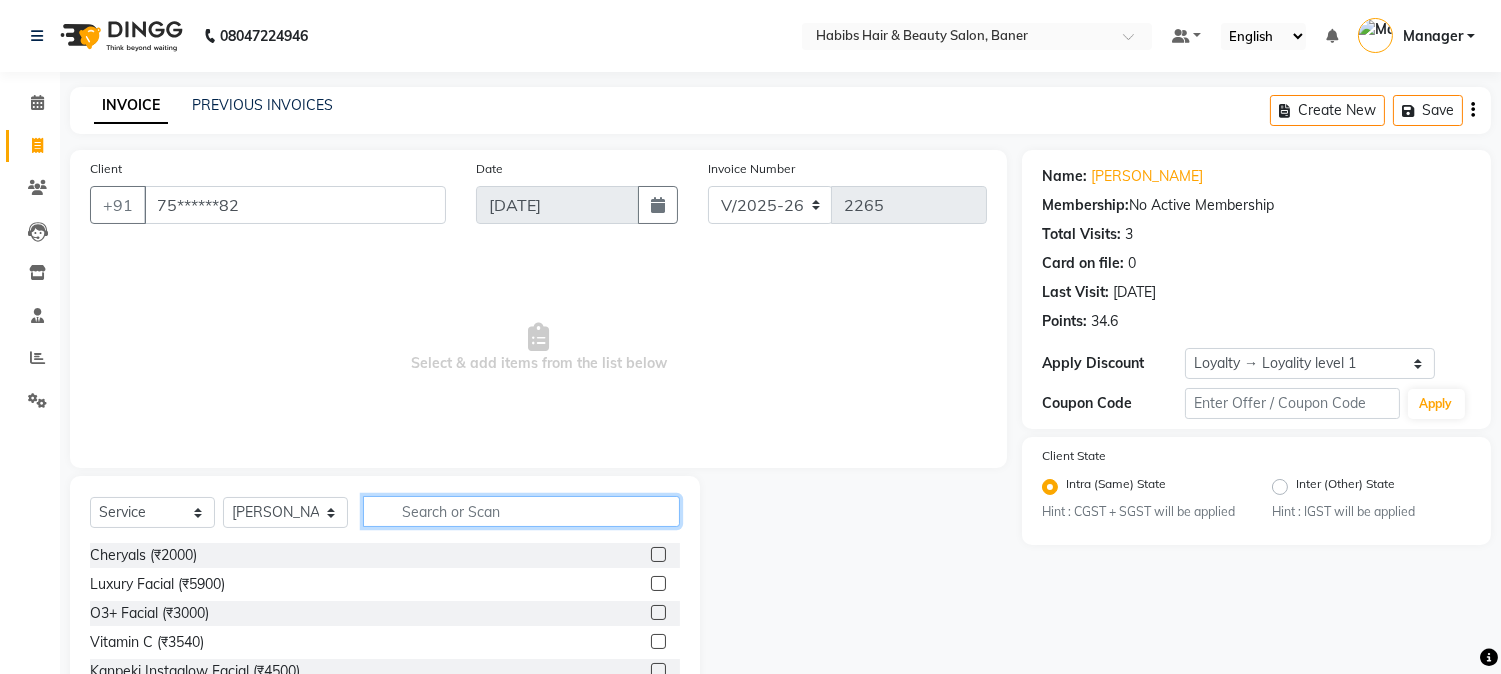 click 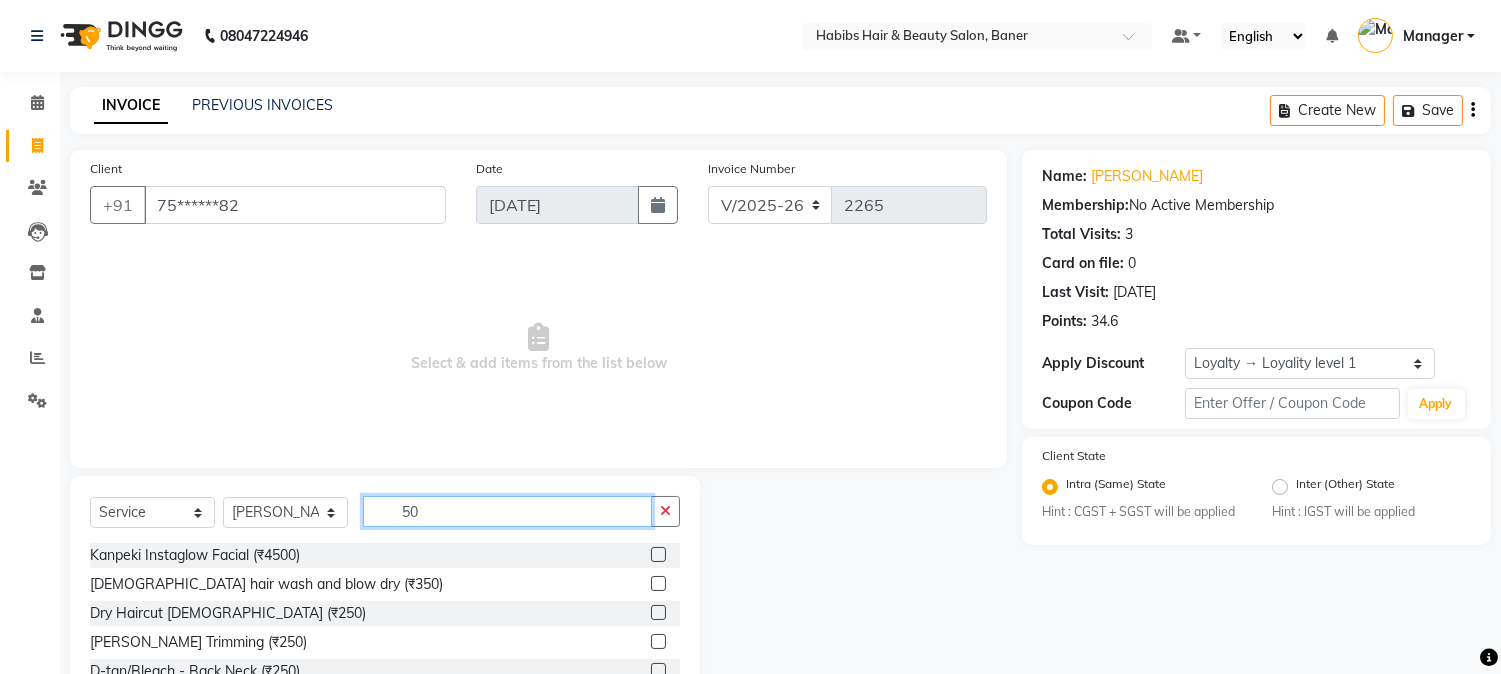 type on "5" 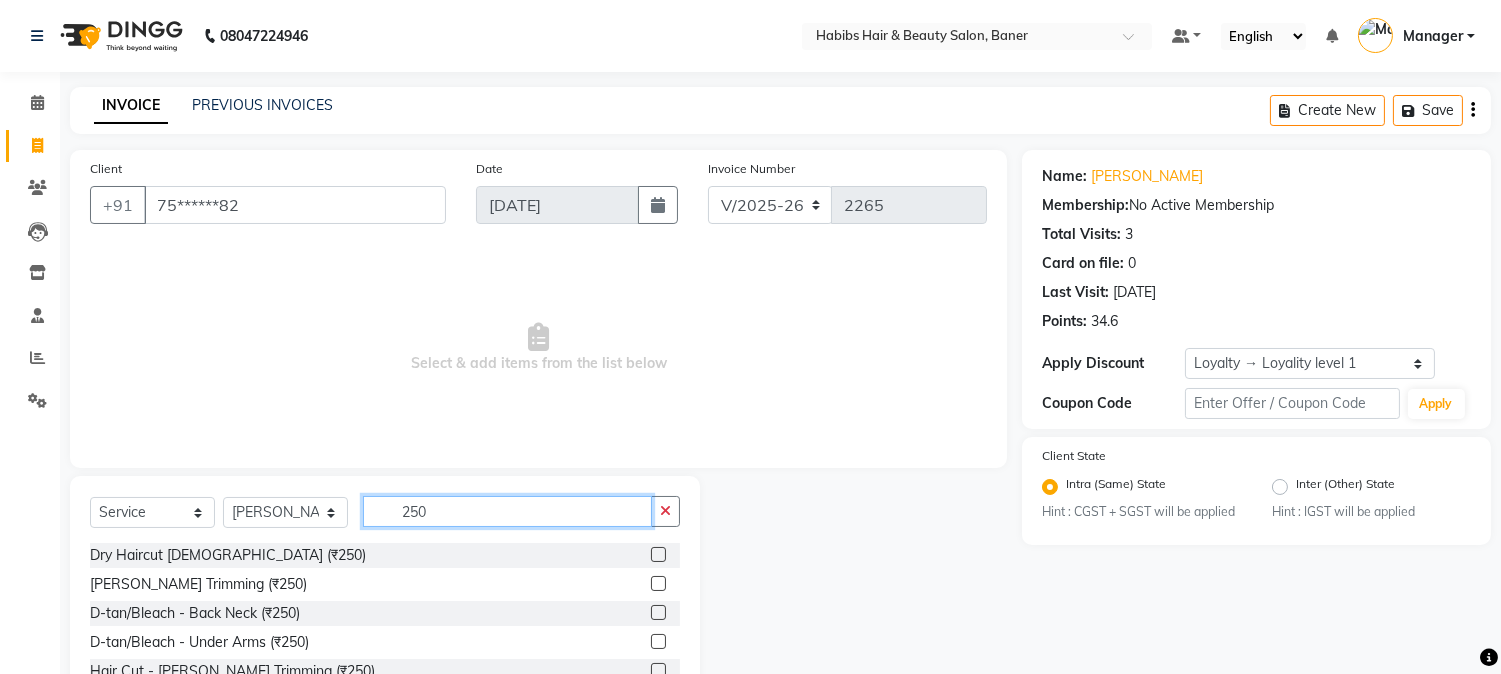 type on "250" 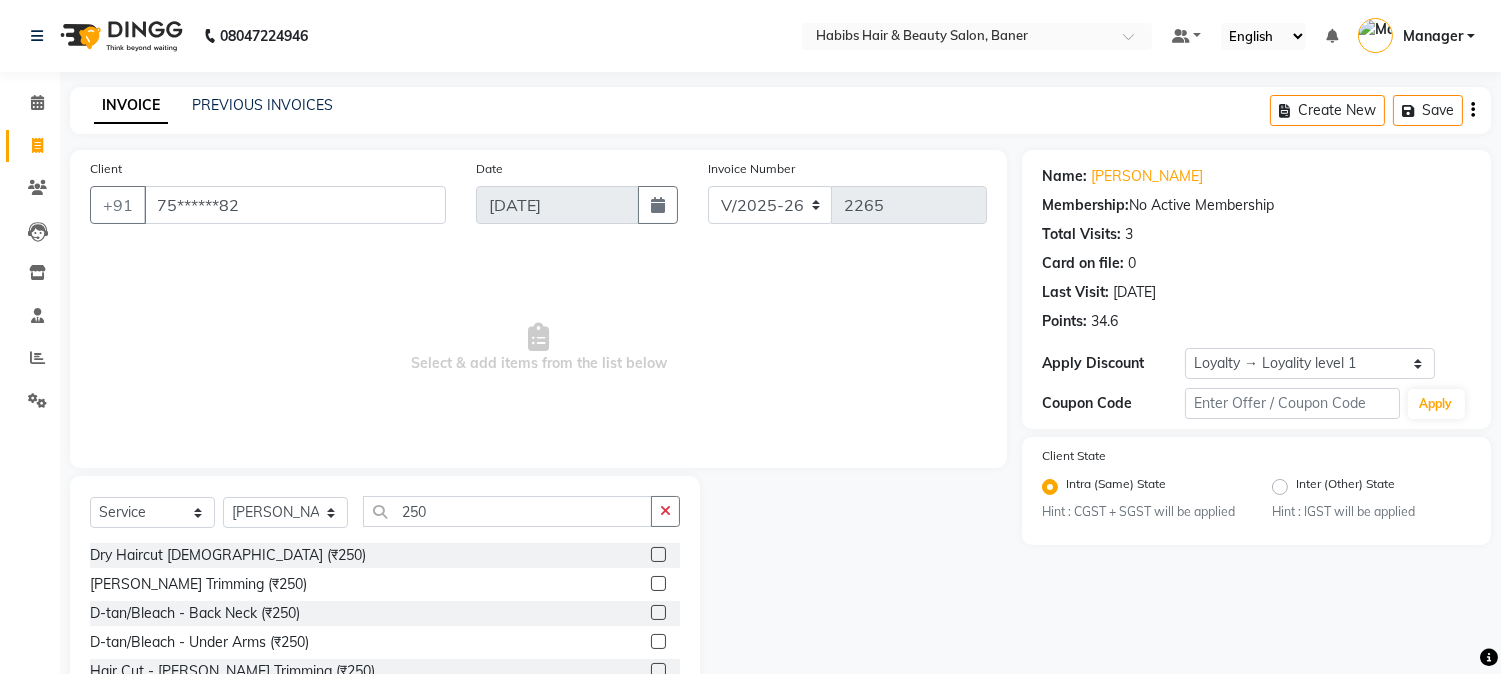 click 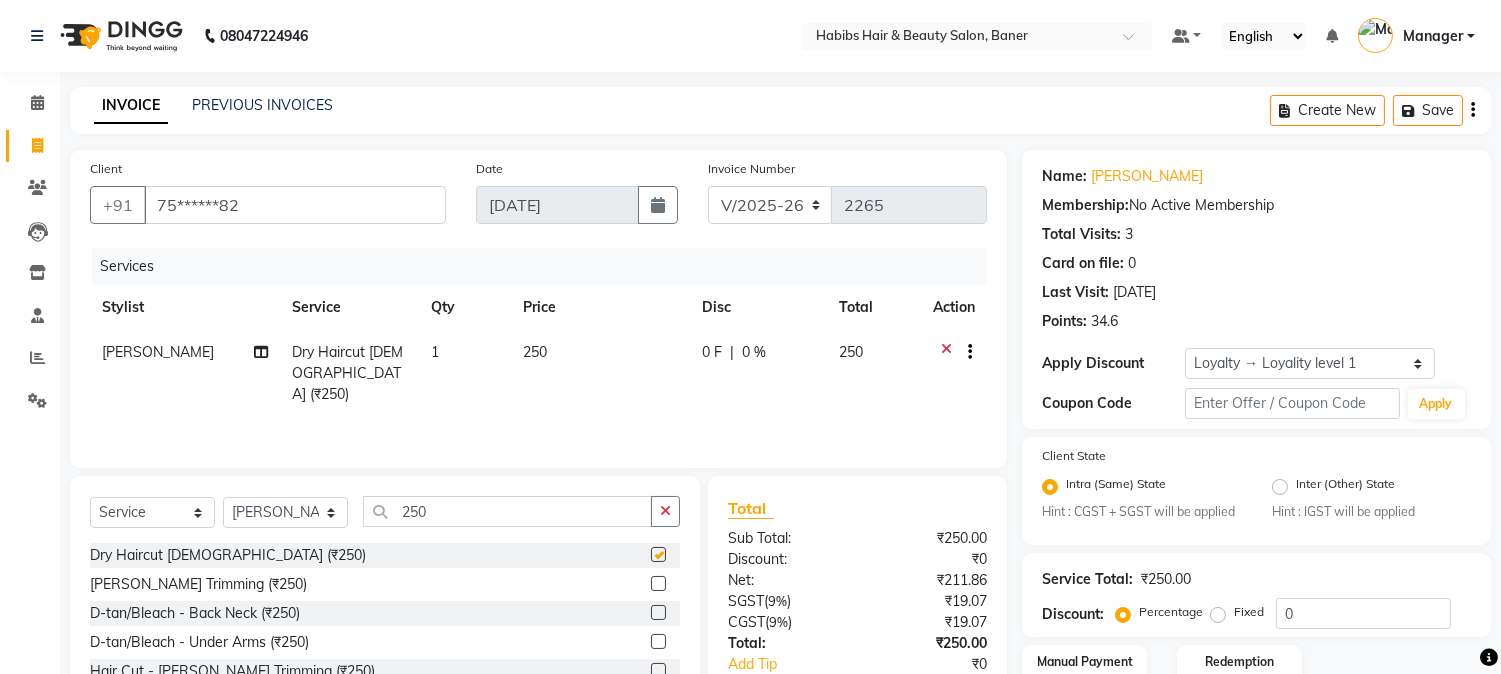 checkbox on "false" 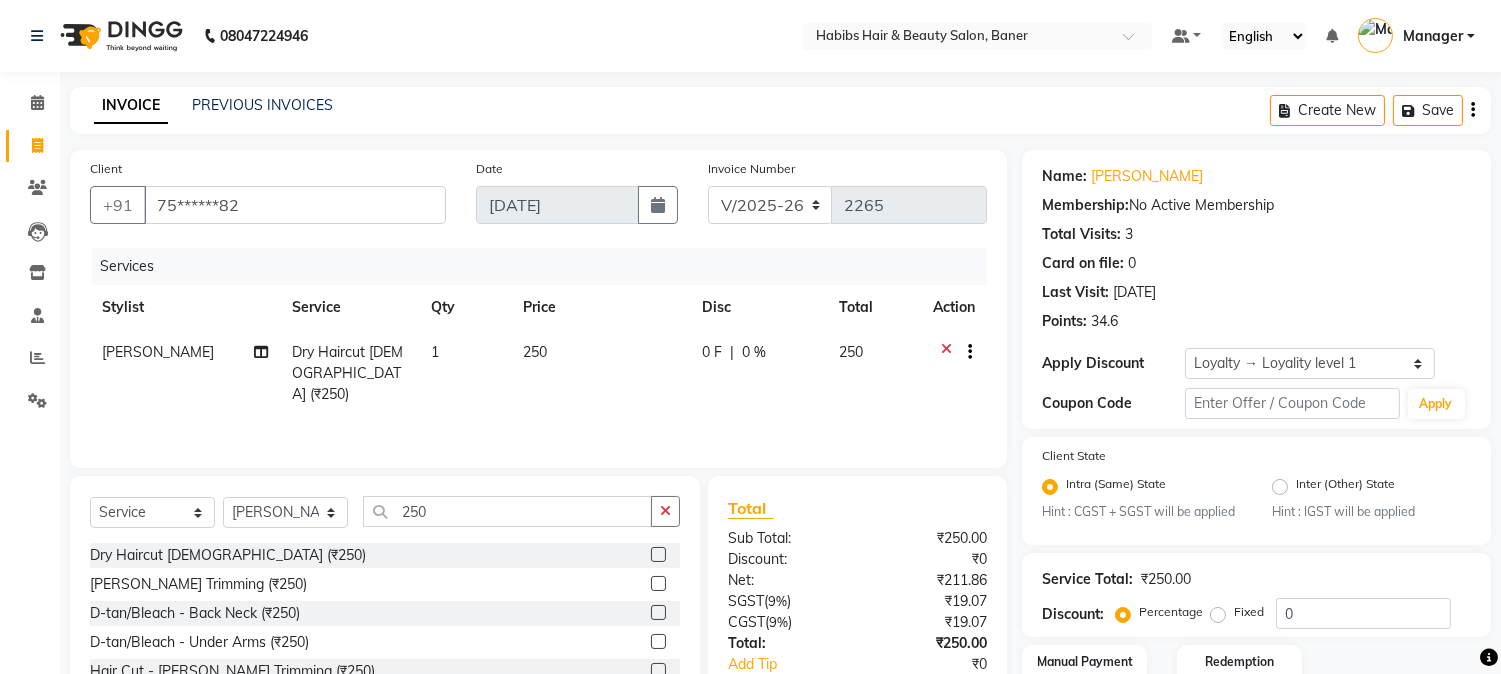 click 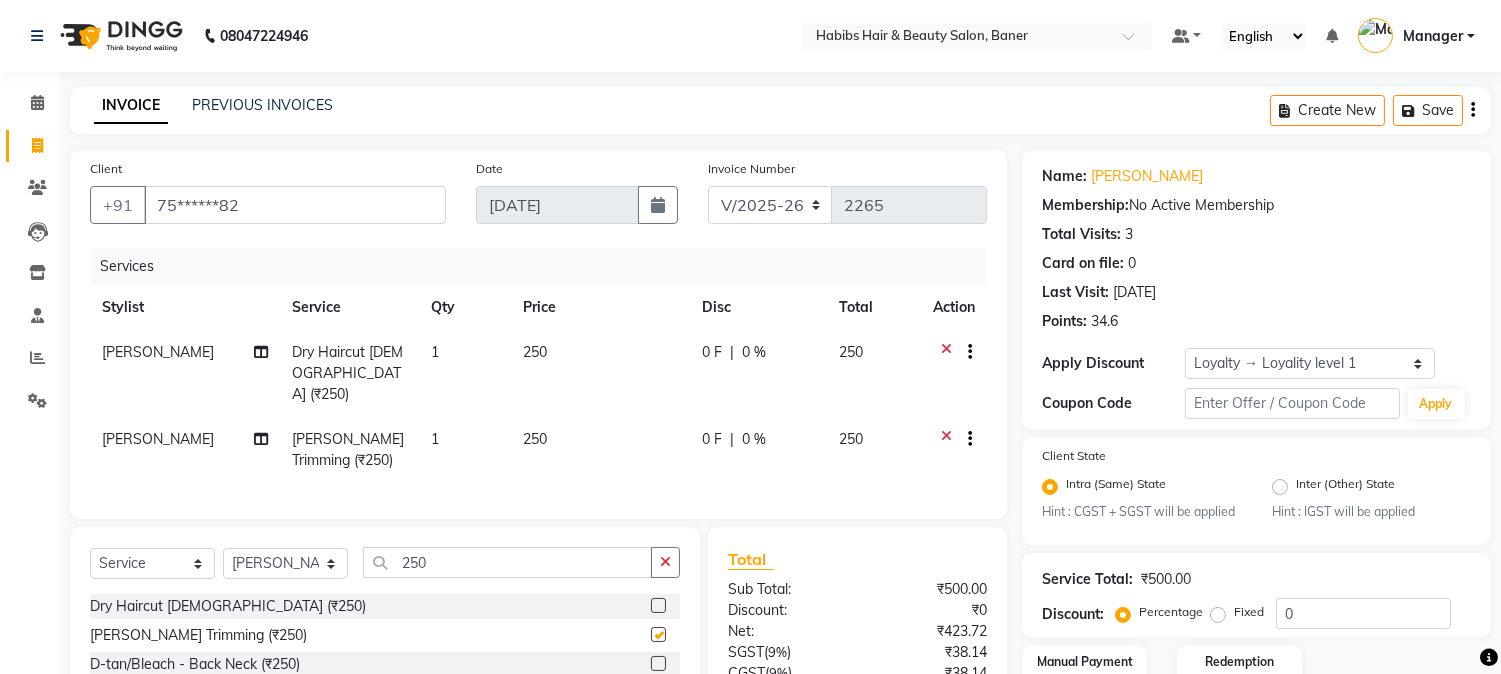 checkbox on "false" 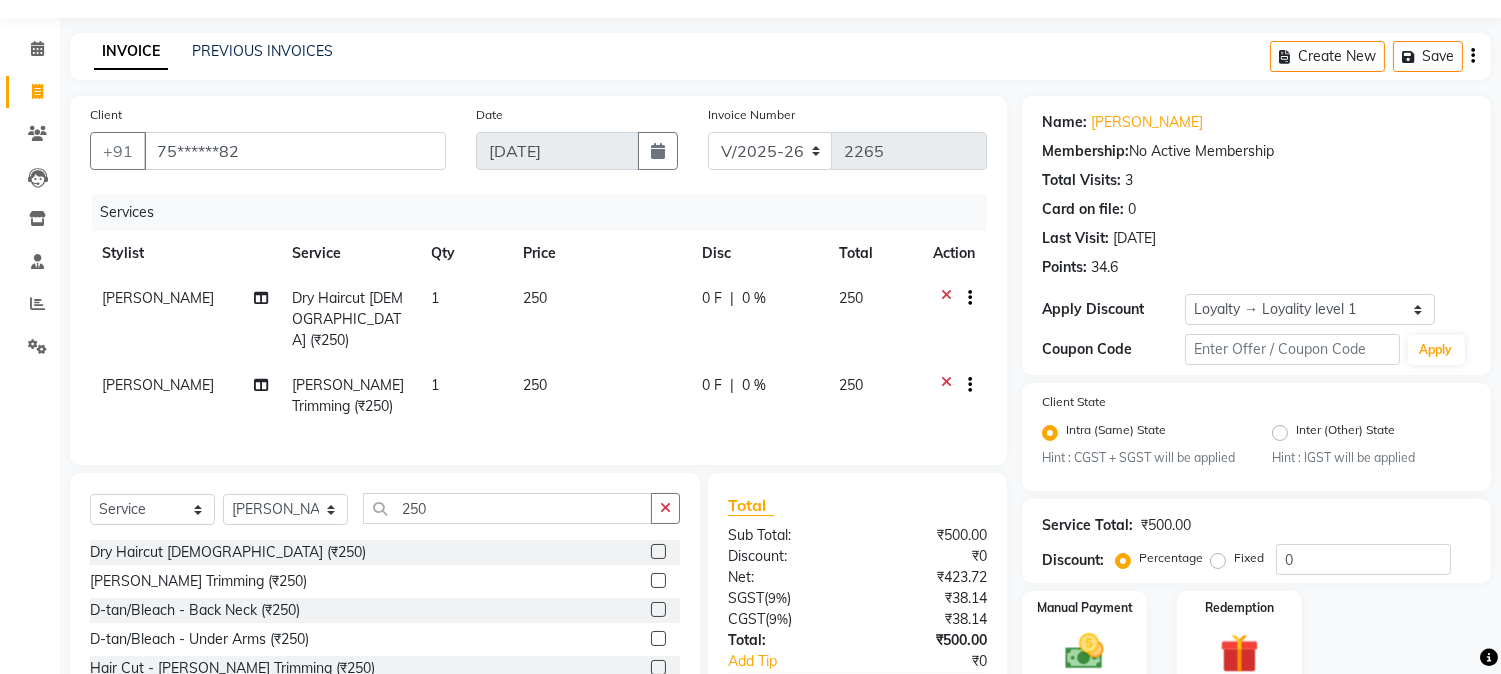 scroll, scrollTop: 173, scrollLeft: 0, axis: vertical 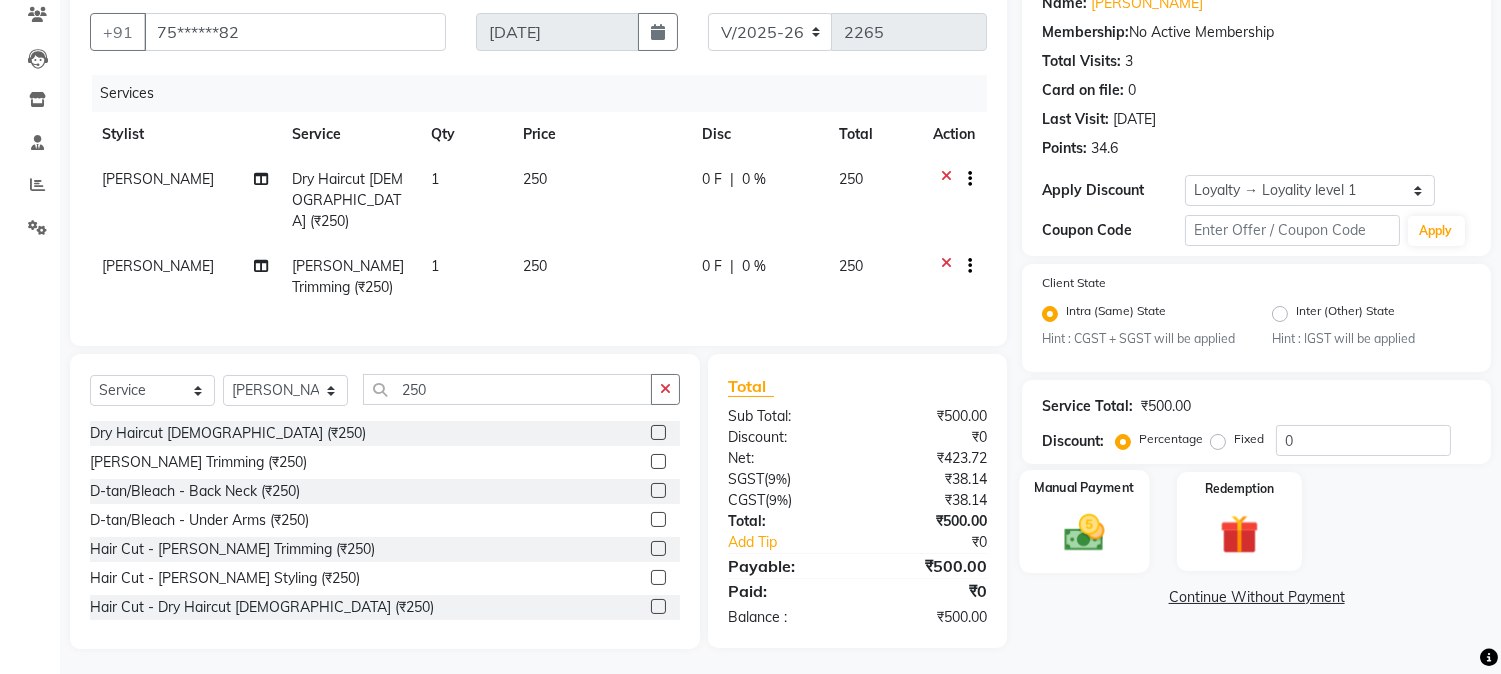 click on "Manual Payment" 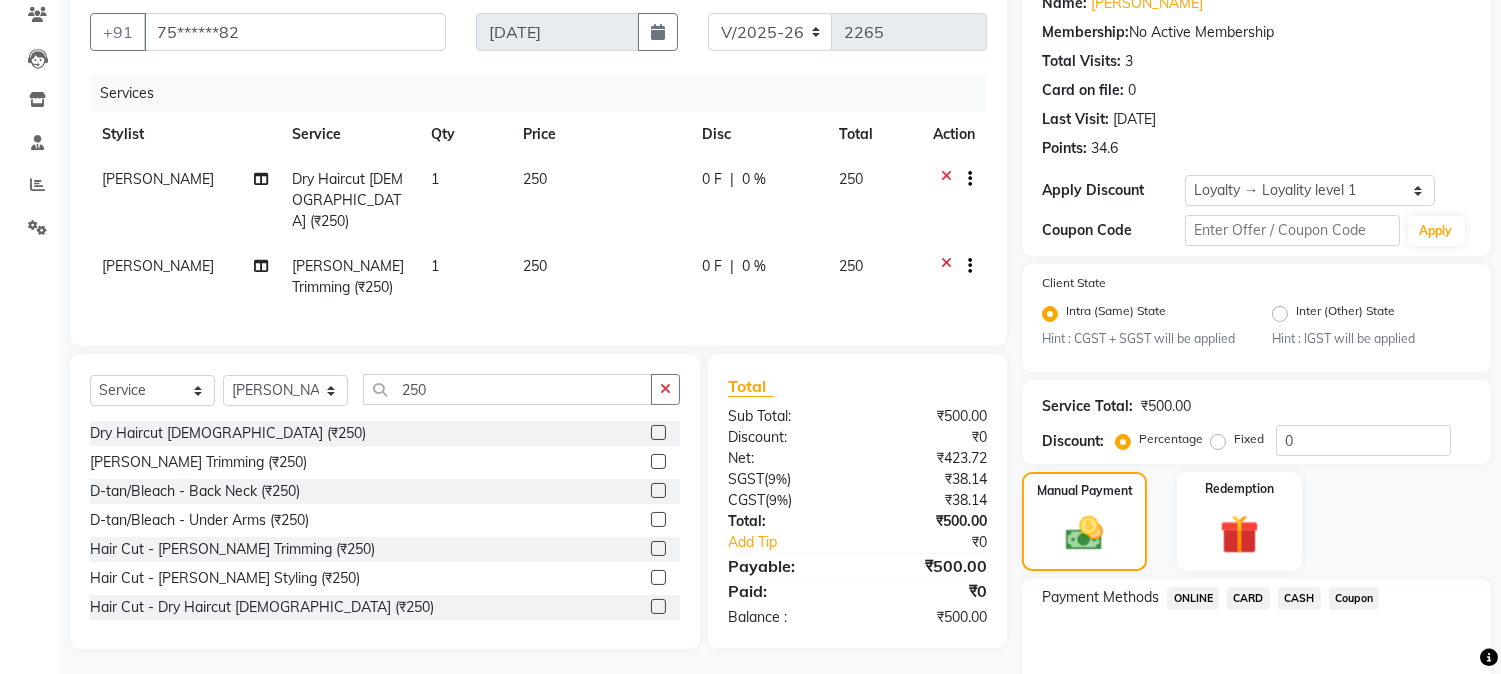 click on "ONLINE" 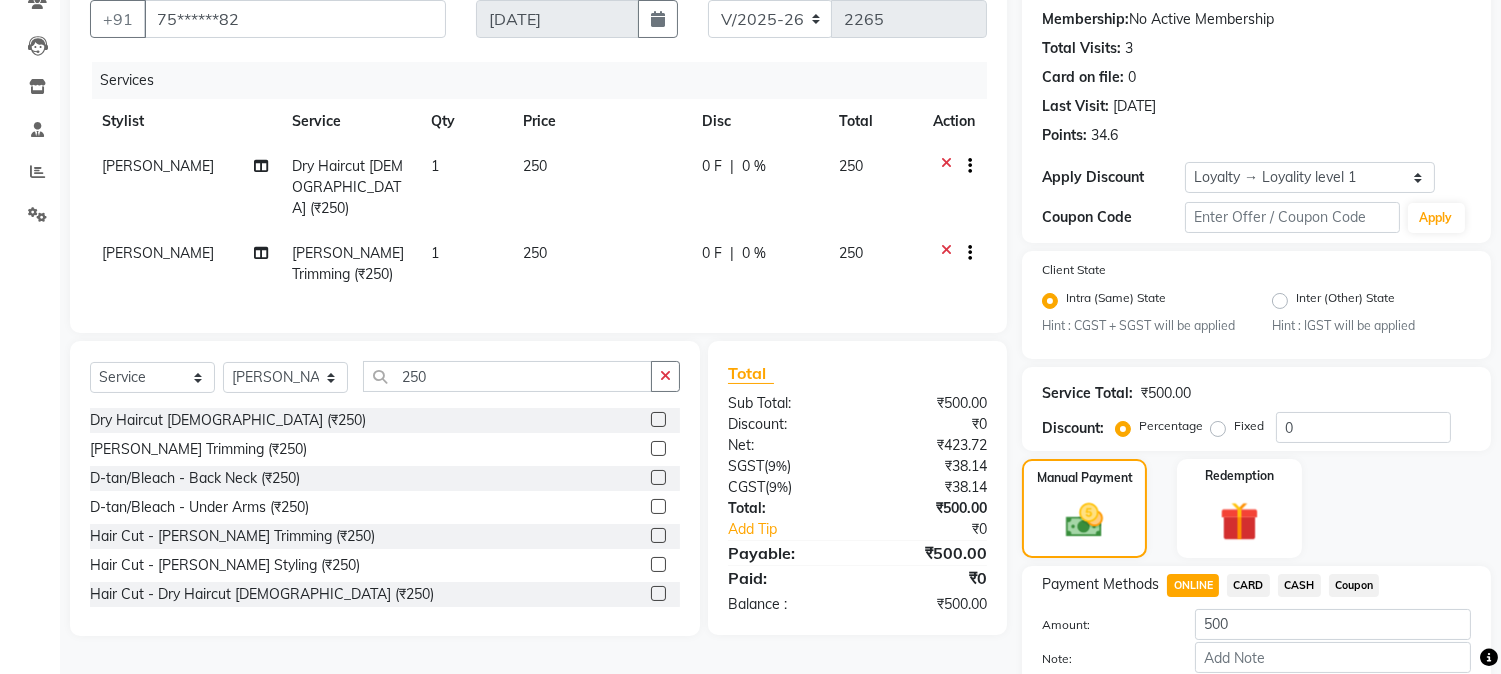 scroll, scrollTop: 297, scrollLeft: 0, axis: vertical 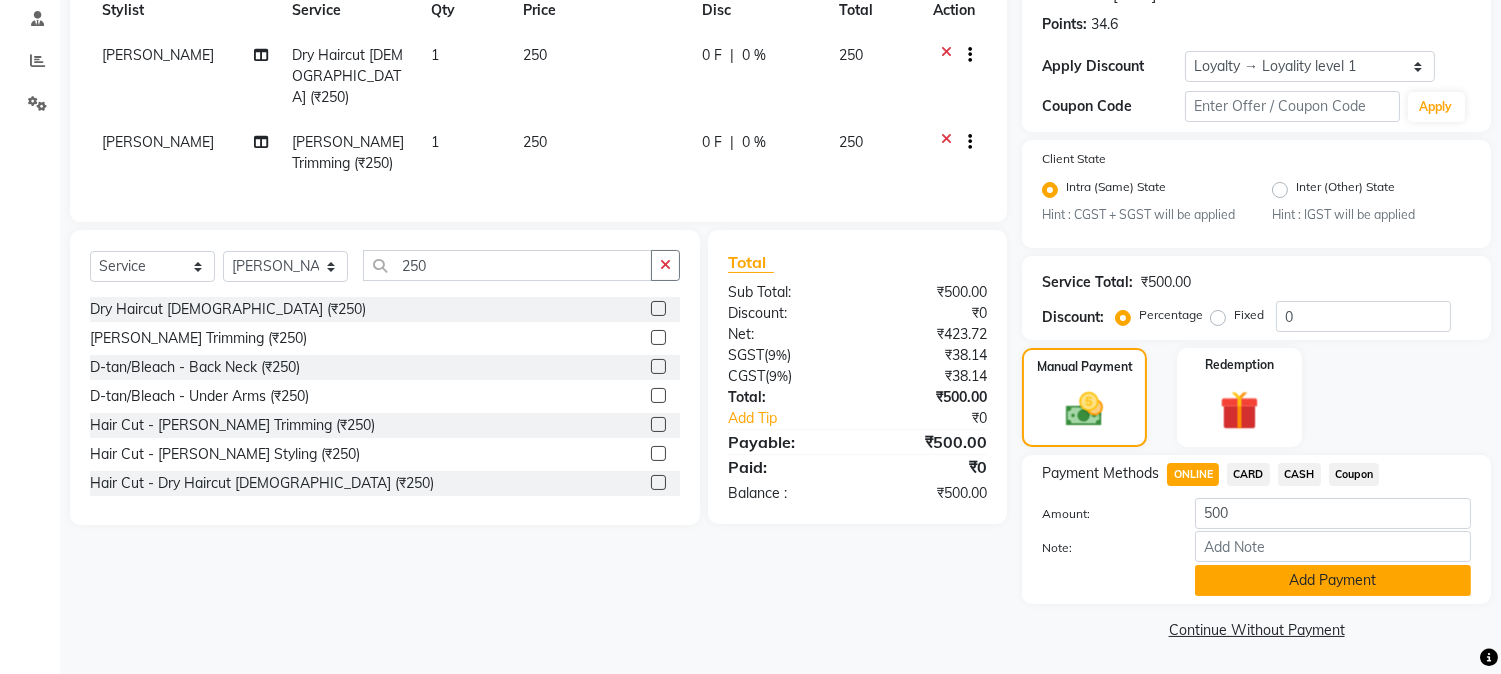 click on "Add Payment" 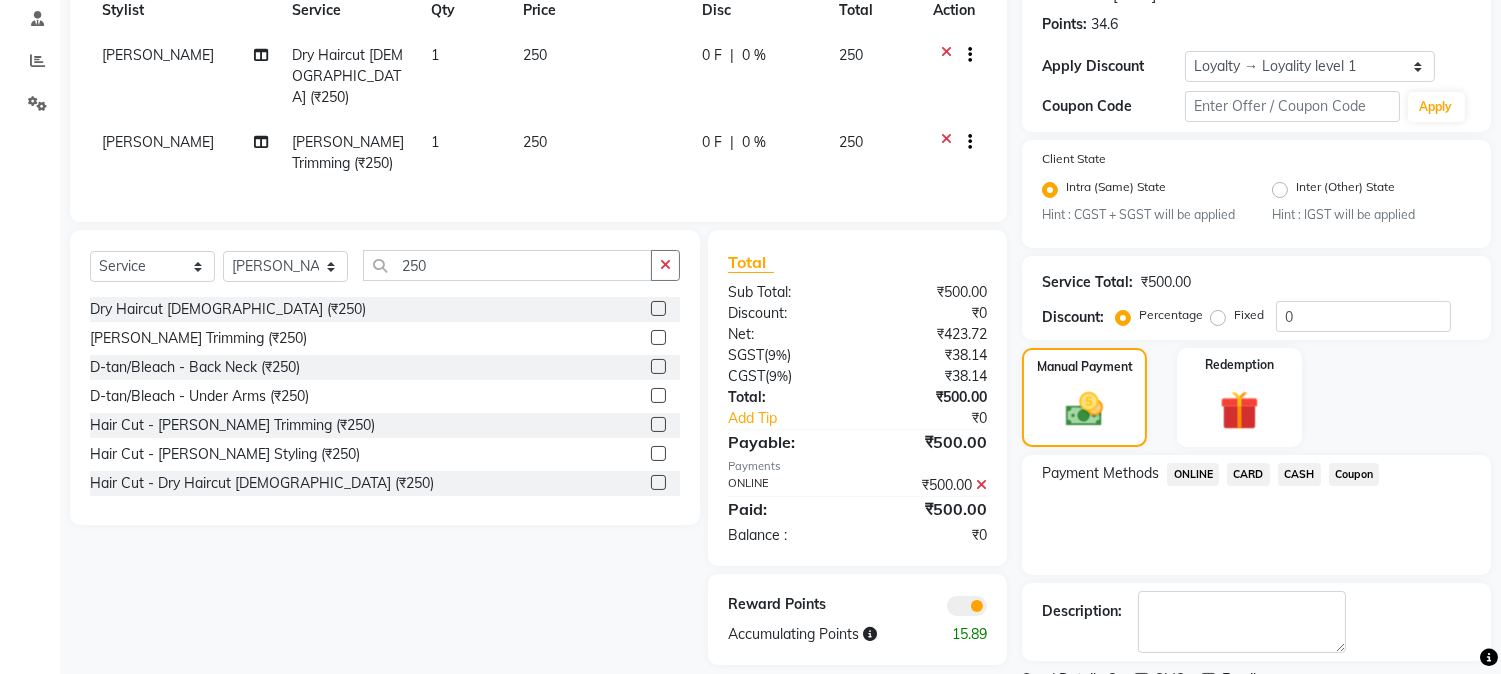 scroll, scrollTop: 382, scrollLeft: 0, axis: vertical 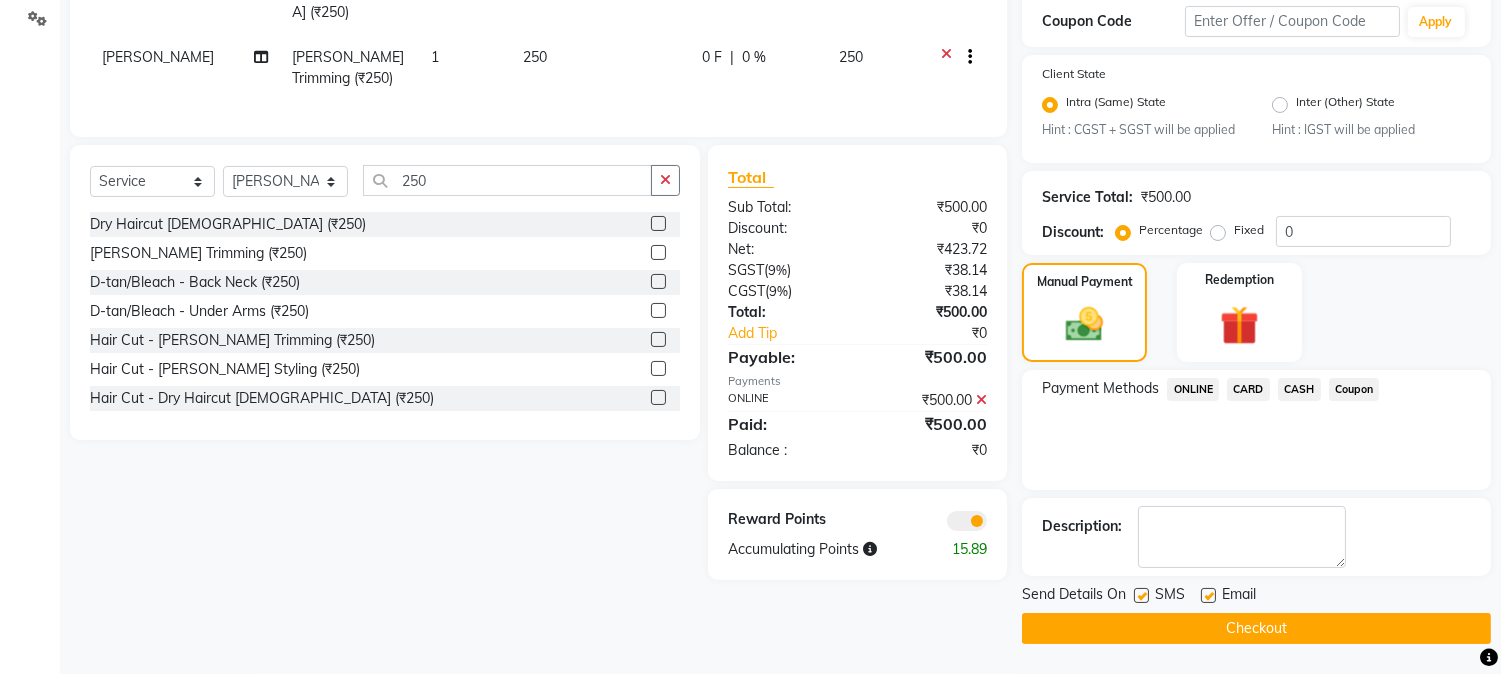click on "Checkout" 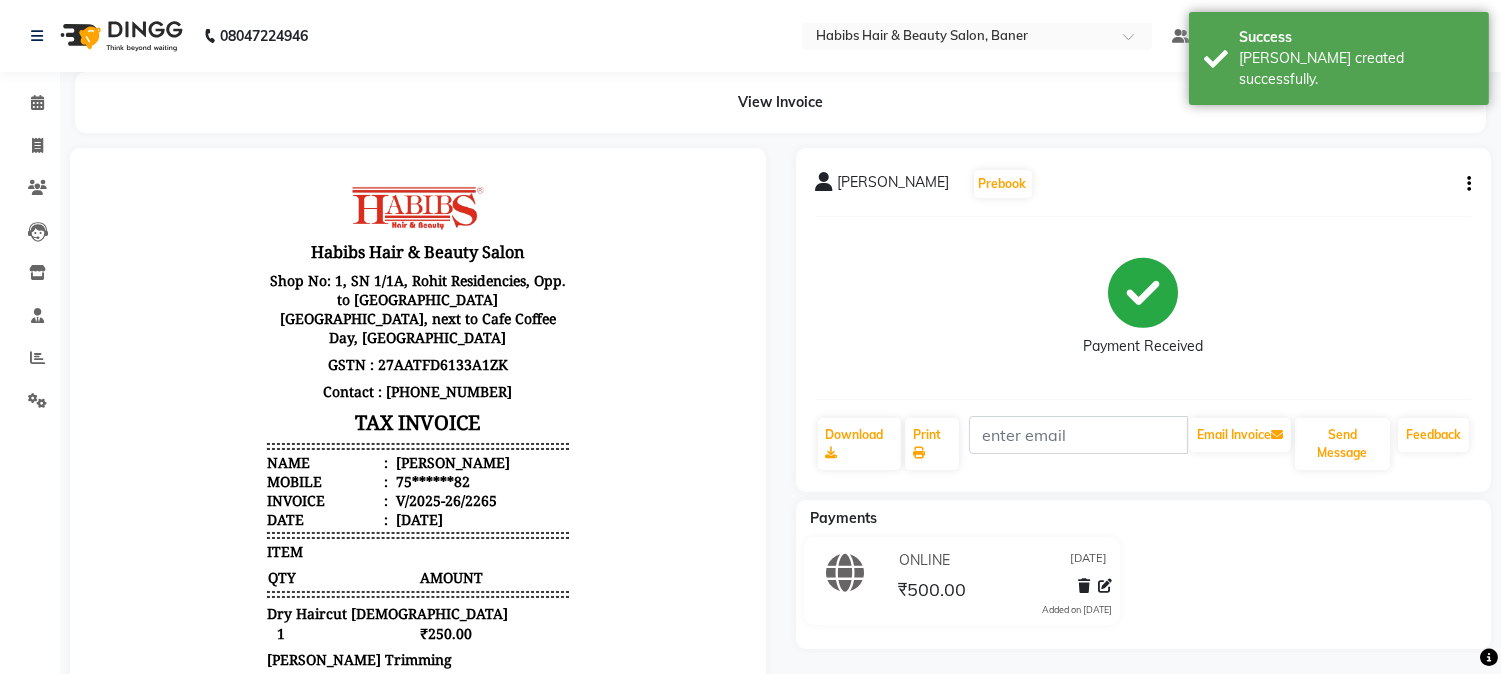 scroll, scrollTop: 0, scrollLeft: 0, axis: both 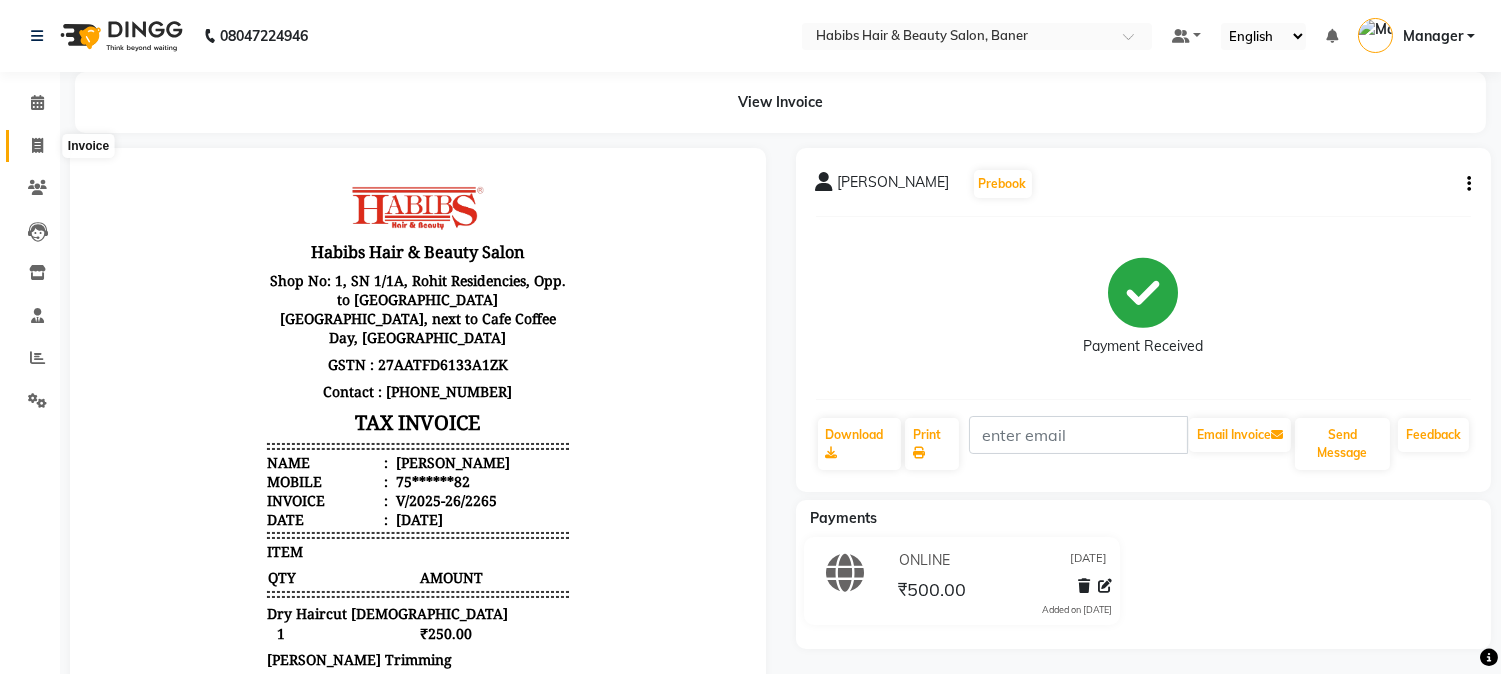 click 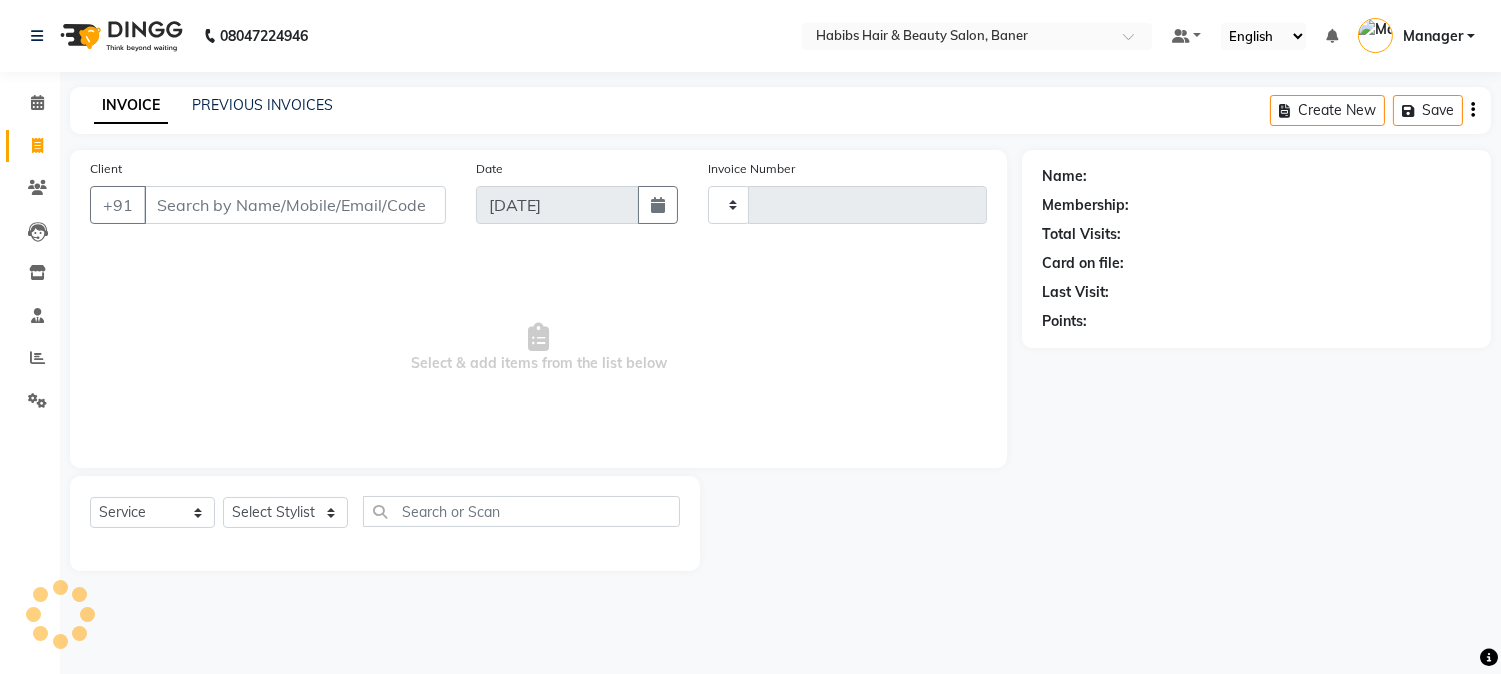 type on "2266" 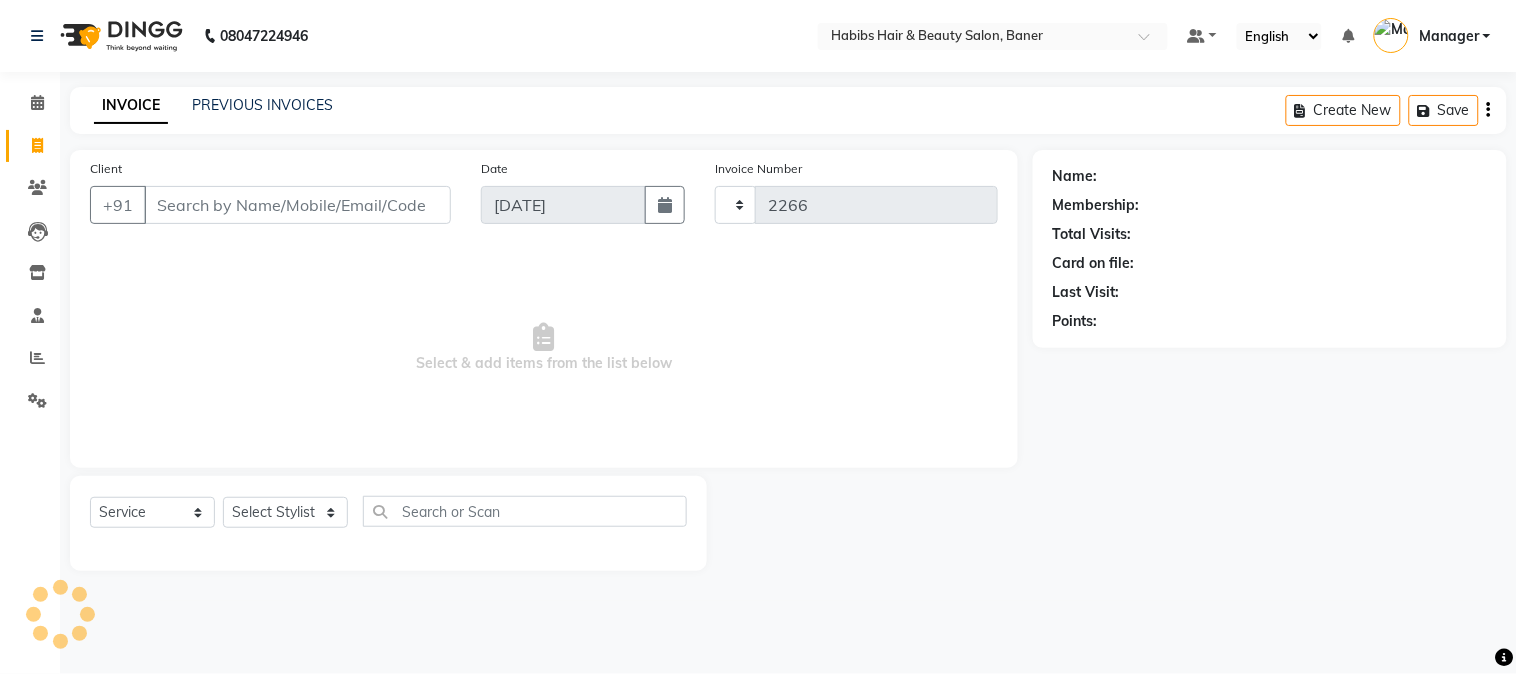 select on "5356" 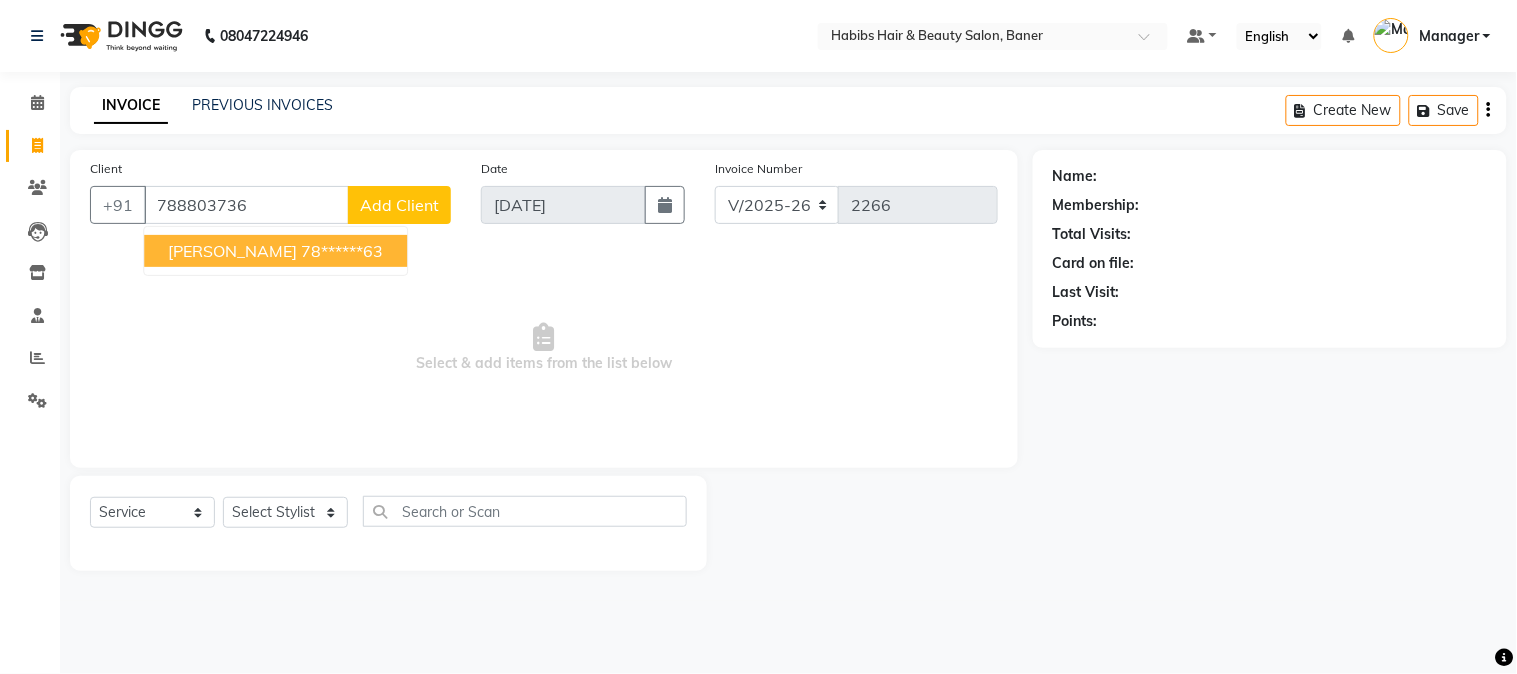 click on "[PERSON_NAME]" at bounding box center [232, 251] 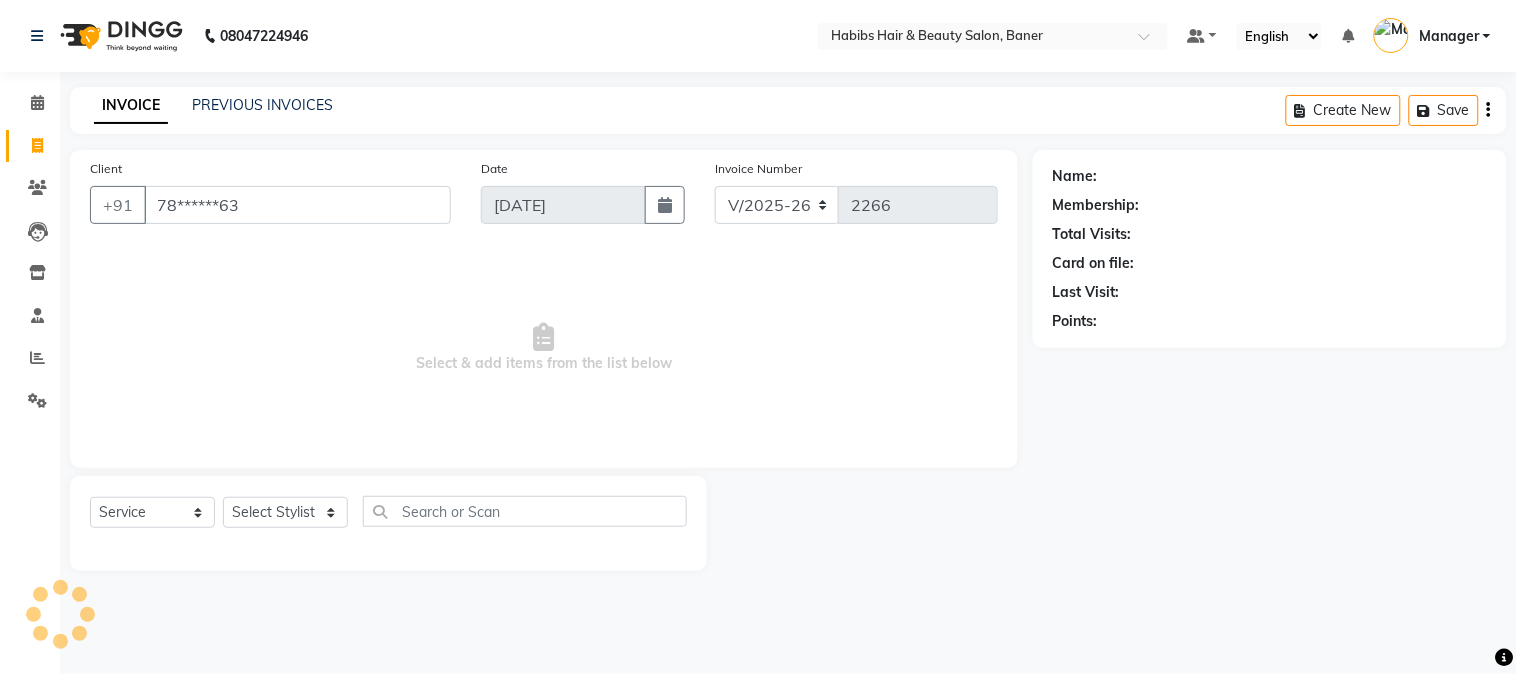 type on "78******63" 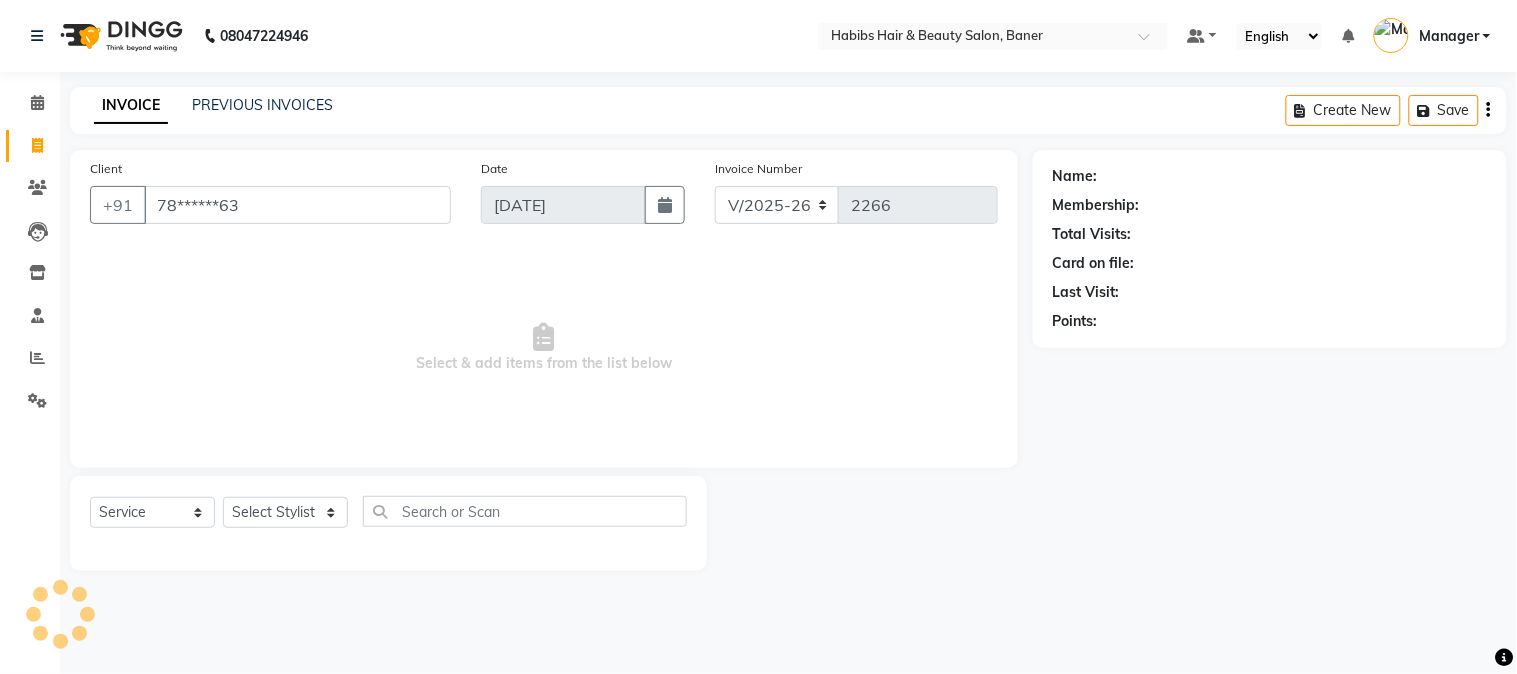 select on "2: Object" 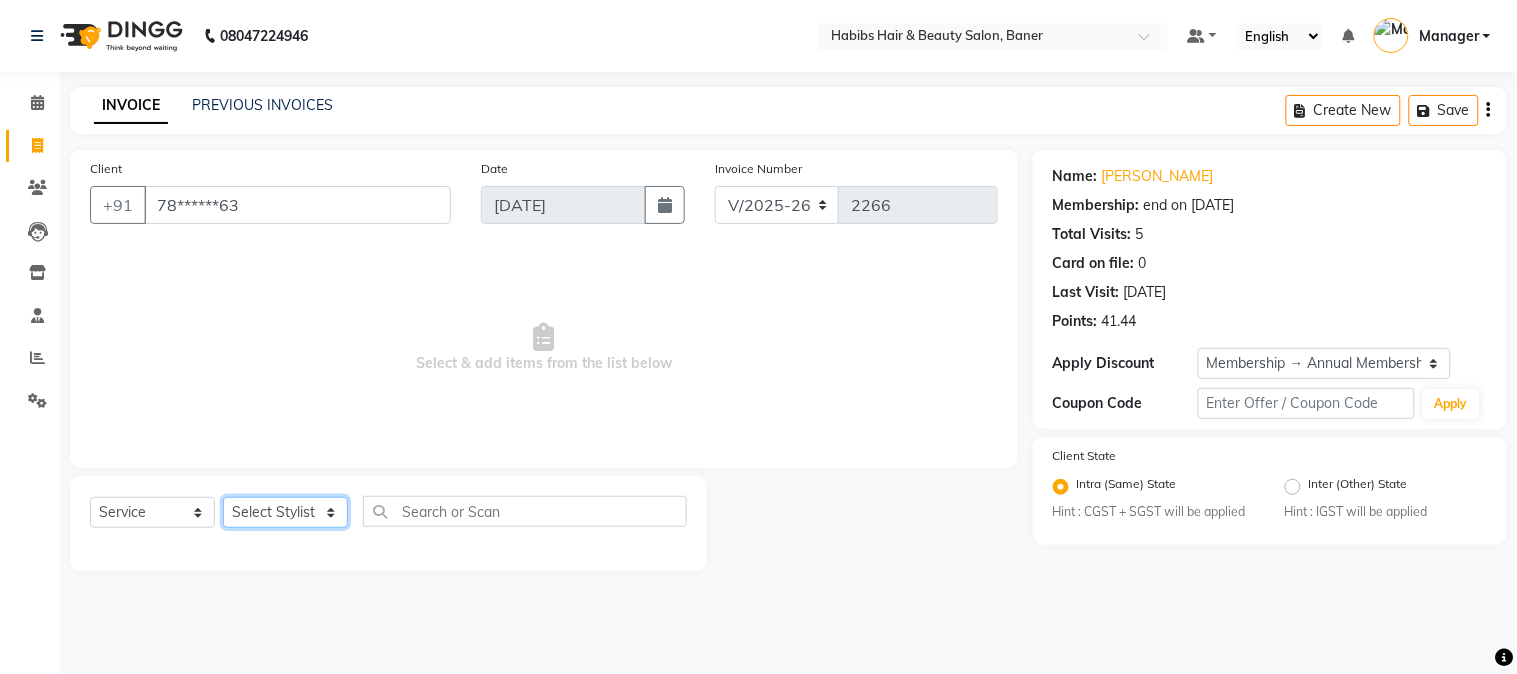 click on "Select Stylist Admin [PERSON_NAME] [PERSON_NAME]  Manager [PERSON_NAME] [PERSON_NAME] [PERSON_NAME] [PERSON_NAME]" 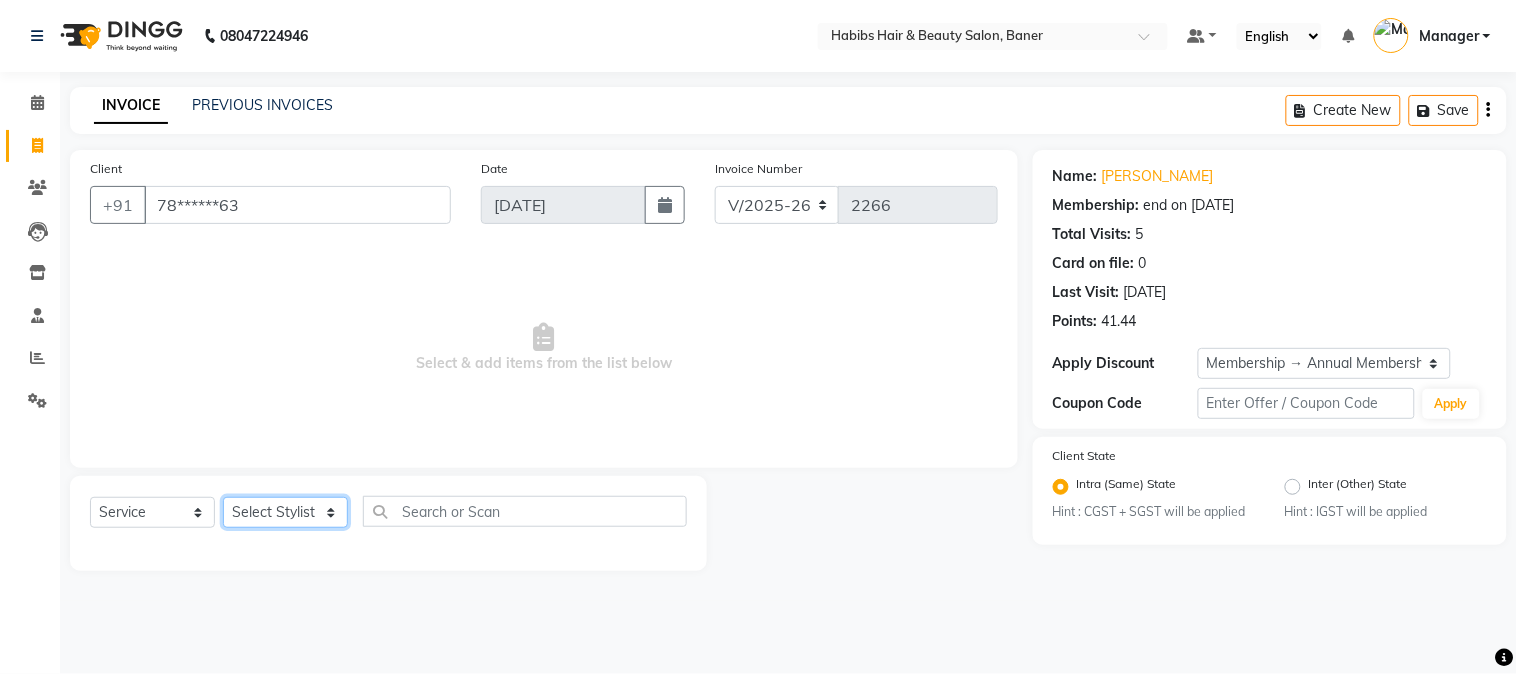 select on "67829" 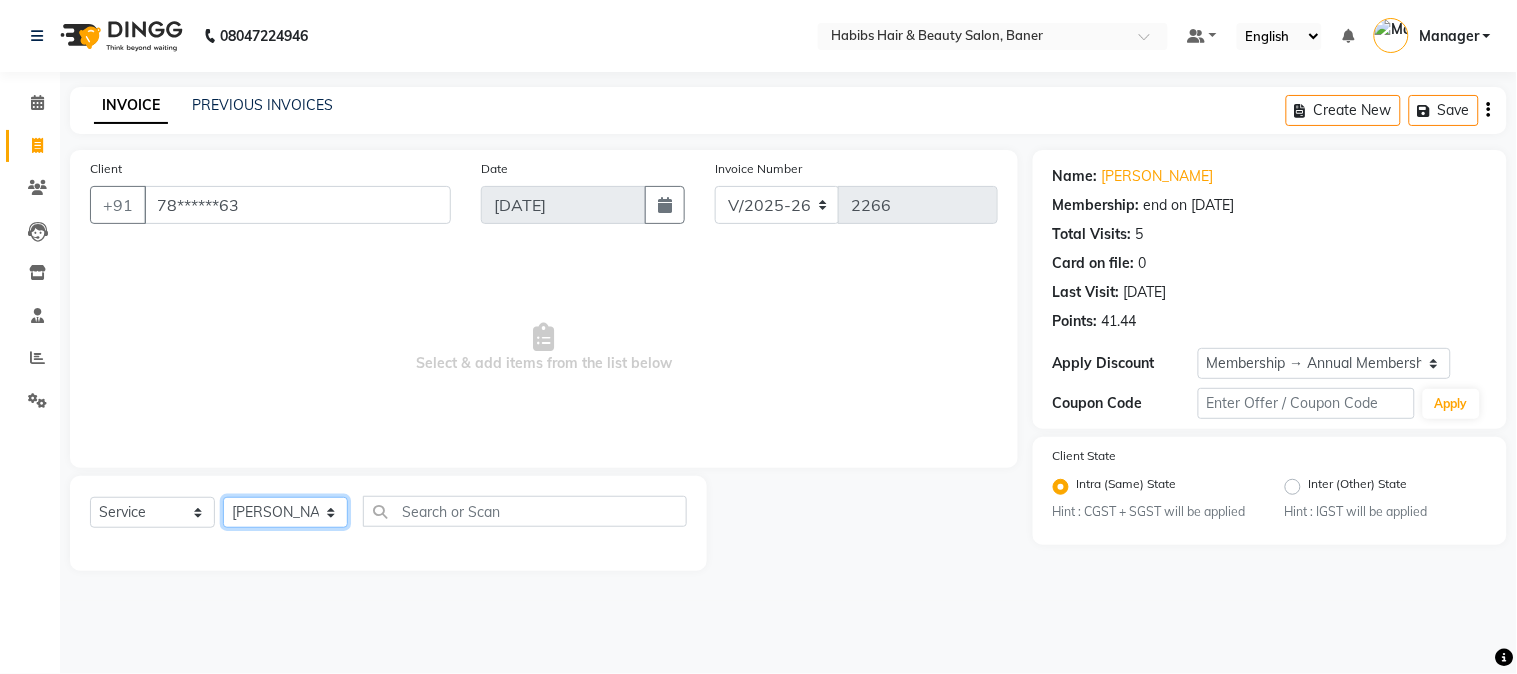 click on "Select Stylist Admin [PERSON_NAME] [PERSON_NAME]  Manager [PERSON_NAME] [PERSON_NAME] [PERSON_NAME] [PERSON_NAME]" 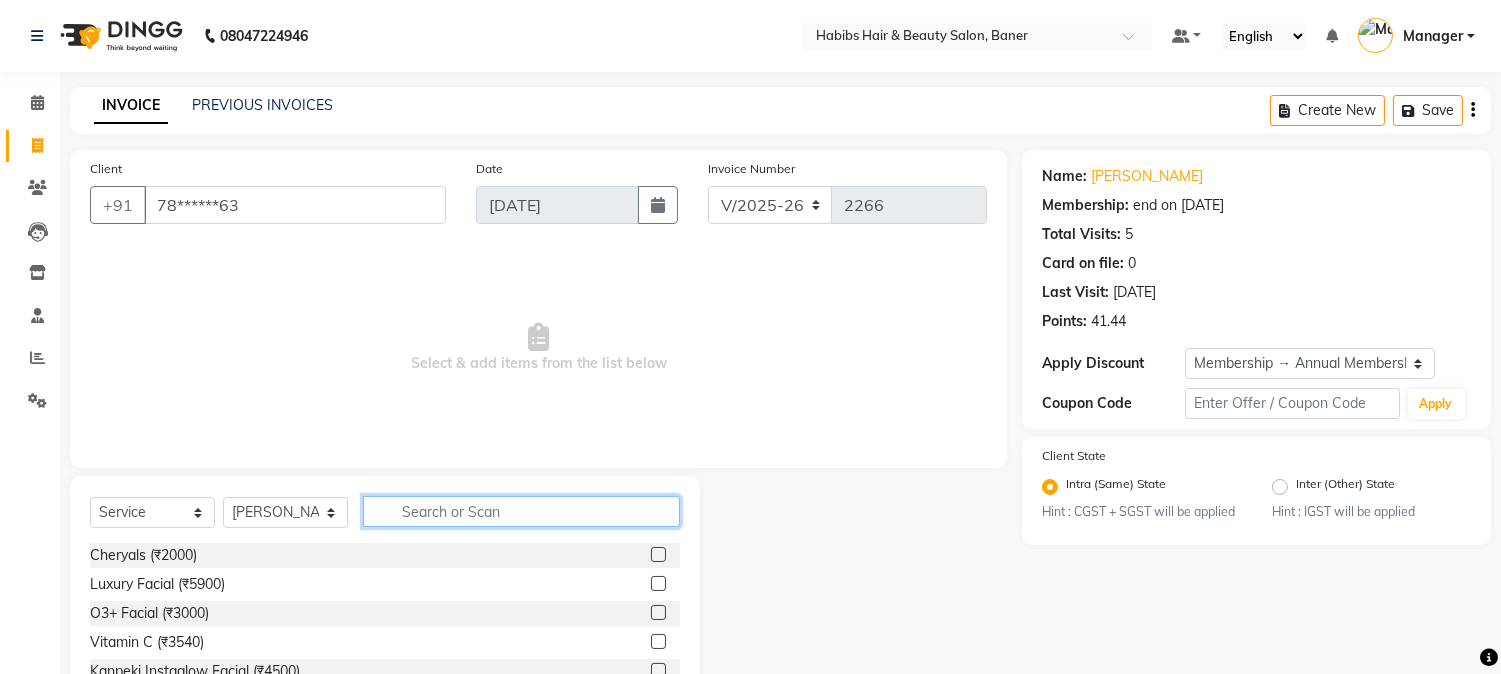 click 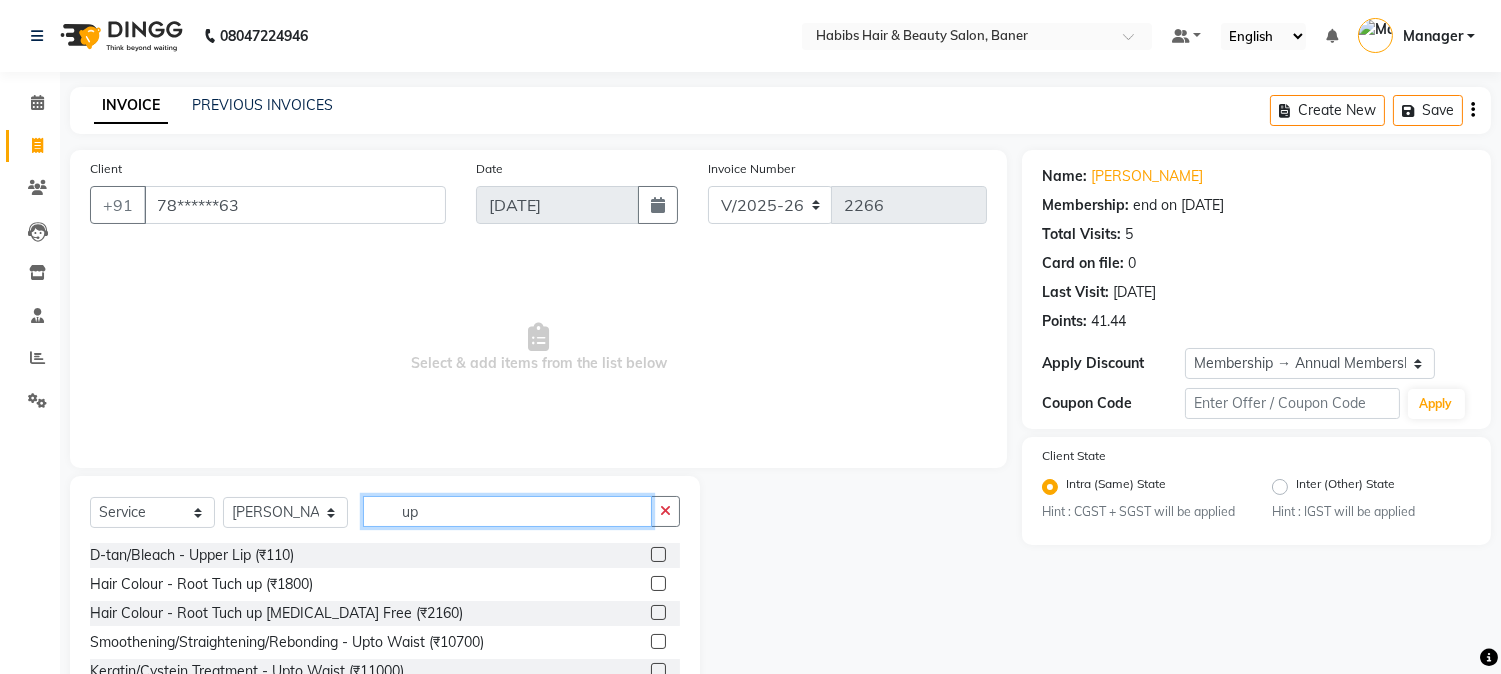 type on "up" 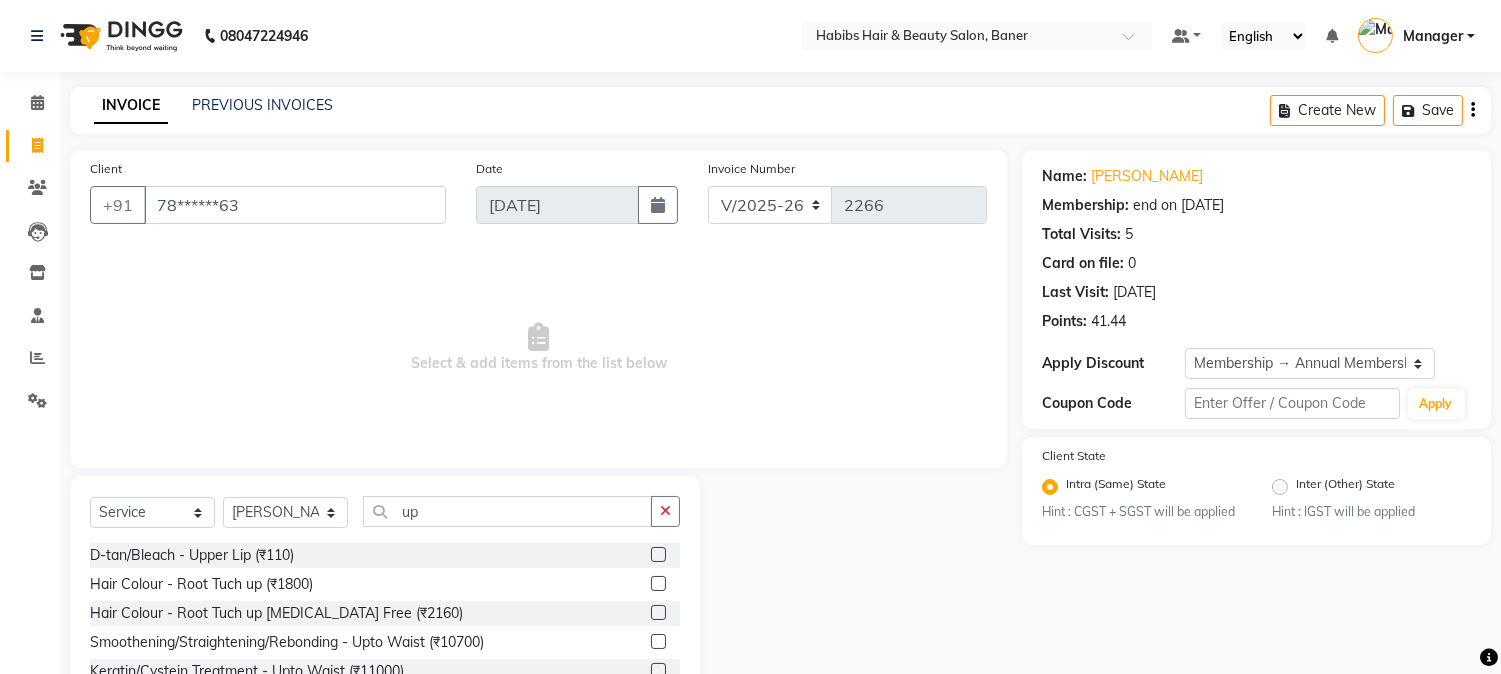 click 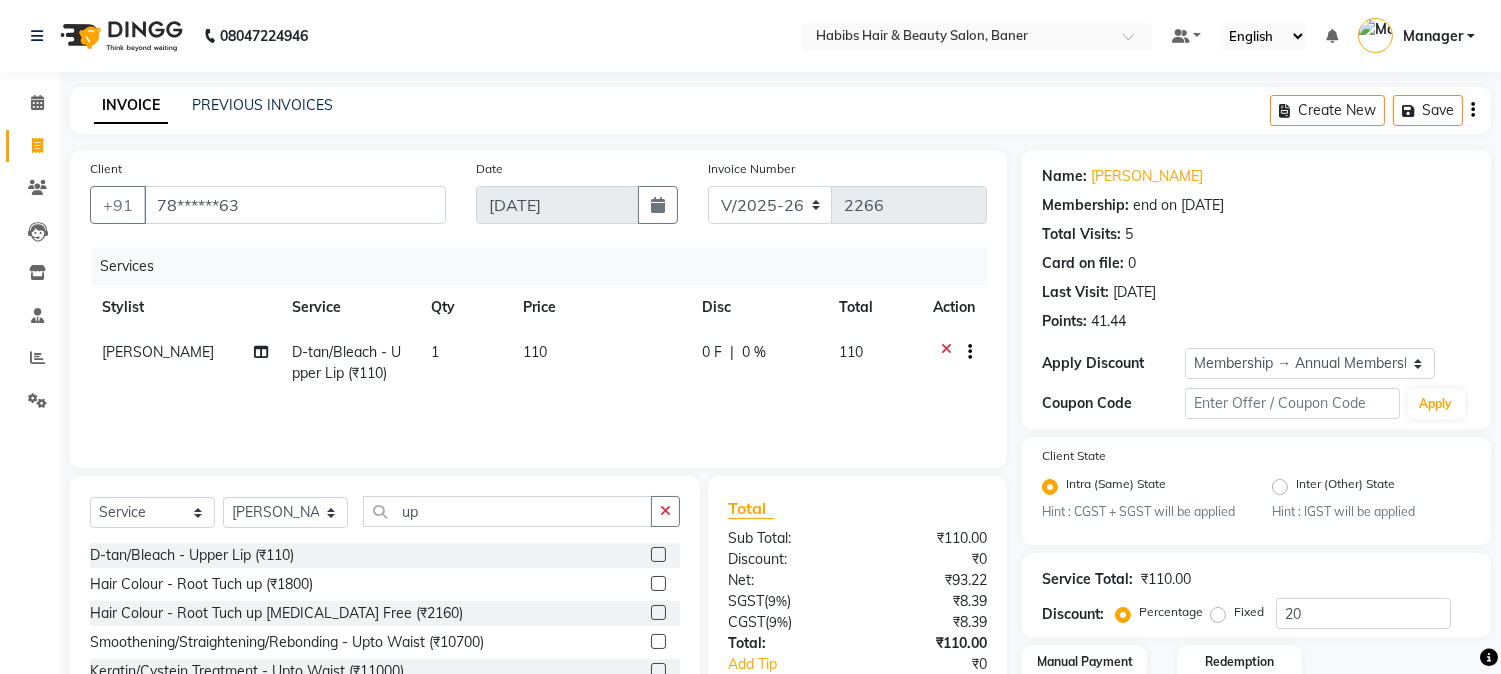 click 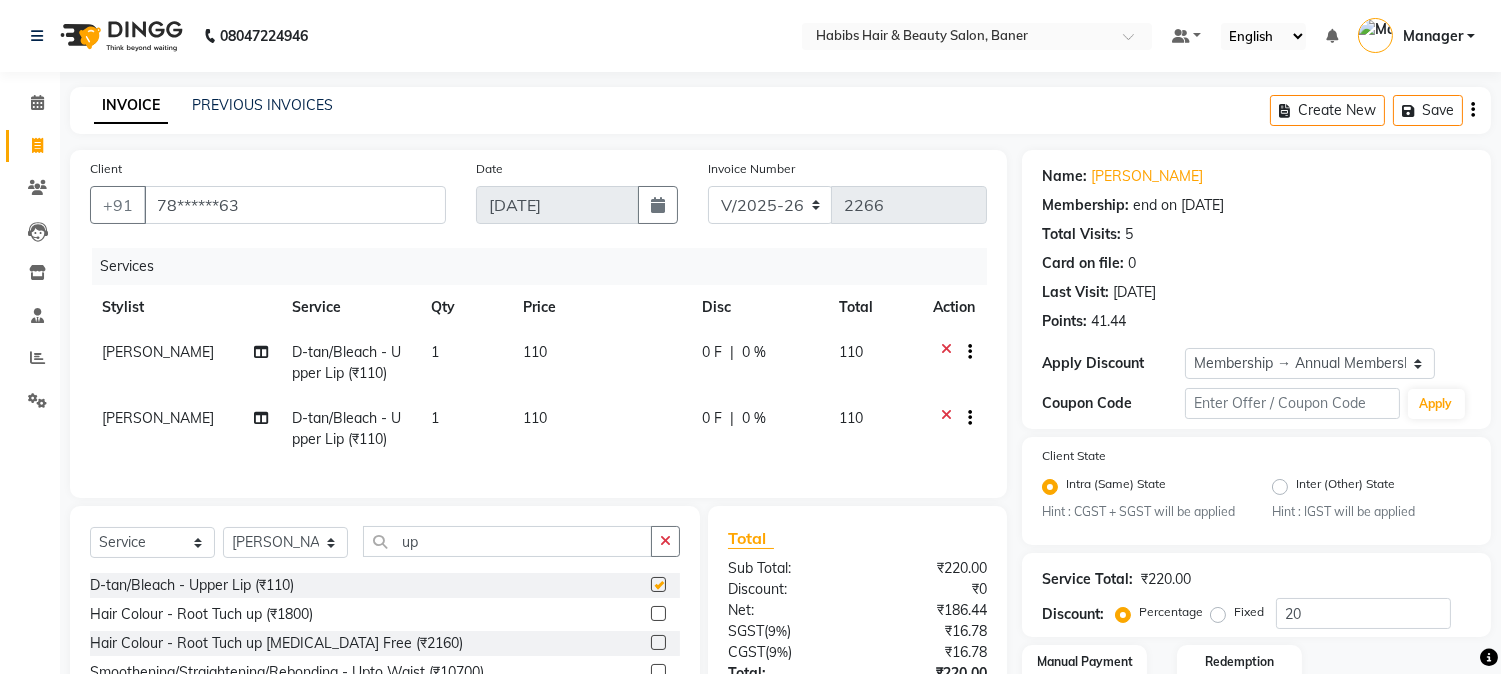 checkbox on "false" 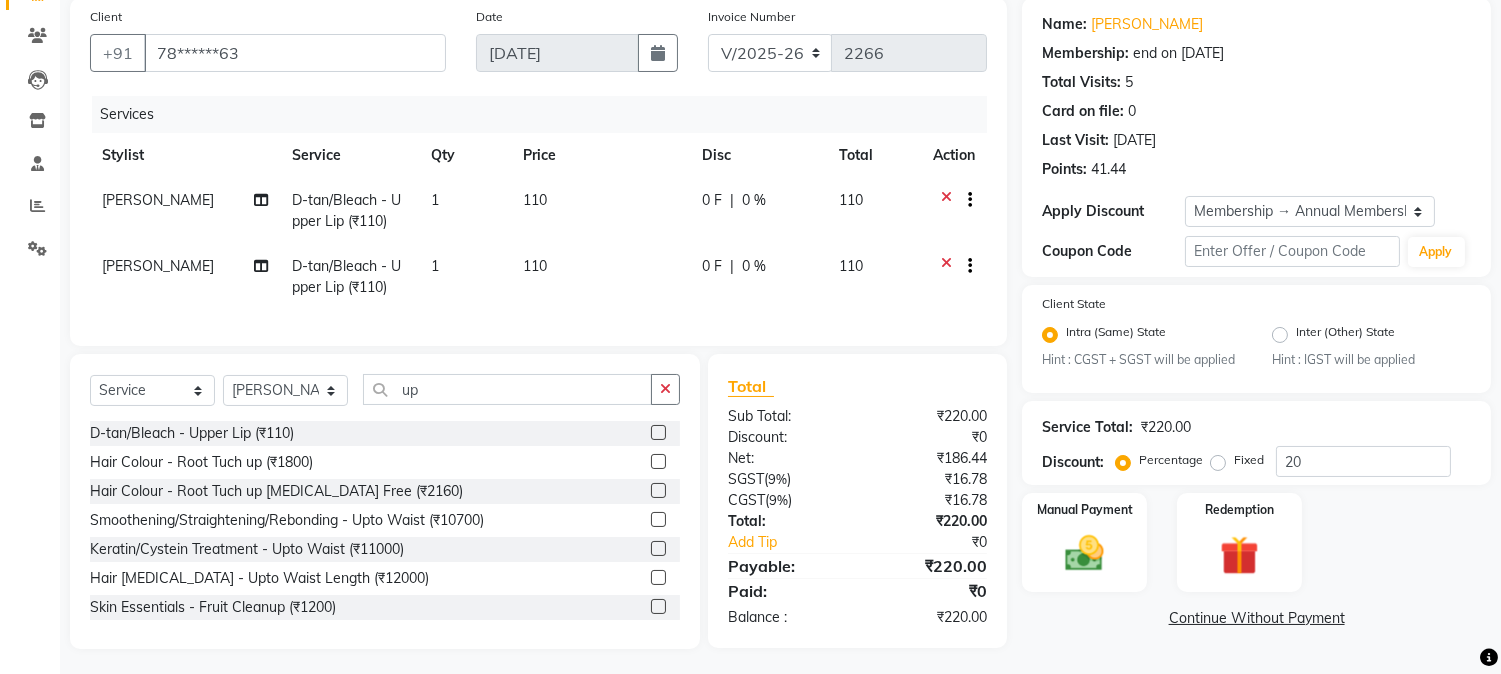 scroll, scrollTop: 173, scrollLeft: 0, axis: vertical 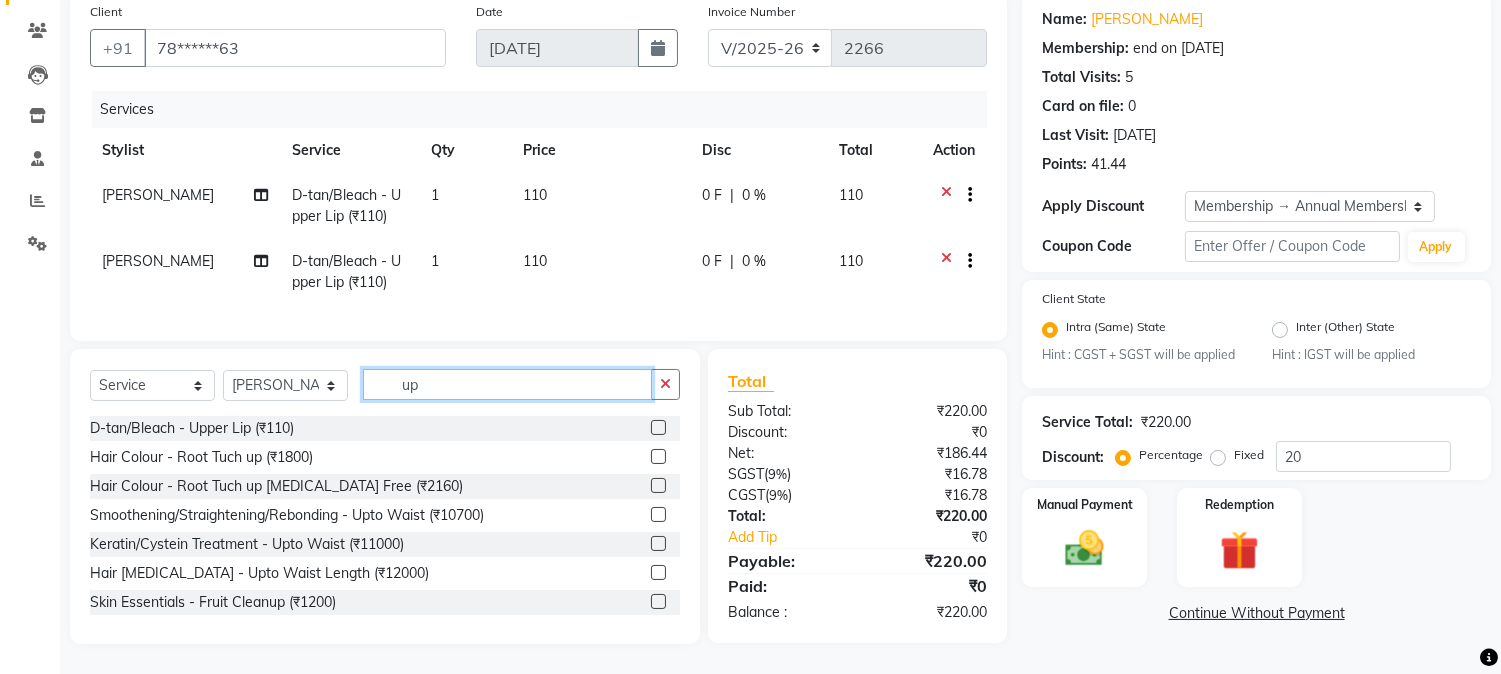 click on "up" 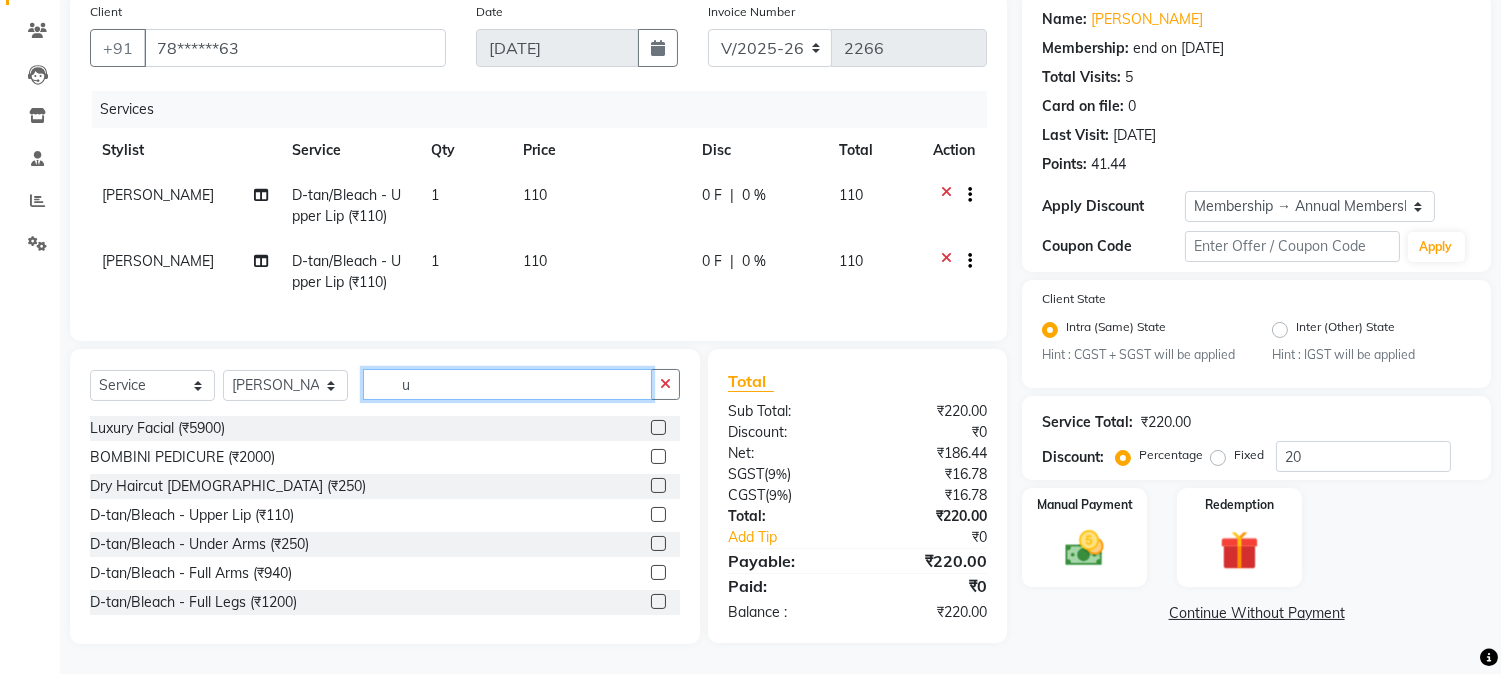 type on "up" 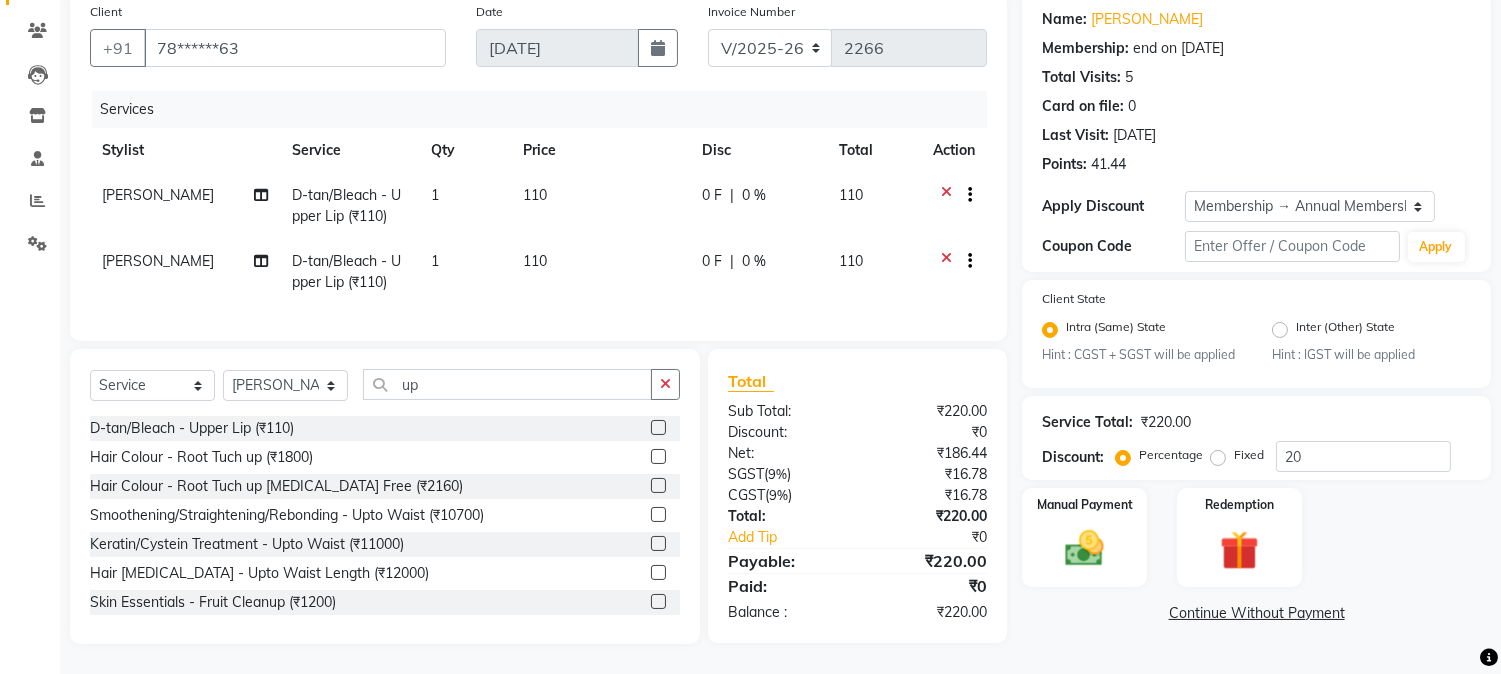 click 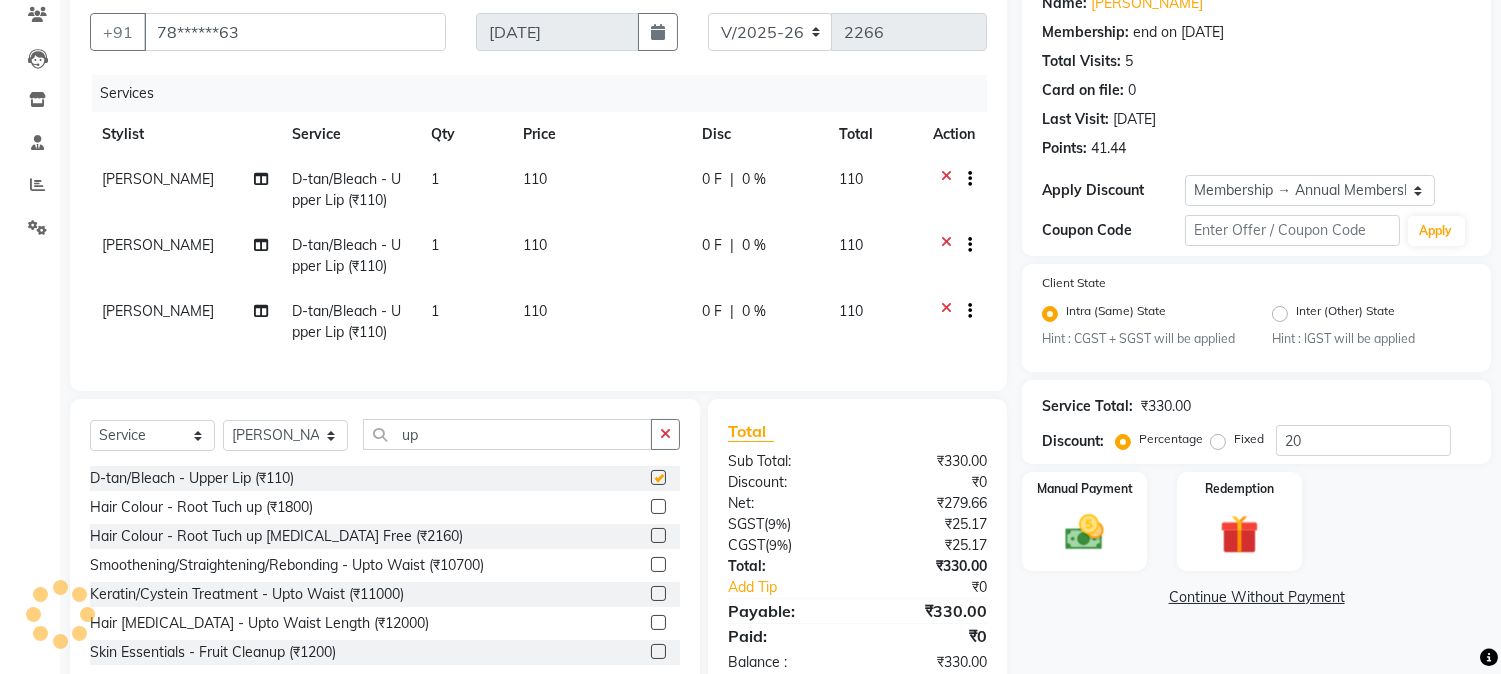 checkbox on "false" 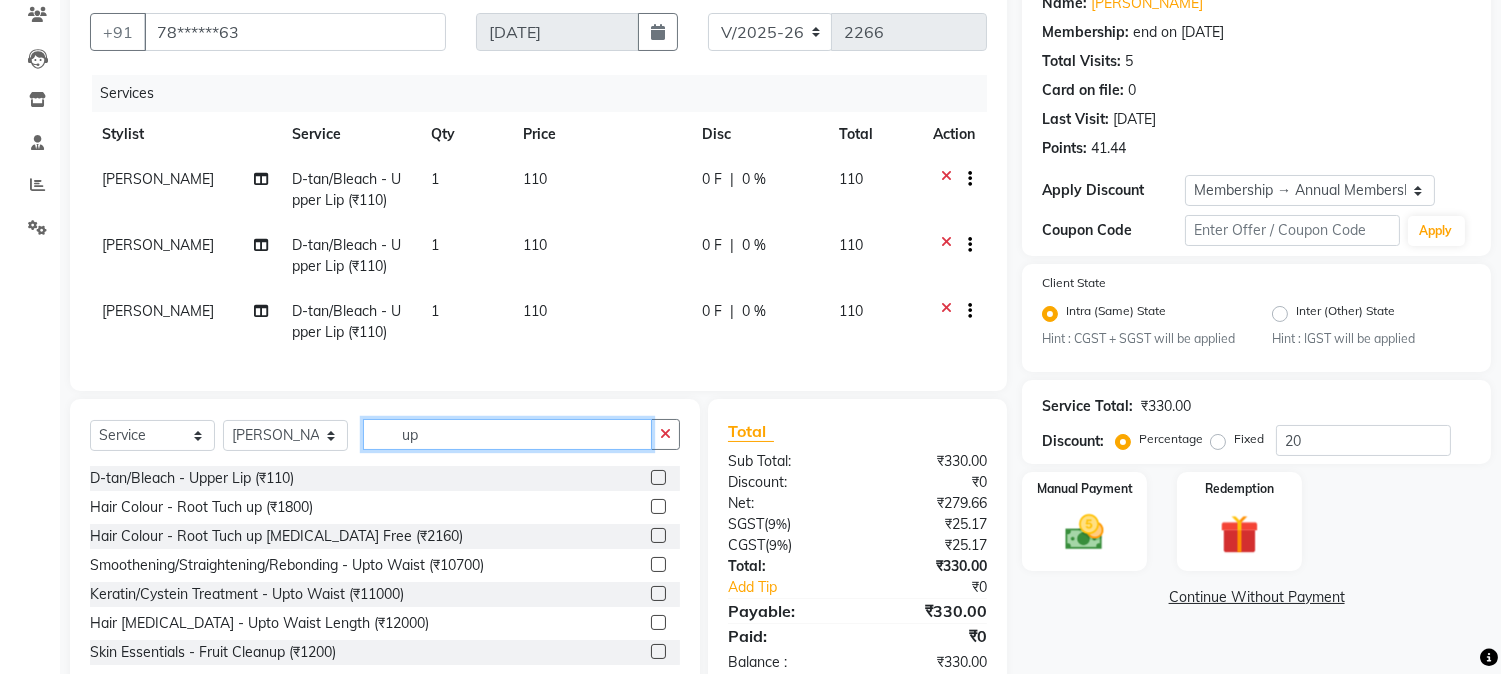 click on "up" 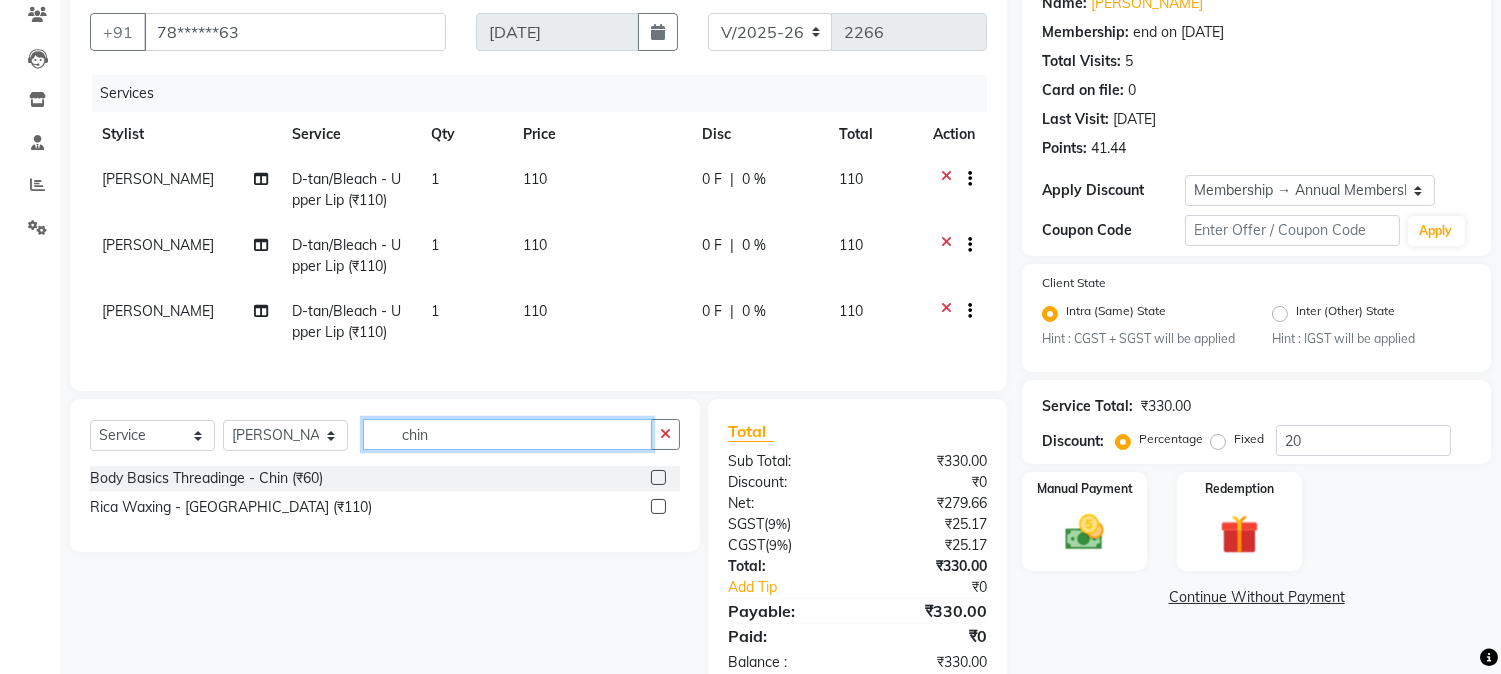 type on "chin" 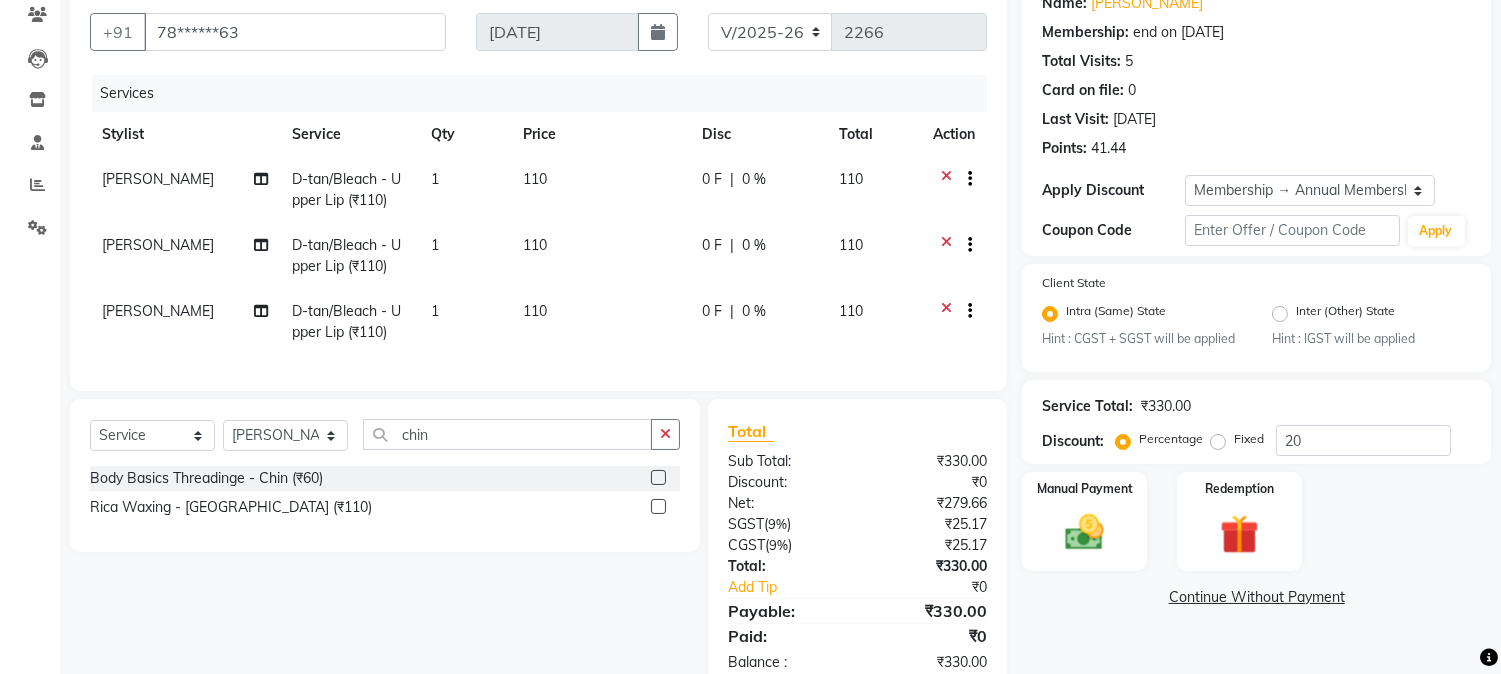 click 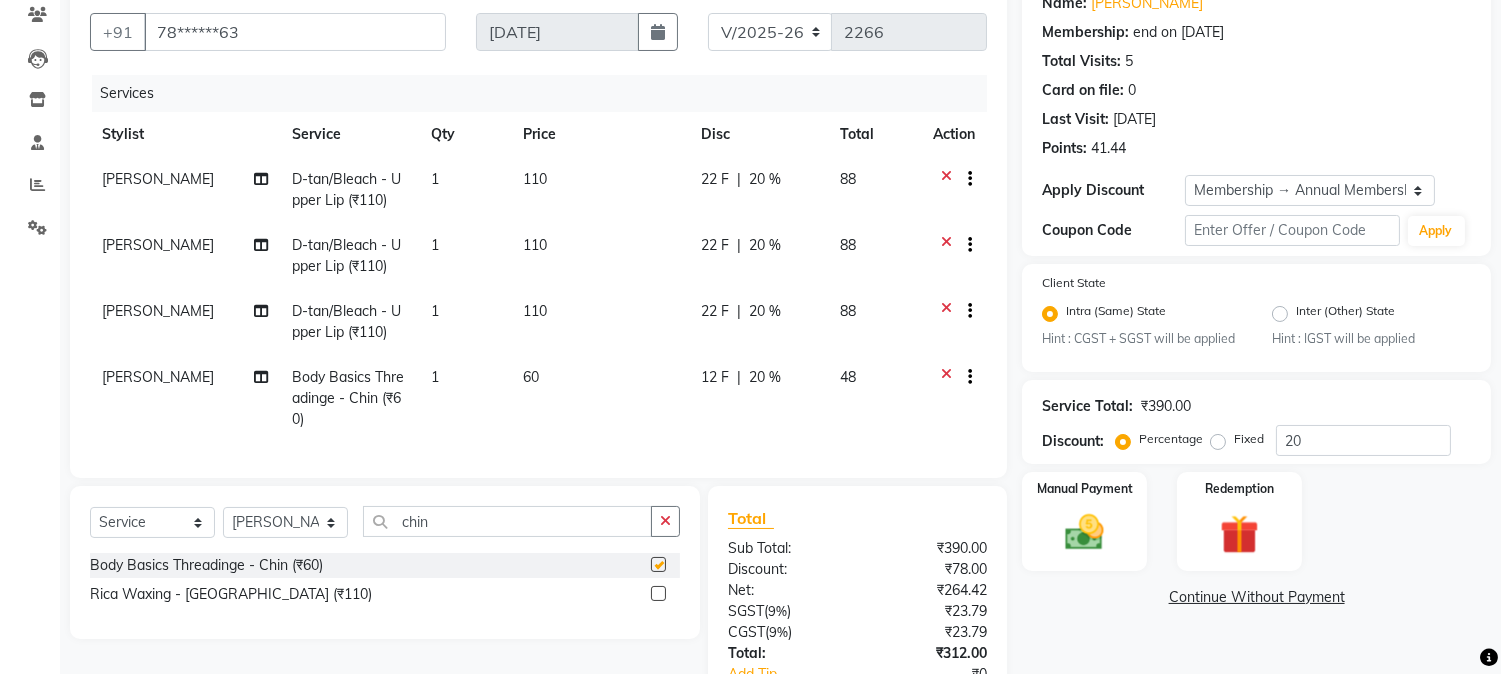 checkbox on "false" 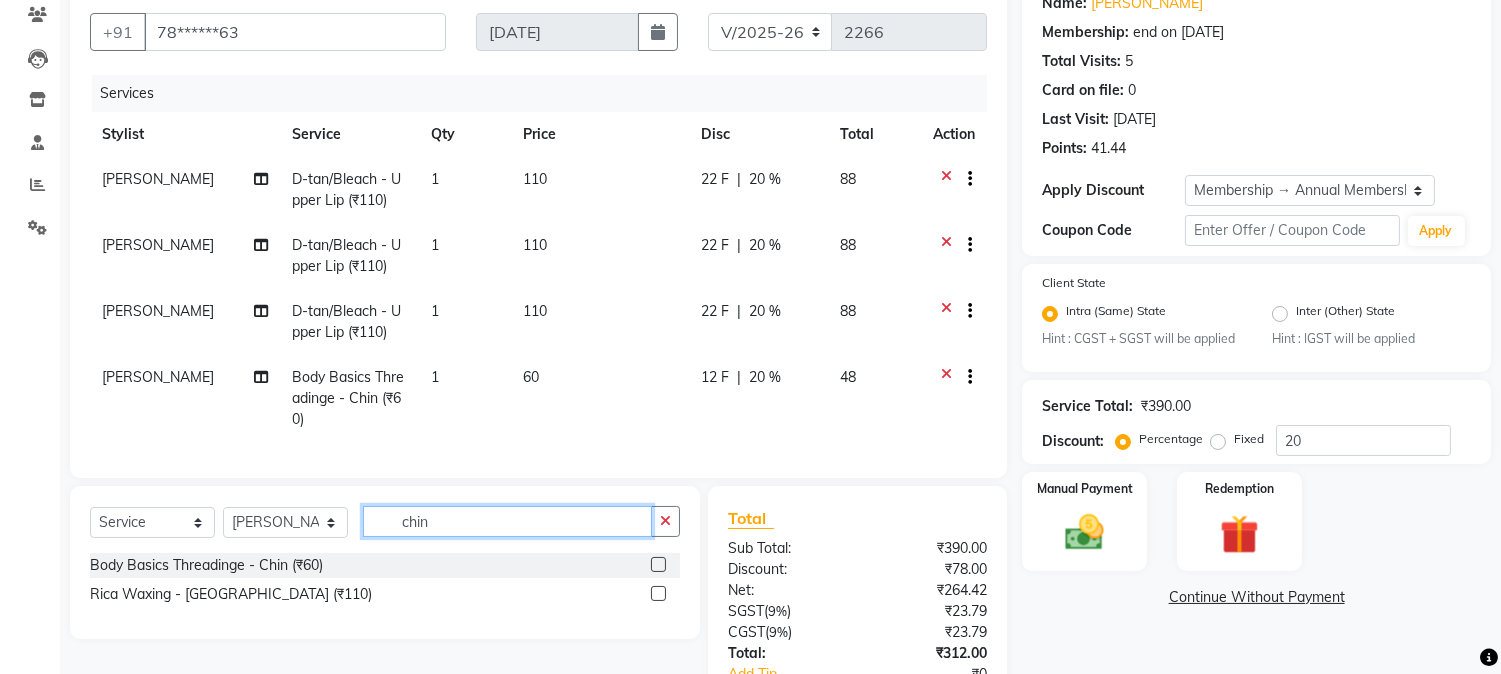 click on "chin" 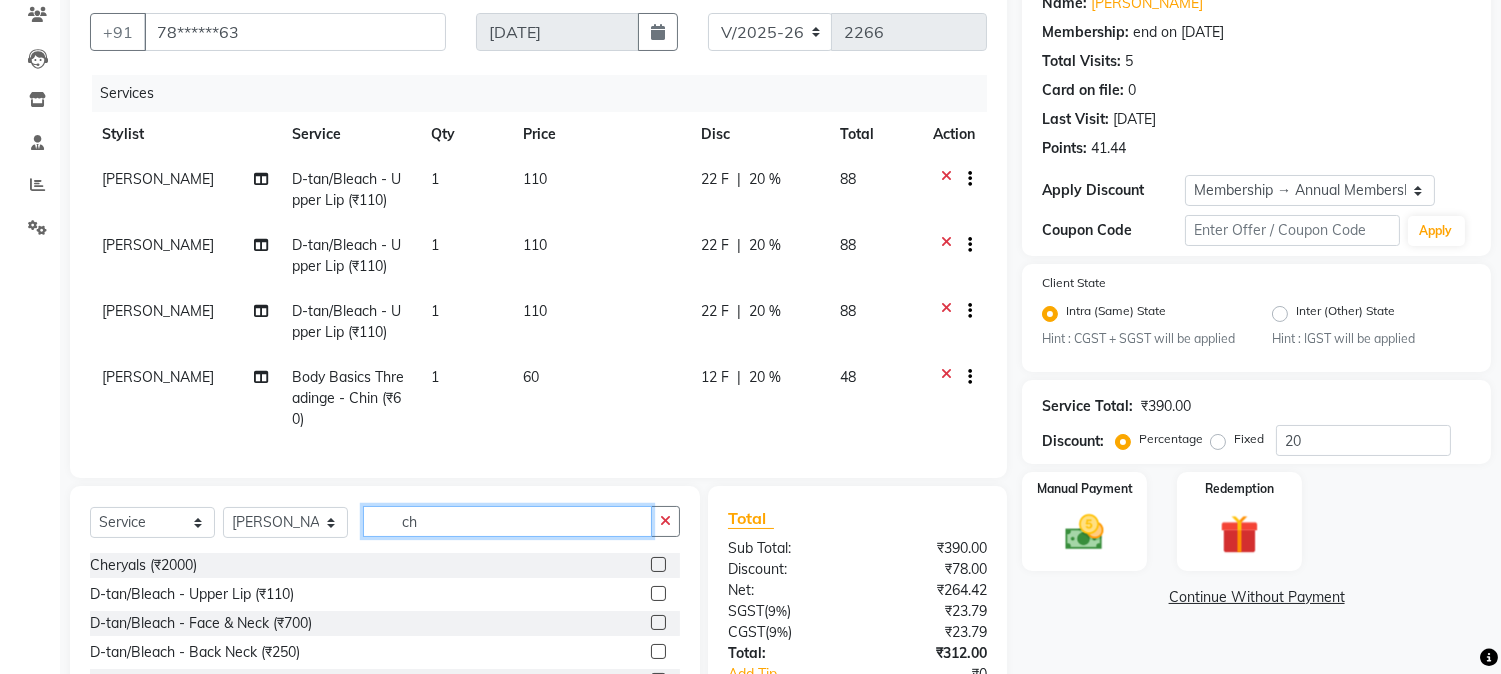 type on "c" 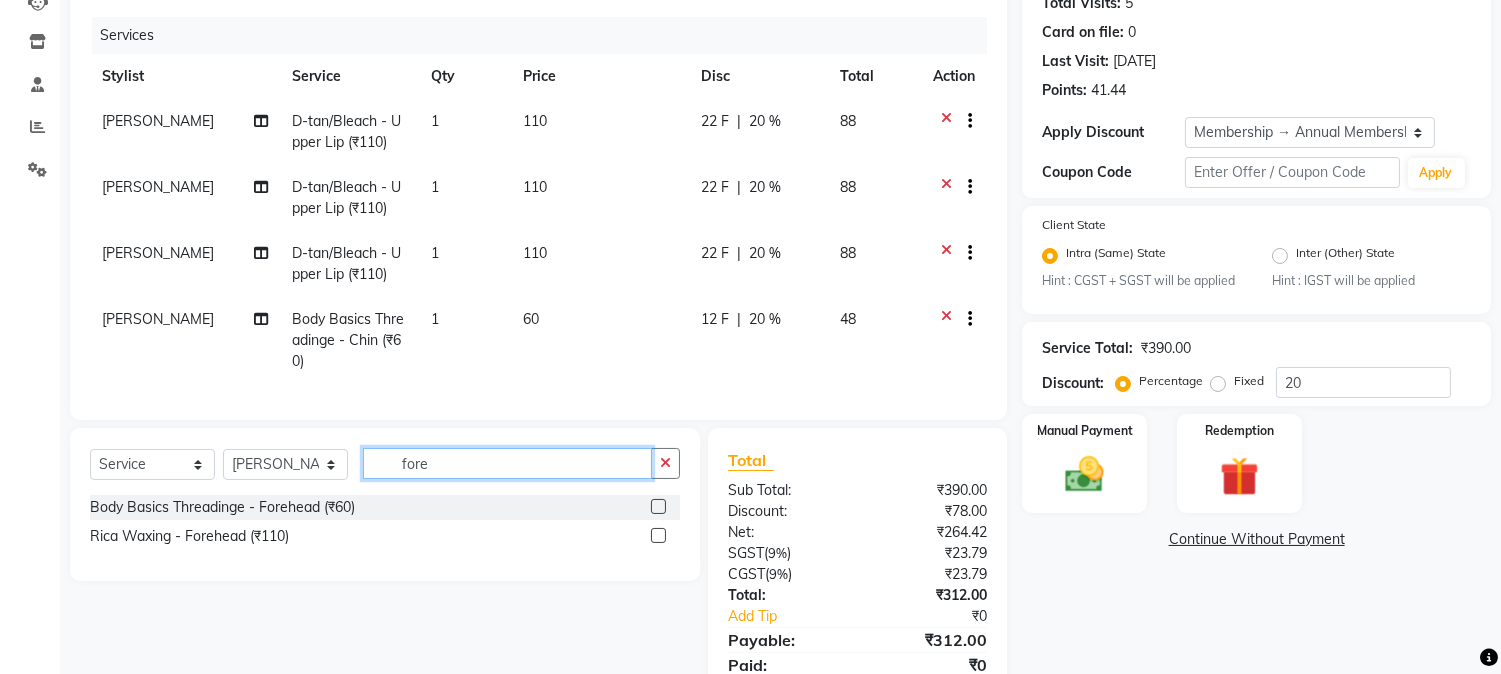 scroll, scrollTop: 325, scrollLeft: 0, axis: vertical 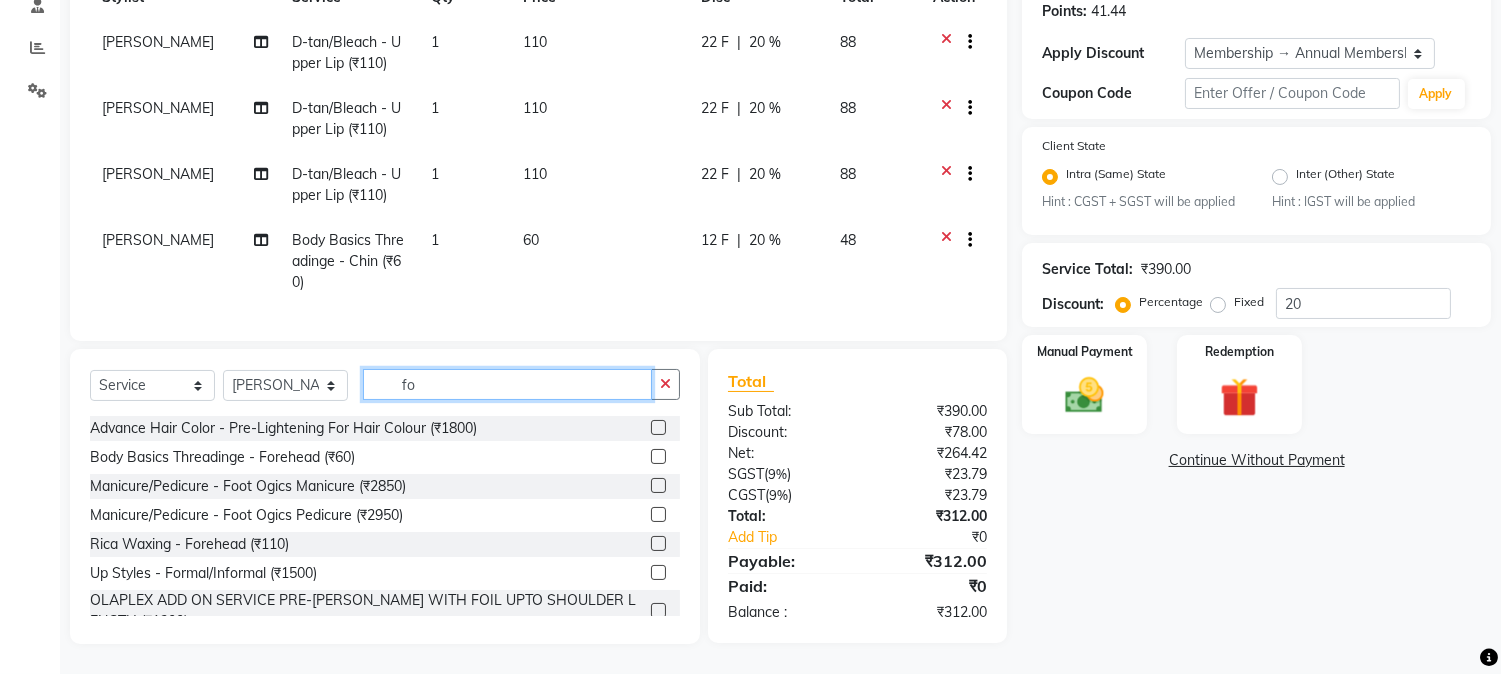 type on "f" 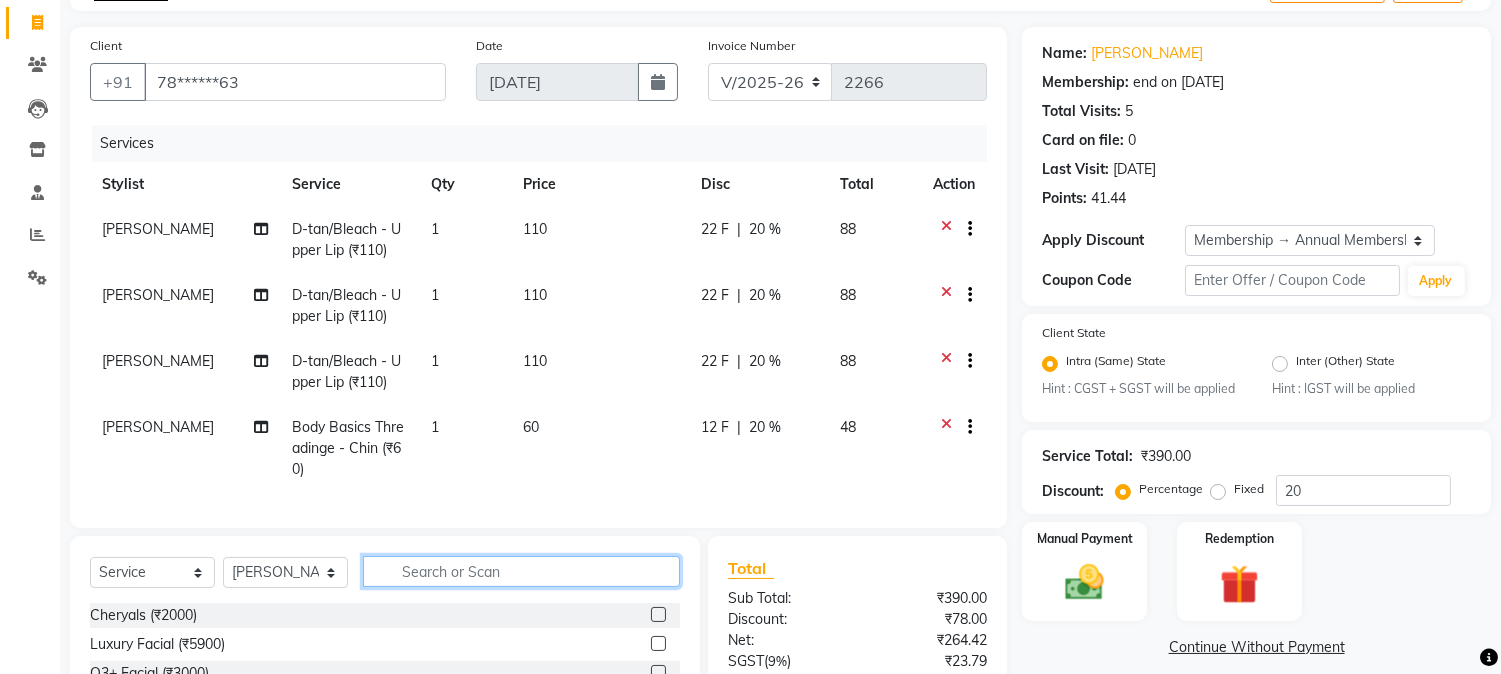 scroll, scrollTop: 103, scrollLeft: 0, axis: vertical 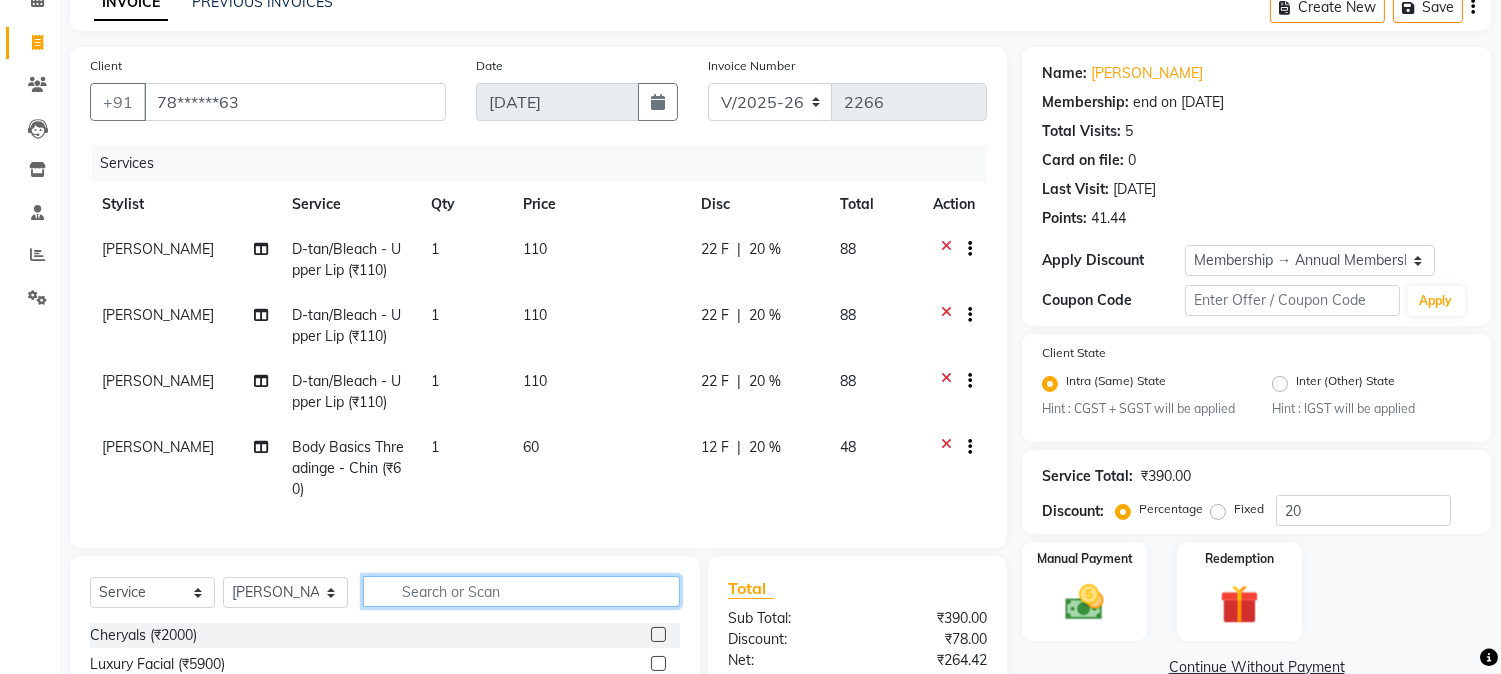 click 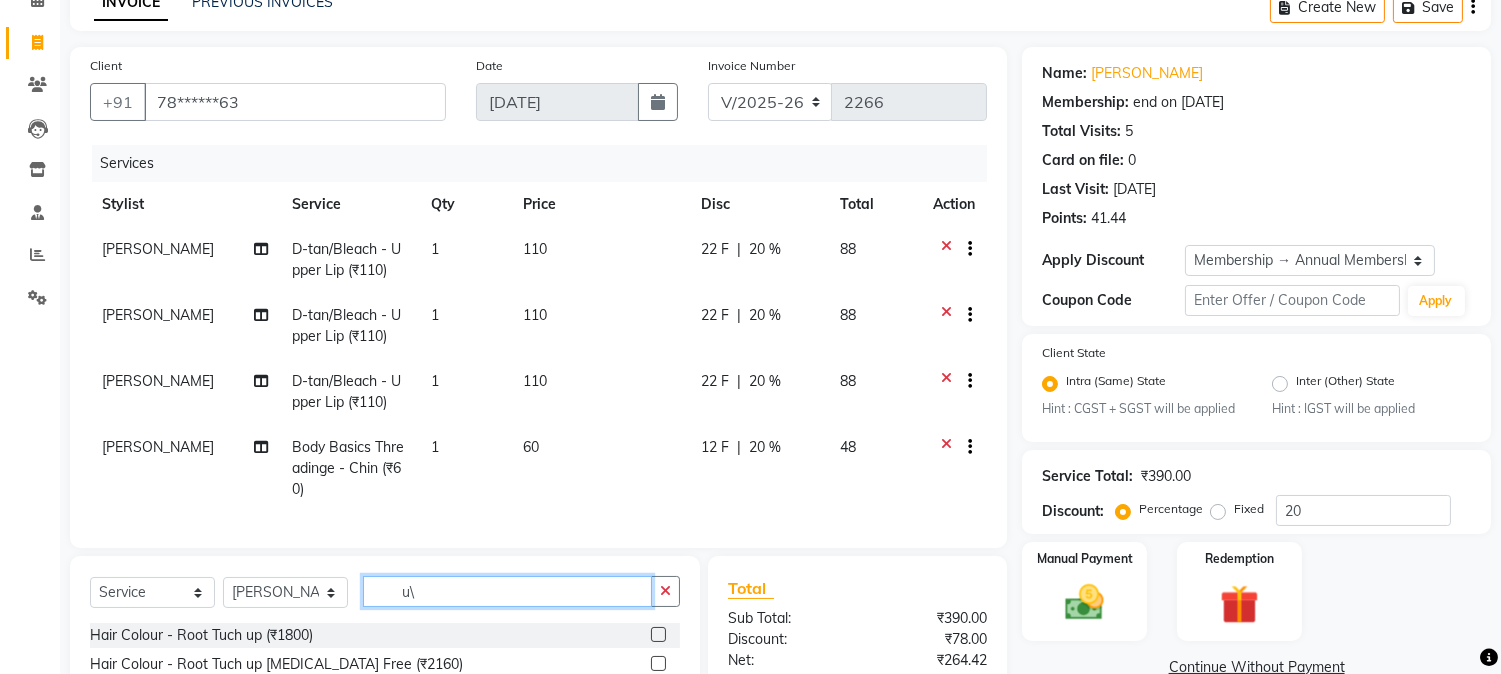 type on "u" 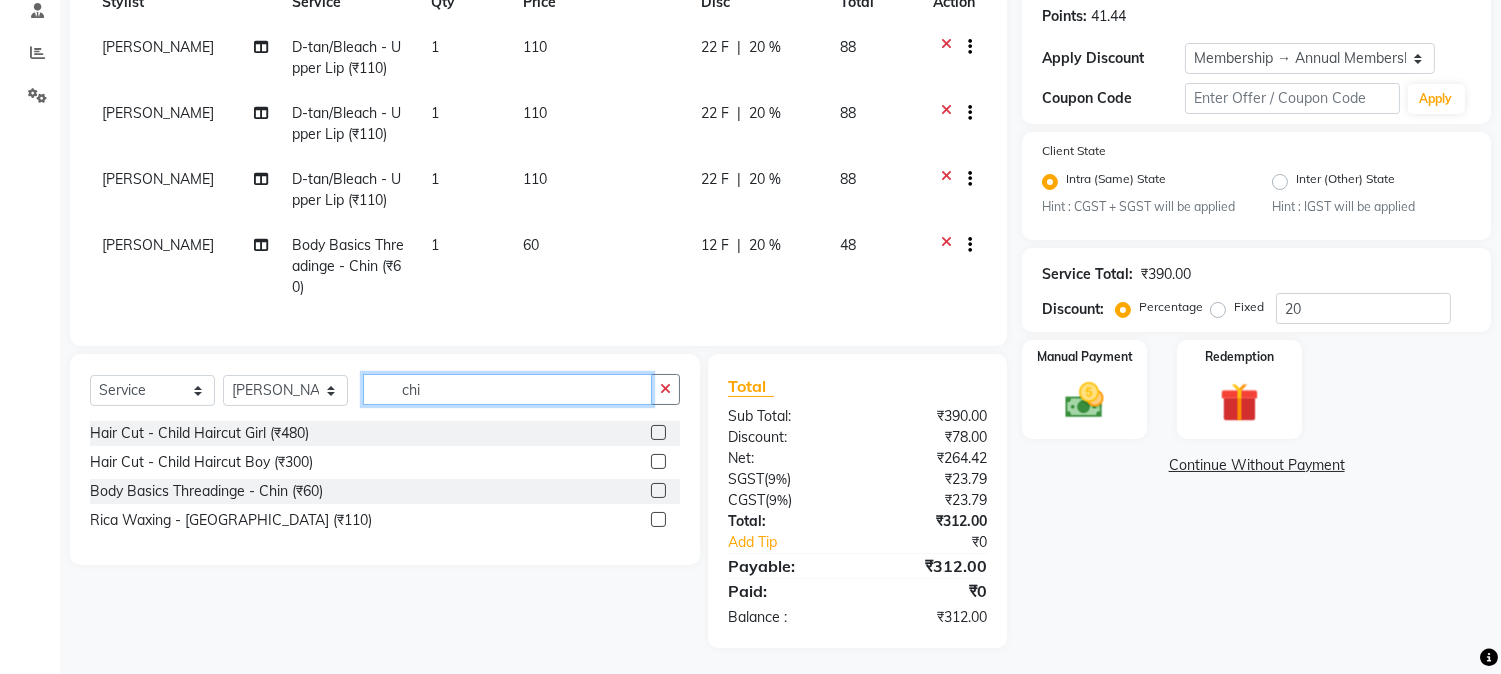 scroll, scrollTop: 325, scrollLeft: 0, axis: vertical 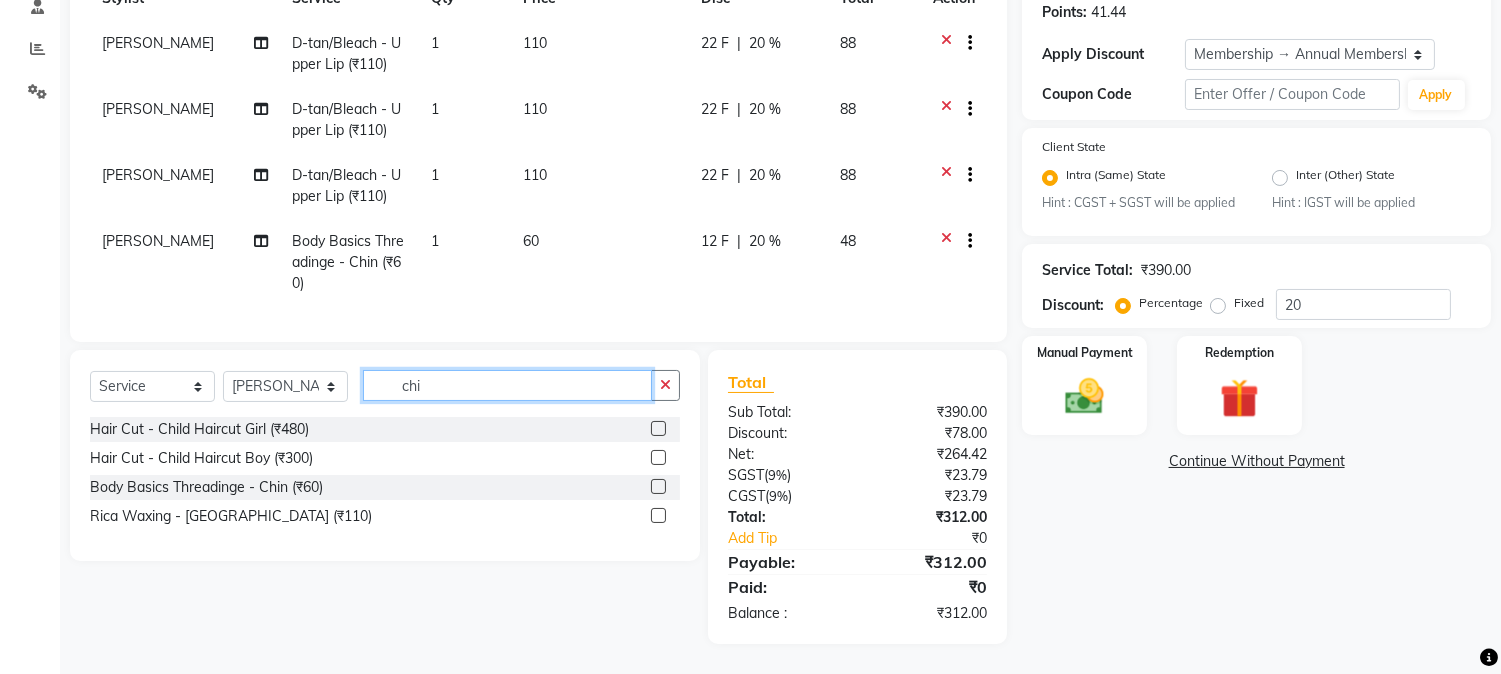 type on "chin" 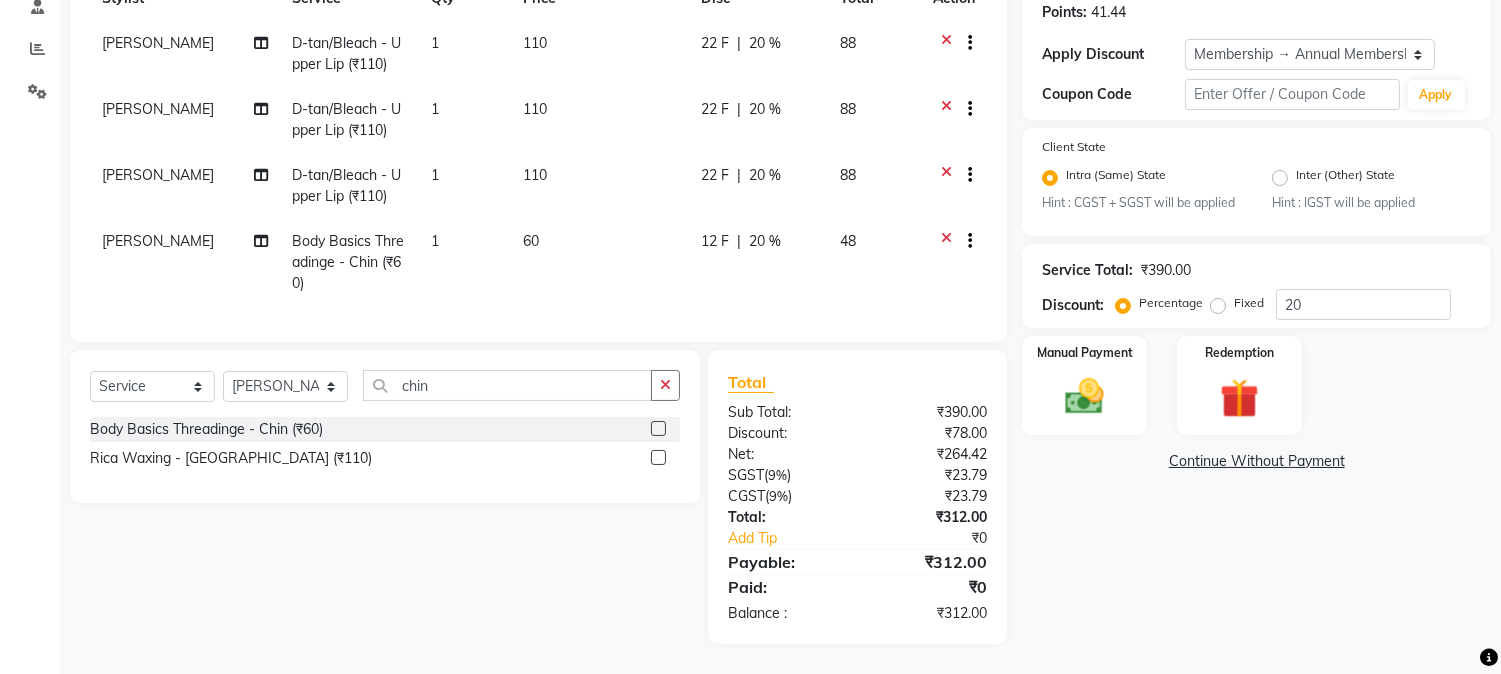 click 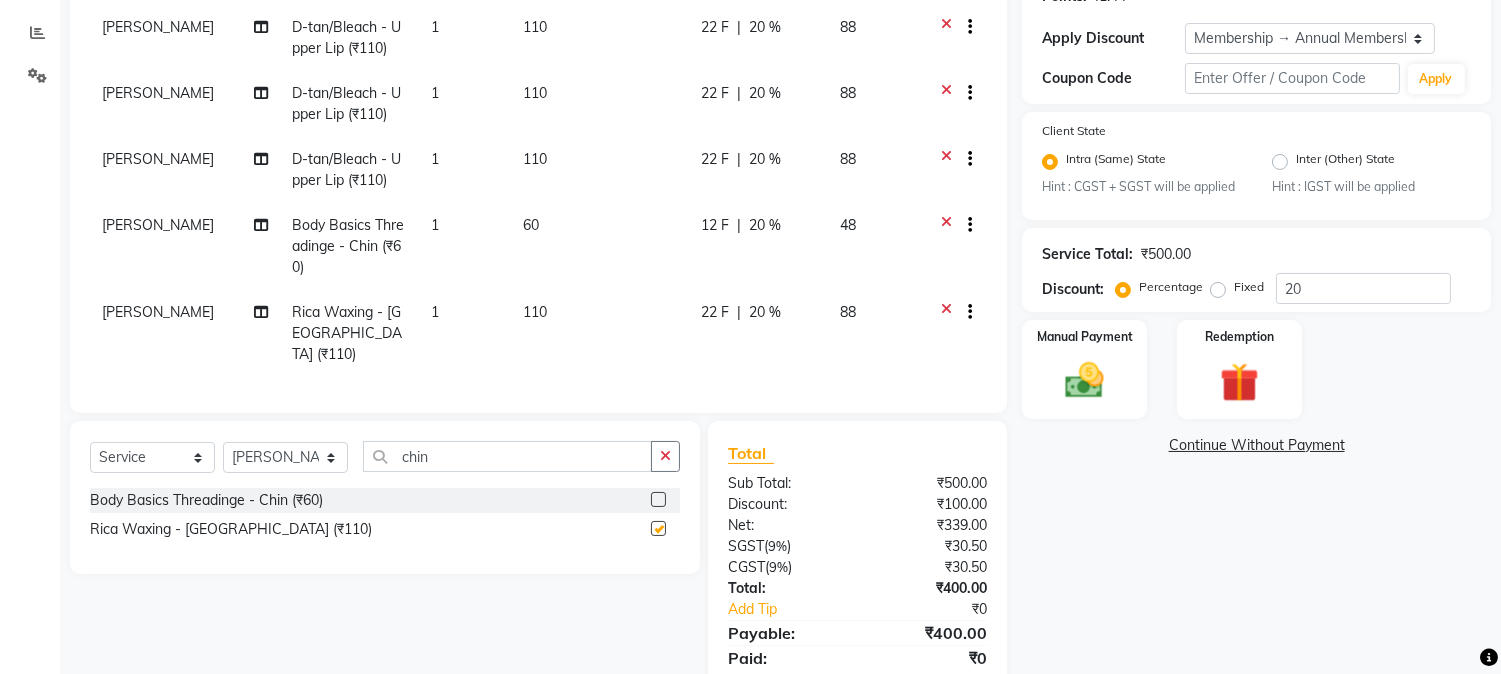 checkbox on "false" 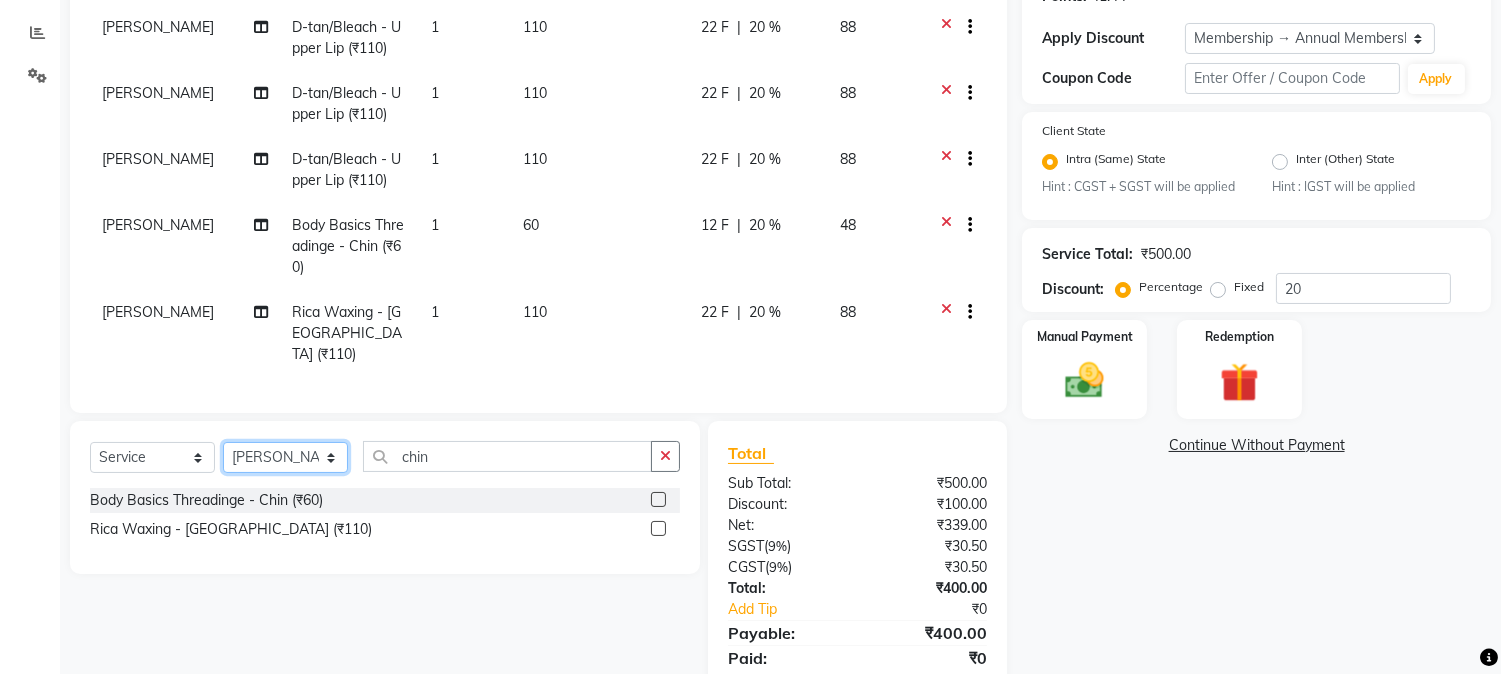click on "Select Stylist Admin [PERSON_NAME] [PERSON_NAME]  Manager [PERSON_NAME] [PERSON_NAME] [PERSON_NAME] [PERSON_NAME]" 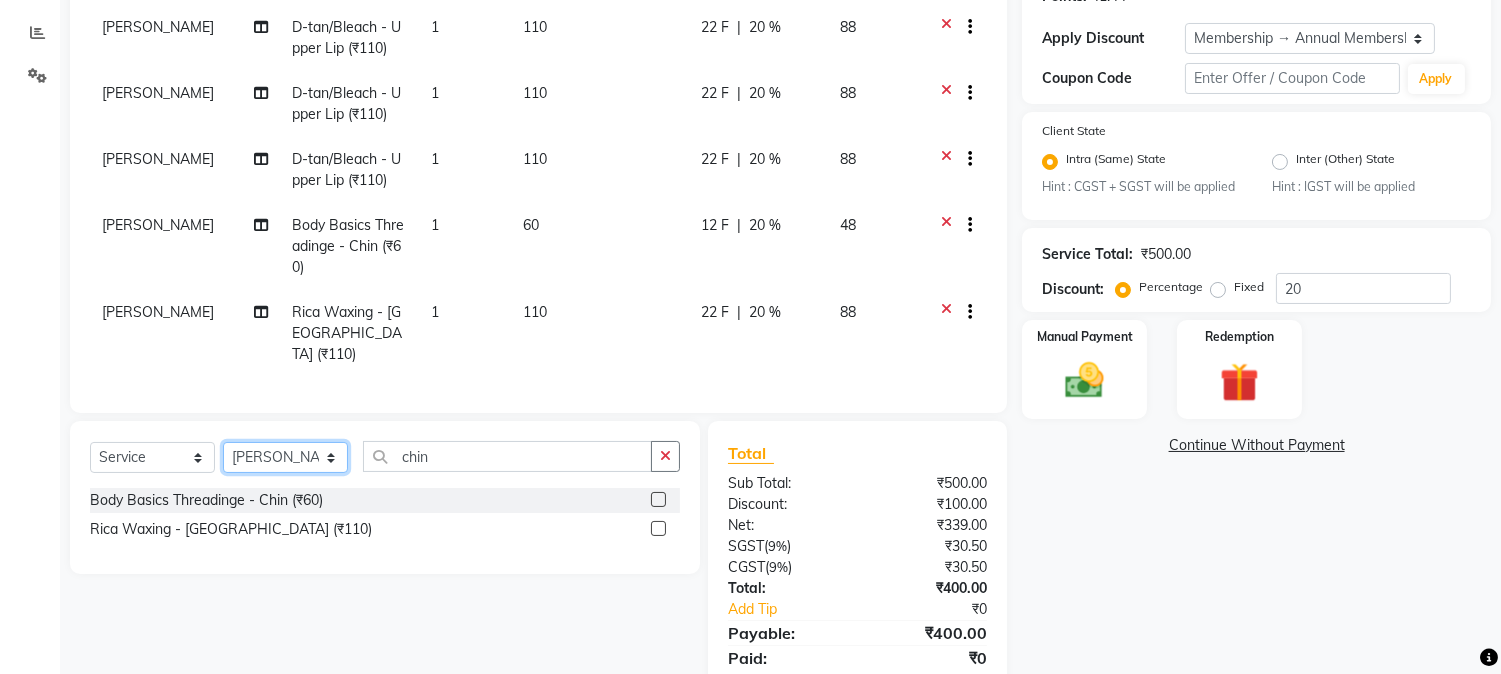 click on "Select Stylist Admin [PERSON_NAME] [PERSON_NAME]  Manager [PERSON_NAME] [PERSON_NAME] [PERSON_NAME] [PERSON_NAME]" 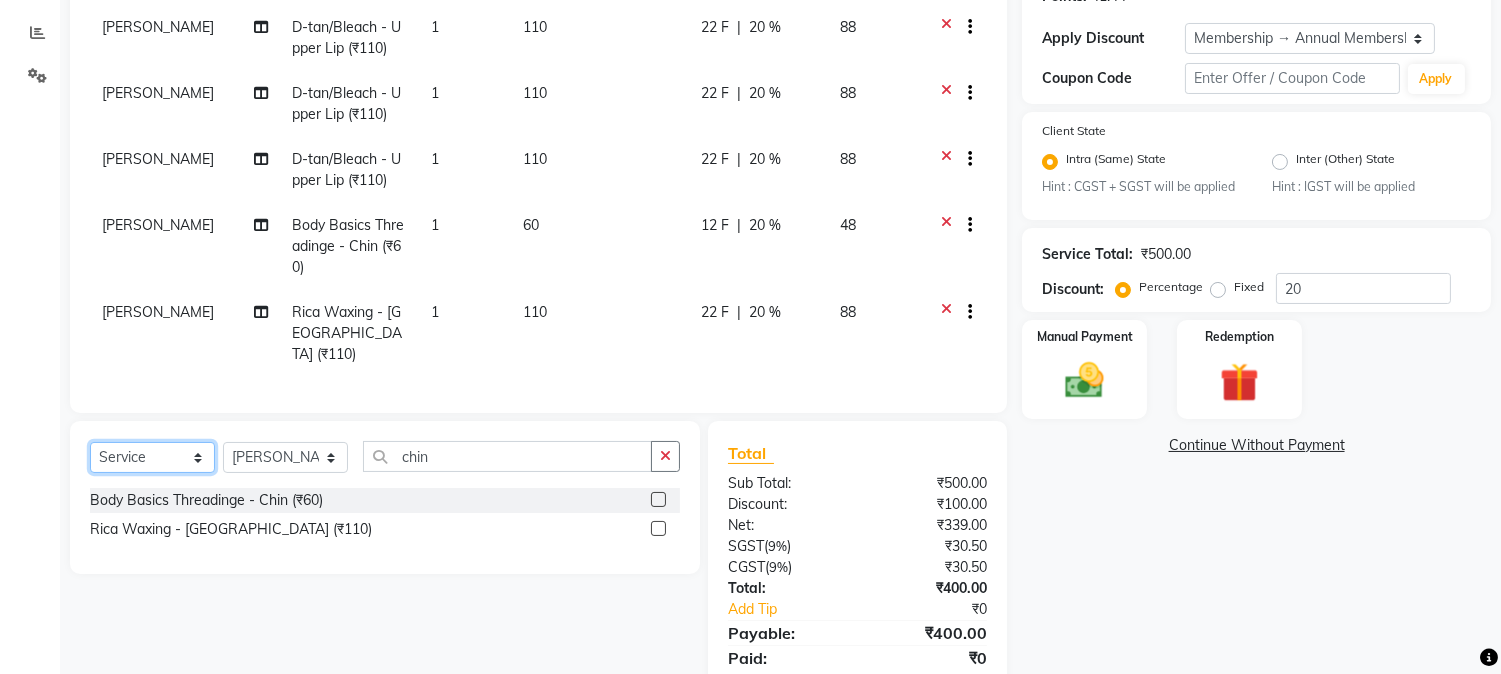 click on "Select  Service  Product  Membership  Package Voucher Prepaid Gift Card" 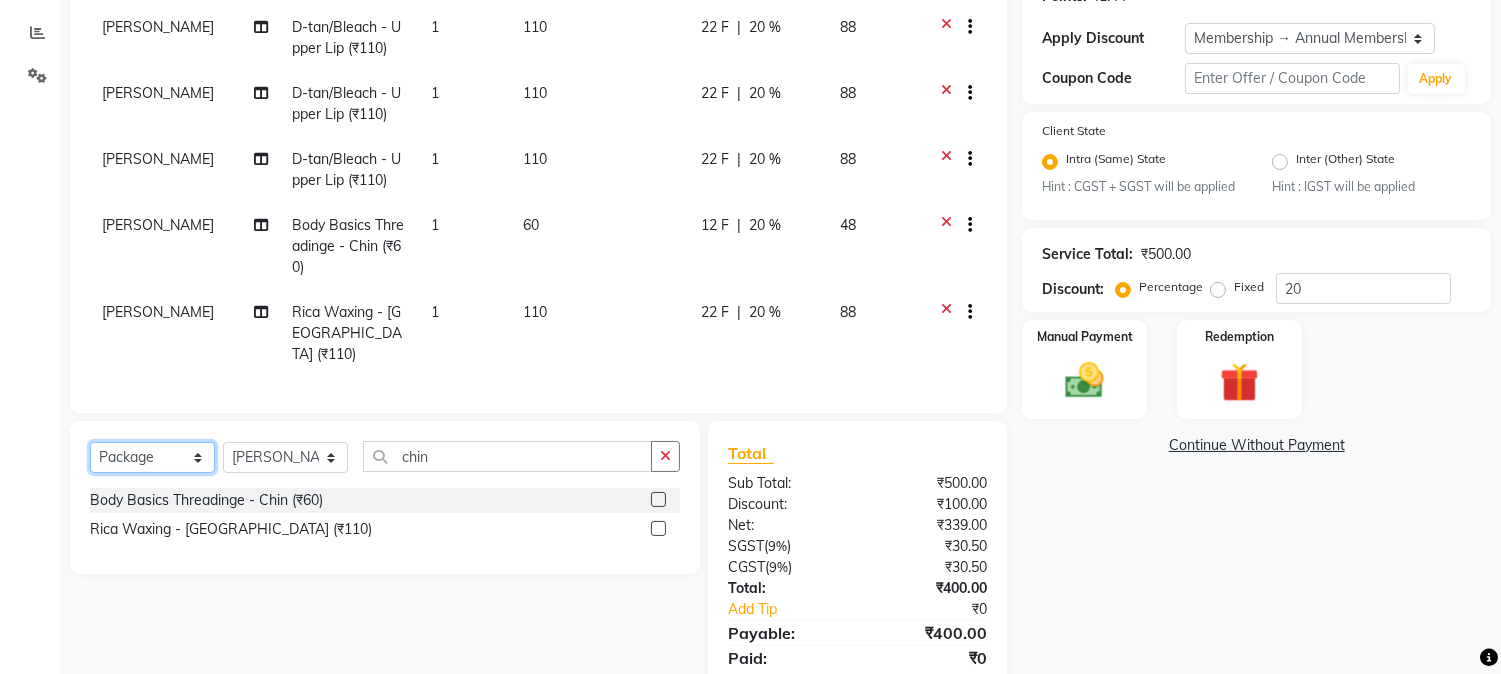 click on "Select  Service  Product  Membership  Package Voucher Prepaid Gift Card" 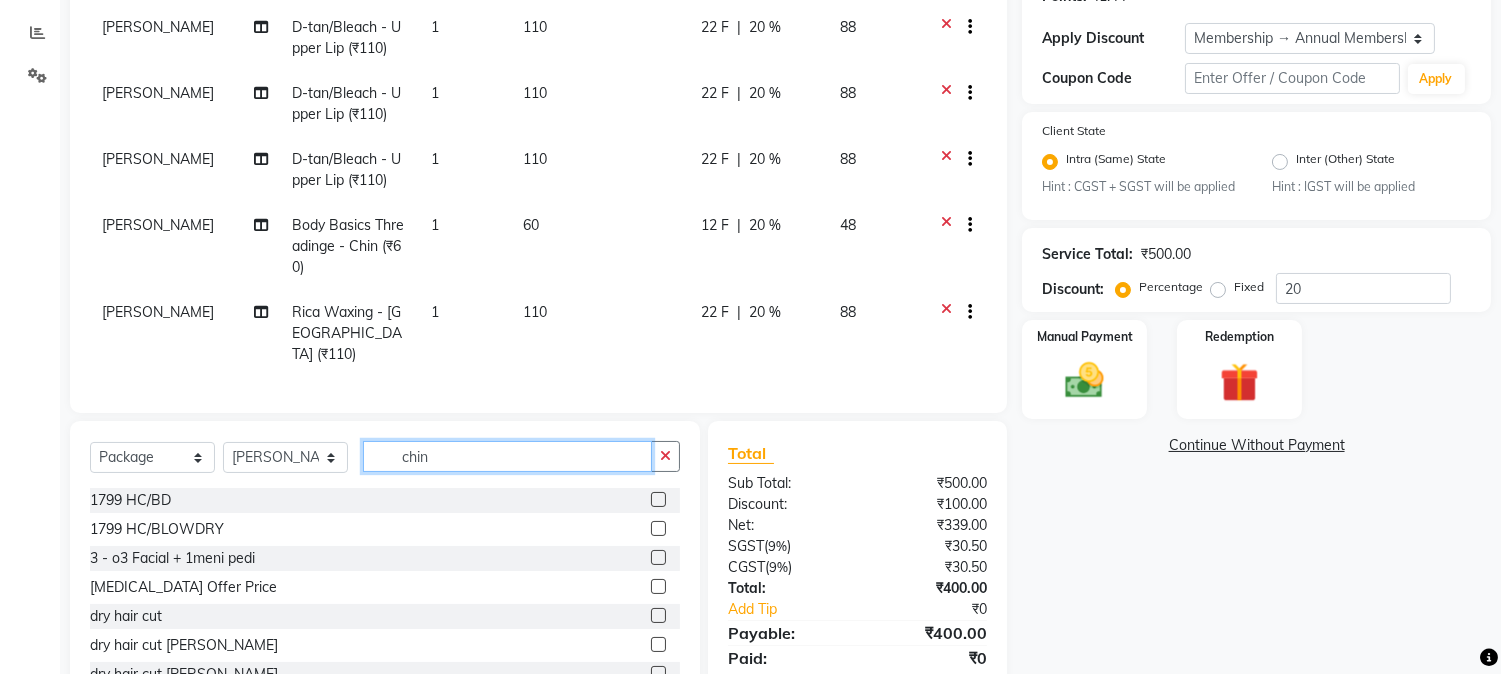click on "chin" 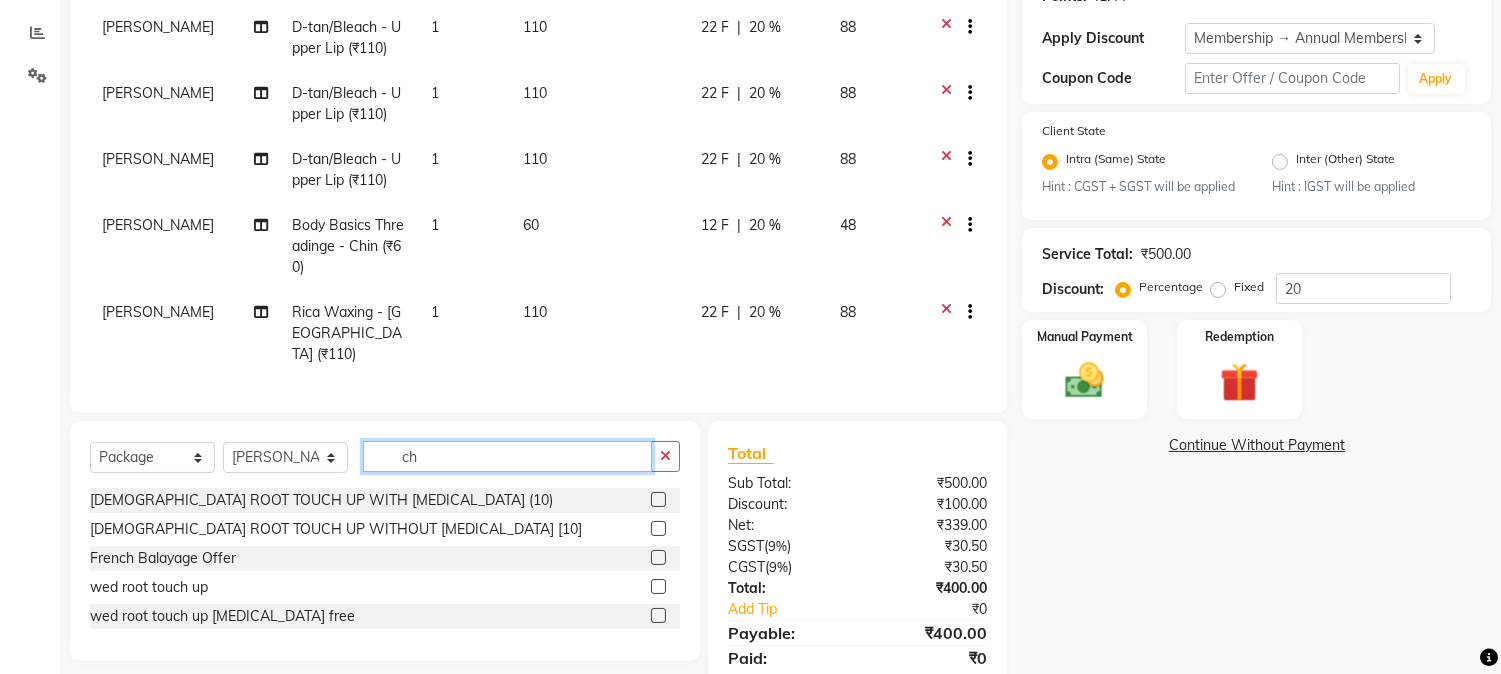 type on "c" 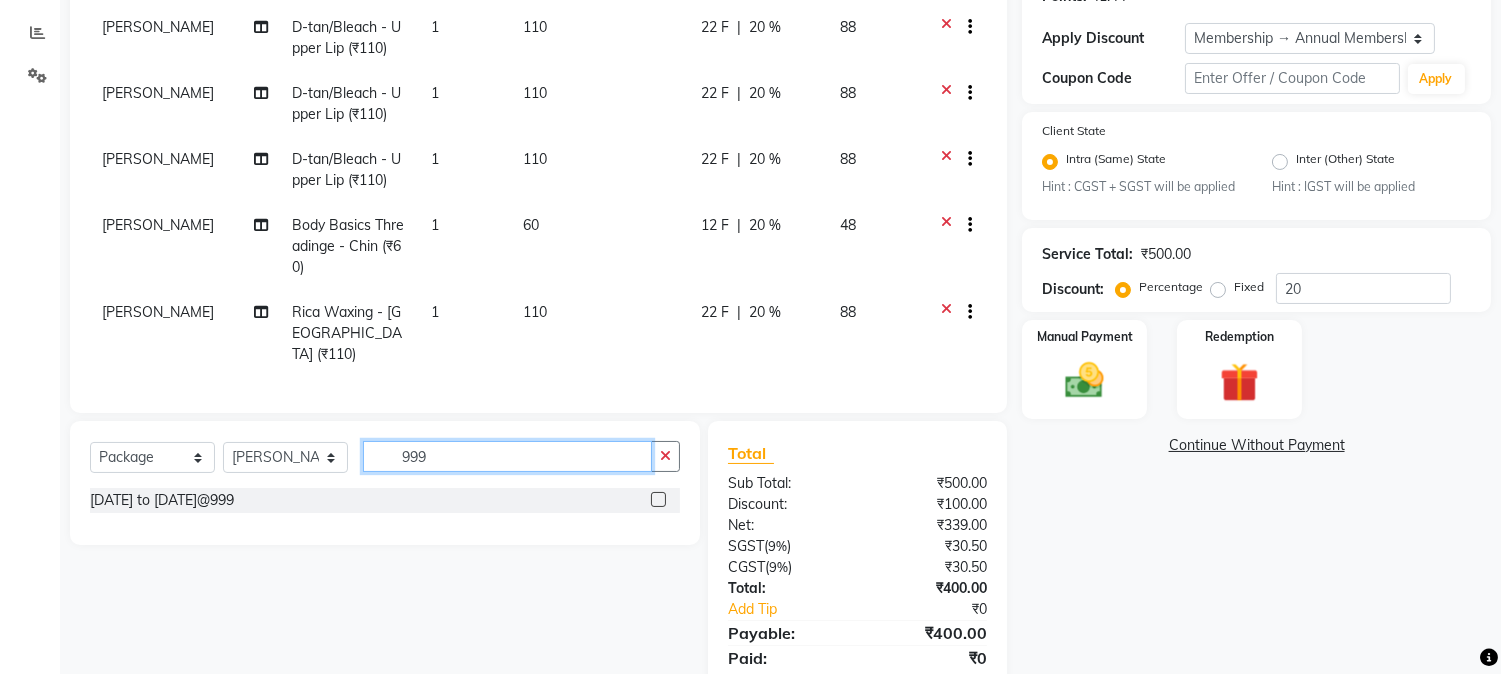 type on "999" 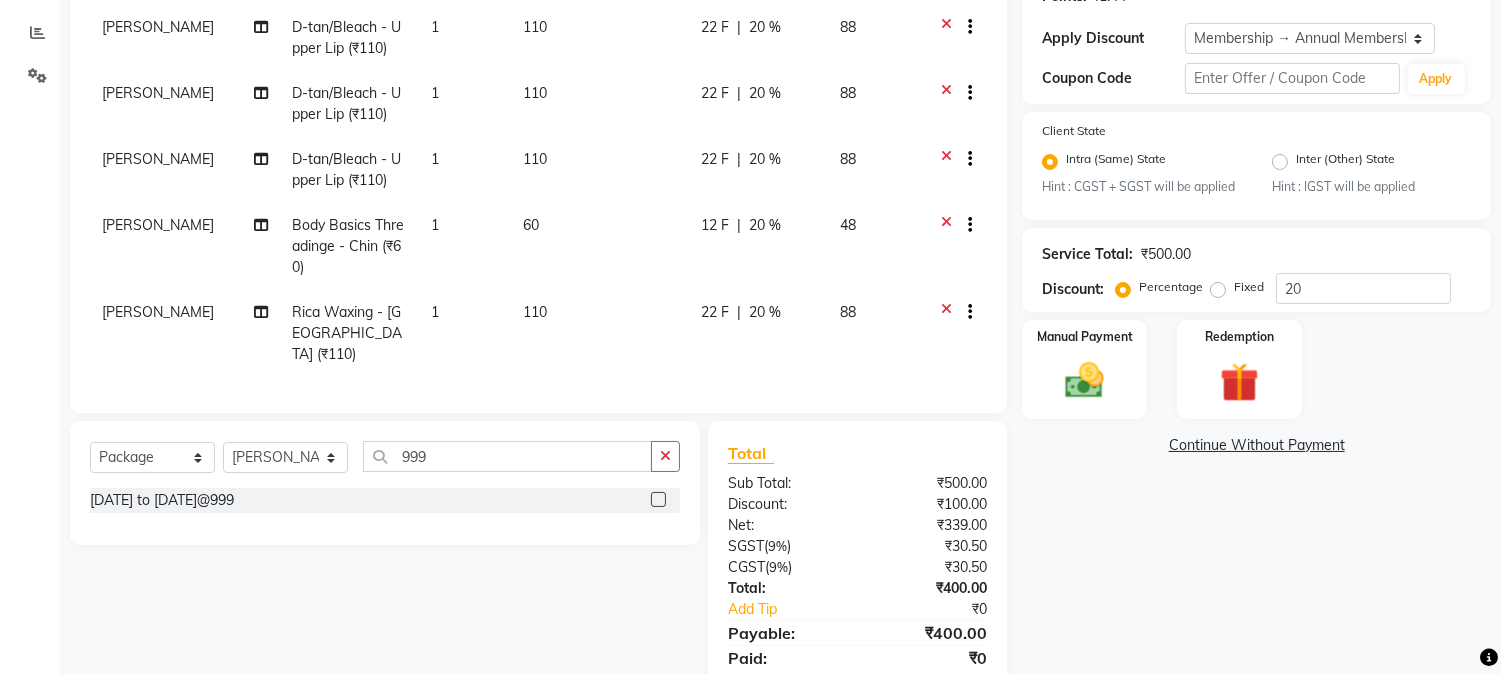 click 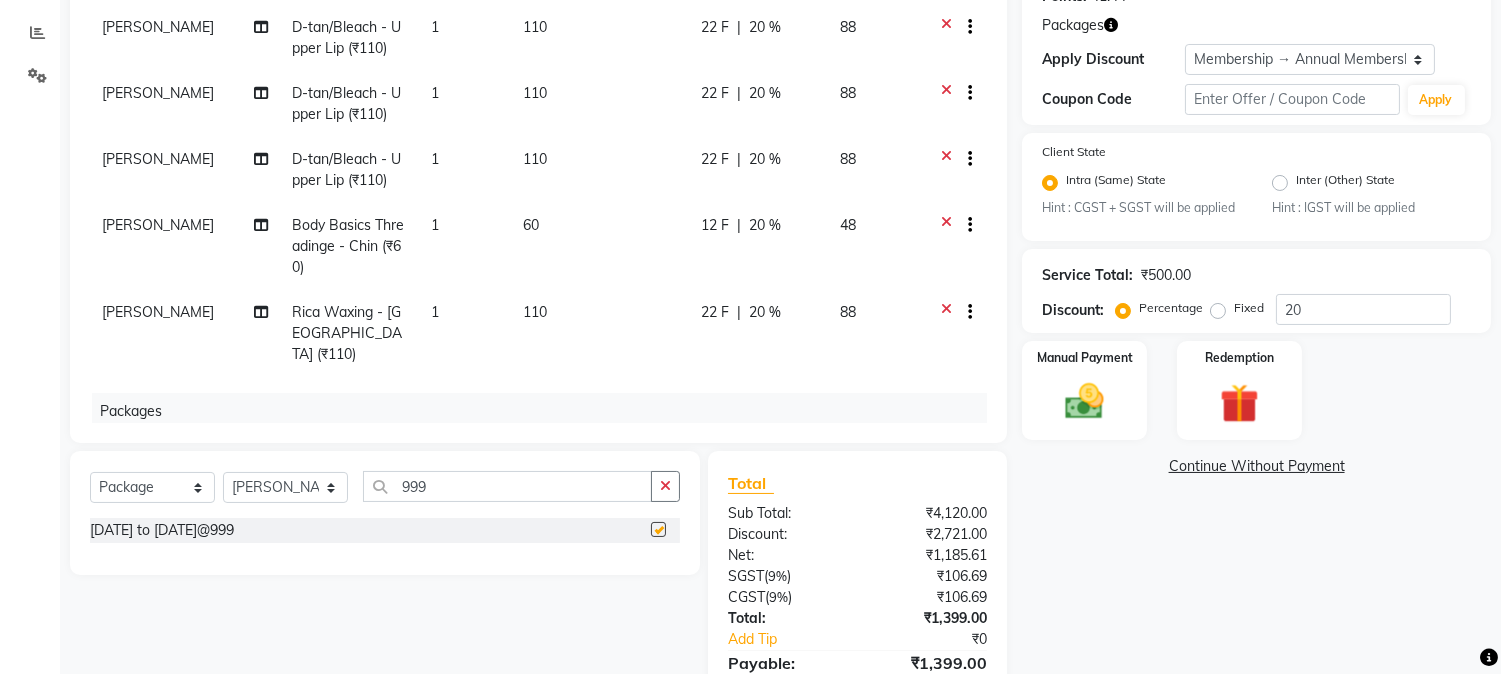 checkbox on "false" 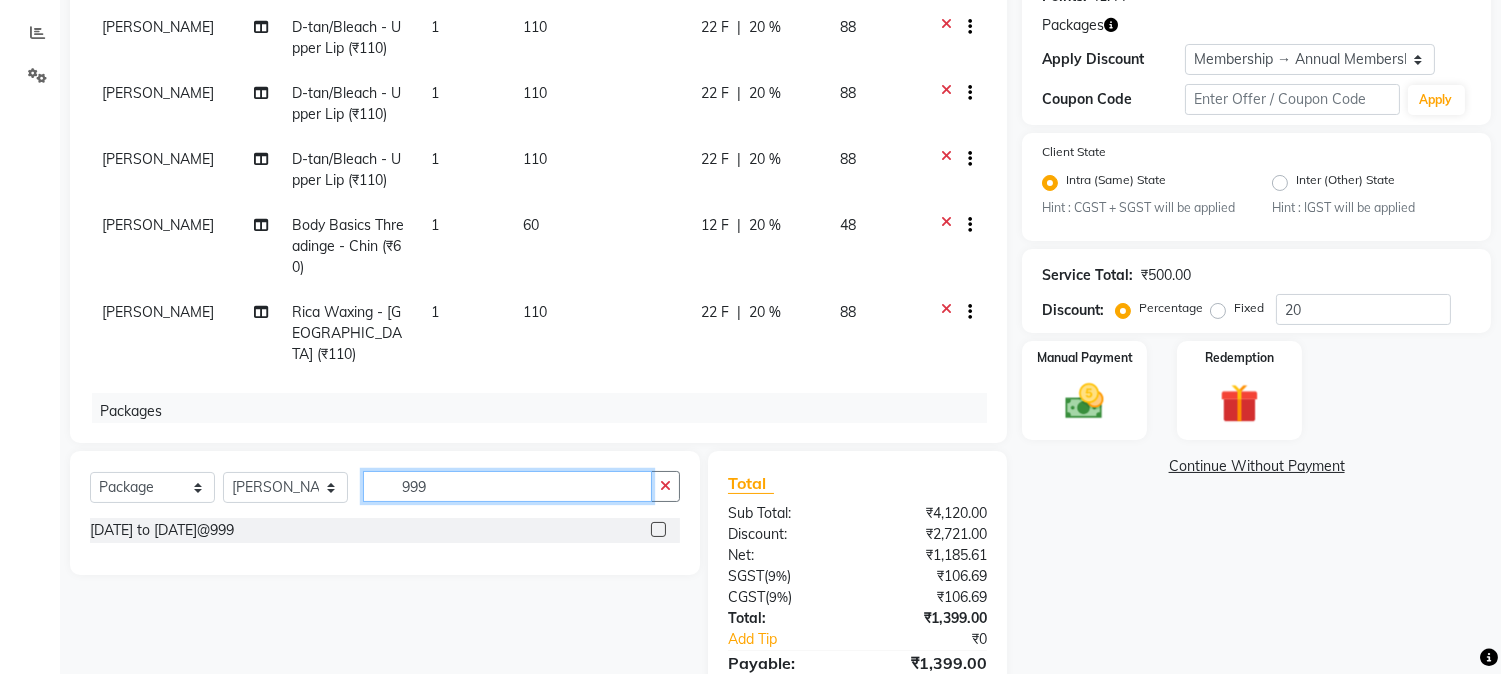 click on "999" 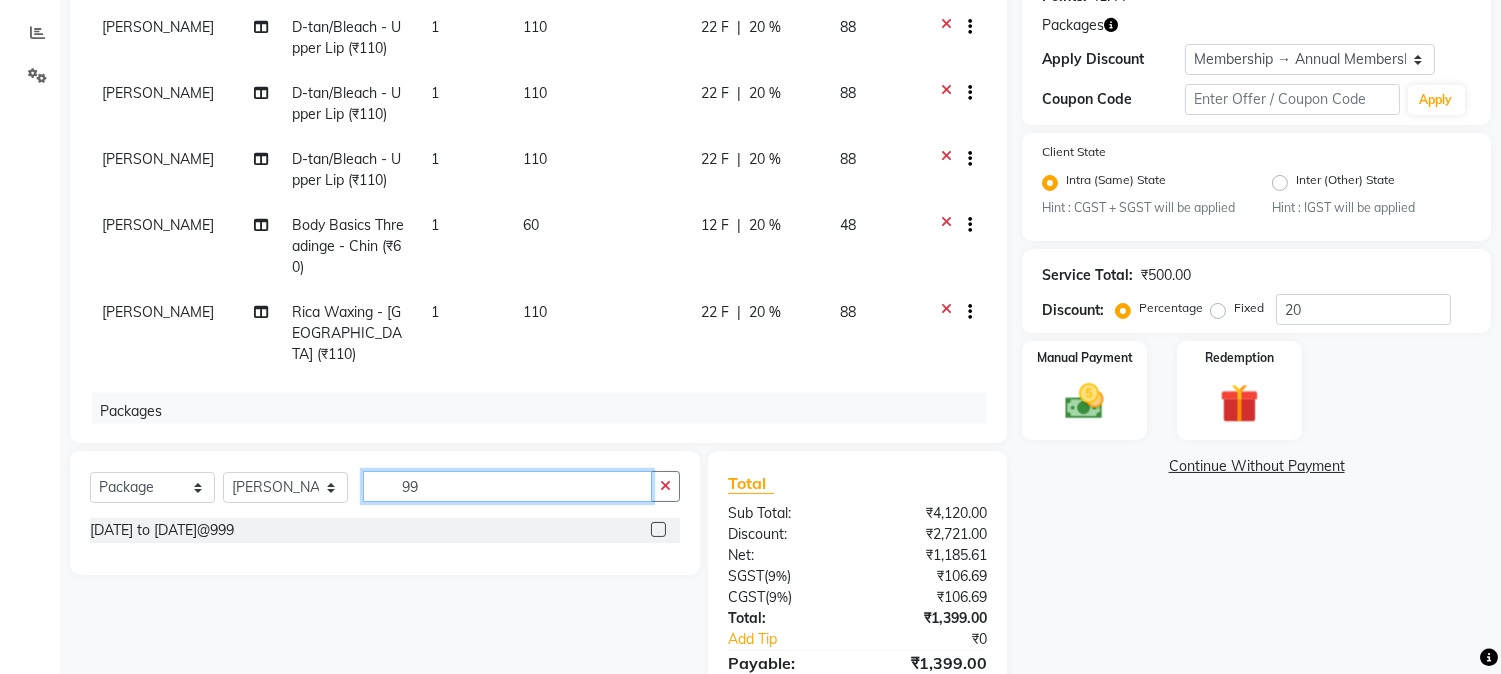type on "9" 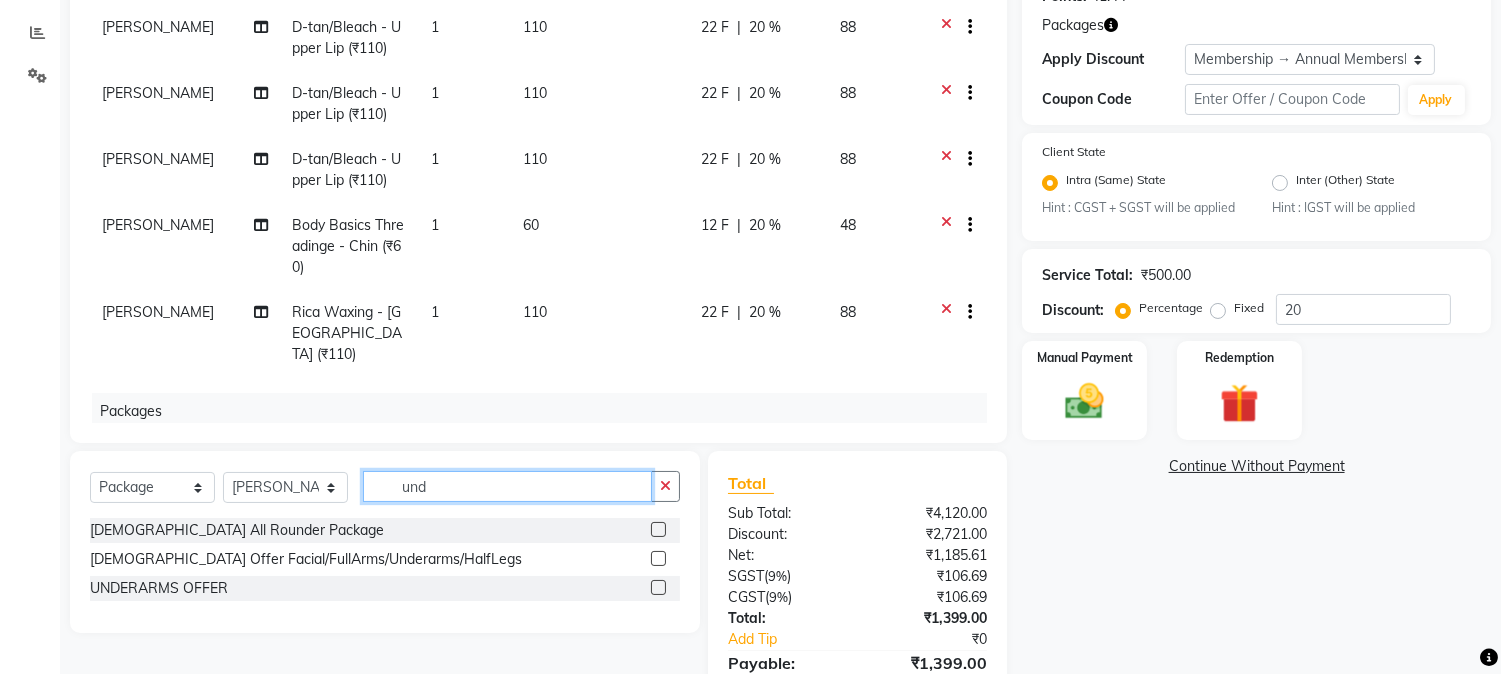 type on "und" 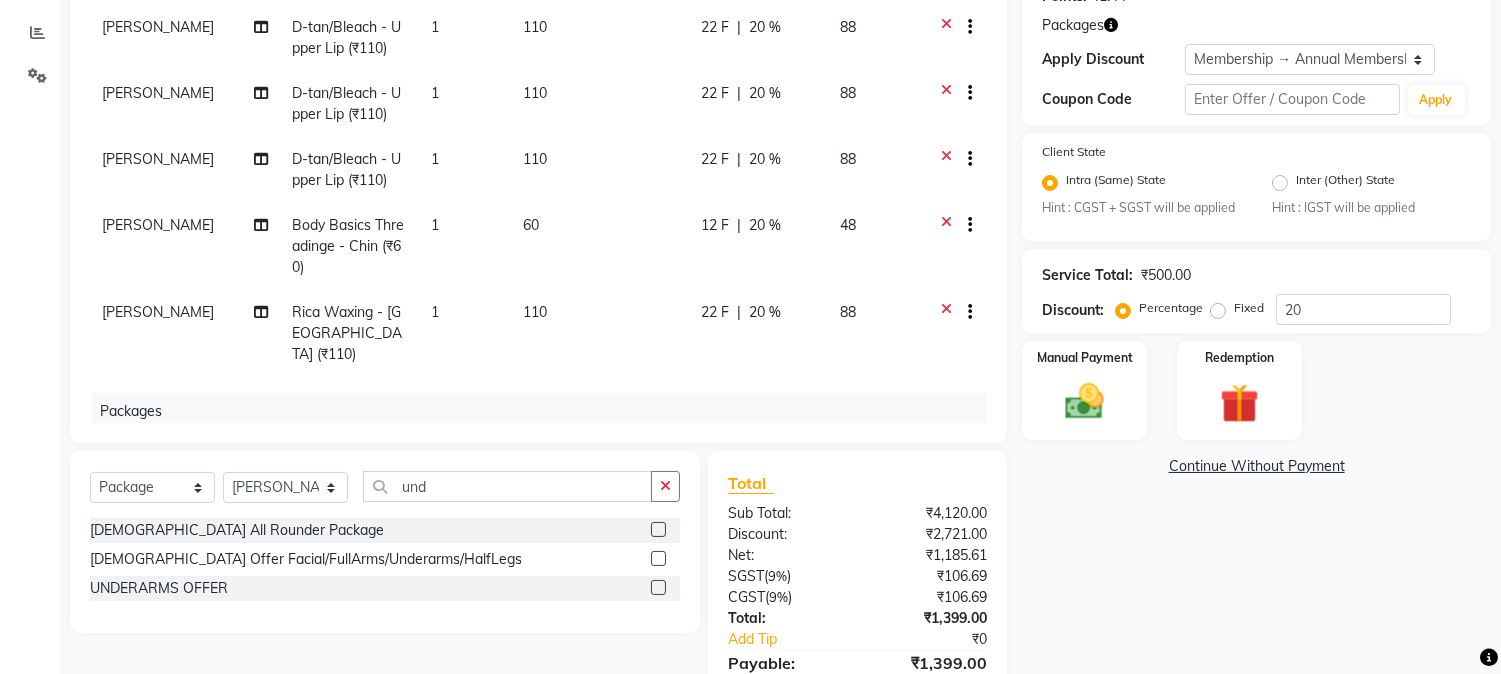 click 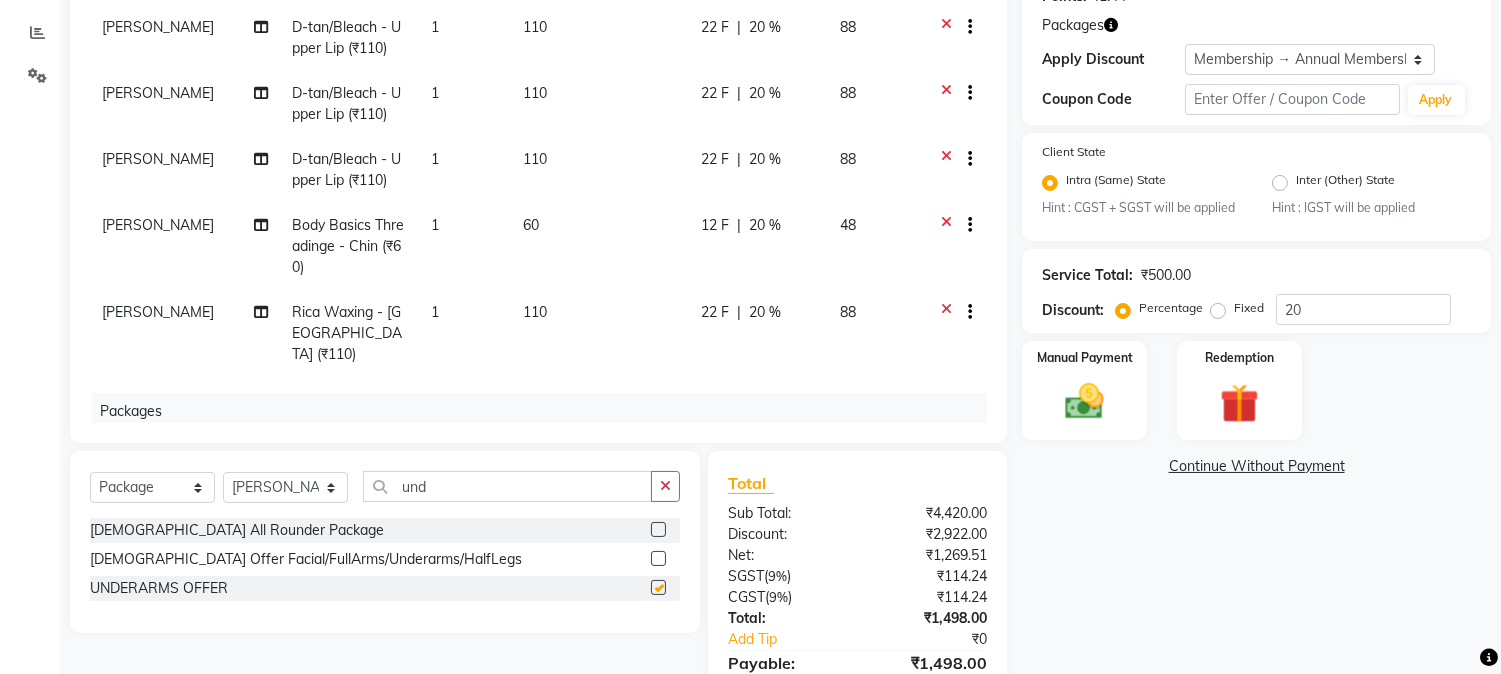 checkbox on "false" 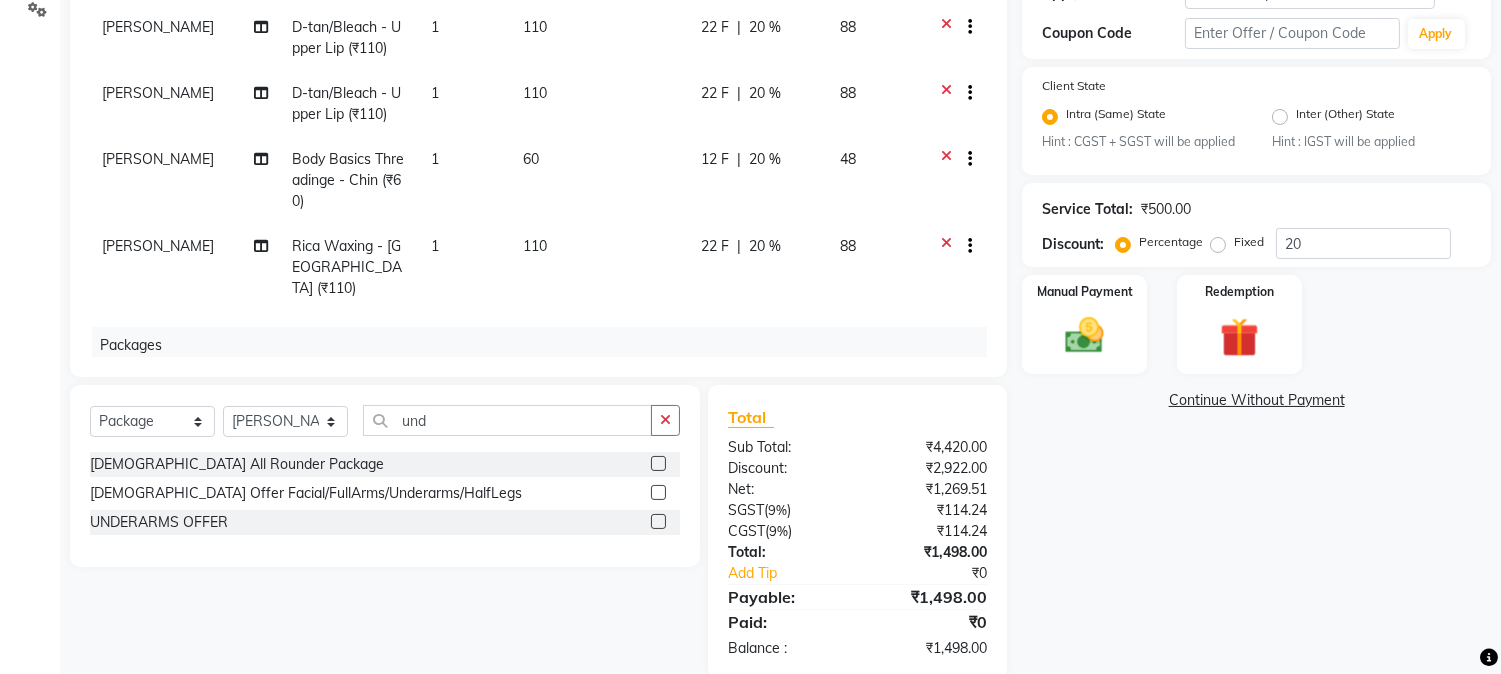 scroll, scrollTop: 425, scrollLeft: 0, axis: vertical 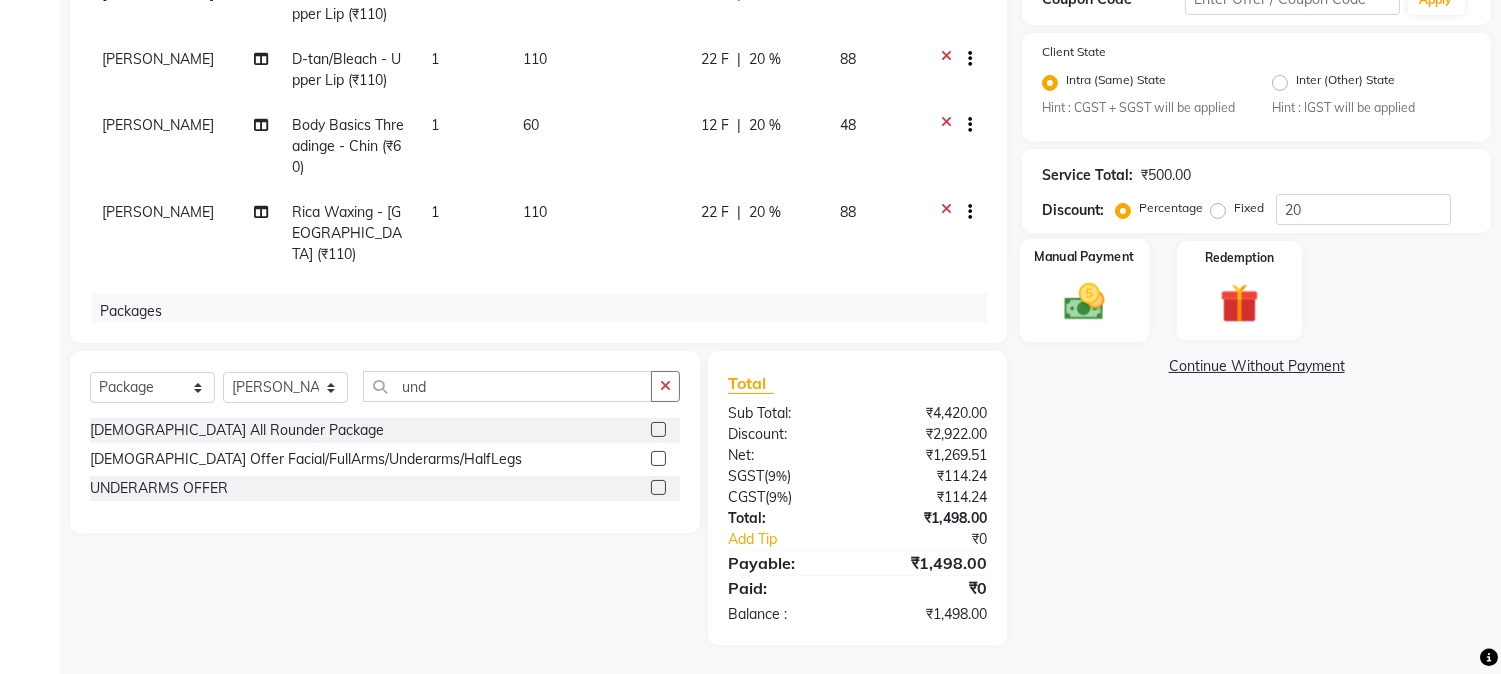 click 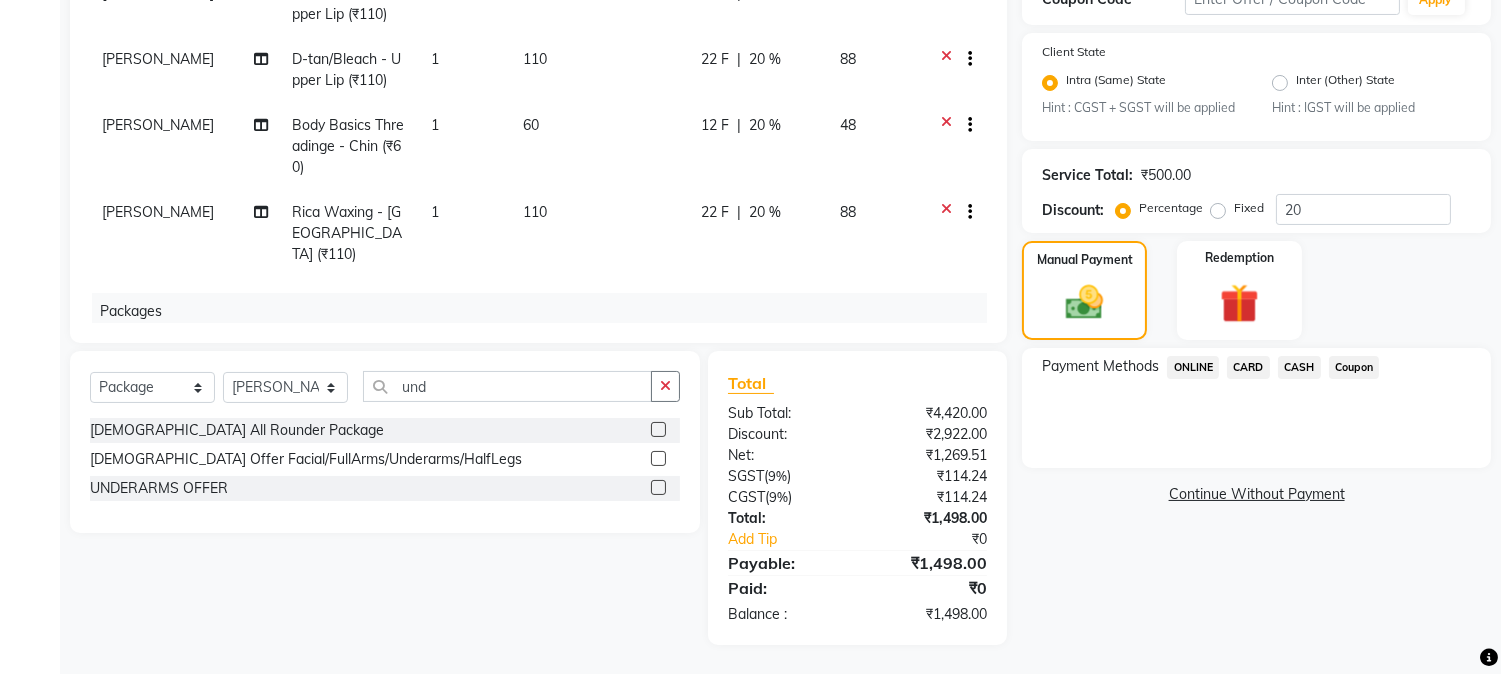 click on "ONLINE" 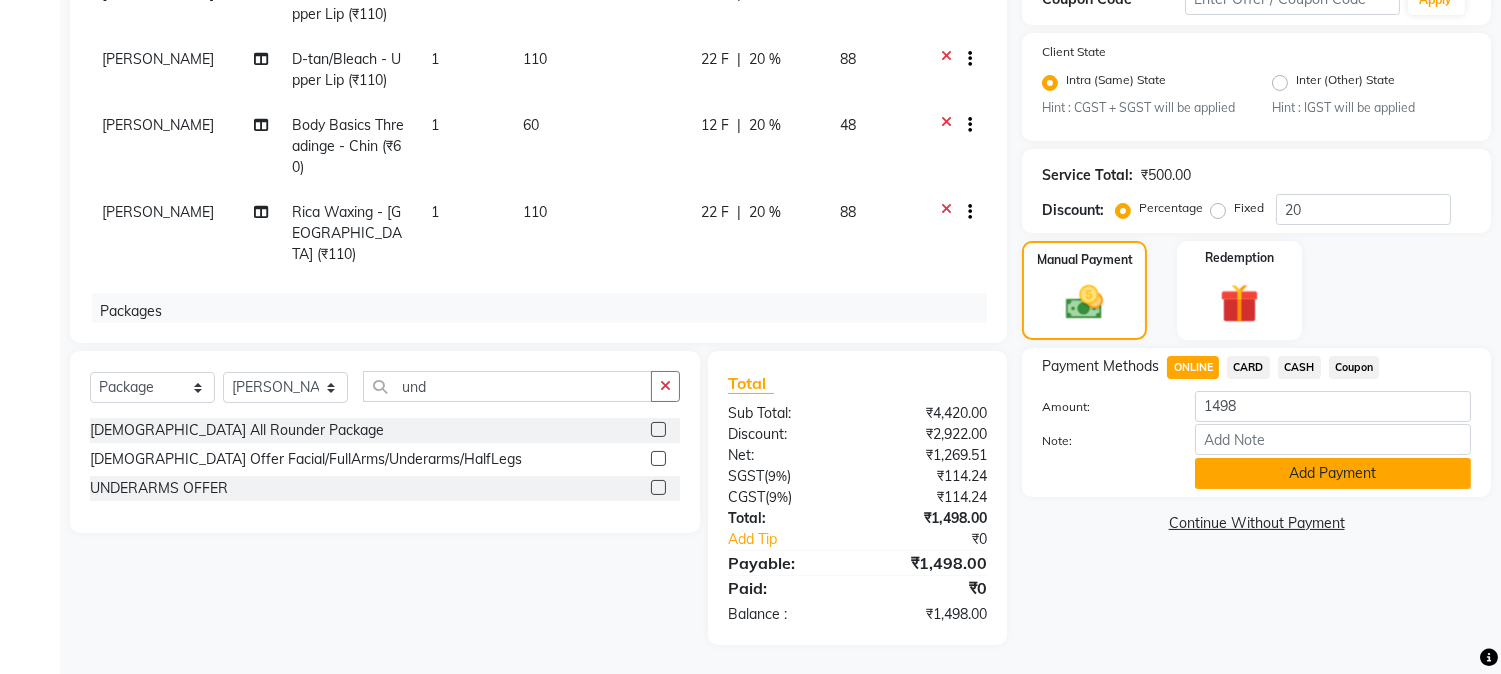 click on "Add Payment" 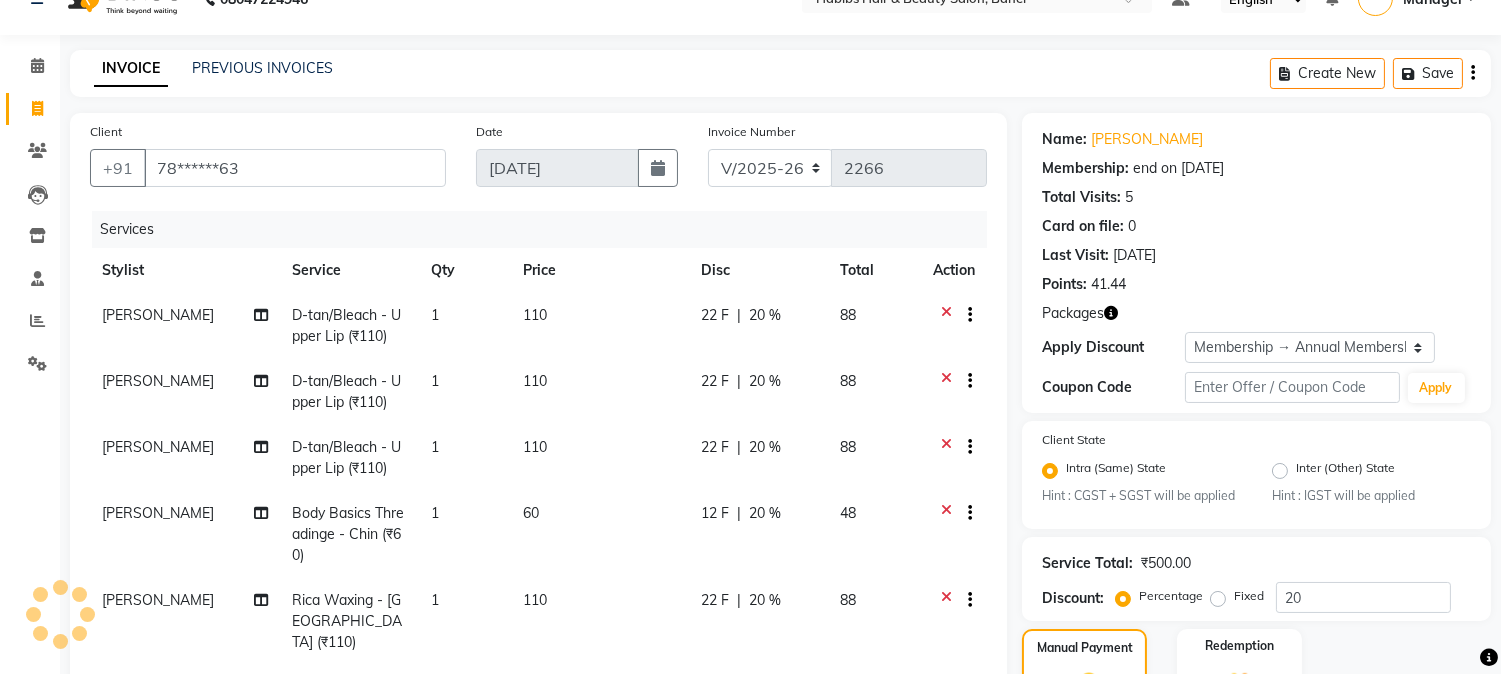 scroll, scrollTop: 0, scrollLeft: 0, axis: both 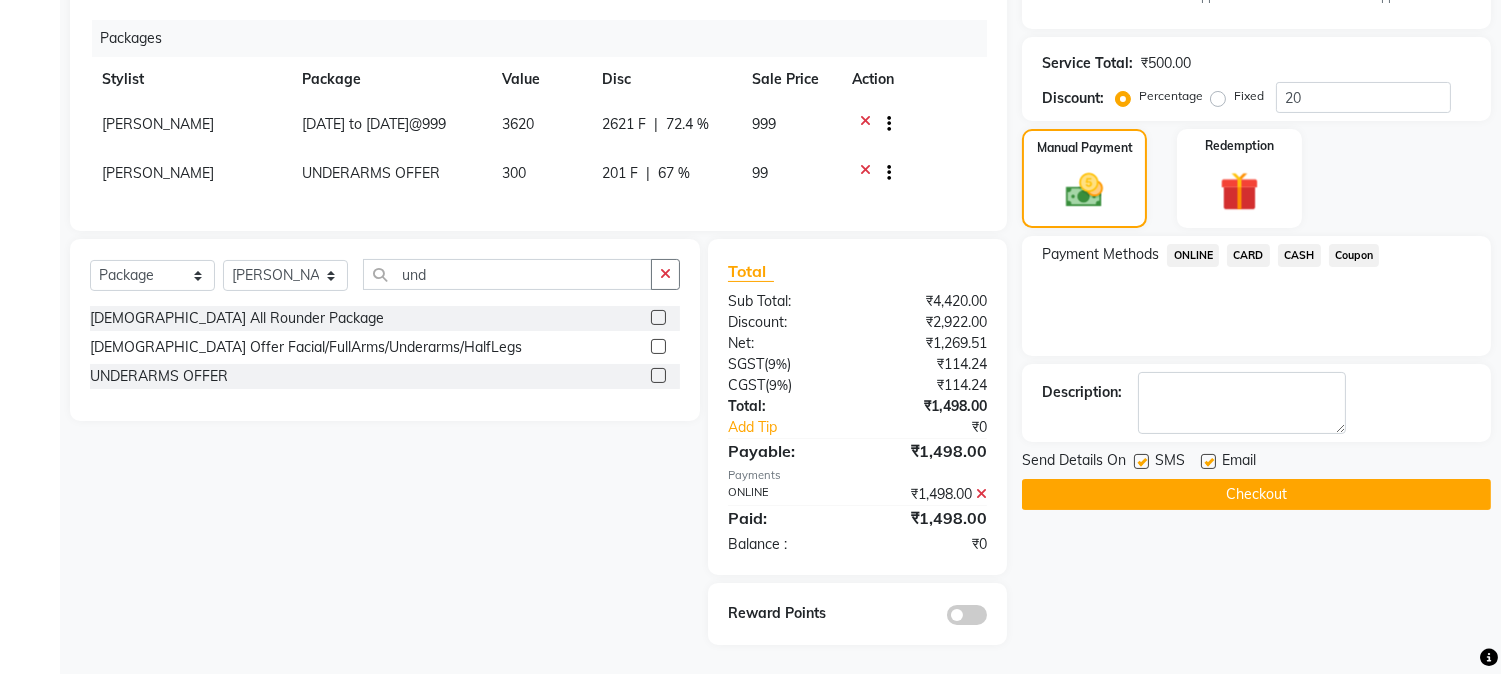 click on "Checkout" 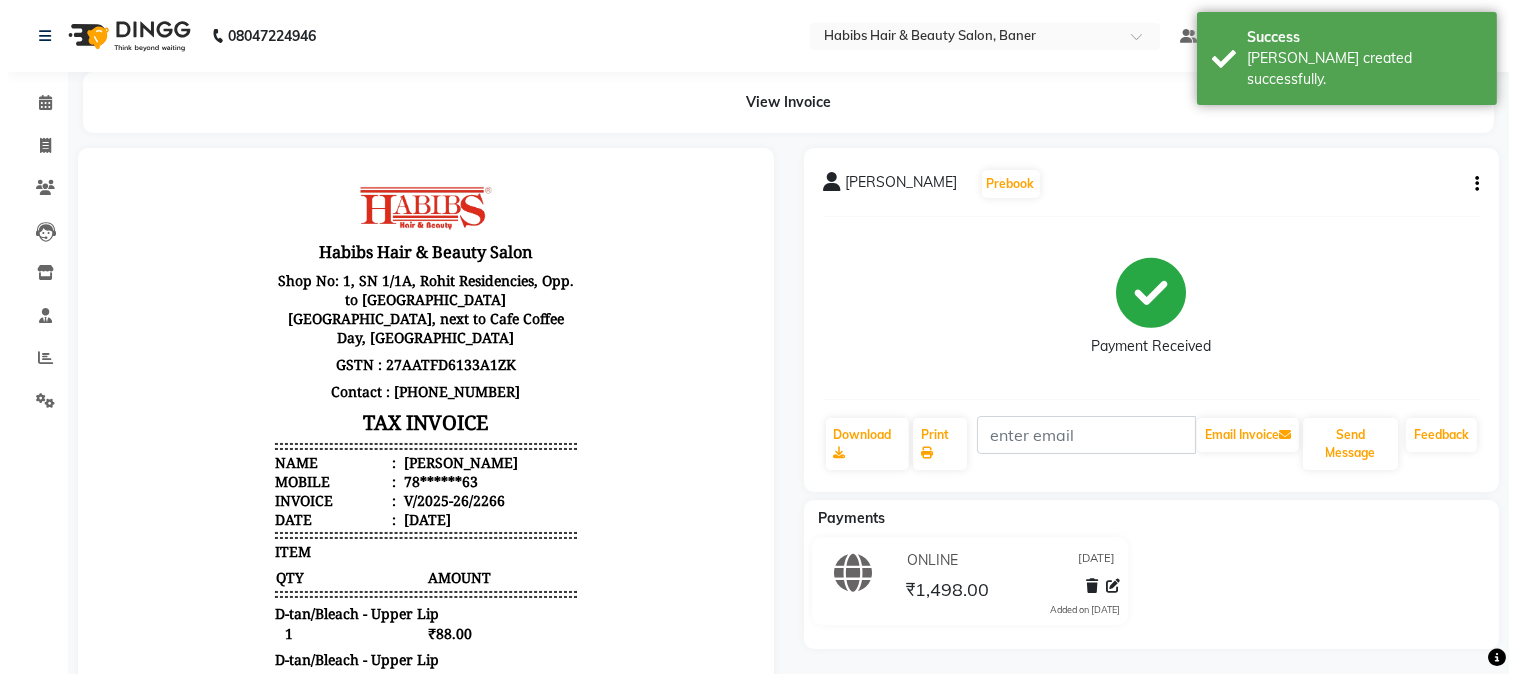 scroll, scrollTop: 0, scrollLeft: 0, axis: both 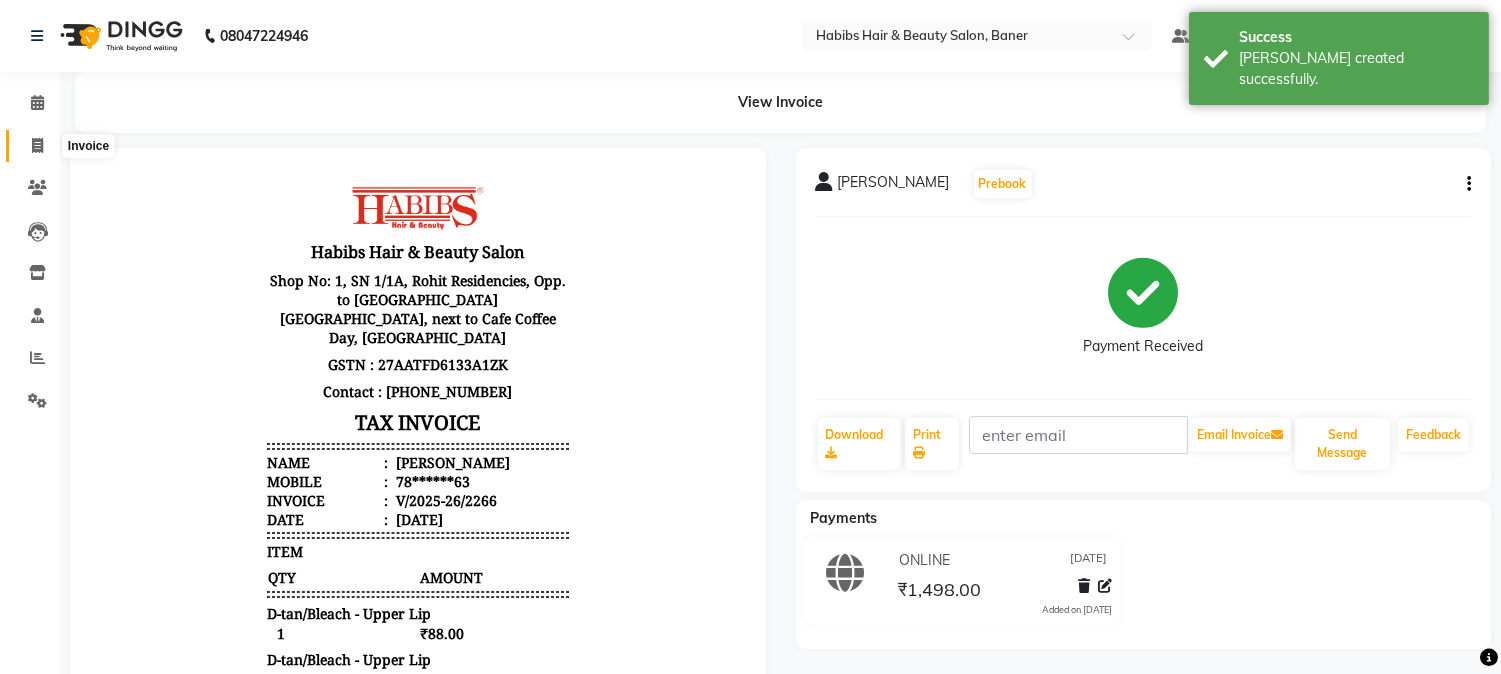 click 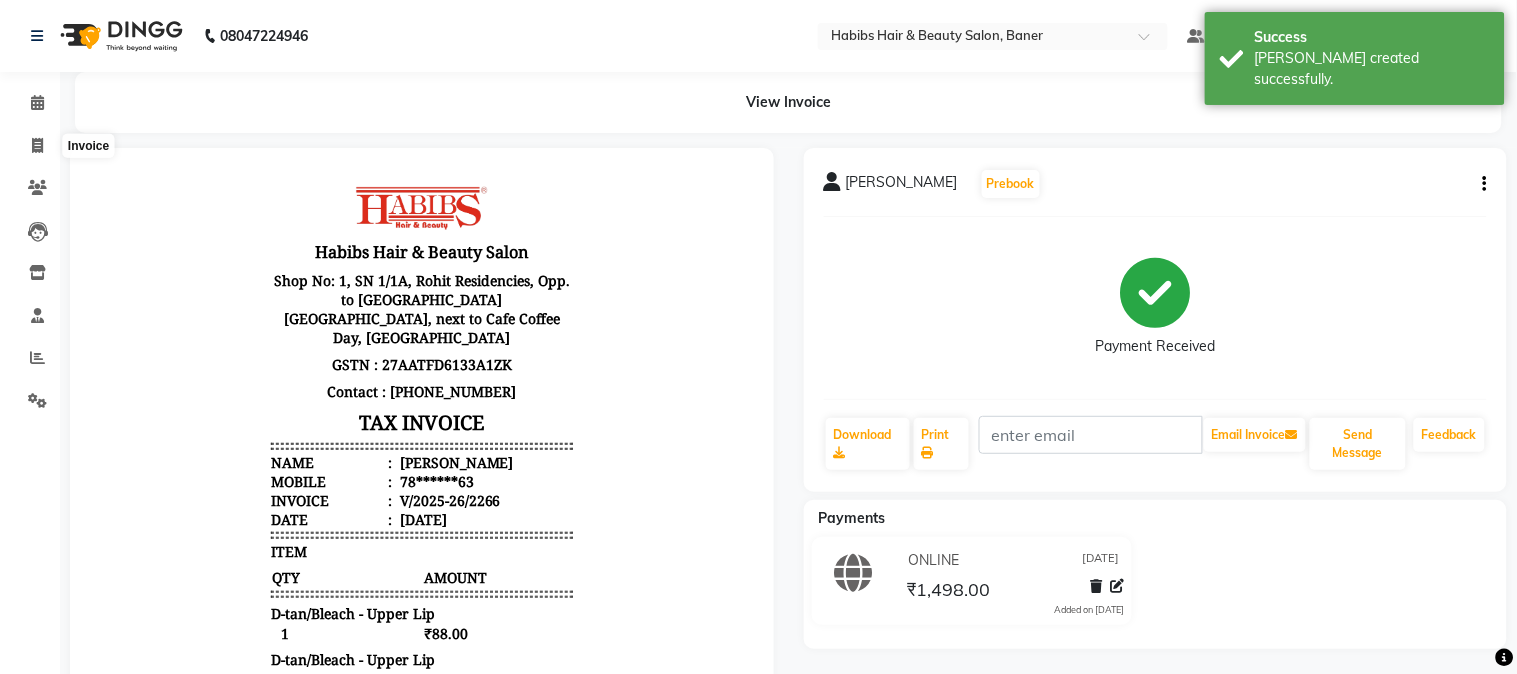 select on "5356" 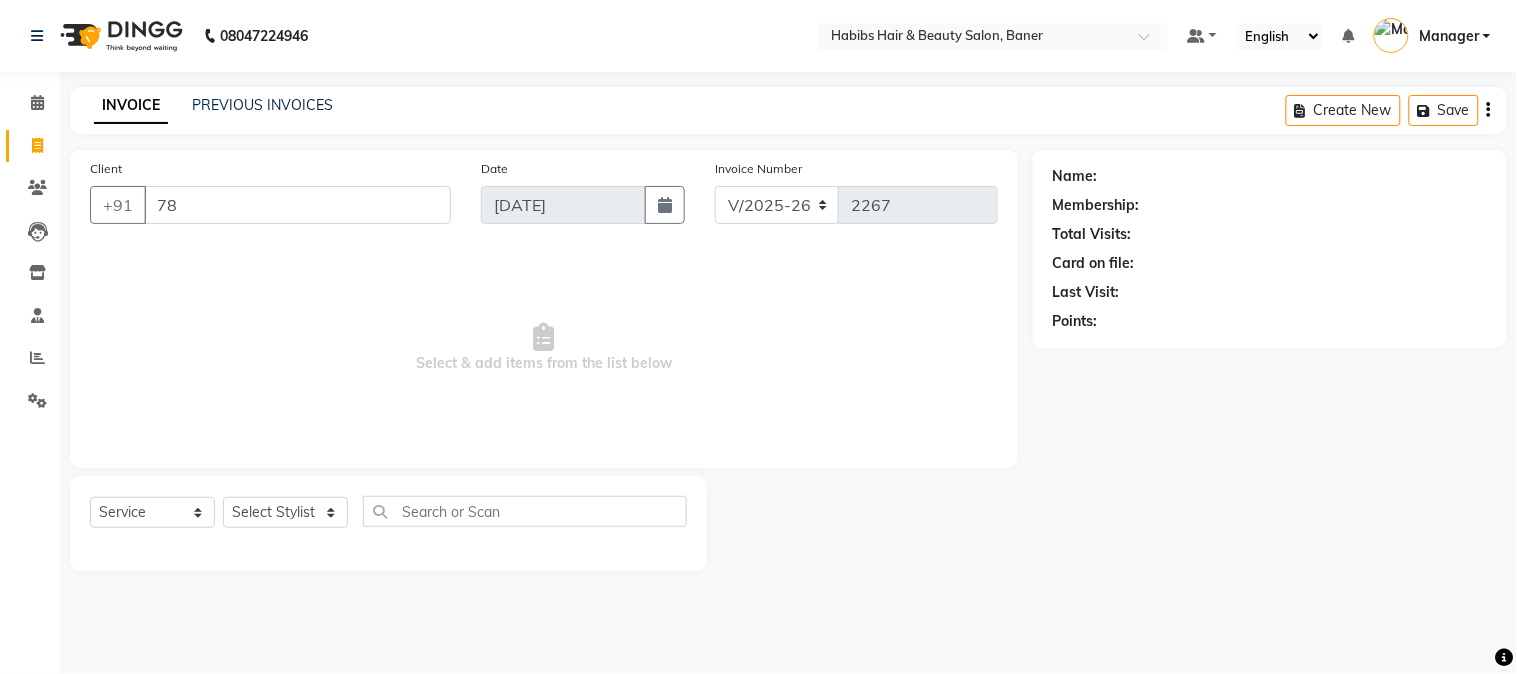 type on "7" 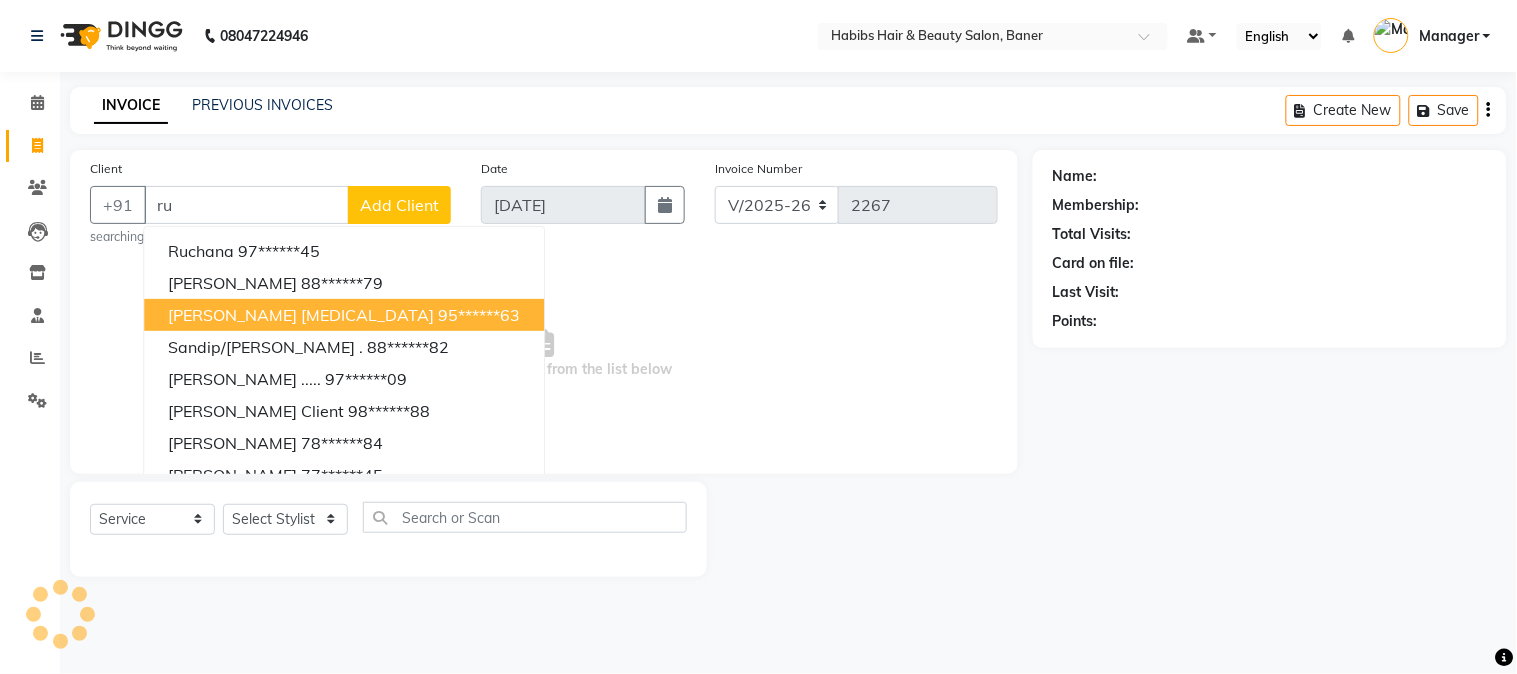type on "r" 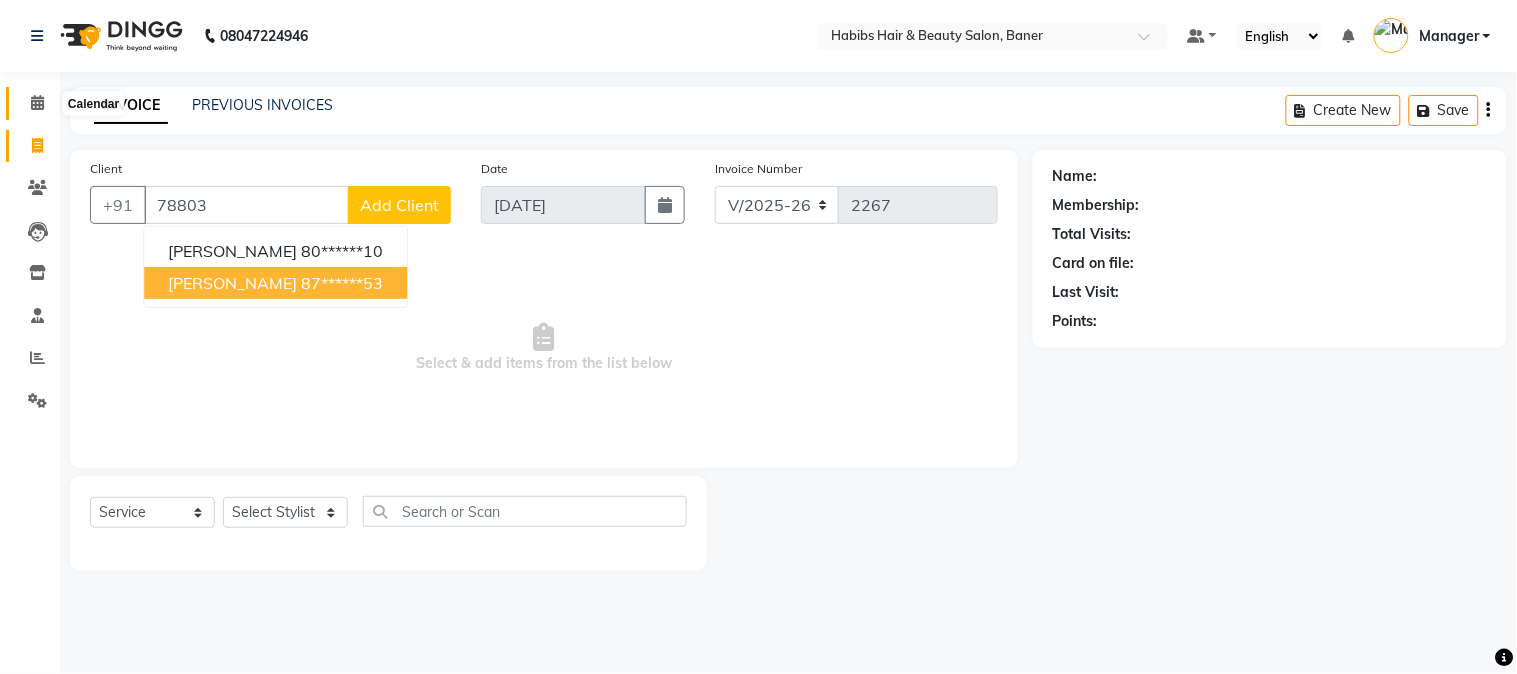 type on "78803" 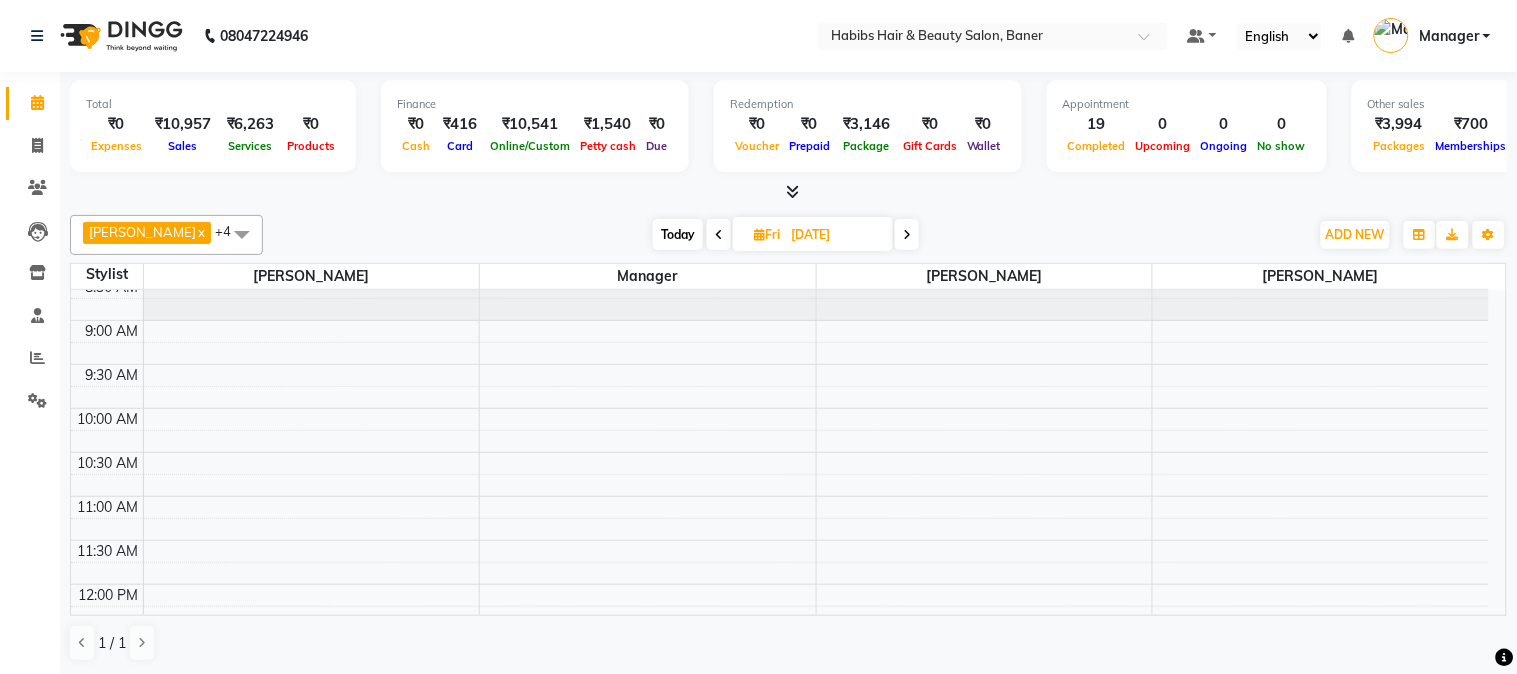 scroll, scrollTop: 0, scrollLeft: 0, axis: both 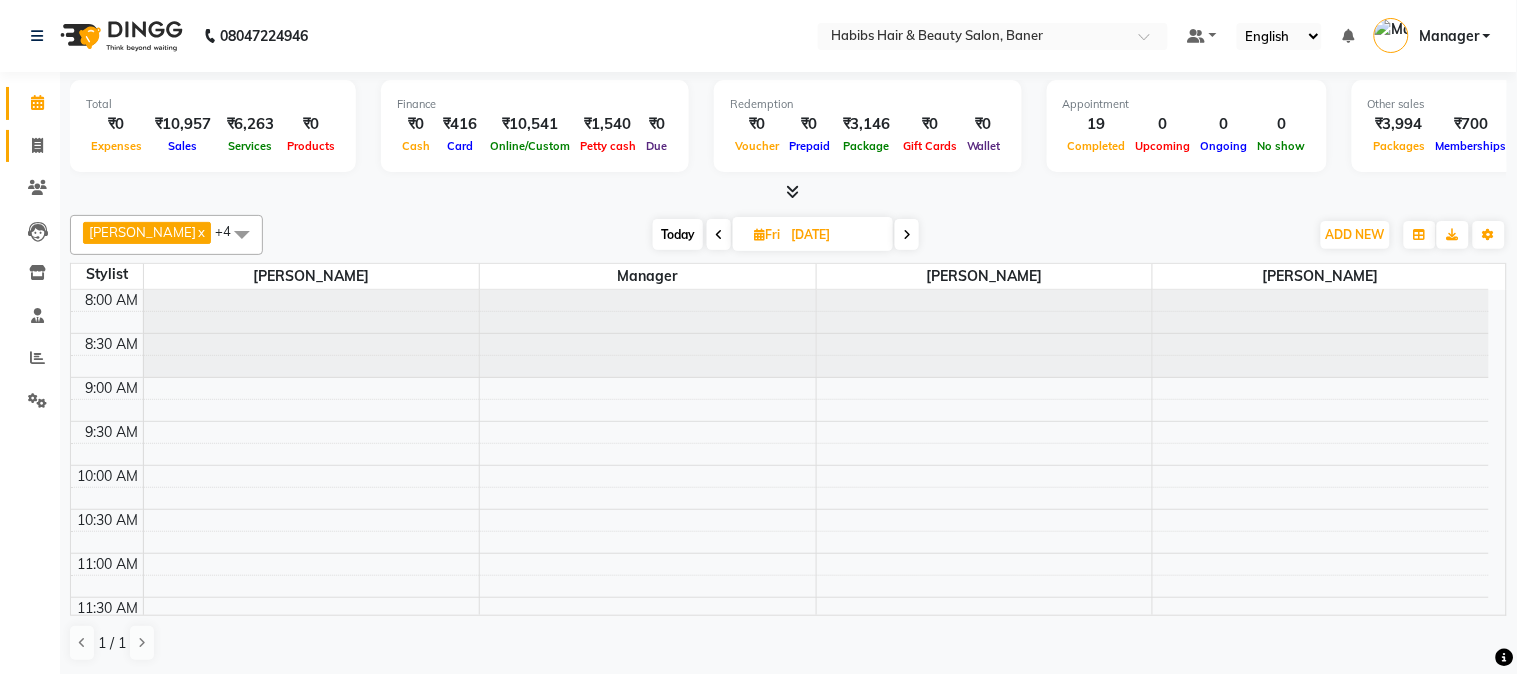 click on "Invoice" 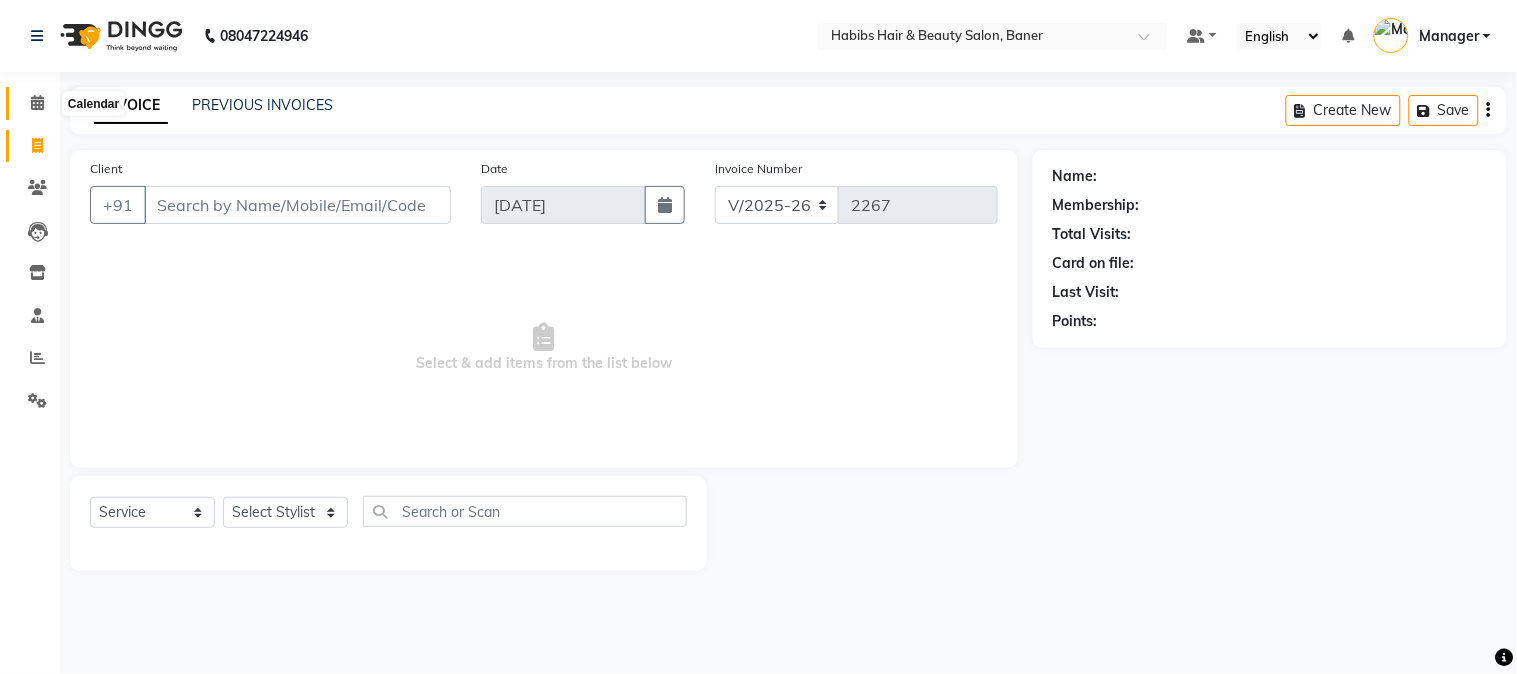 click 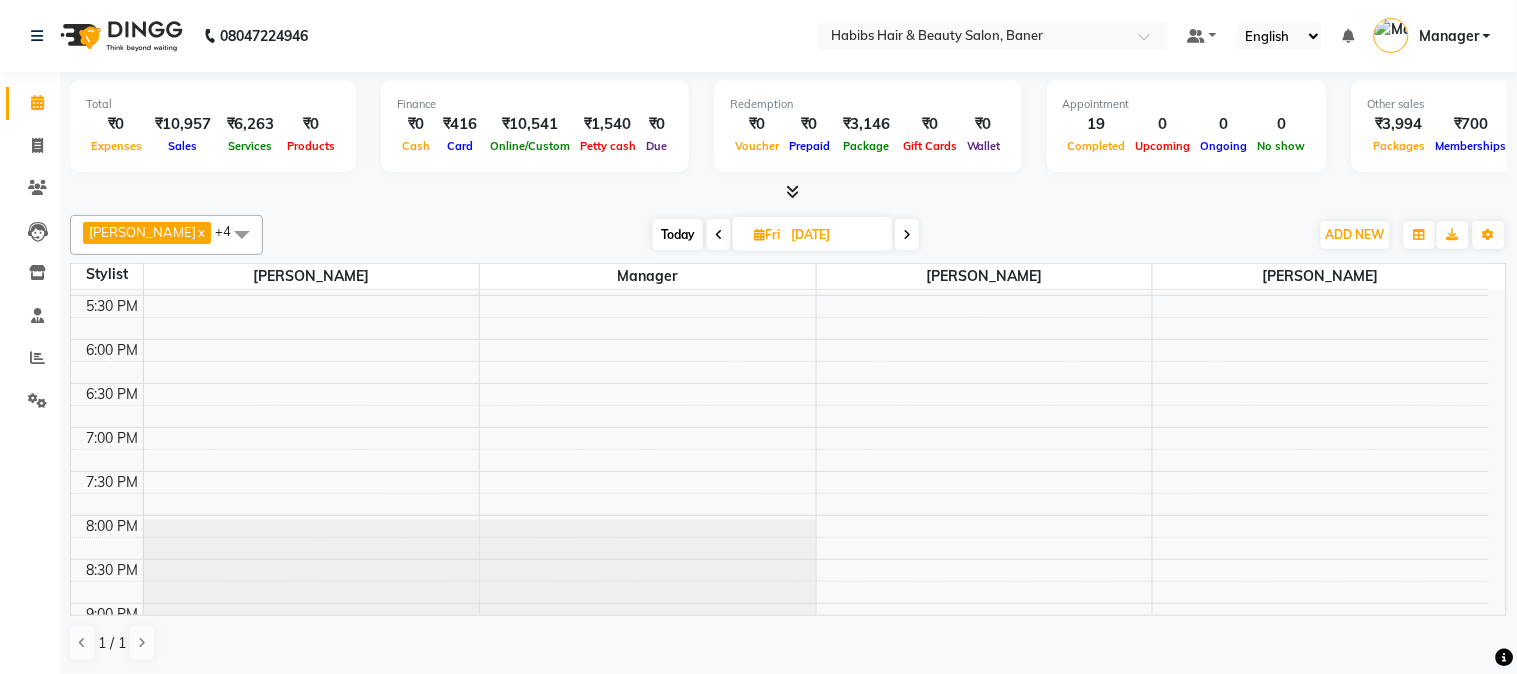 scroll, scrollTop: 1000, scrollLeft: 0, axis: vertical 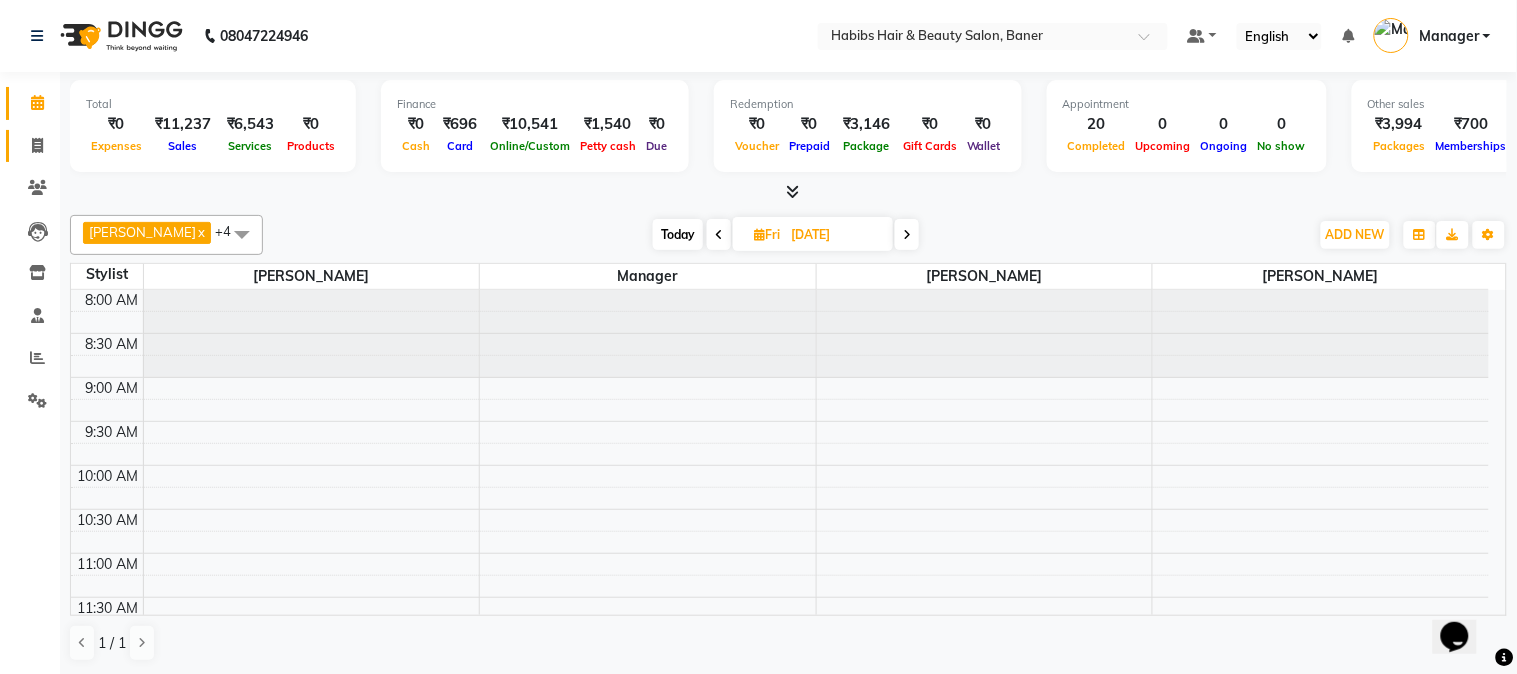 click on "Invoice" 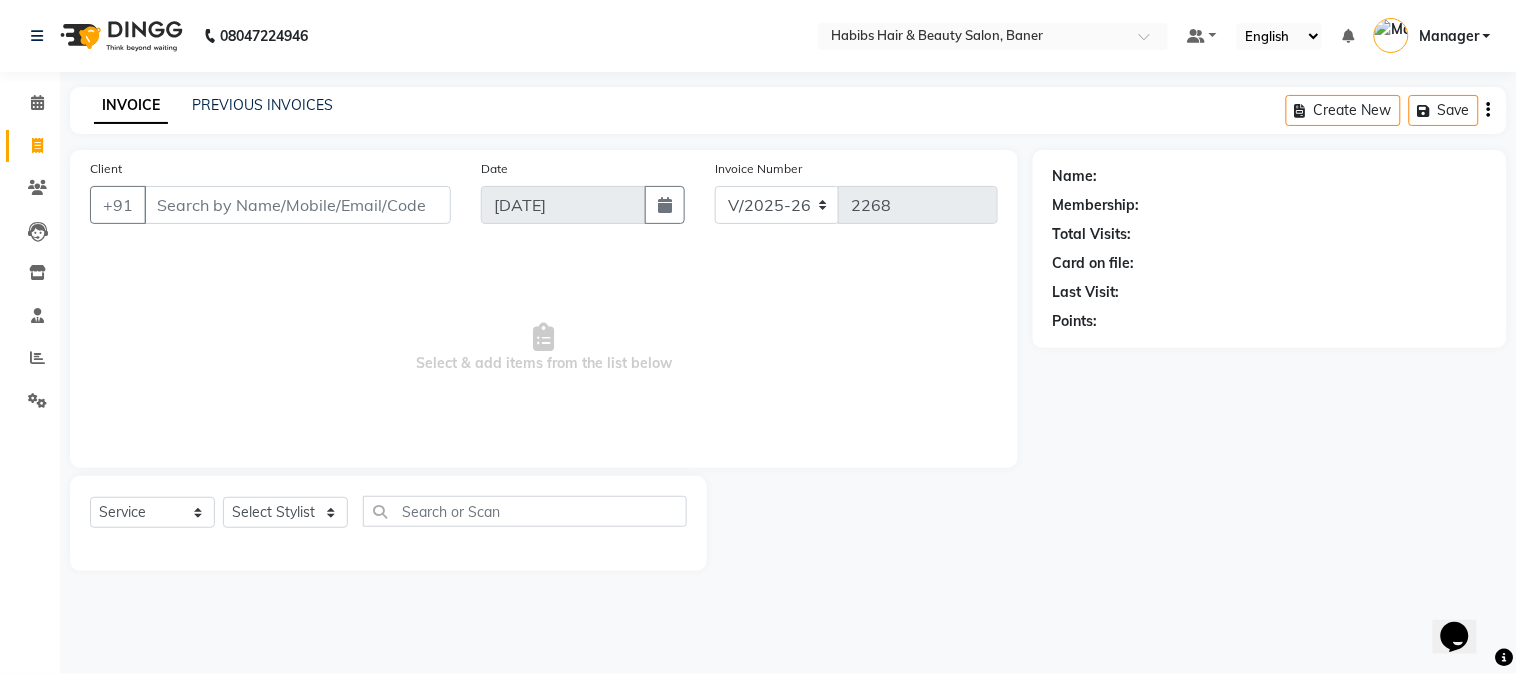 scroll, scrollTop: 0, scrollLeft: 0, axis: both 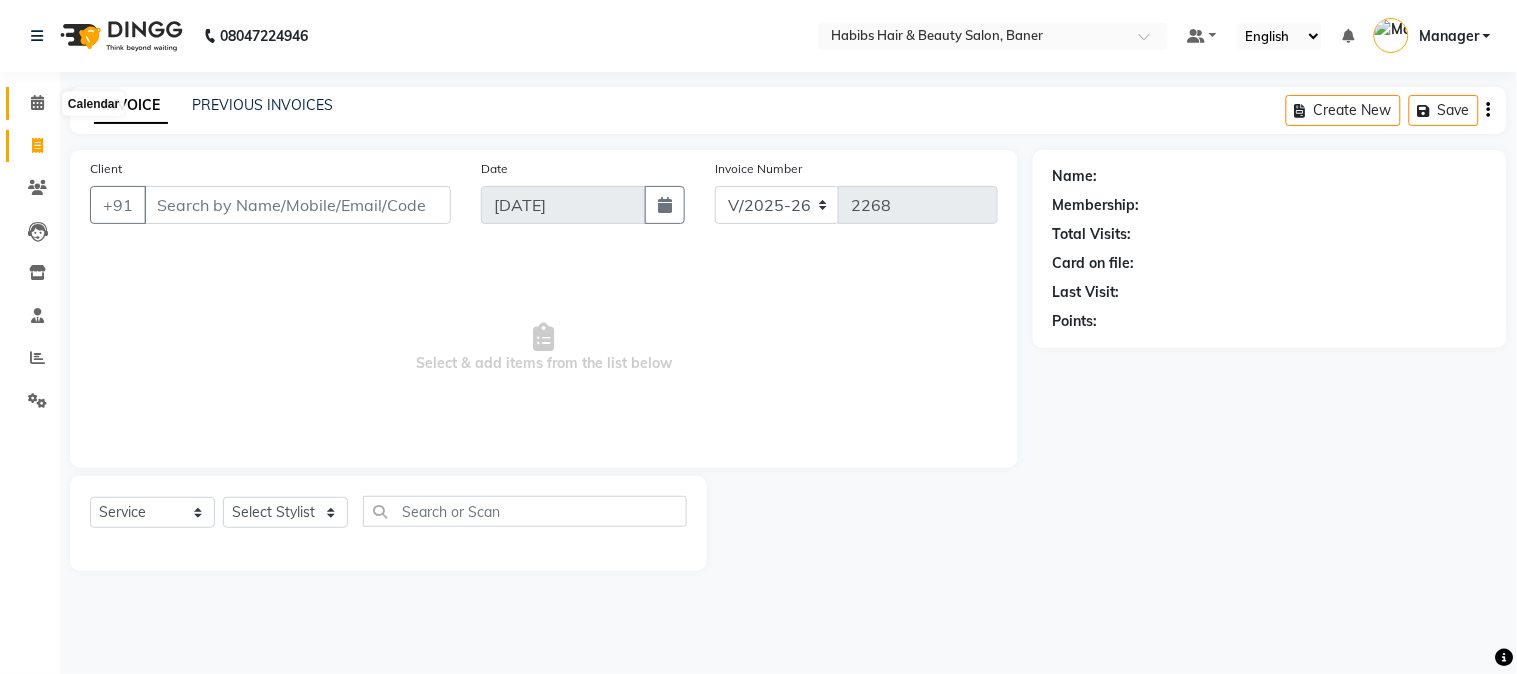 click 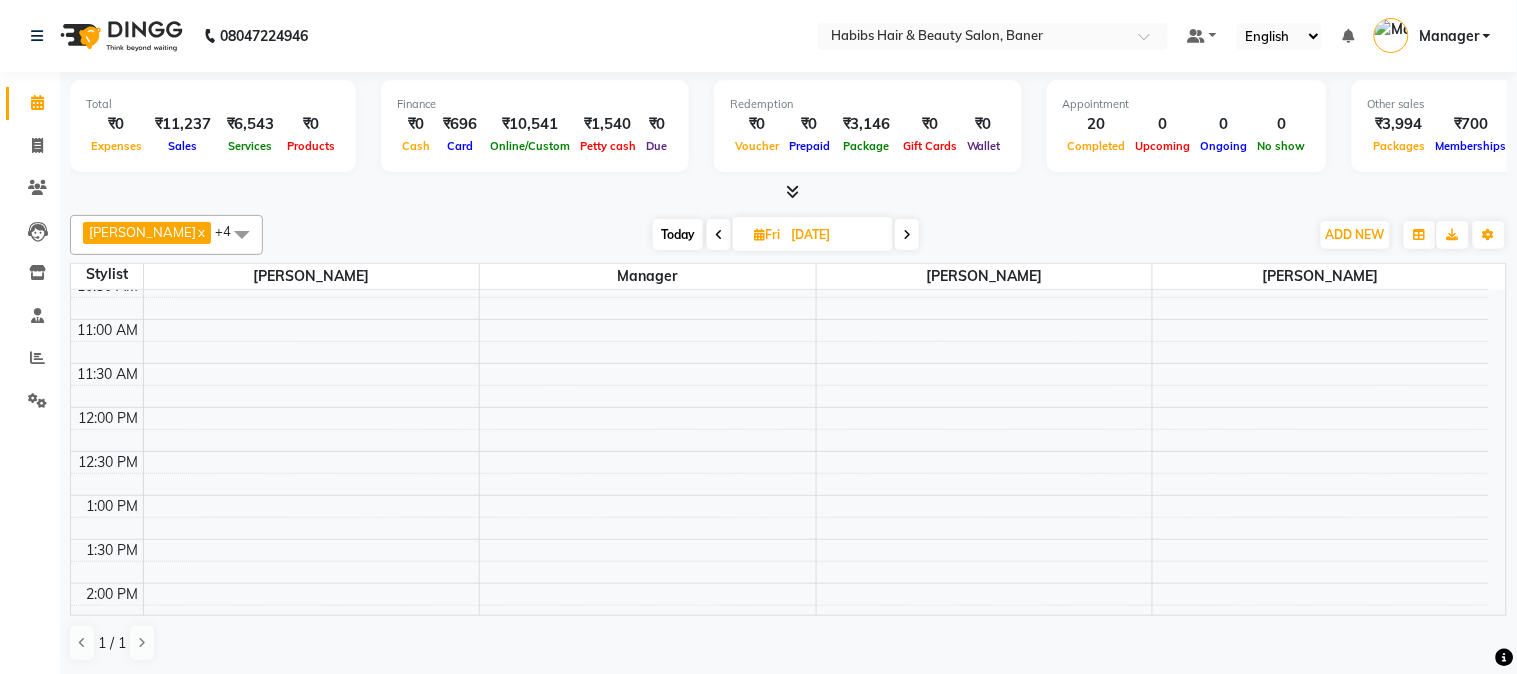 scroll, scrollTop: 0, scrollLeft: 0, axis: both 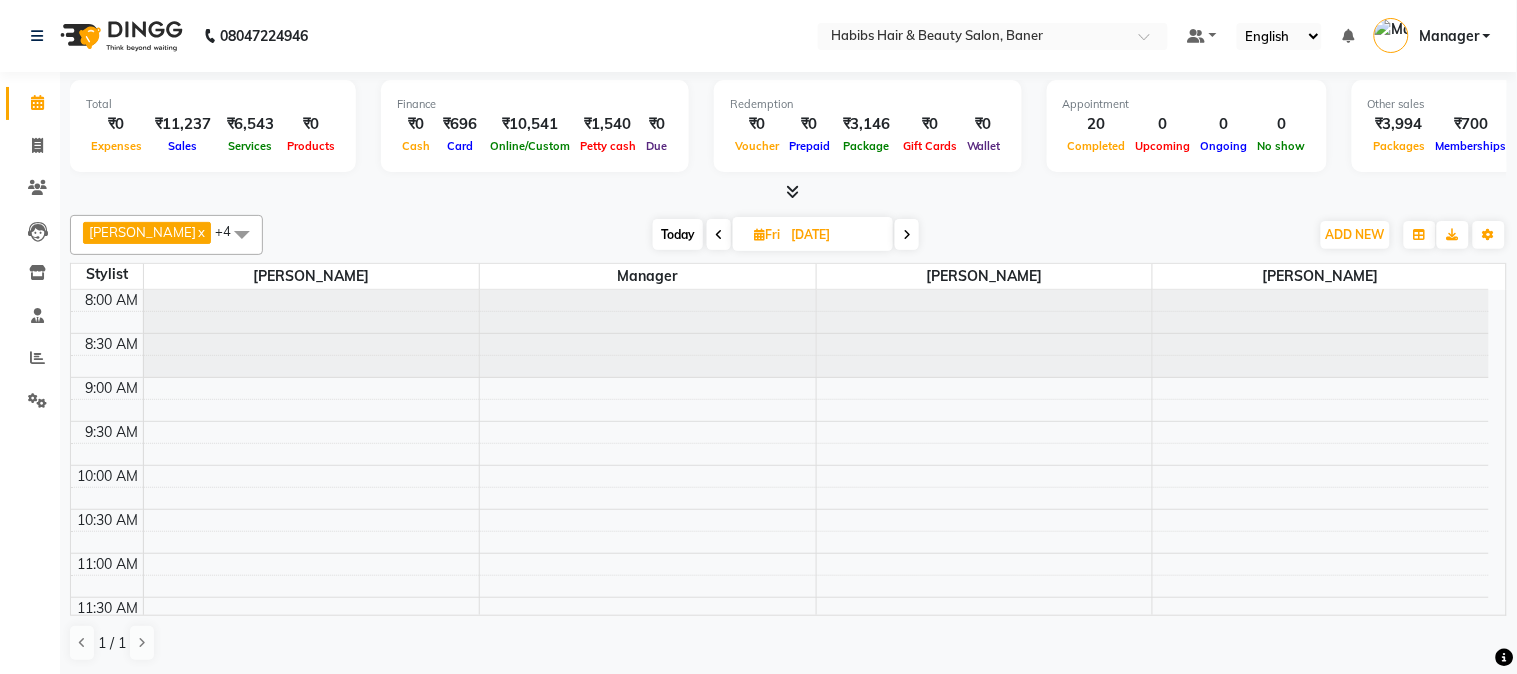 click at bounding box center [719, 235] 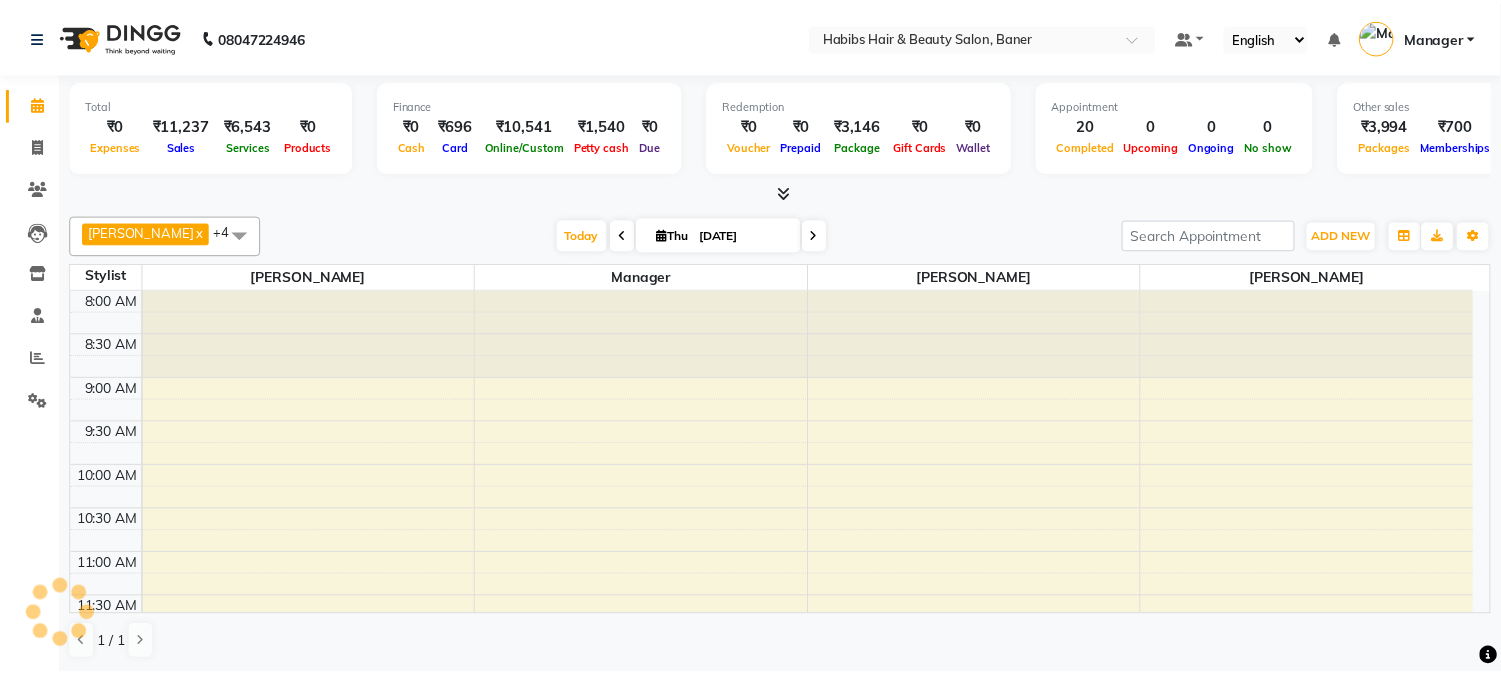 scroll, scrollTop: 1000, scrollLeft: 0, axis: vertical 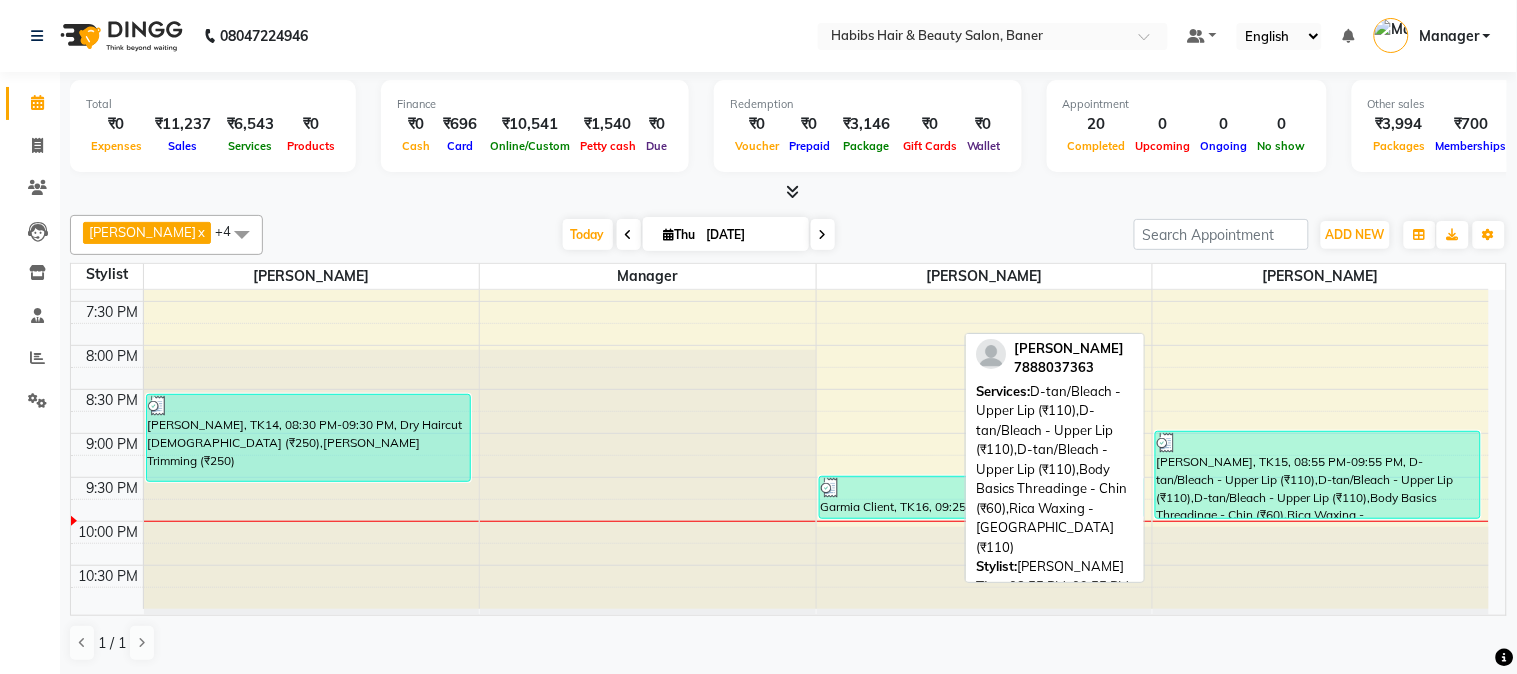 click on "[PERSON_NAME], TK15, 08:55 PM-09:55 PM, D-tan/Bleach - Upper Lip (₹110),D-tan/Bleach - Upper Lip (₹110),D-tan/Bleach - Upper Lip (₹110),Body Basics Threadinge - Chin (₹60),Rica Waxing - [GEOGRAPHIC_DATA] (₹110)" at bounding box center [1318, 475] 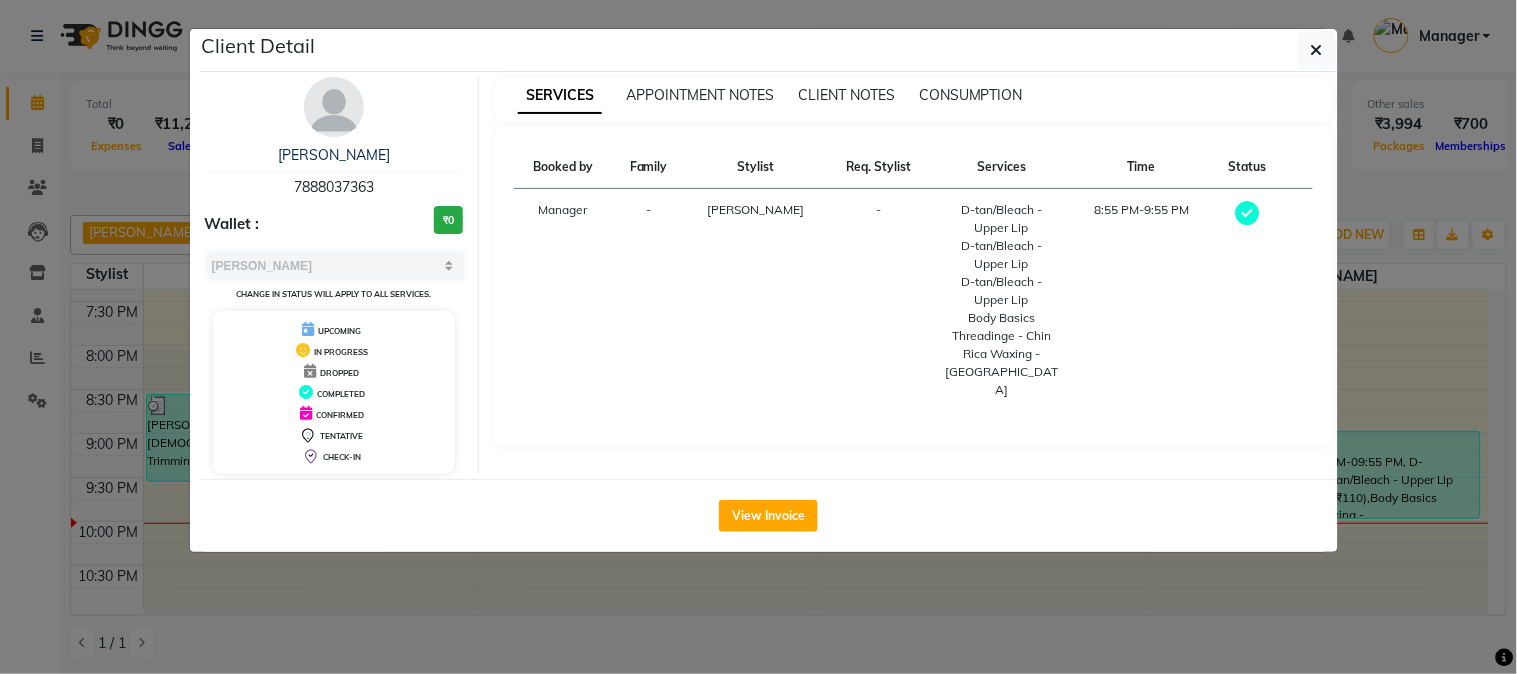 click on "Client Detail  [PERSON_NAME]    7888037363 Wallet : ₹0 Select MARK DONE UPCOMING Change in status will apply to all services. UPCOMING IN PROGRESS DROPPED COMPLETED CONFIRMED TENTATIVE CHECK-IN SERVICES APPOINTMENT NOTES CLIENT NOTES CONSUMPTION Booked by Family Stylist Req. Stylist Services Time Status  Manager  - [PERSON_NAME] -  [PERSON_NAME]/Bleach - Upper Lip   D-tan/Bleach - Upper Lip   D-tan/Bleach - Upper Lip   Body Basics Threadinge - [GEOGRAPHIC_DATA] Waxing - [GEOGRAPHIC_DATA]   8:55 PM-9:55 PM   View Invoice" 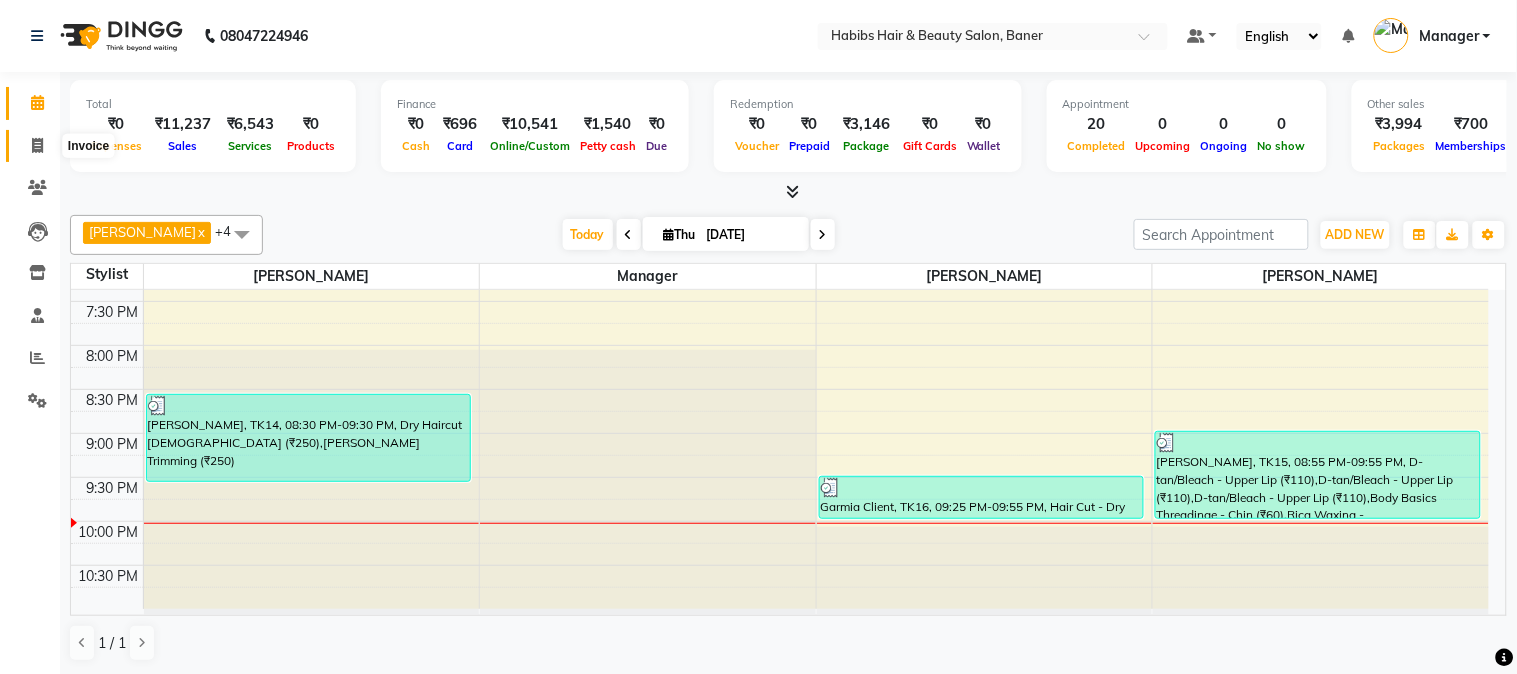 click 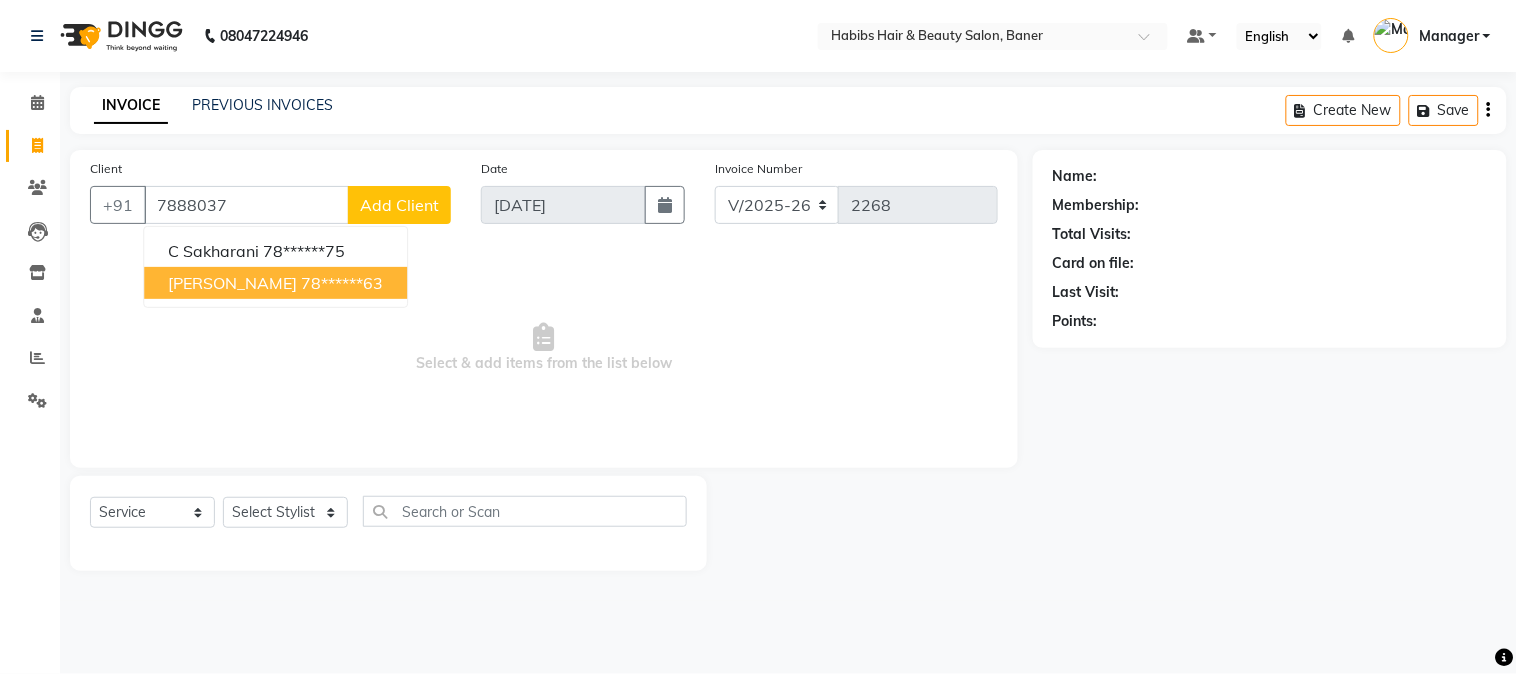 click on "[PERSON_NAME]  78******63" at bounding box center [275, 283] 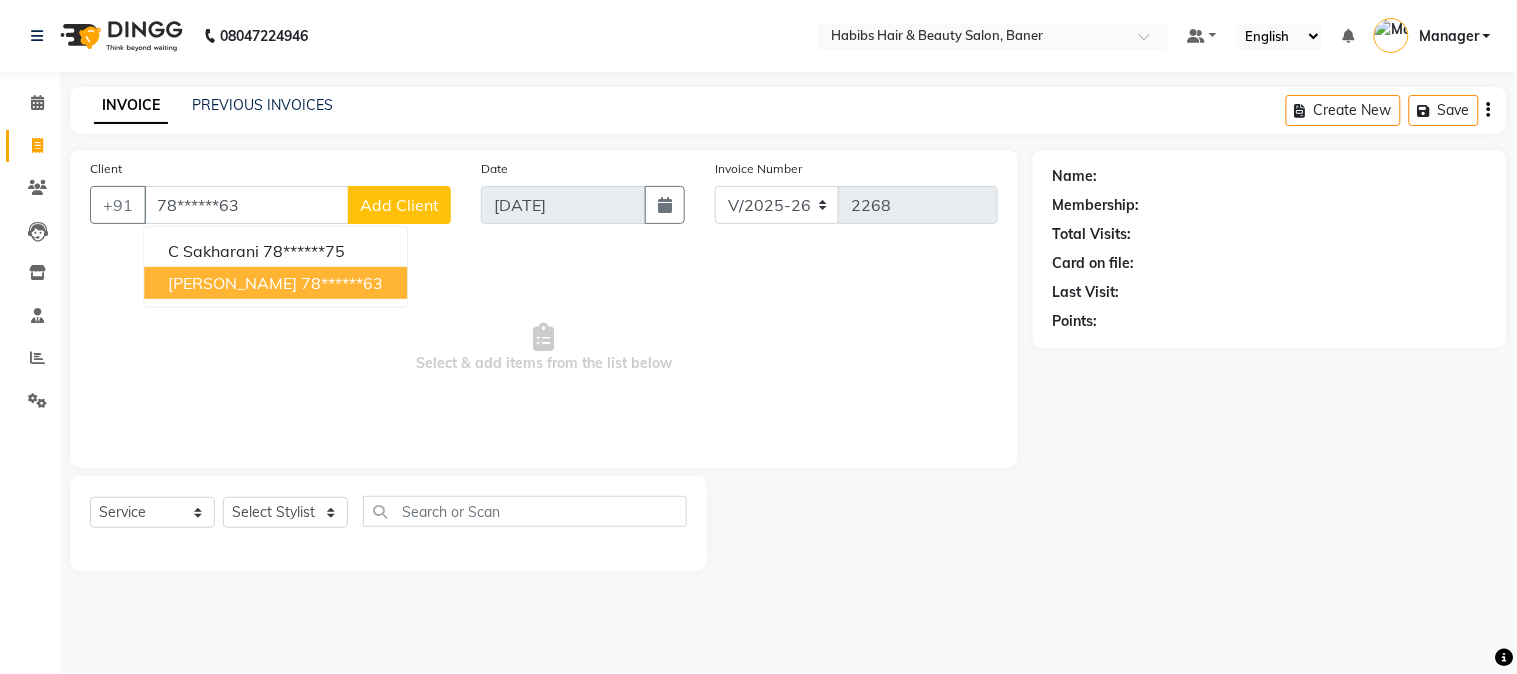 type on "78******63" 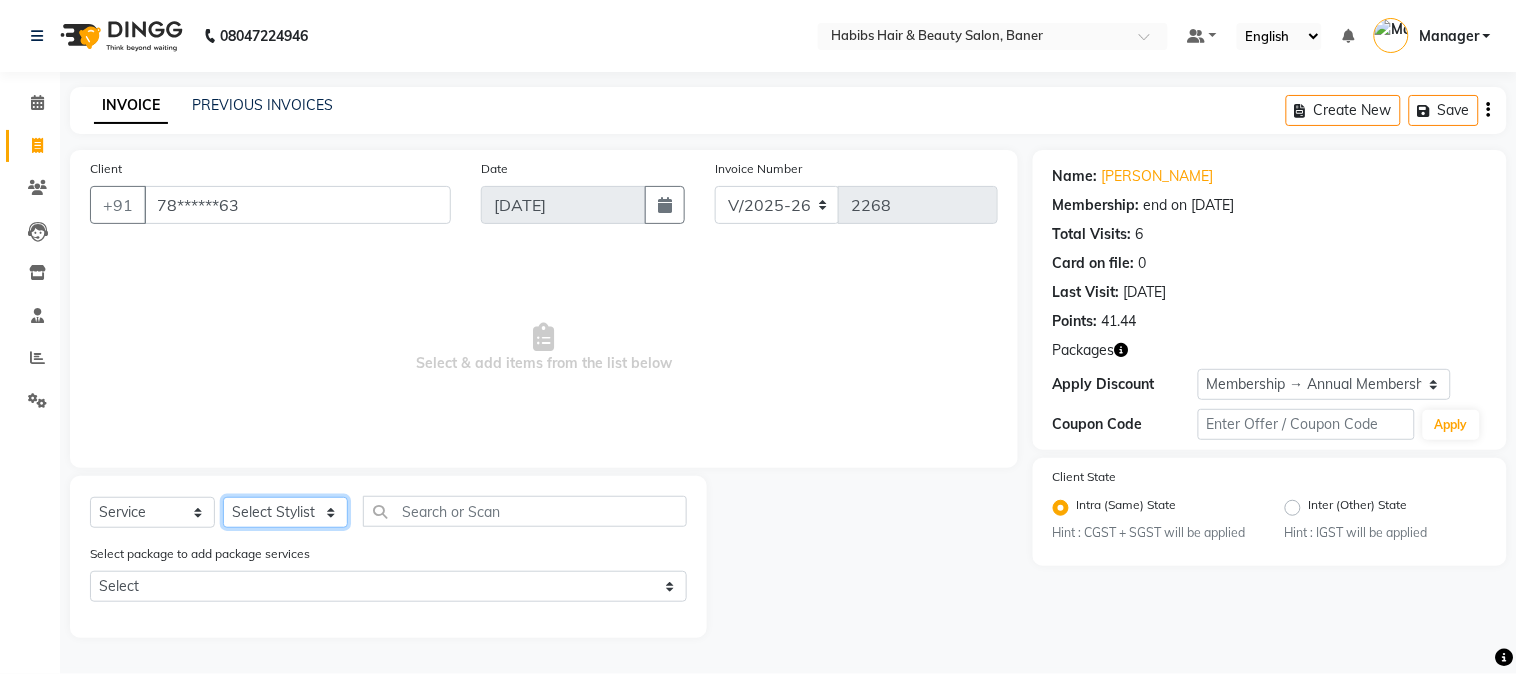 click on "Select Stylist Admin [PERSON_NAME] [PERSON_NAME]  Manager [PERSON_NAME] [PERSON_NAME] [PERSON_NAME] [PERSON_NAME]" 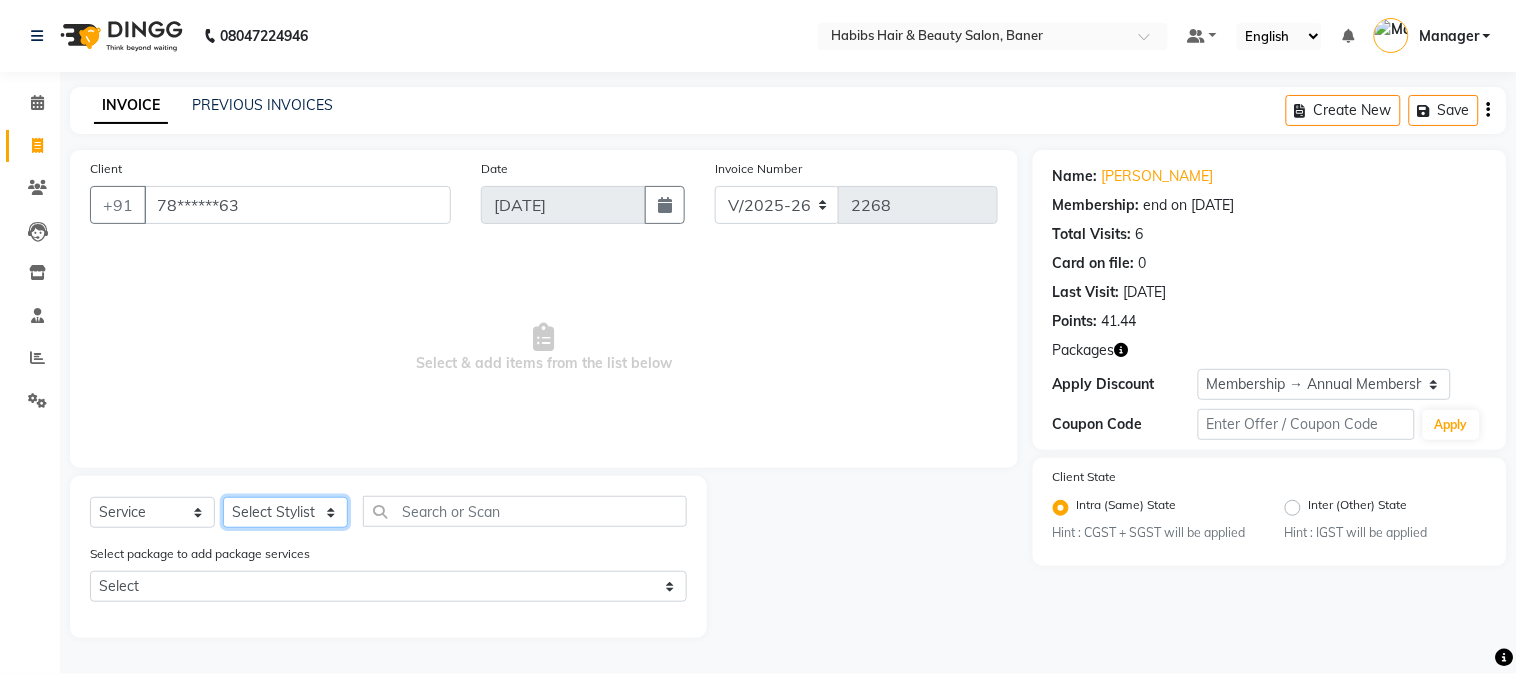 select on "67829" 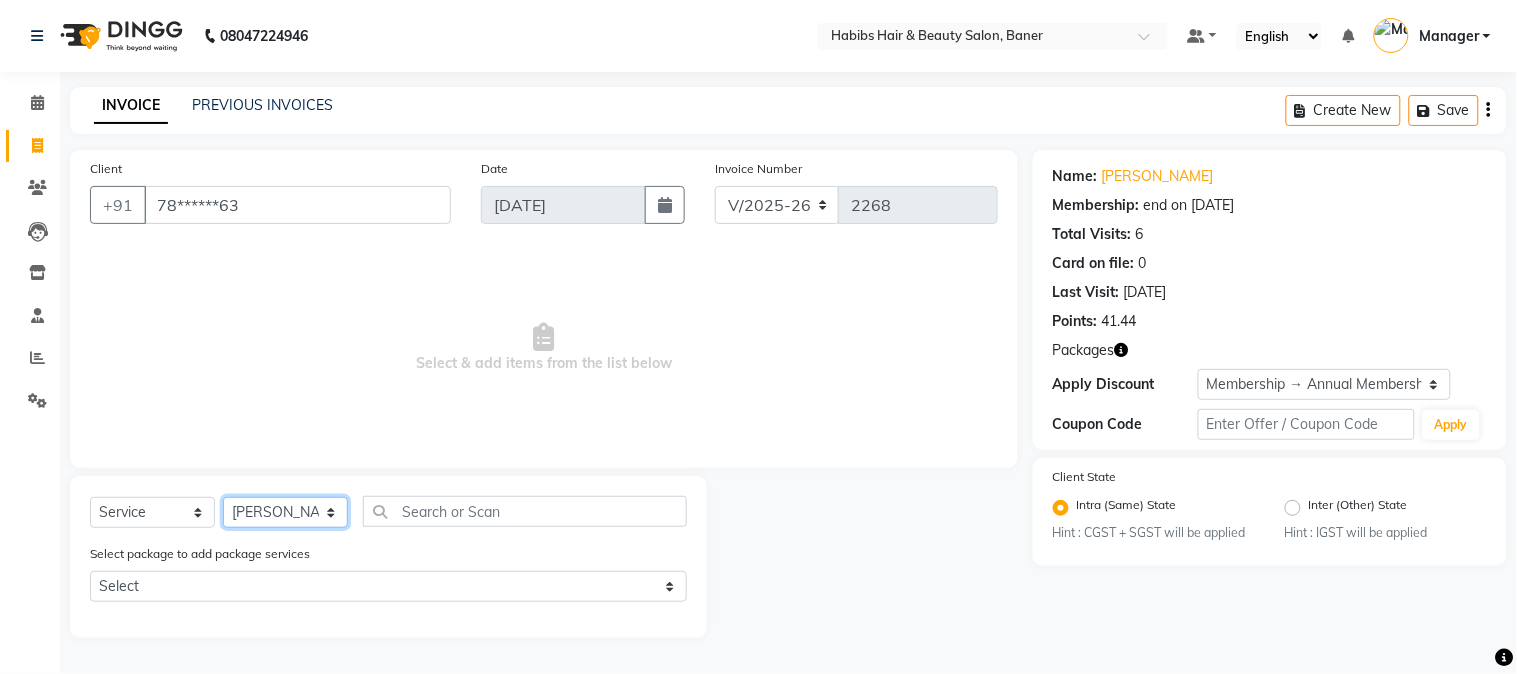 click on "Select Stylist Admin [PERSON_NAME] [PERSON_NAME]  Manager [PERSON_NAME] [PERSON_NAME] [PERSON_NAME] [PERSON_NAME]" 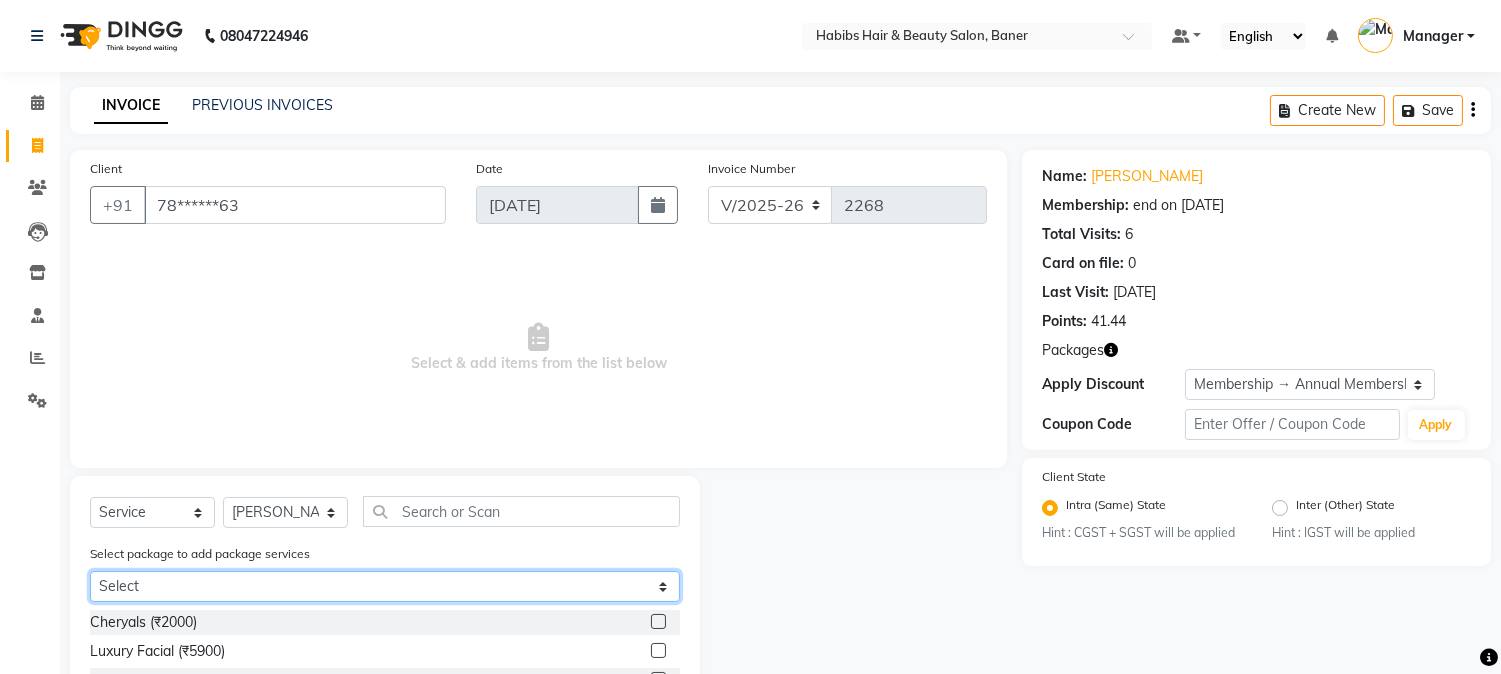 click on "Select UNDERARMS OFFER [DATE] to [DATE]@999" 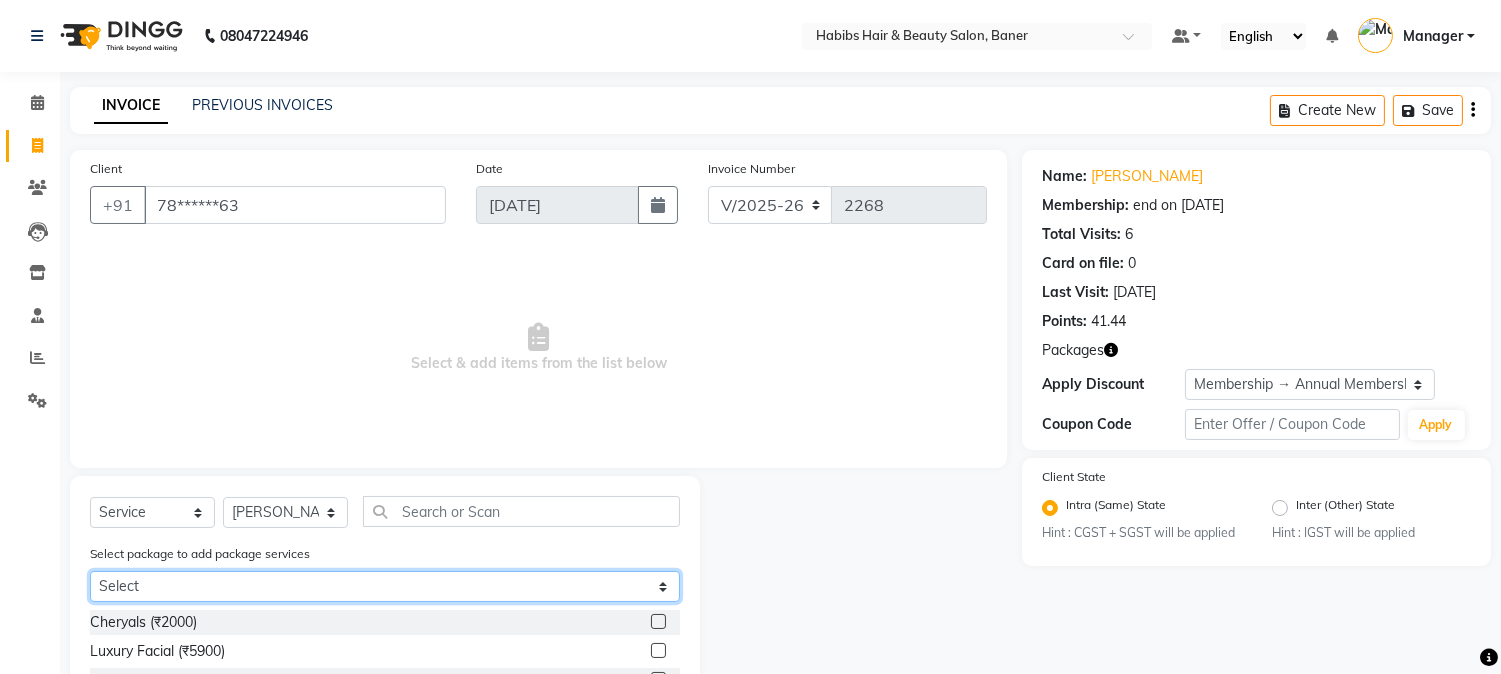 select on "1: Object" 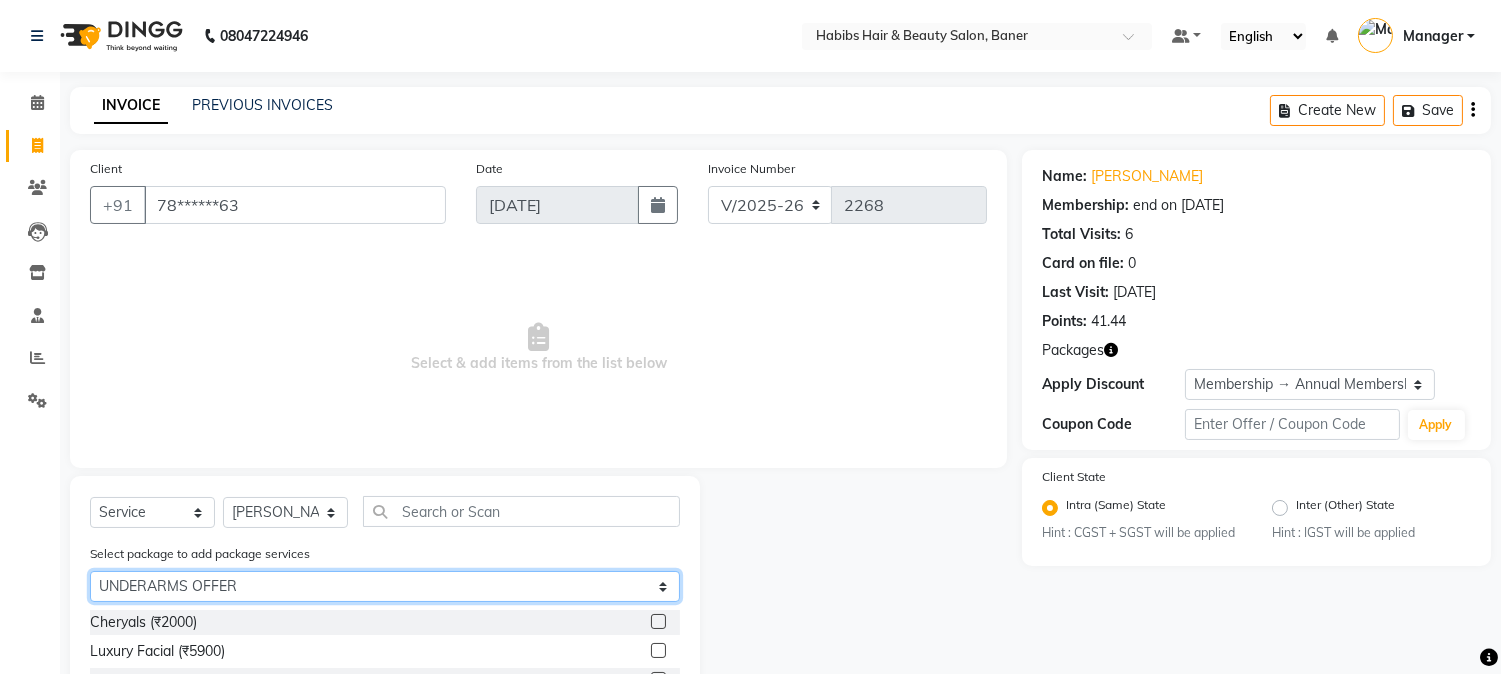 click on "Select UNDERARMS OFFER [DATE] to [DATE]@999" 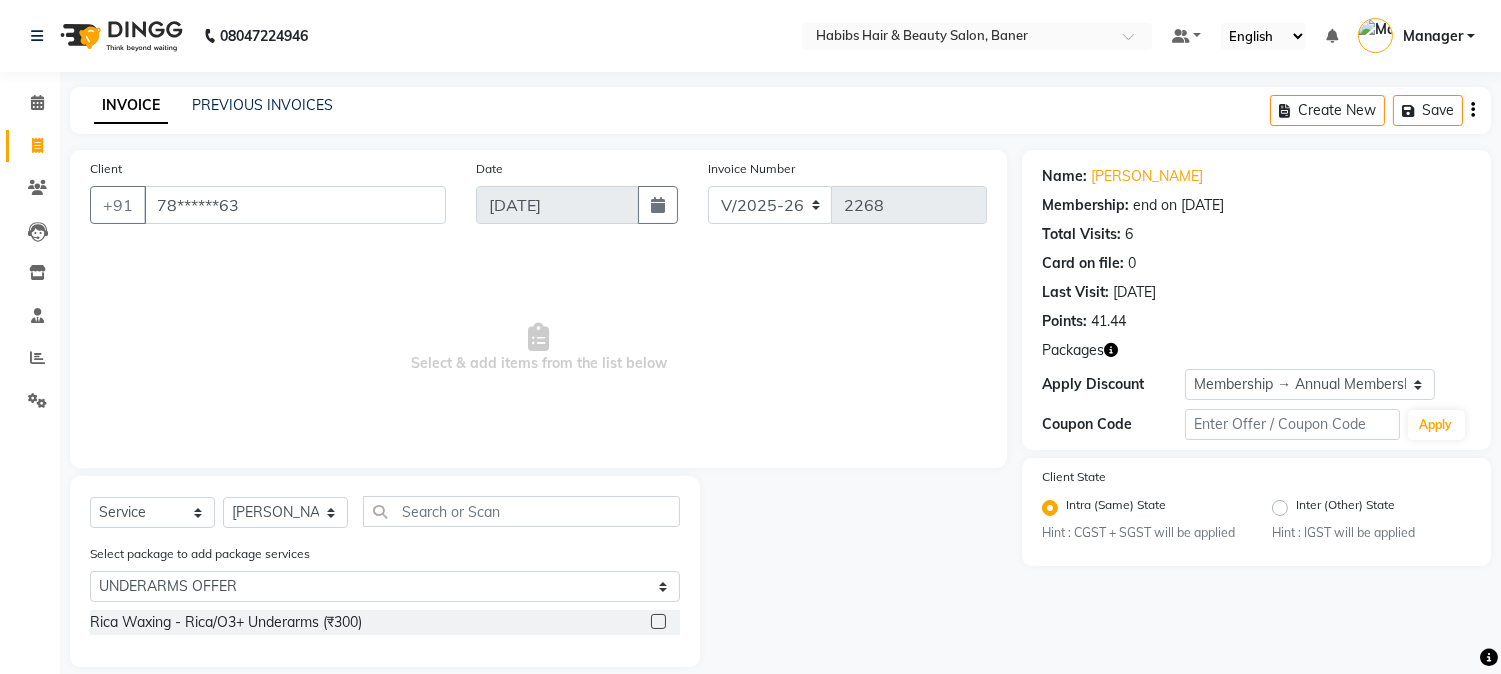 click 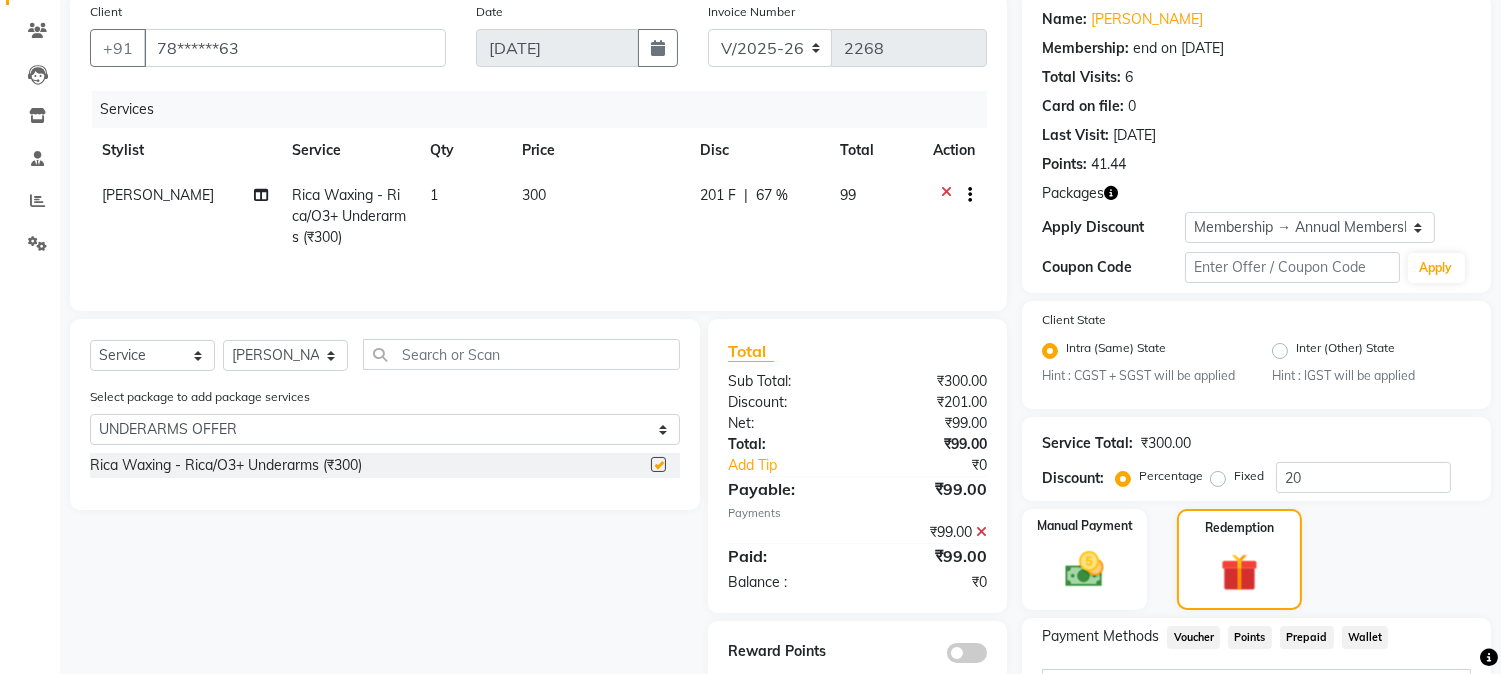 checkbox on "false" 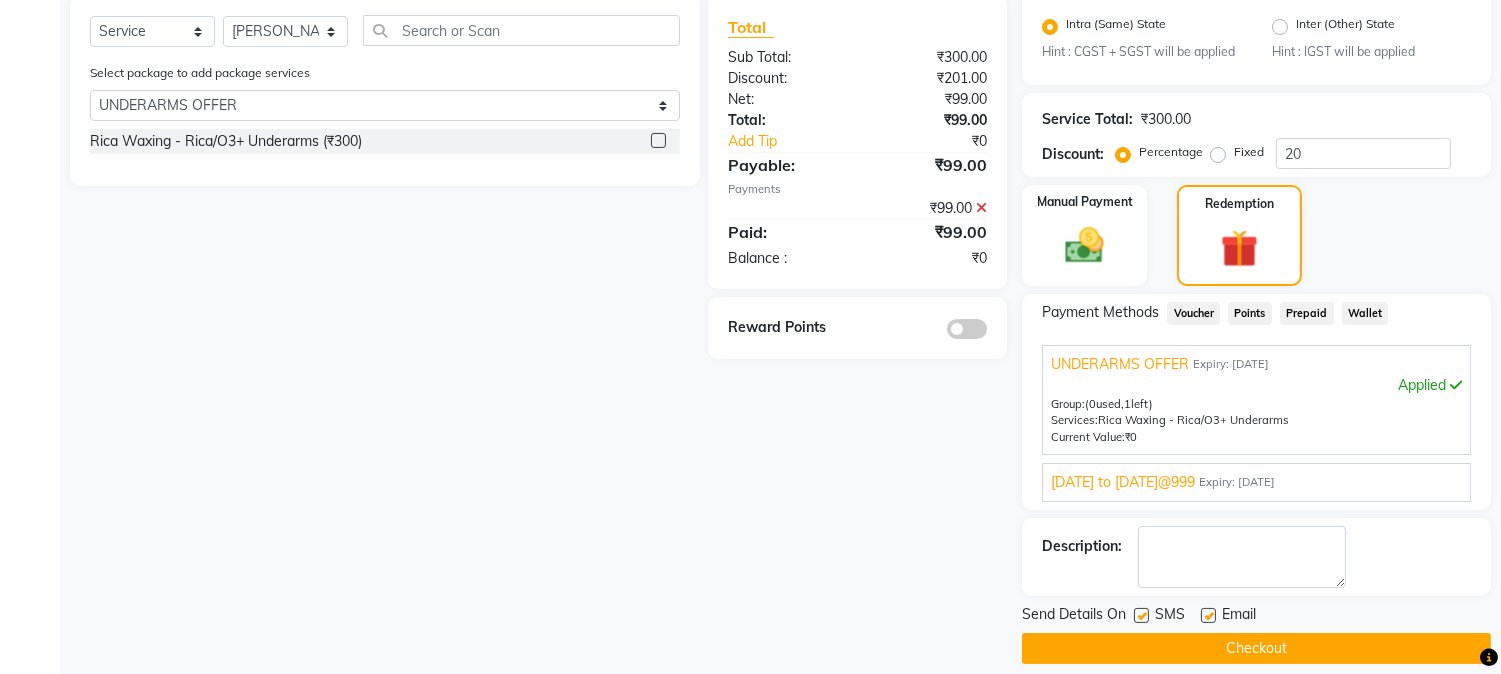 scroll, scrollTop: 501, scrollLeft: 0, axis: vertical 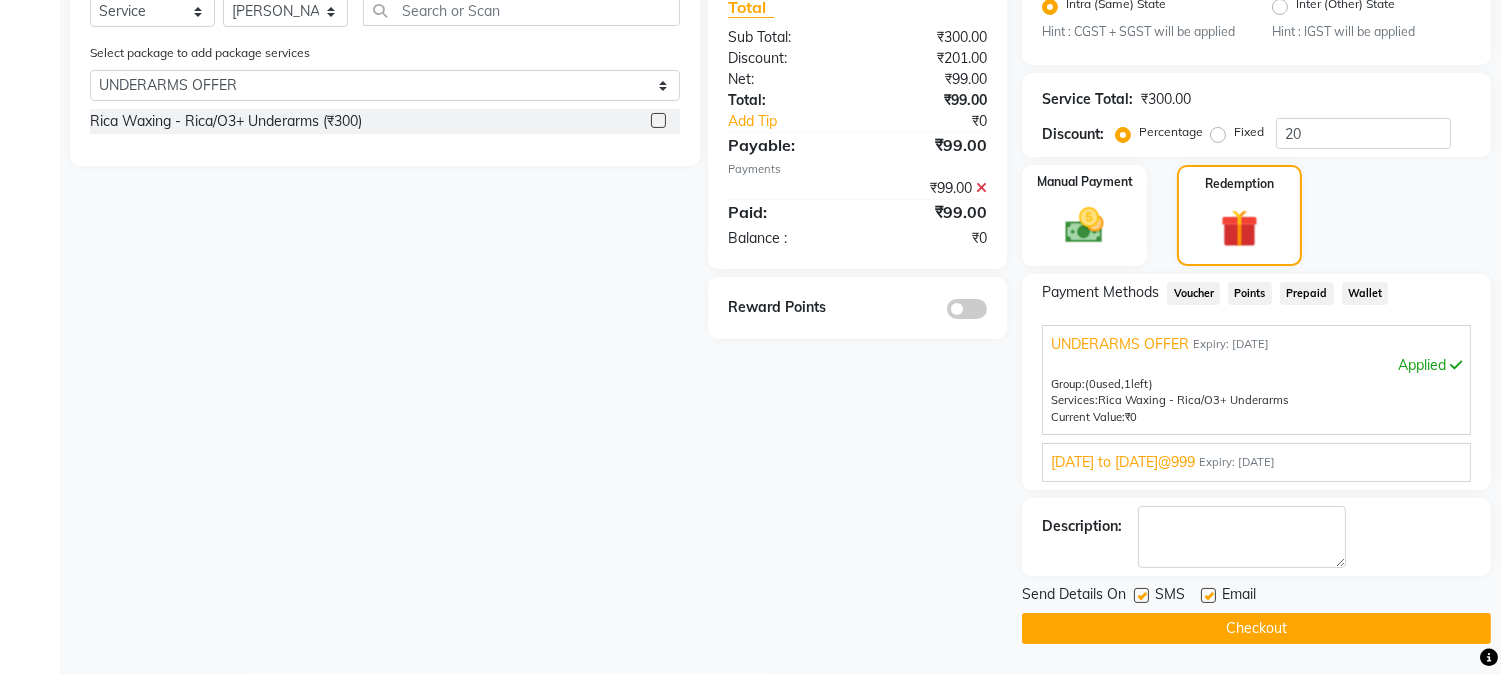 click on "Checkout" 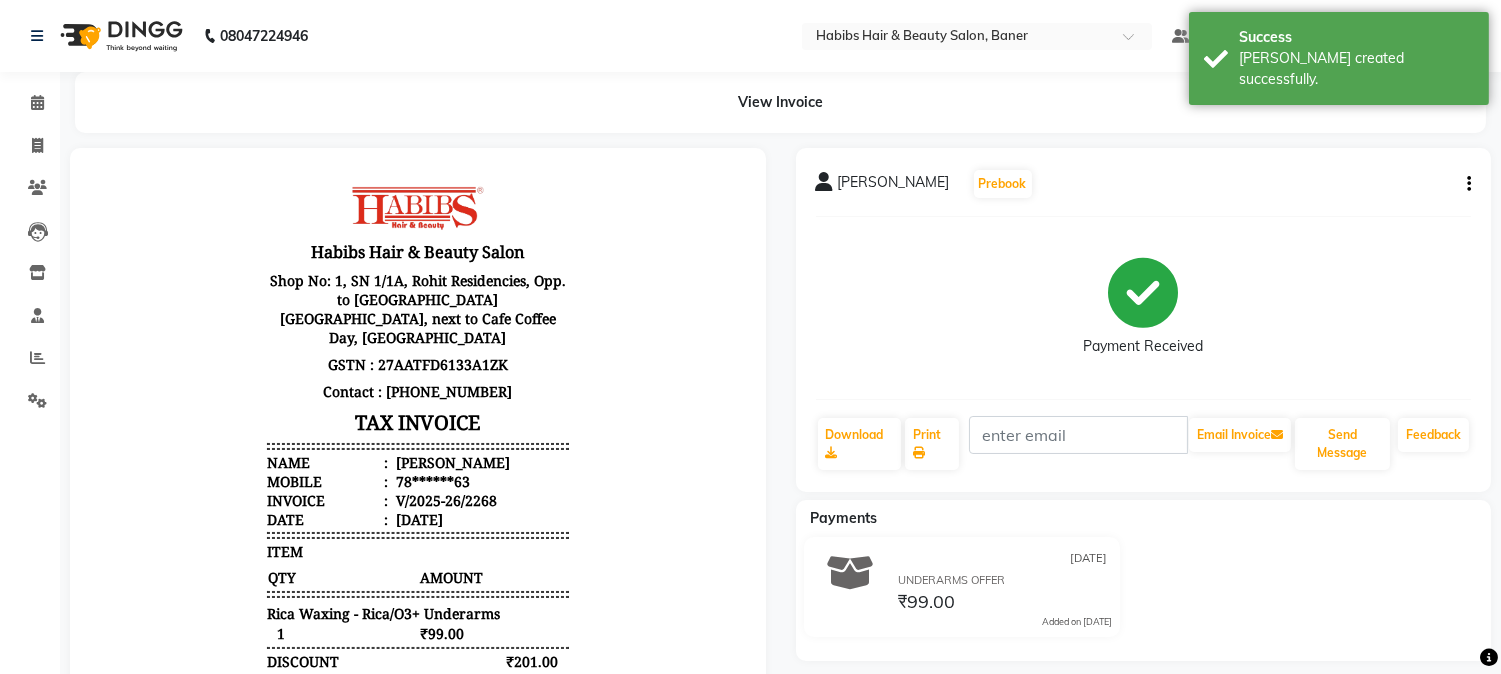scroll, scrollTop: 0, scrollLeft: 0, axis: both 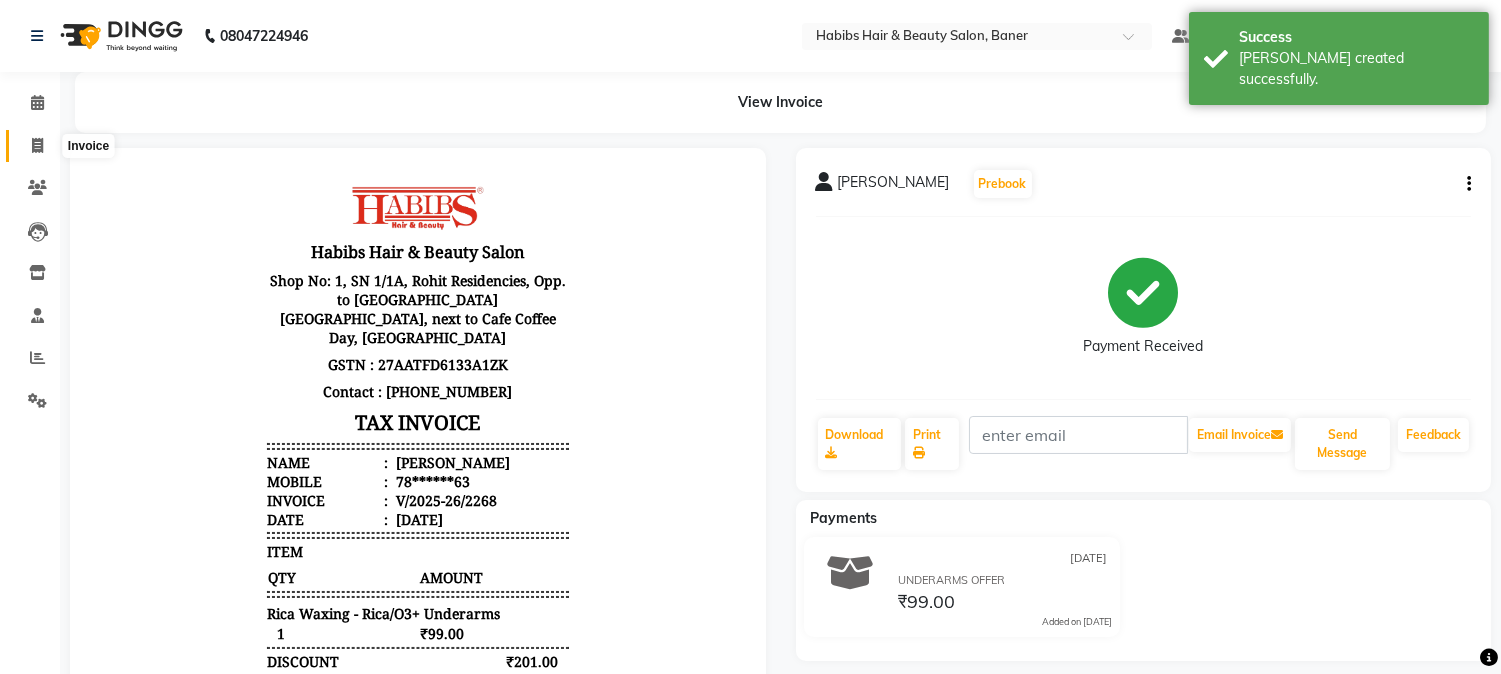 click on "Invoice" 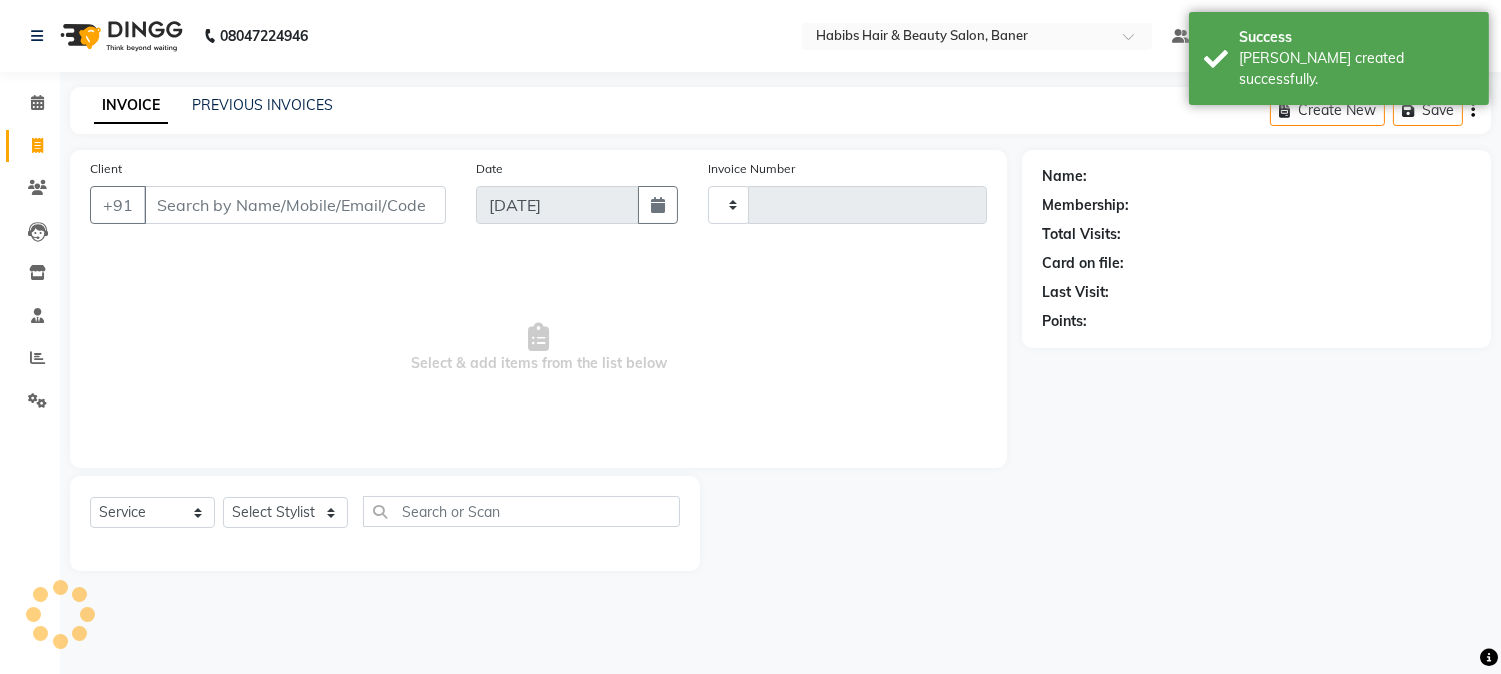 type on "2269" 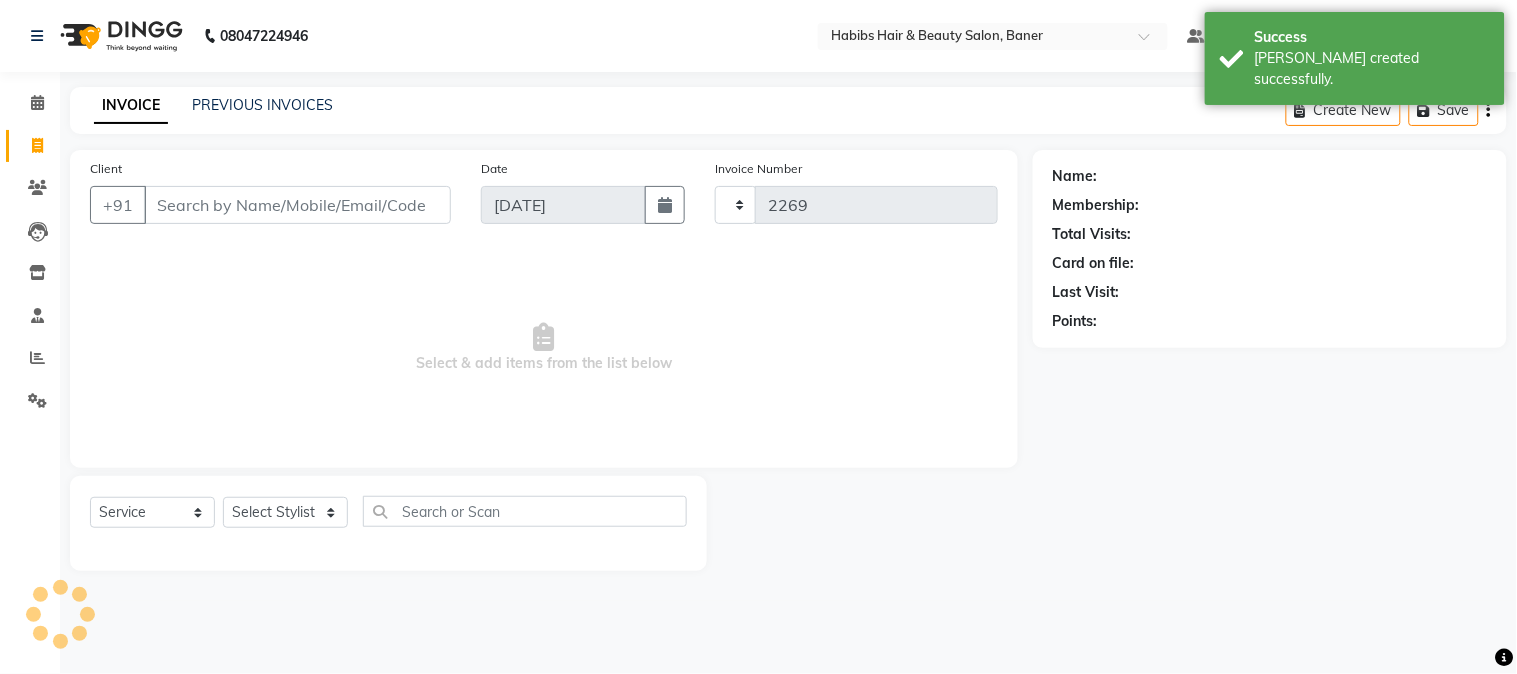 select on "5356" 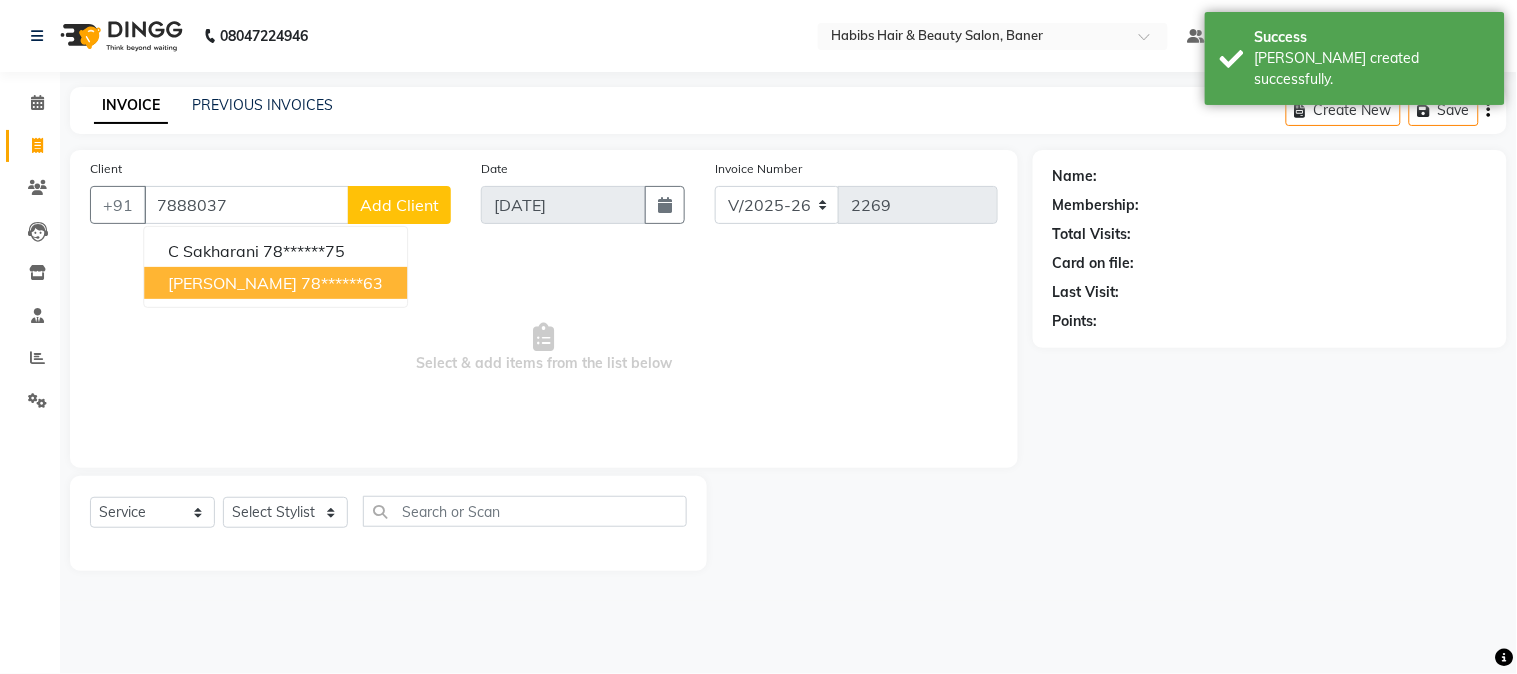 click on "78******63" at bounding box center (342, 283) 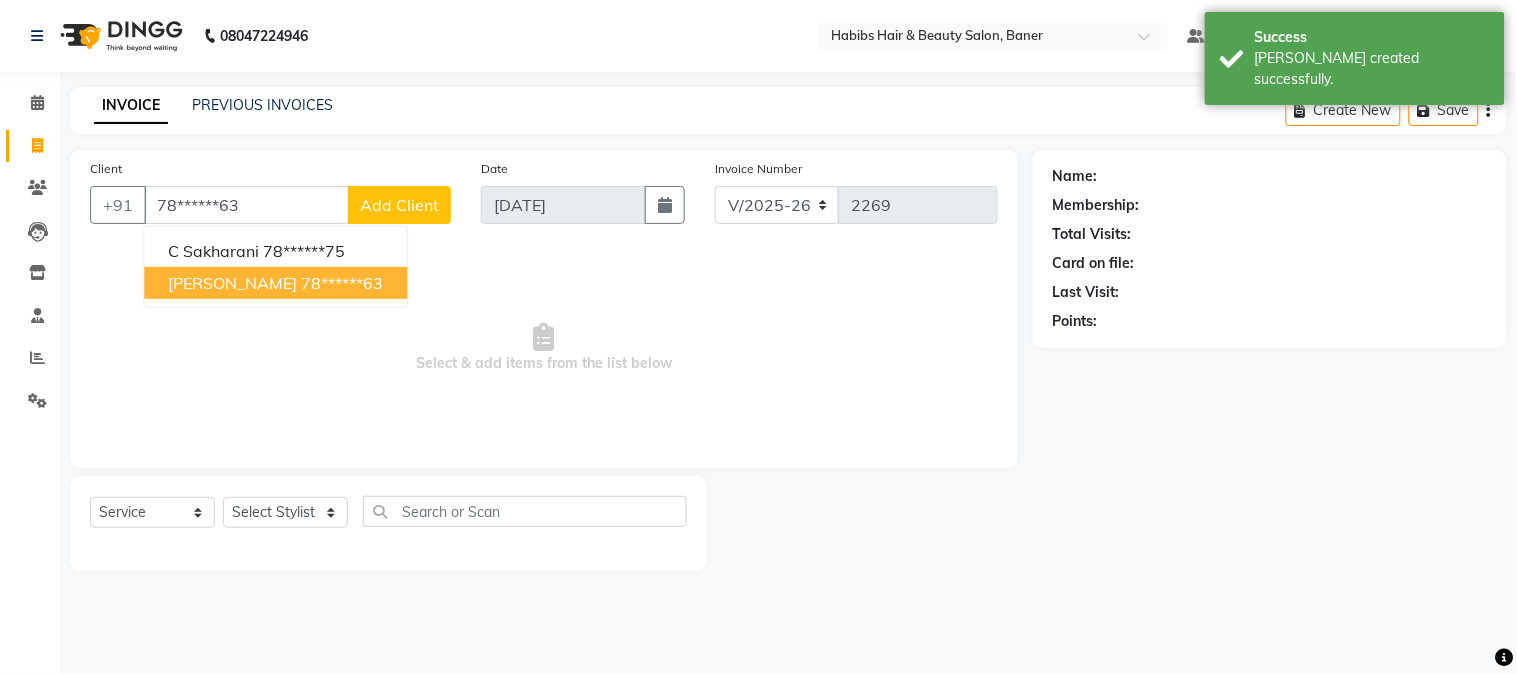 type on "78******63" 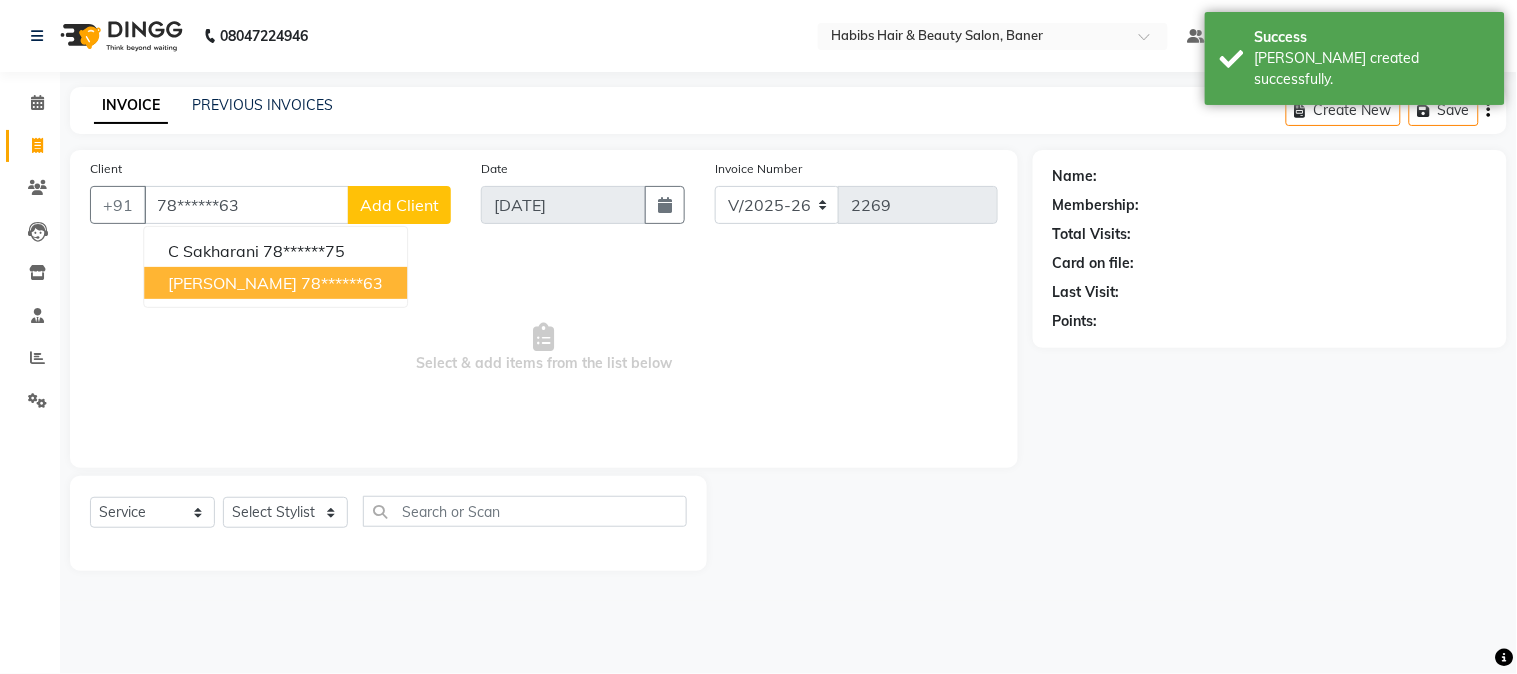 select on "2: Object" 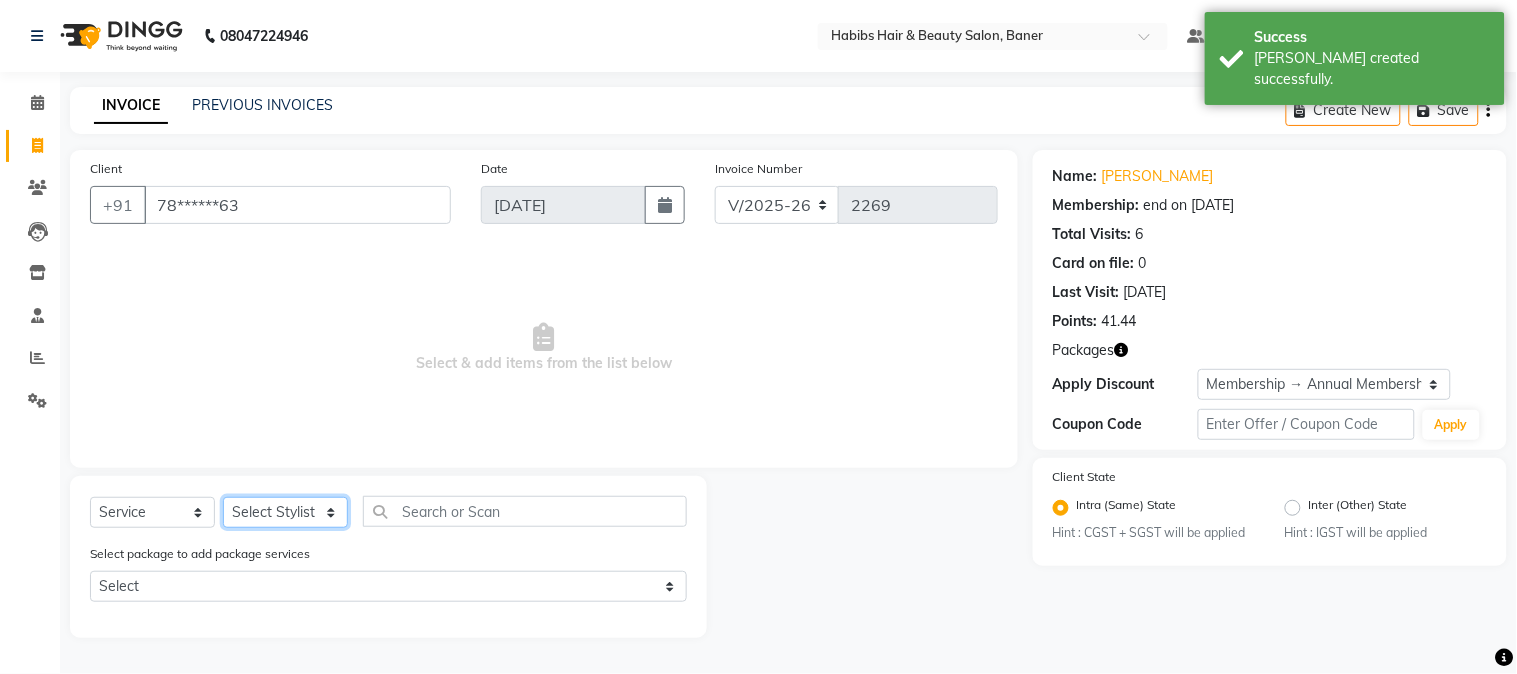 click on "Select Stylist Admin [PERSON_NAME] [PERSON_NAME]  Manager [PERSON_NAME] [PERSON_NAME] [PERSON_NAME] [PERSON_NAME]" 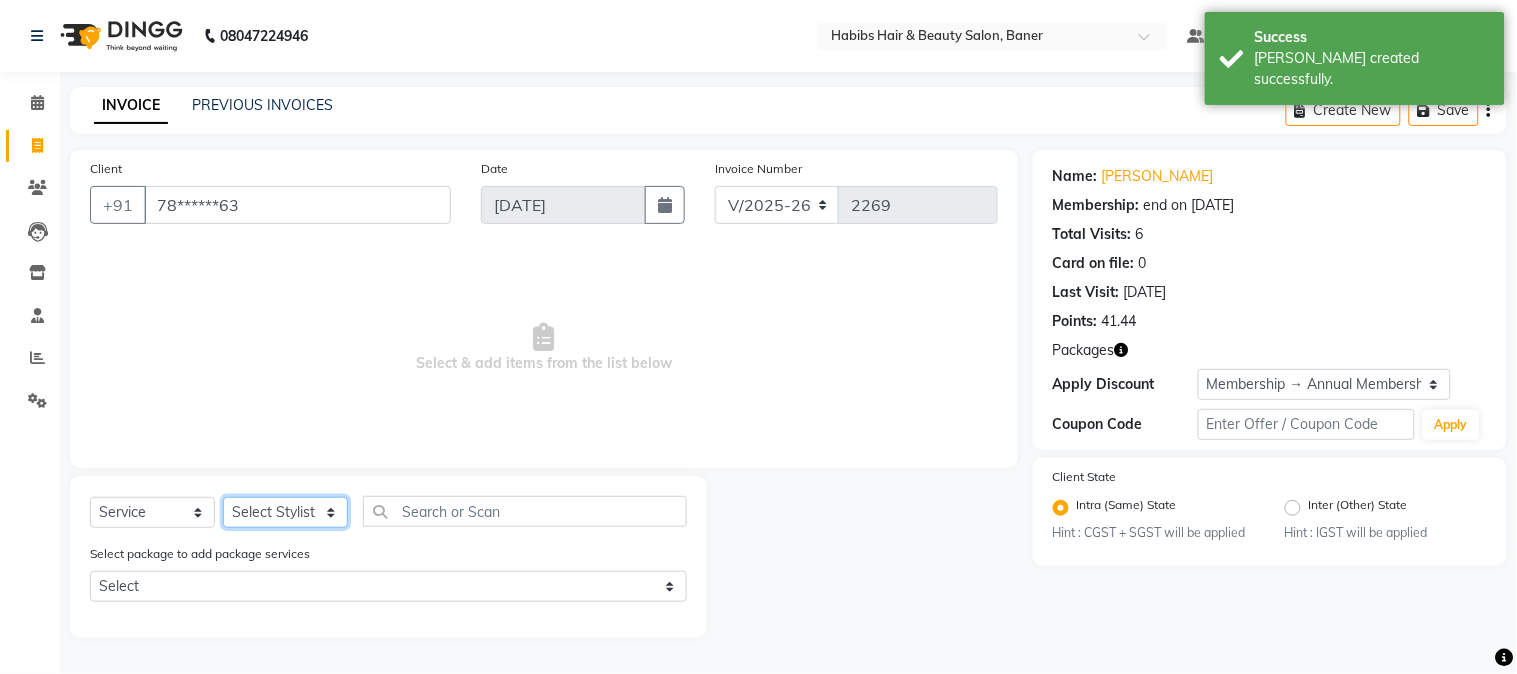 select on "67829" 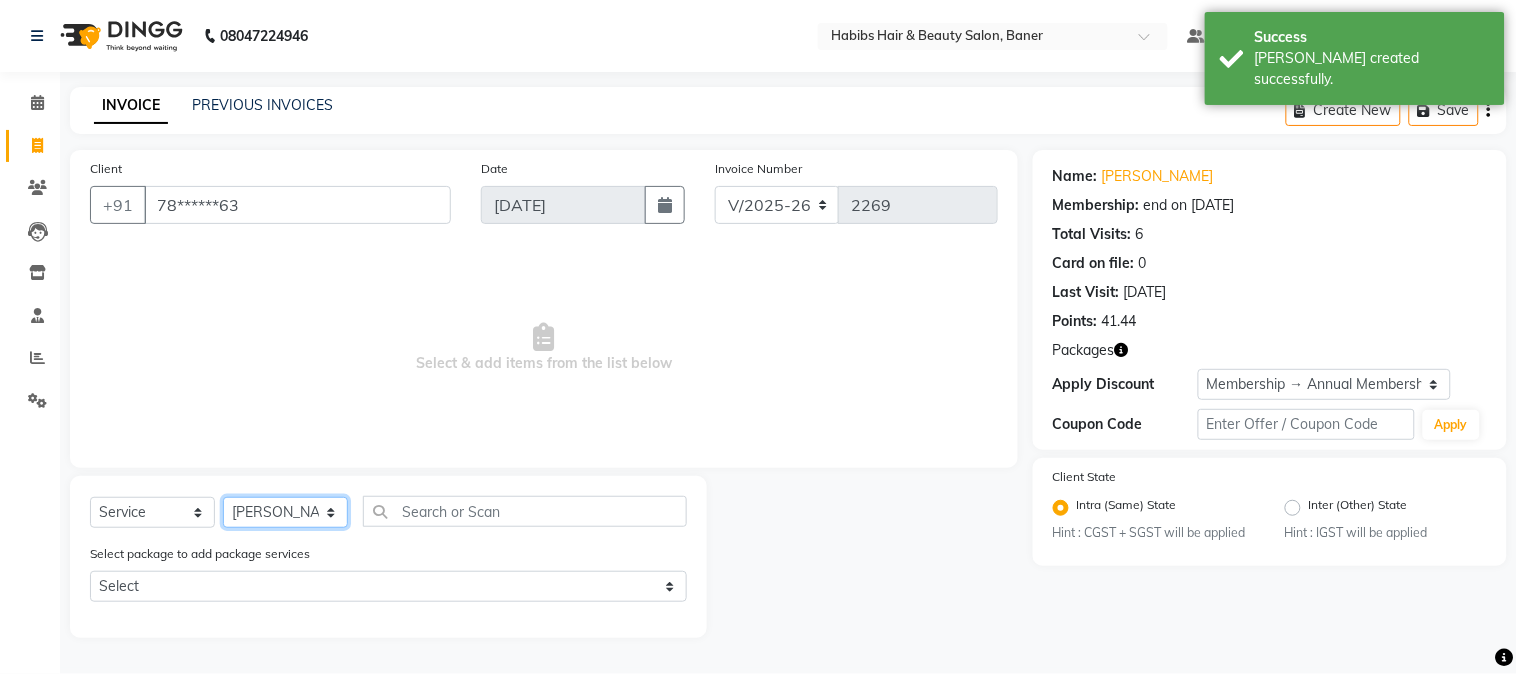 click on "Select Stylist Admin [PERSON_NAME] [PERSON_NAME]  Manager [PERSON_NAME] [PERSON_NAME] [PERSON_NAME] [PERSON_NAME]" 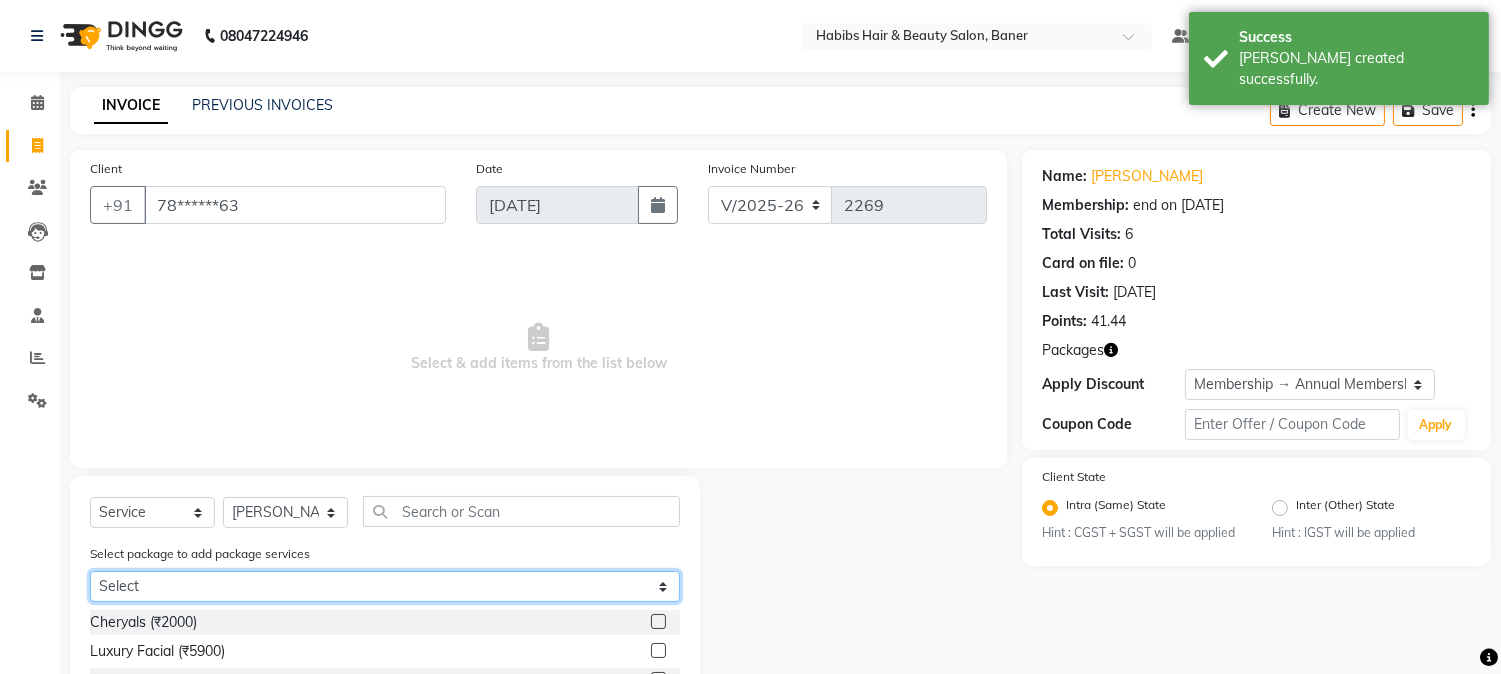 click on "Select UNDERARMS OFFER [DATE] to [DATE]@999" 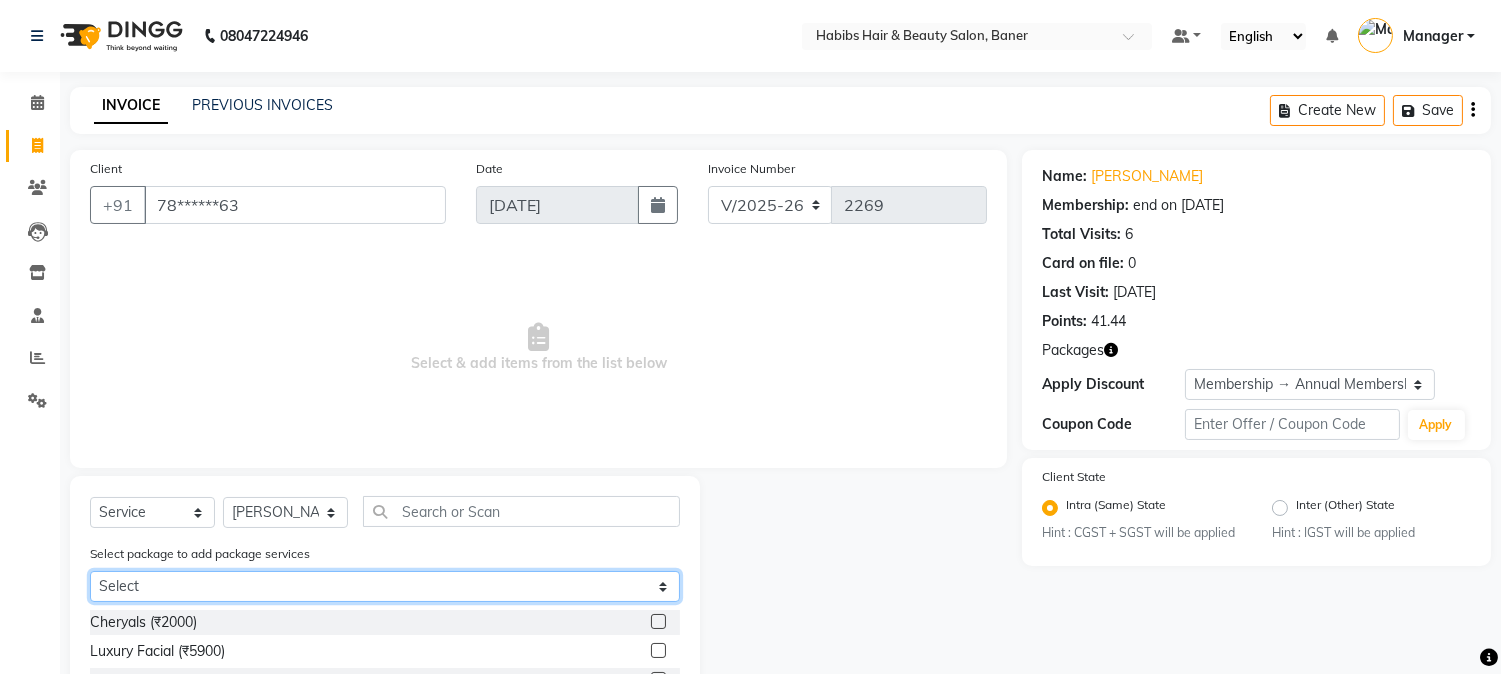 select on "2: Object" 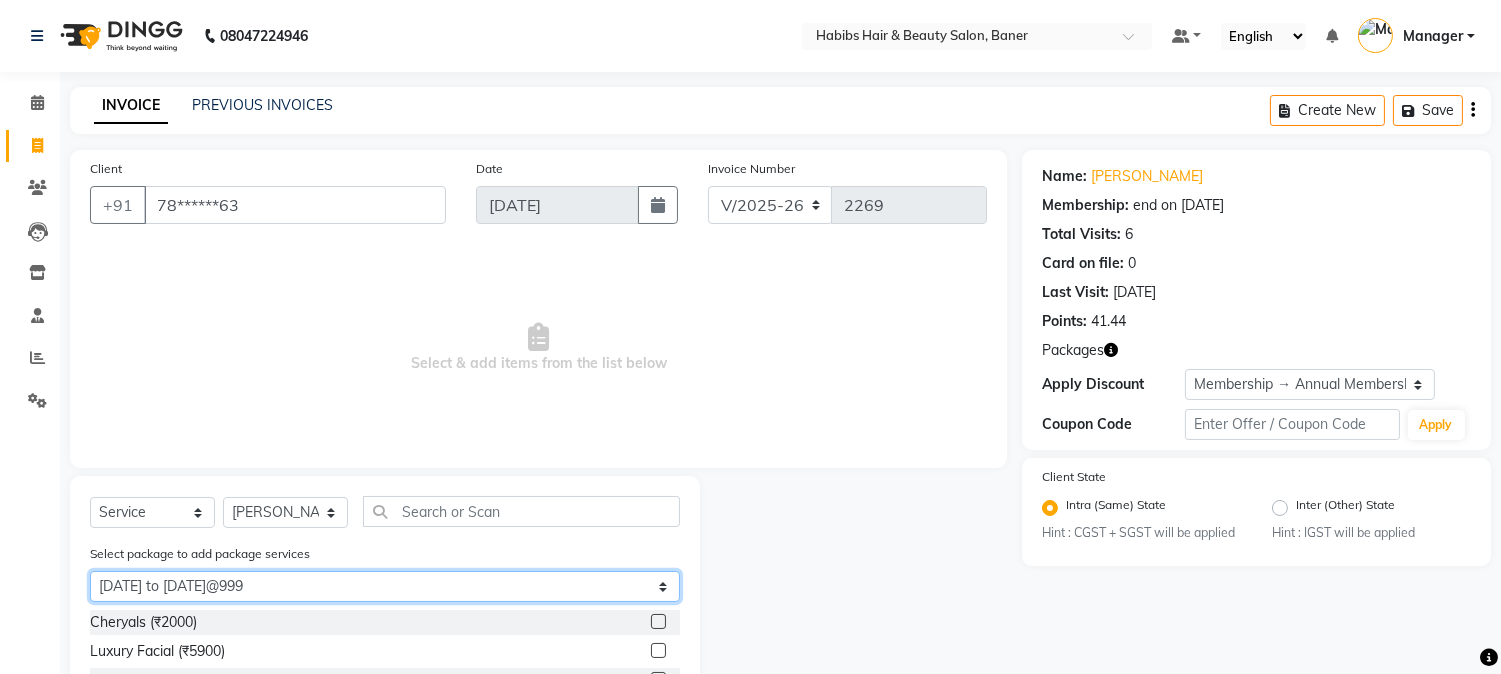 click on "Select UNDERARMS OFFER [DATE] to [DATE]@999" 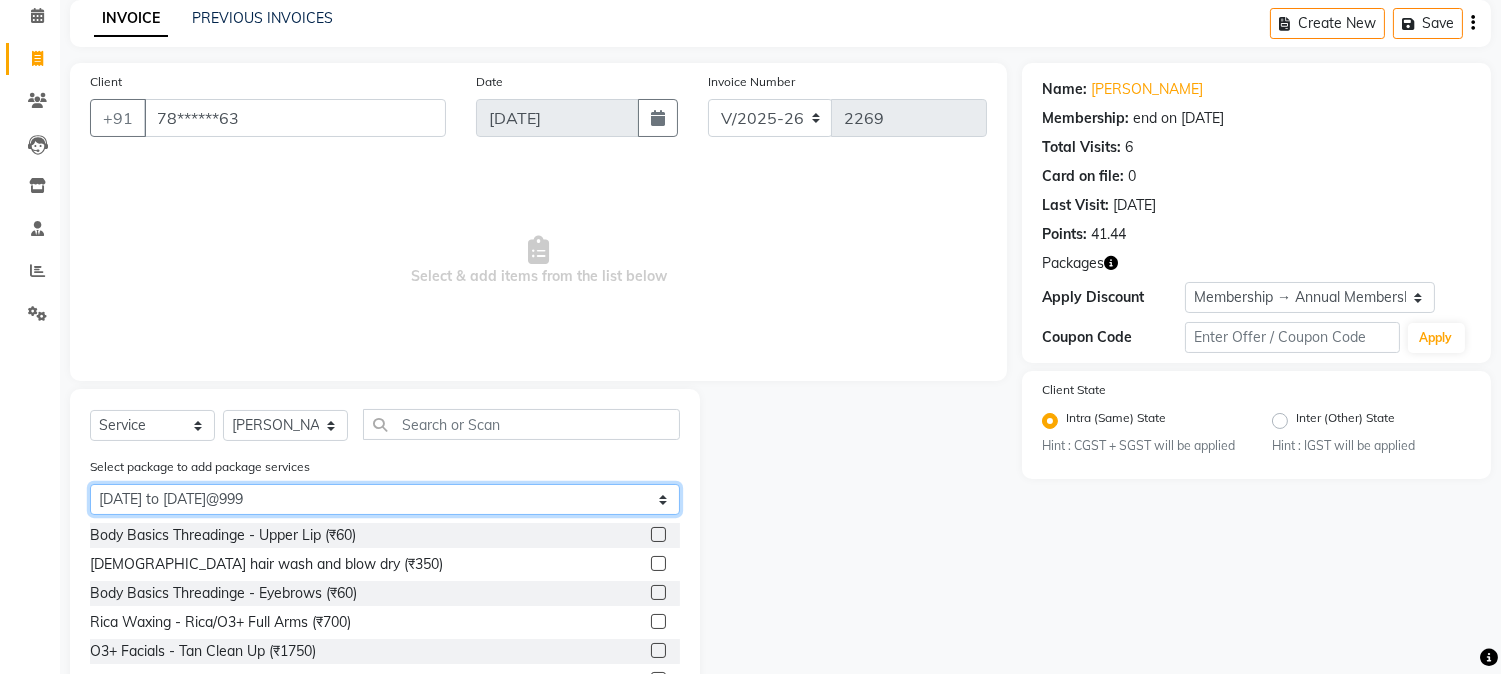 scroll, scrollTop: 167, scrollLeft: 0, axis: vertical 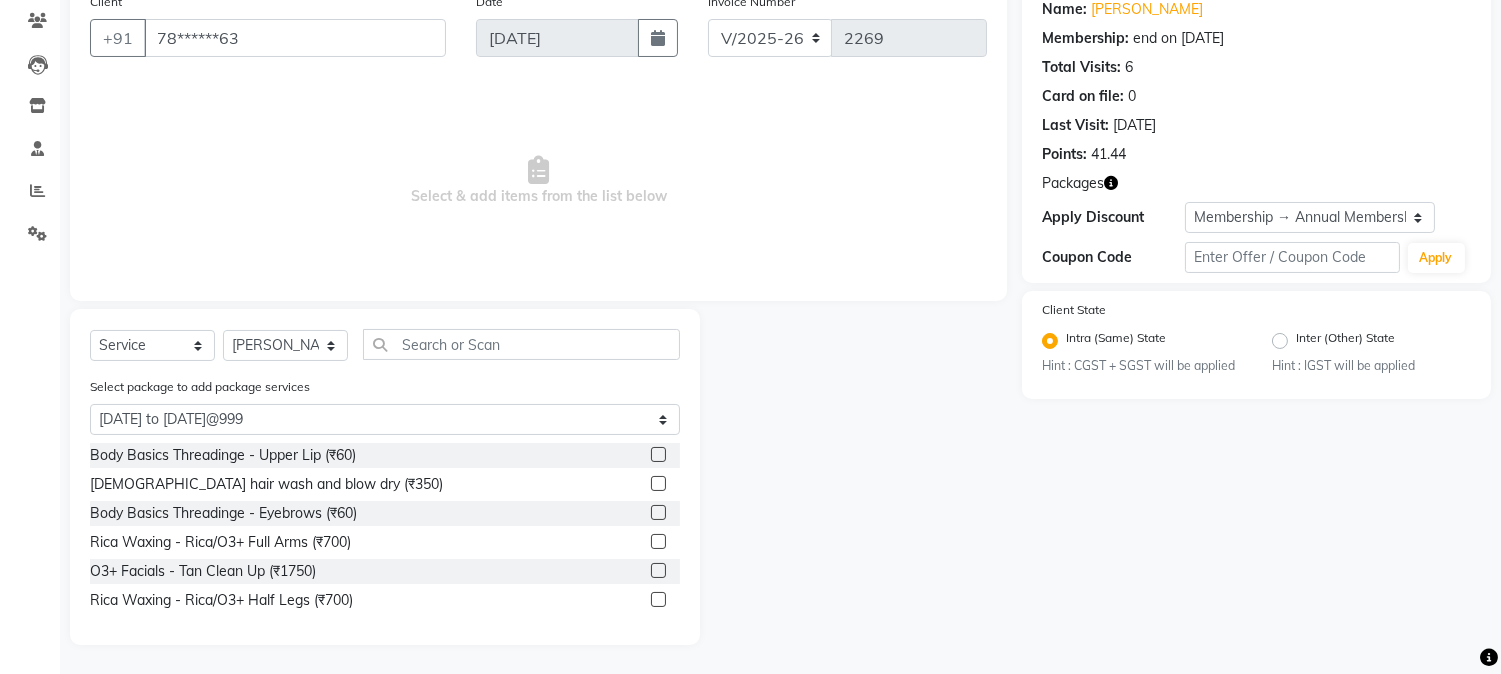 click 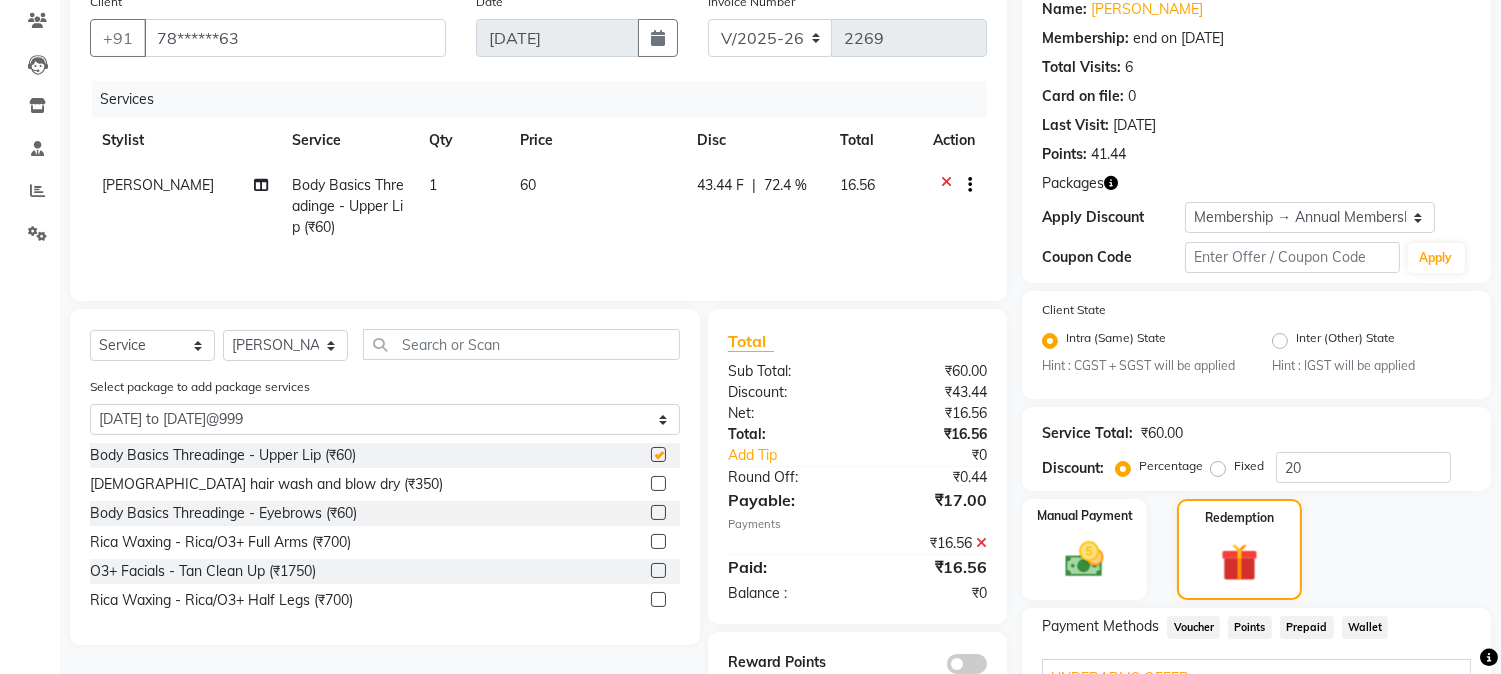 checkbox on "false" 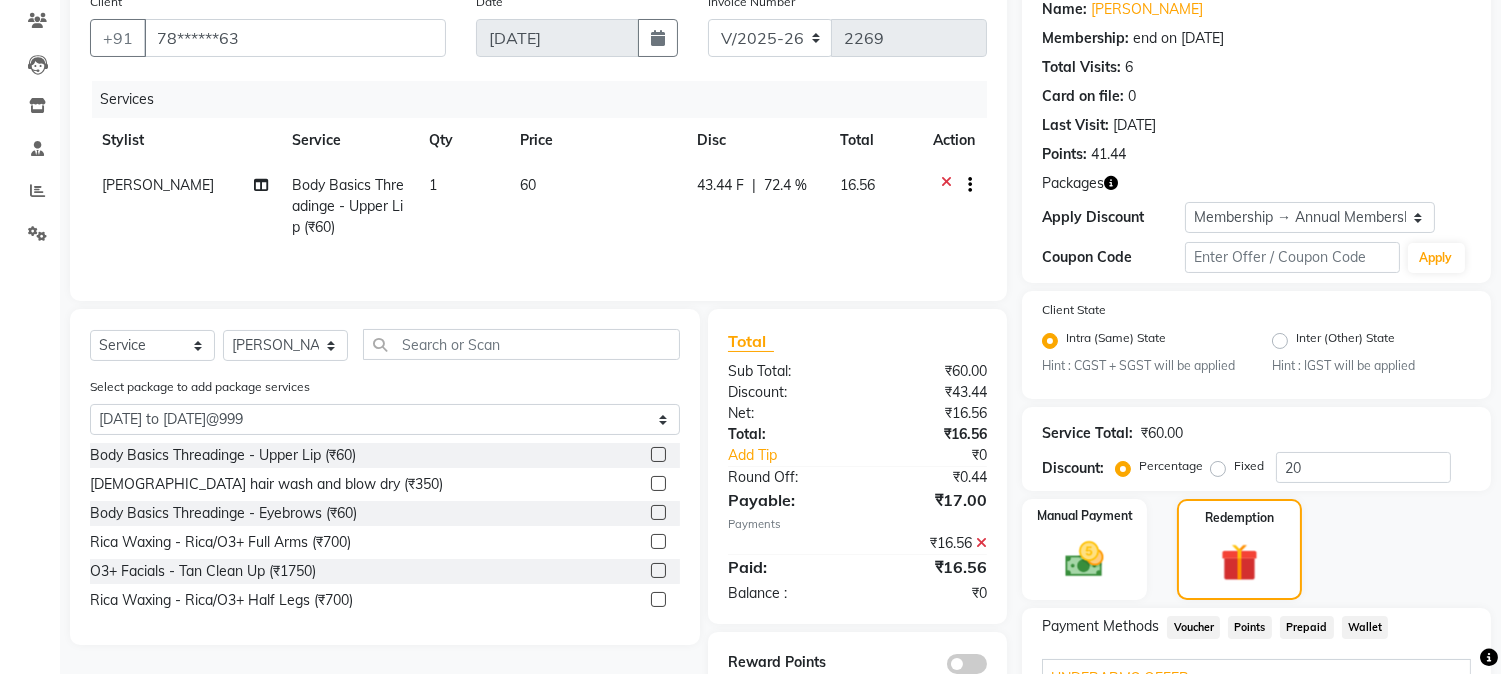 click 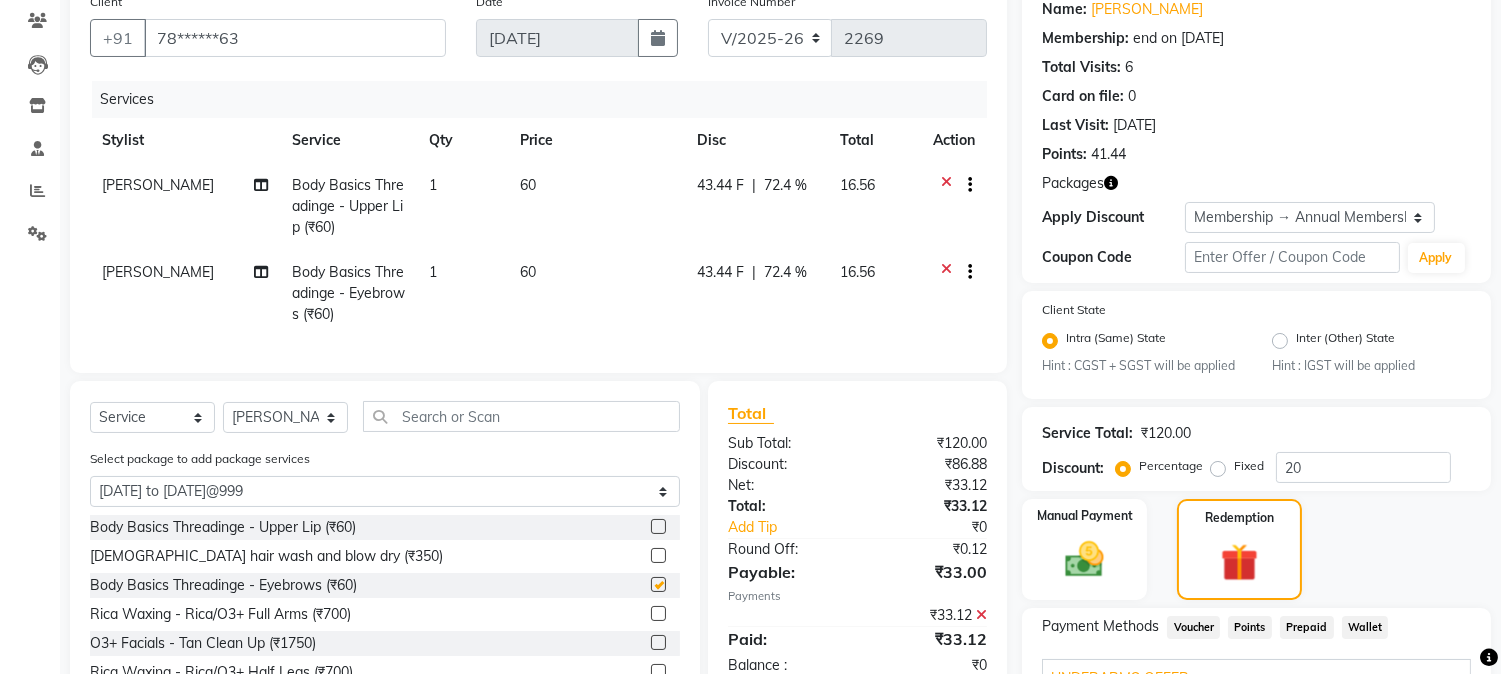 checkbox on "false" 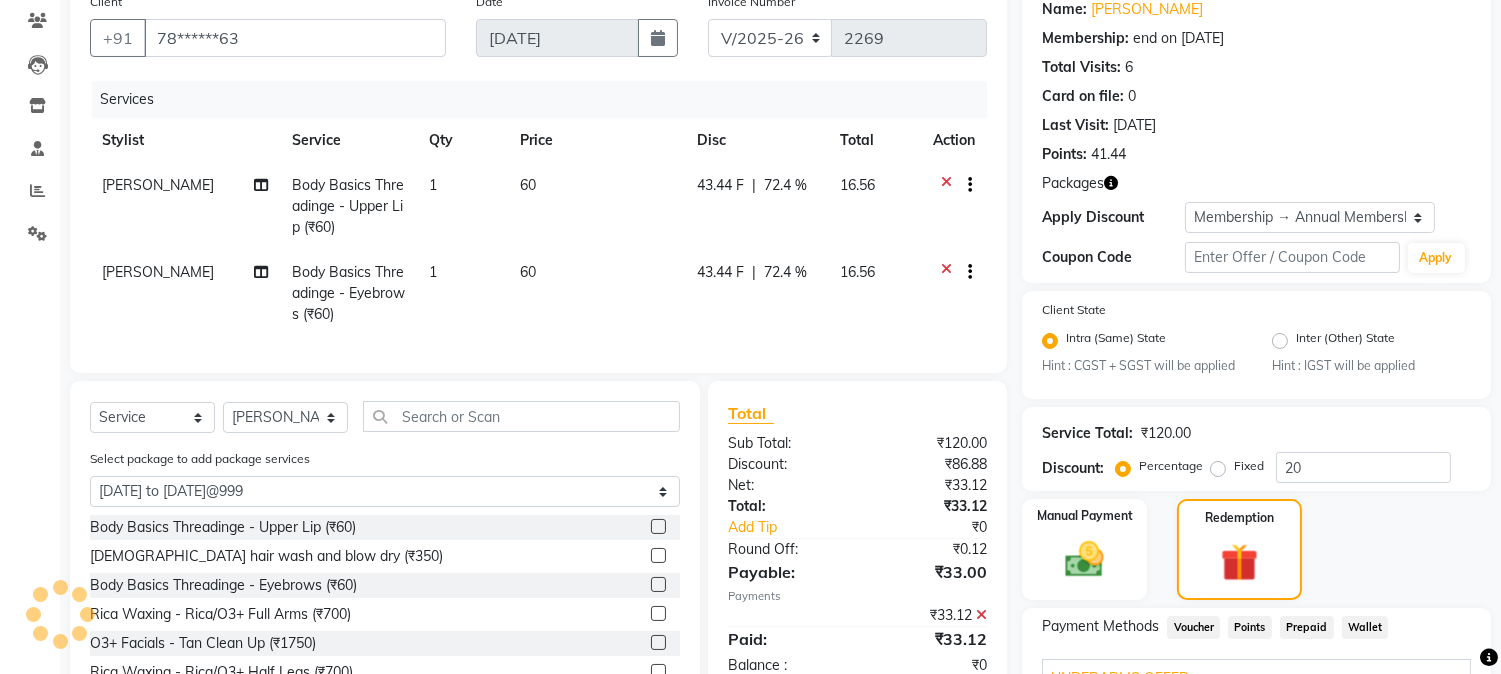 click 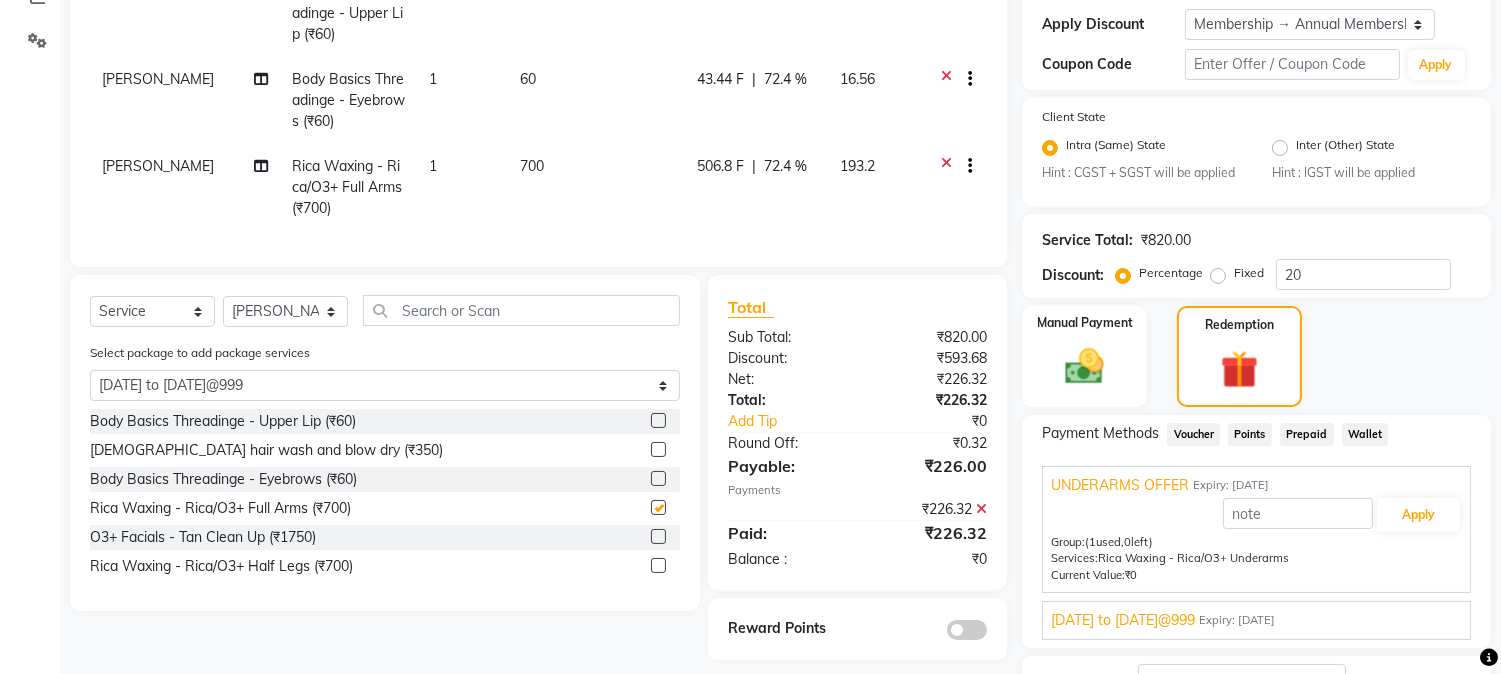 scroll, scrollTop: 517, scrollLeft: 0, axis: vertical 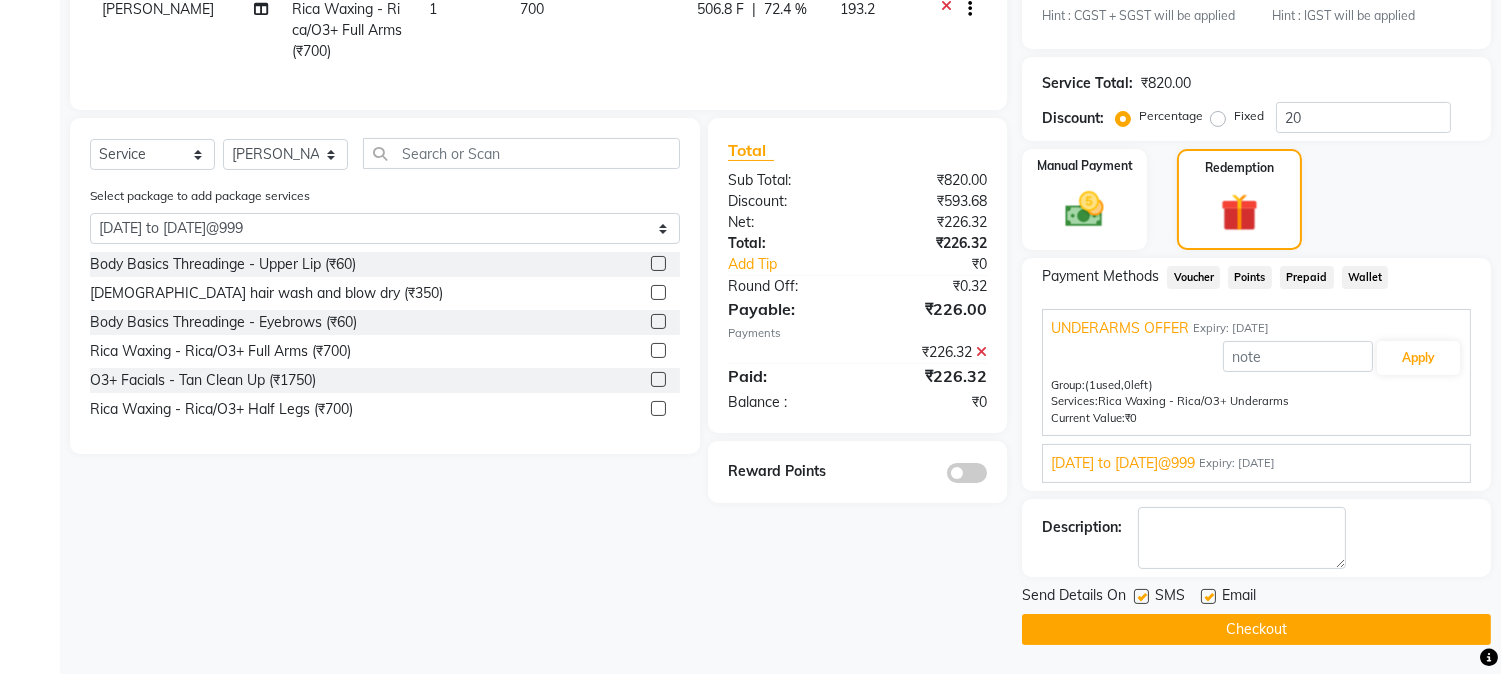 checkbox on "false" 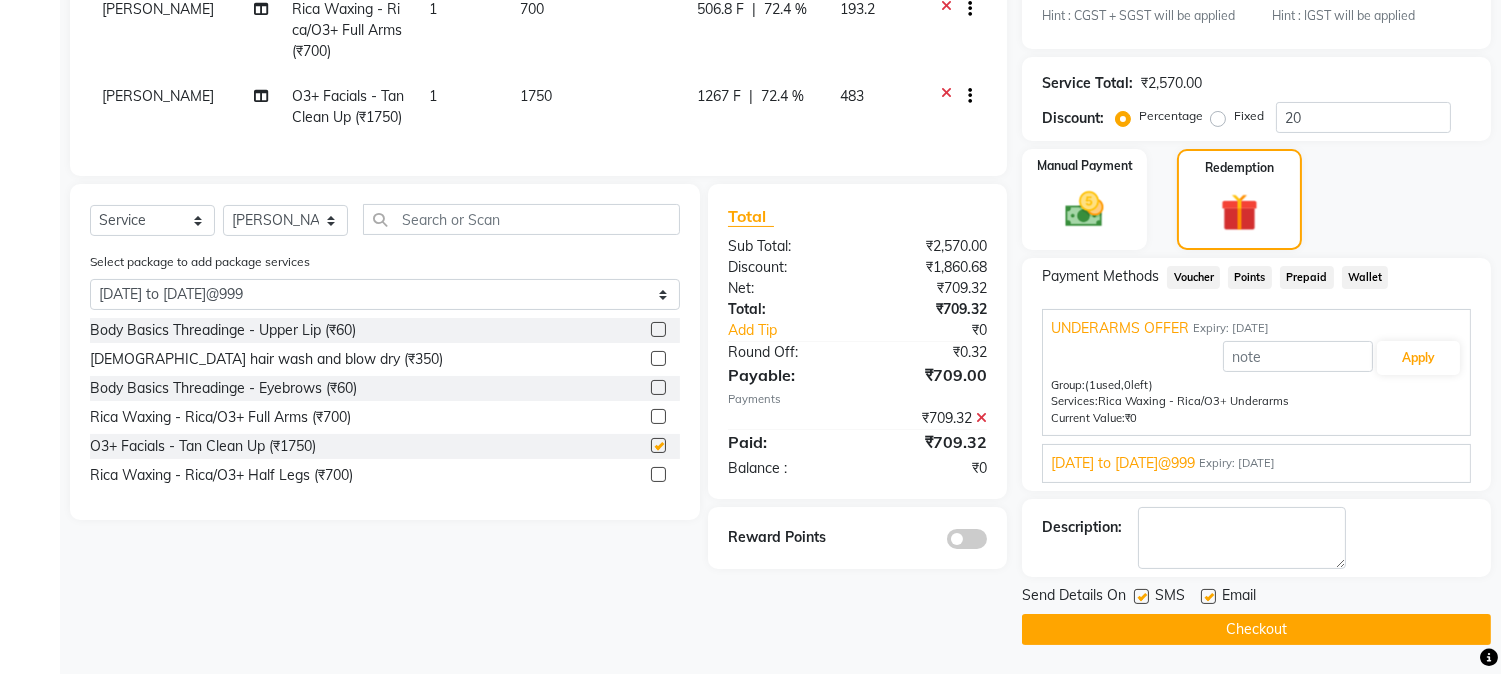 checkbox on "false" 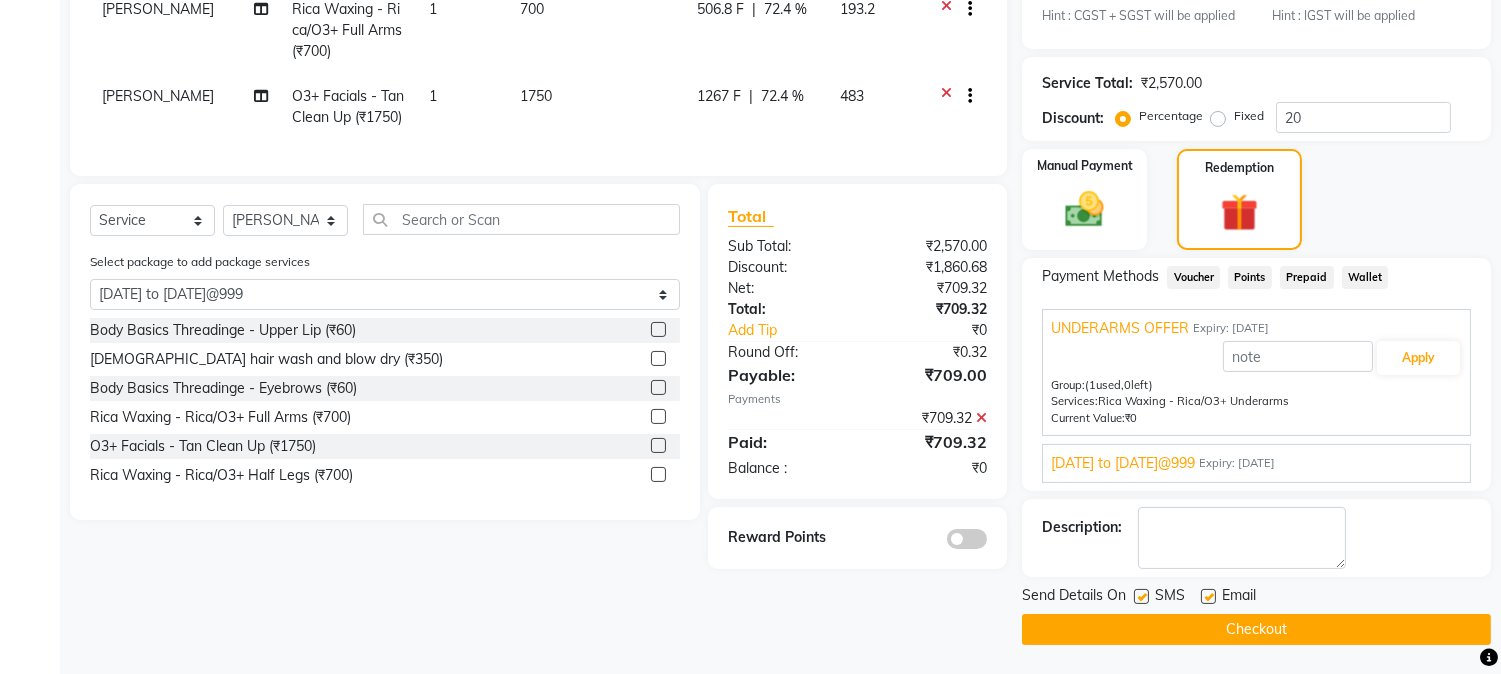 click 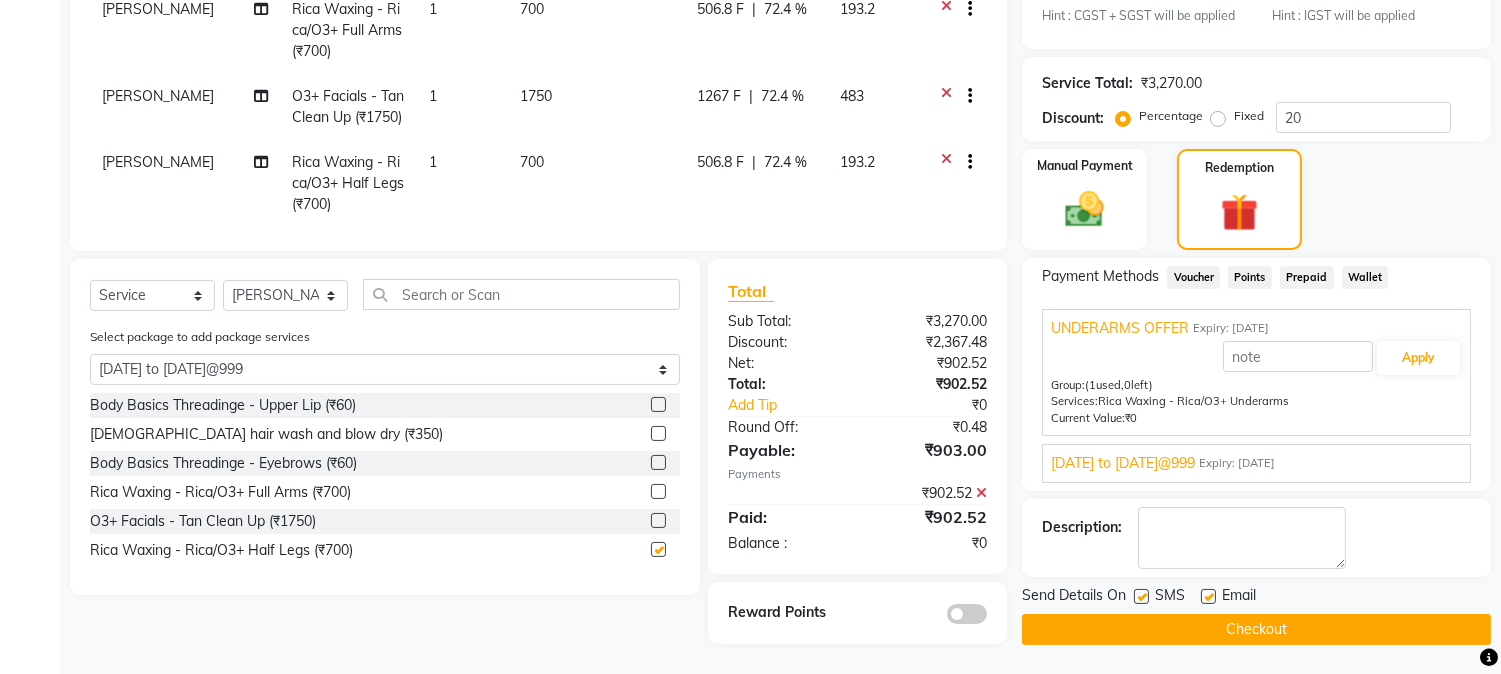 checkbox on "false" 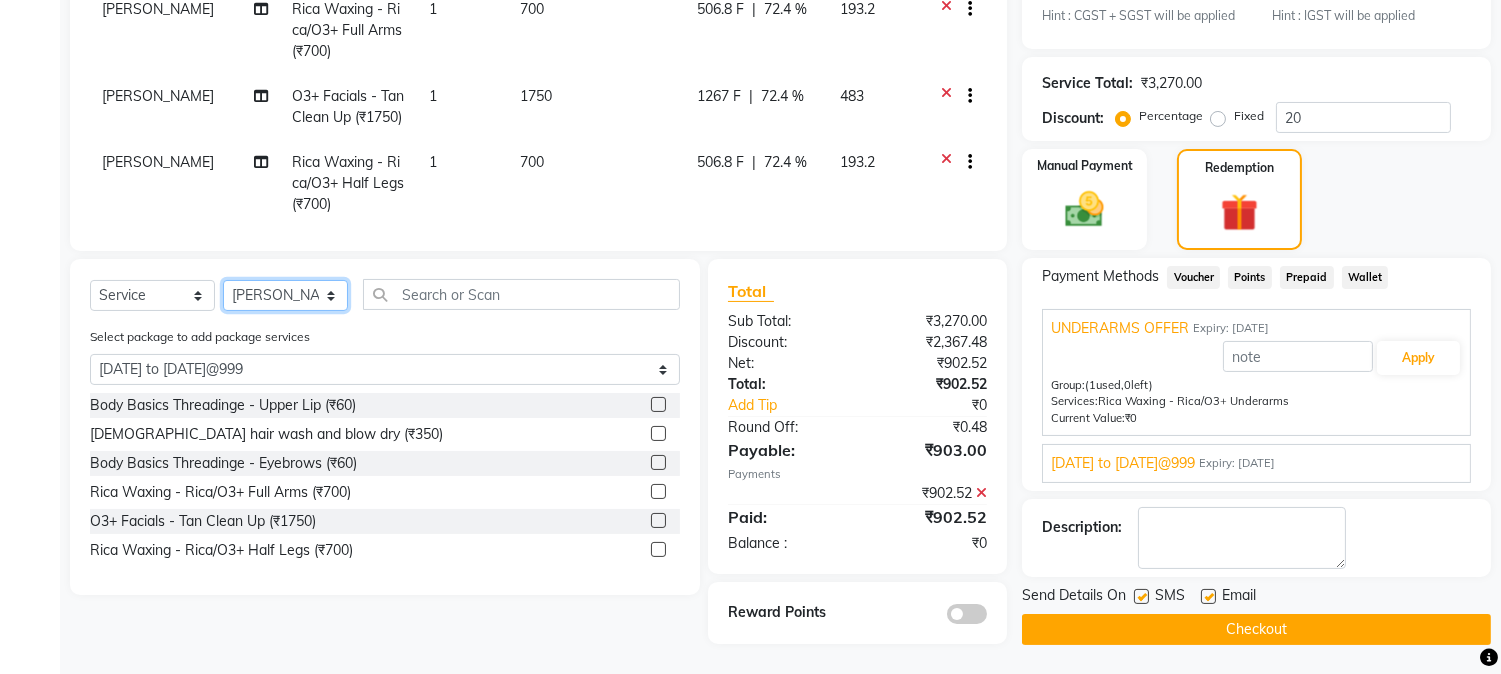 click on "Select Stylist Admin [PERSON_NAME] [PERSON_NAME]  Manager [PERSON_NAME] [PERSON_NAME] [PERSON_NAME] [PERSON_NAME]" 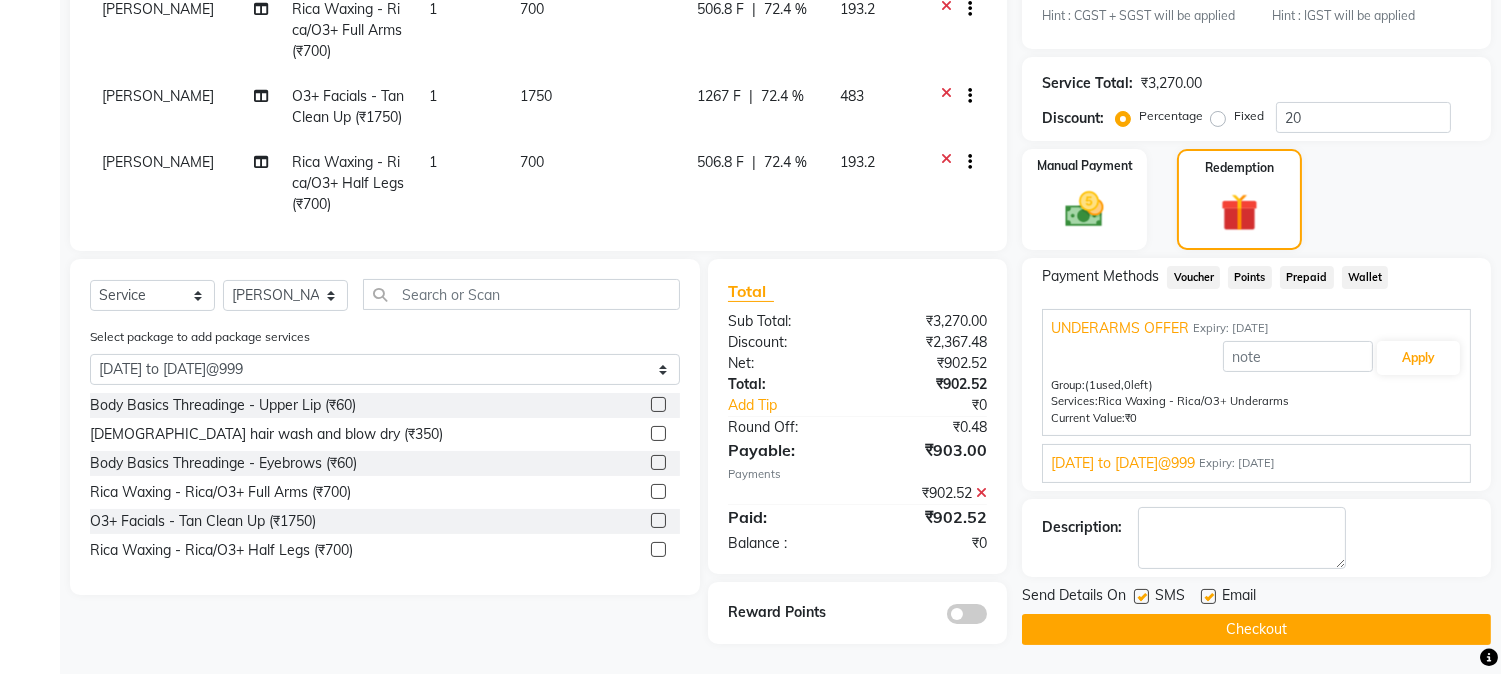 click 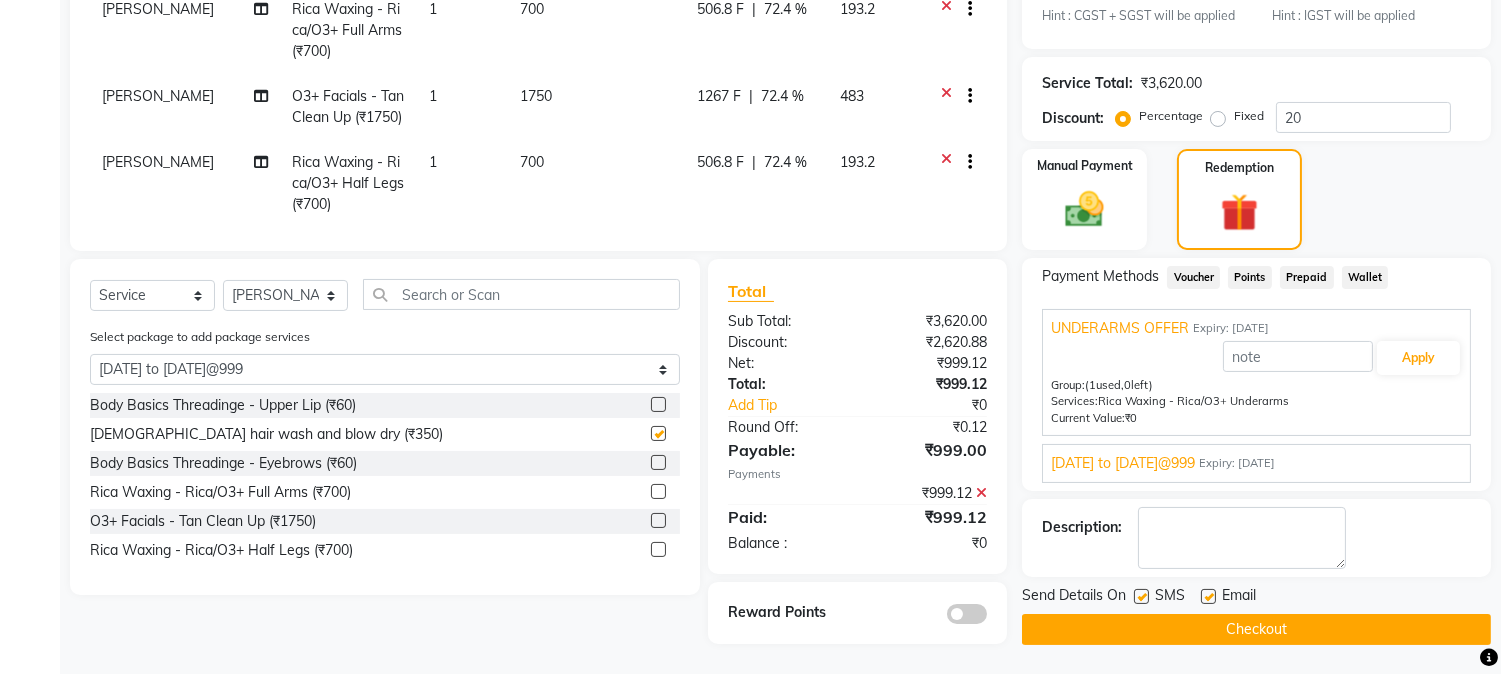 checkbox on "false" 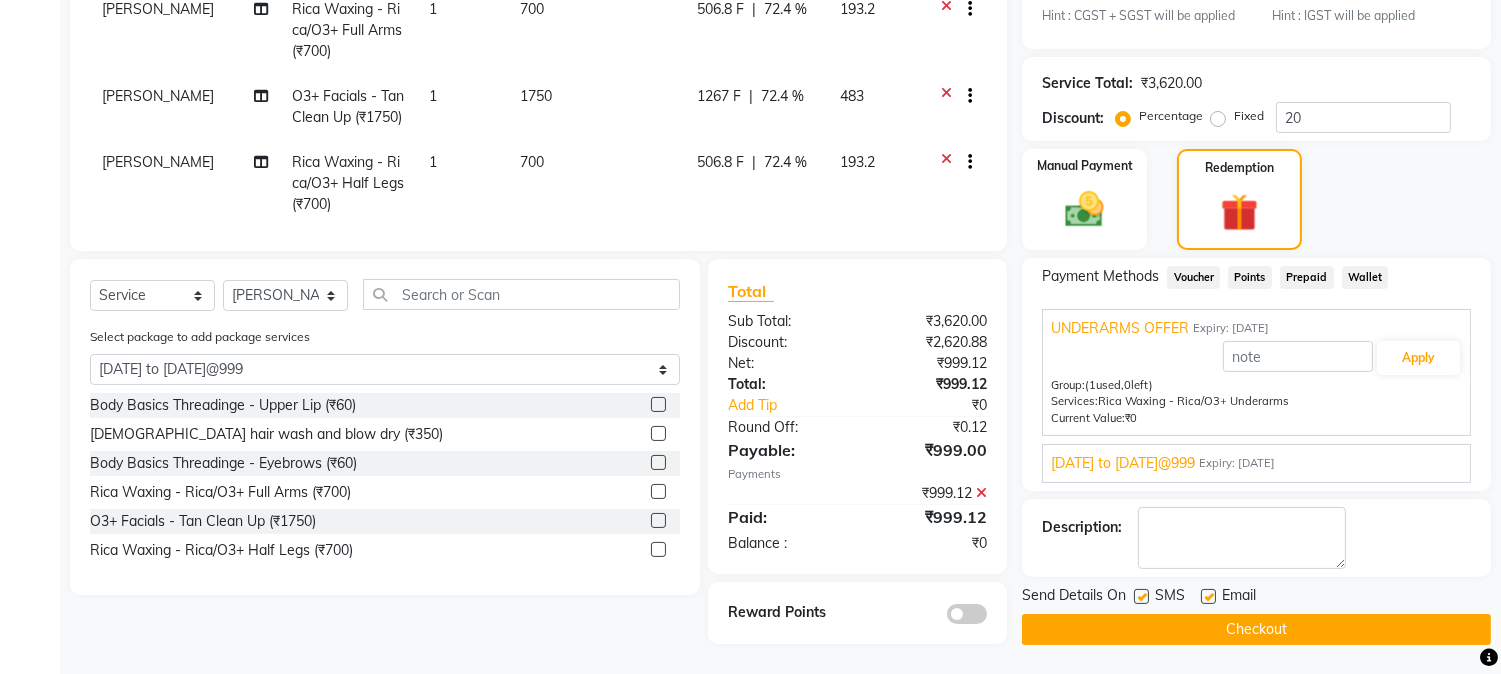click on "Checkout" 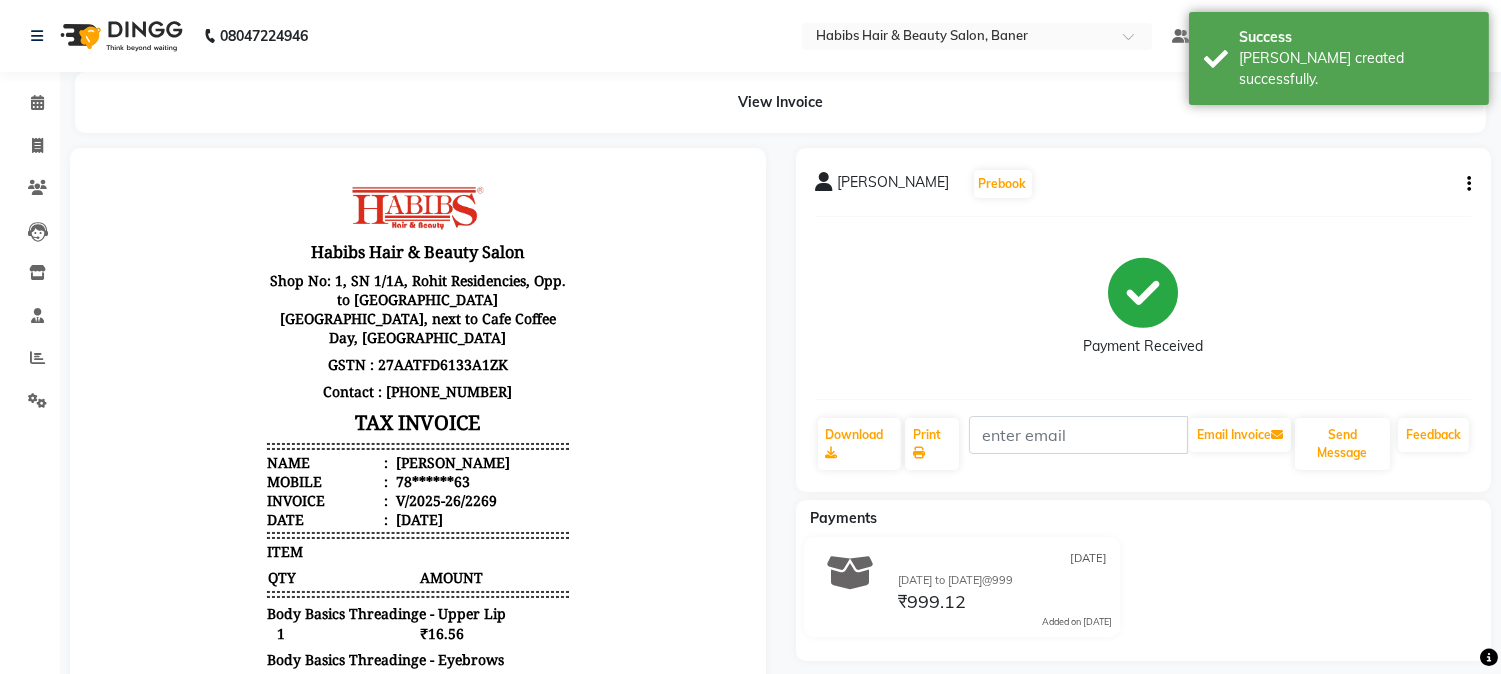 scroll, scrollTop: 0, scrollLeft: 0, axis: both 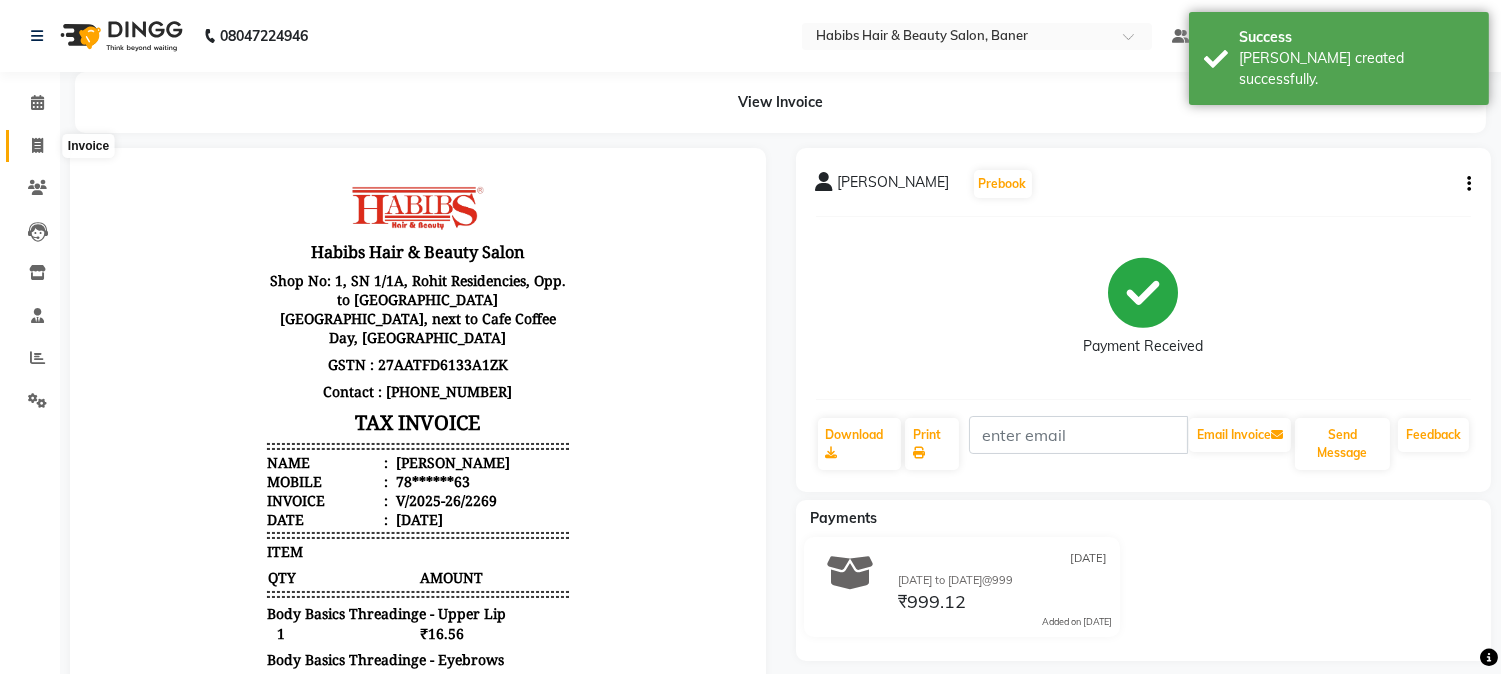 click 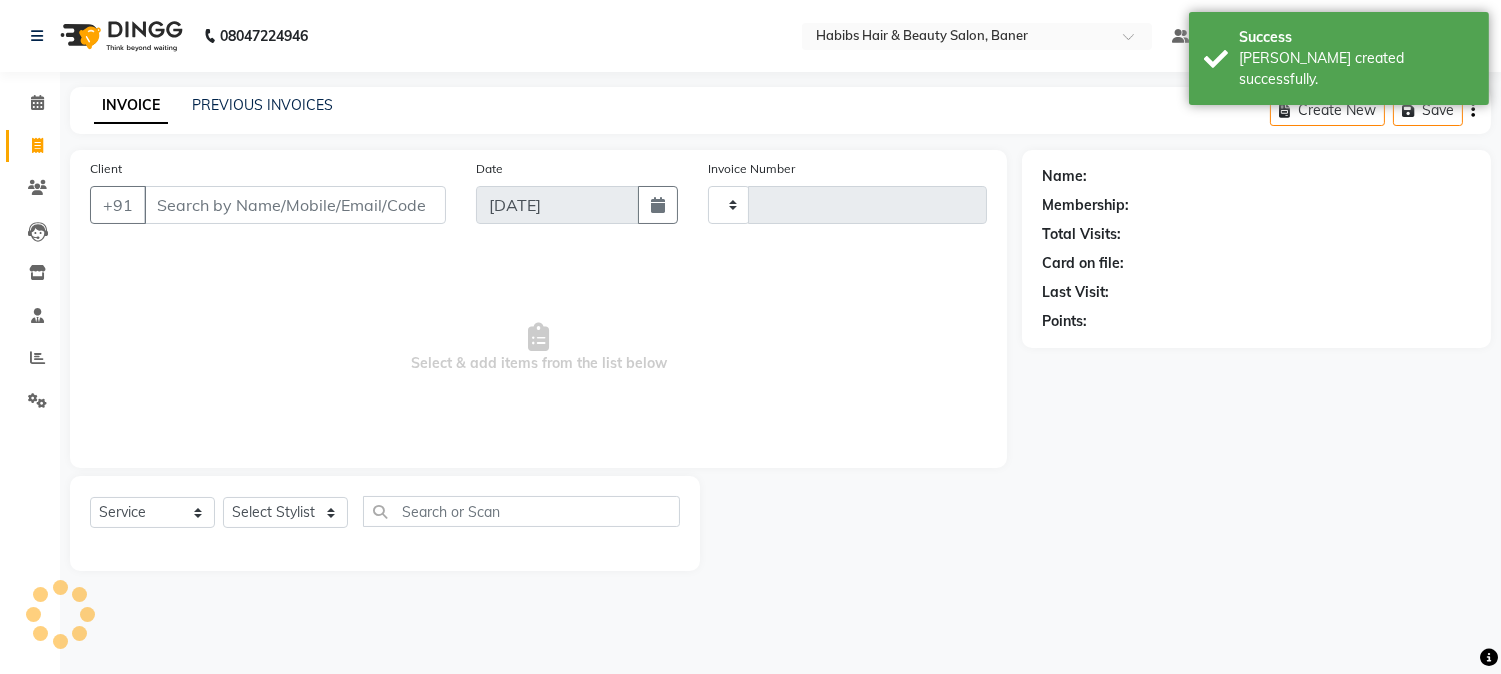 type on "2270" 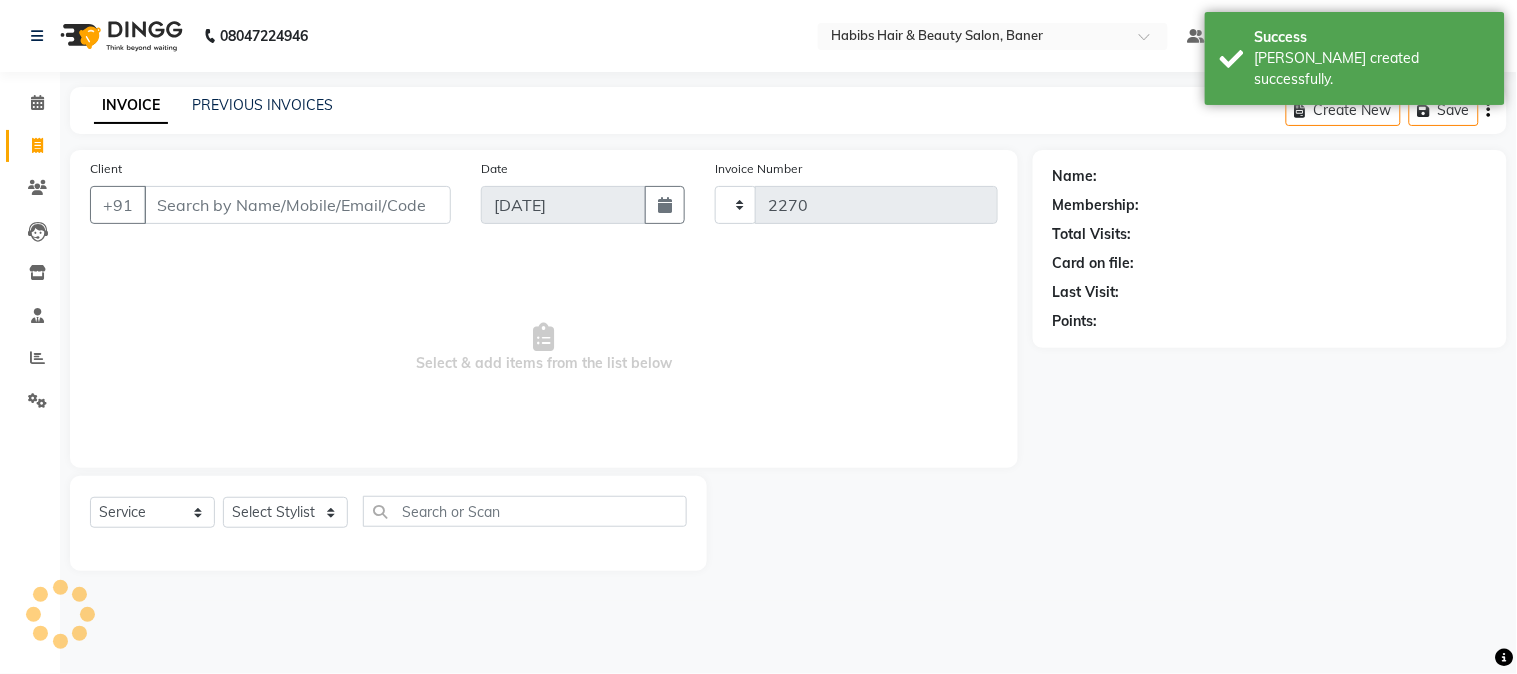 select on "5356" 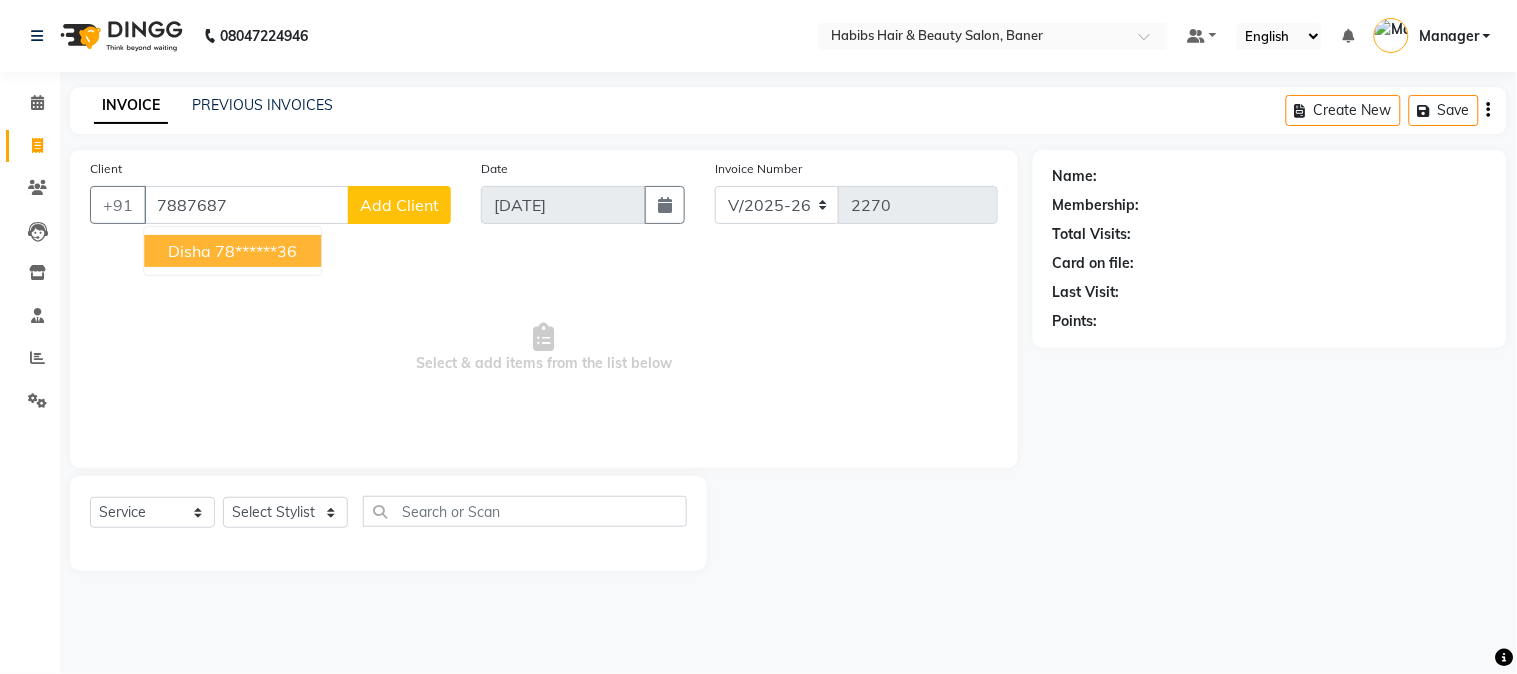 click on "78******36" at bounding box center [256, 251] 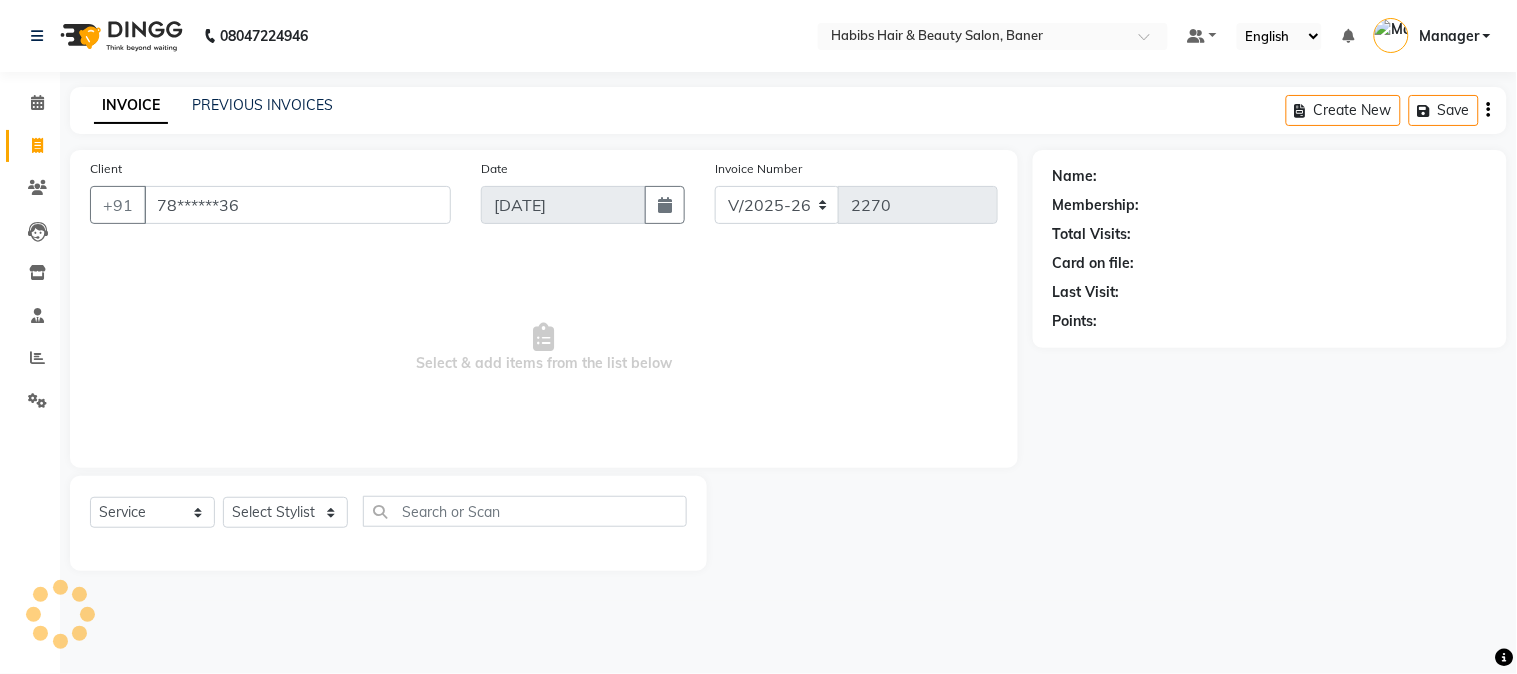 type on "78******36" 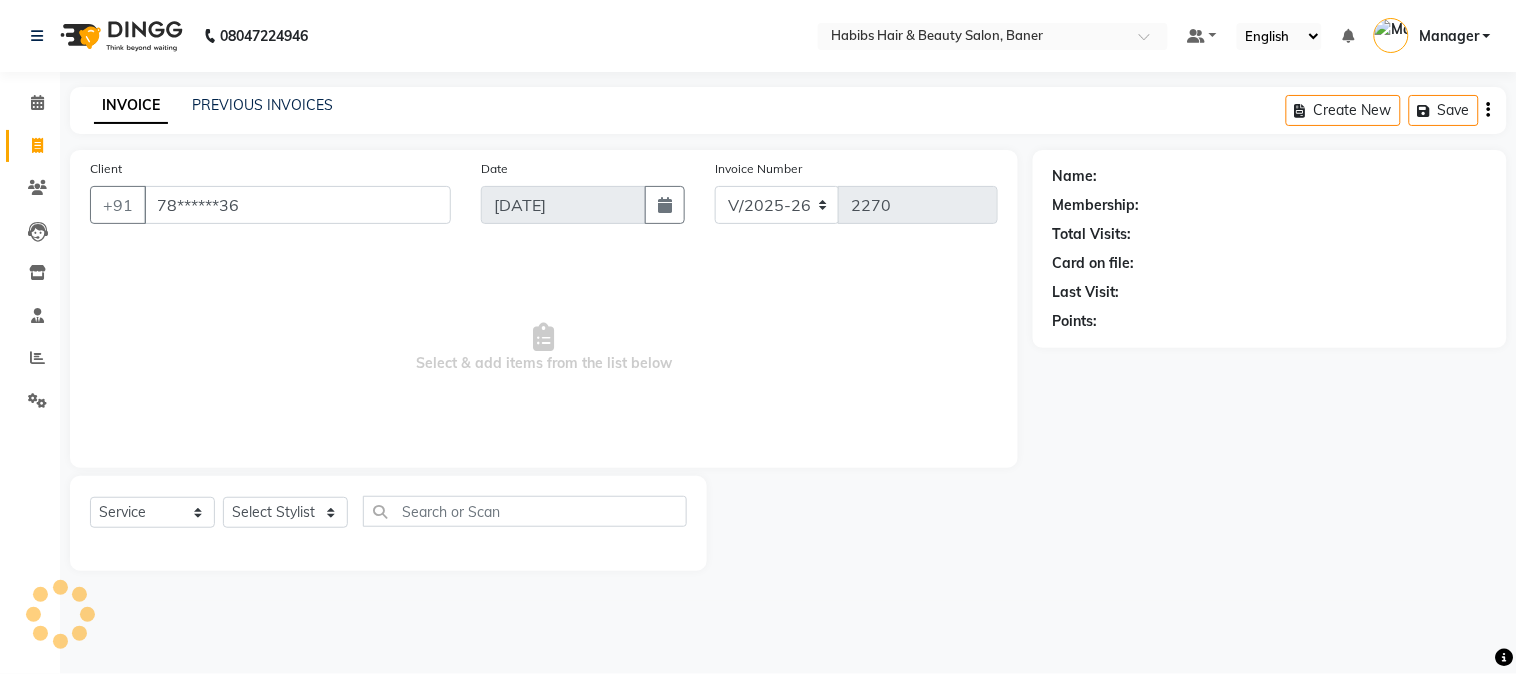 select on "1: Object" 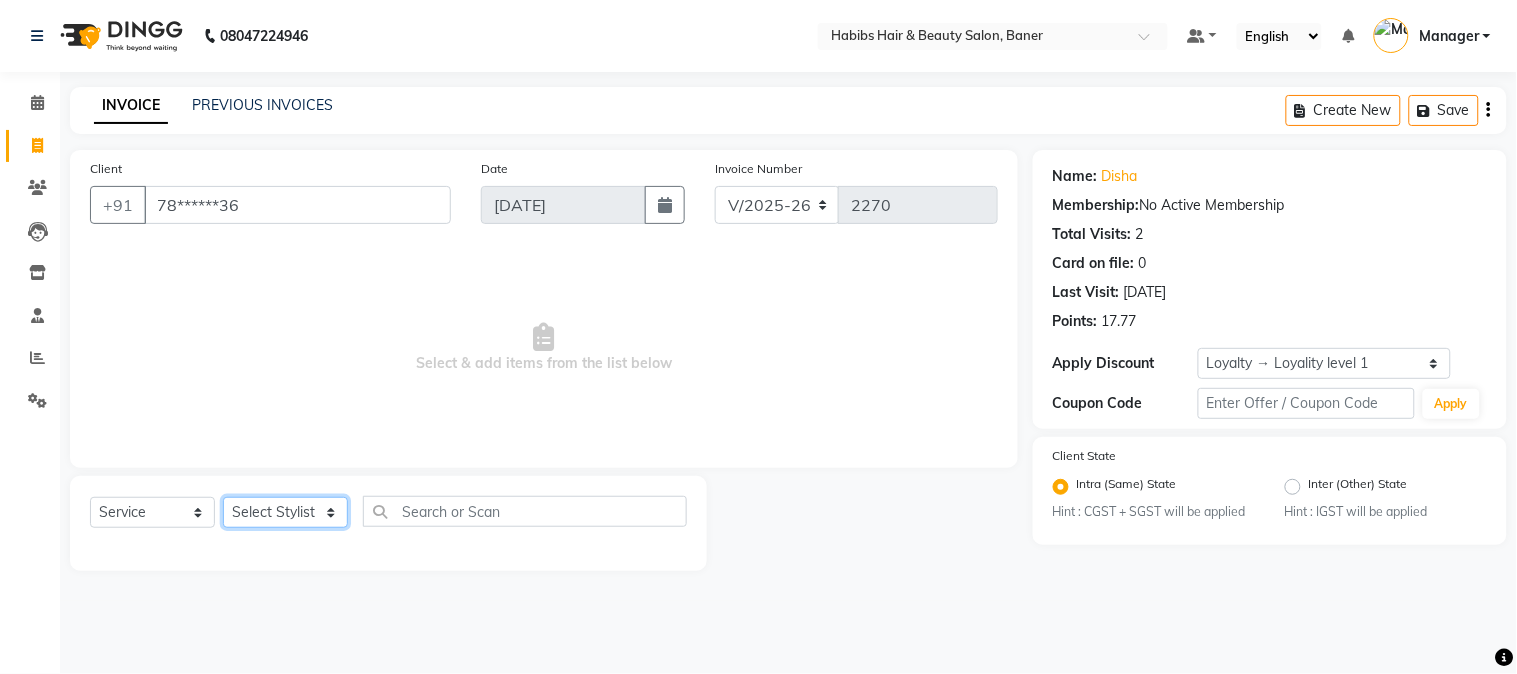 click on "Select Stylist Admin [PERSON_NAME] [PERSON_NAME]  Manager [PERSON_NAME] [PERSON_NAME] [PERSON_NAME] [PERSON_NAME]" 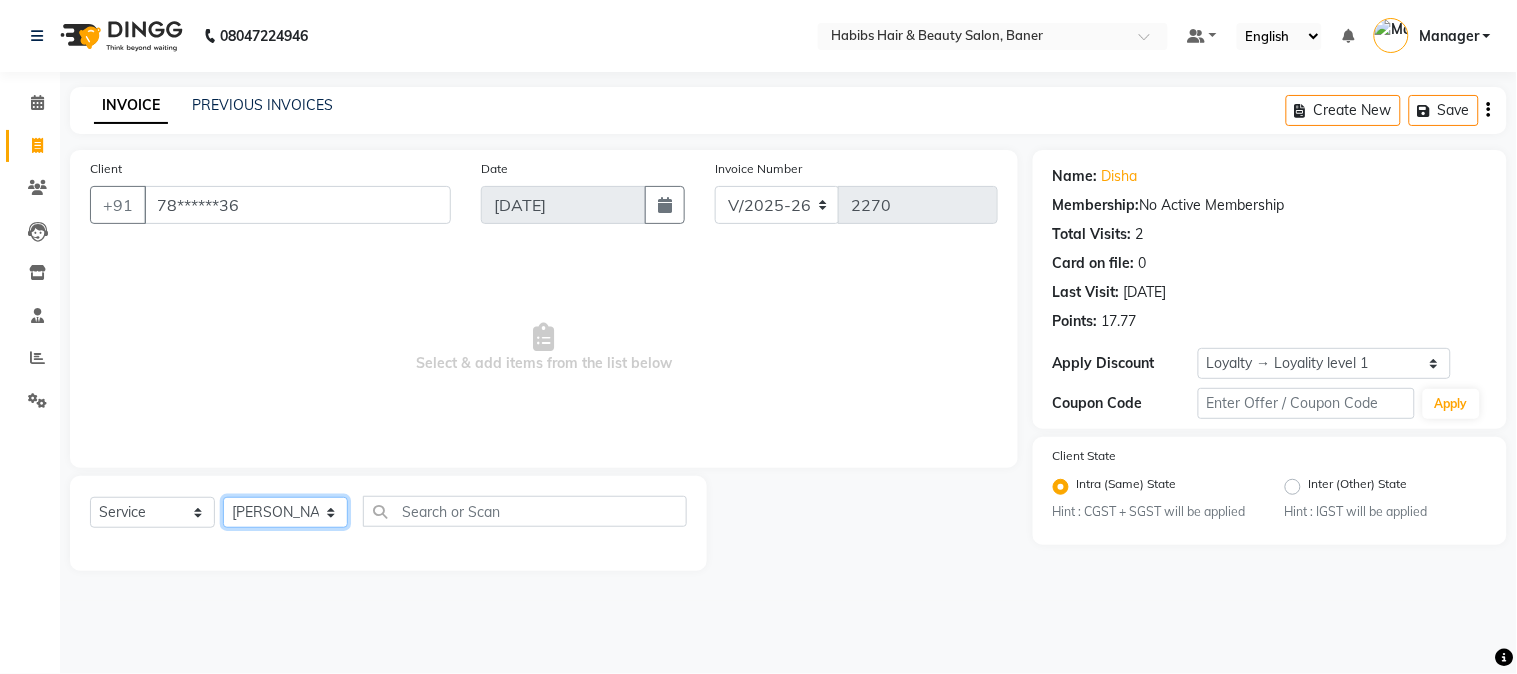 click on "Select Stylist Admin [PERSON_NAME] [PERSON_NAME]  Manager [PERSON_NAME] [PERSON_NAME] [PERSON_NAME] [PERSON_NAME]" 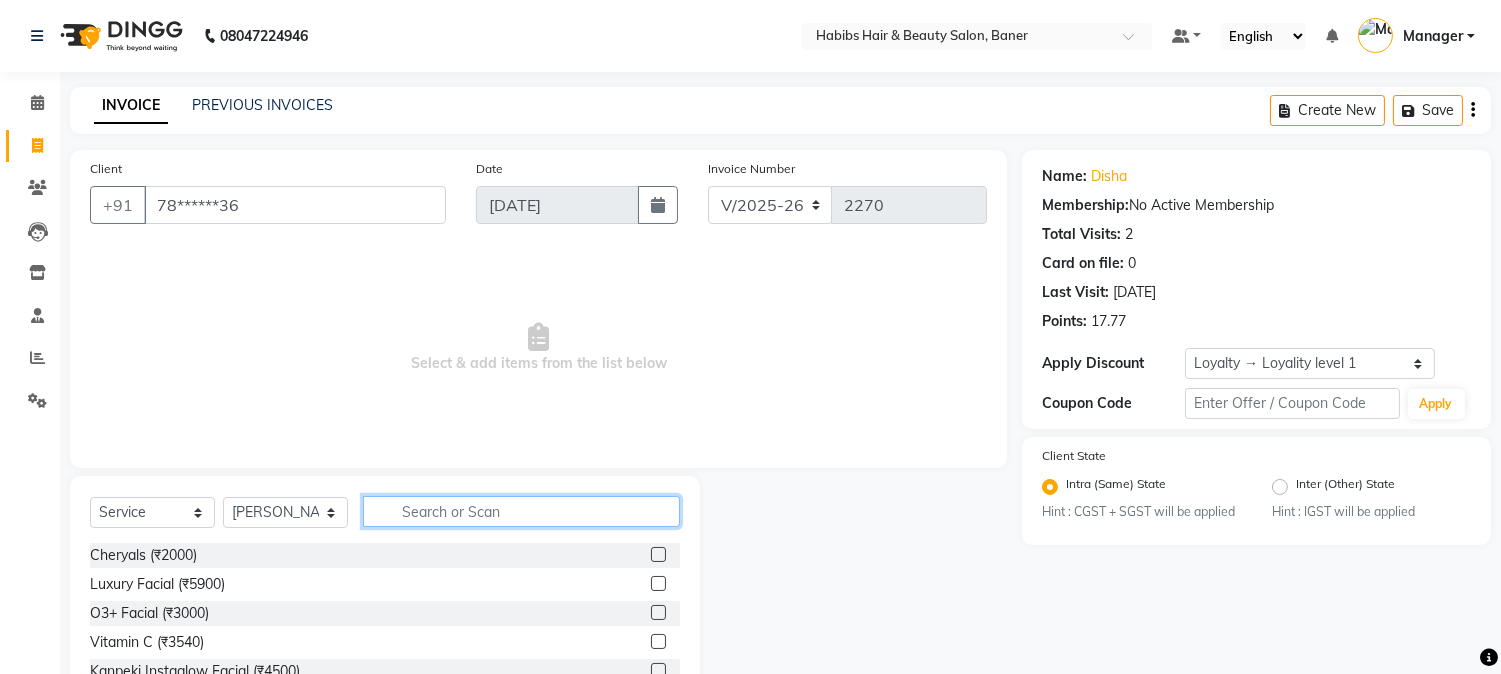 click 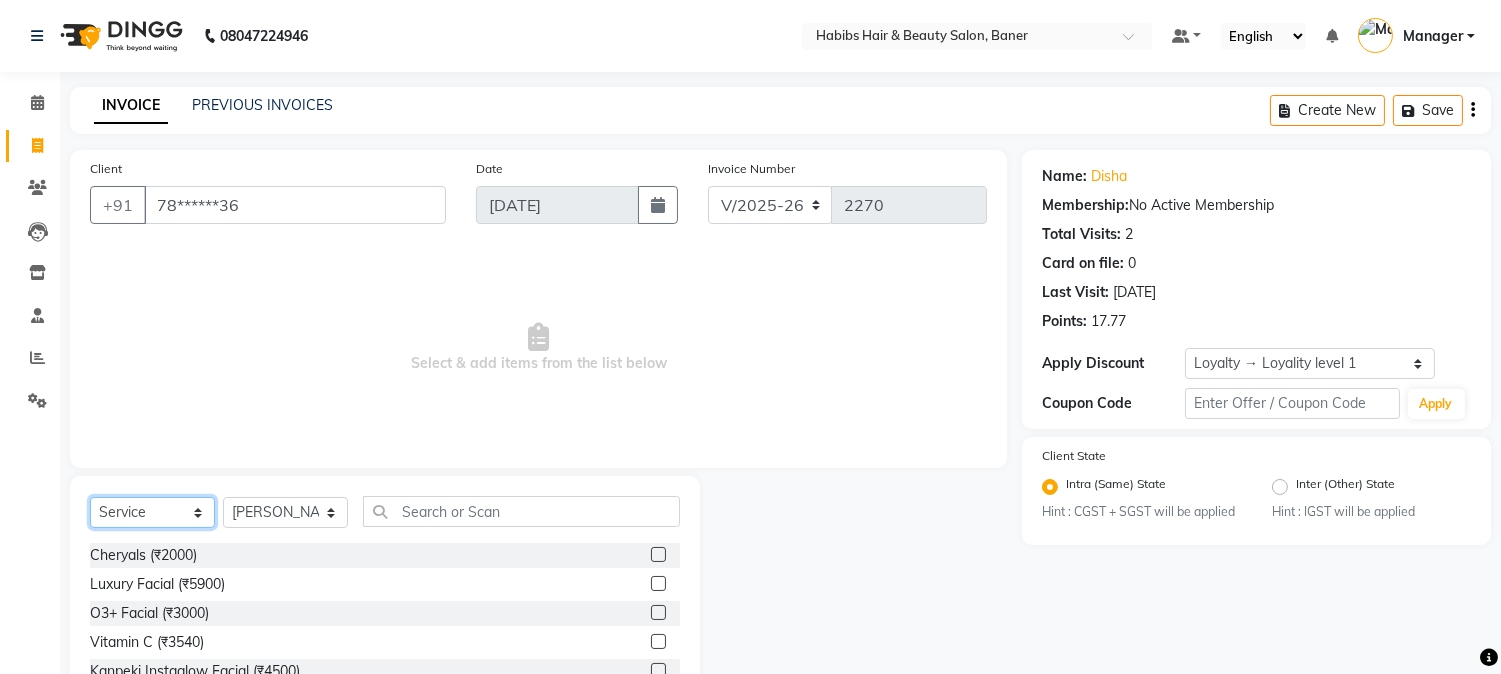 click on "Select  Service  Product  Membership  Package Voucher Prepaid Gift Card" 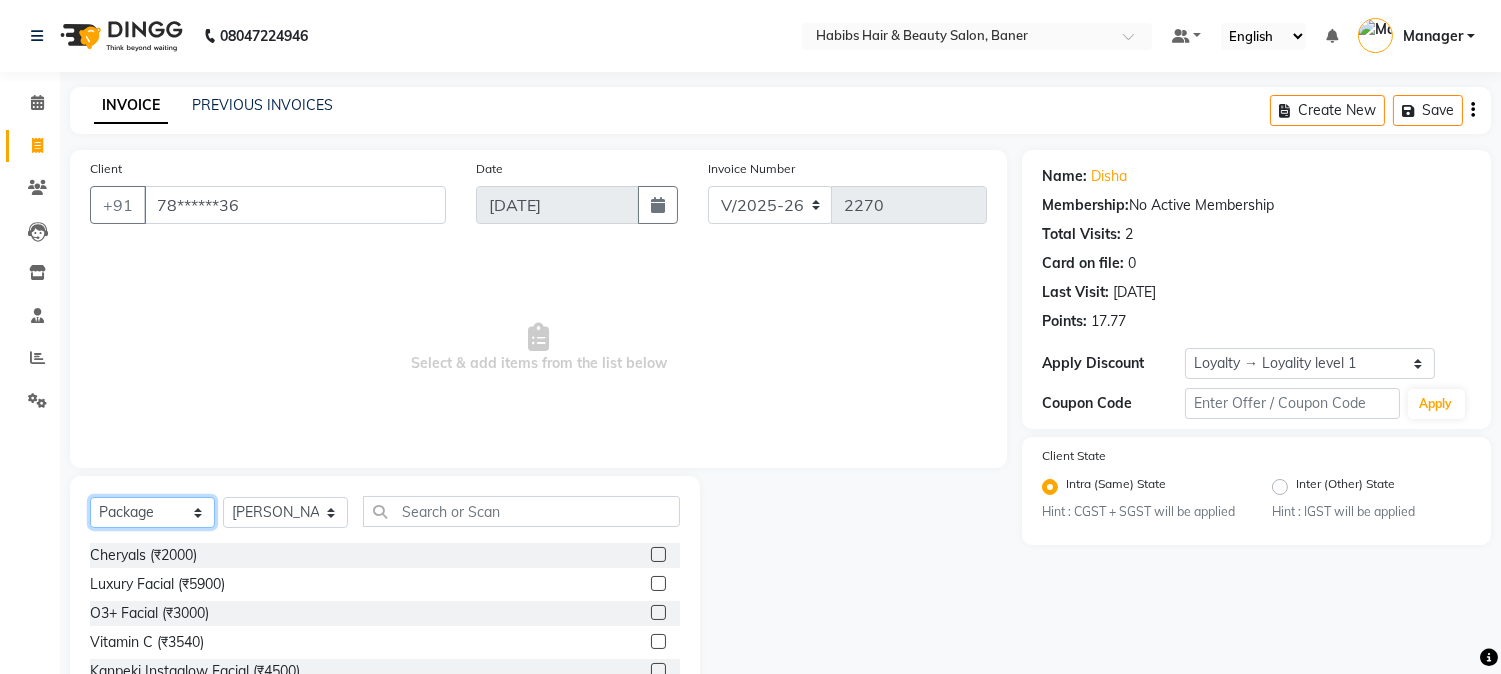 click on "Select  Service  Product  Membership  Package Voucher Prepaid Gift Card" 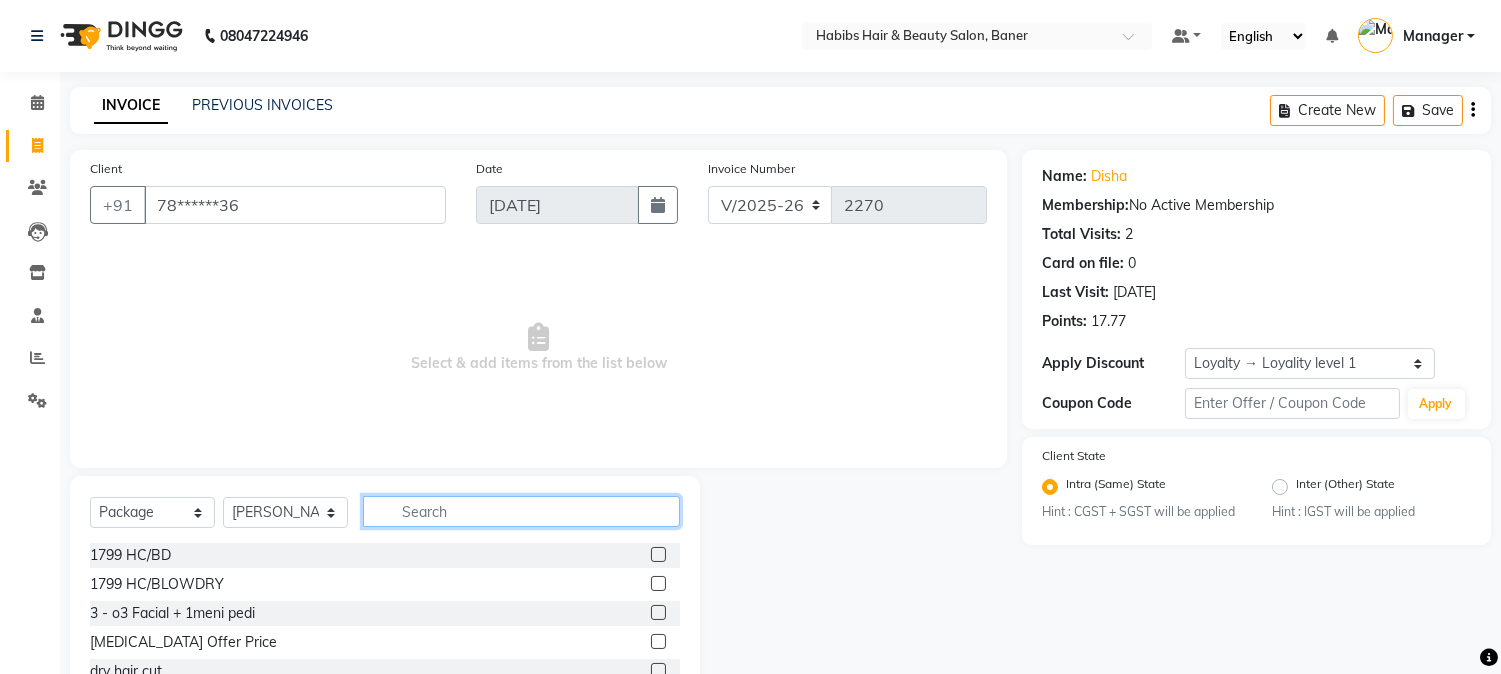click 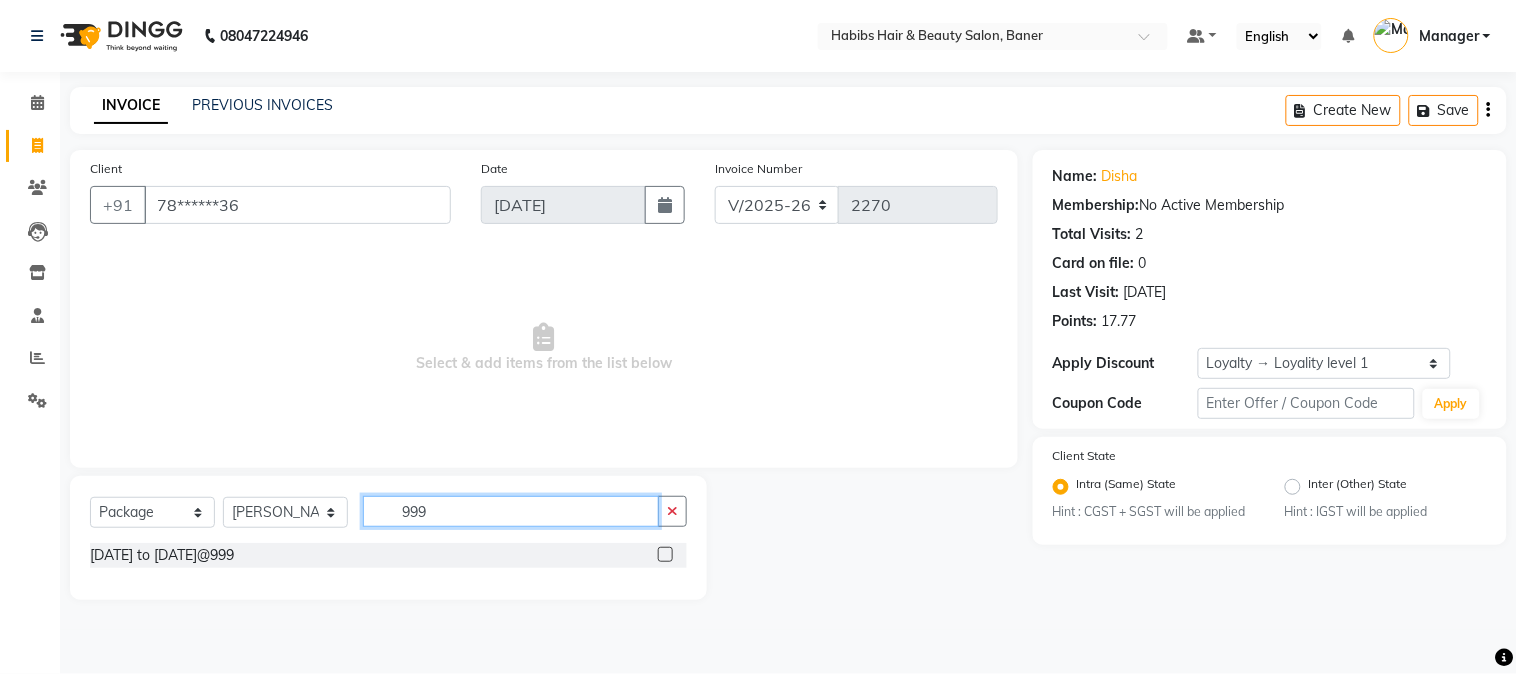 type on "999" 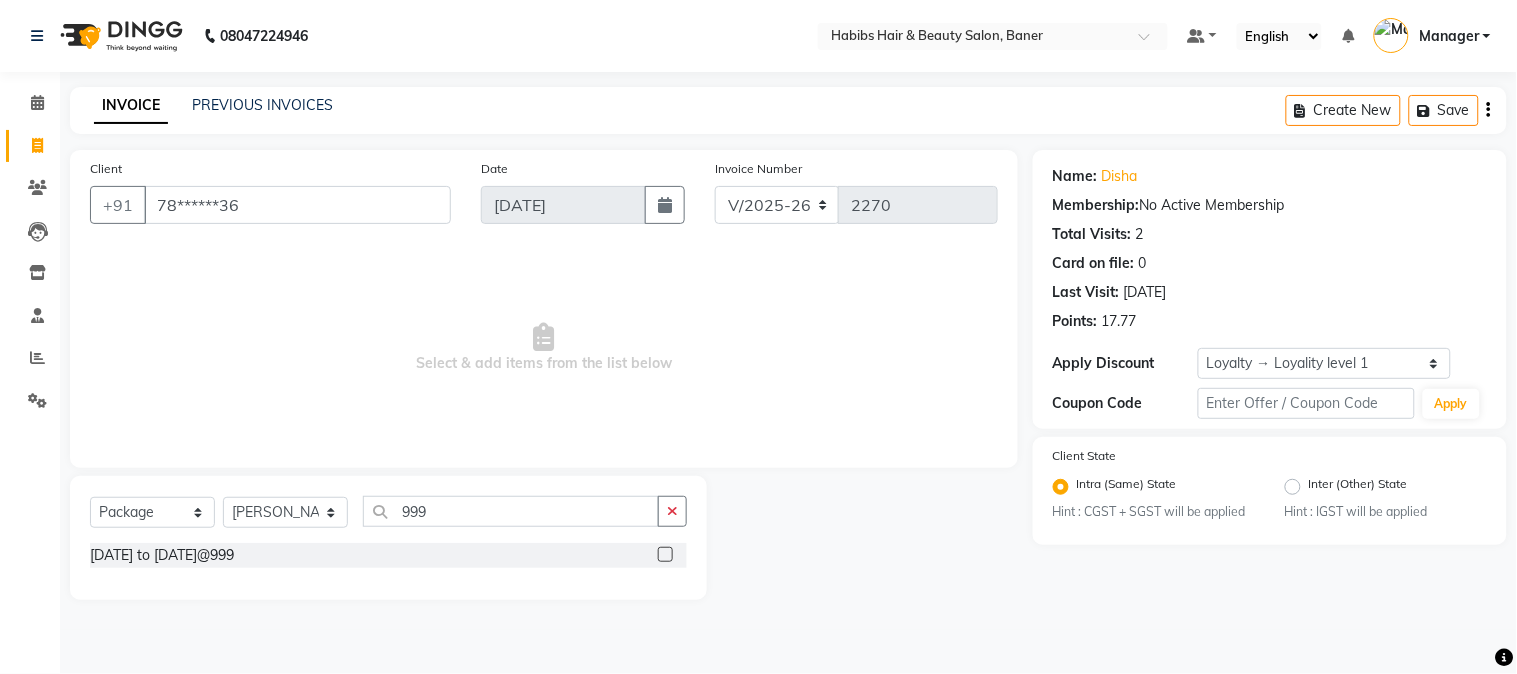 click 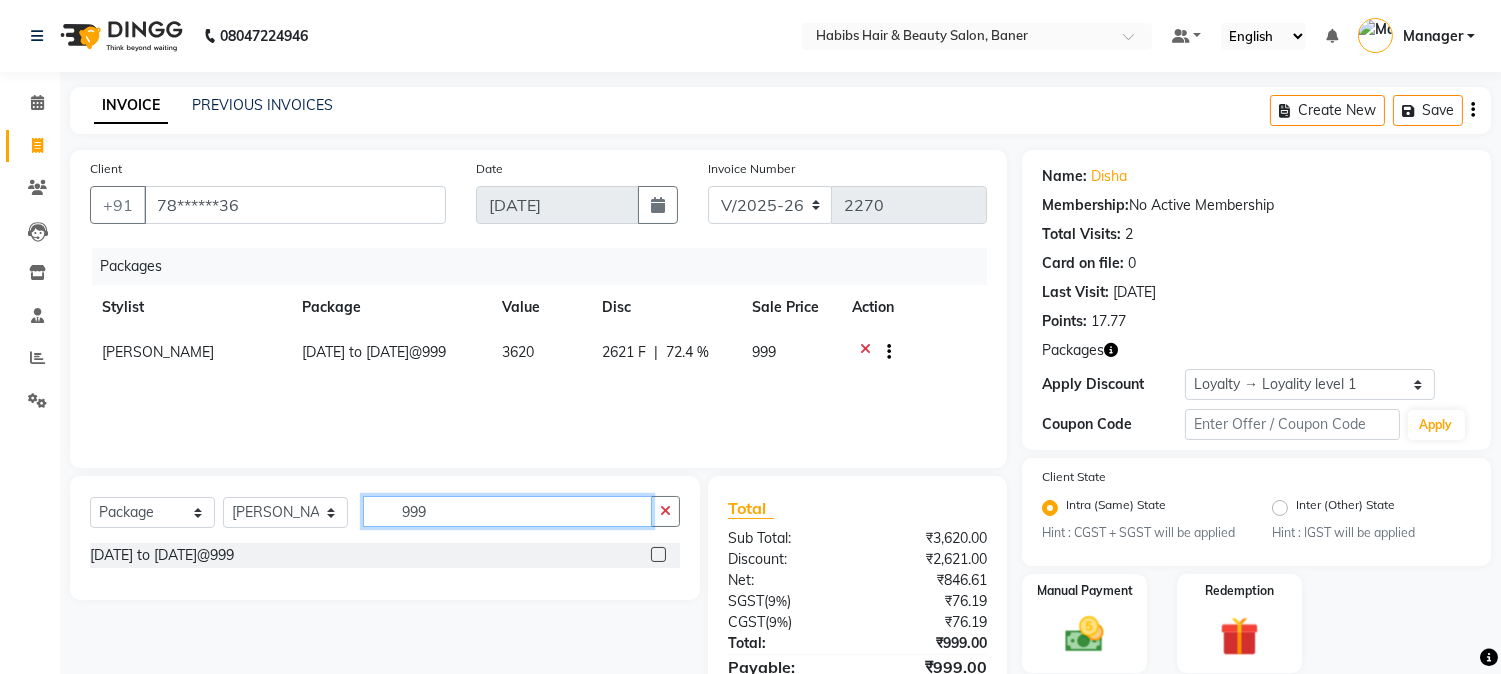checkbox on "false" 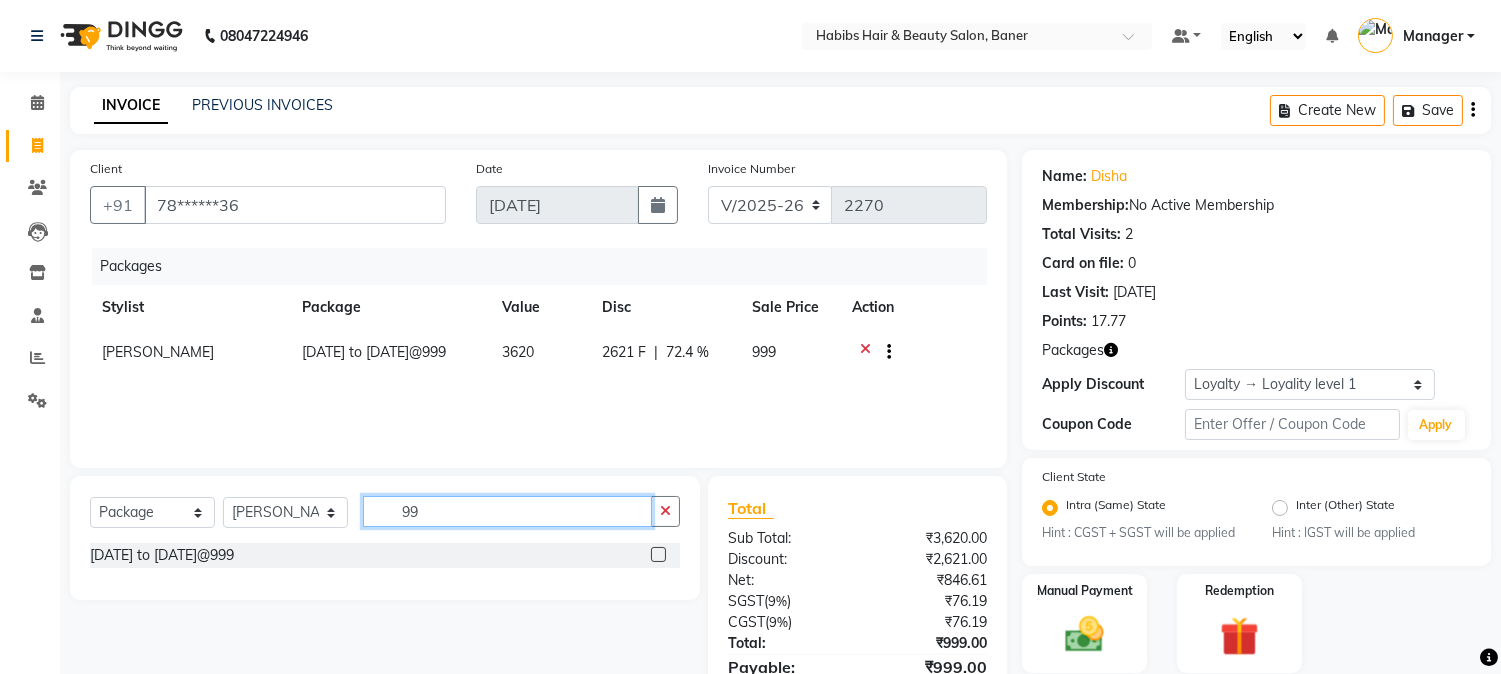 type on "9" 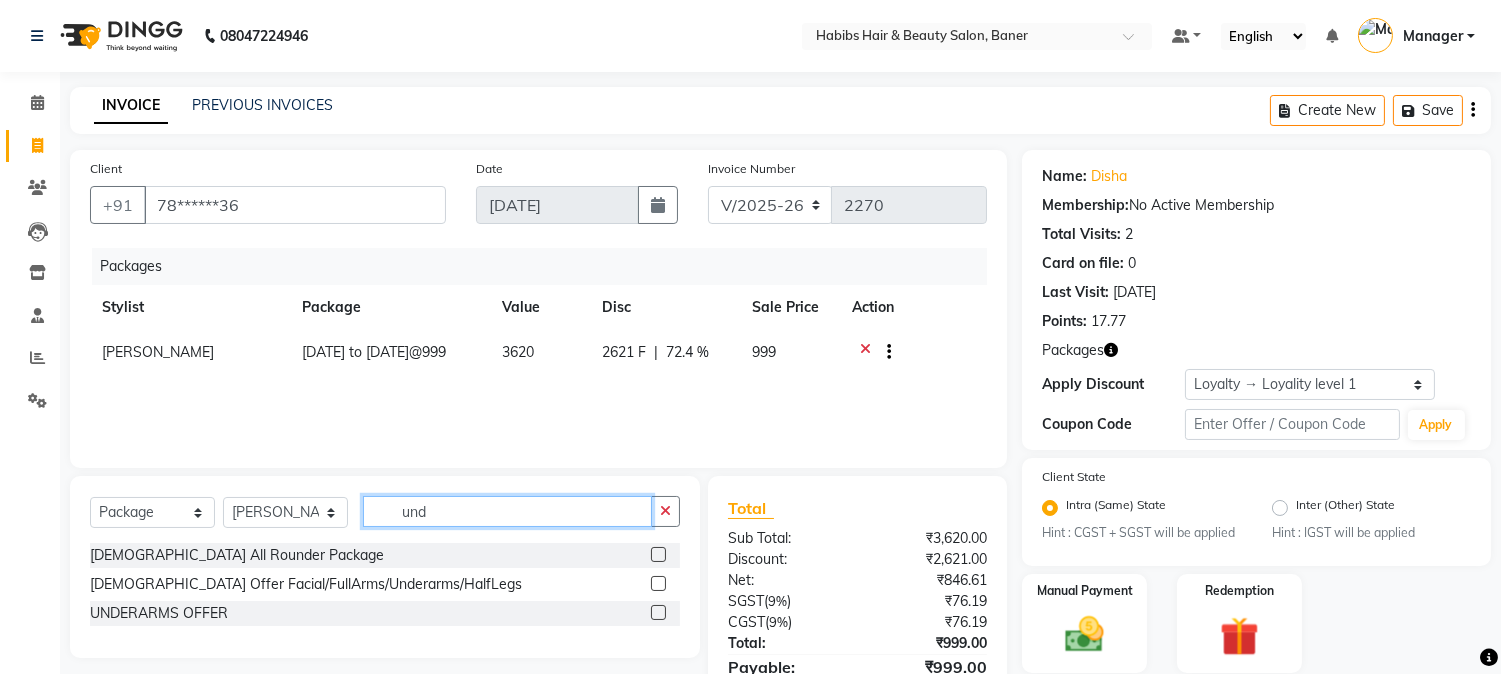 type on "und" 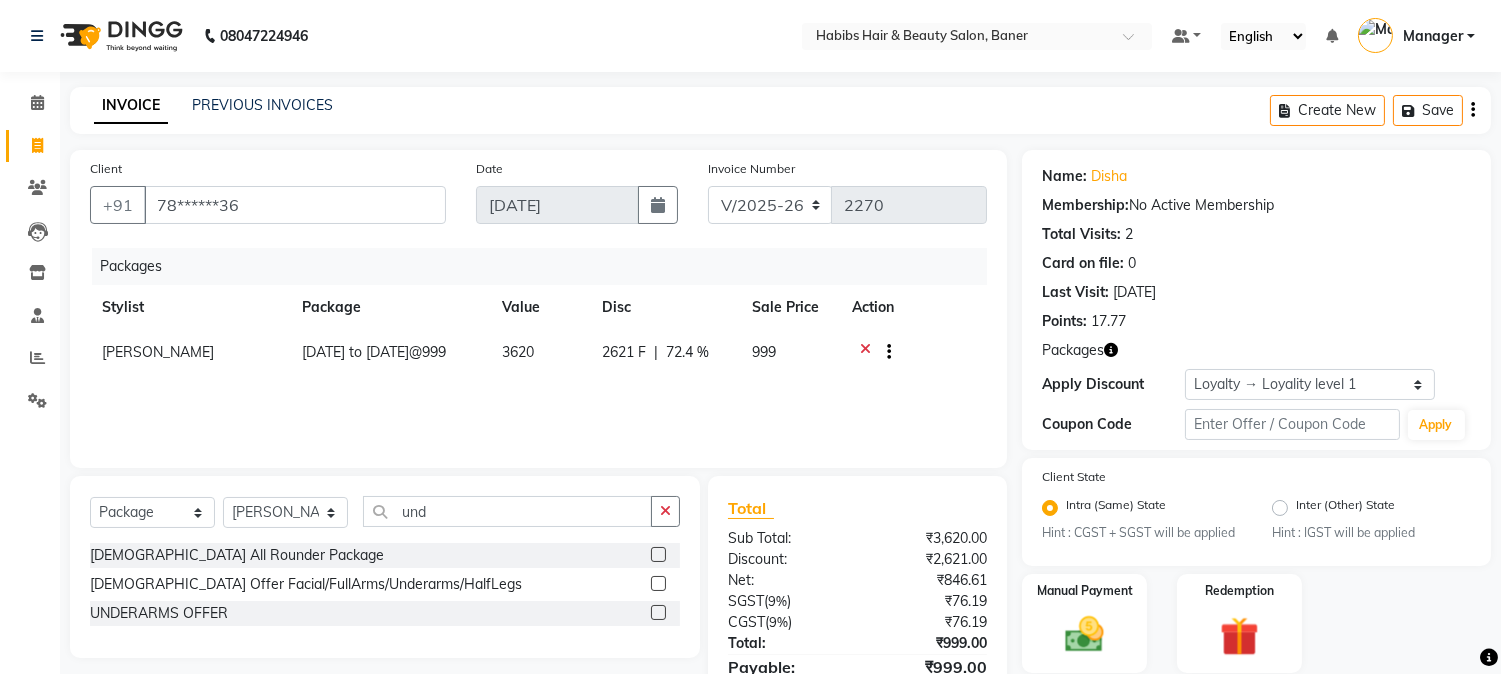 click 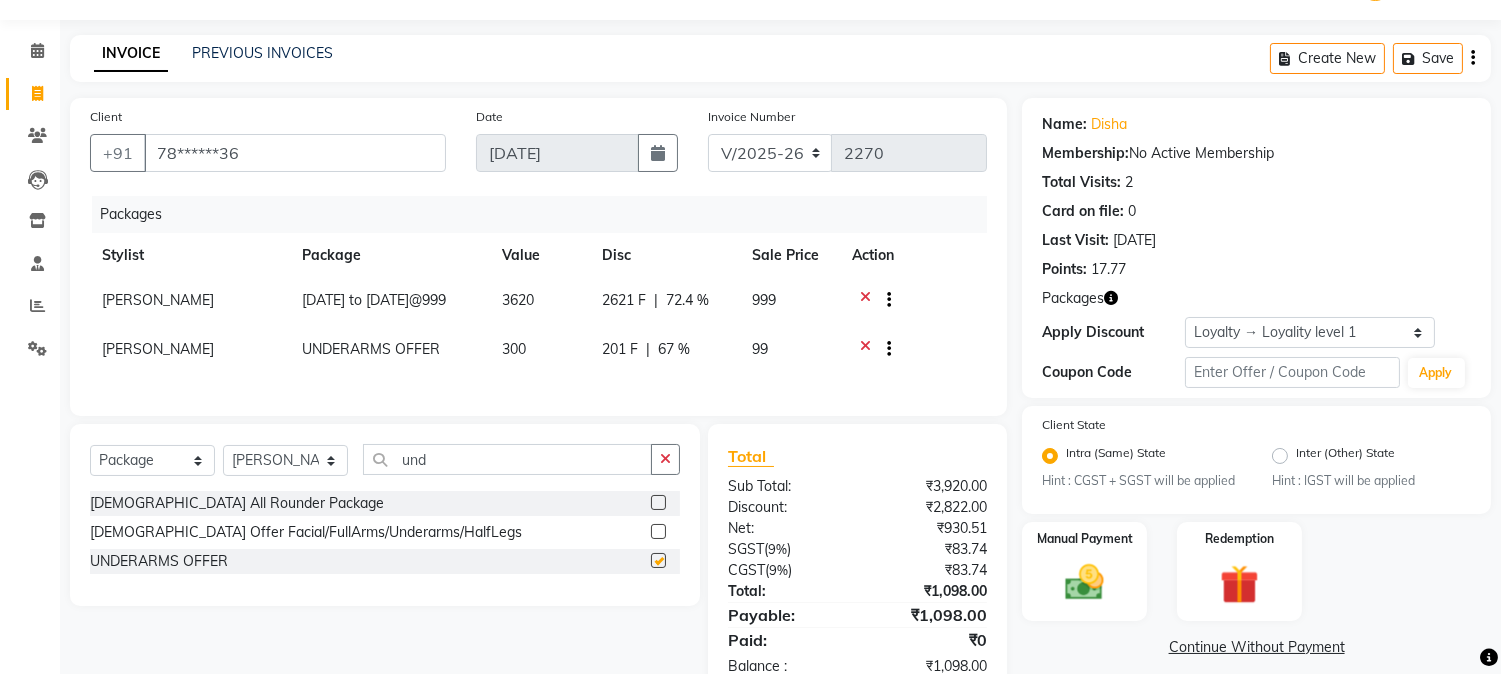 checkbox on "false" 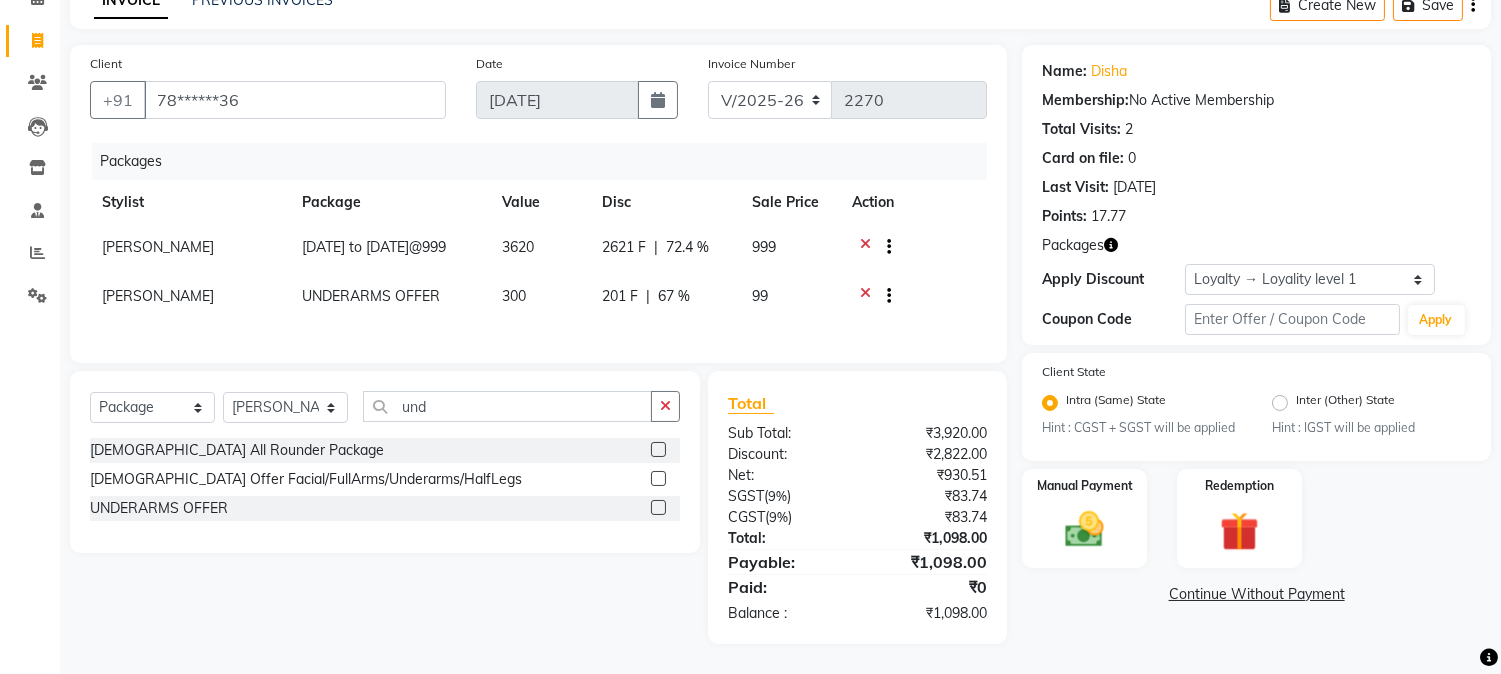 scroll, scrollTop: 117, scrollLeft: 0, axis: vertical 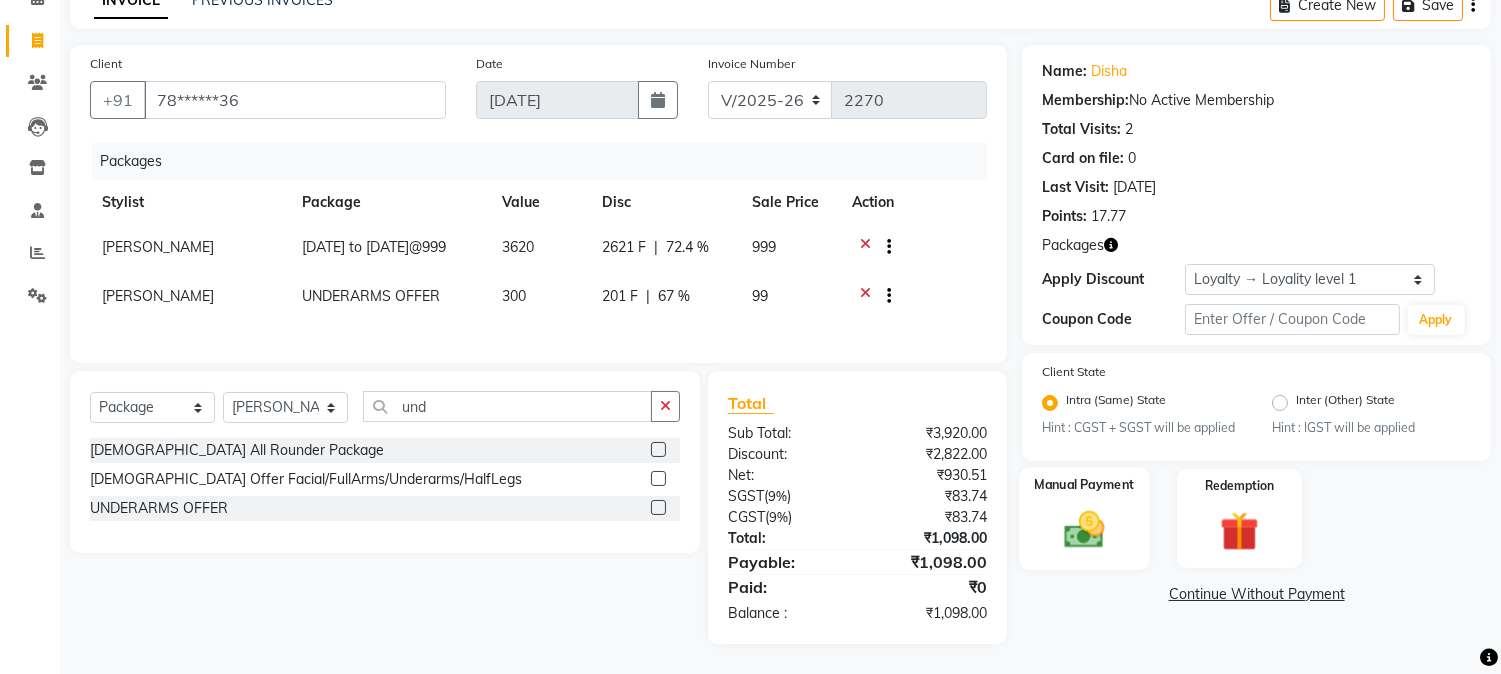 click 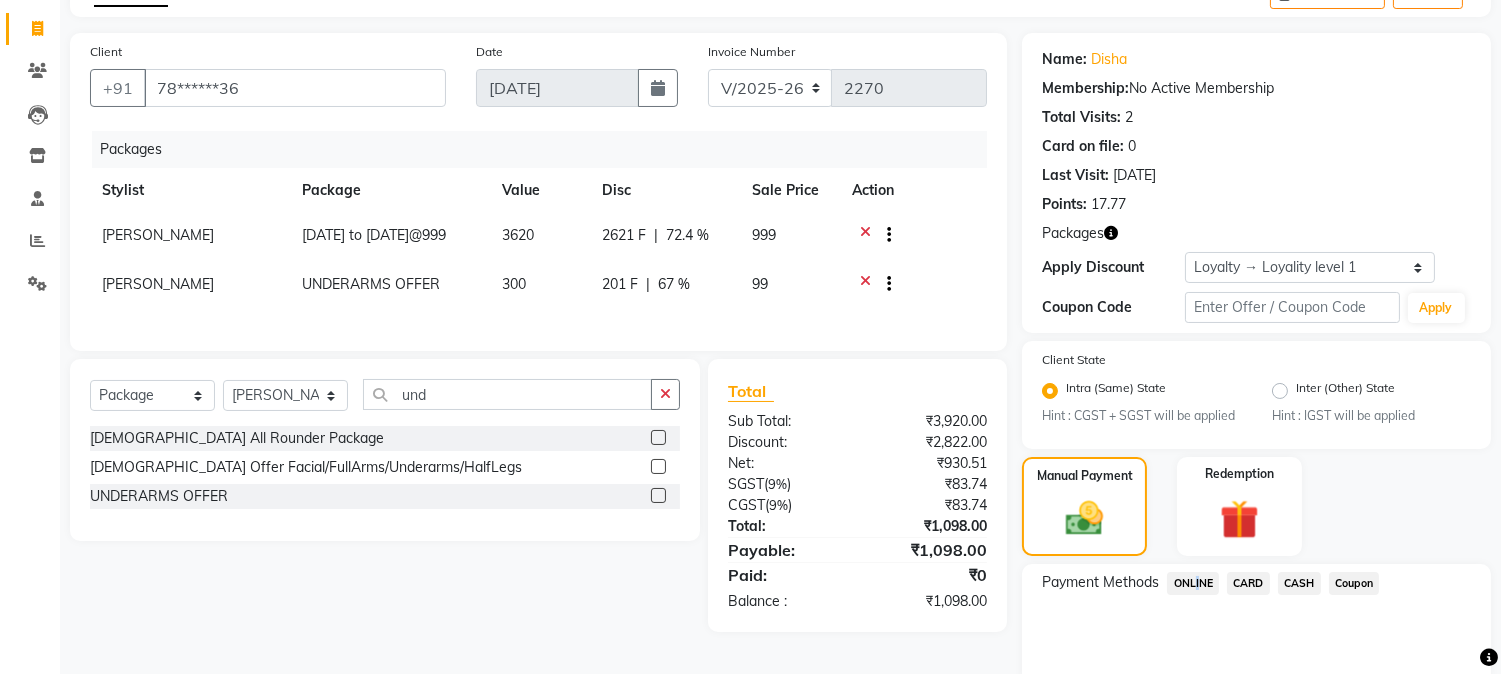 drag, startPoint x: 1193, startPoint y: 578, endPoint x: 1228, endPoint y: 573, distance: 35.35534 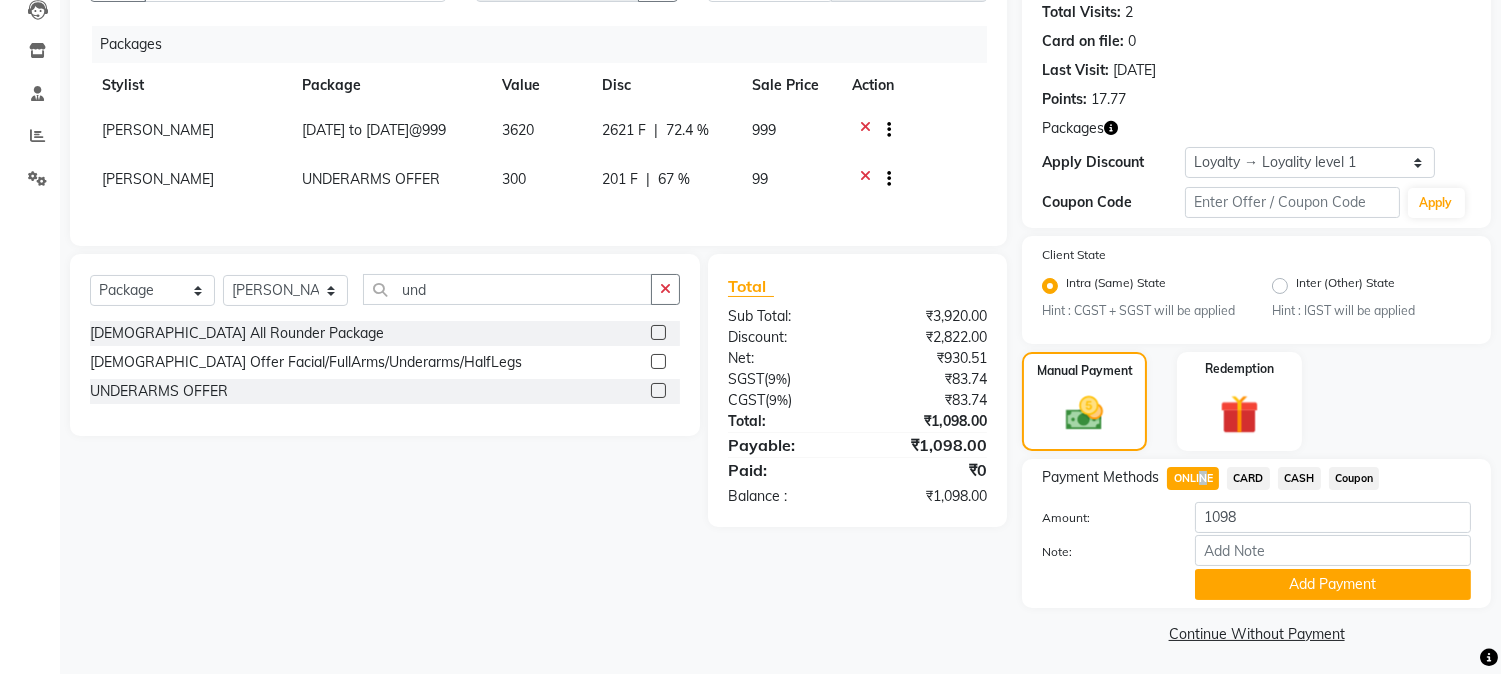 scroll, scrollTop: 227, scrollLeft: 0, axis: vertical 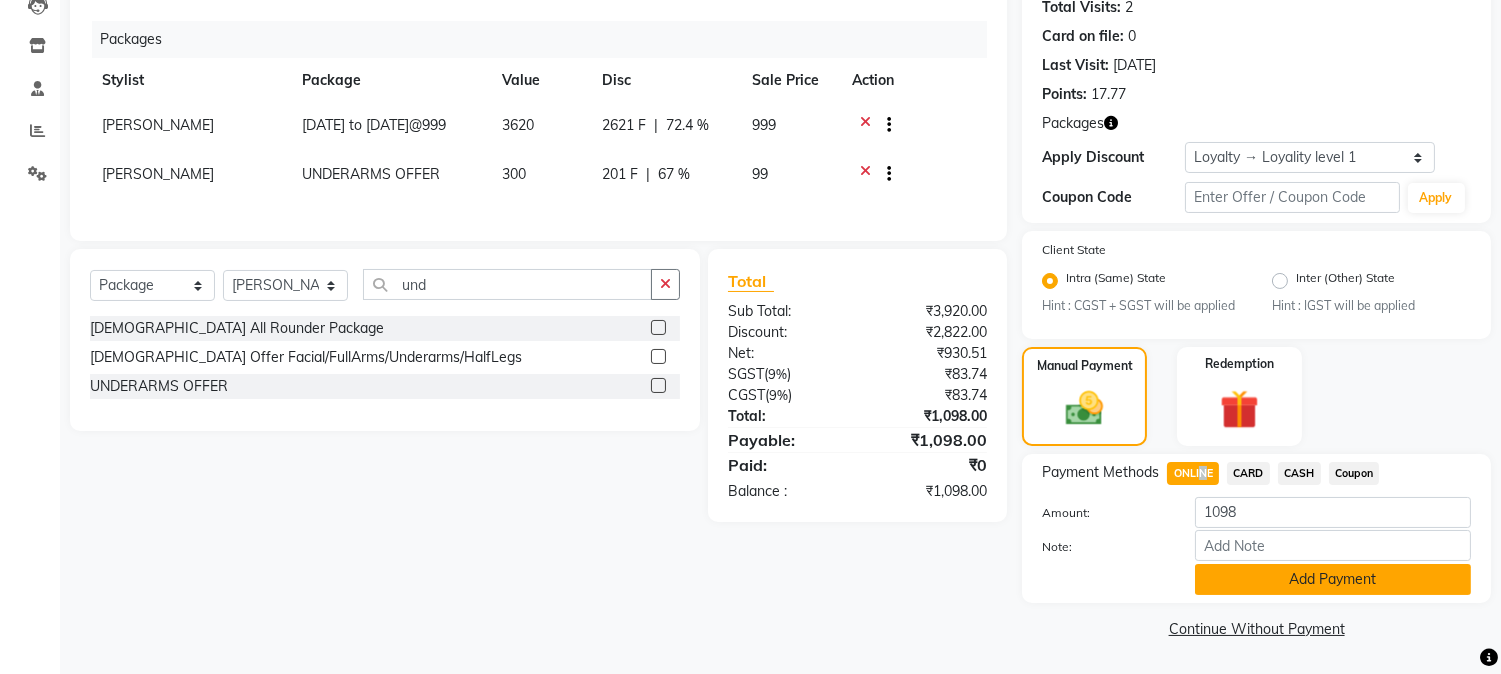 click on "Add Payment" 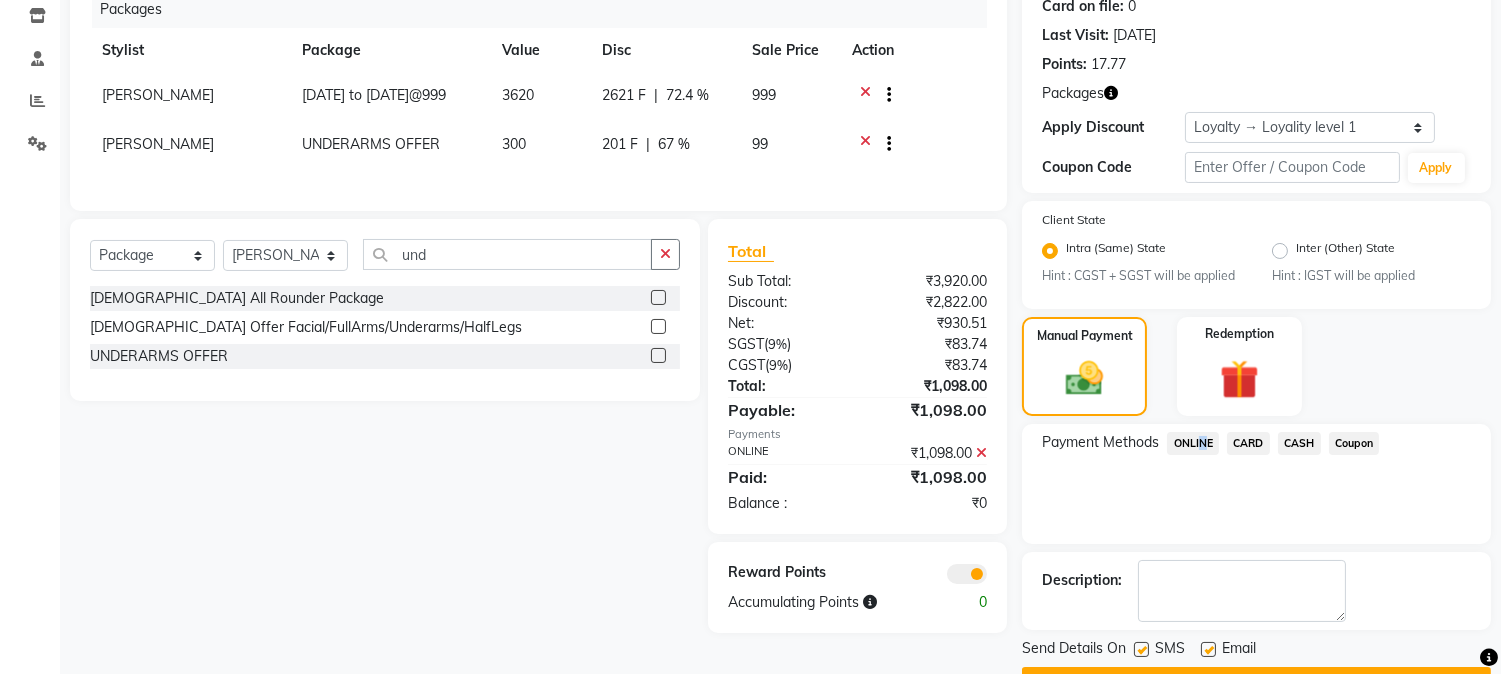 scroll, scrollTop: 311, scrollLeft: 0, axis: vertical 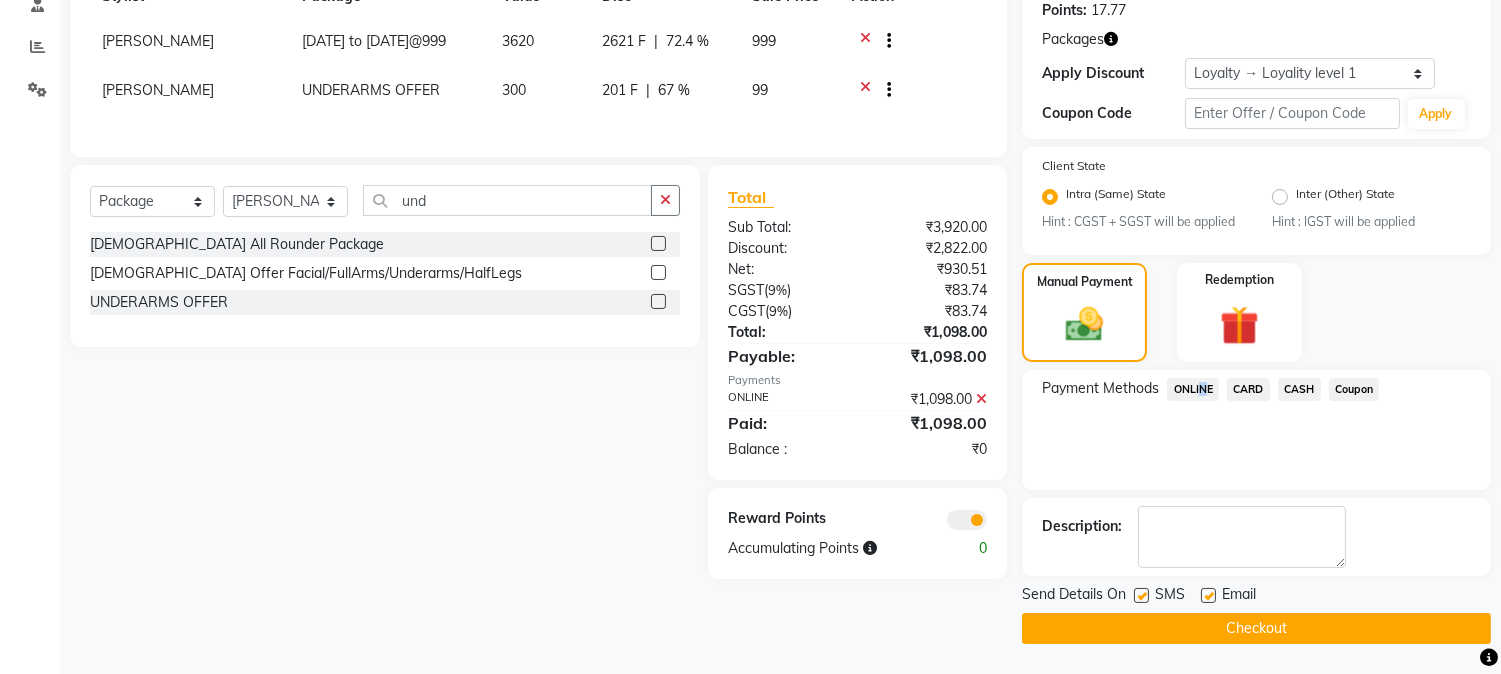 click on "Checkout" 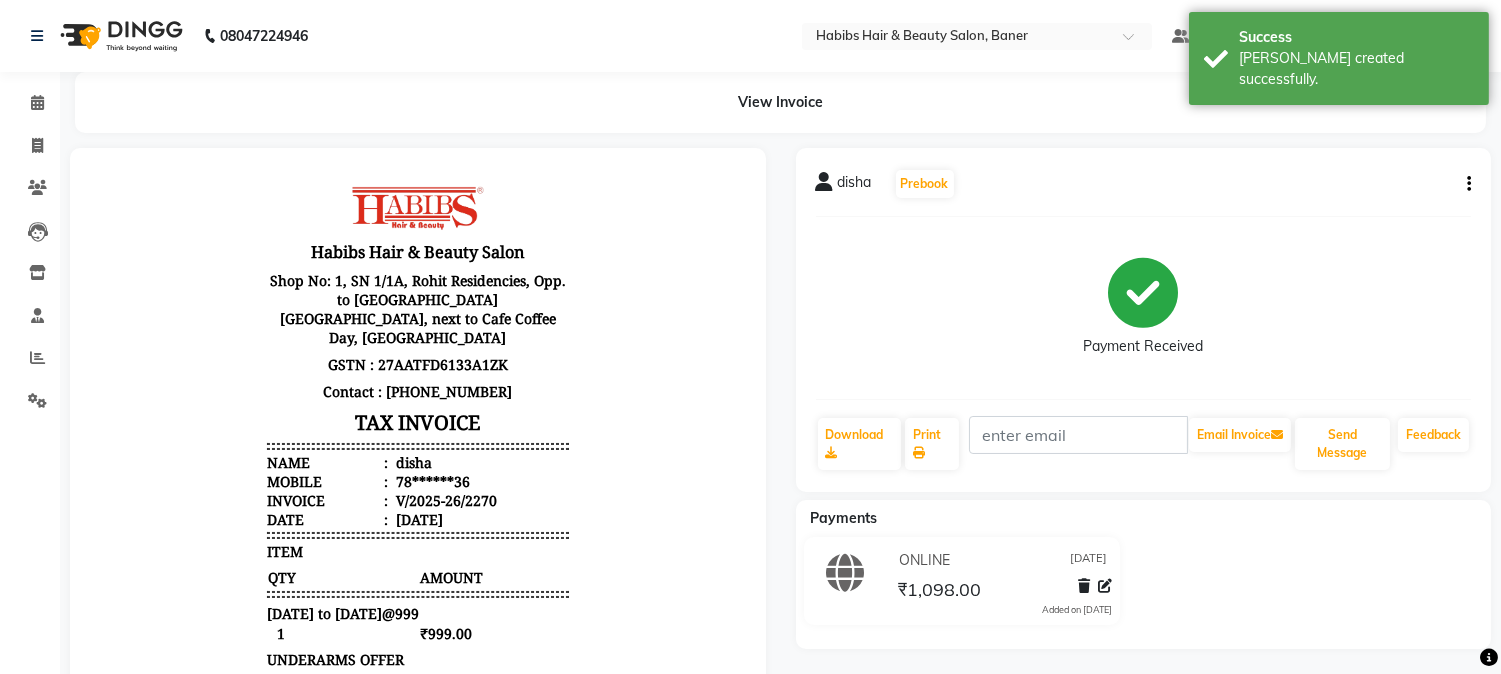 scroll, scrollTop: 0, scrollLeft: 0, axis: both 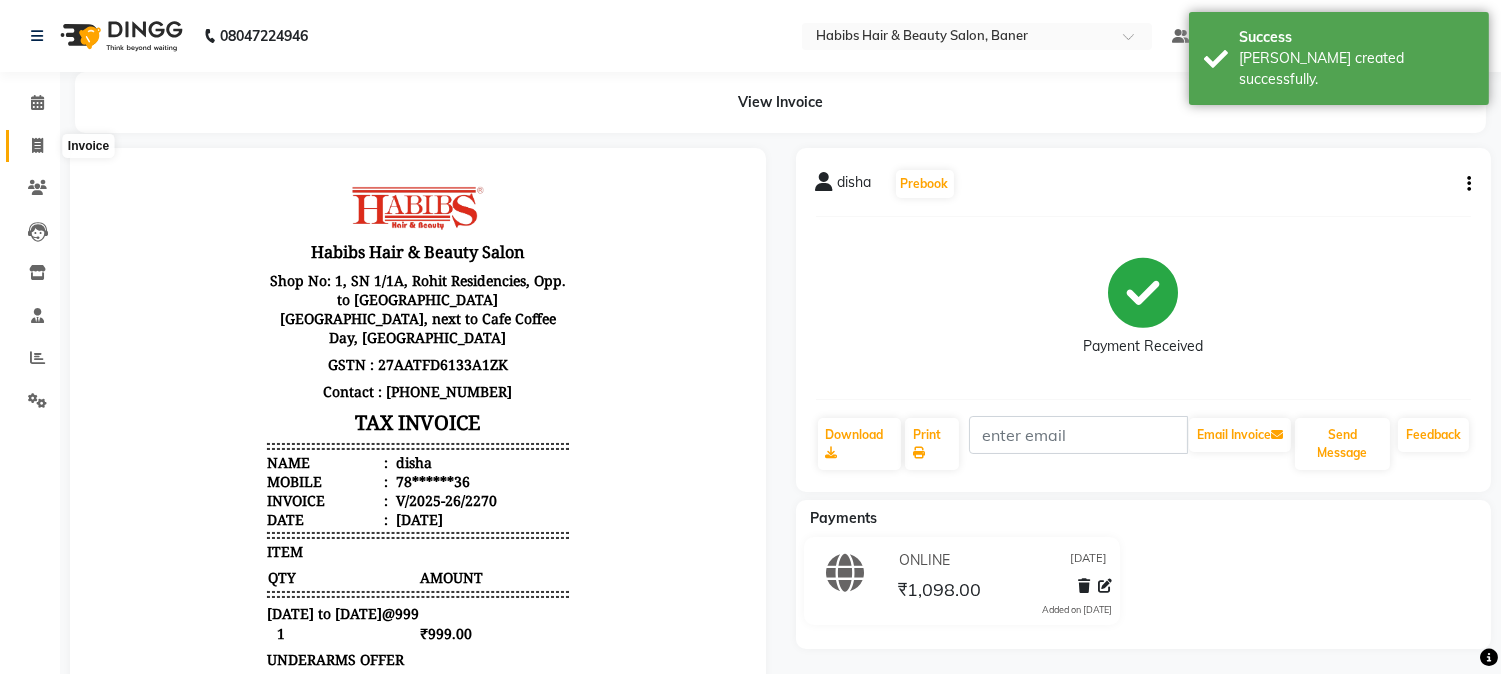 click 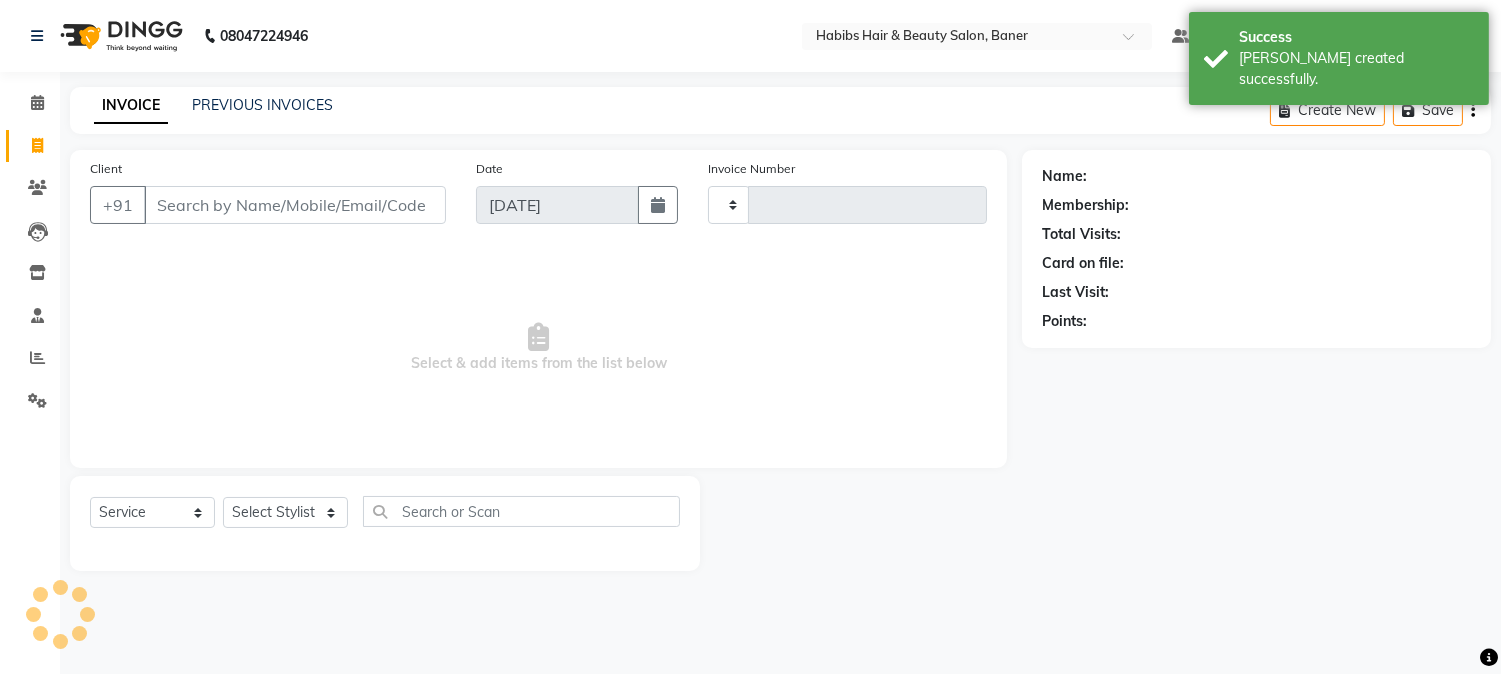 type on "2271" 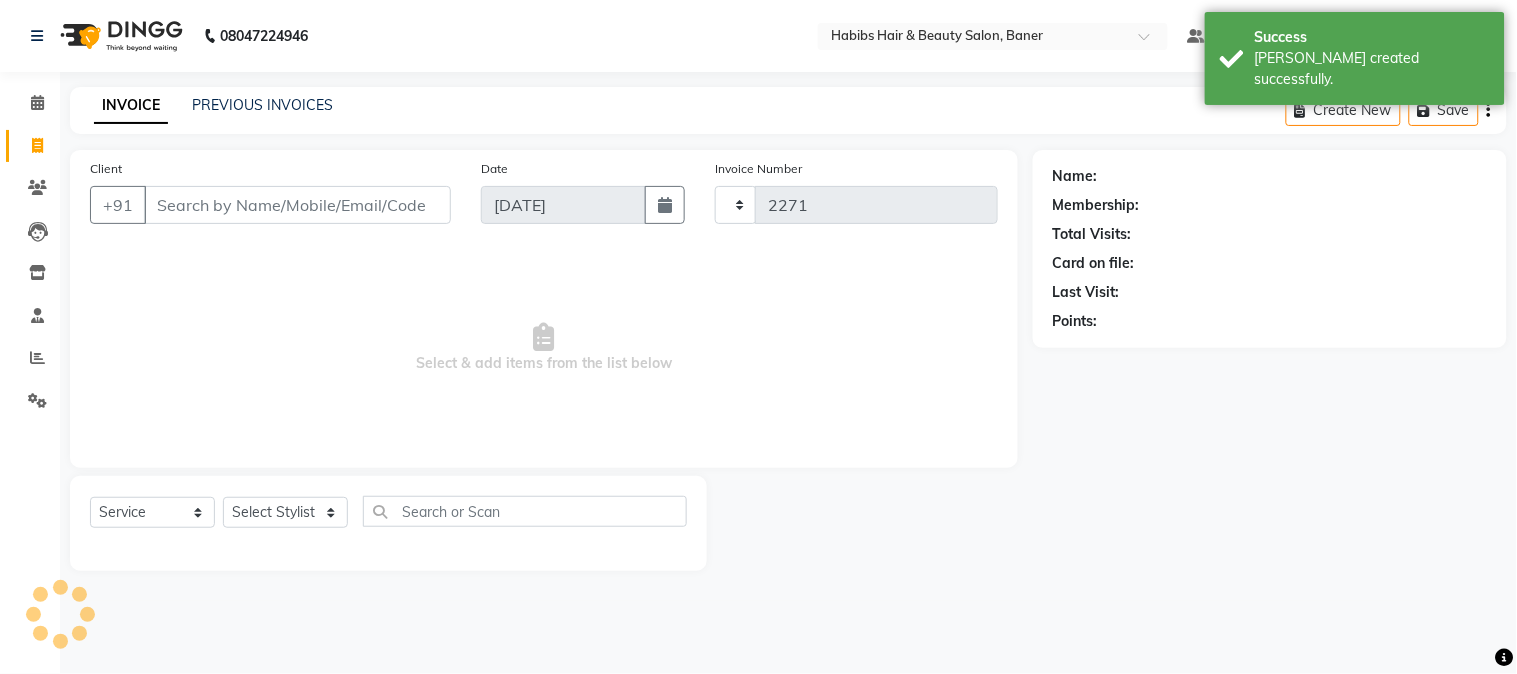select on "5356" 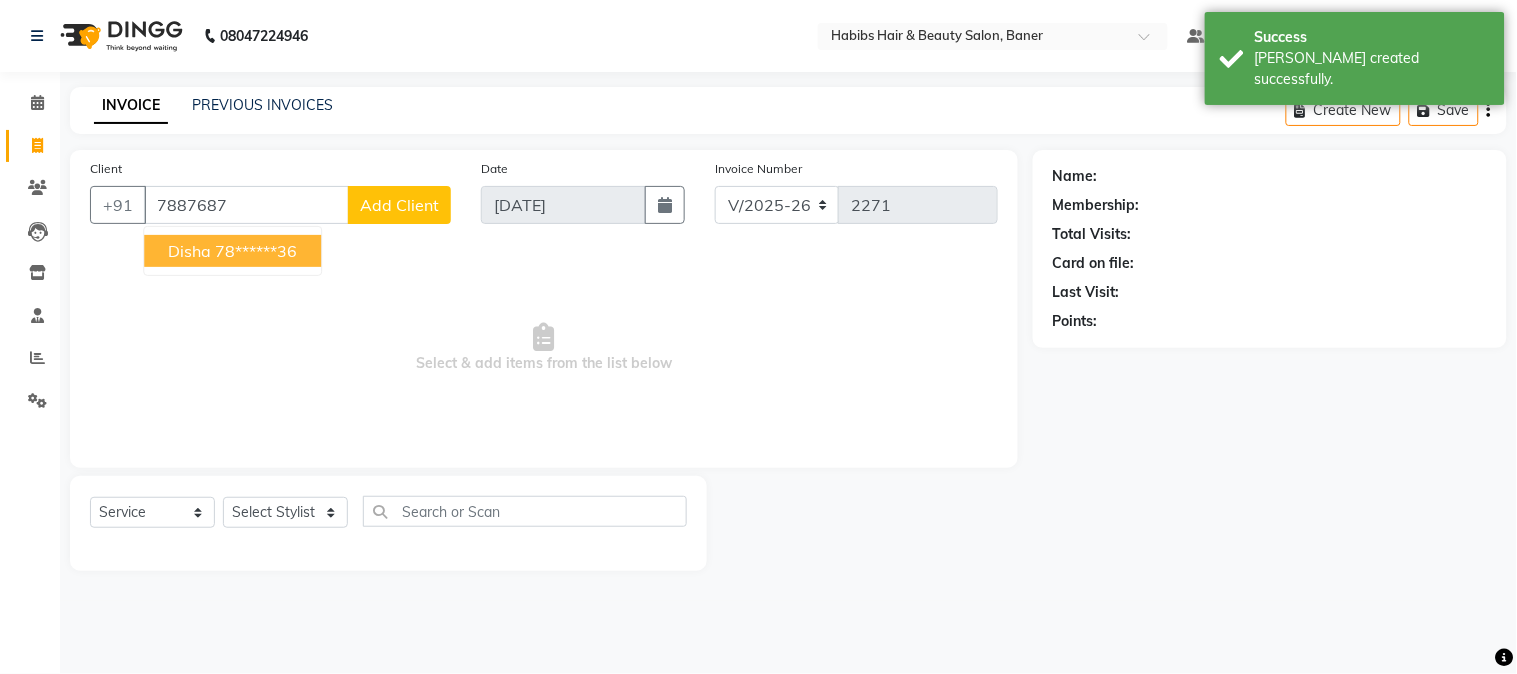 drag, startPoint x: 251, startPoint y: 250, endPoint x: 290, endPoint y: 296, distance: 60.307545 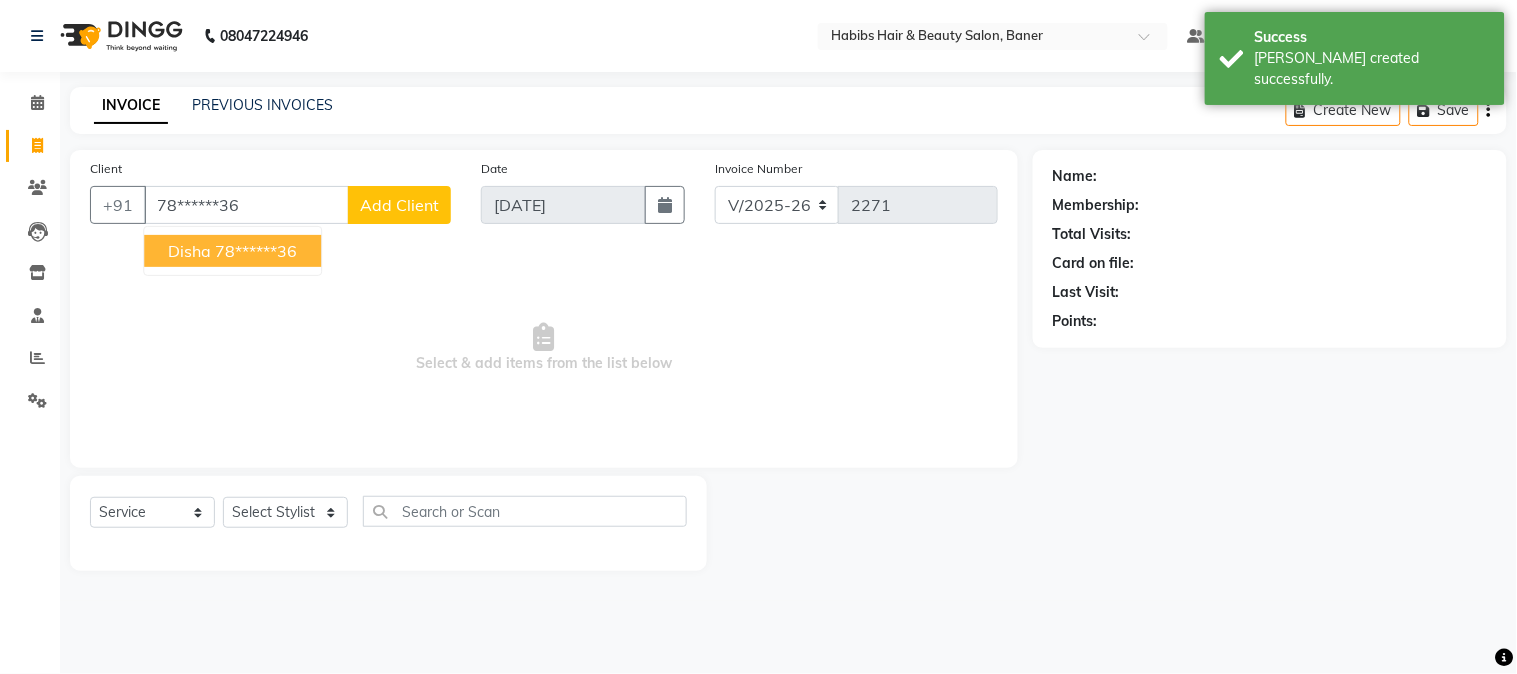 type on "78******36" 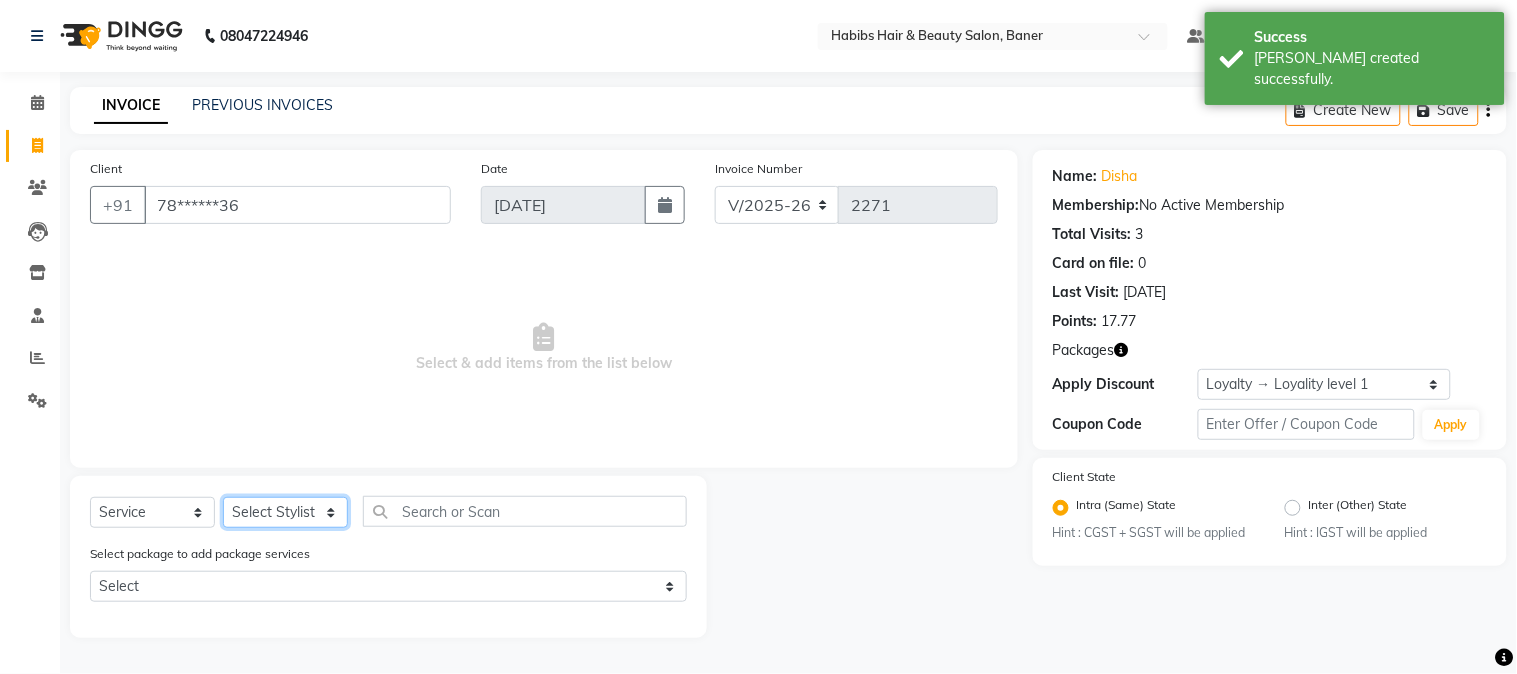 click on "Select Stylist Admin [PERSON_NAME] [PERSON_NAME]  Manager [PERSON_NAME] [PERSON_NAME] [PERSON_NAME] [PERSON_NAME]" 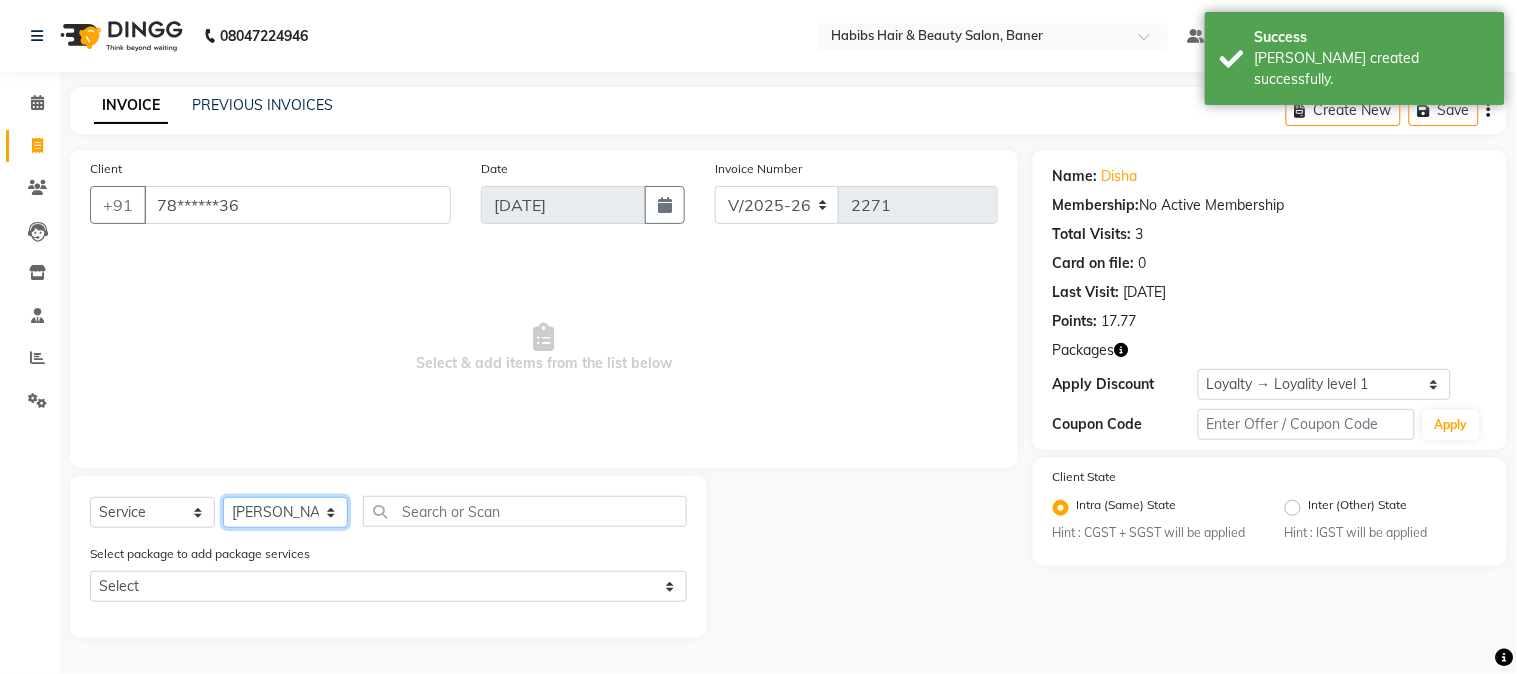 click on "Select Stylist Admin [PERSON_NAME] [PERSON_NAME]  Manager [PERSON_NAME] [PERSON_NAME] [PERSON_NAME] [PERSON_NAME]" 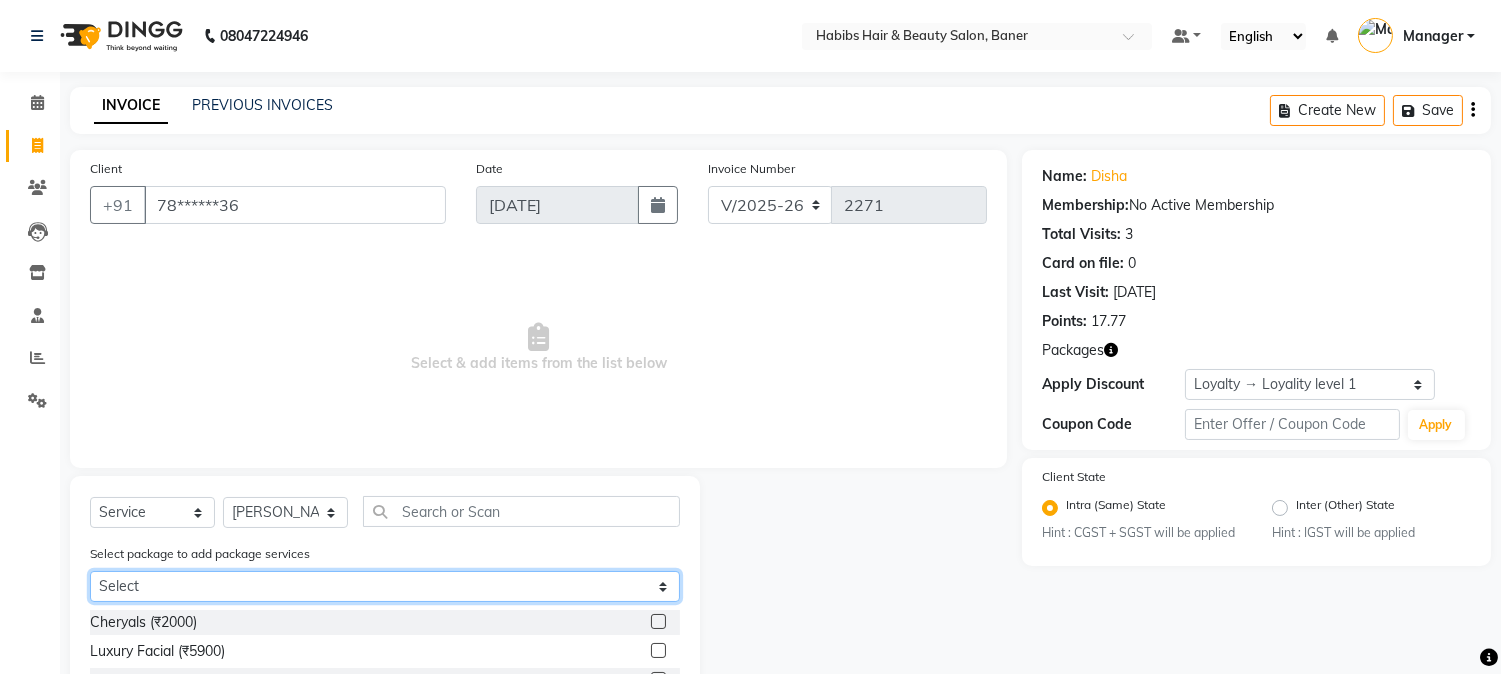 click on "Select UNDERARMS OFFER [DATE] to [DATE]@999" 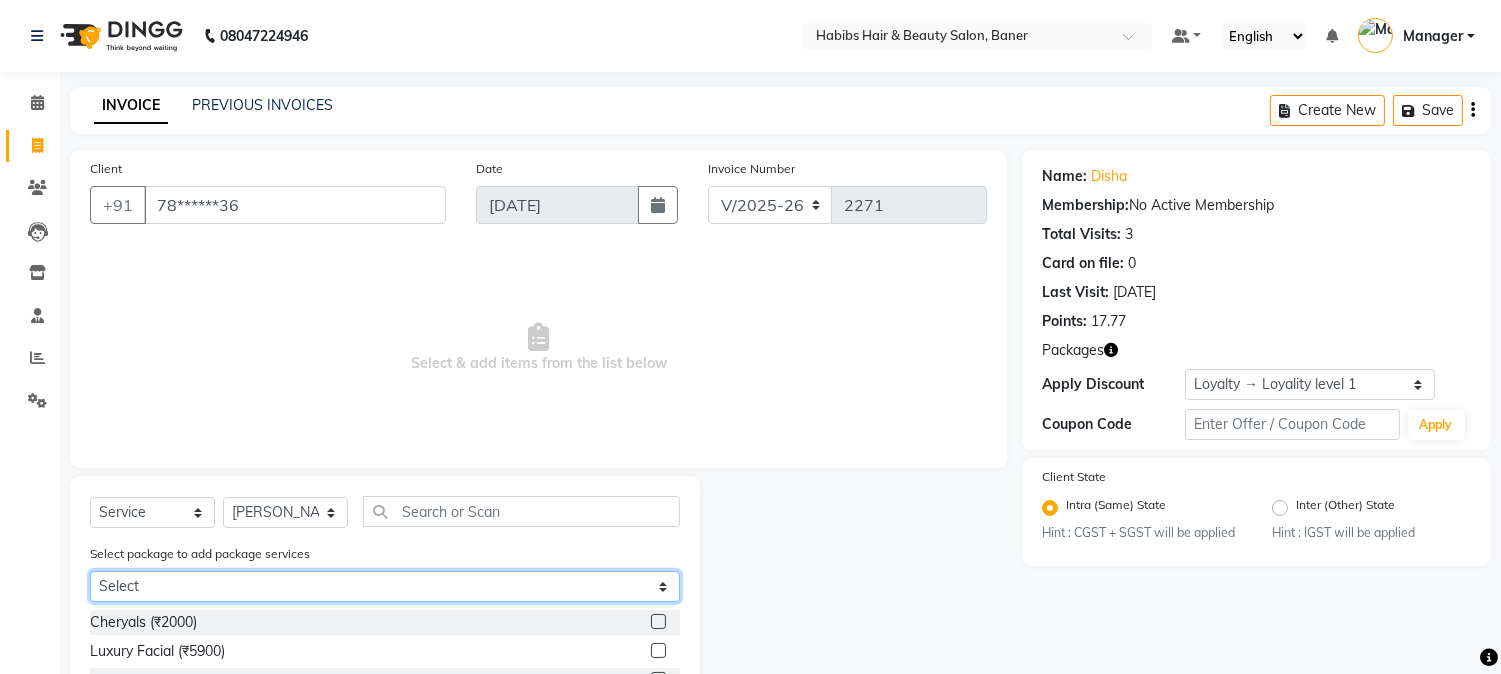 select on "1: Object" 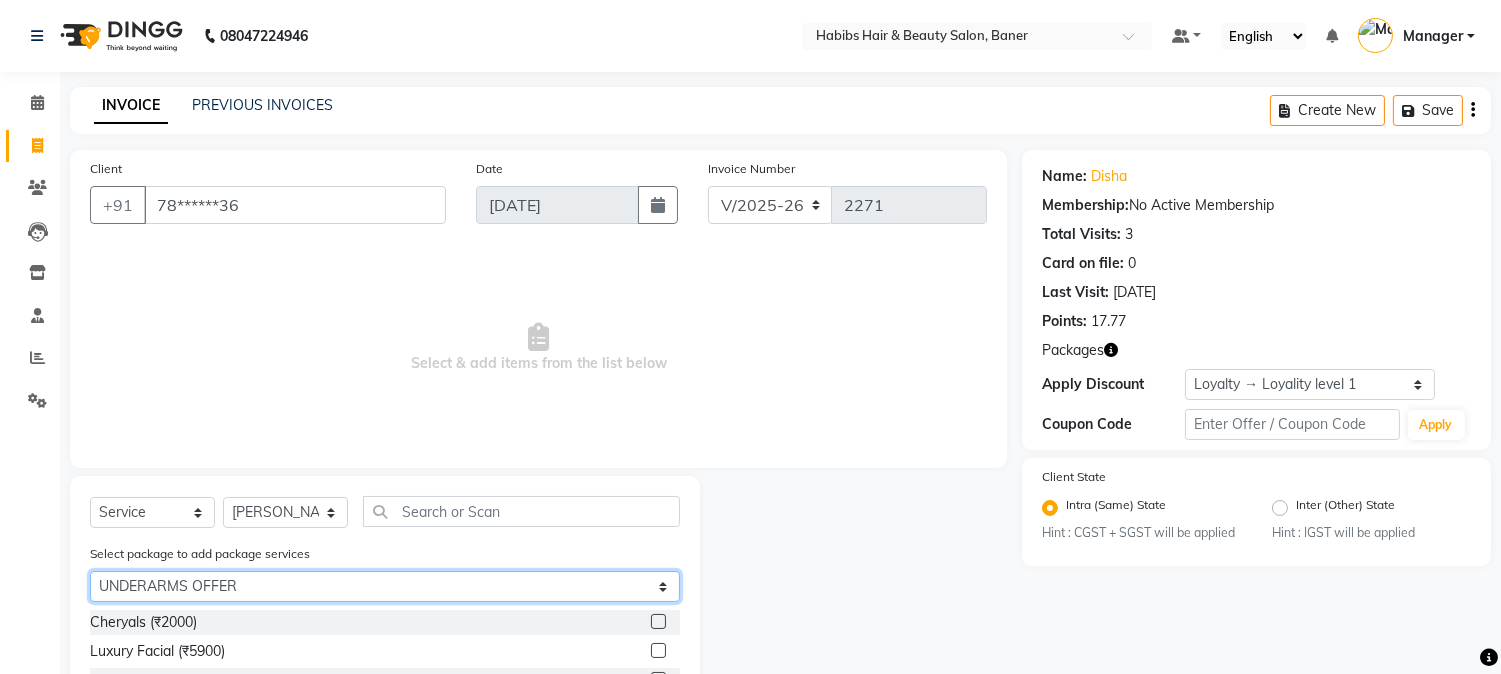 click on "Select UNDERARMS OFFER [DATE] to [DATE]@999" 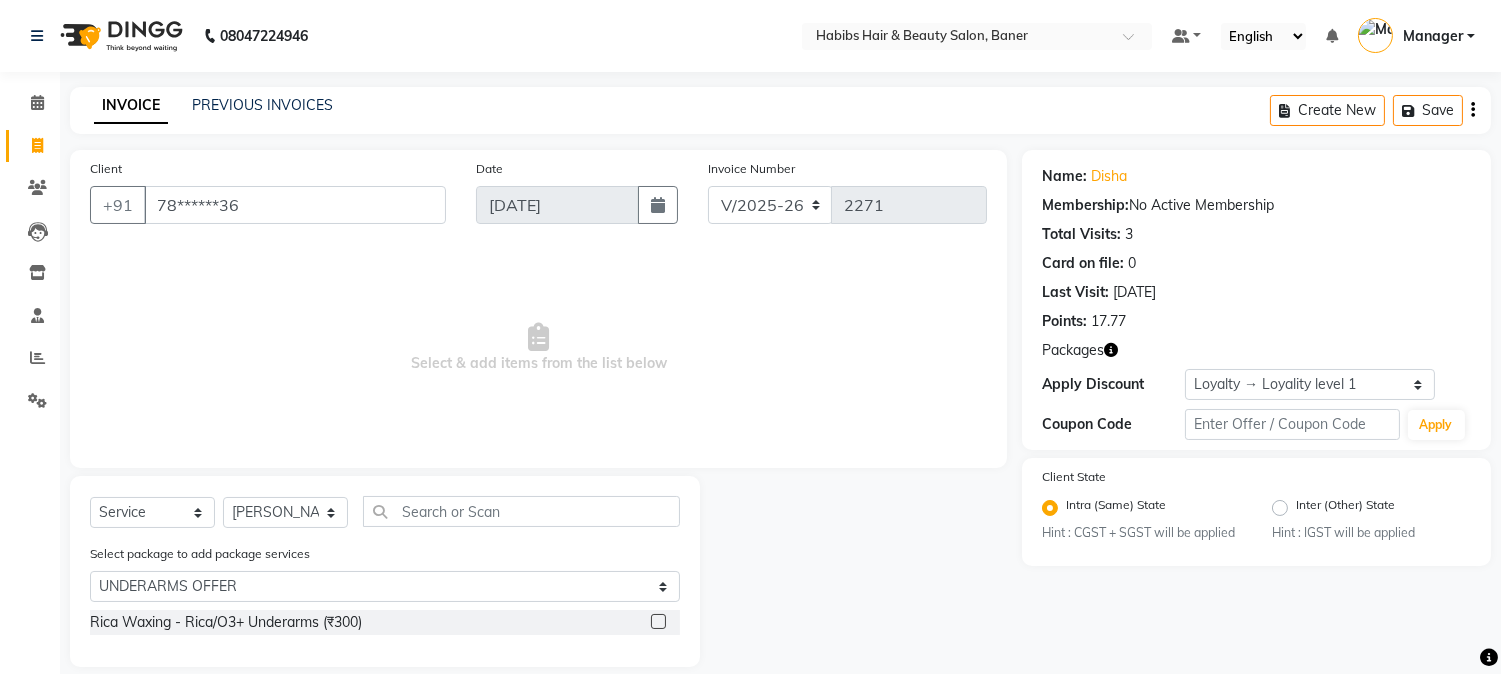 click 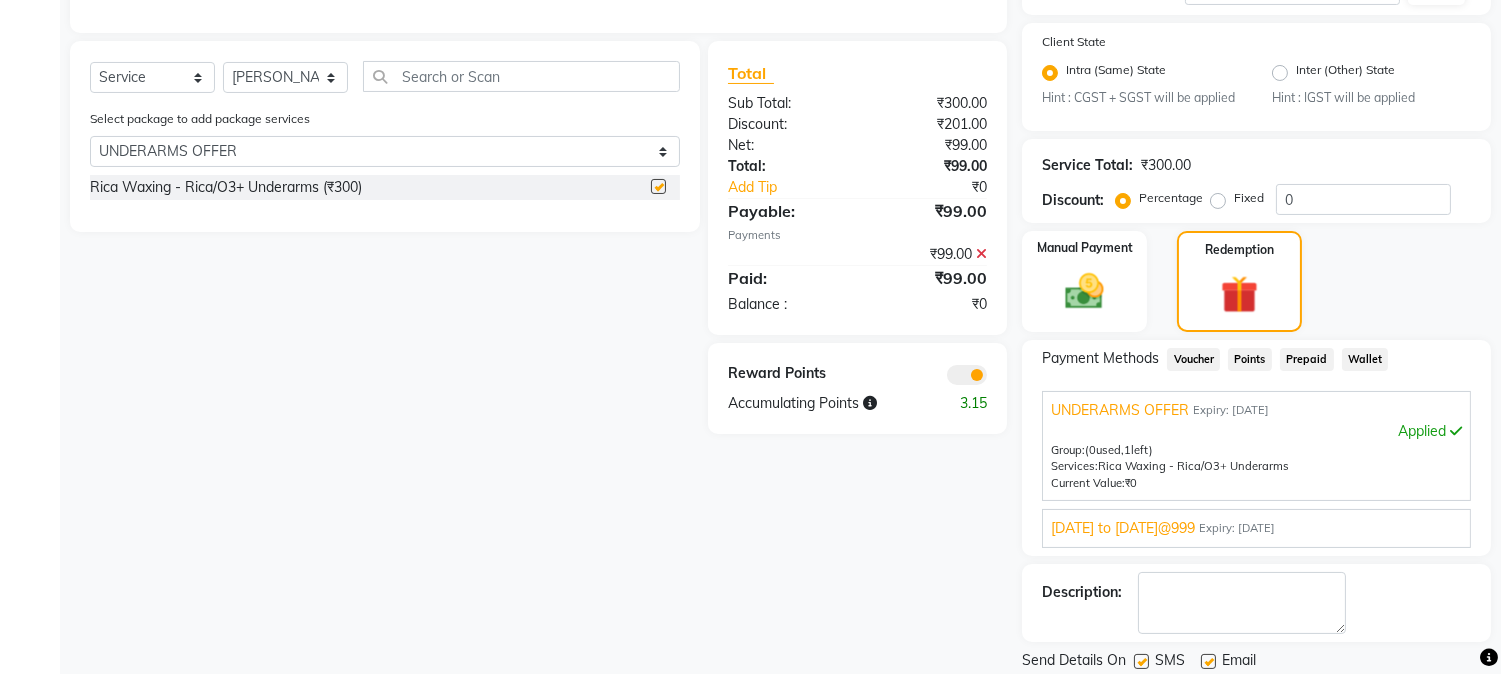 checkbox on "false" 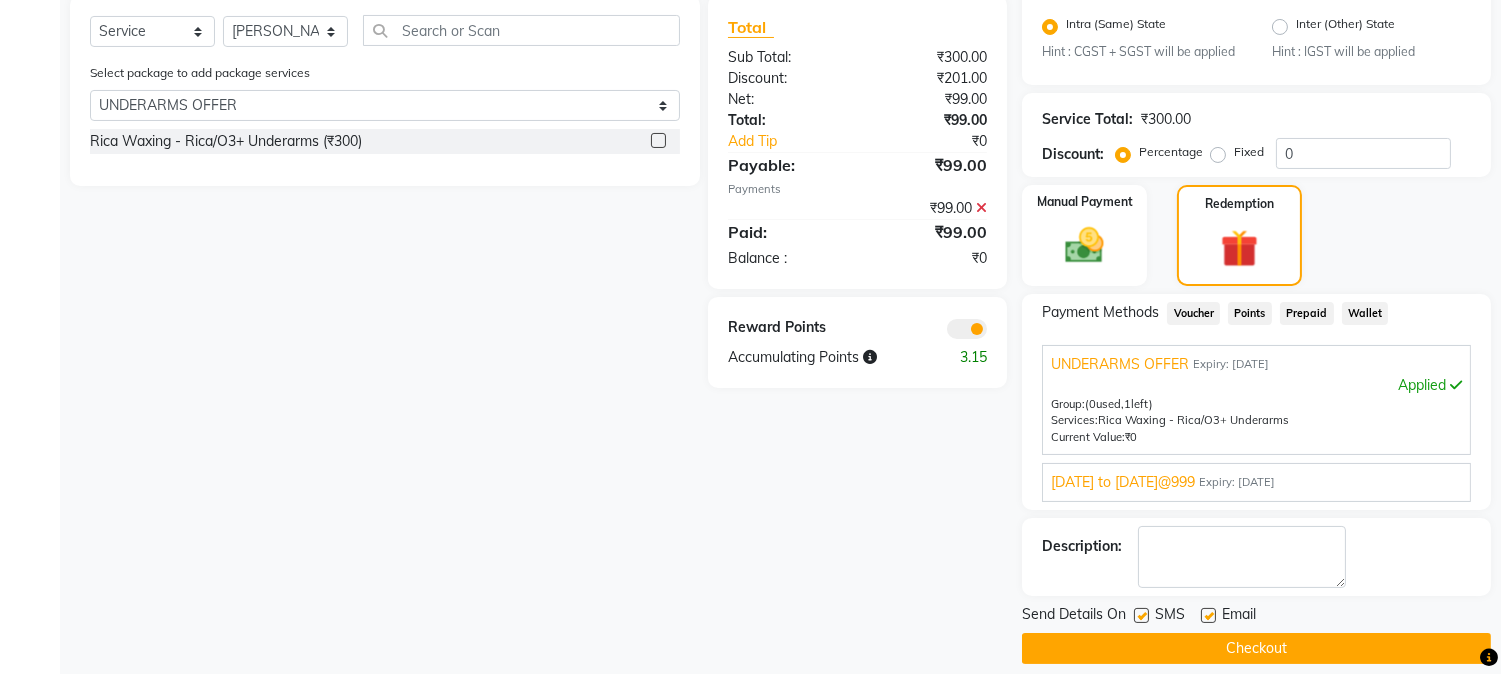 scroll, scrollTop: 501, scrollLeft: 0, axis: vertical 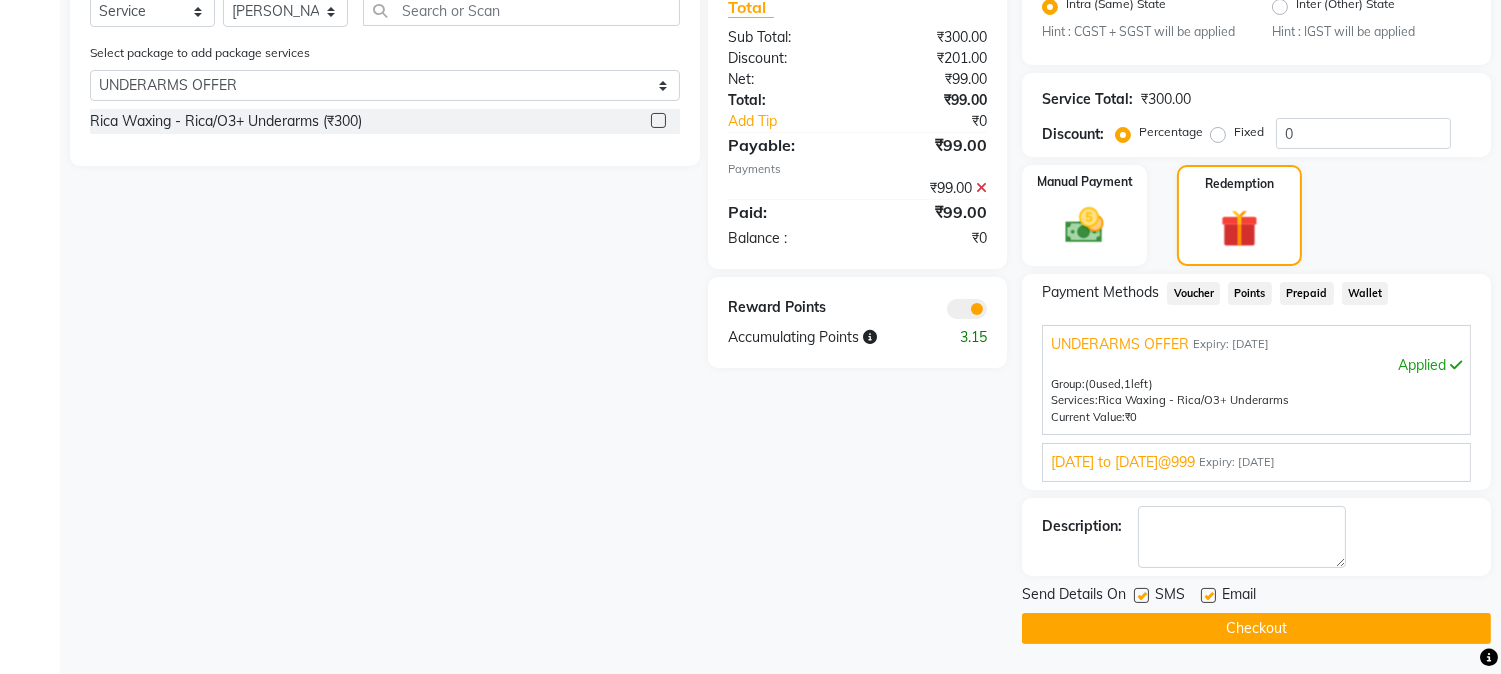 click on "Checkout" 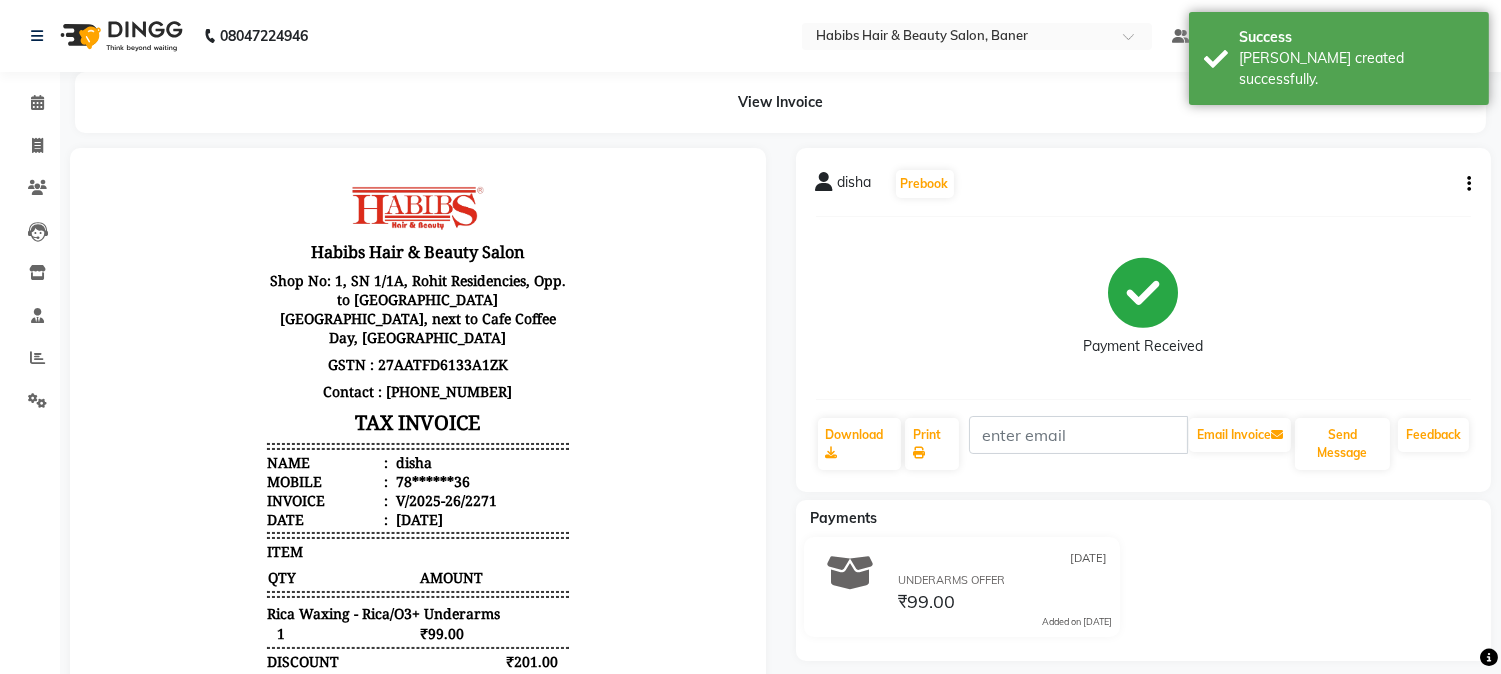 scroll, scrollTop: 0, scrollLeft: 0, axis: both 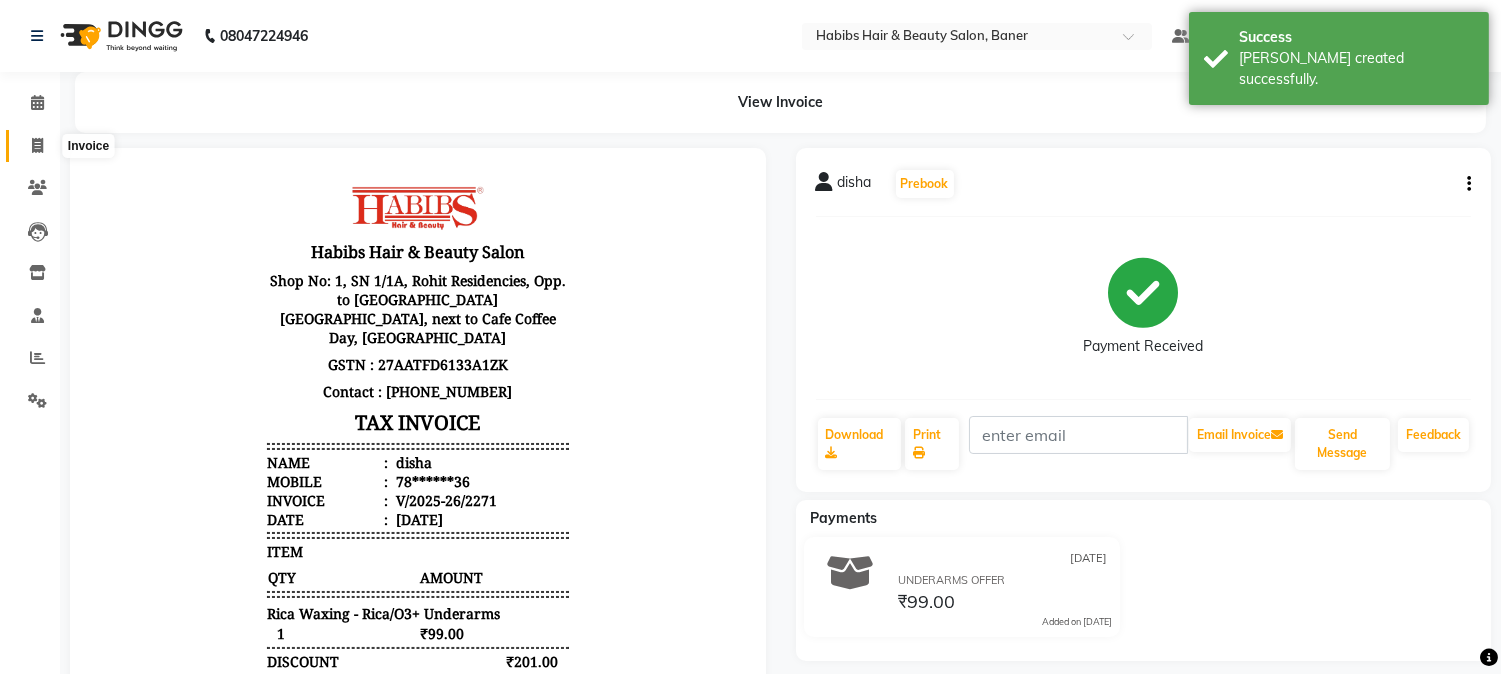 click 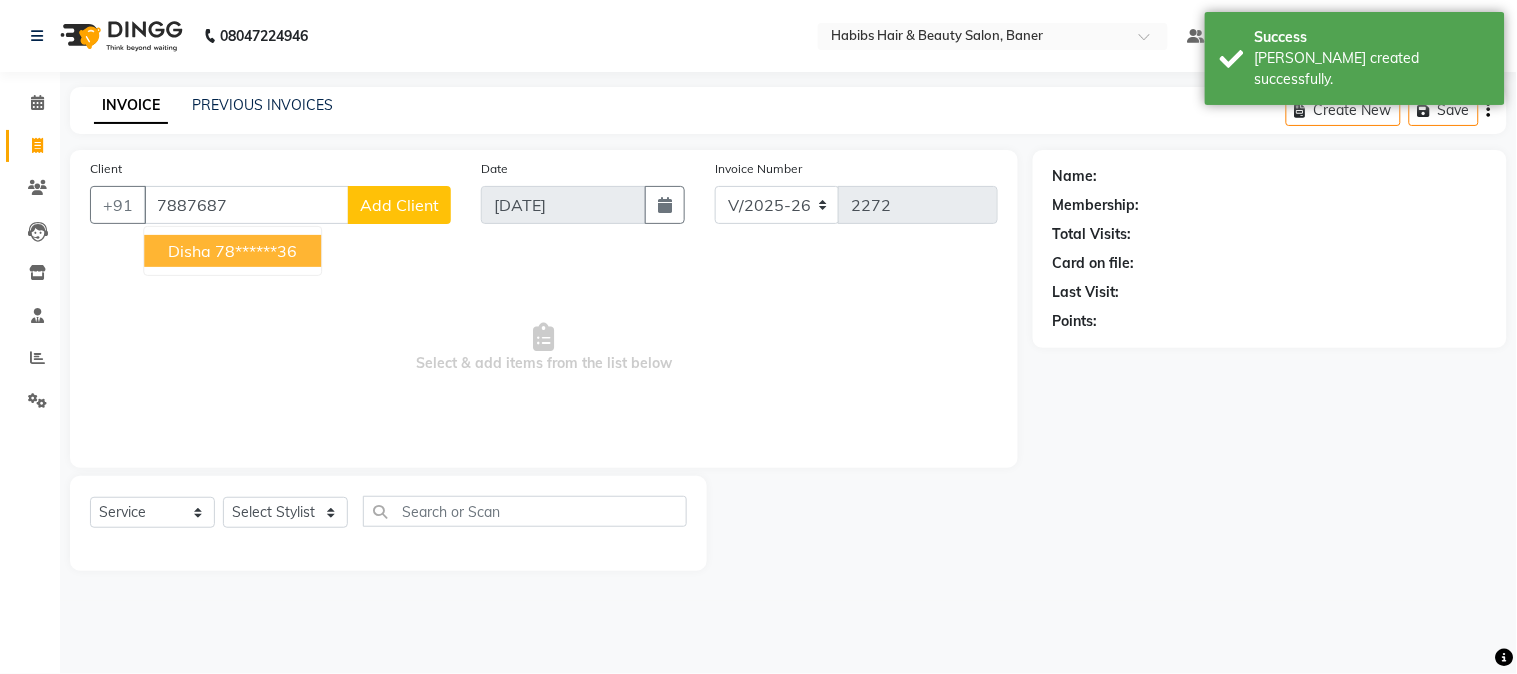 click on "disha  78******36" at bounding box center [232, 251] 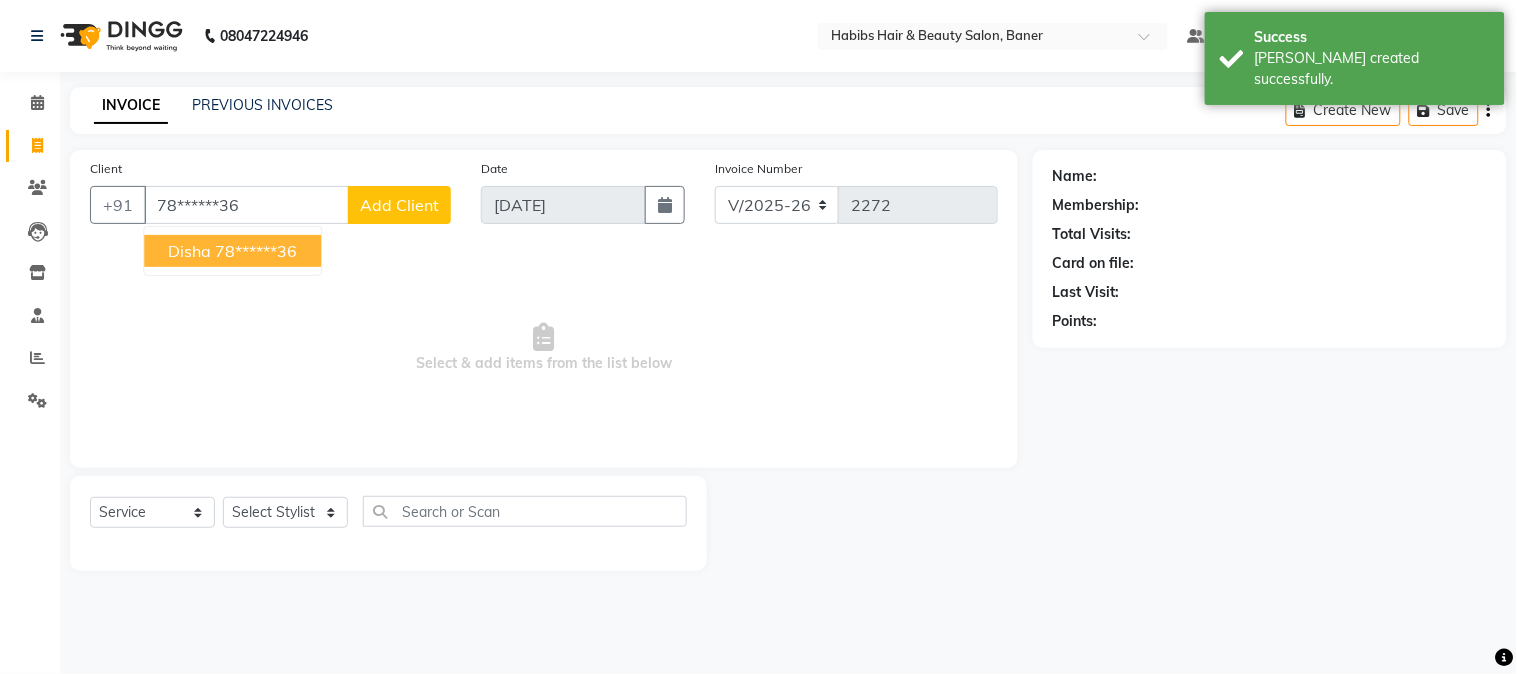 type on "78******36" 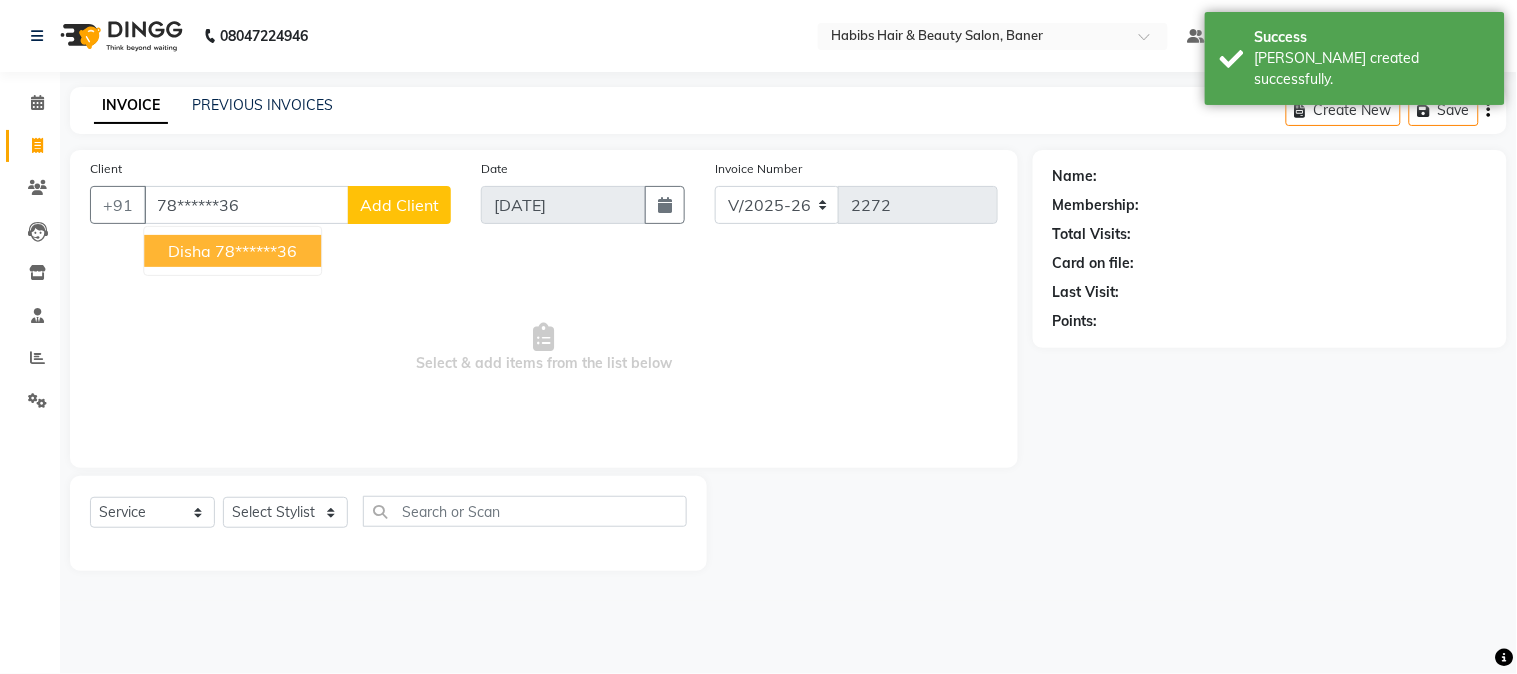 select on "1: Object" 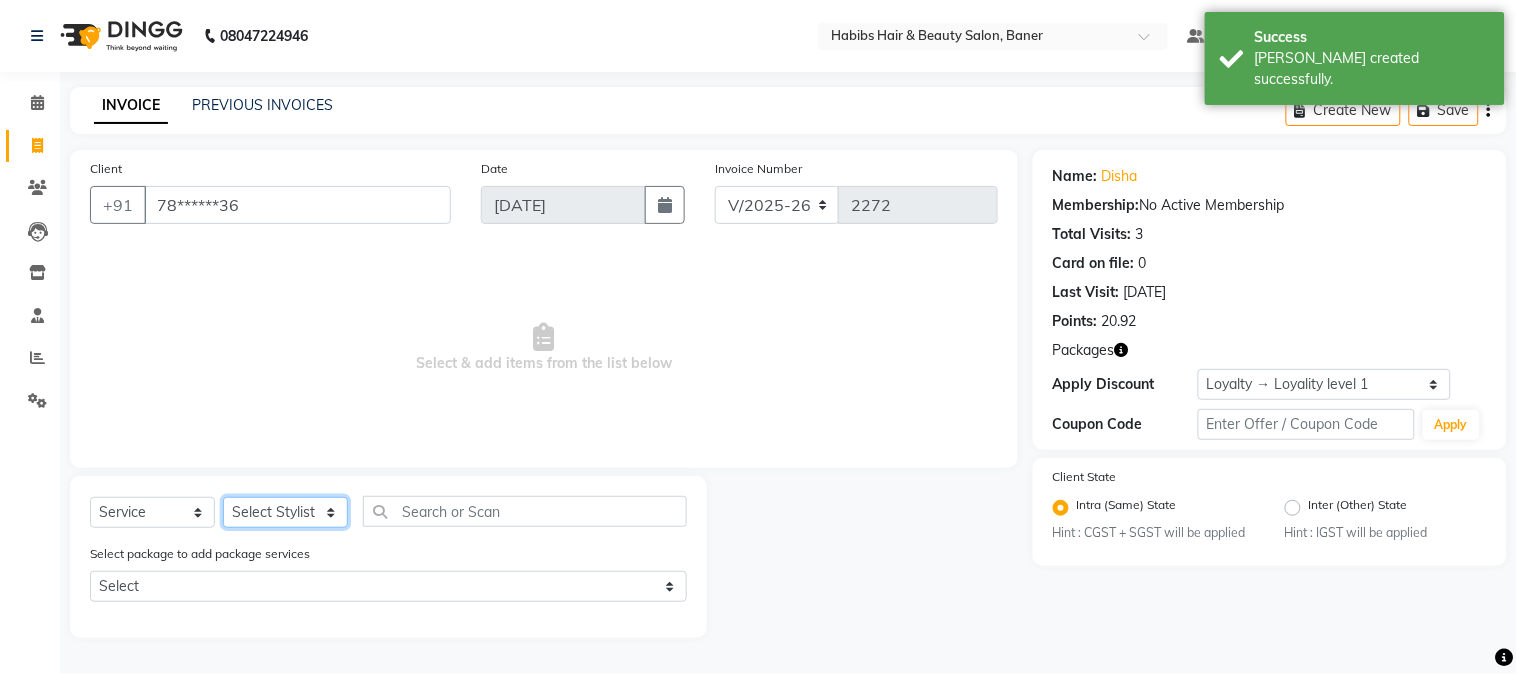 click on "Select Stylist Admin [PERSON_NAME] [PERSON_NAME]  Manager [PERSON_NAME] [PERSON_NAME] [PERSON_NAME] [PERSON_NAME]" 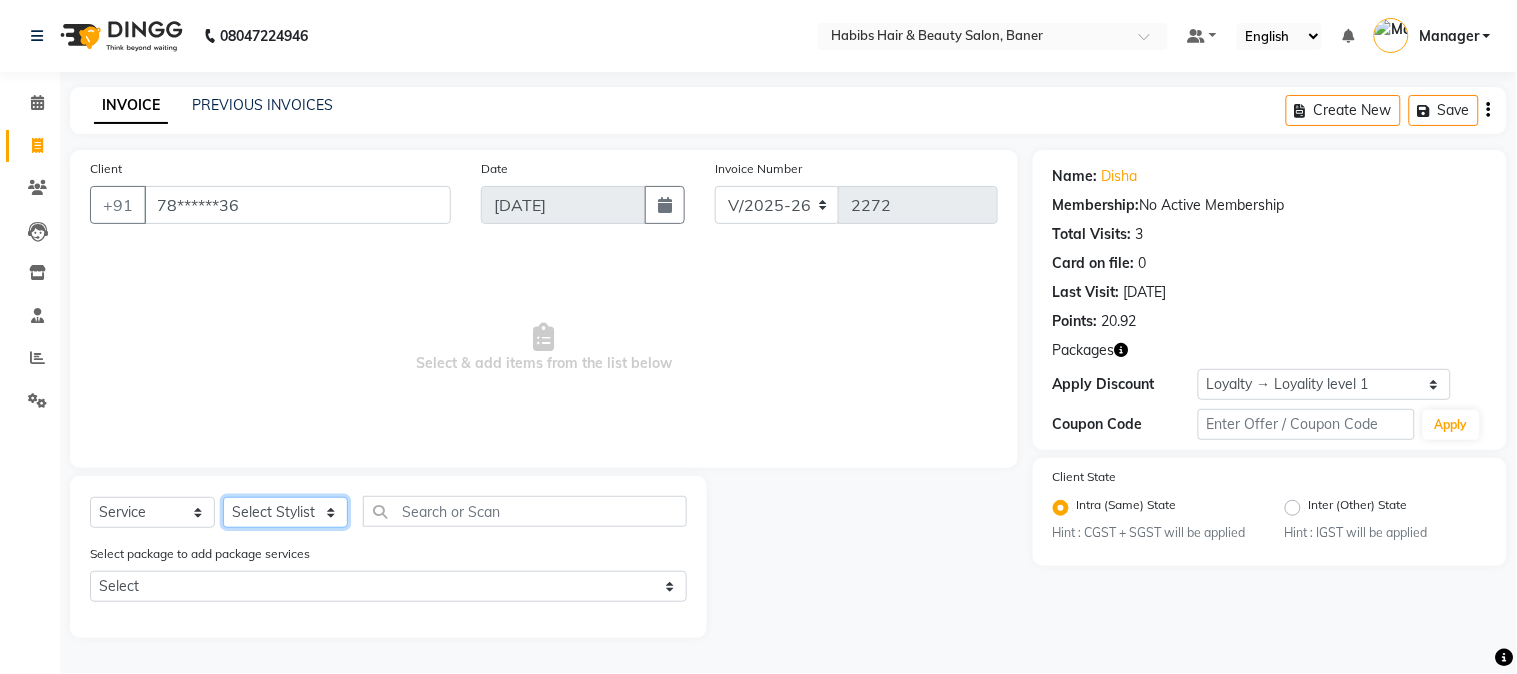 select on "43743" 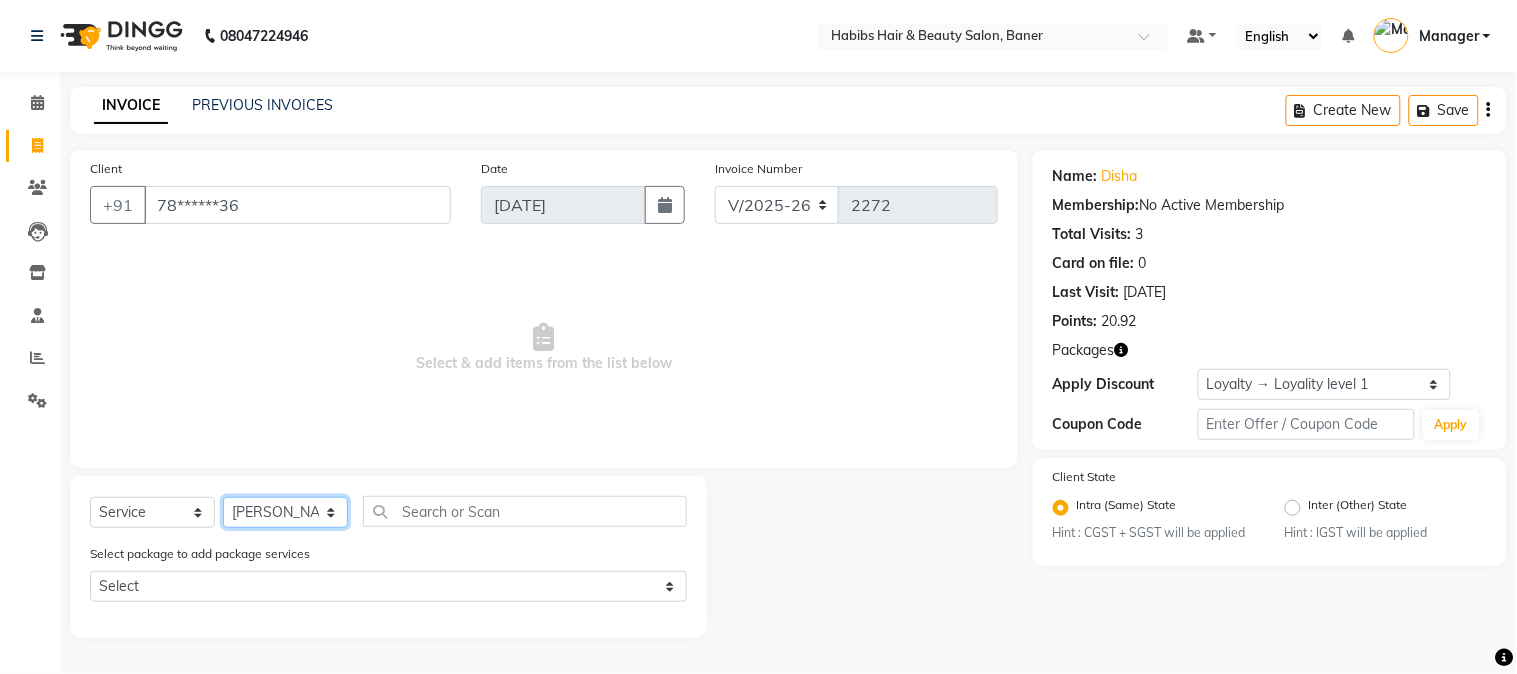 click on "Select Stylist Admin [PERSON_NAME] [PERSON_NAME]  Manager [PERSON_NAME] [PERSON_NAME] [PERSON_NAME] [PERSON_NAME]" 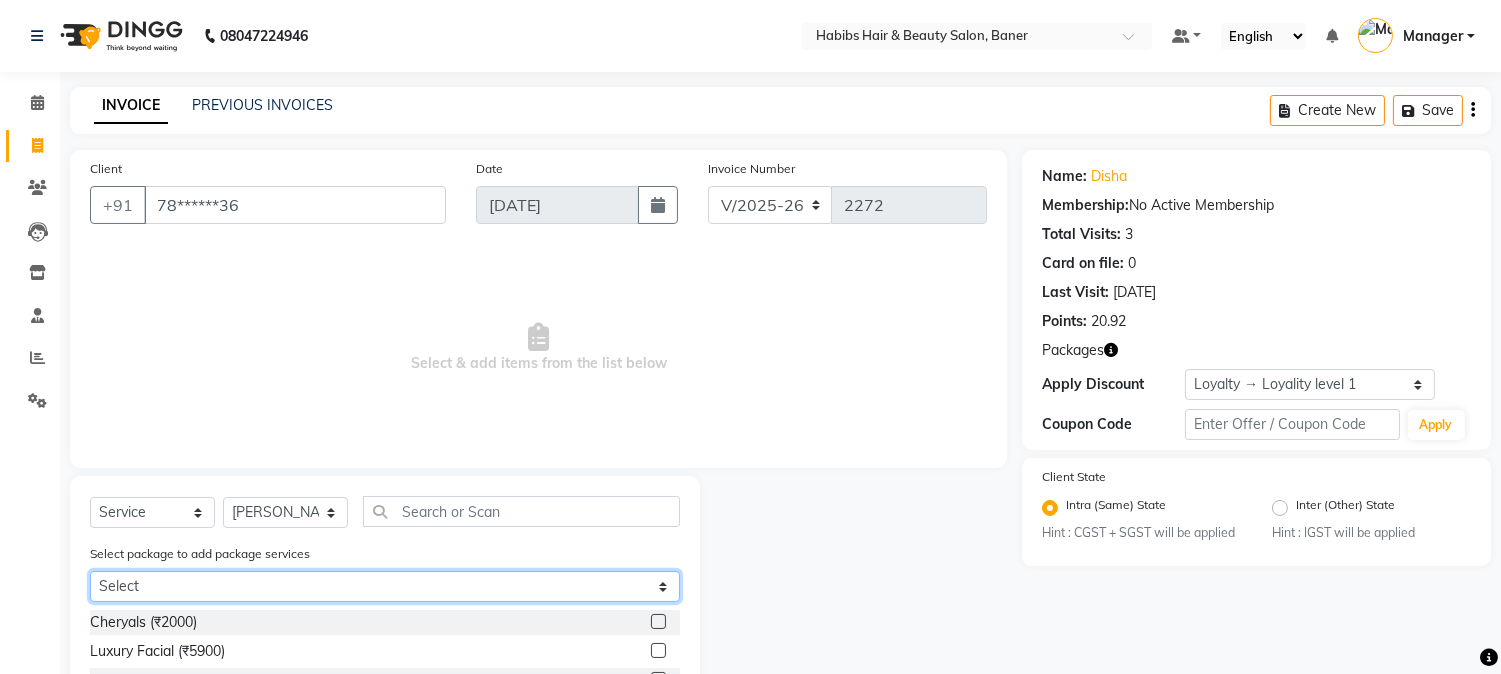 click on "Select UNDERARMS OFFER [DATE] to [DATE]@999" 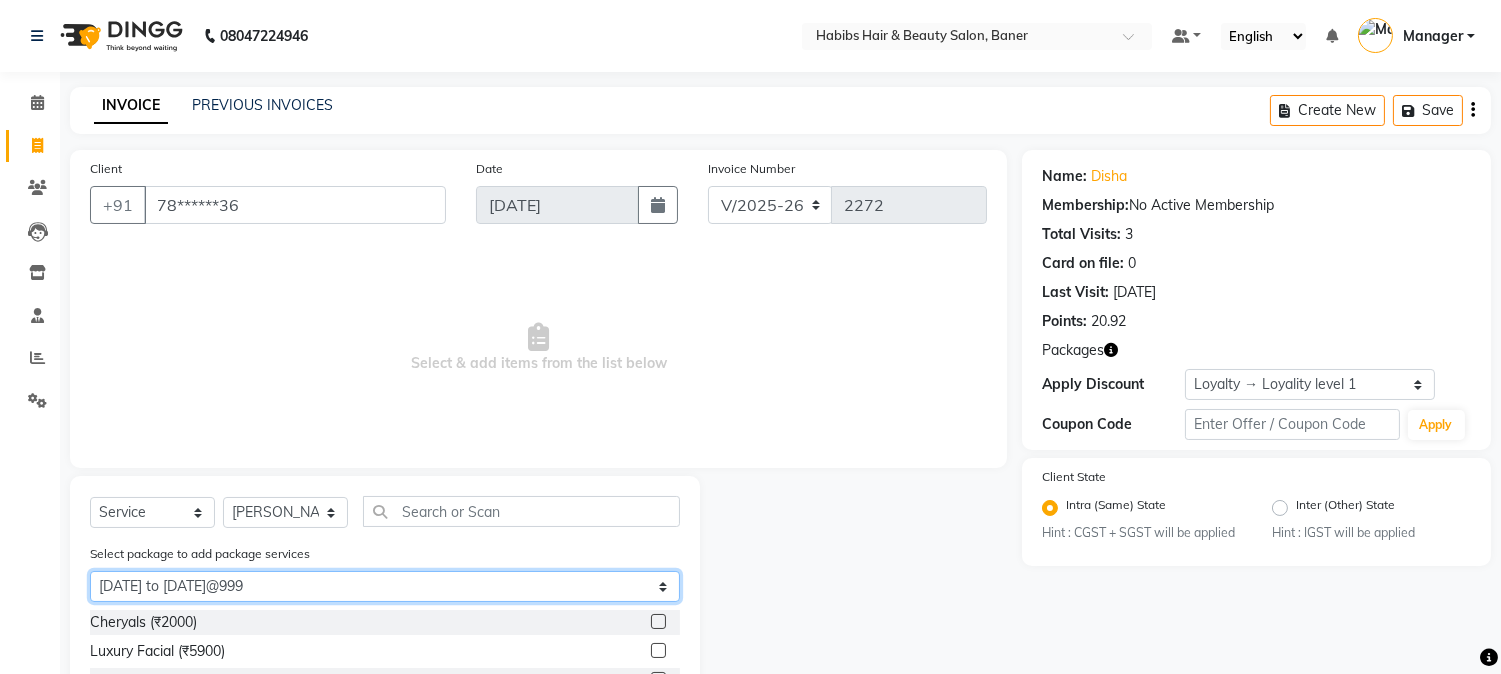 click on "Select UNDERARMS OFFER [DATE] to [DATE]@999" 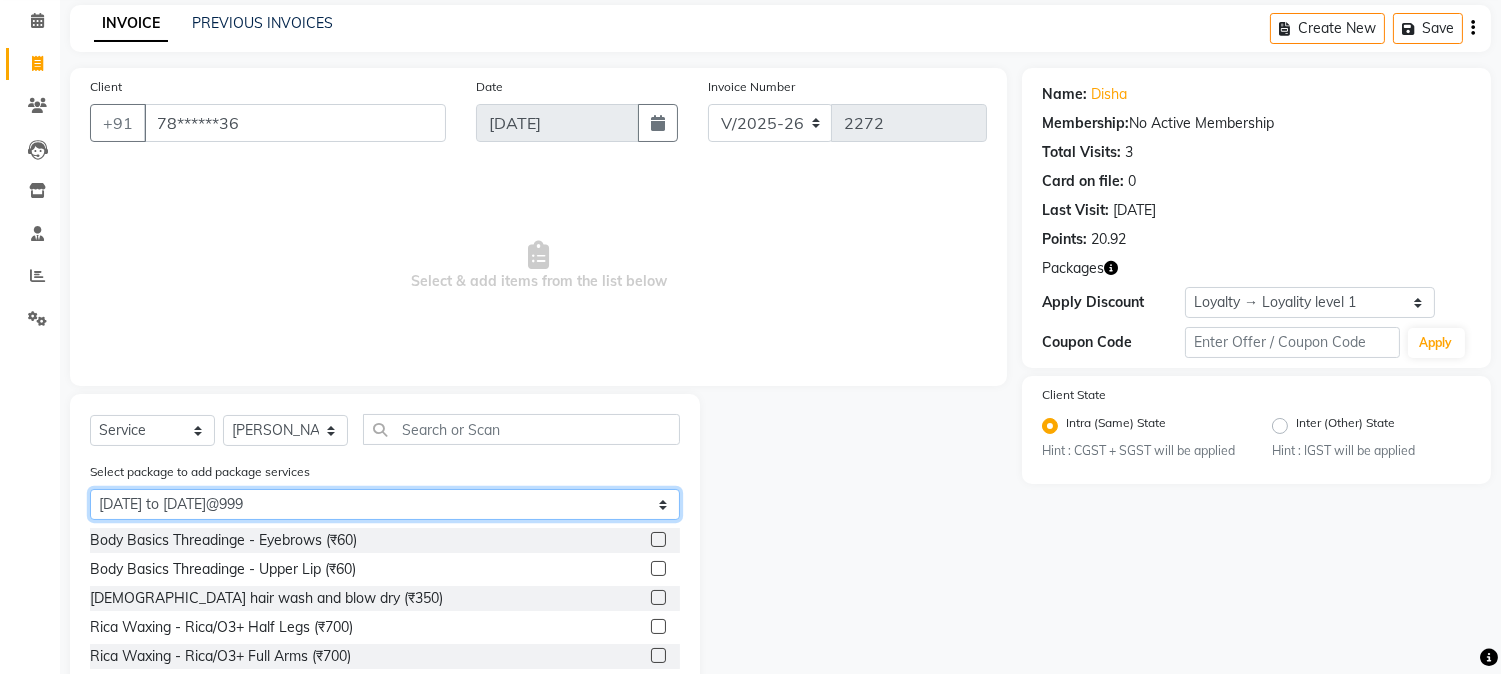 scroll, scrollTop: 167, scrollLeft: 0, axis: vertical 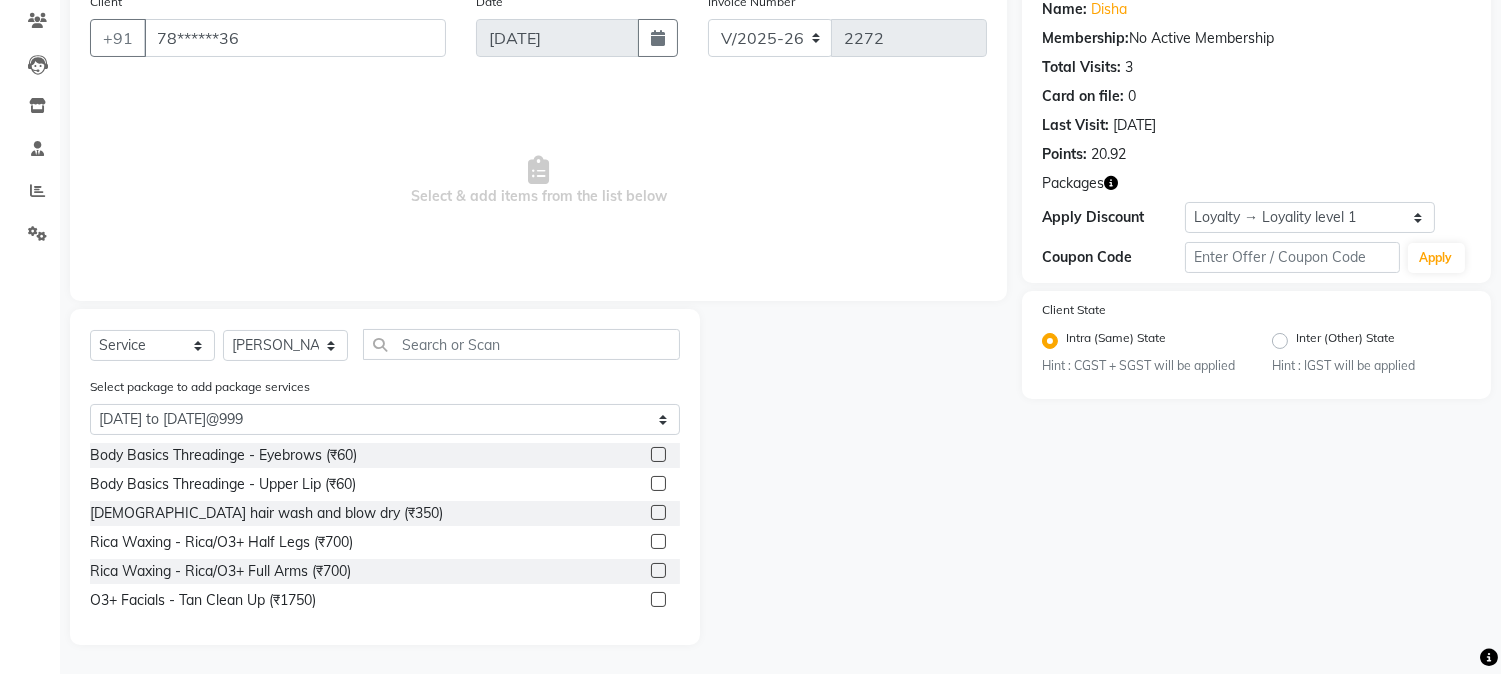 click 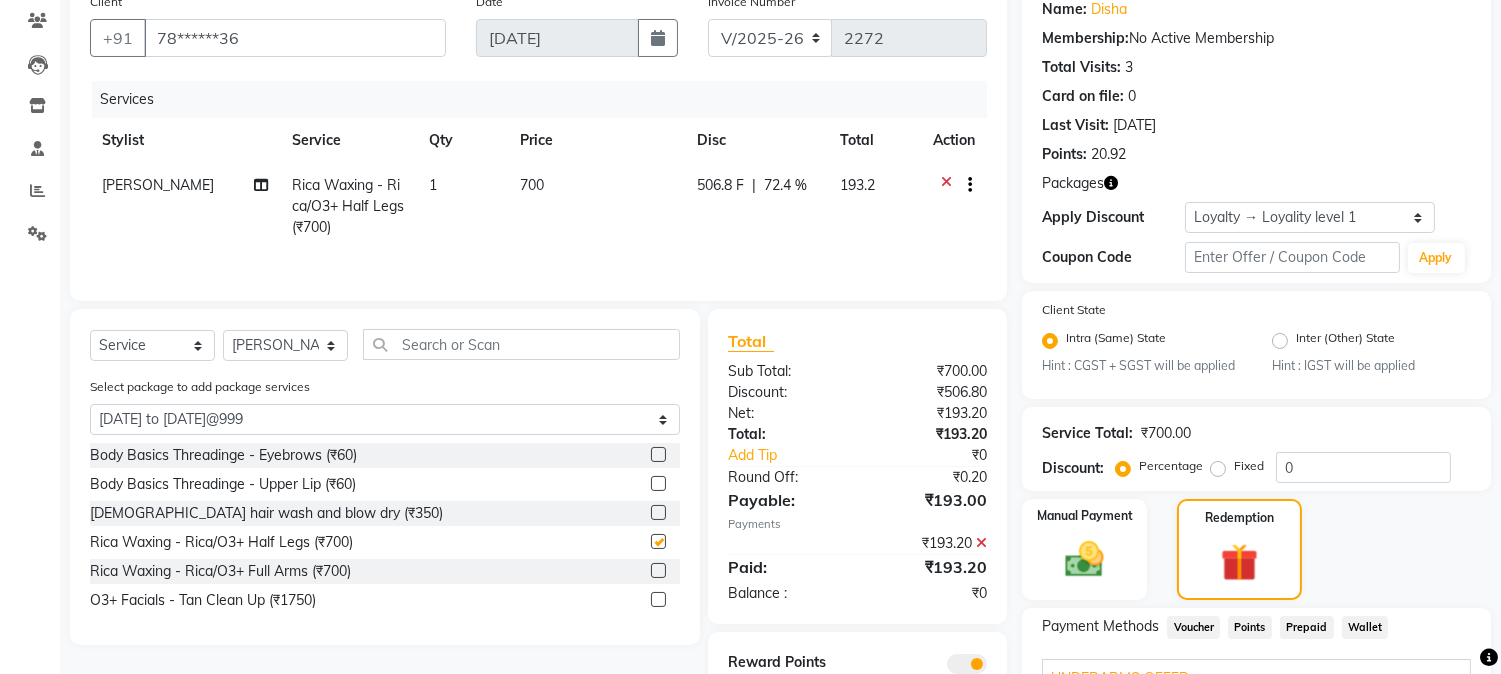 checkbox on "false" 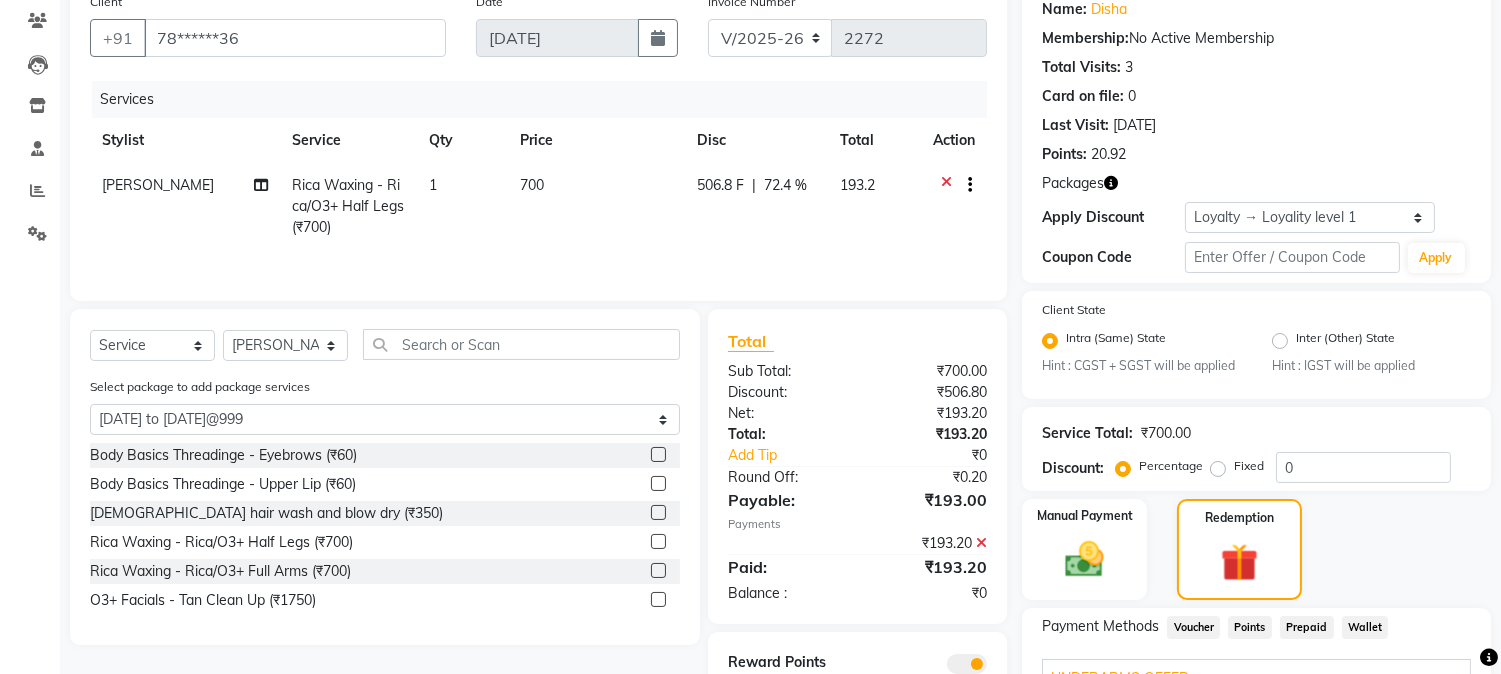 click 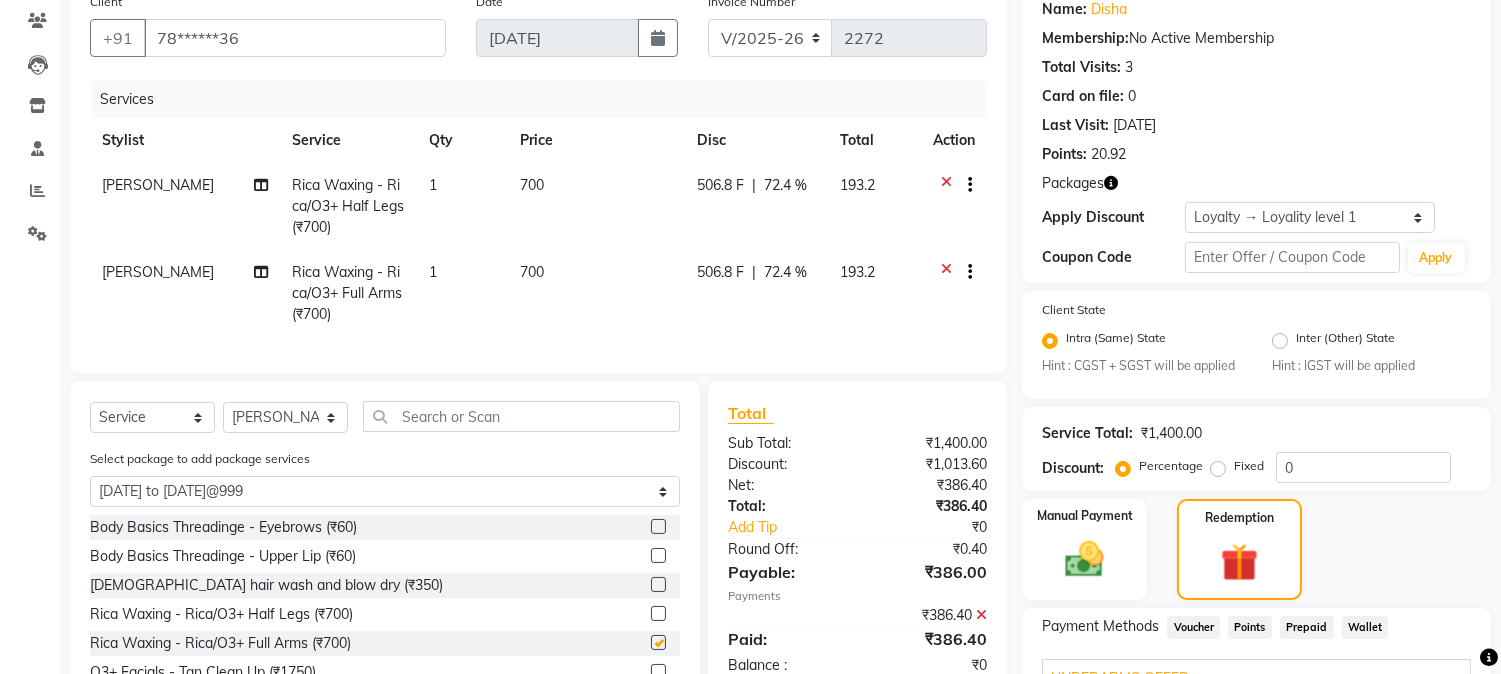 checkbox on "false" 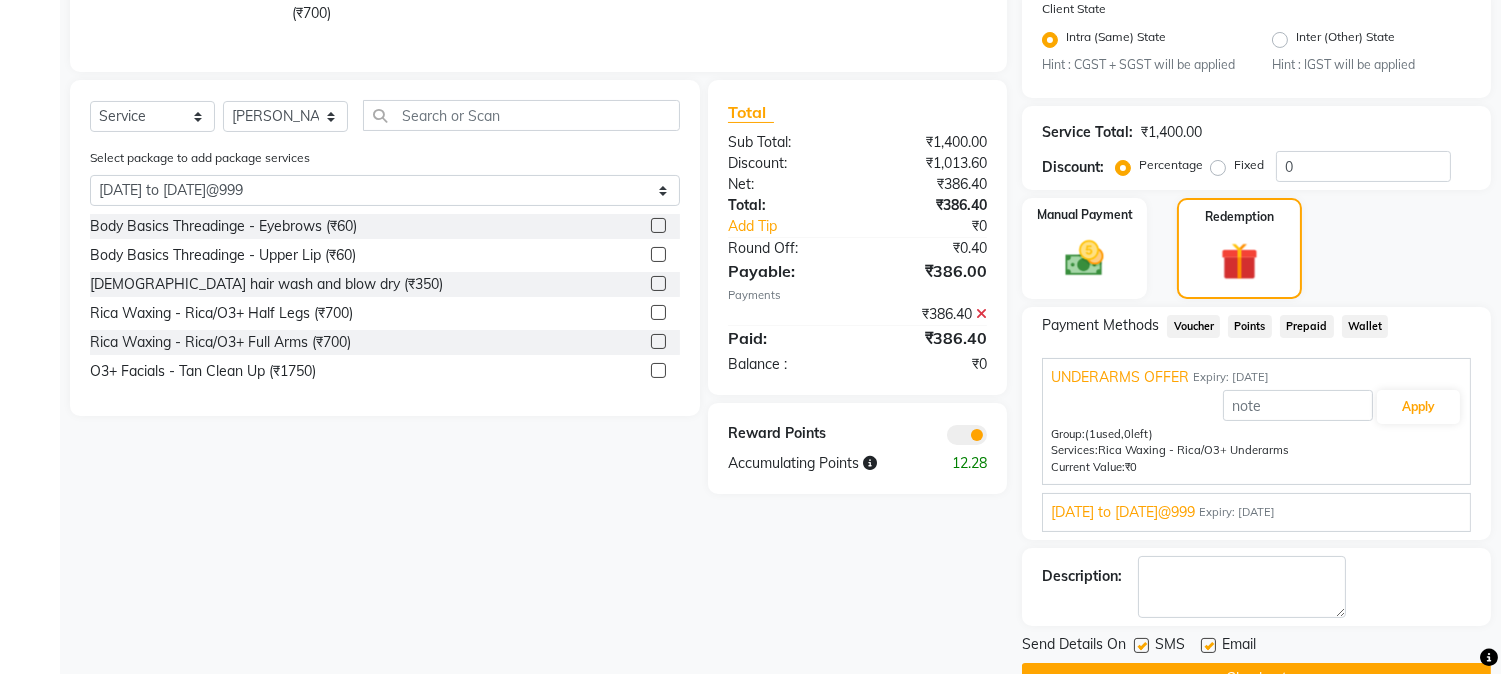 scroll, scrollTop: 501, scrollLeft: 0, axis: vertical 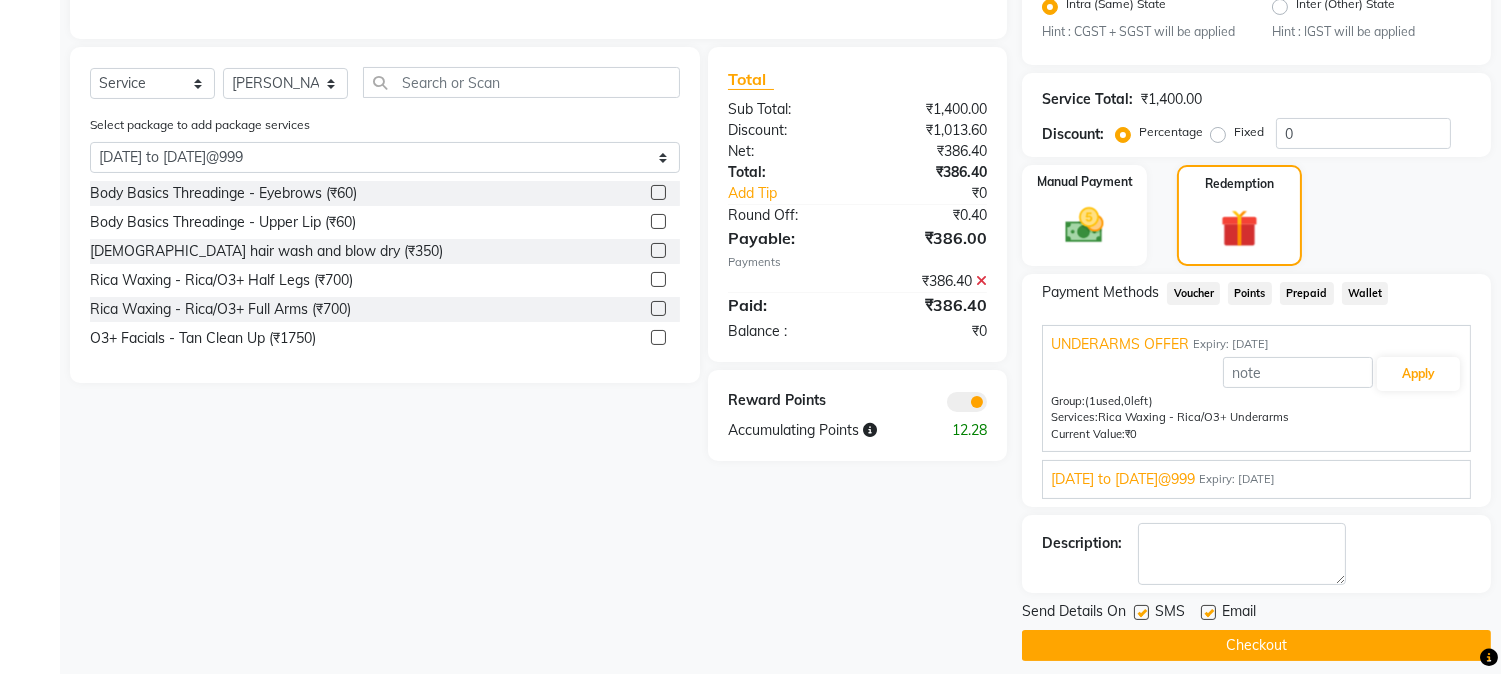 click 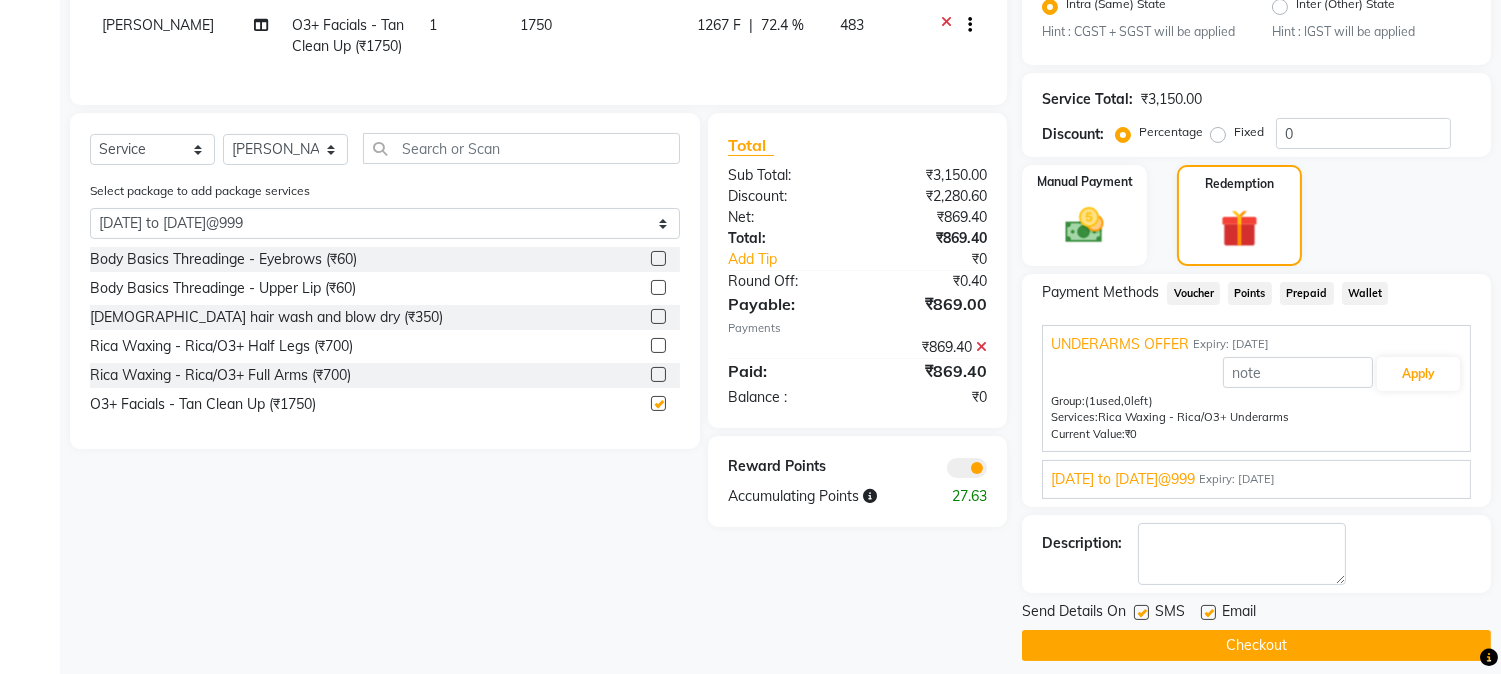 checkbox on "false" 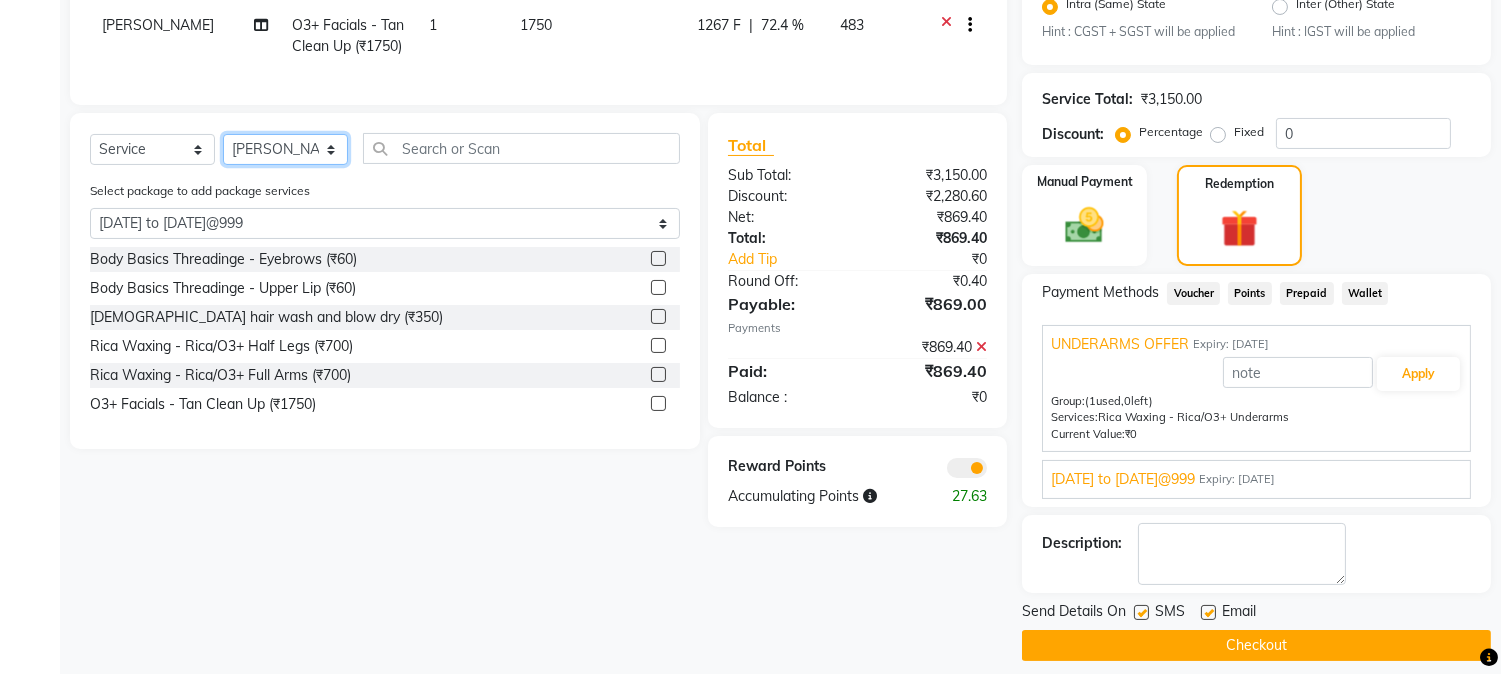 click on "Select Stylist Admin [PERSON_NAME] [PERSON_NAME]  Manager [PERSON_NAME] [PERSON_NAME] [PERSON_NAME] [PERSON_NAME]" 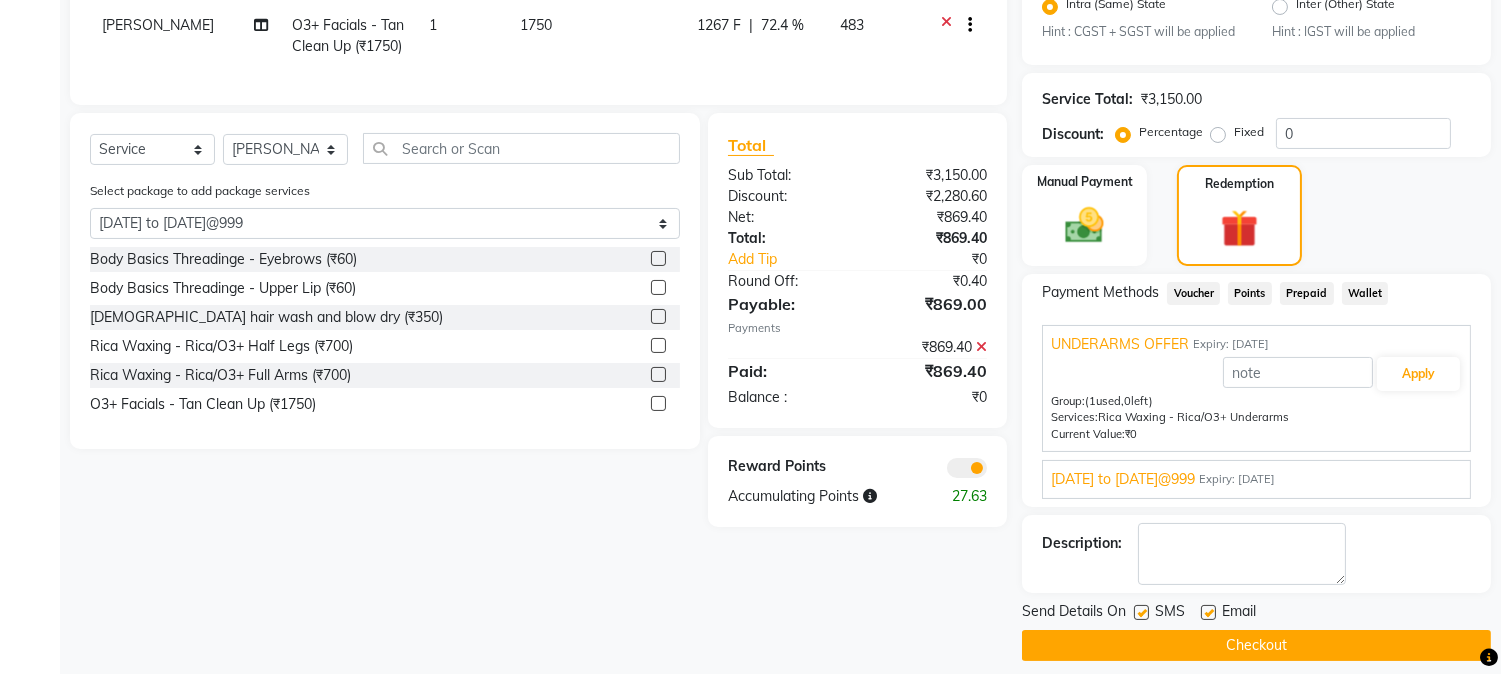 click 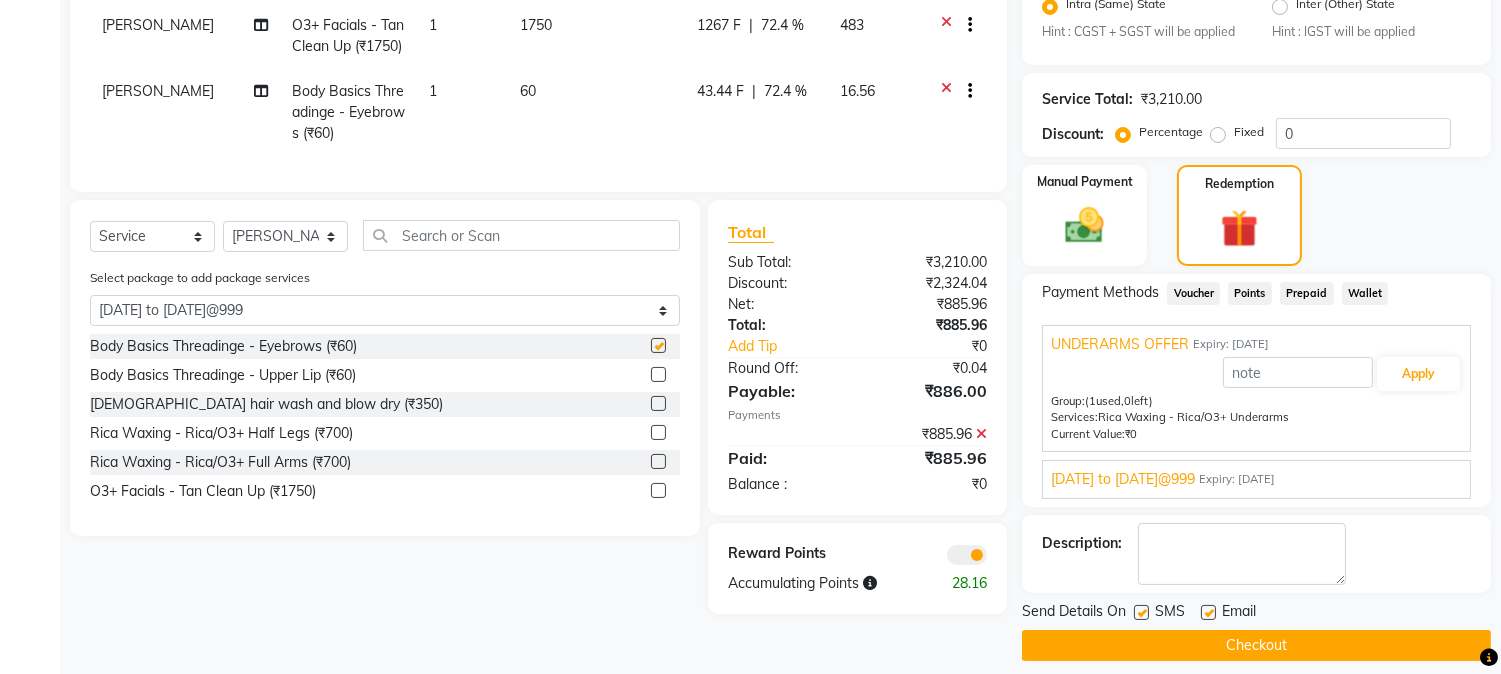checkbox on "false" 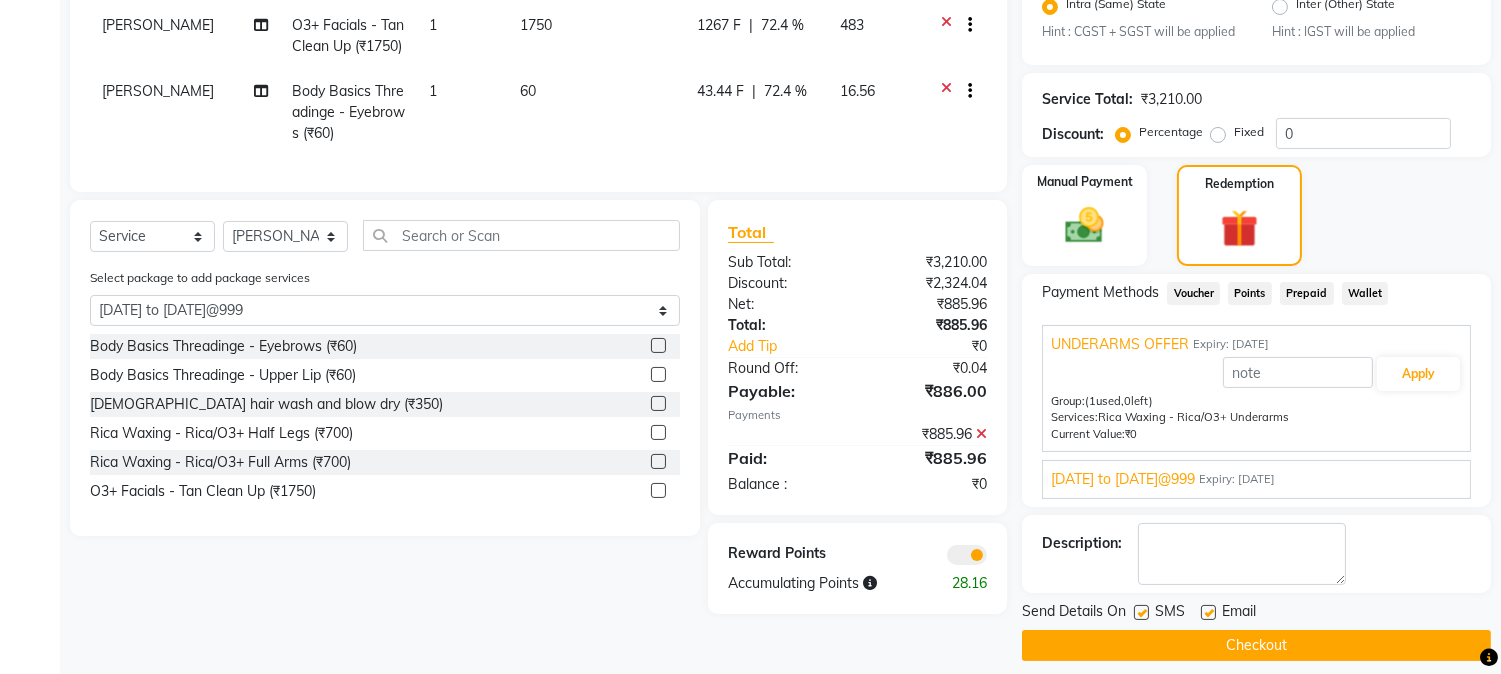 scroll, scrollTop: 517, scrollLeft: 0, axis: vertical 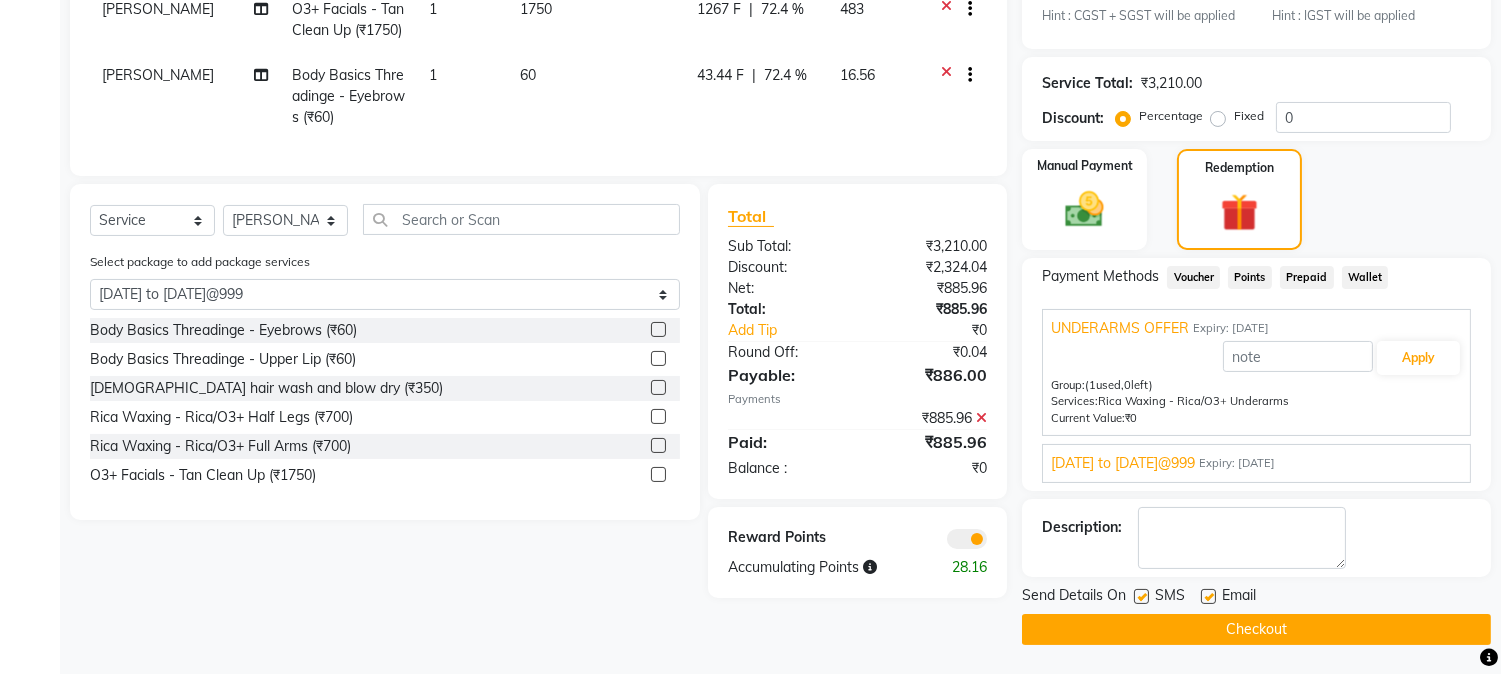 click on "Checkout" 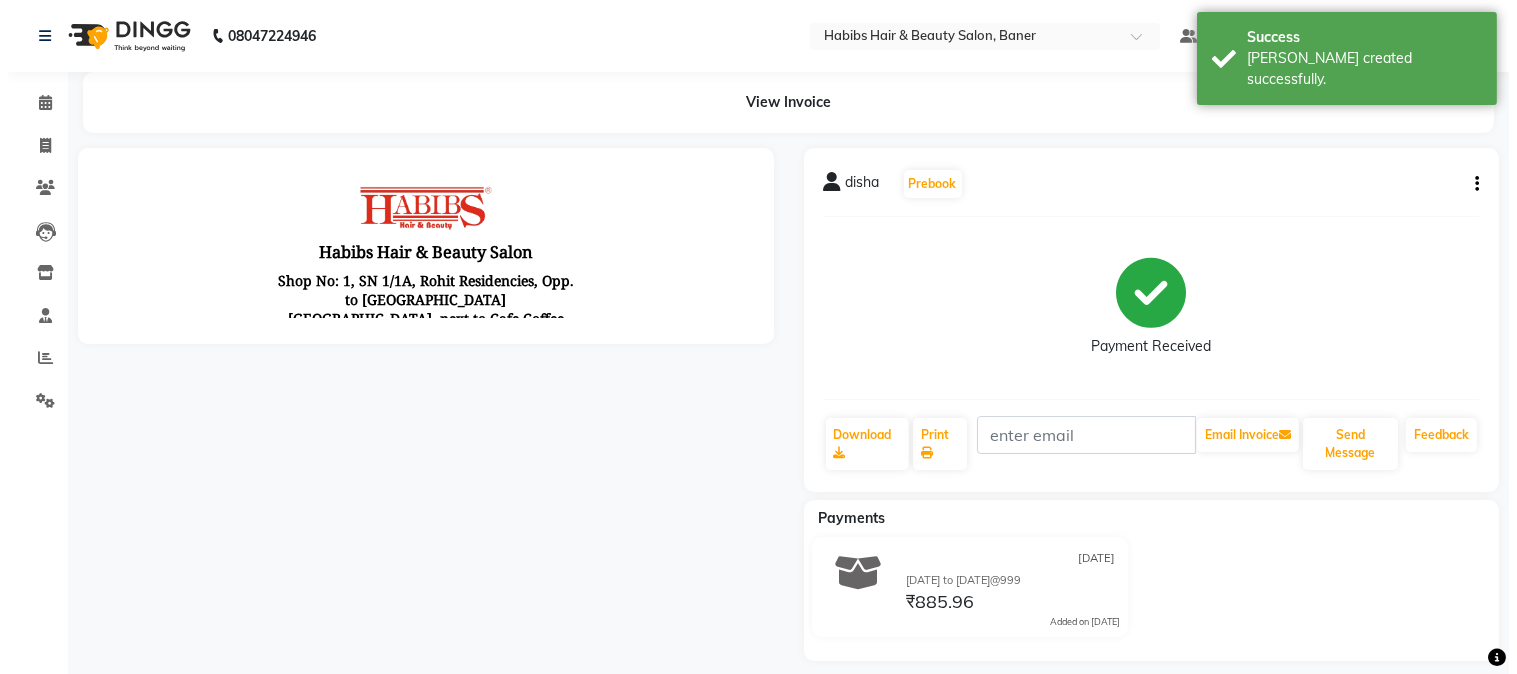 scroll, scrollTop: 0, scrollLeft: 0, axis: both 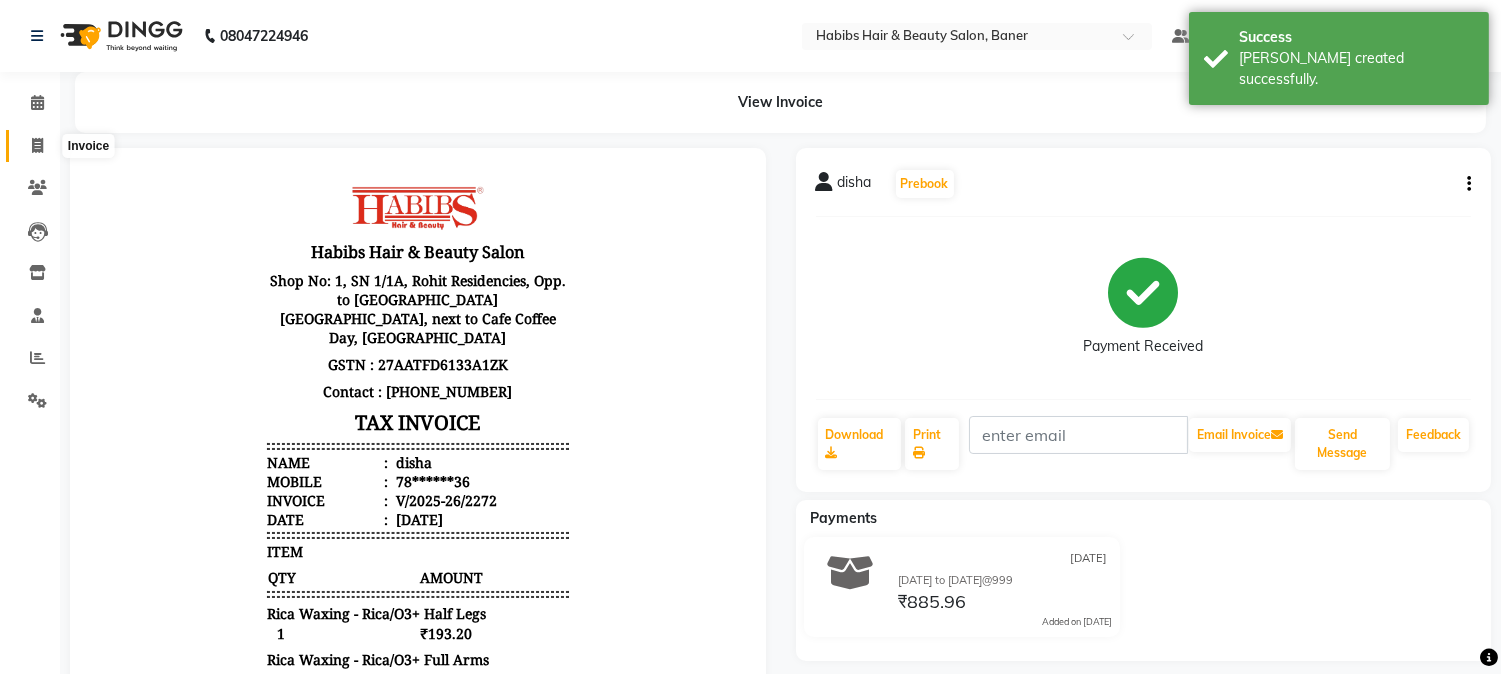 click 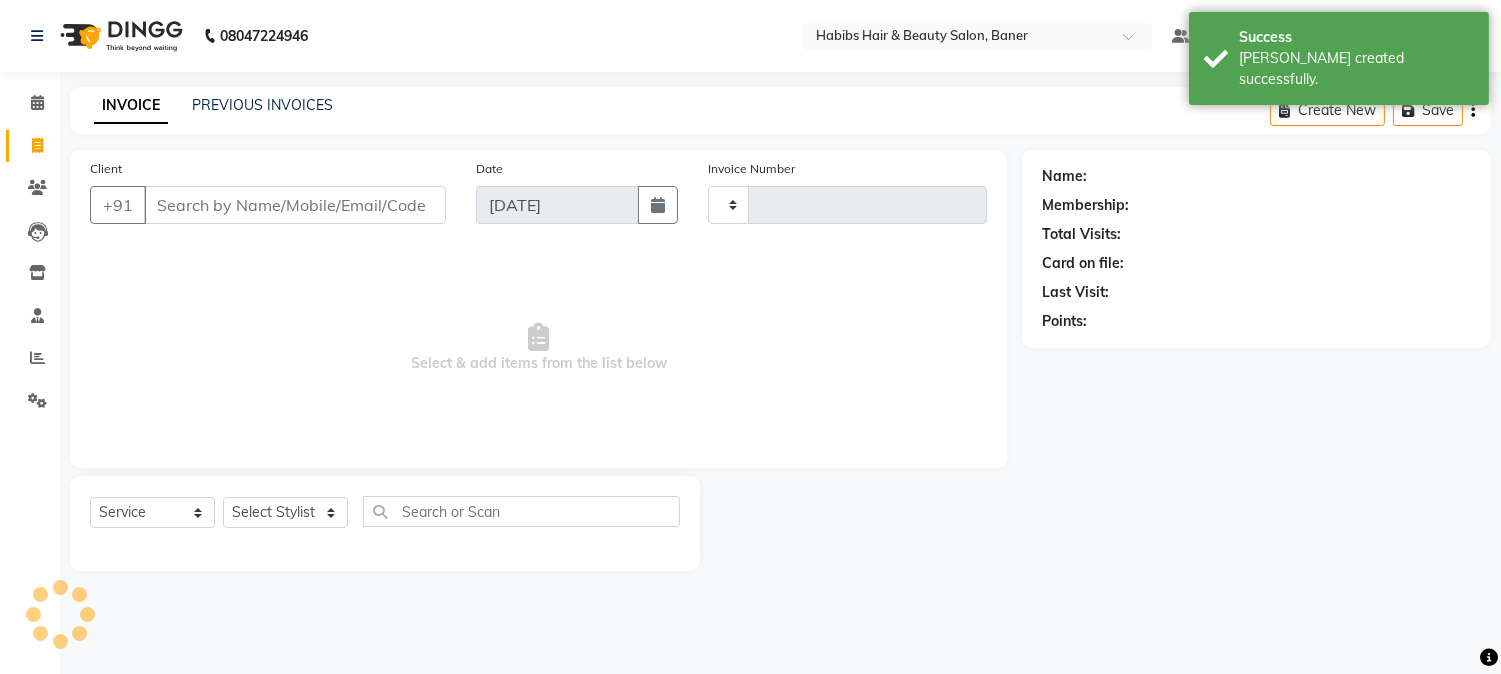 type on "2273" 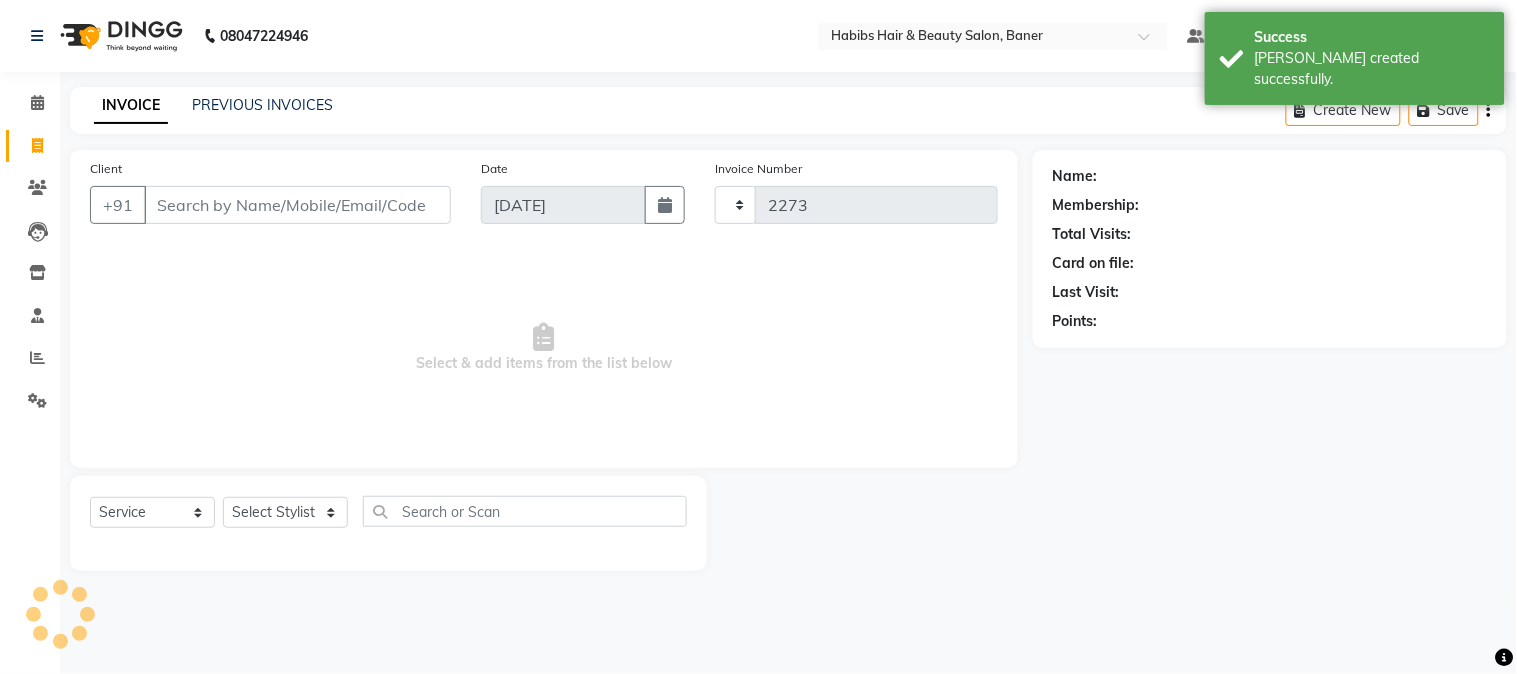 select on "5356" 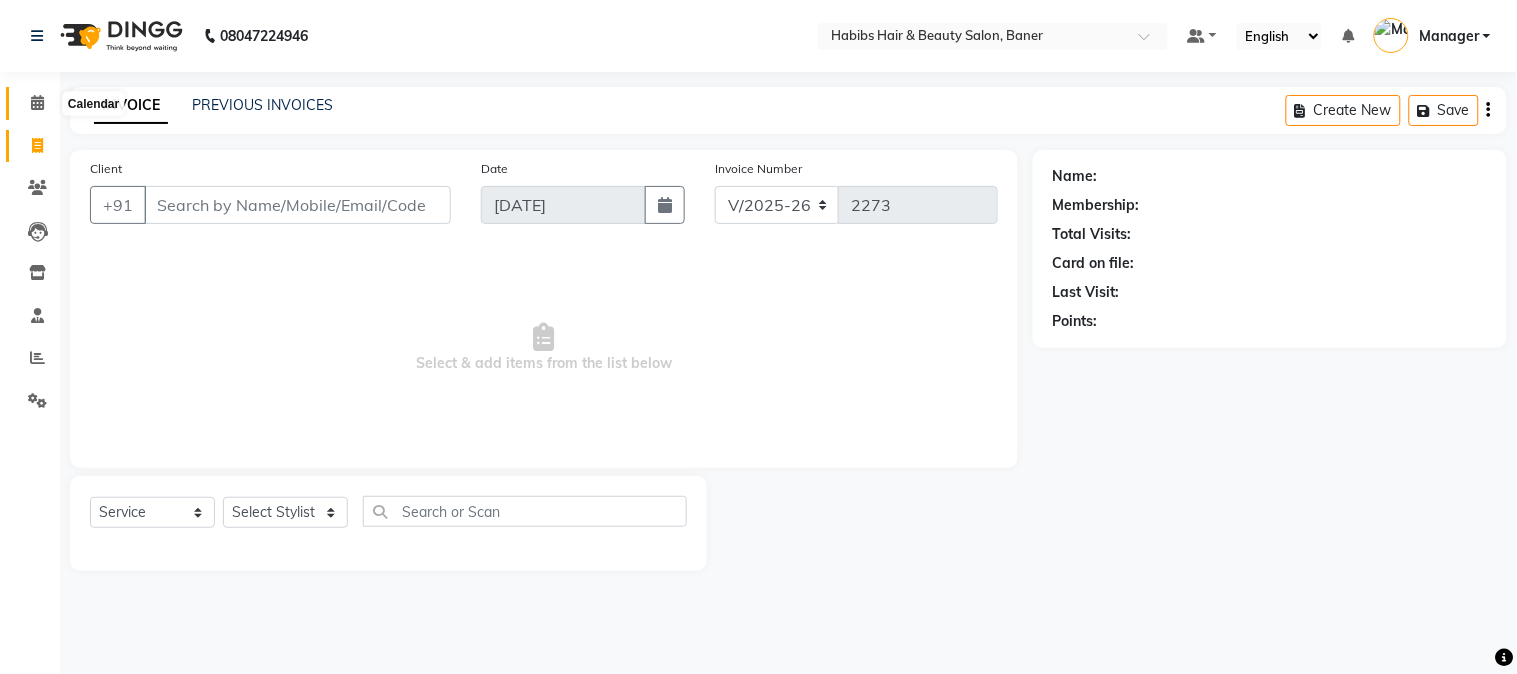 click 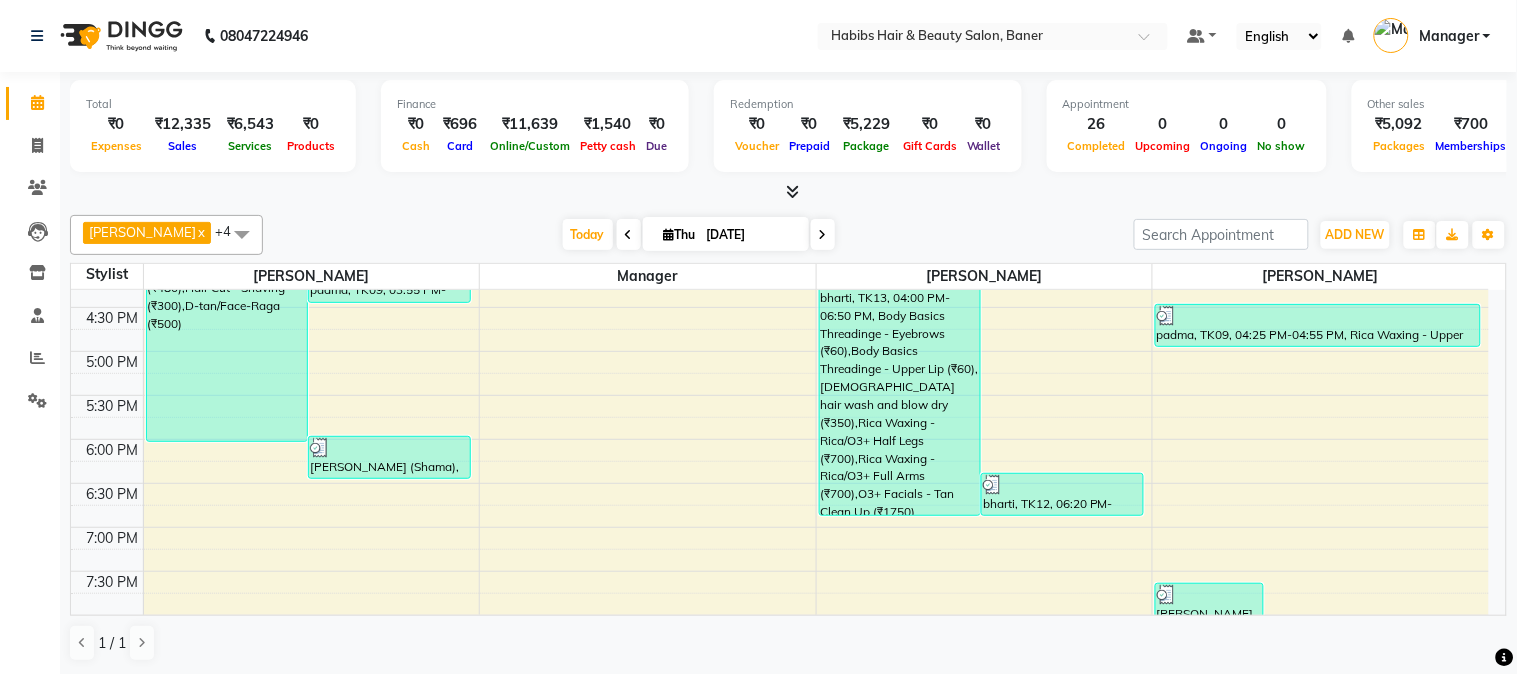 scroll, scrollTop: 1000, scrollLeft: 0, axis: vertical 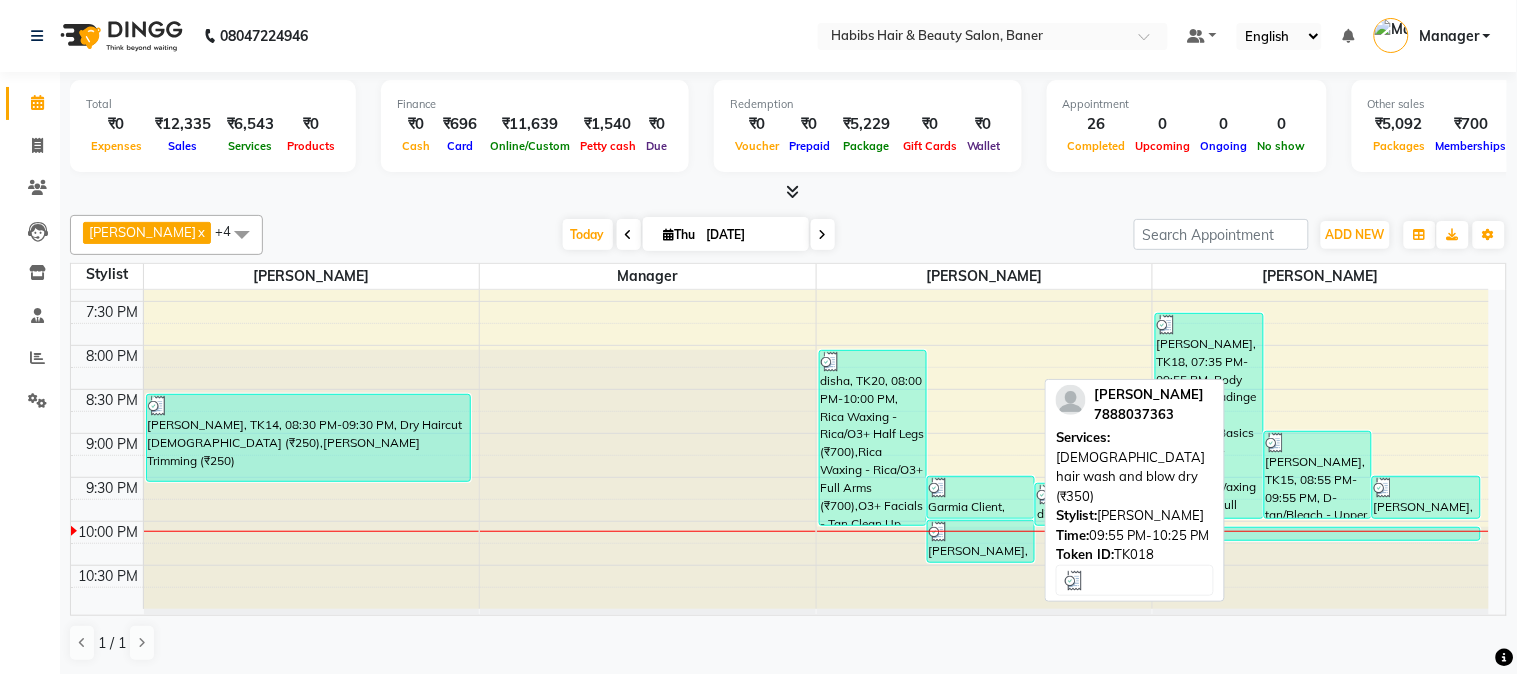 click on "[PERSON_NAME], TK18, 09:55 PM-10:25 PM, [DEMOGRAPHIC_DATA] hair wash and blow dry (₹350)" at bounding box center [981, 541] 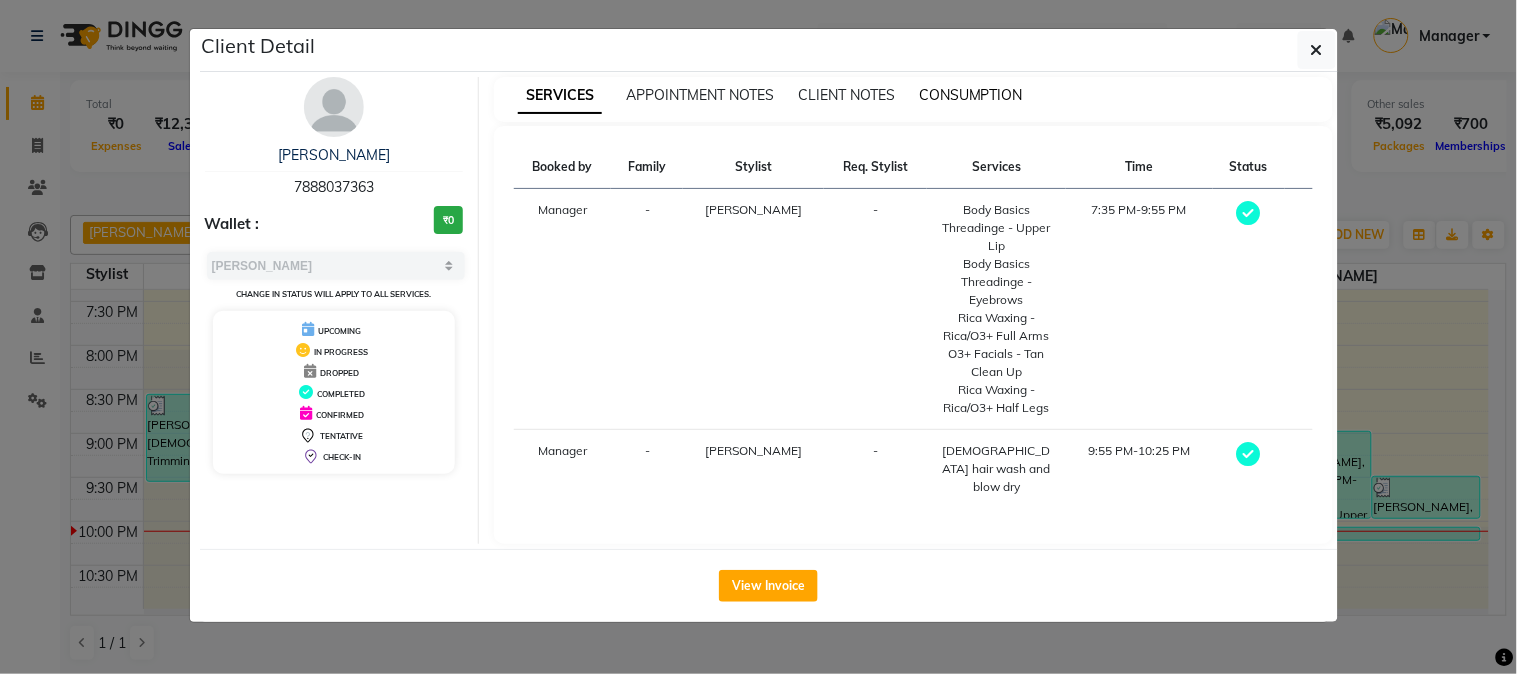 click on "CONSUMPTION" at bounding box center (971, 95) 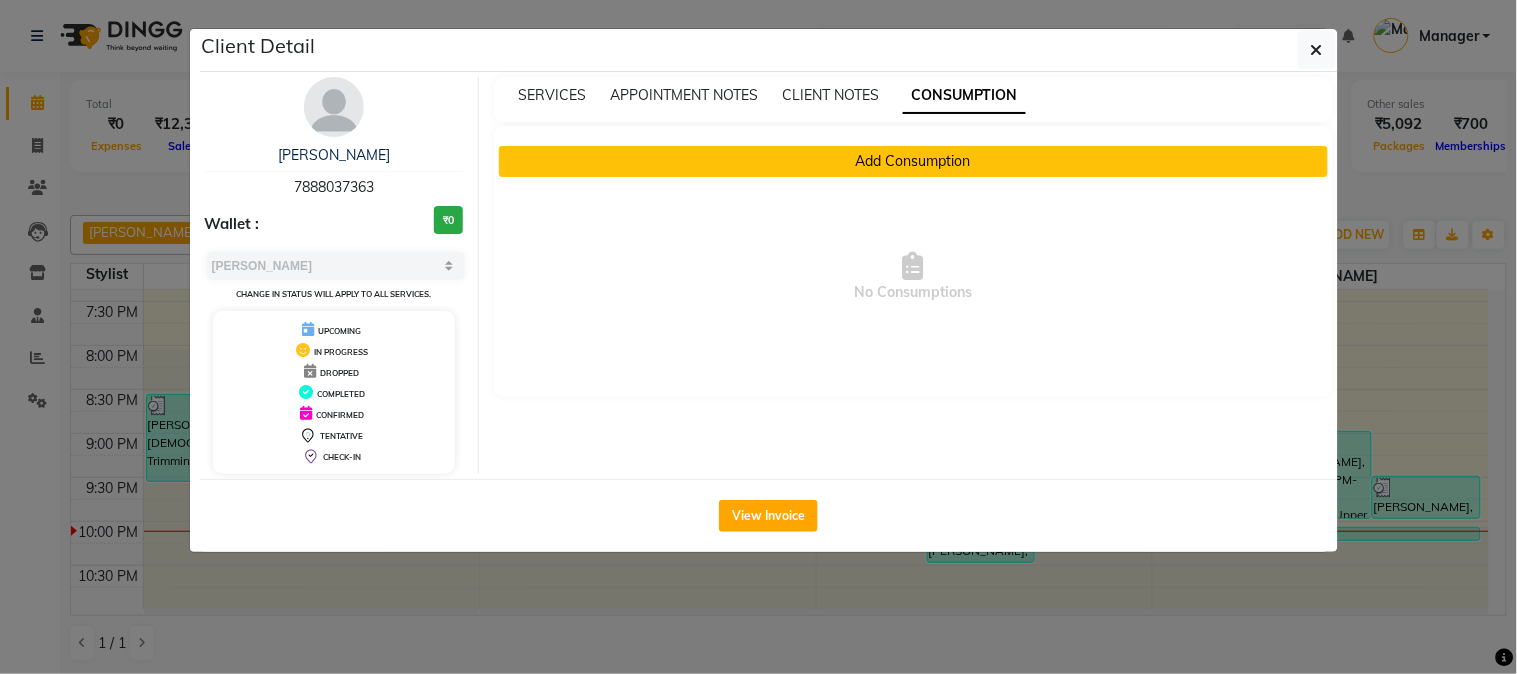 click on "Add Consumption" at bounding box center (913, 161) 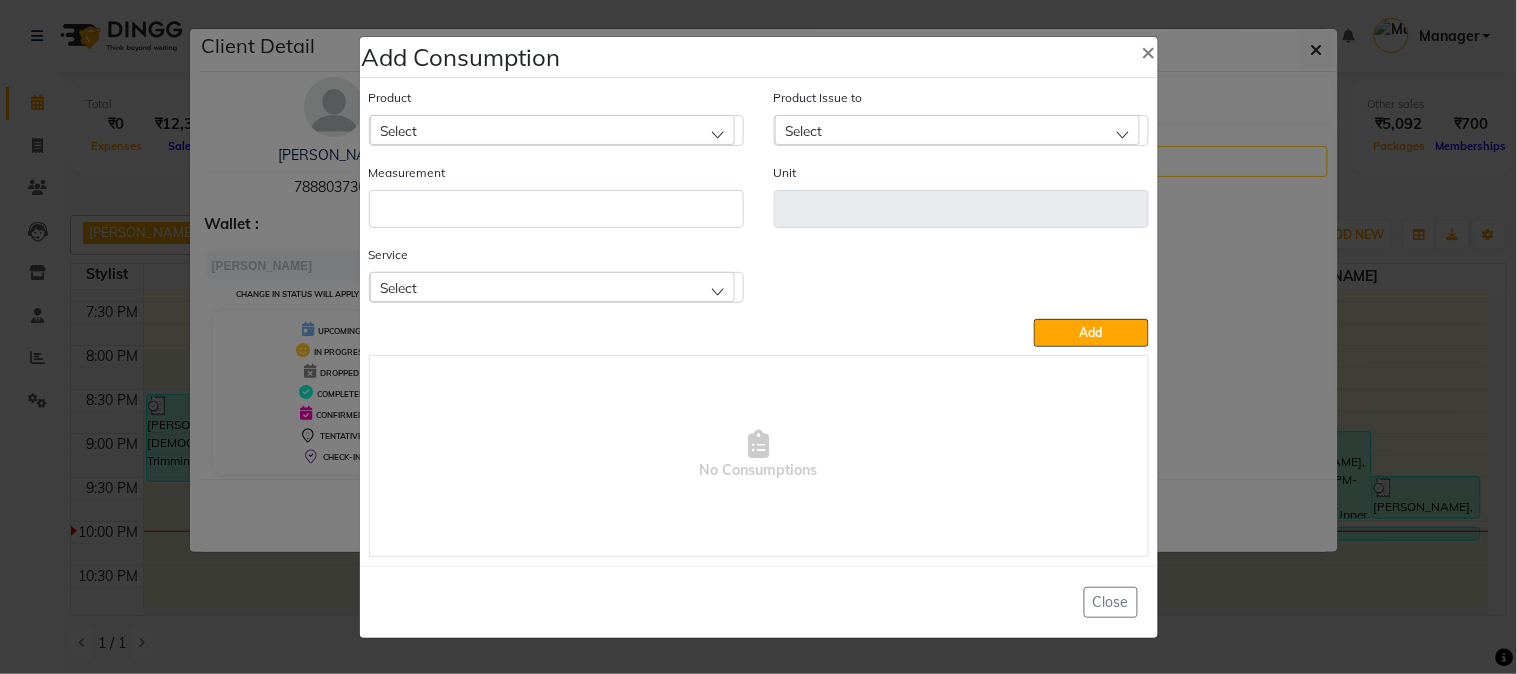 click on "Select" 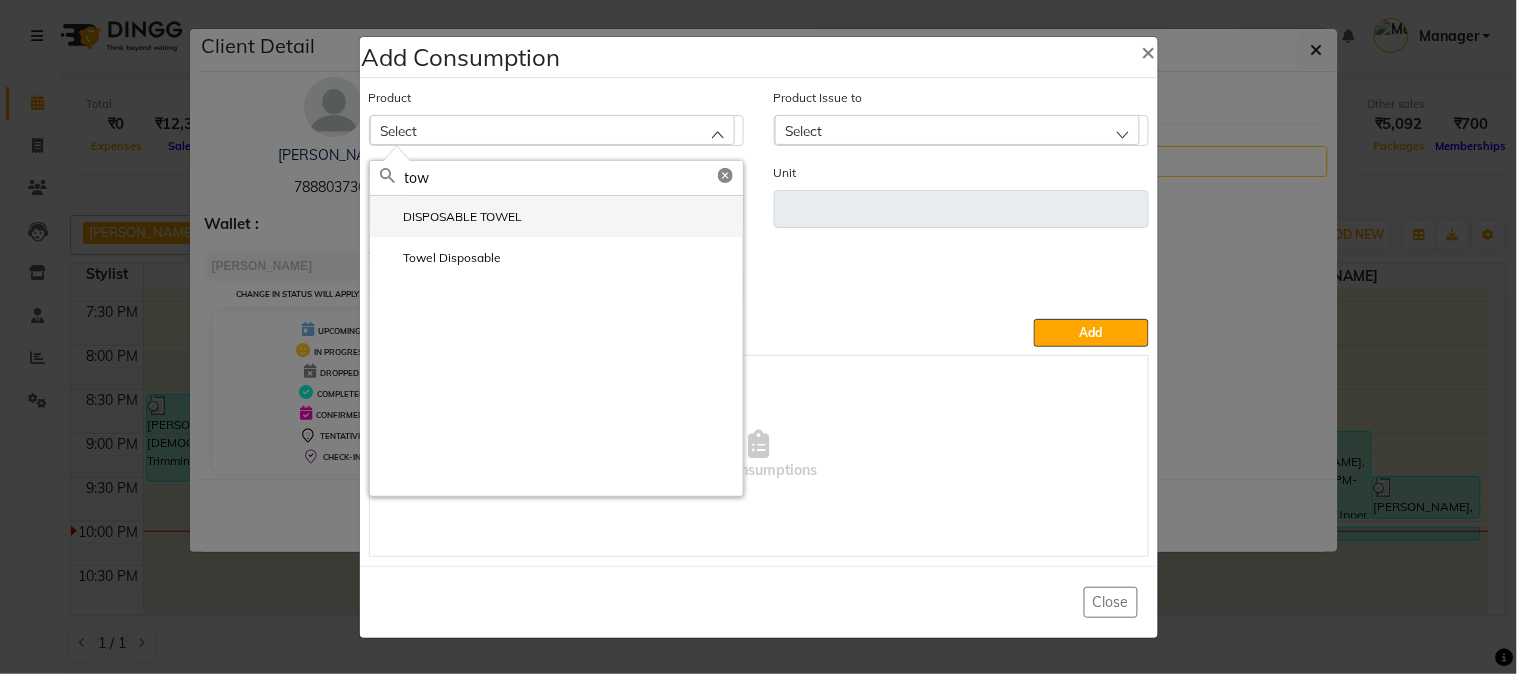 type on "tow" 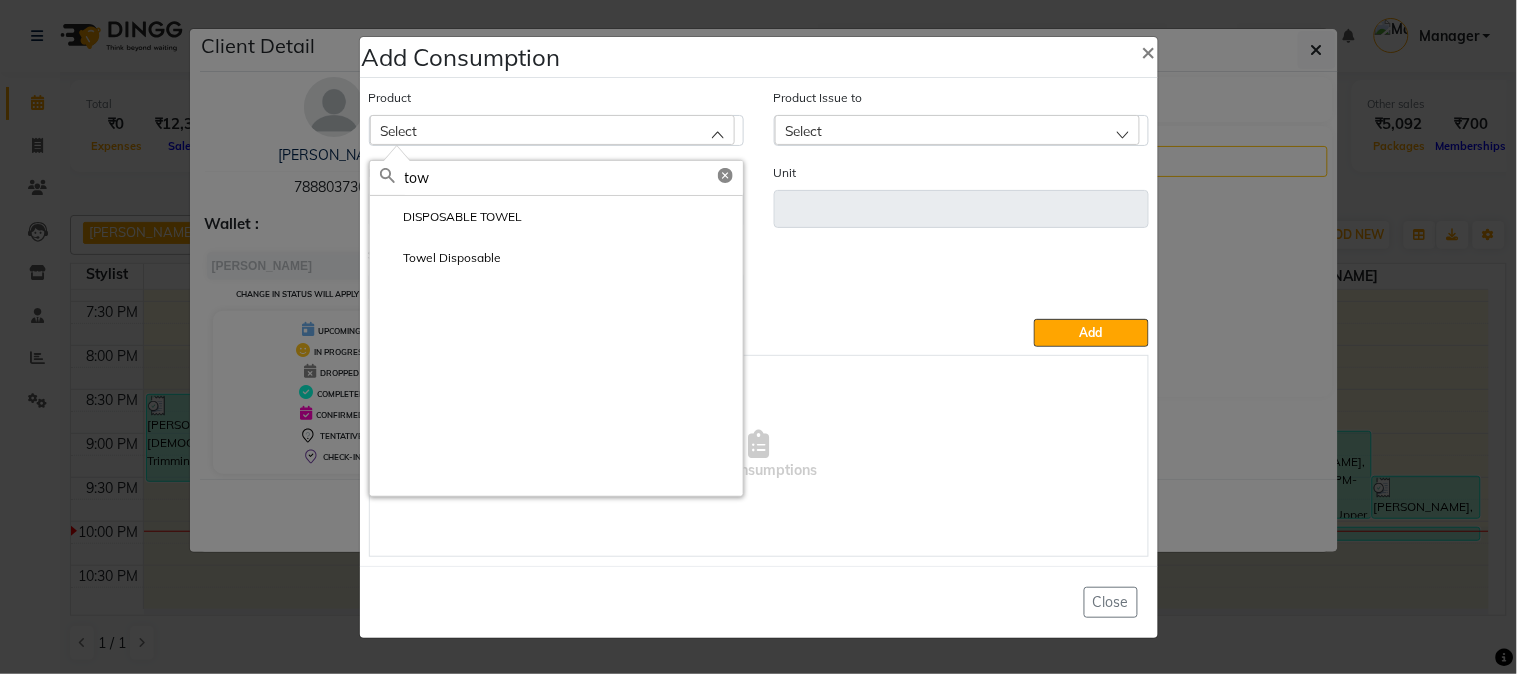 click on "DISPOSABLE TOWEL" 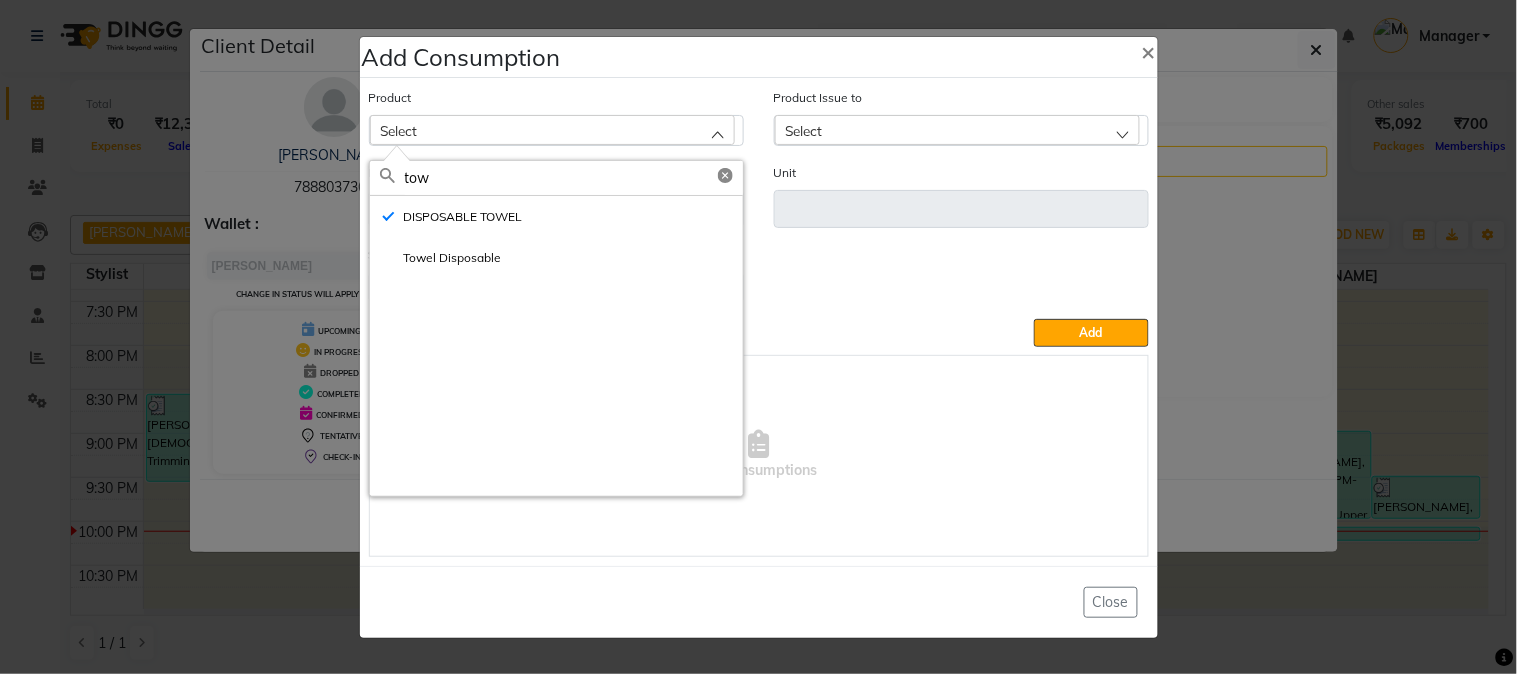 type on "ml" 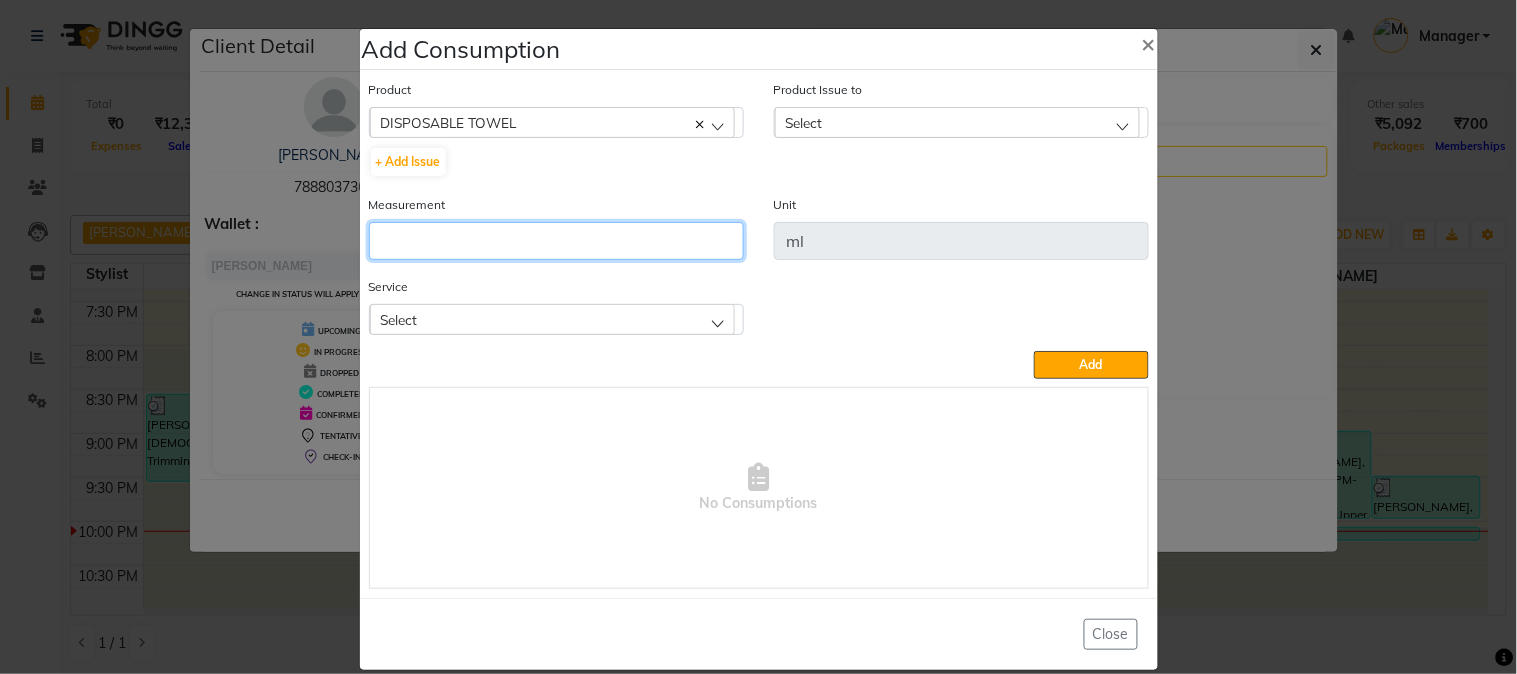 drag, startPoint x: 498, startPoint y: 234, endPoint x: 512, endPoint y: 252, distance: 22.803509 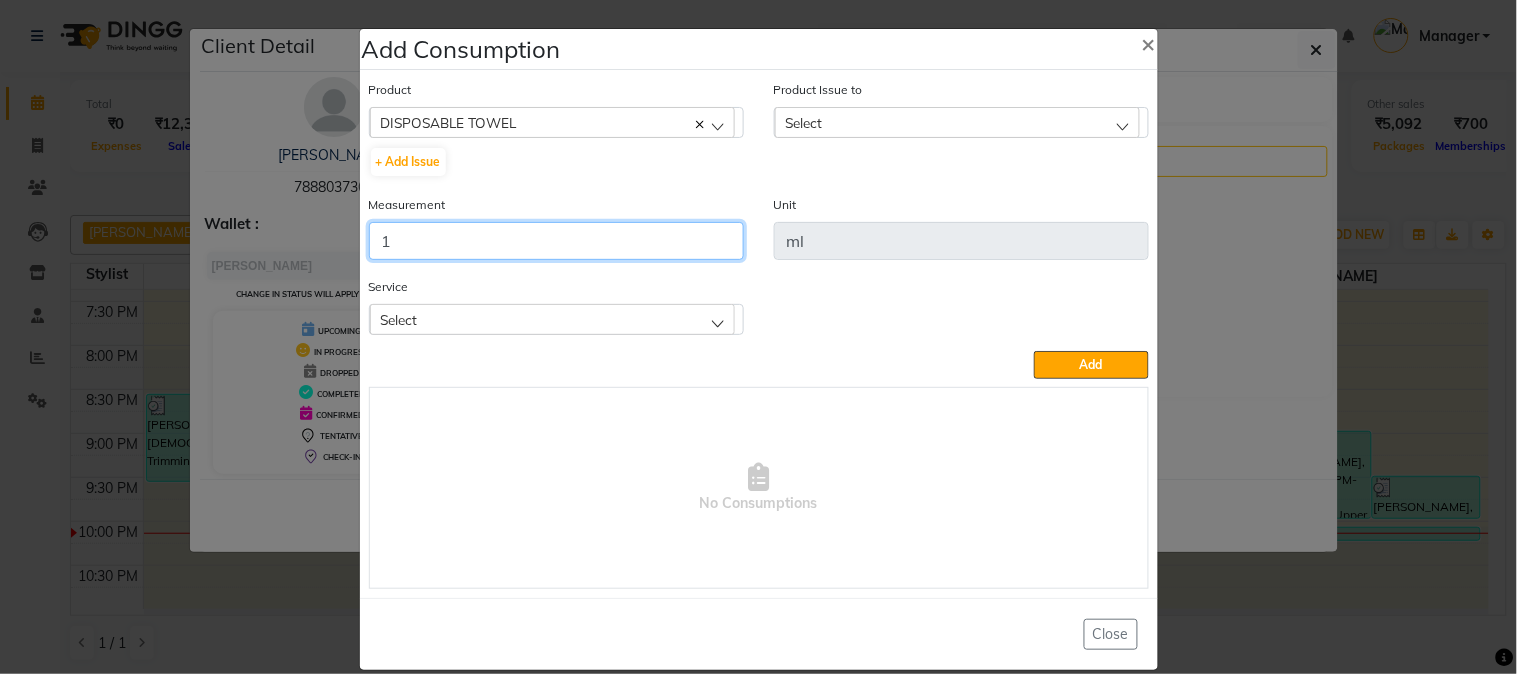 type on "1" 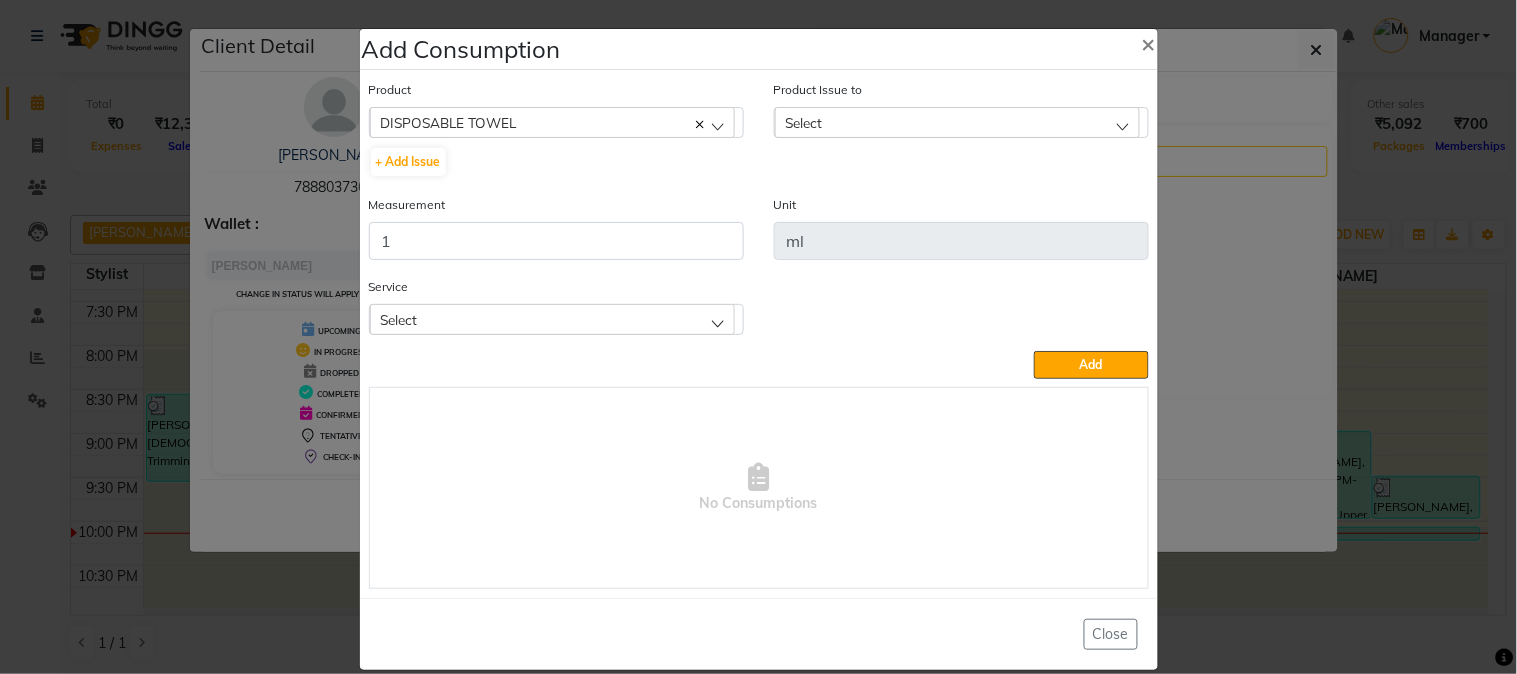 click on "Select" 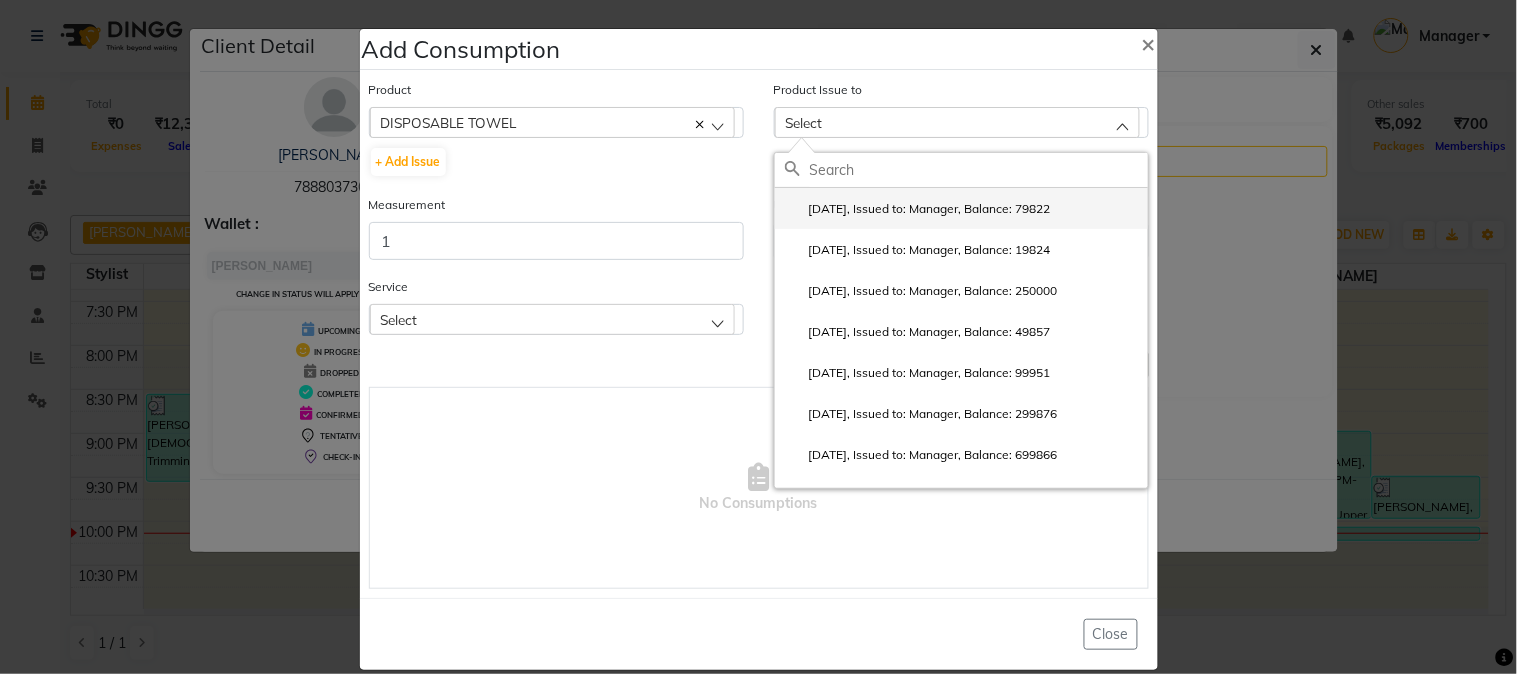 click on "[DATE], Issued to: Manager, Balance: 79822" 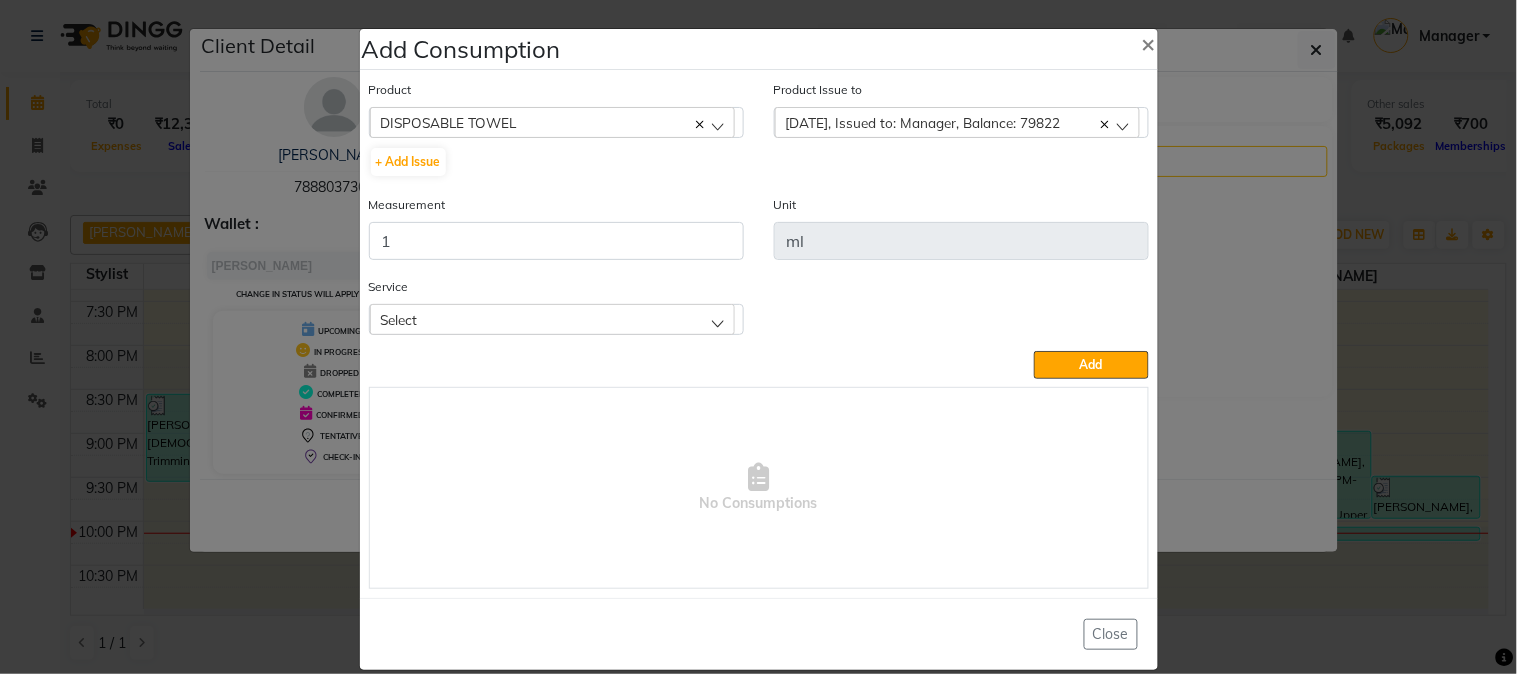 click on "Select" 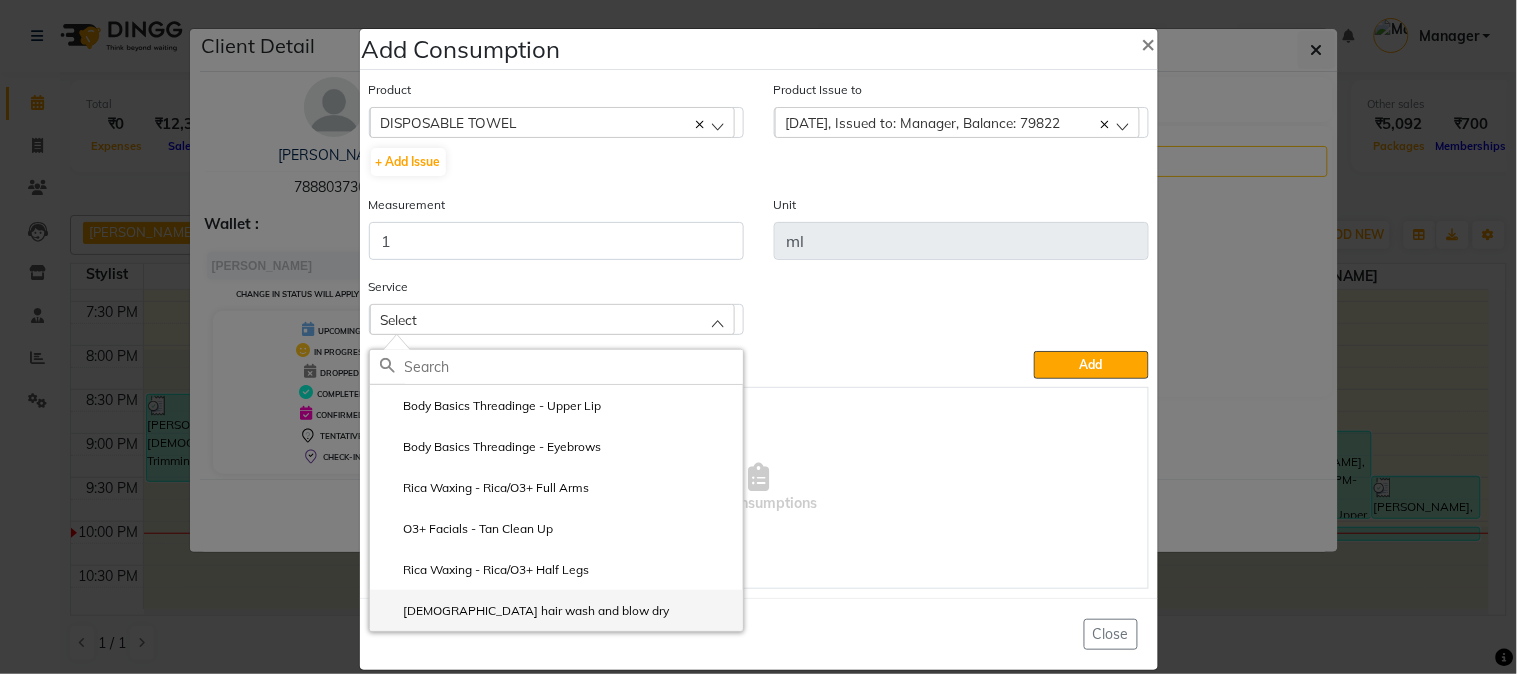 click on "[DEMOGRAPHIC_DATA] hair wash and blow dry" 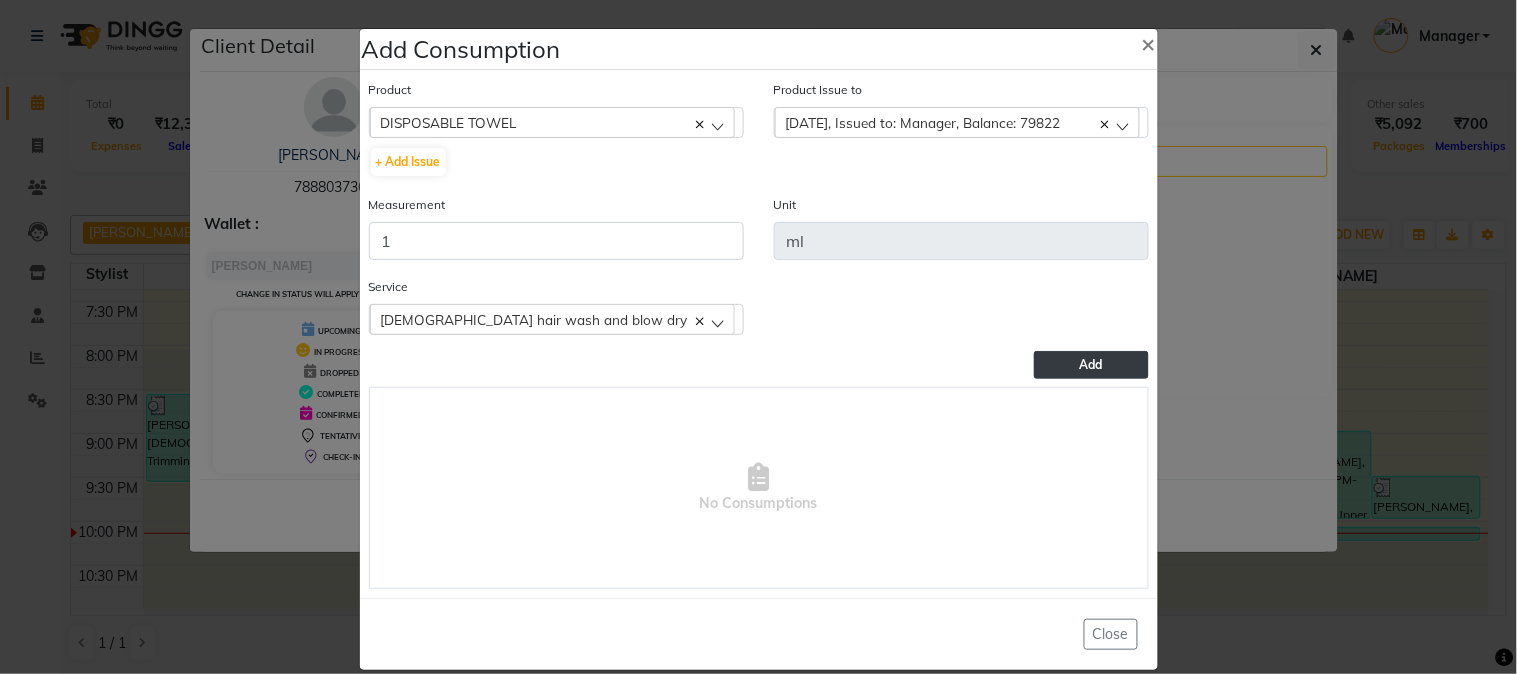 click on "Add" 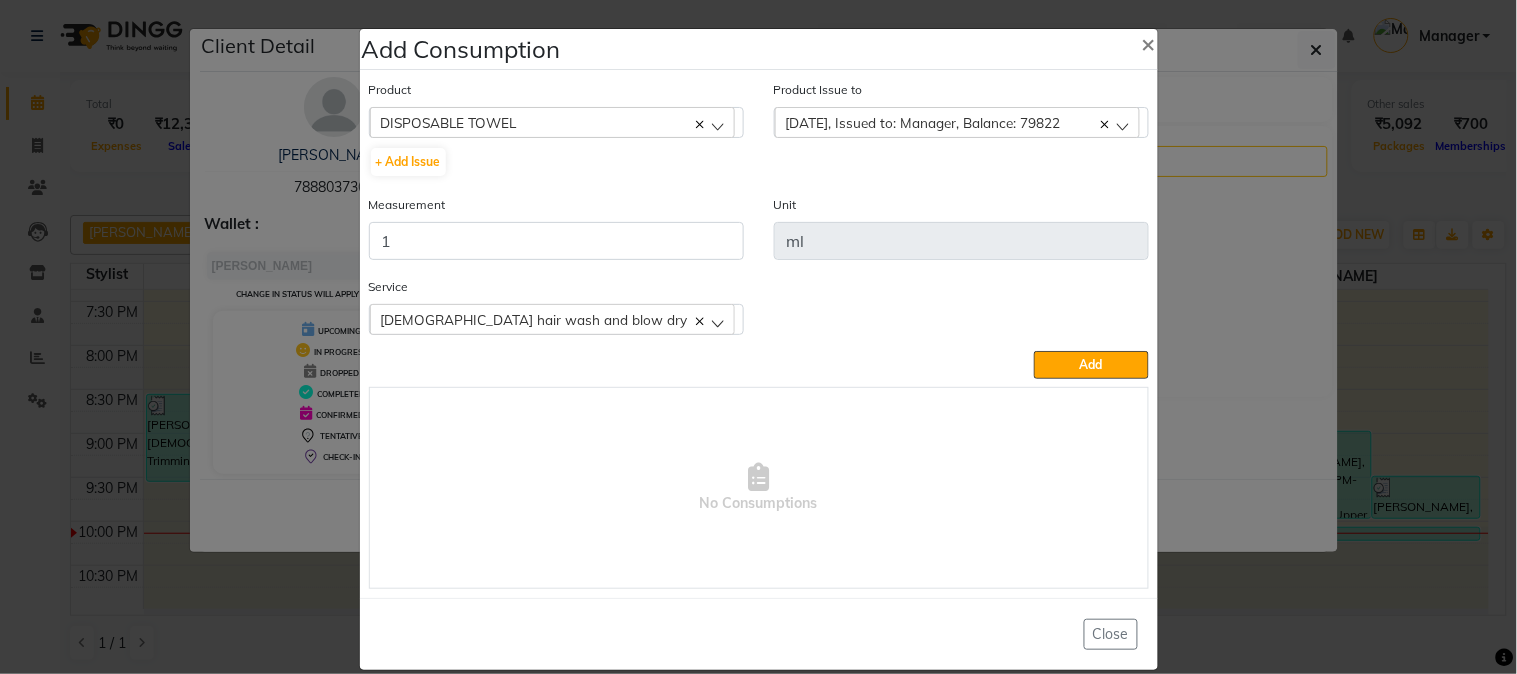 type 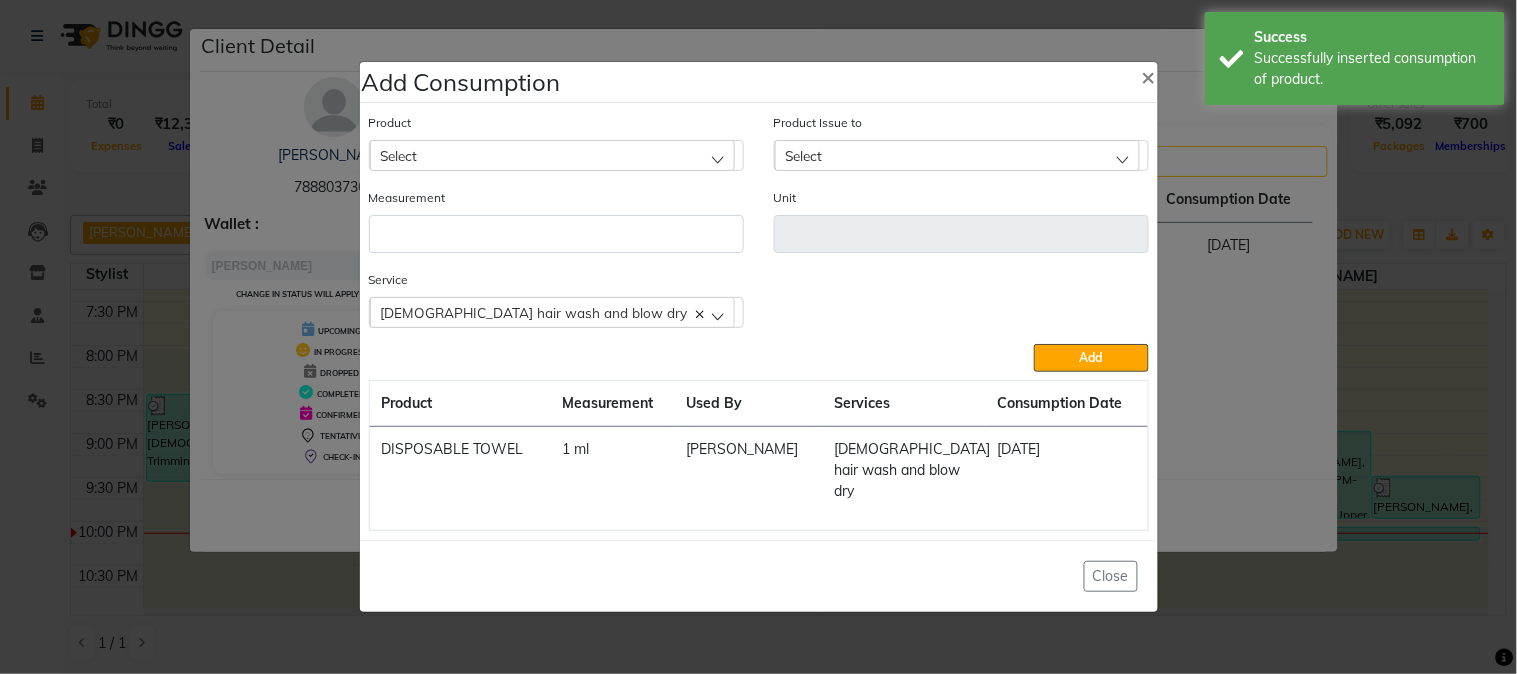 click on "Select" 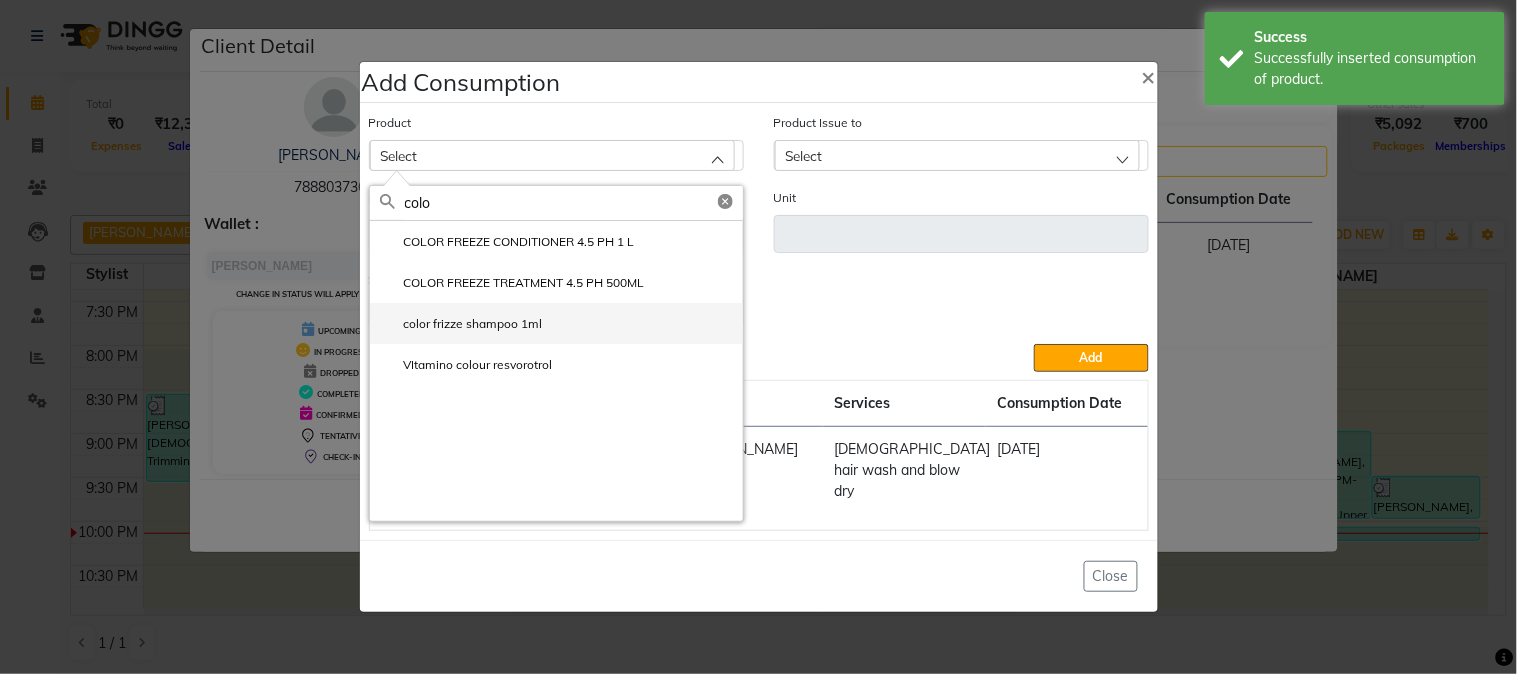 type on "colo" 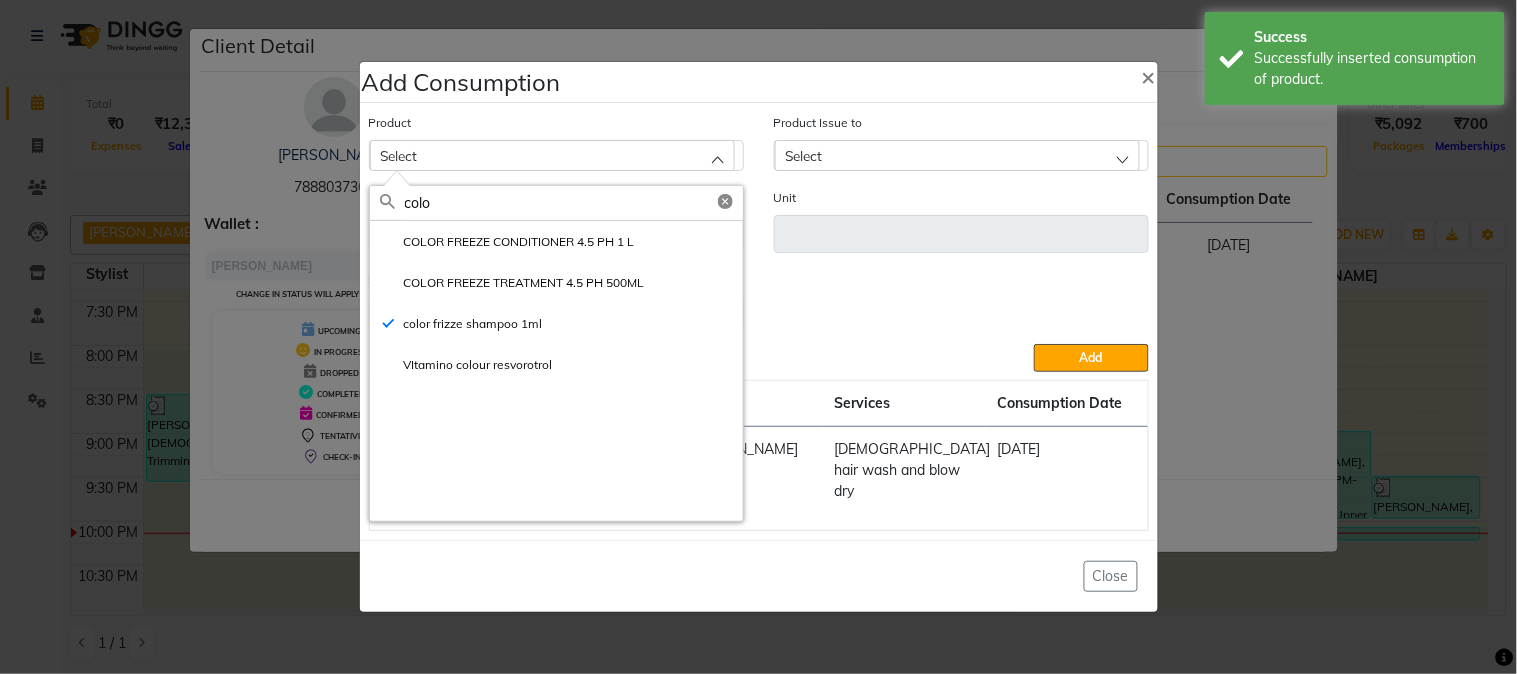 type on "ml" 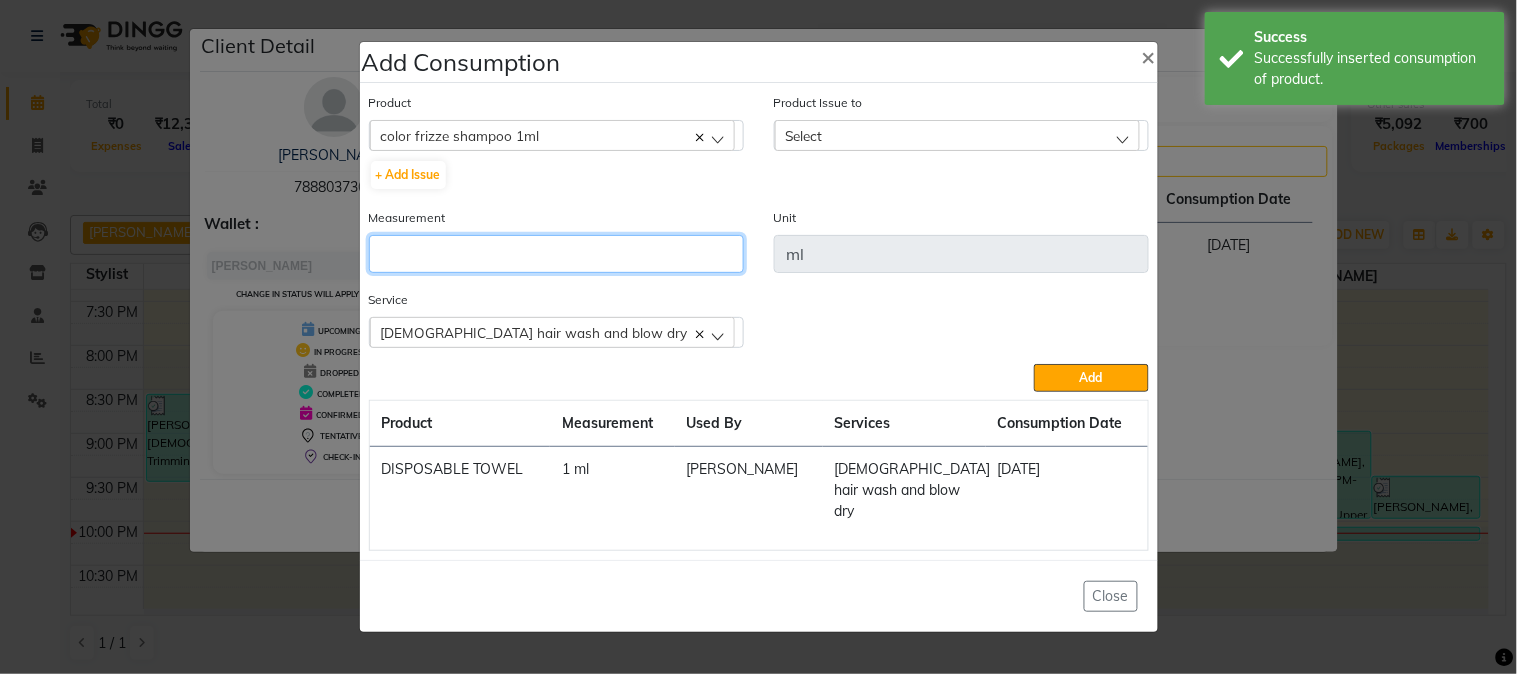 click 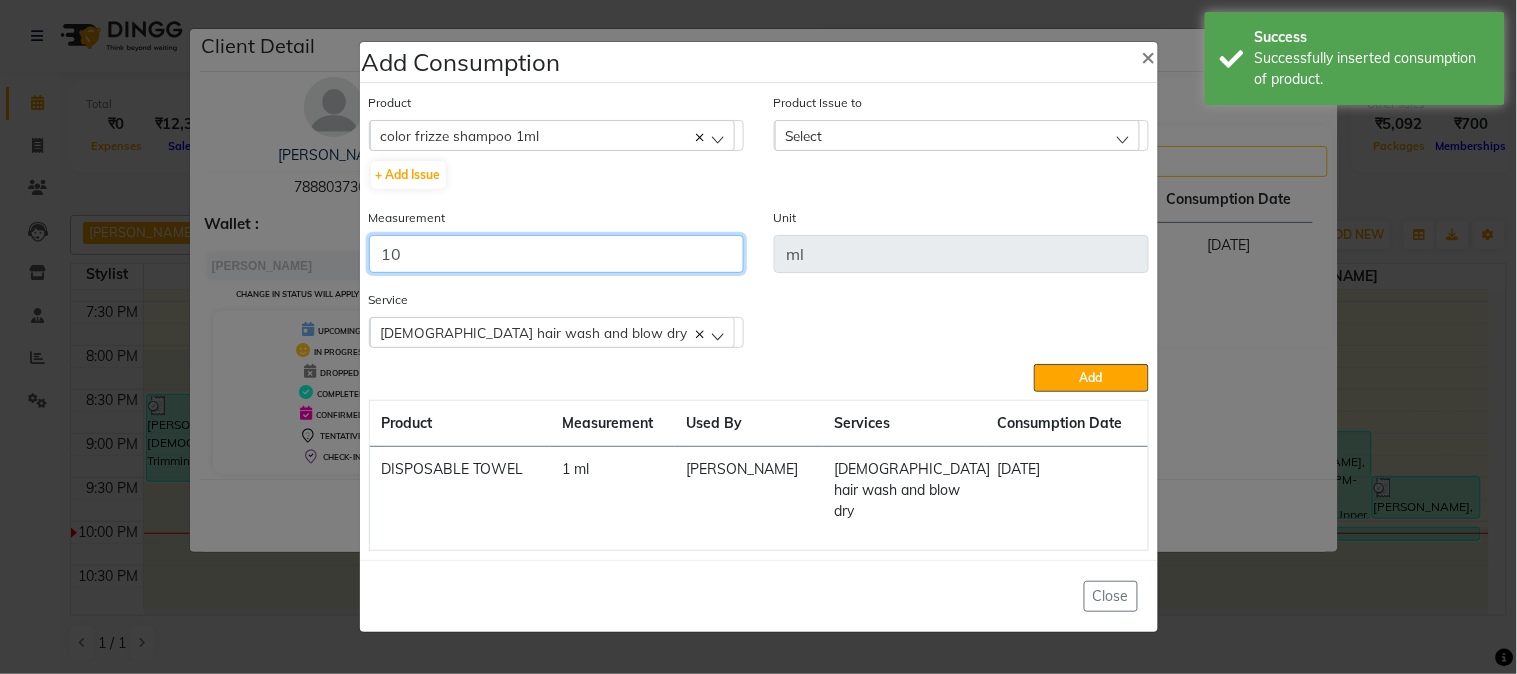 type on "10" 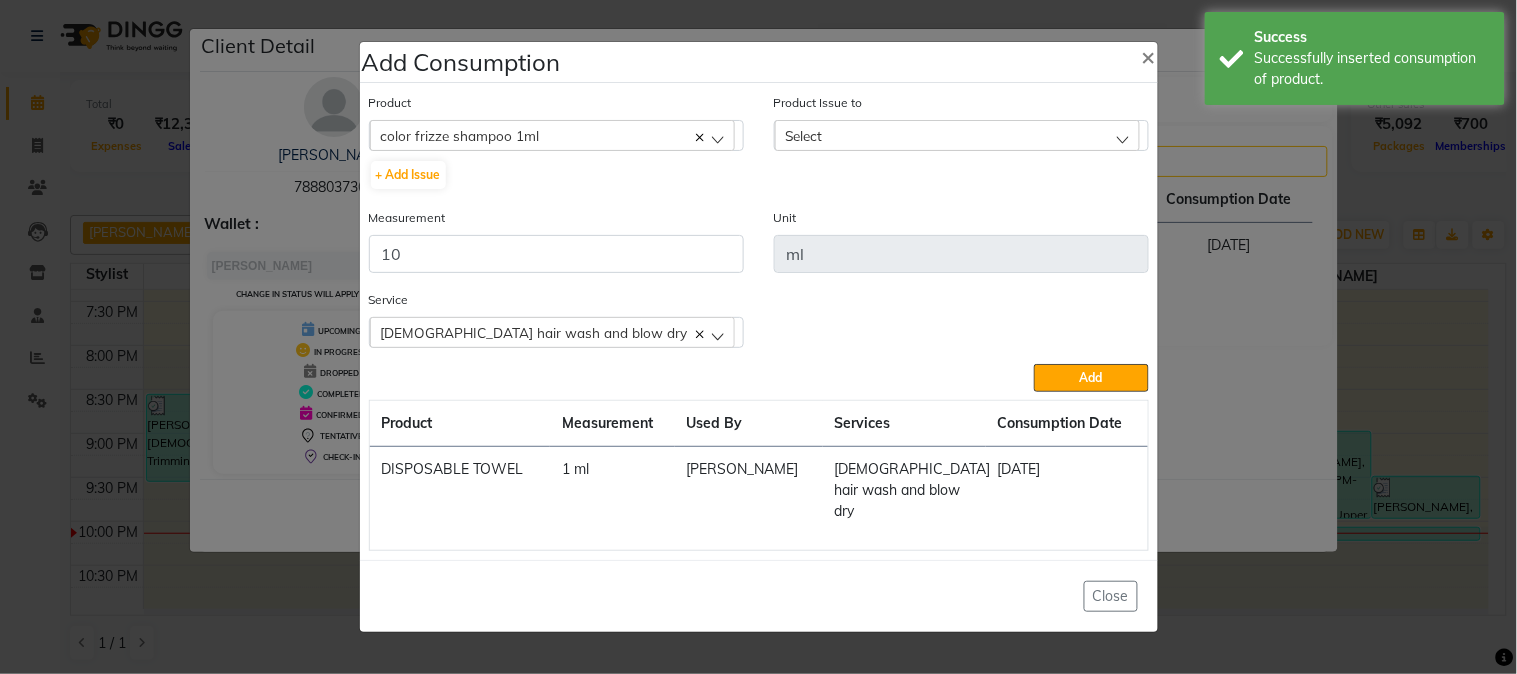 click on "Select" 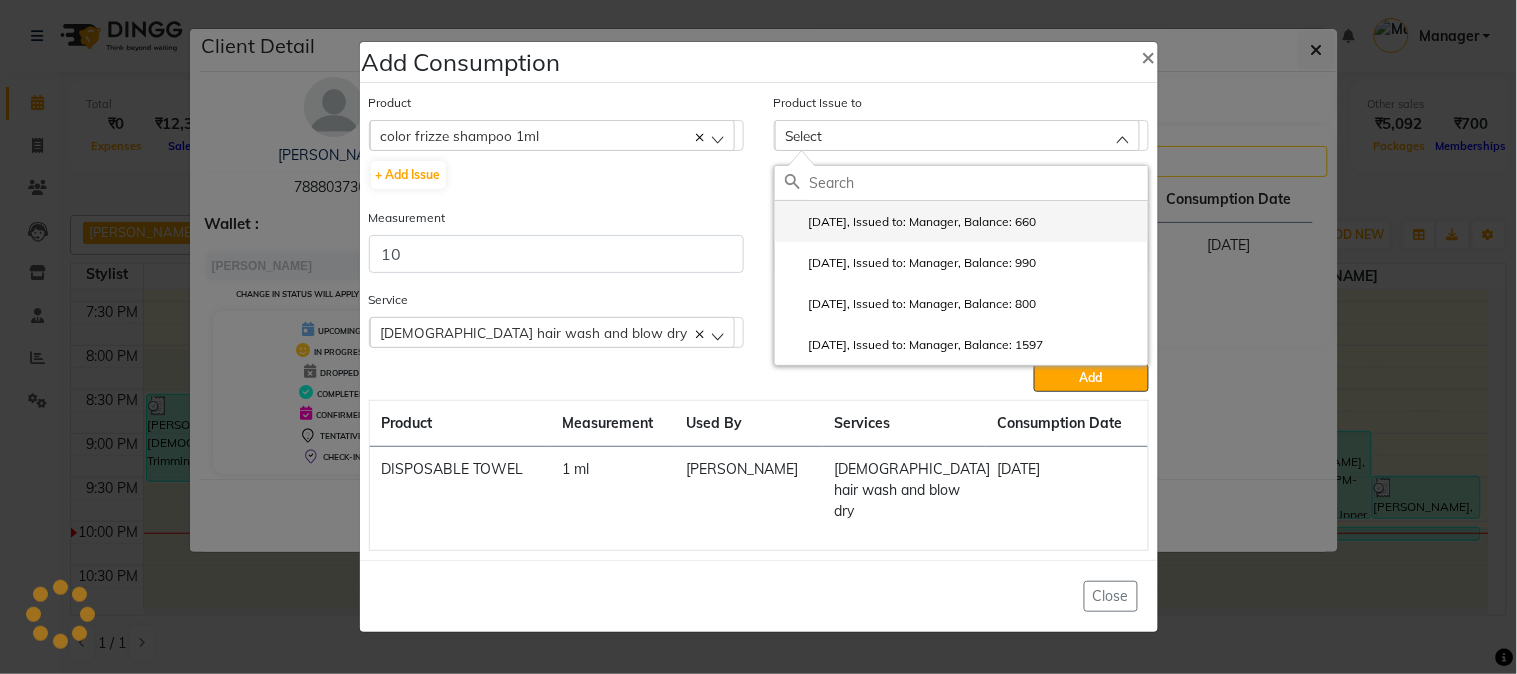 click on "[DATE], Issued to: Manager, Balance: 660" 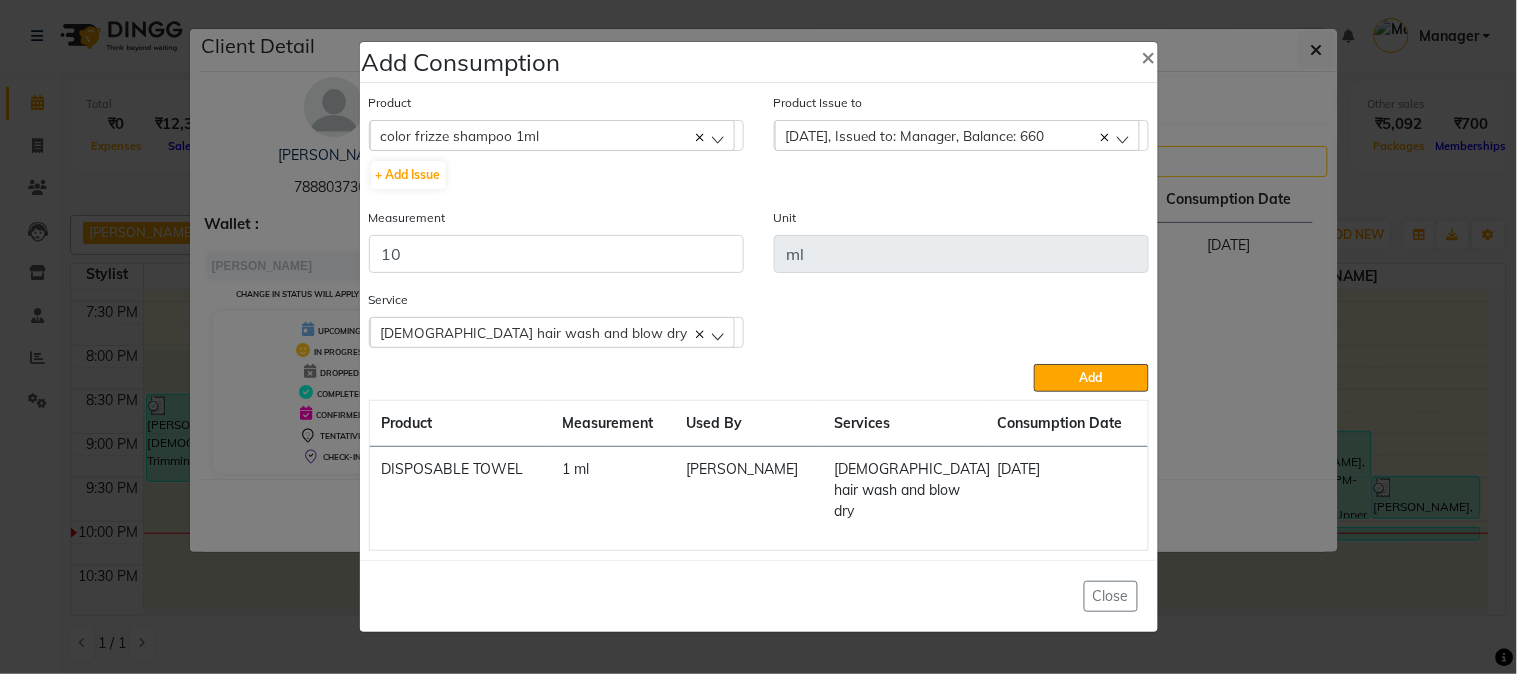 click on "Add" 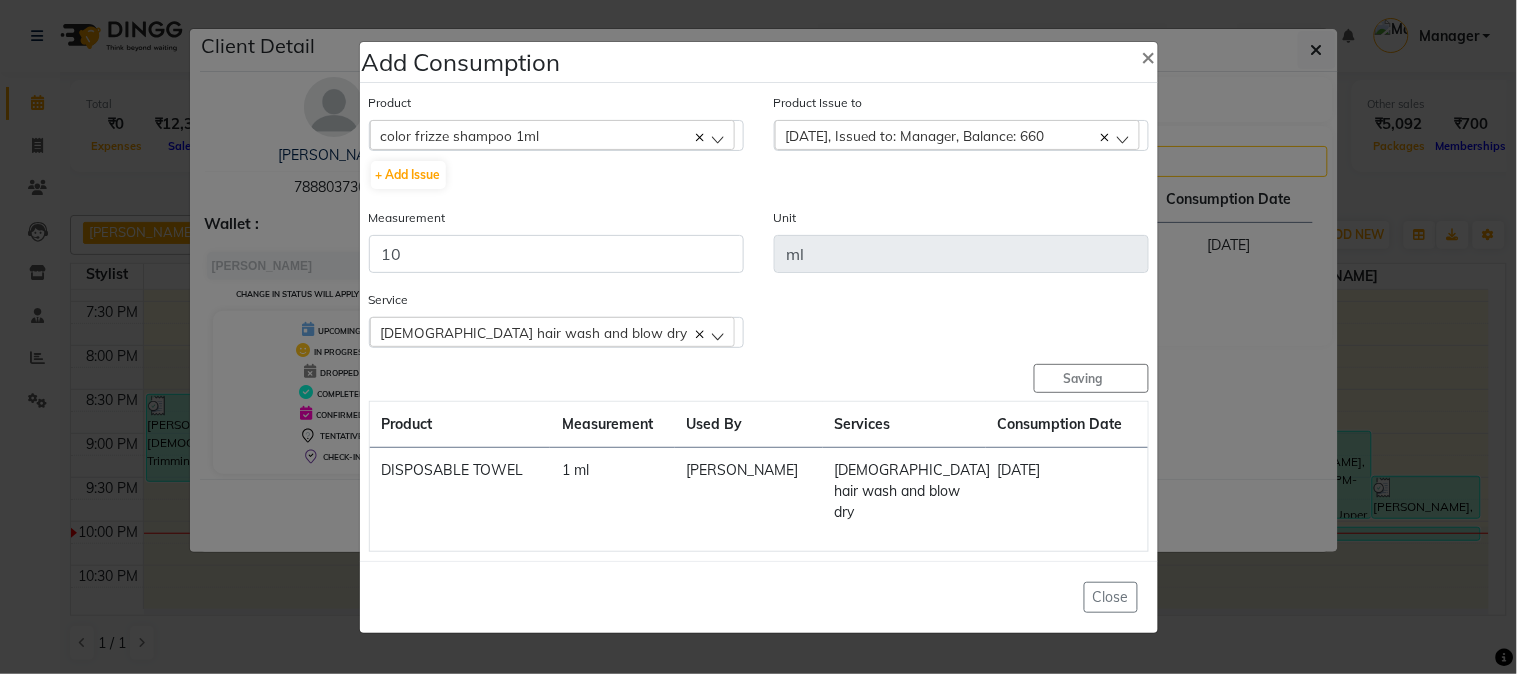 type 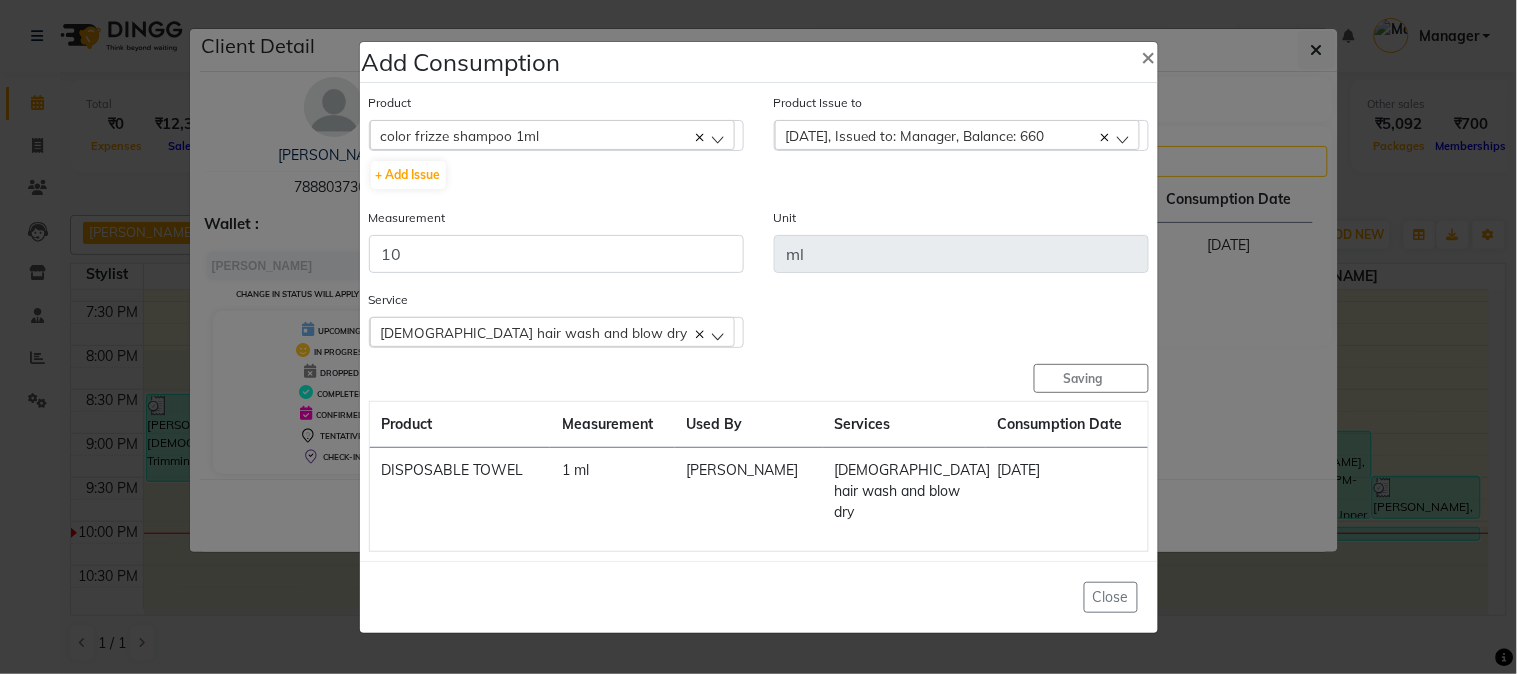 type 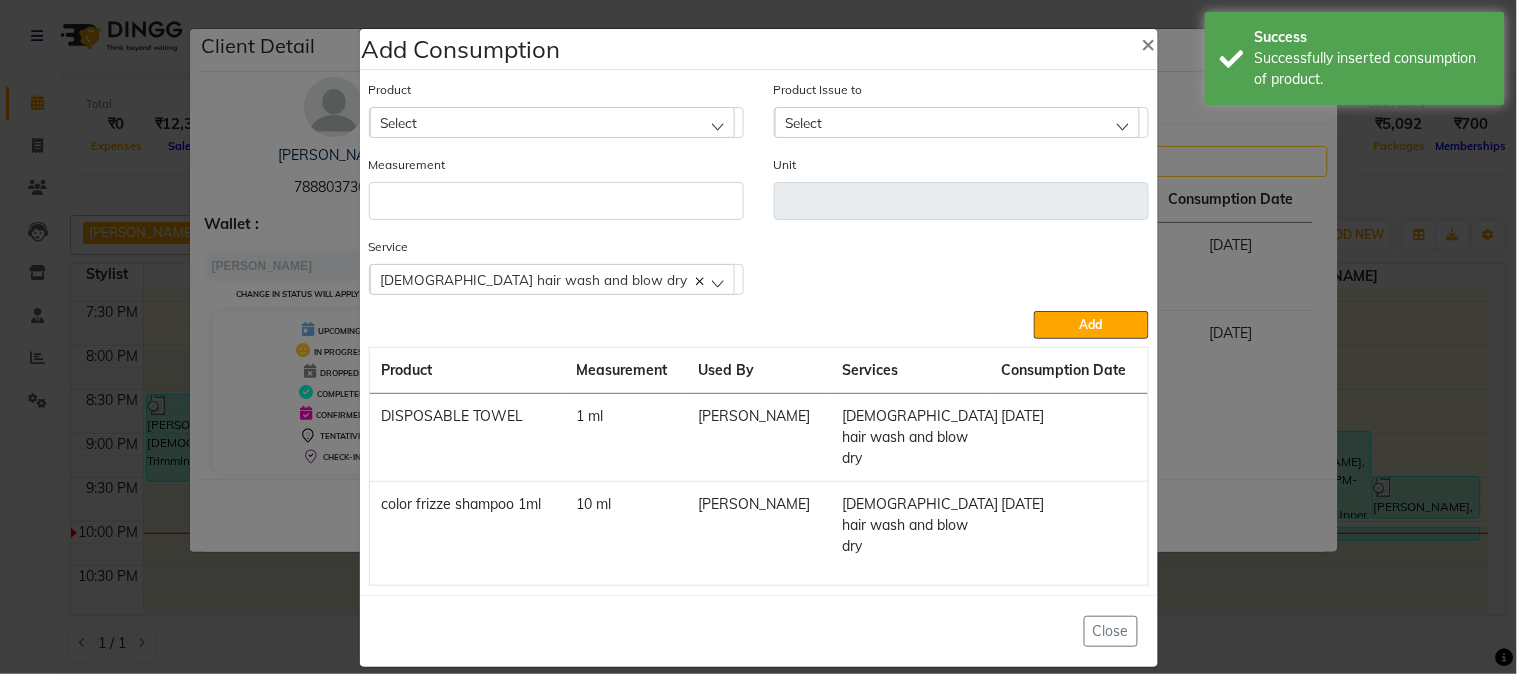 click on "Select" 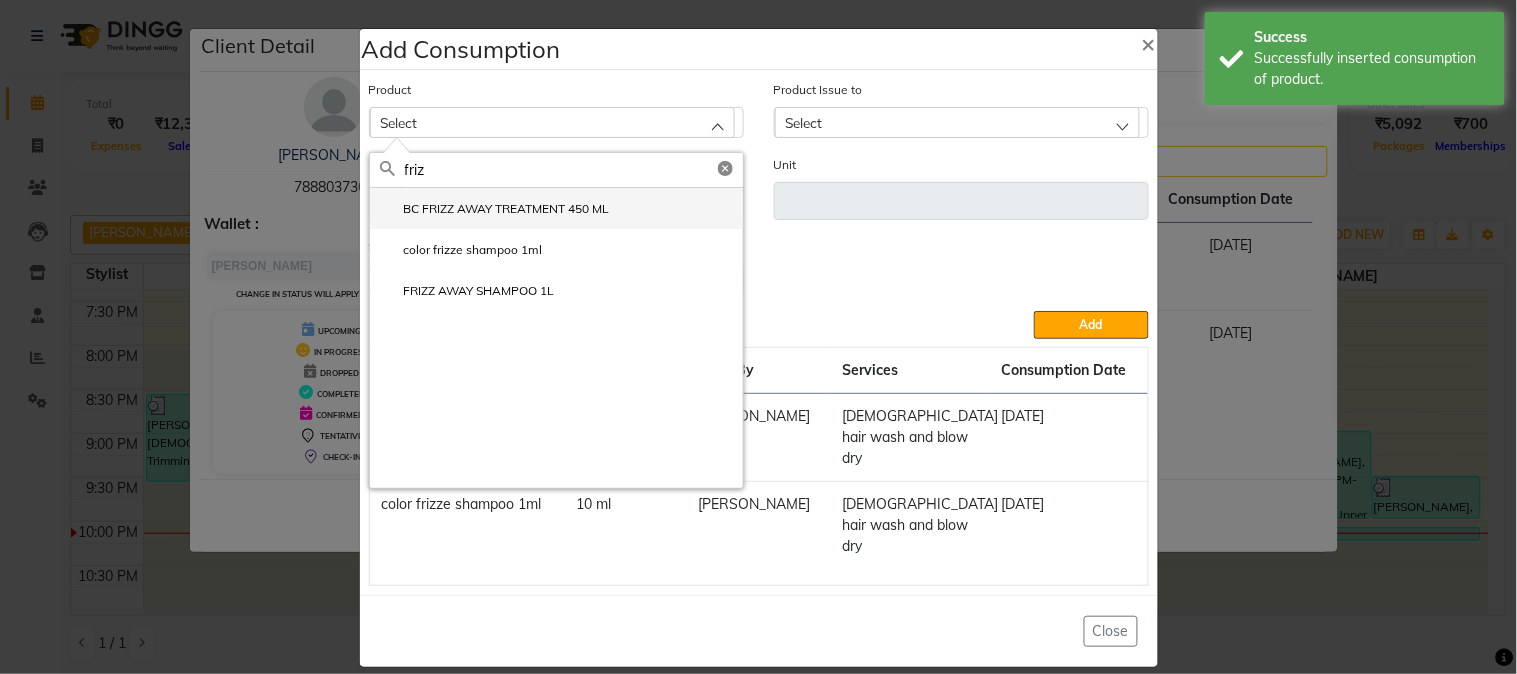 type on "friz" 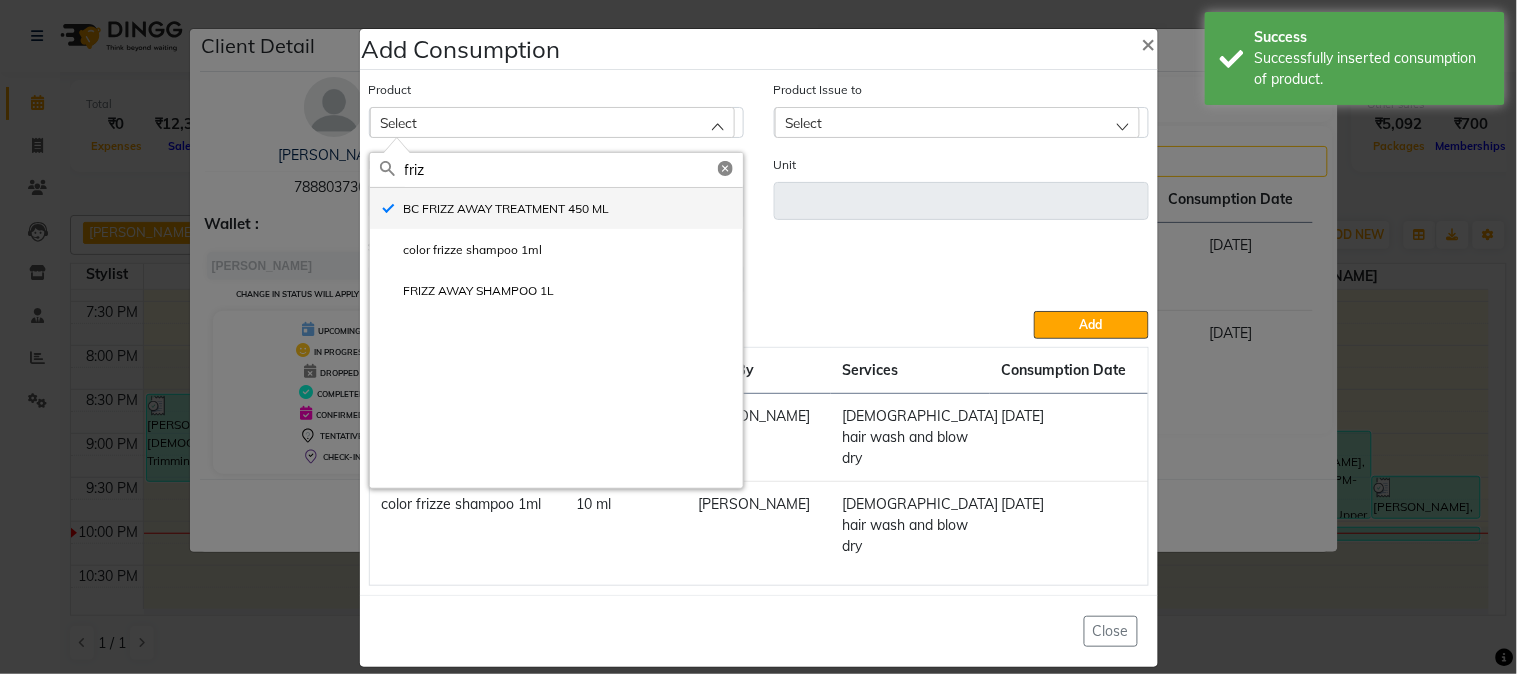 type on "ml" 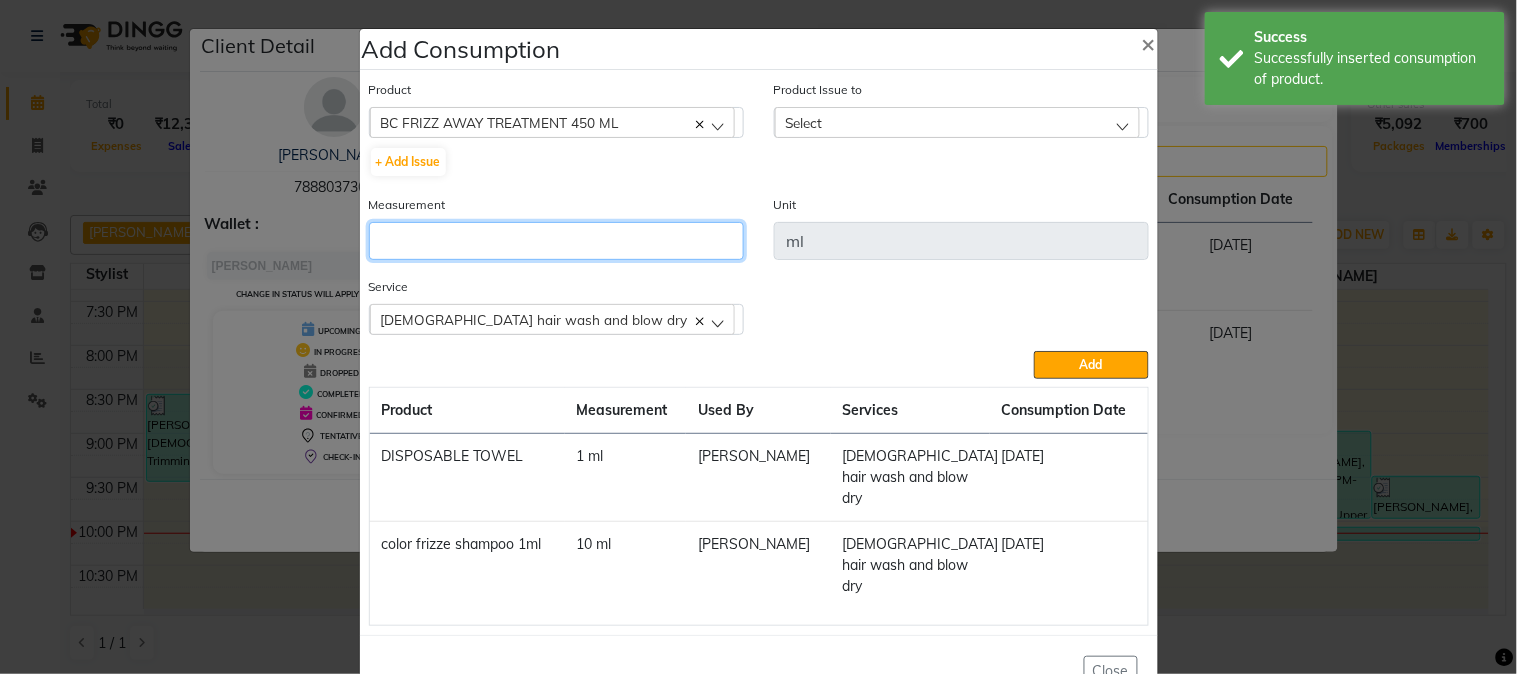 drag, startPoint x: 545, startPoint y: 226, endPoint x: 545, endPoint y: 238, distance: 12 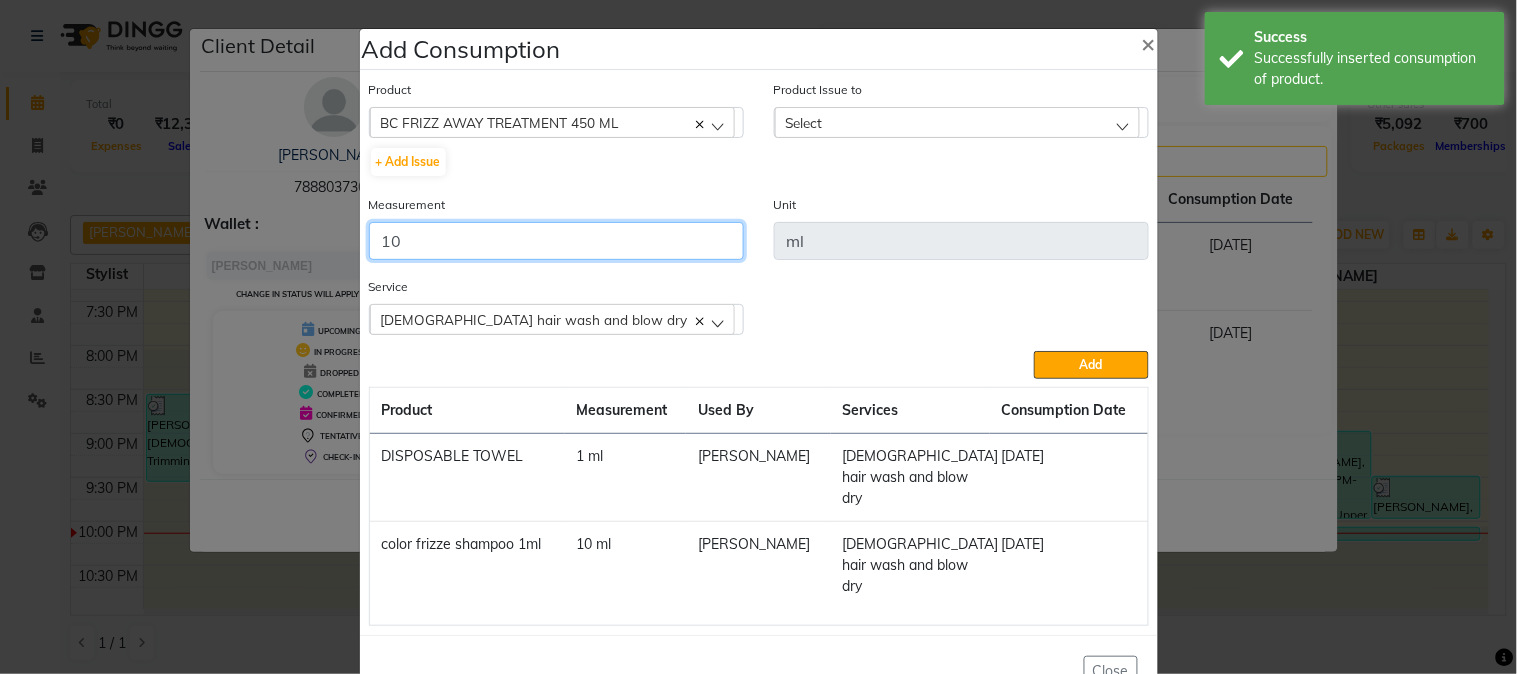 type on "10" 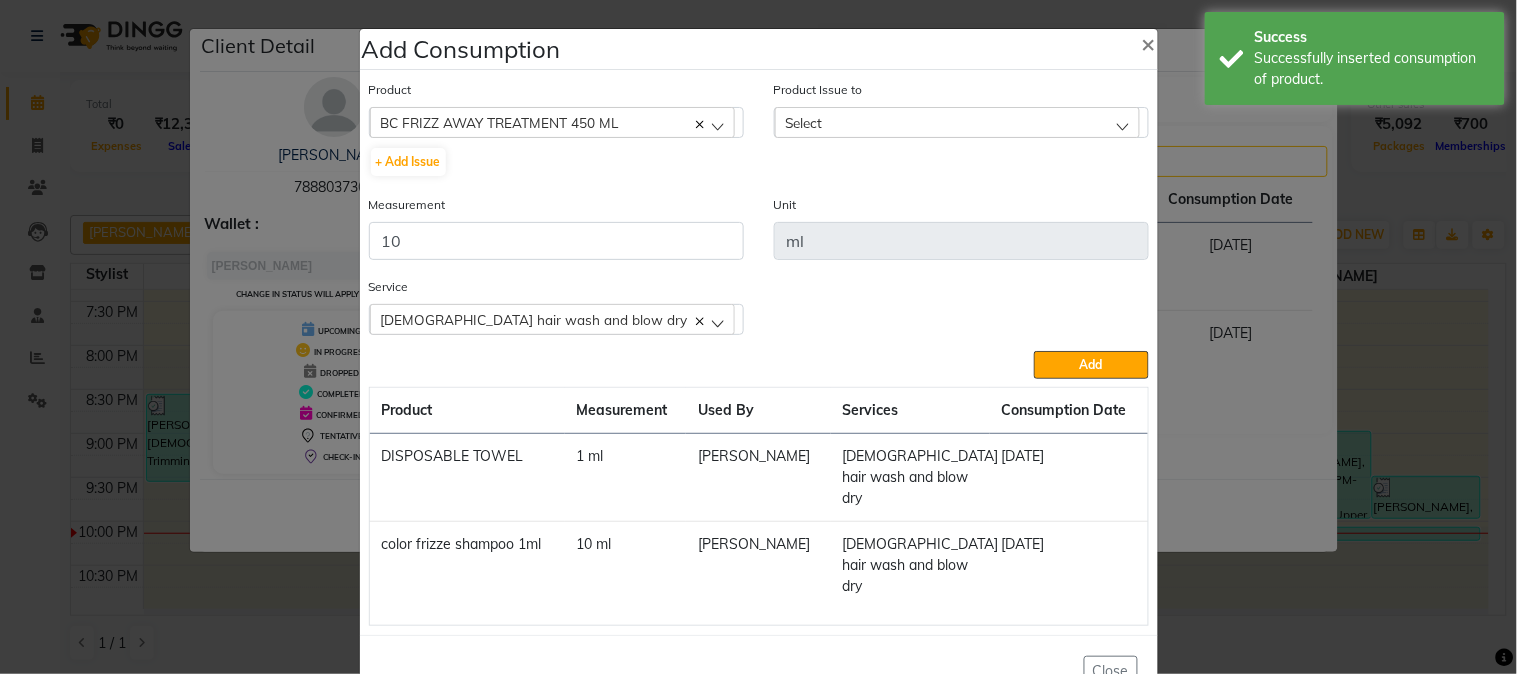 click on "Select" 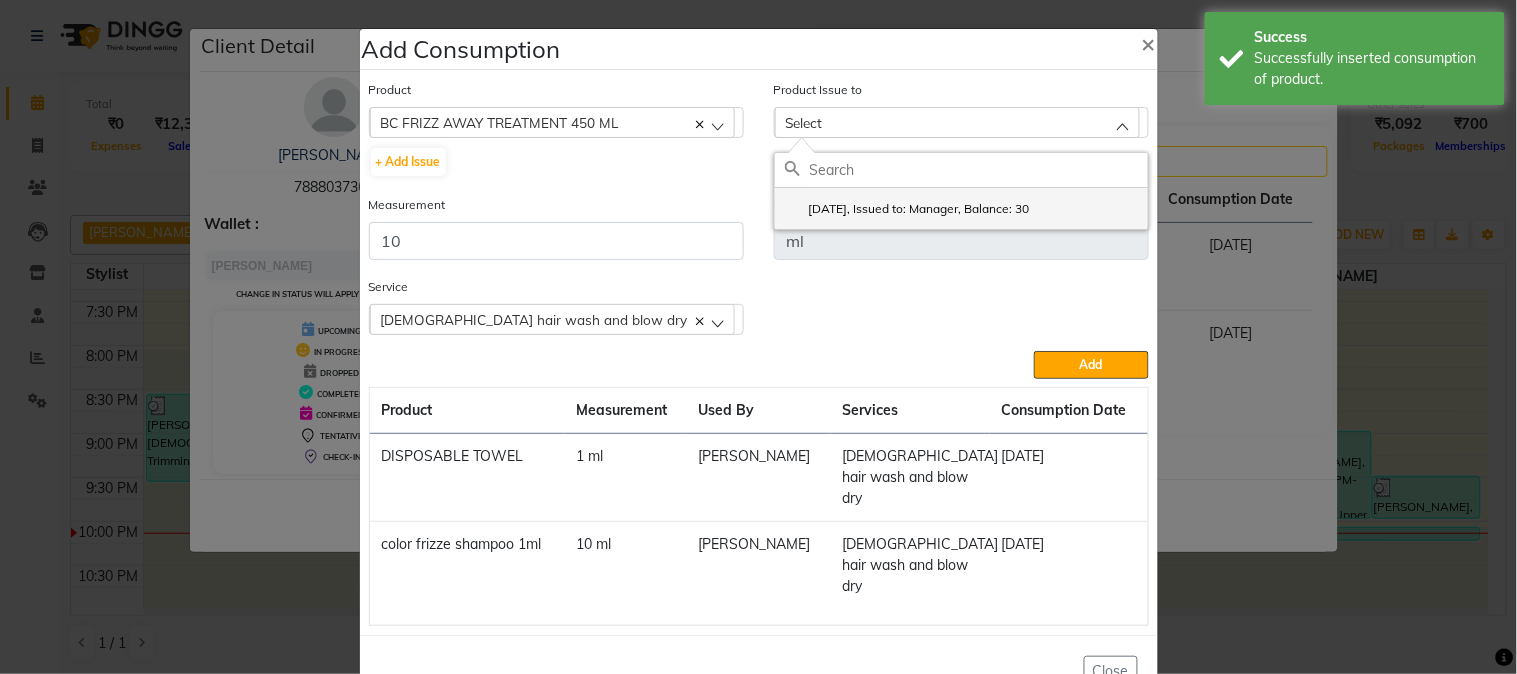 click on "[DATE], Issued to: Manager, Balance: 30" 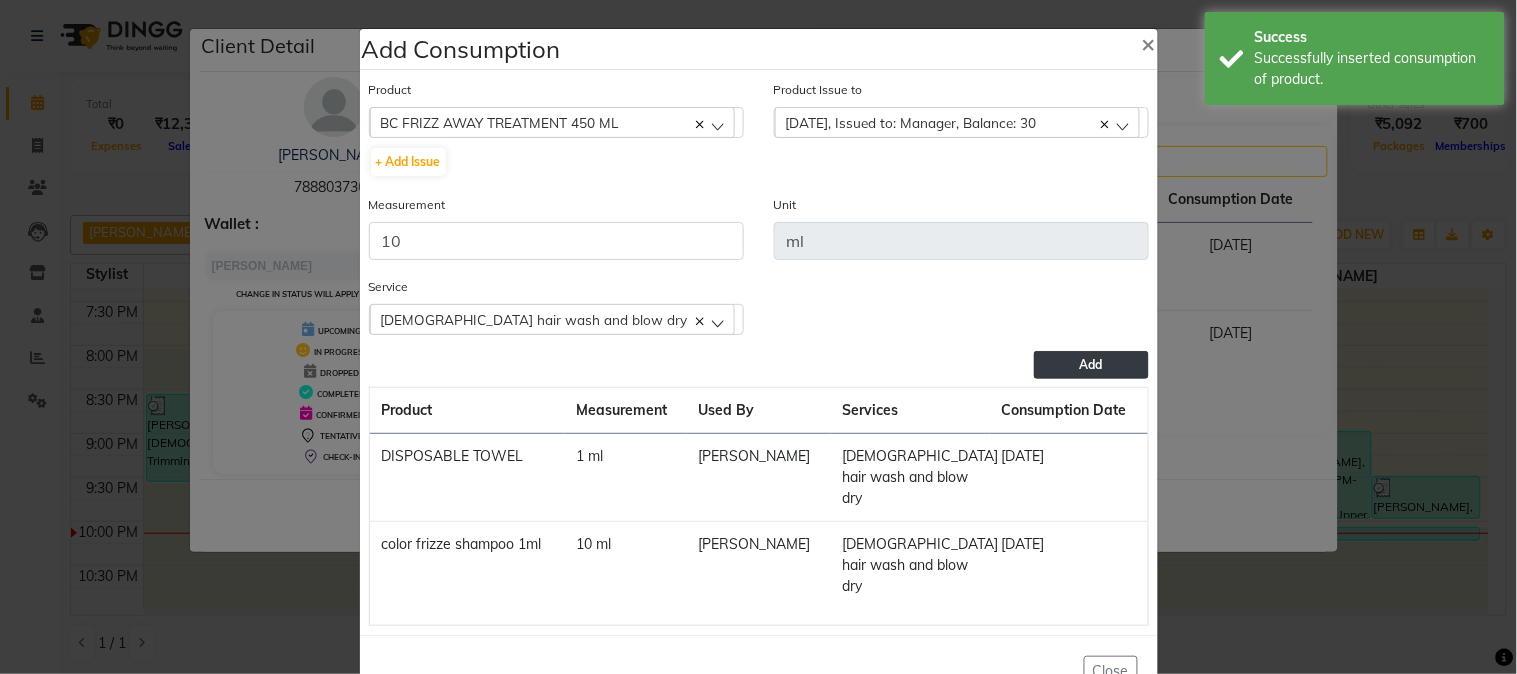 click on "Add" 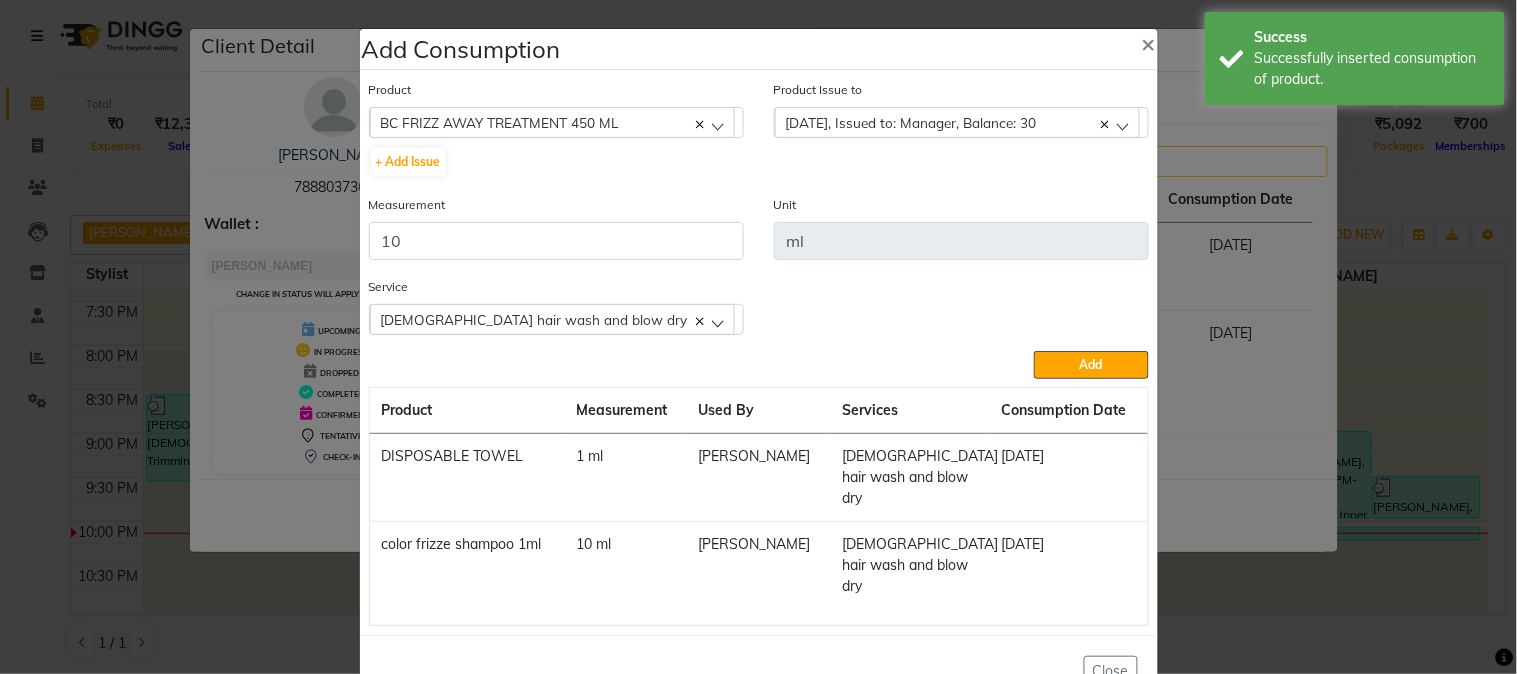 type 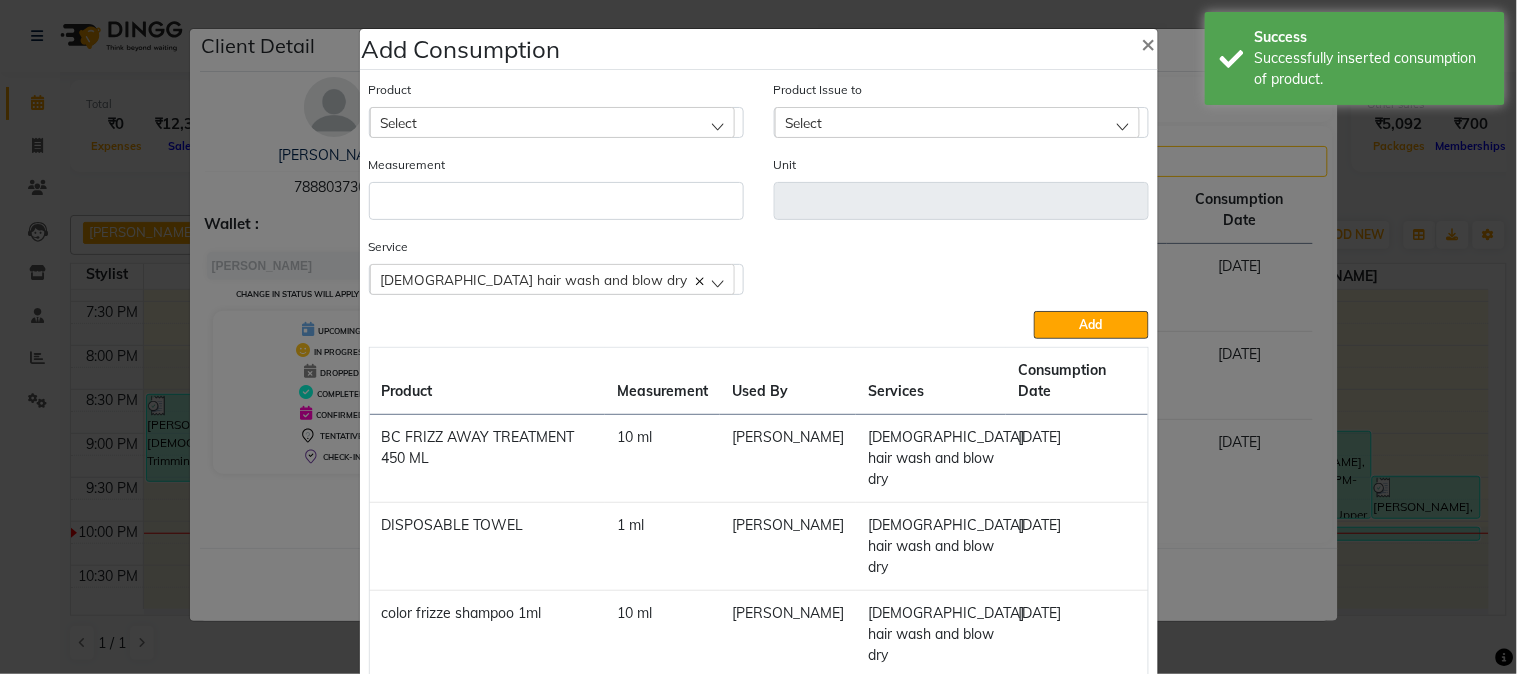 click on "Add Consumption × Product Select 5-7 Product Issue to Select [DATE], Issued to: Manager, Balance: 30 Measurement Unit Service   [DEMOGRAPHIC_DATA] hair wash and blow dry  Body Basics Threadinge - Upper Lip  Body Basics Threadinge - Eyebrows  Rica Waxing - Rica/O3+ Full Arms  O3+ Facials - Tan Clean Up  Rica Waxing - Rica/O3+ Half Legs  [DEMOGRAPHIC_DATA] hair wash and blow dry  Add  Product Measurement Used By Services Consumption Date  BC FRIZZ  AWAY TREATMENT 450 ML    10 [PERSON_NAME]    [DEMOGRAPHIC_DATA] hair wash and blow dry   [DATE]   DISPOSABLE TOWEL   1 [PERSON_NAME]    [DEMOGRAPHIC_DATA] hair wash and blow dry   [DATE]   color frizze shampoo 1ml   10 [PERSON_NAME]    [DEMOGRAPHIC_DATA] hair wash and blow dry   [DATE]   Close" 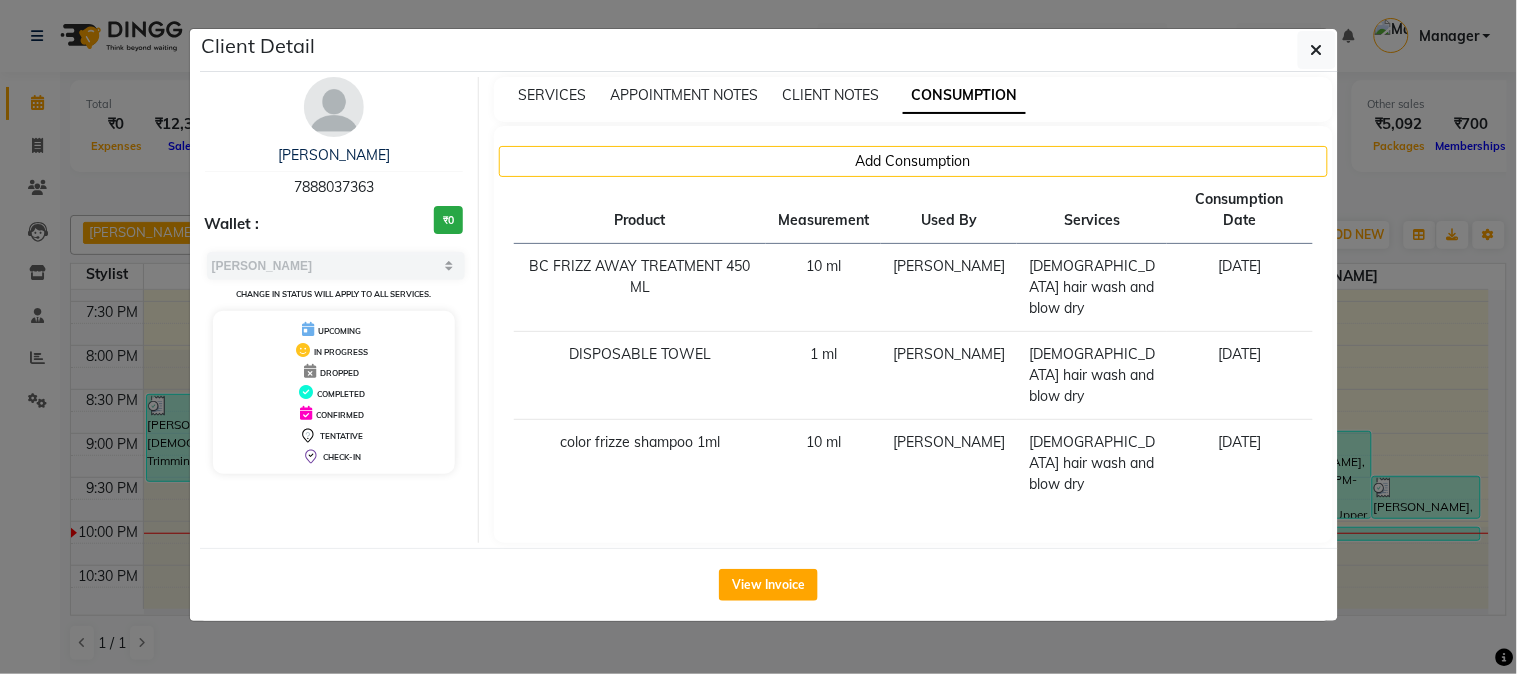 click on "Client Detail  [PERSON_NAME]    7888037363 Wallet : ₹0 Select MARK DONE UPCOMING Change in status will apply to all services. UPCOMING IN PROGRESS DROPPED COMPLETED CONFIRMED TENTATIVE CHECK-IN SERVICES APPOINTMENT NOTES CLIENT NOTES CONSUMPTION Add Consumption Product Measurement Used By Services Consumption Date  BC FRIZZ  AWAY TREATMENT 450 ML    10 [PERSON_NAME]    [DEMOGRAPHIC_DATA] hair wash and blow dry   [DATE]   DISPOSABLE TOWEL   1 [PERSON_NAME]    [DEMOGRAPHIC_DATA] hair wash and blow dry   [DATE]   color frizze shampoo 1ml   10 [PERSON_NAME]    [DEMOGRAPHIC_DATA] hair wash and blow dry   [DATE]   View Invoice" 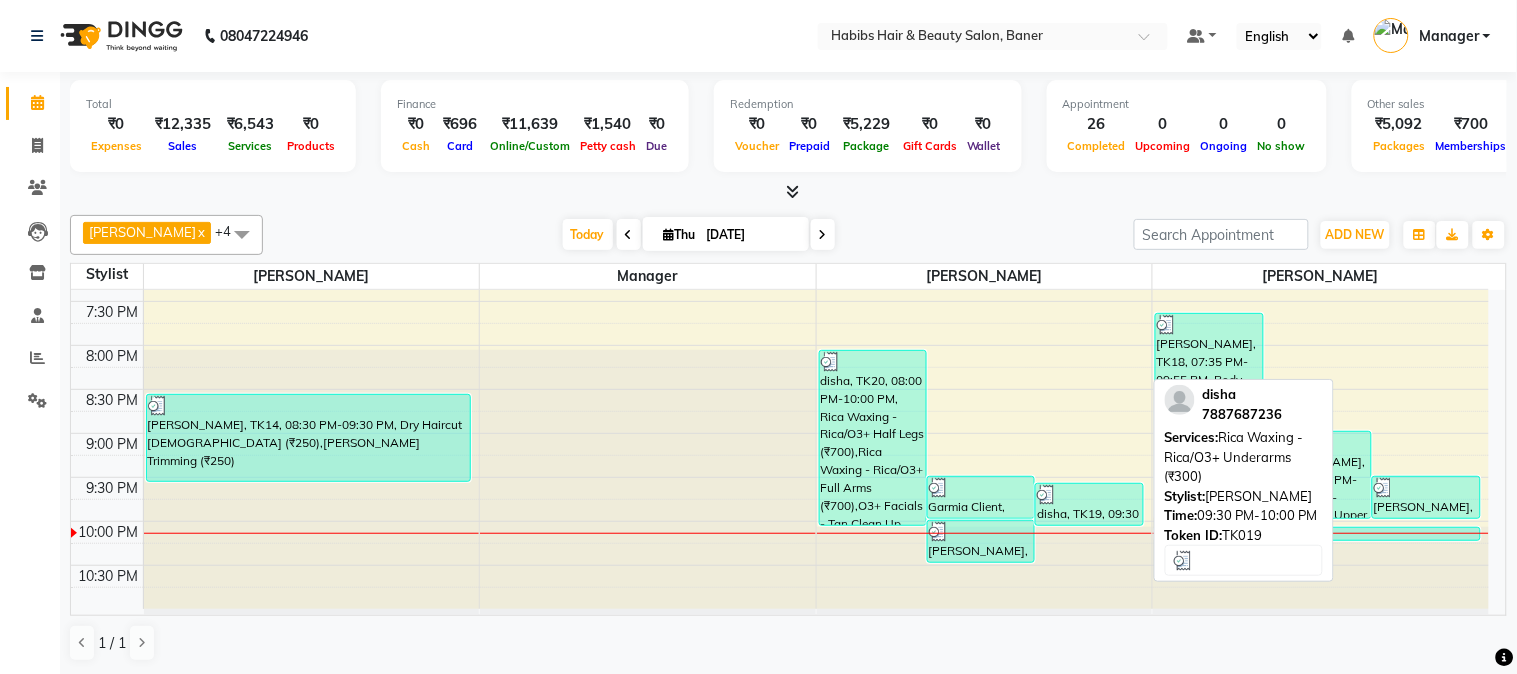 click on "disha, TK19, 09:30 PM-10:00 PM, Rica Waxing - Rica/O3+ Underarms (₹300)" at bounding box center [1089, 504] 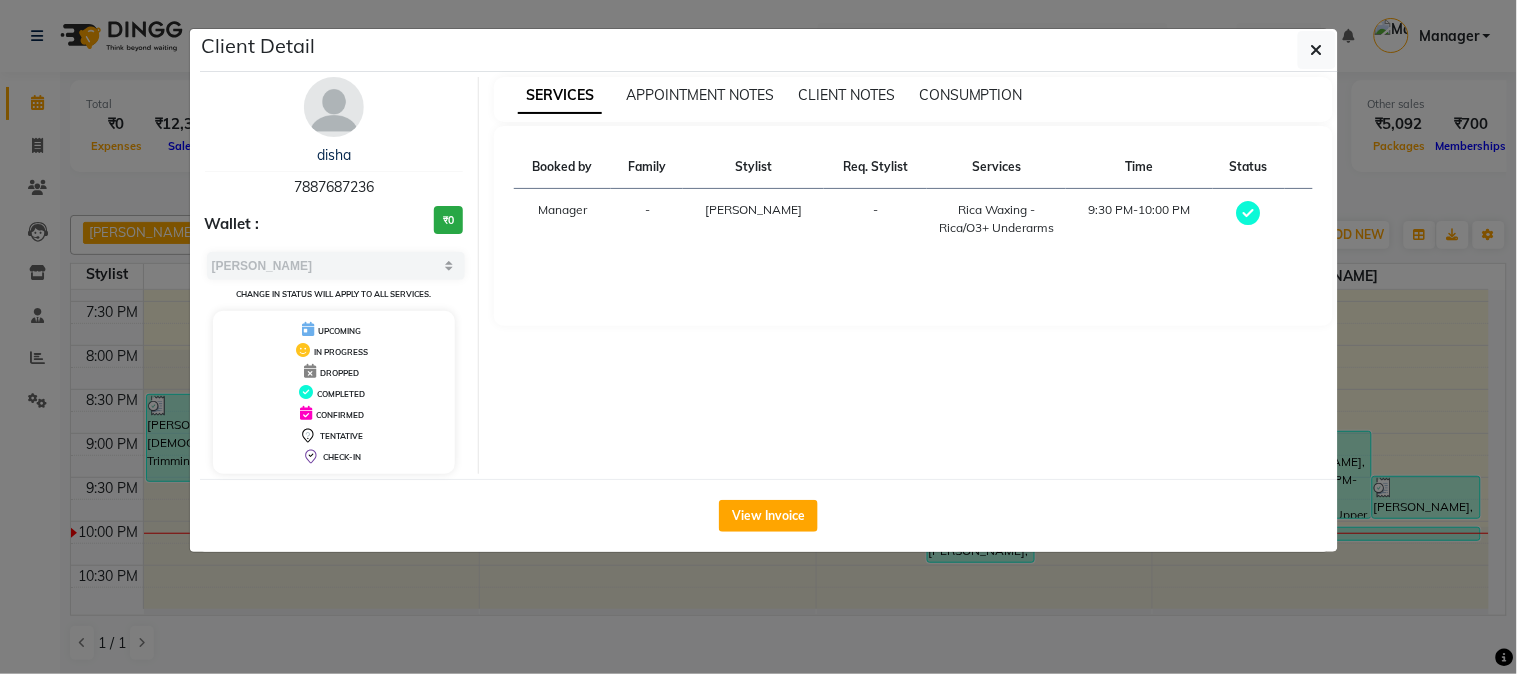 click on "Client Detail  disha    7887687236 Wallet : ₹0 Select MARK DONE UPCOMING Change in status will apply to all services. UPCOMING IN PROGRESS DROPPED COMPLETED CONFIRMED TENTATIVE CHECK-IN SERVICES APPOINTMENT NOTES CLIENT NOTES CONSUMPTION Booked by Family Stylist Req. Stylist Services Time Status  Manager  - [GEOGRAPHIC_DATA] -  [GEOGRAPHIC_DATA] [GEOGRAPHIC_DATA] - Rica/O3+ Underarms   9:30 PM-10:00 PM   View Invoice" 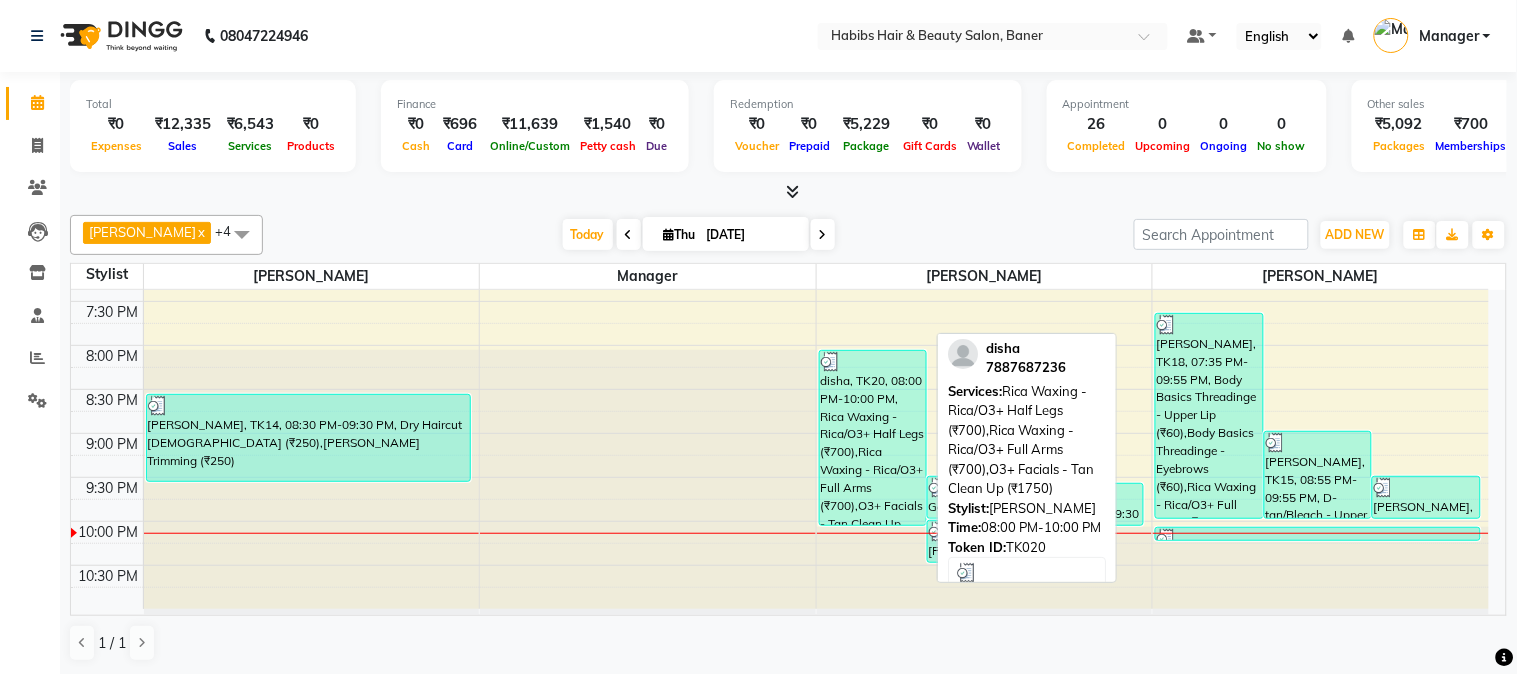 click on "disha, TK20, 08:00 PM-10:00 PM, Rica Waxing - Rica/O3+ Half Legs (₹700),Rica Waxing - Rica/O3+ Full Arms (₹700),O3+ Facials - Tan Clean Up (₹1750)" at bounding box center (873, 438) 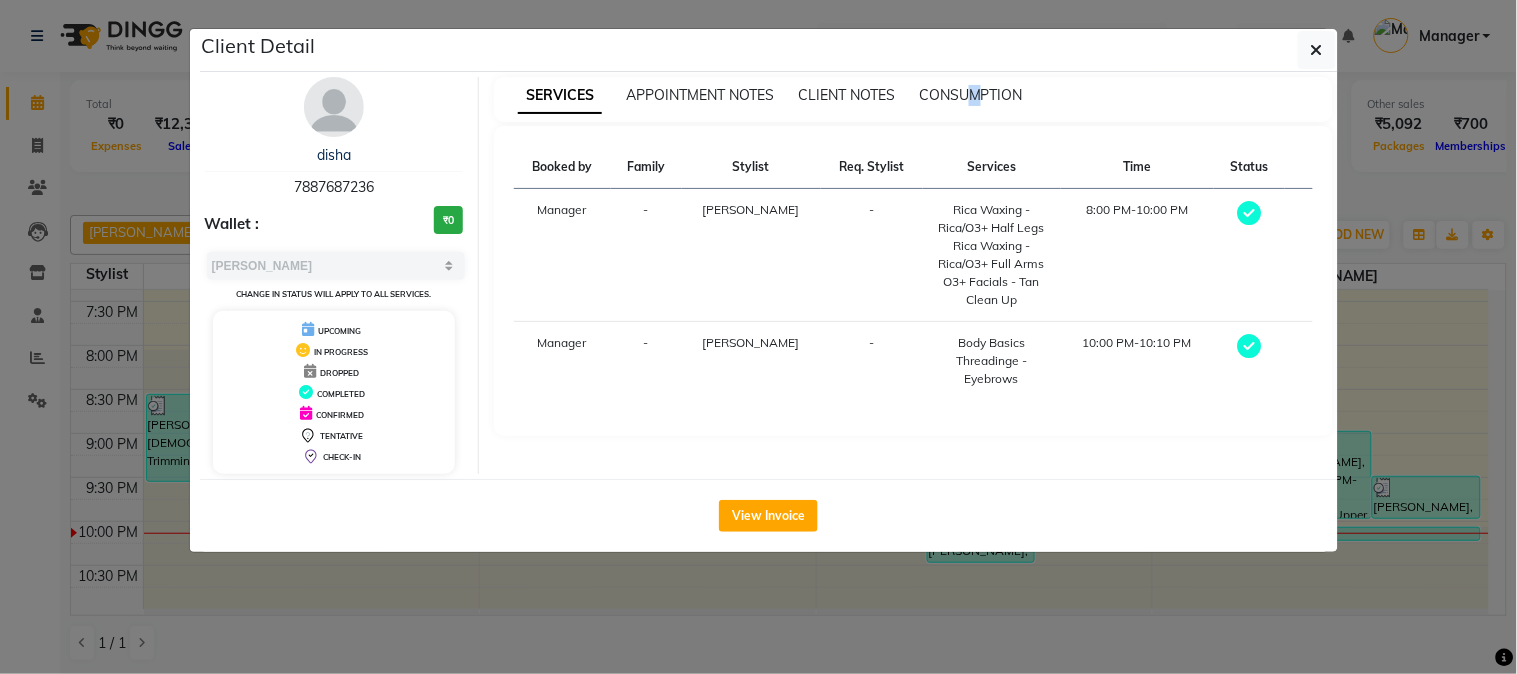 drag, startPoint x: 976, startPoint y: 92, endPoint x: 986, endPoint y: 80, distance: 15.6205 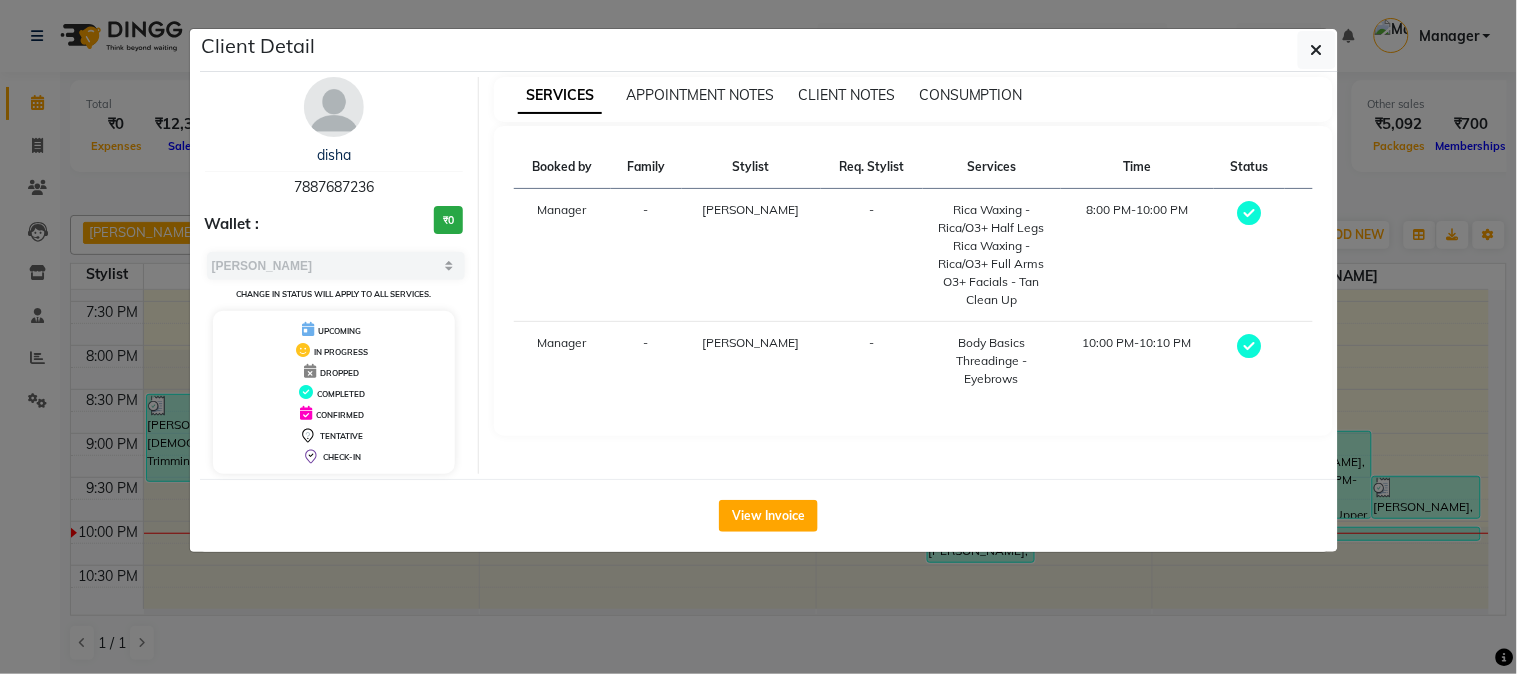 click on "CONSUMPTION" at bounding box center [971, 95] 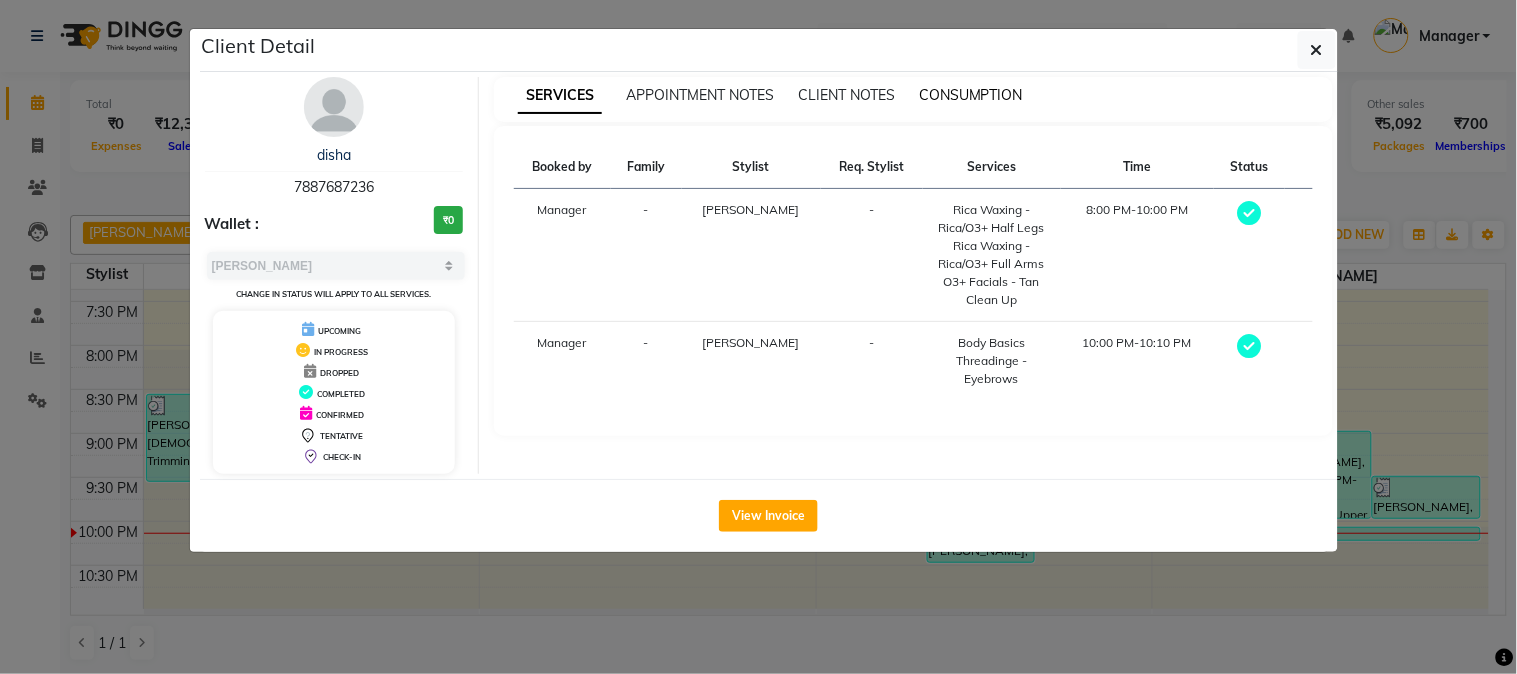 click on "CONSUMPTION" at bounding box center (971, 95) 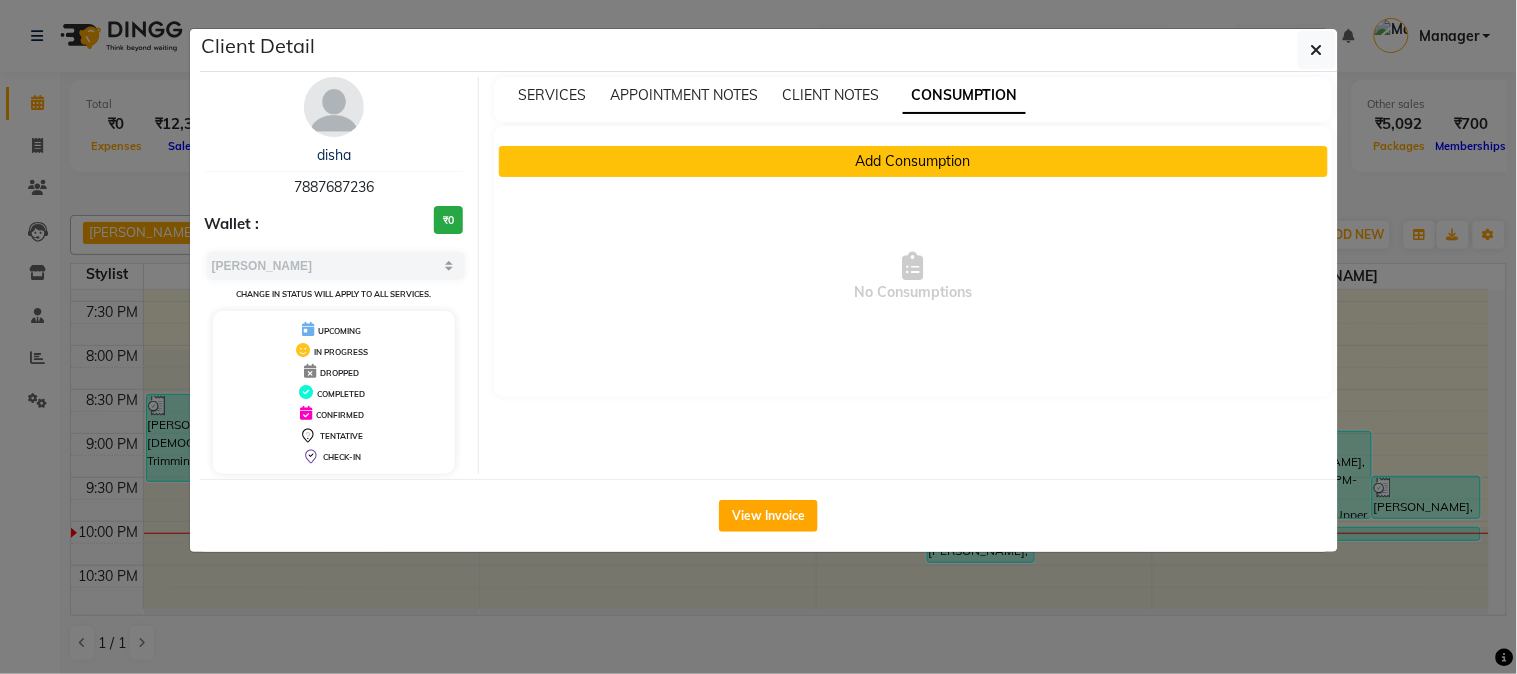 click on "Add Consumption" at bounding box center (913, 161) 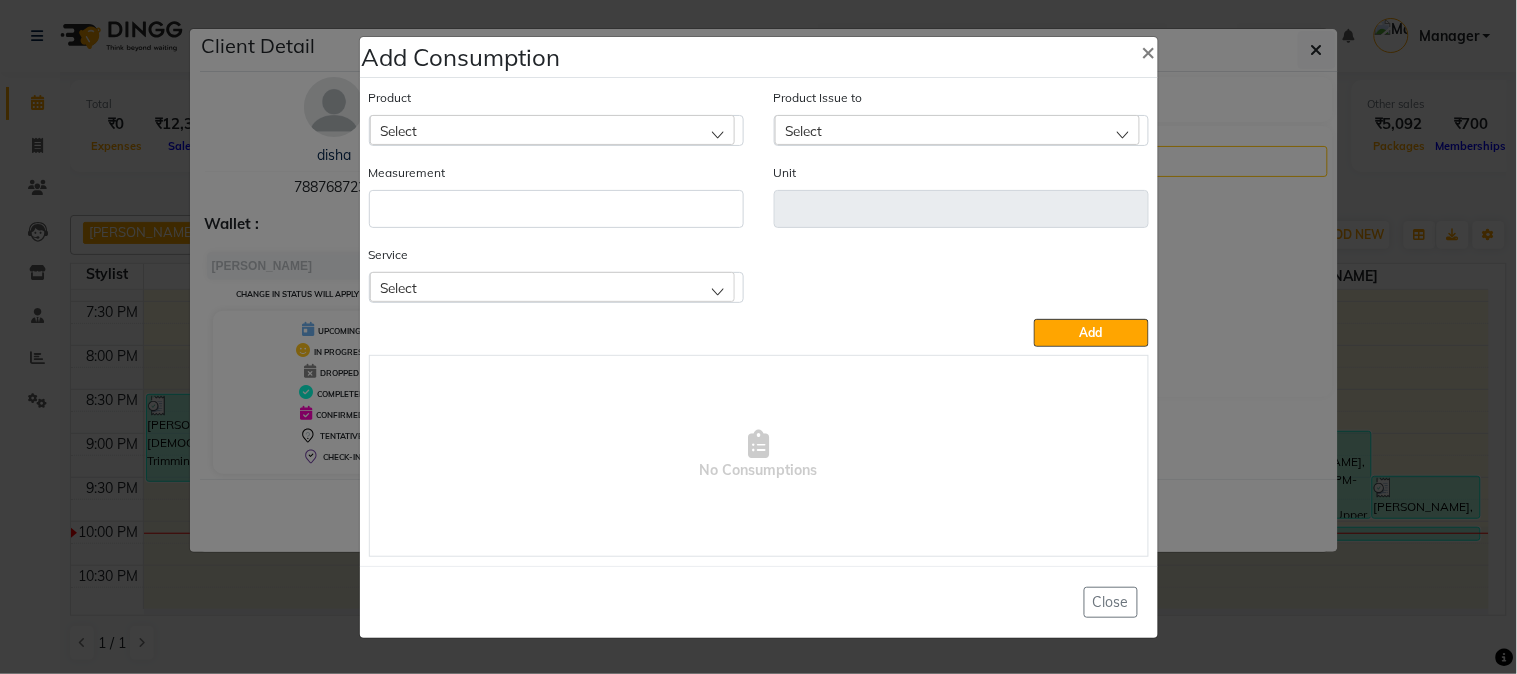 click on "Select" 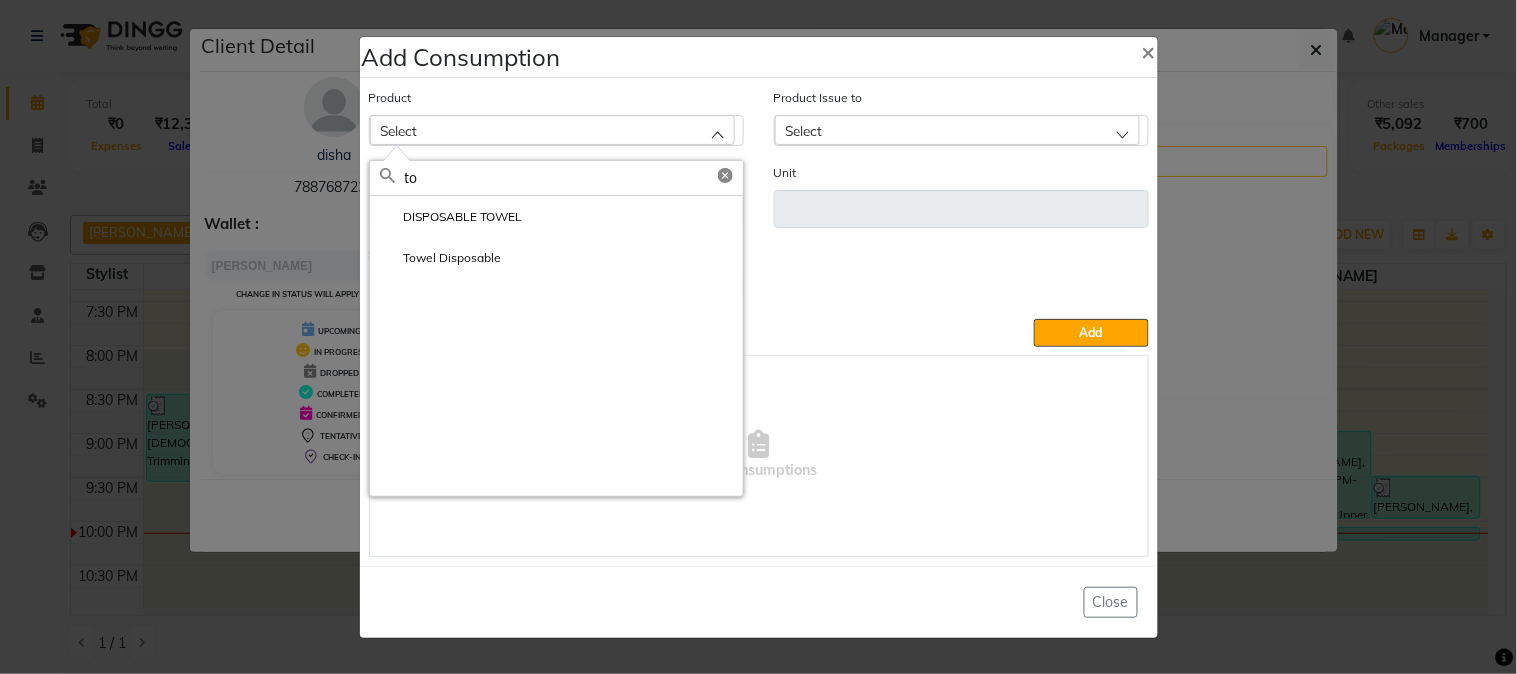 type on "t" 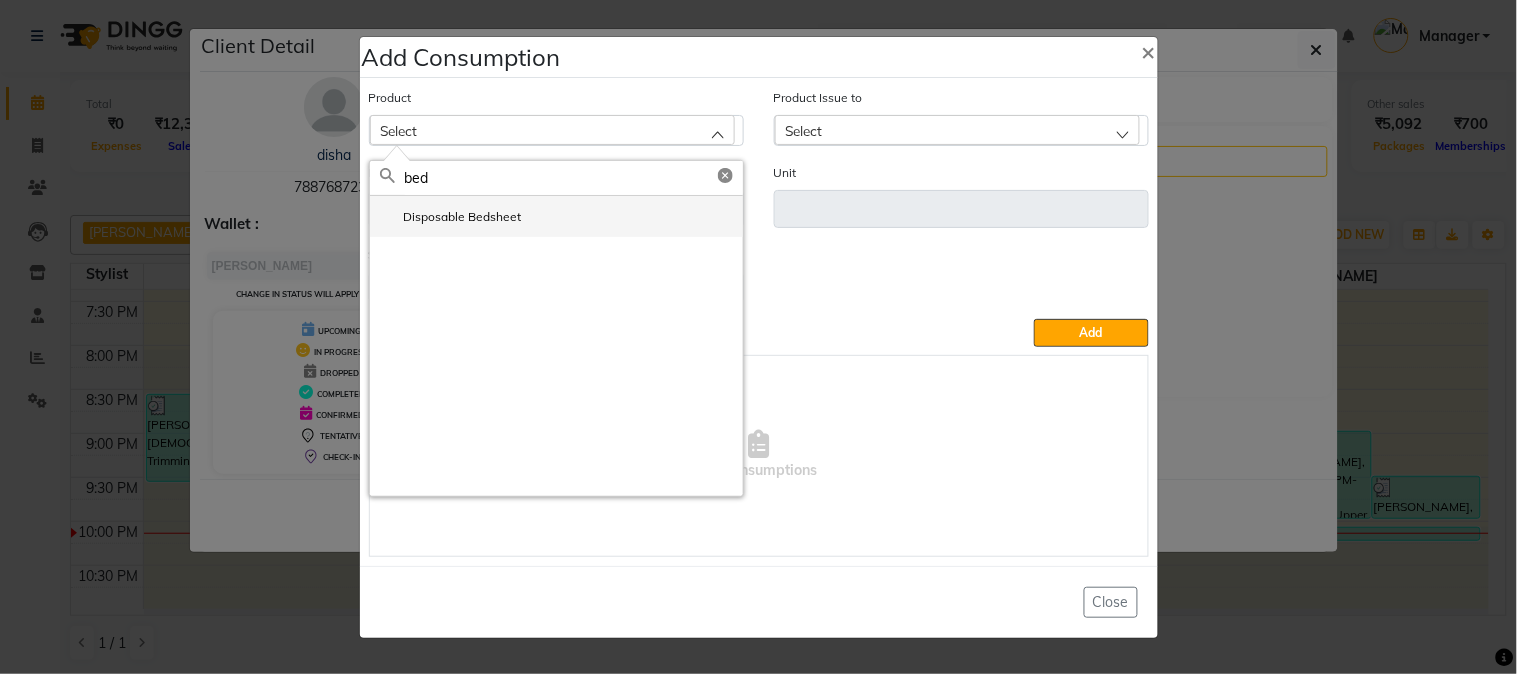 type on "bed" 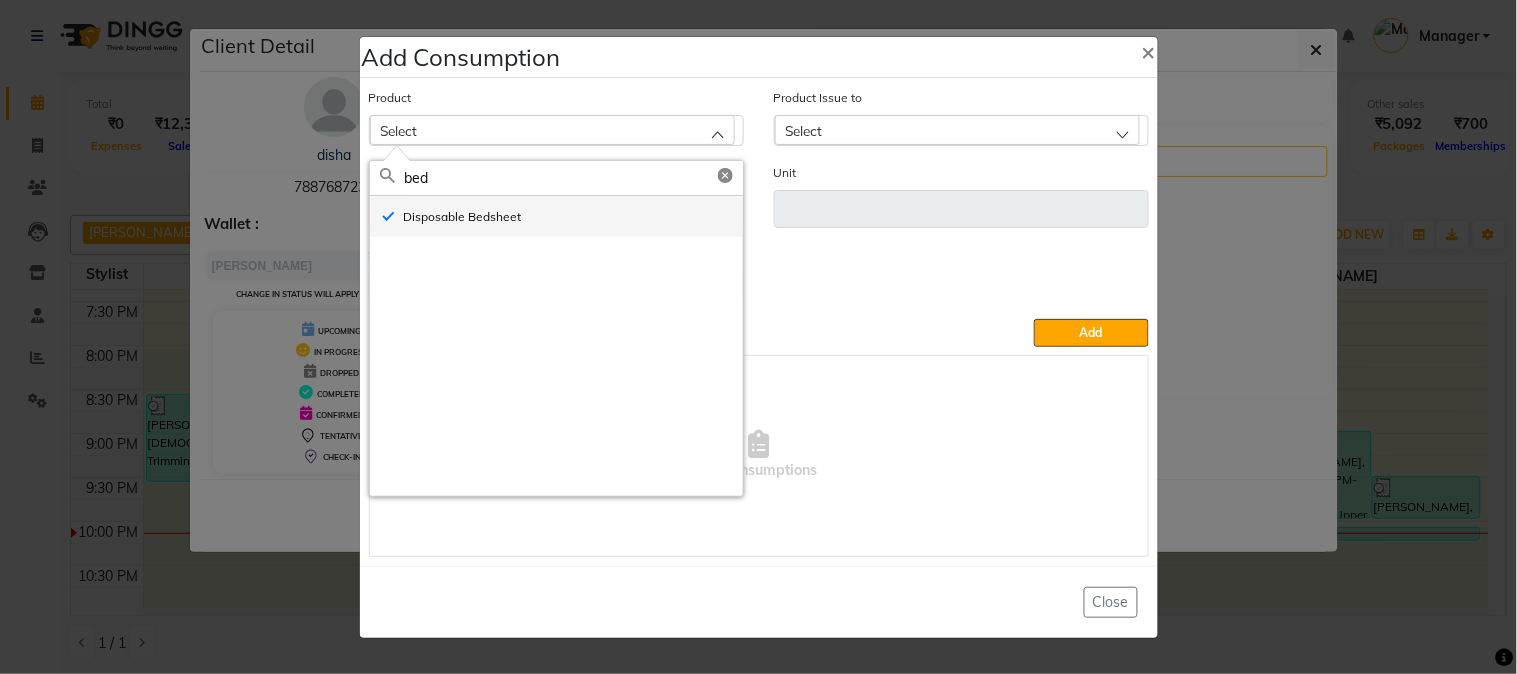 type on "pcs" 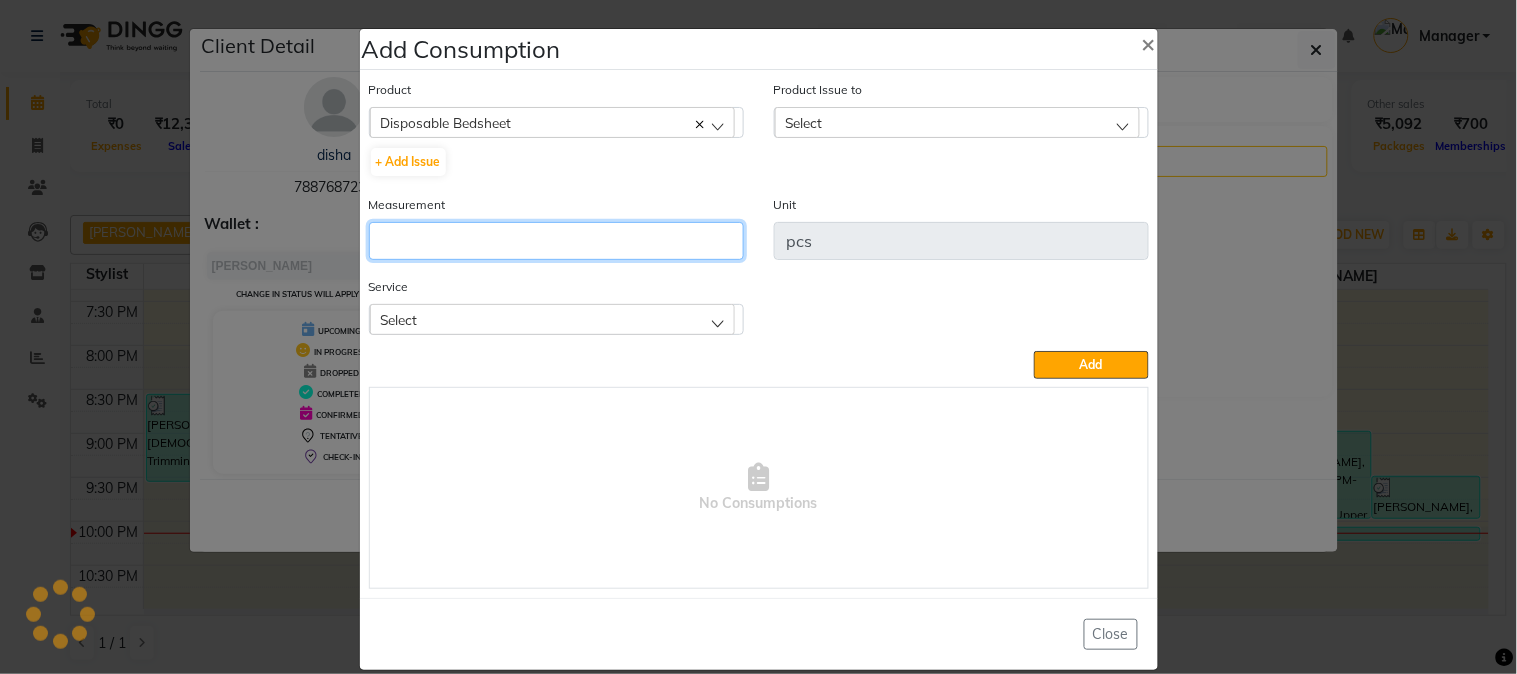 drag, startPoint x: 520, startPoint y: 226, endPoint x: 545, endPoint y: 282, distance: 61.326992 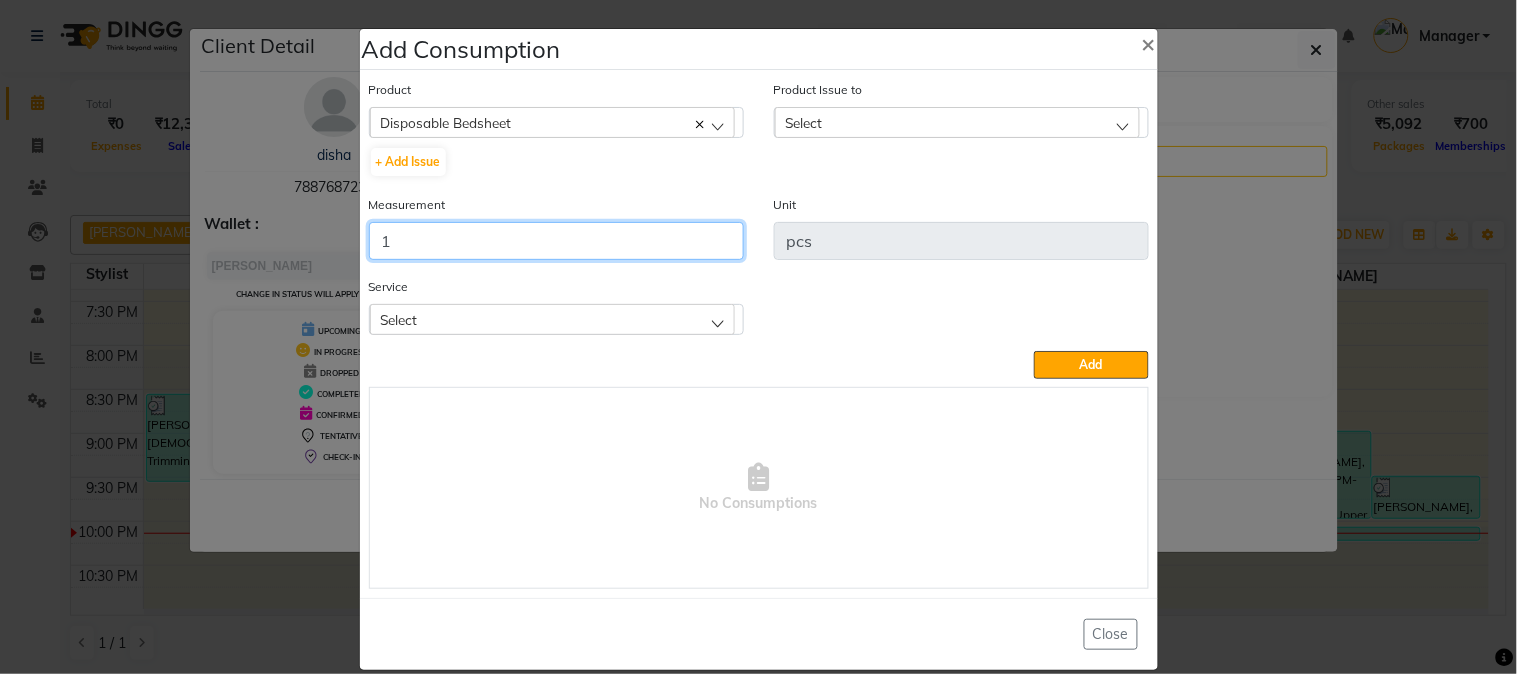 type on "1" 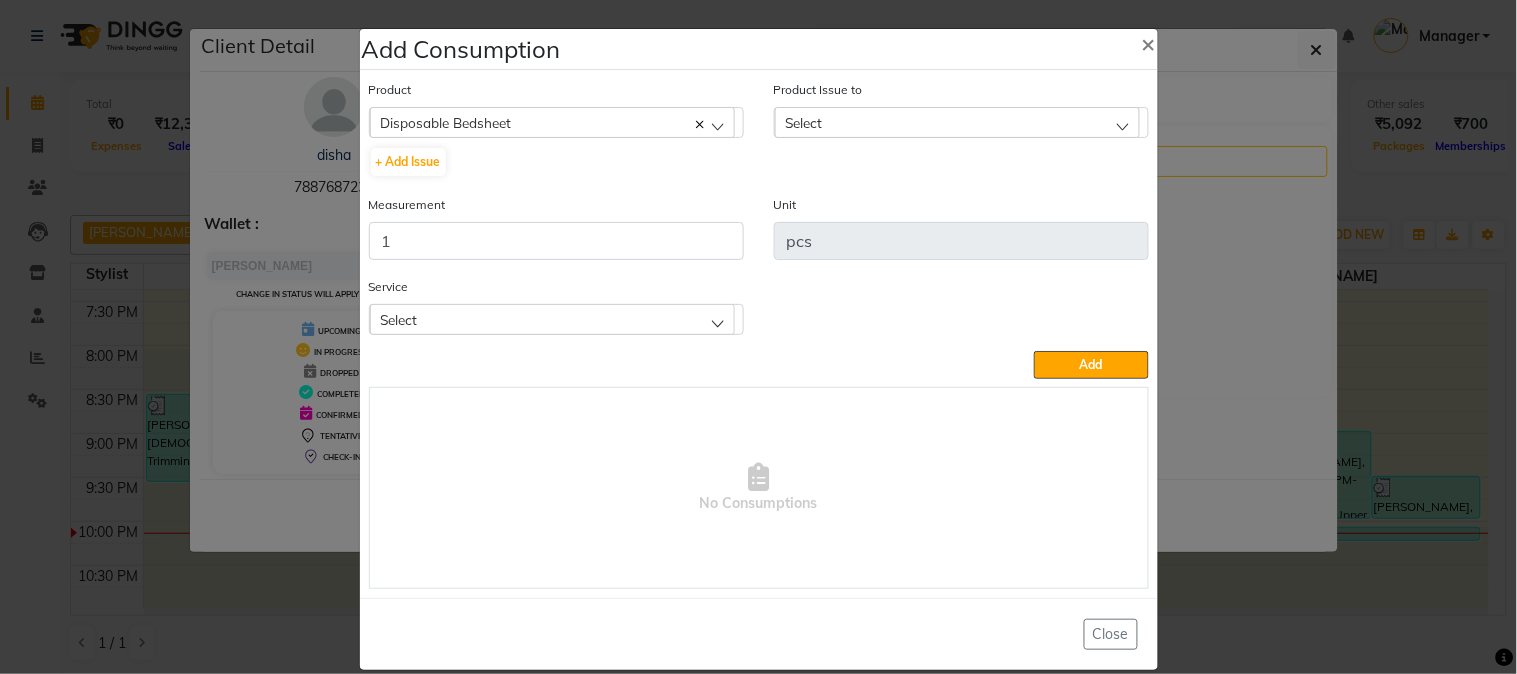 drag, startPoint x: 866, startPoint y: 97, endPoint x: 863, endPoint y: 130, distance: 33.13608 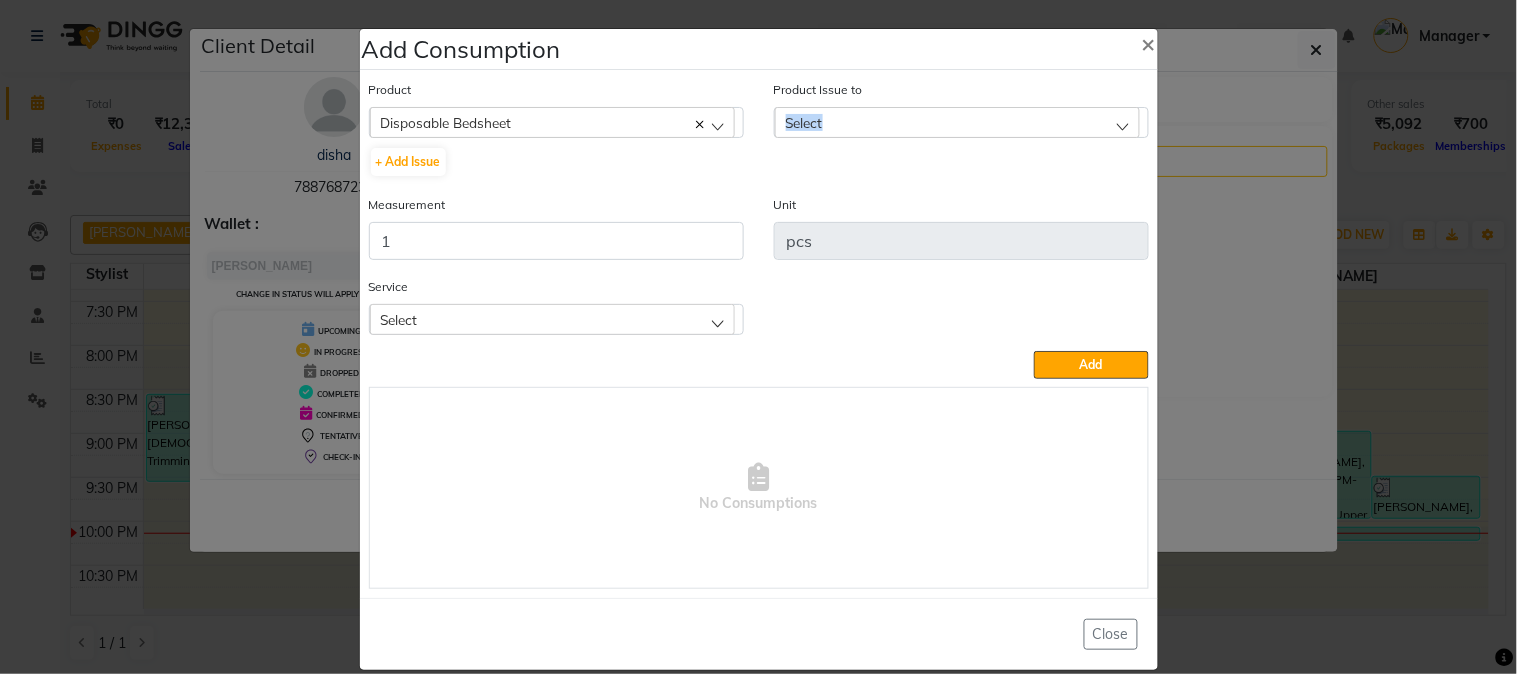 click on "Select" 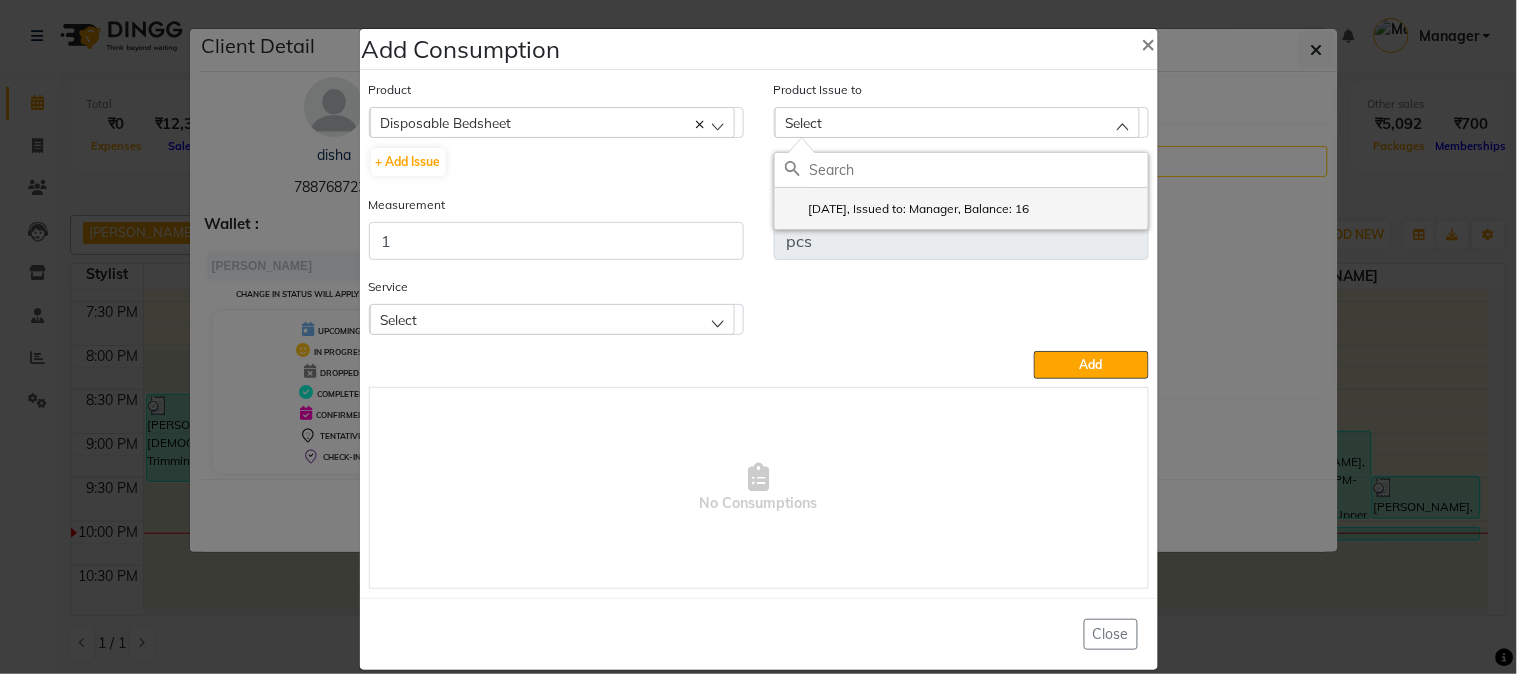 click on "[DATE], Issued to: Manager, Balance: 16" 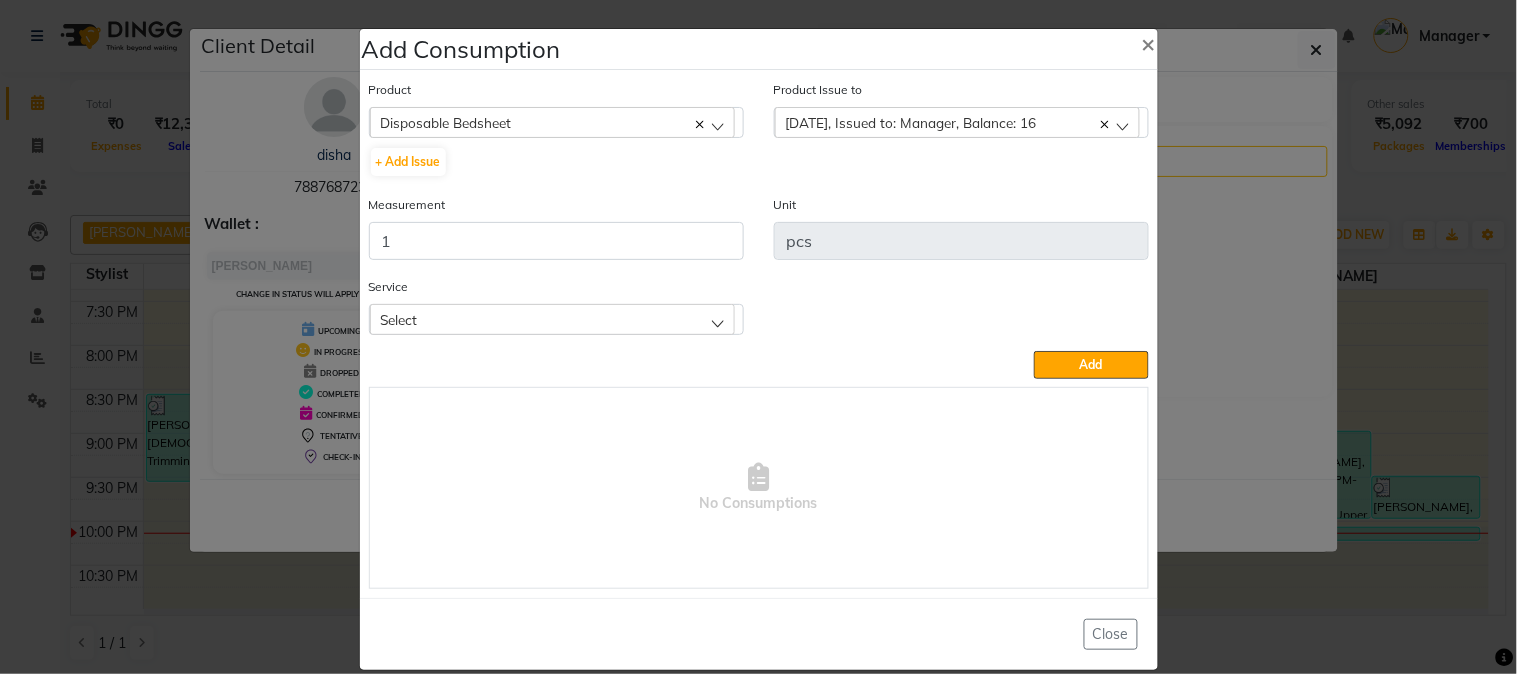 click on "Select" 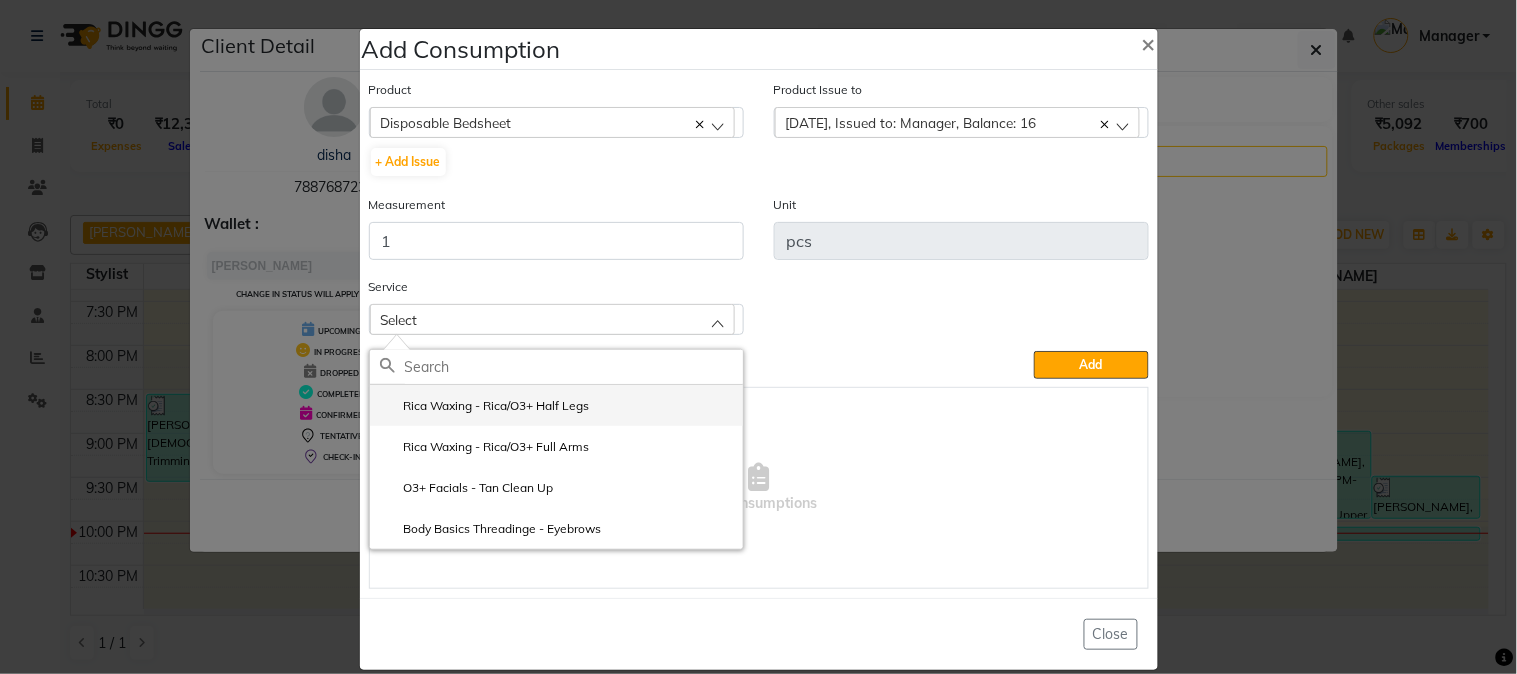 drag, startPoint x: 560, startPoint y: 406, endPoint x: 621, endPoint y: 413, distance: 61.400326 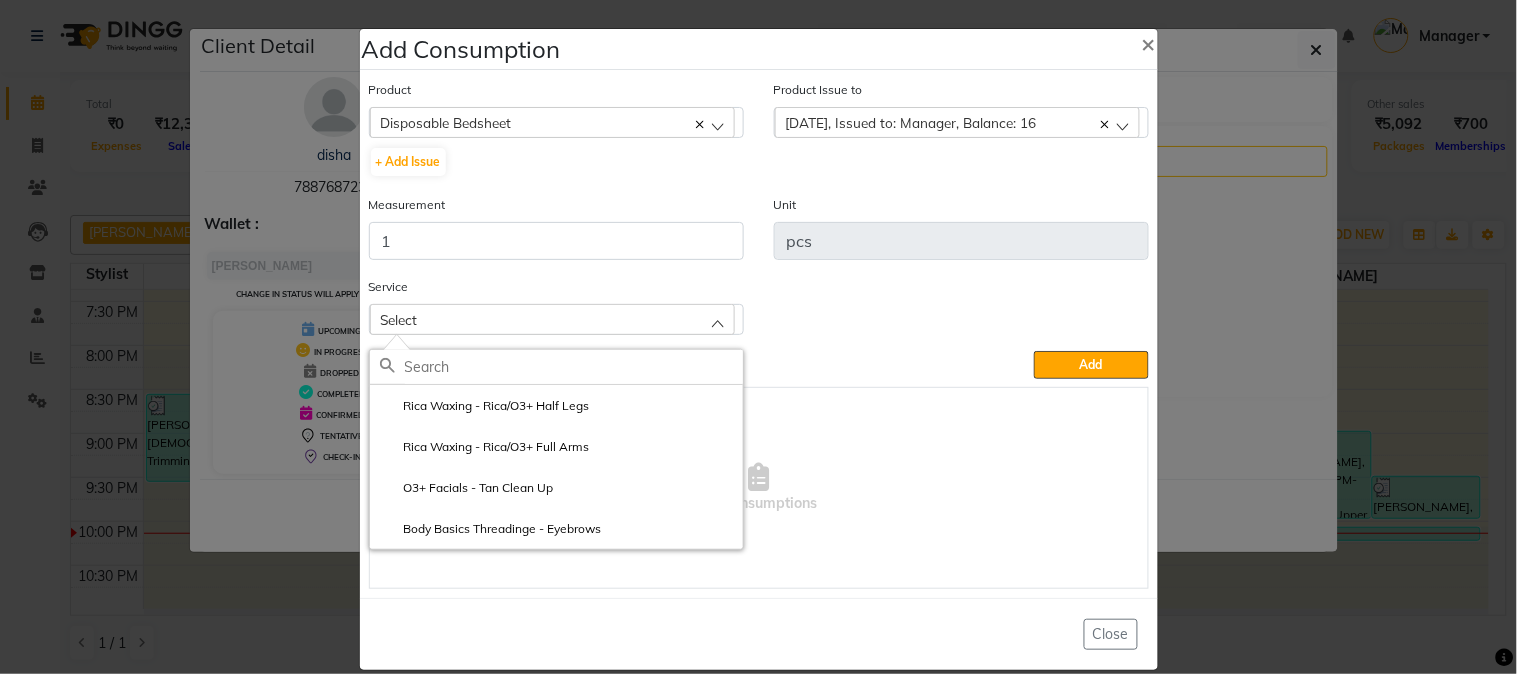 click on "Rica Waxing - Rica/O3+ Half Legs" 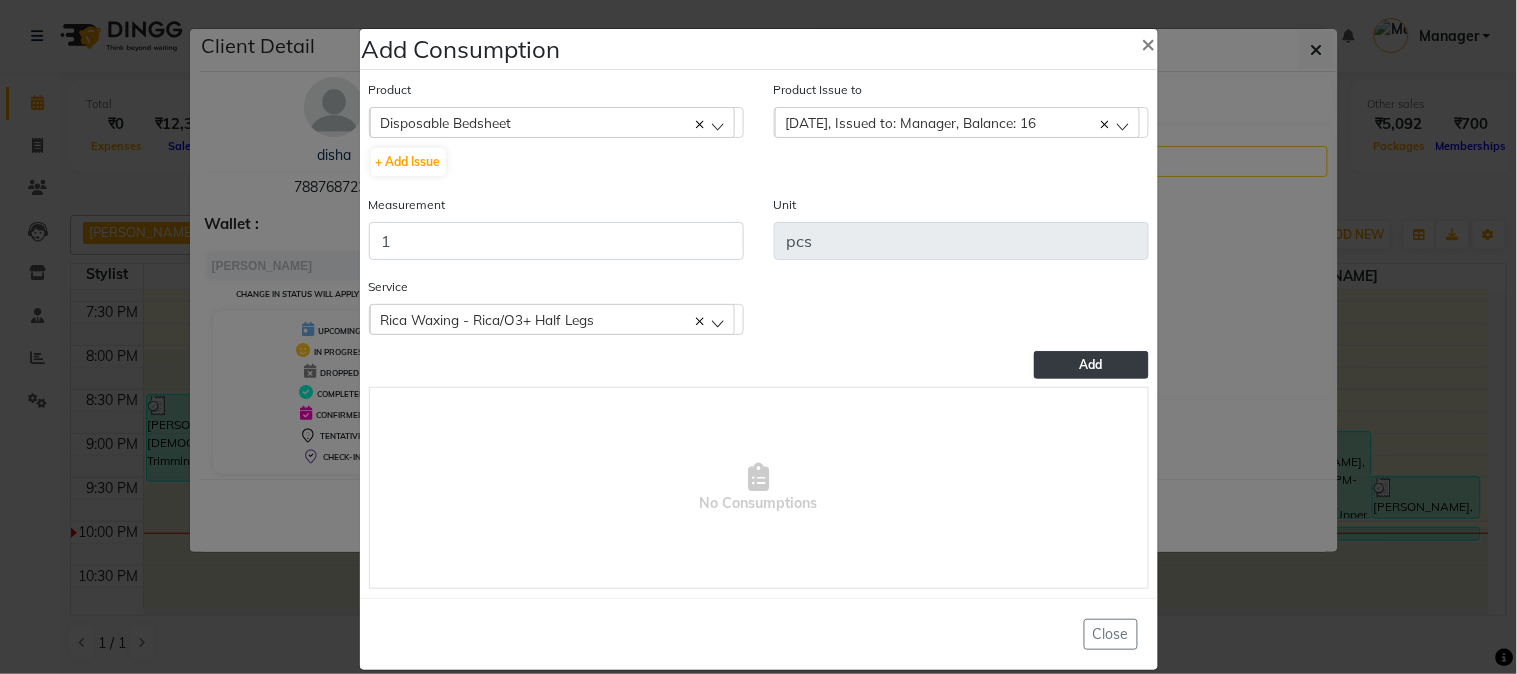 click on "Add" 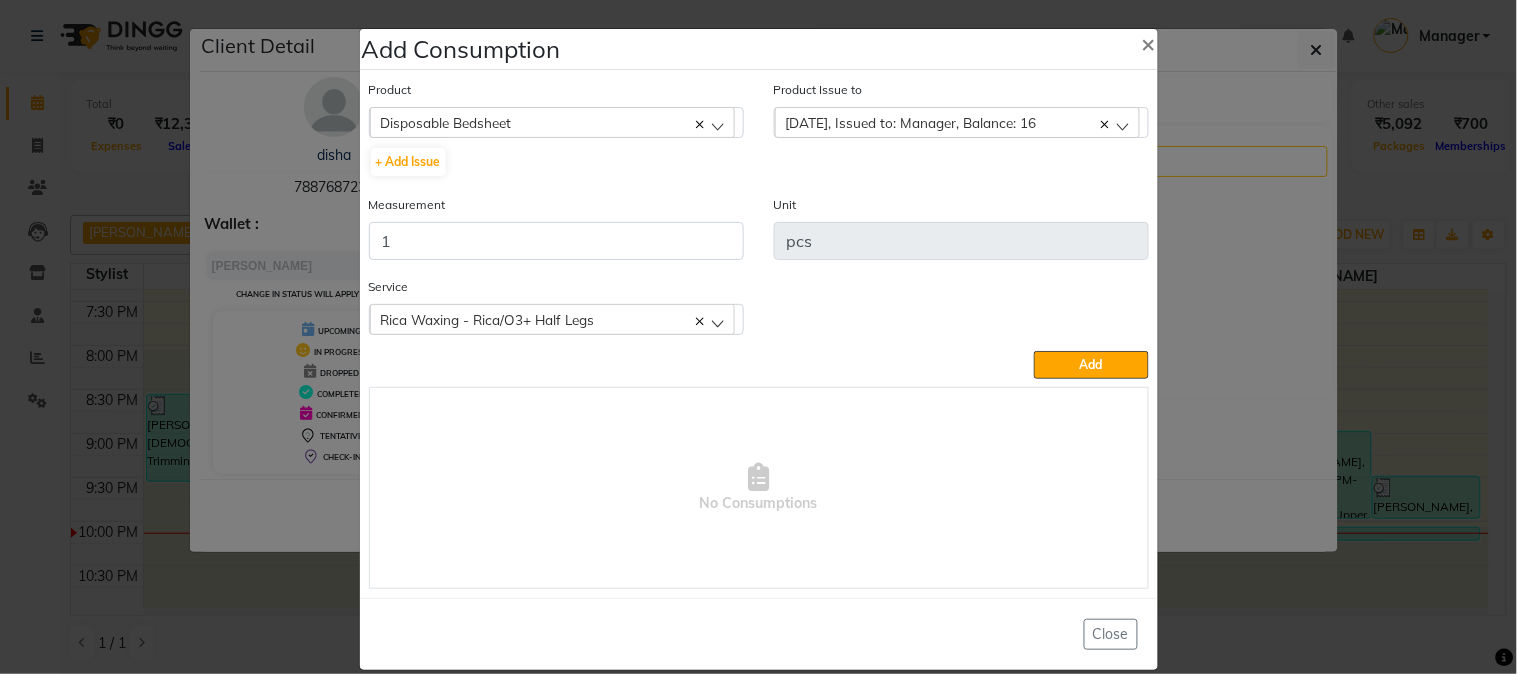 type 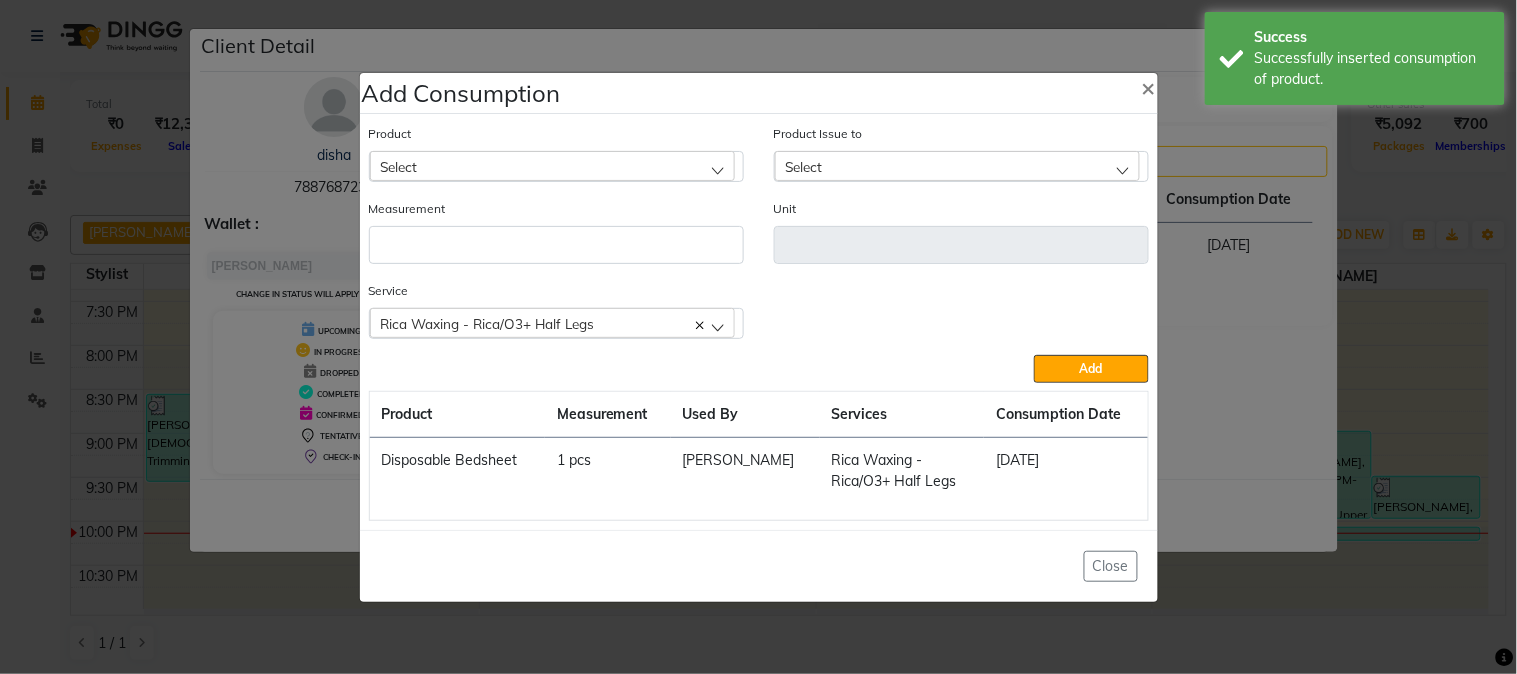 click on "Select" 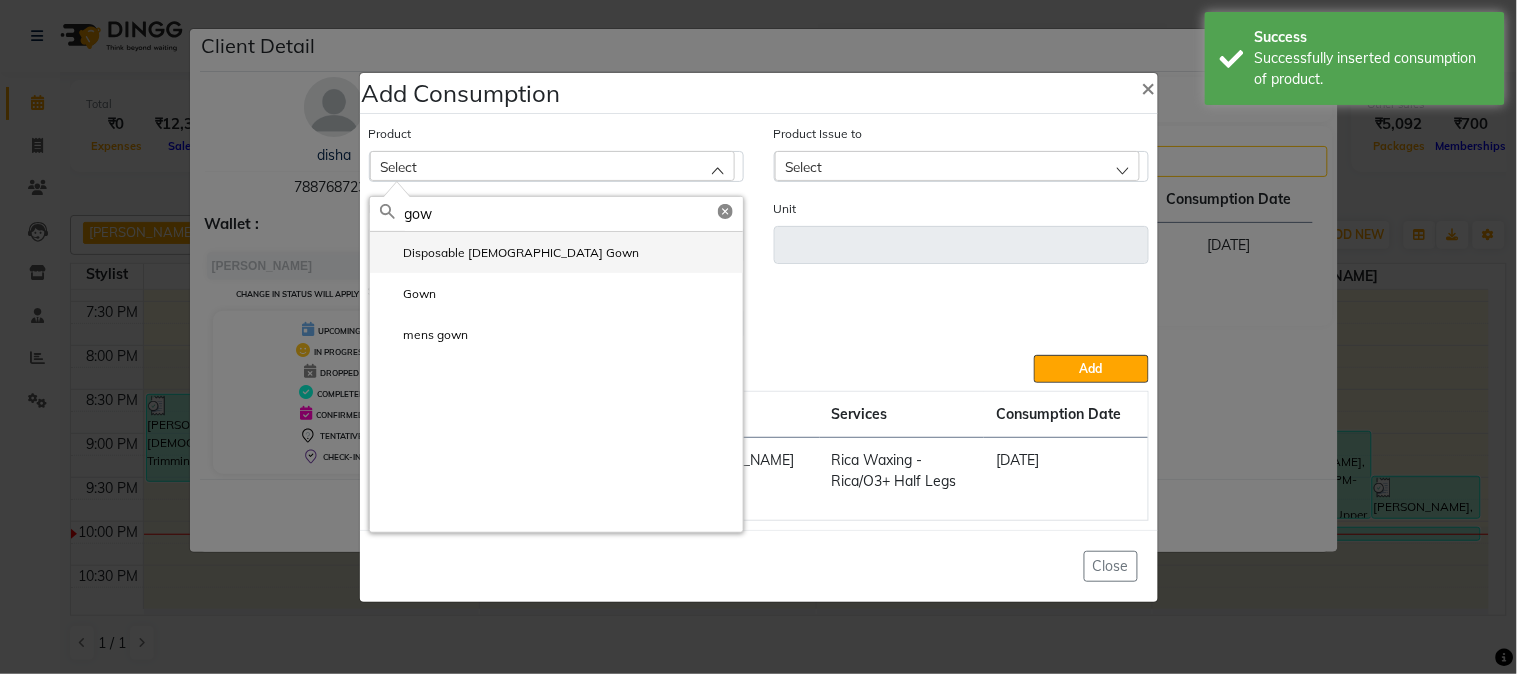 type on "gow" 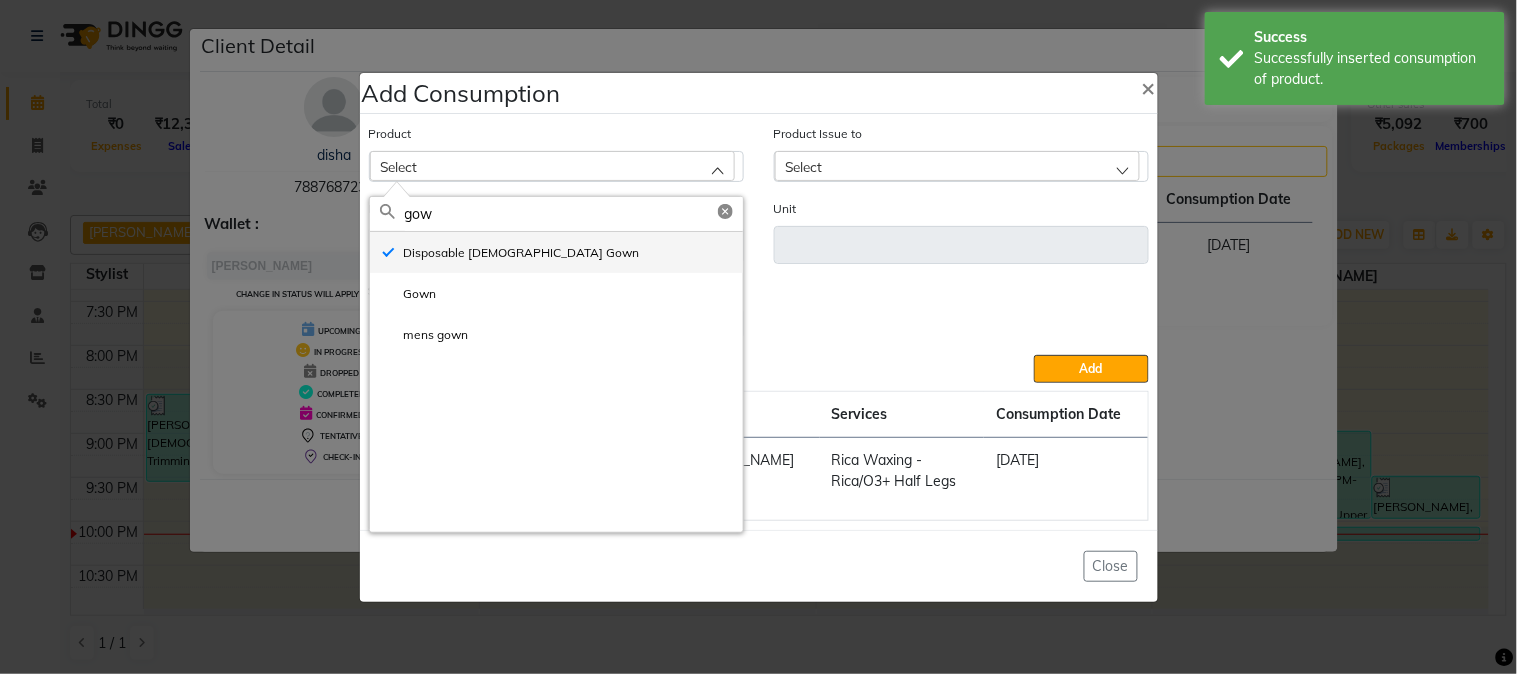 type on "ml" 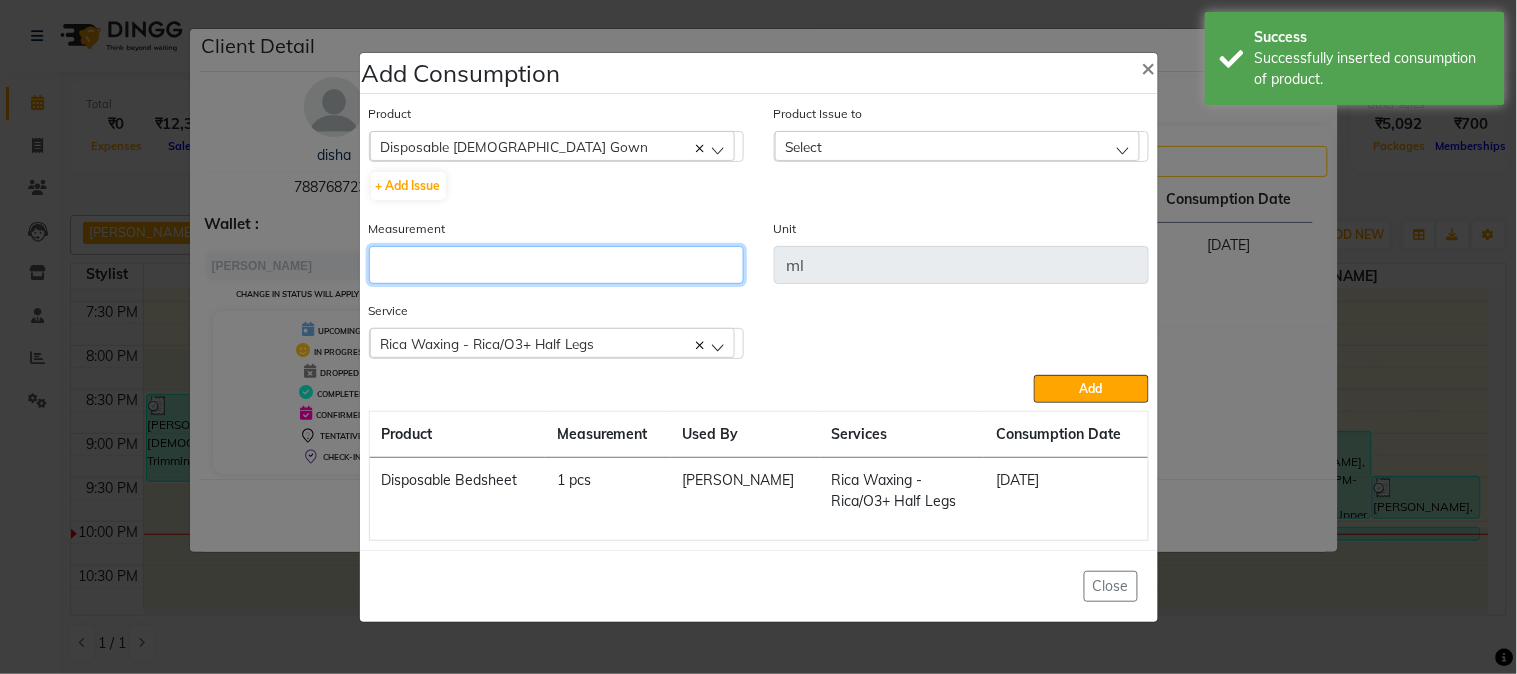 drag, startPoint x: 495, startPoint y: 263, endPoint x: 553, endPoint y: 300, distance: 68.7968 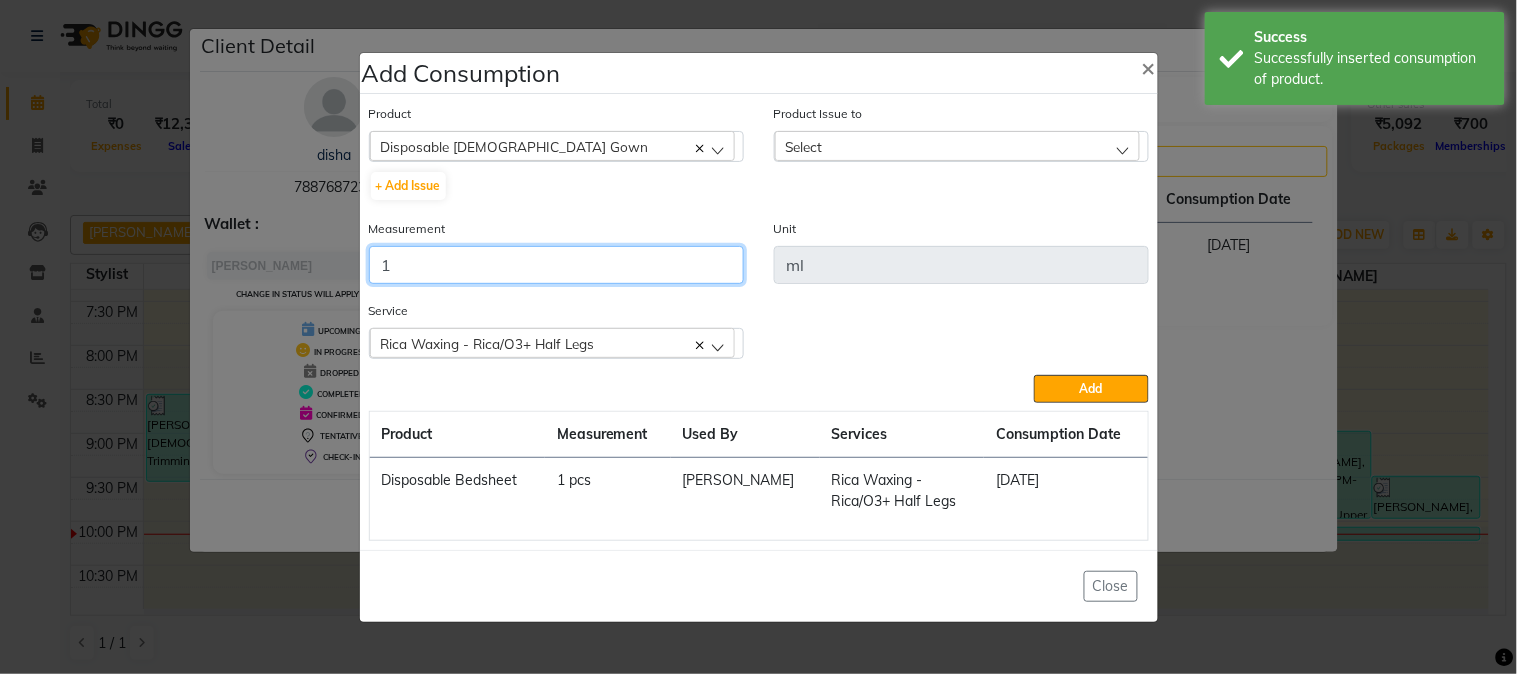 type on "1" 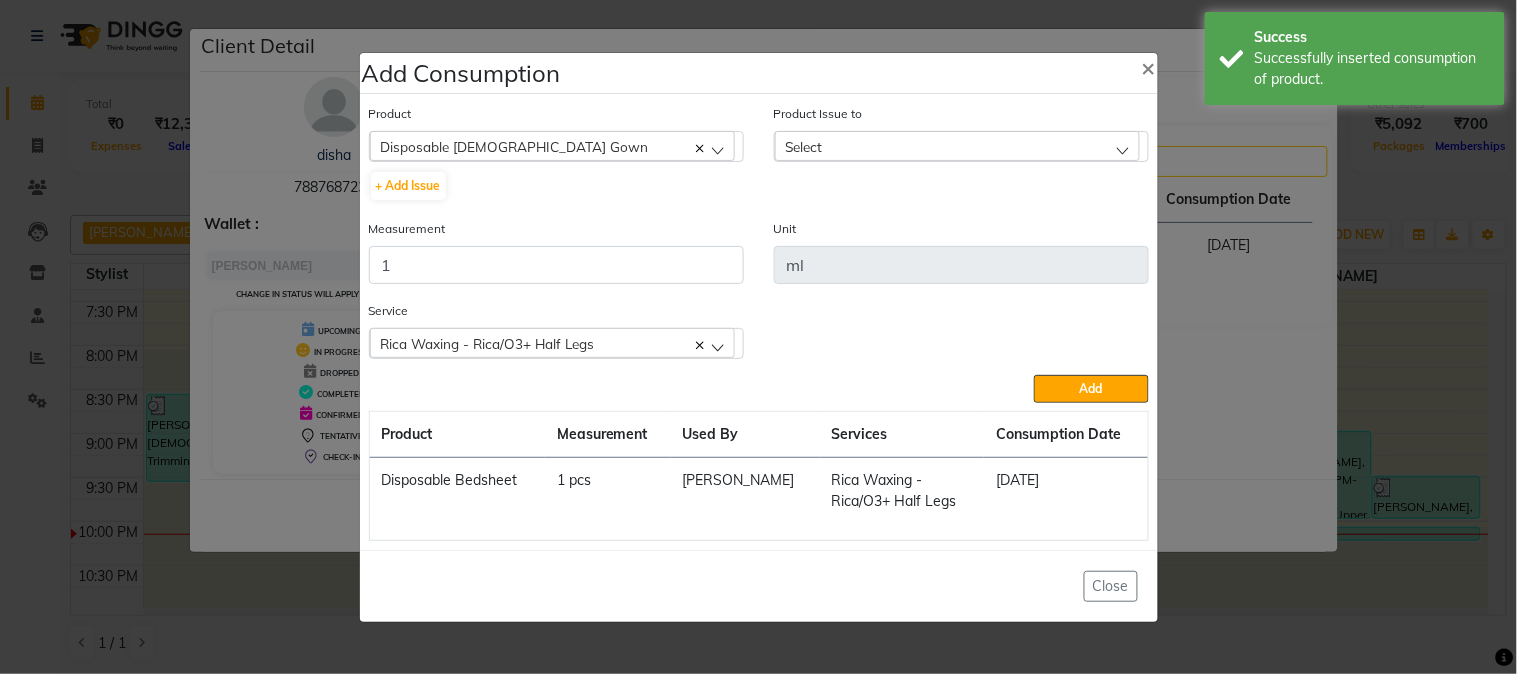 click on "Select" 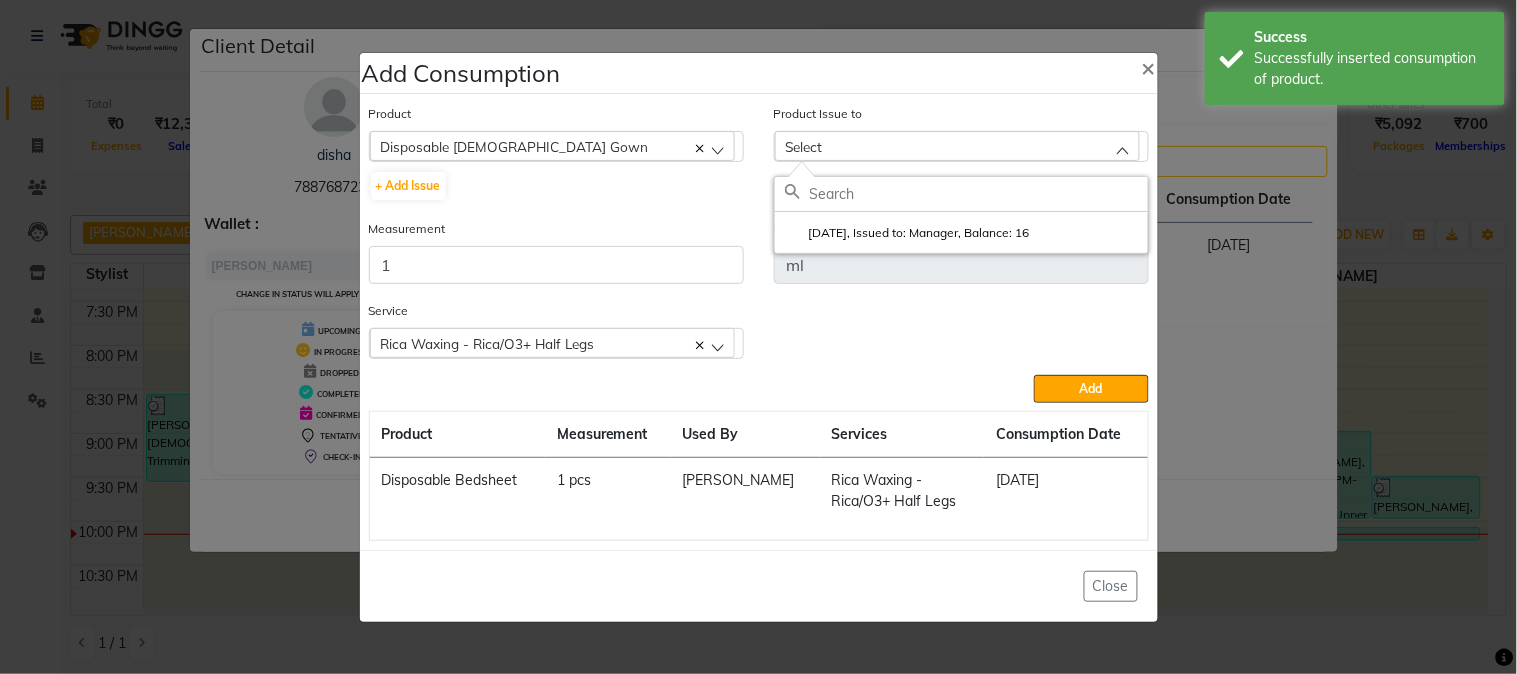 click on "[DATE], Issued to: Manager, Balance: 16" 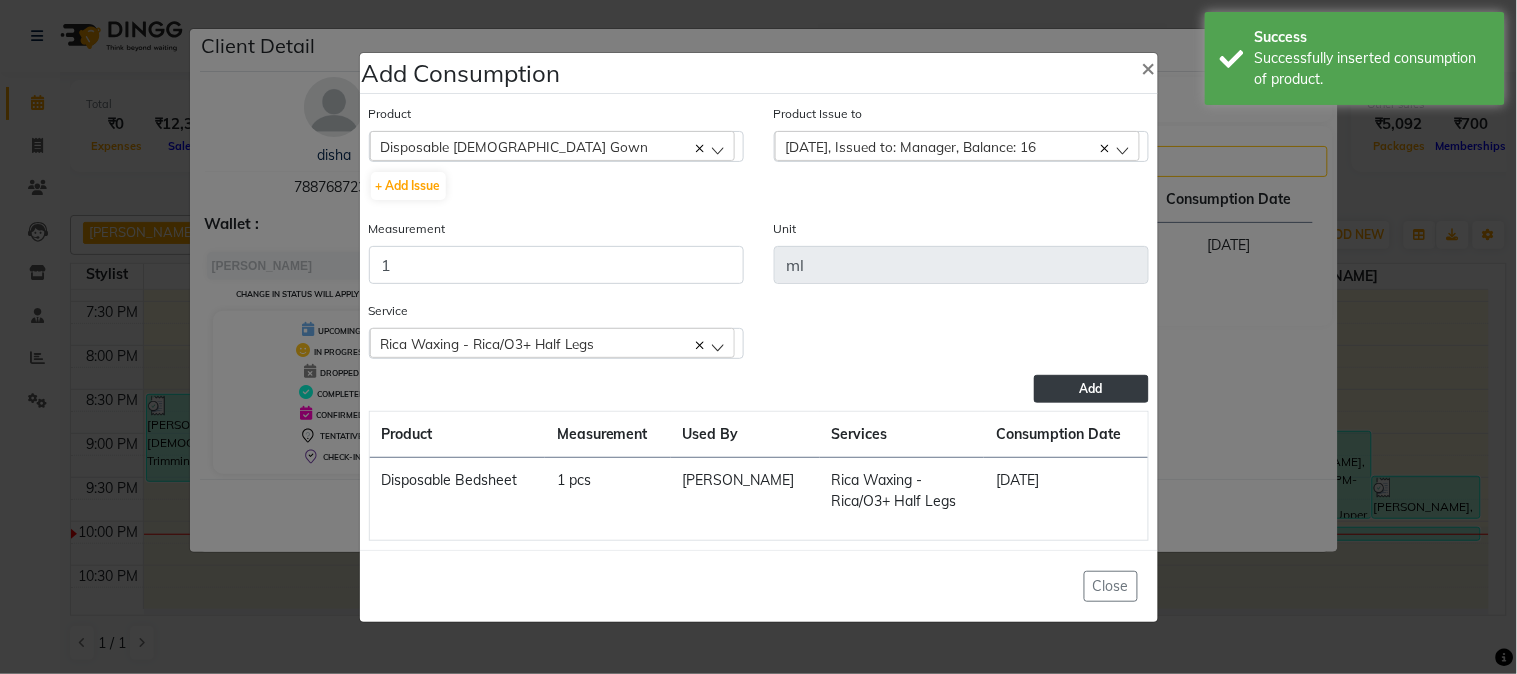 click on "Add" 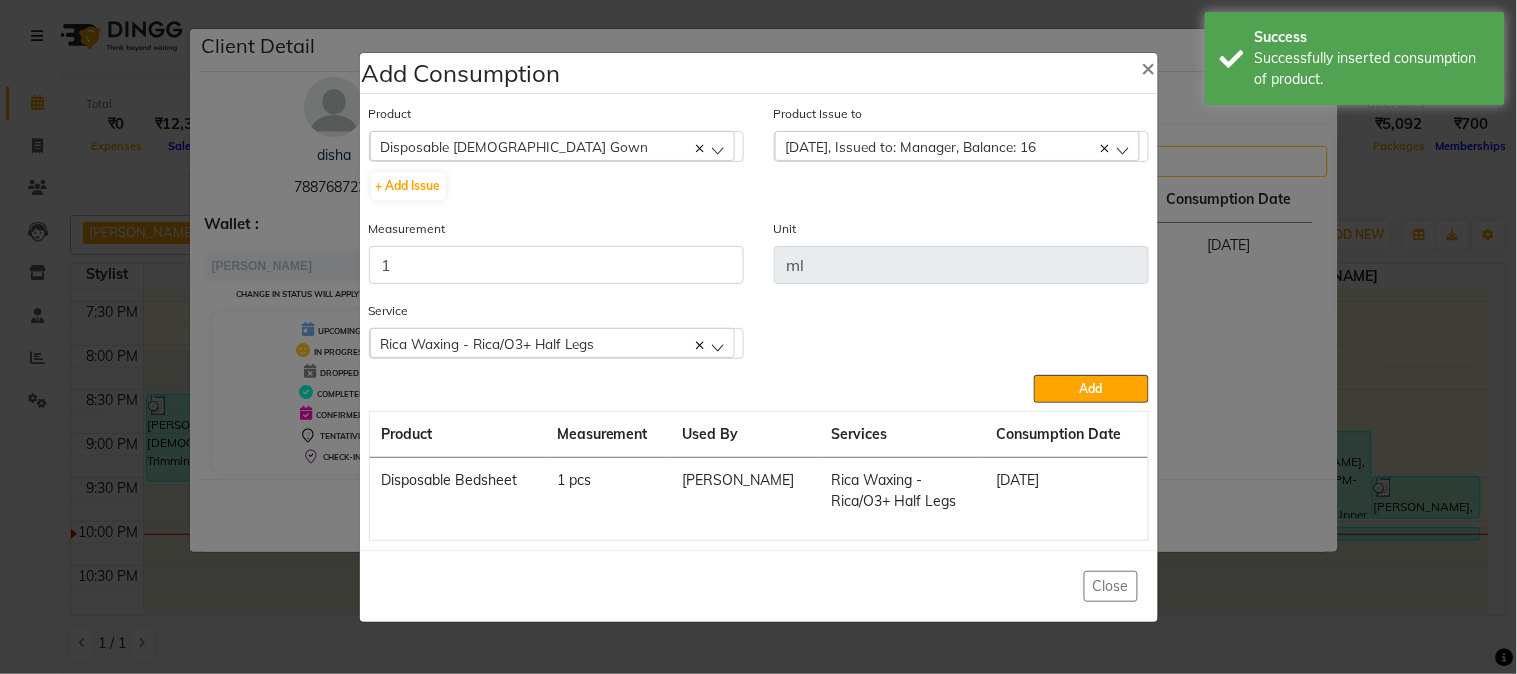 type 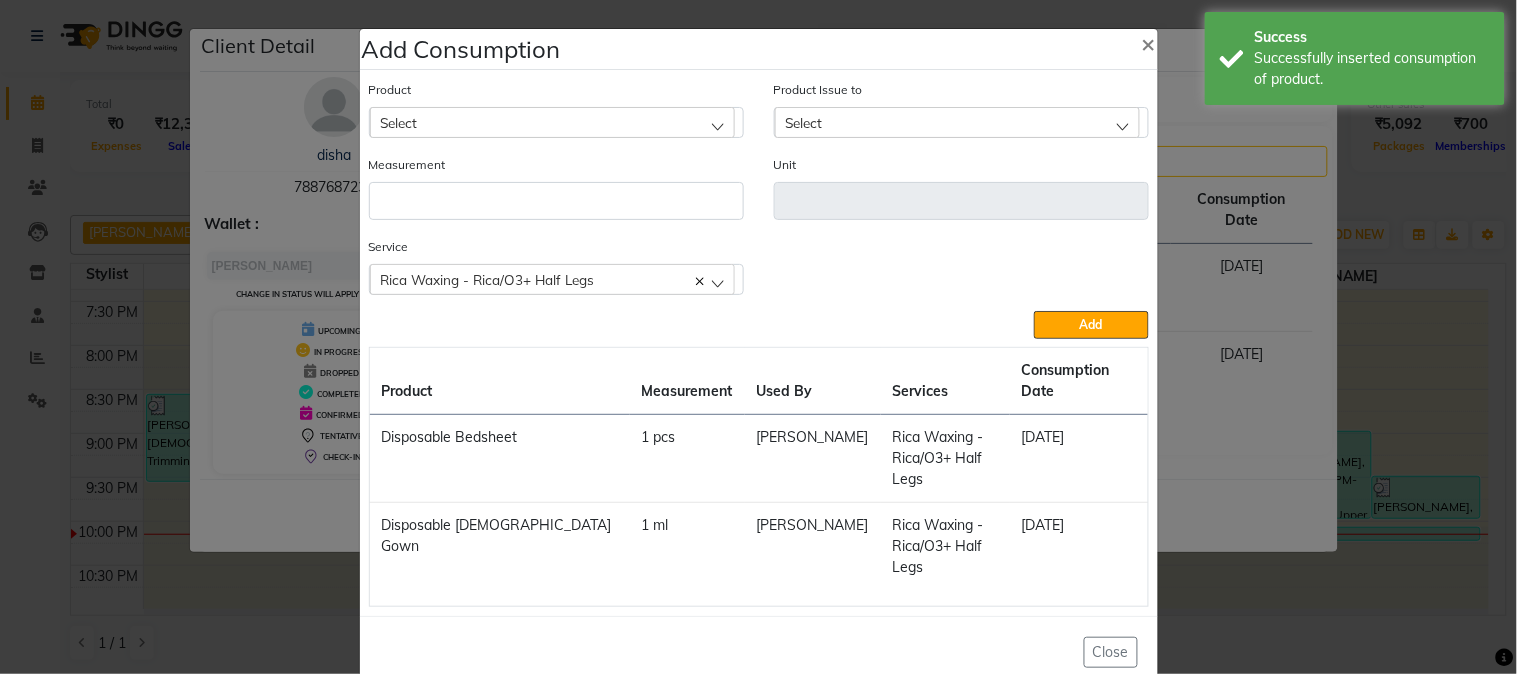 click on "Select" 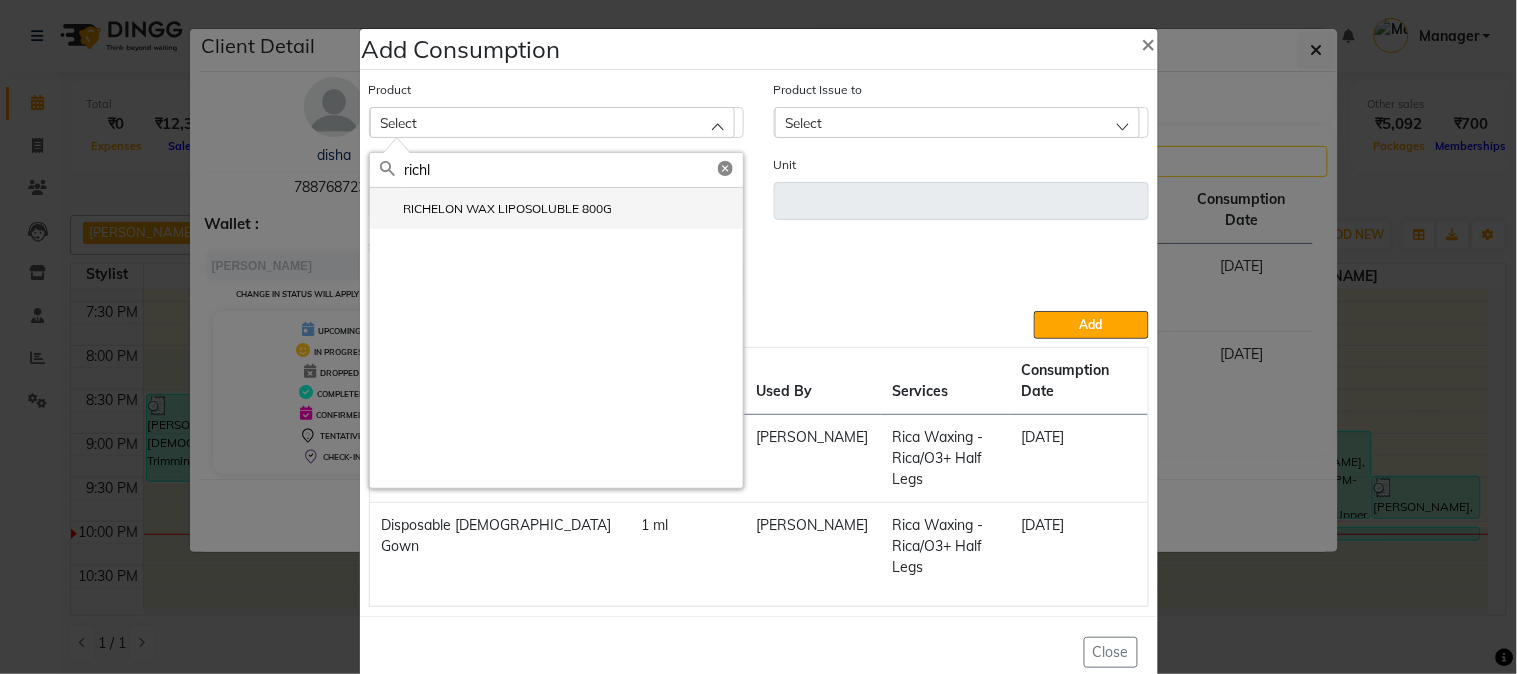 type on "richl" 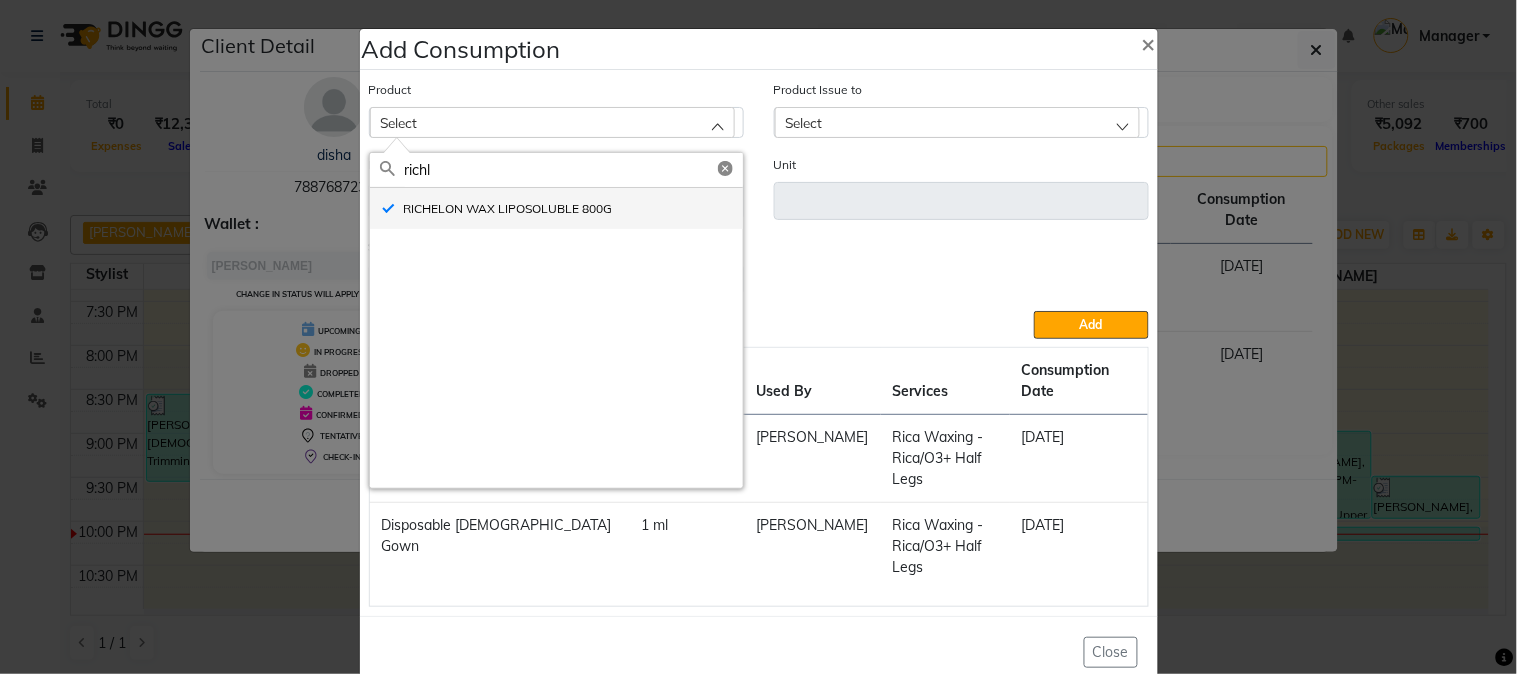 type on "ml" 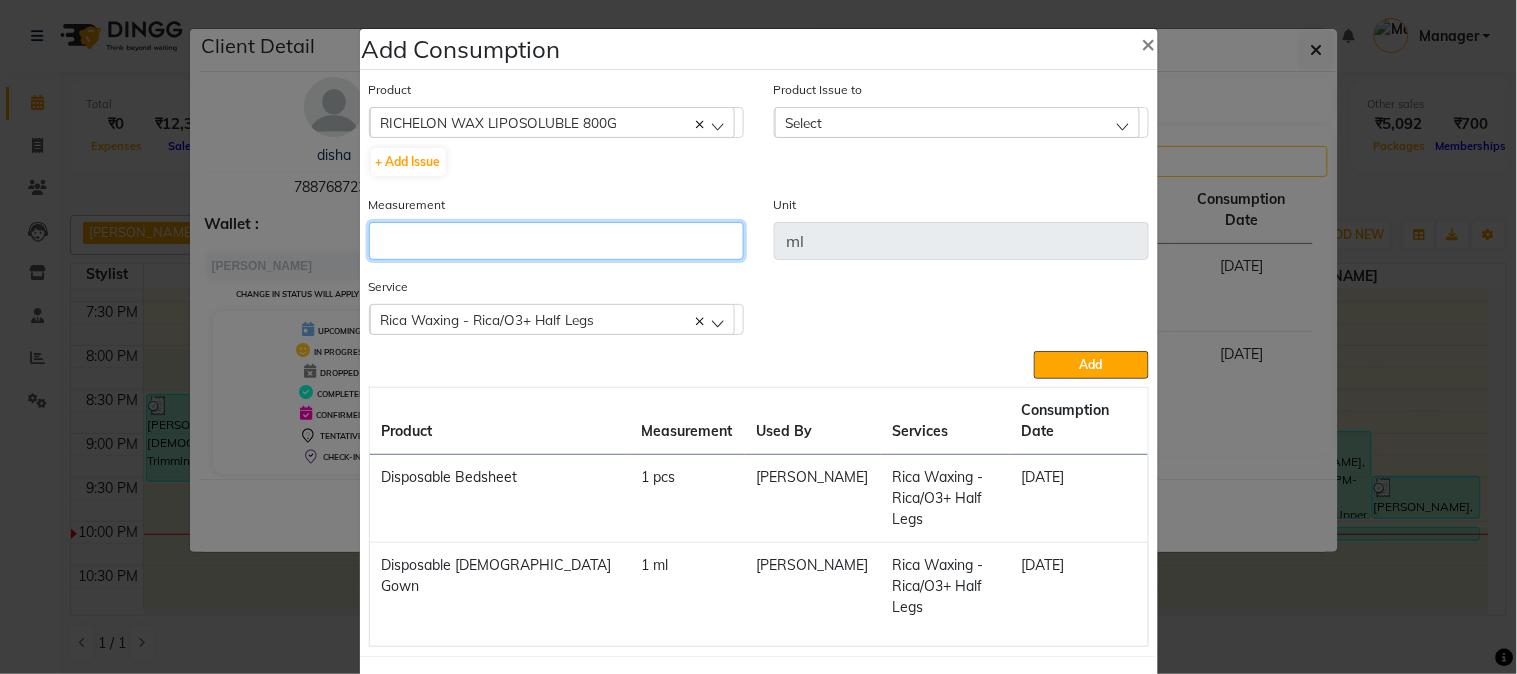 click 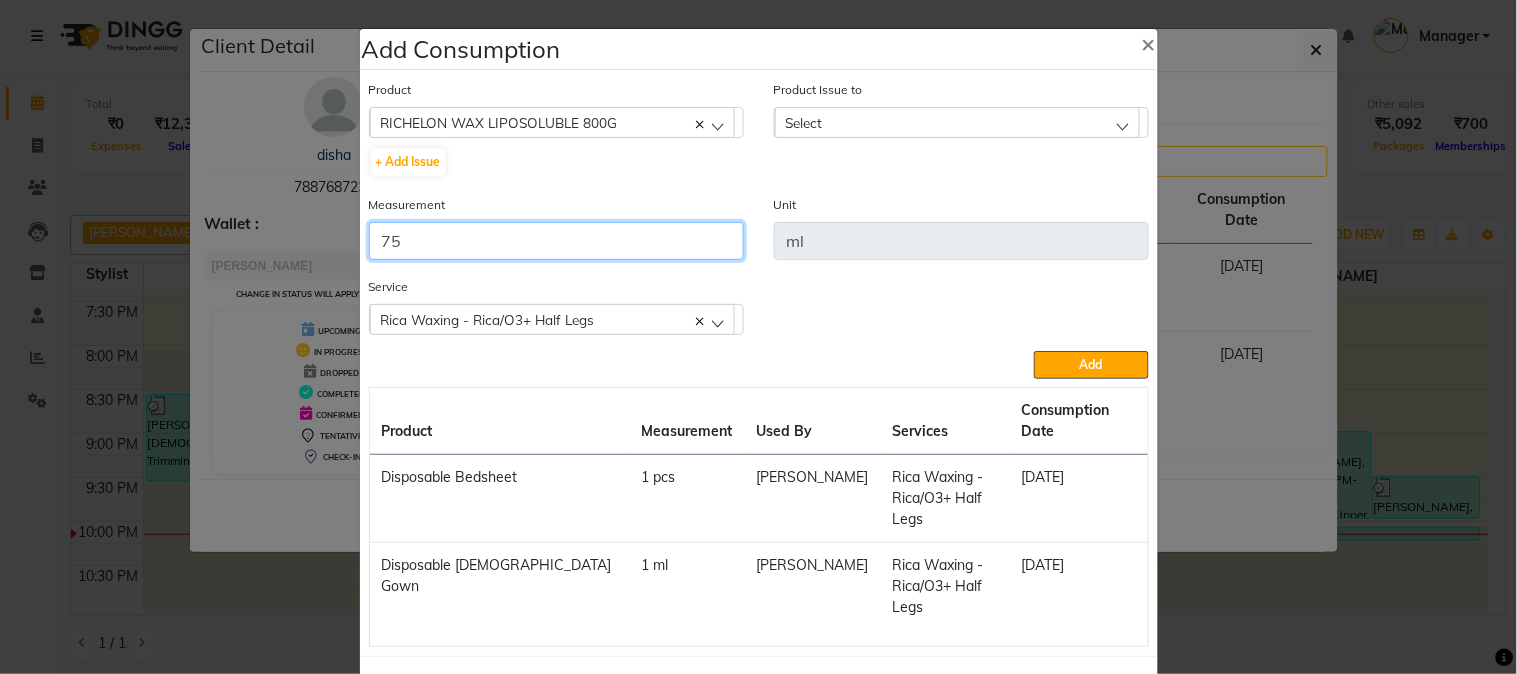 type on "75" 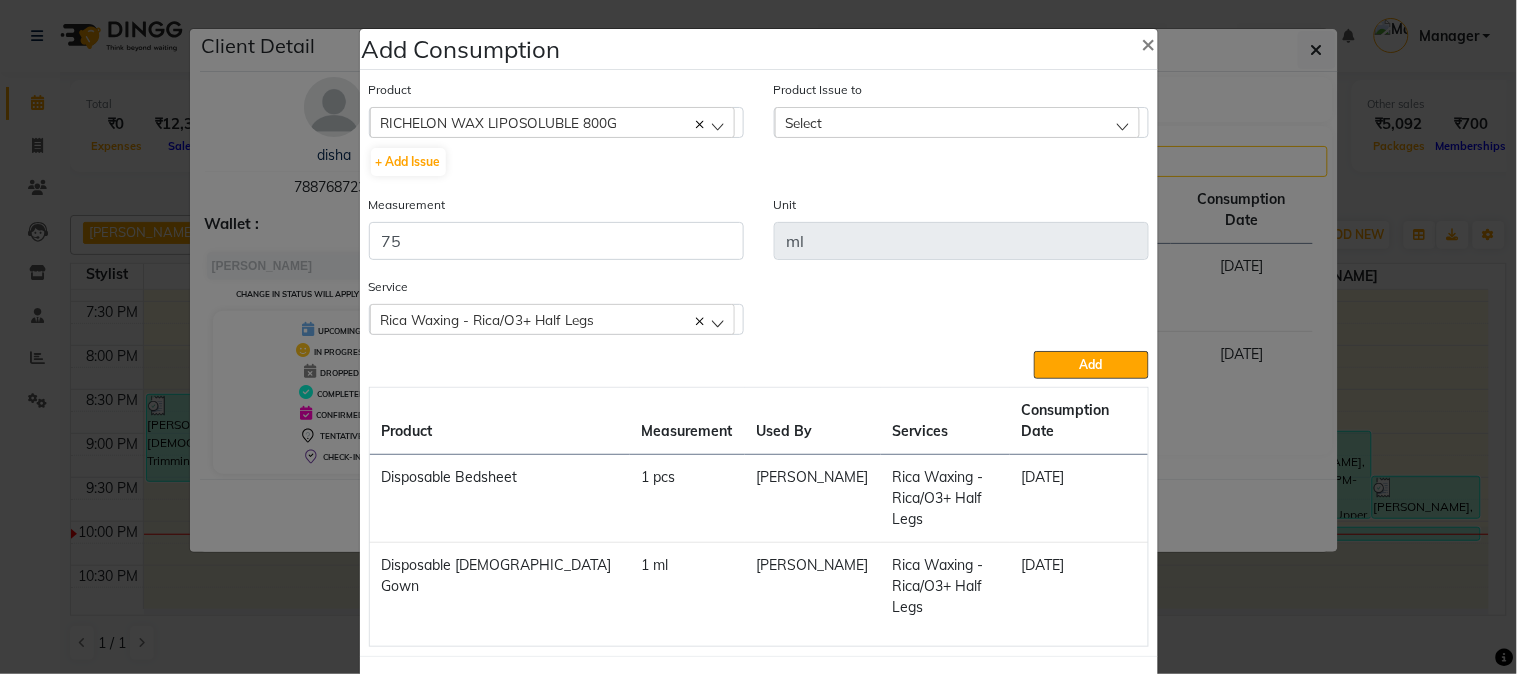 click on "Select" 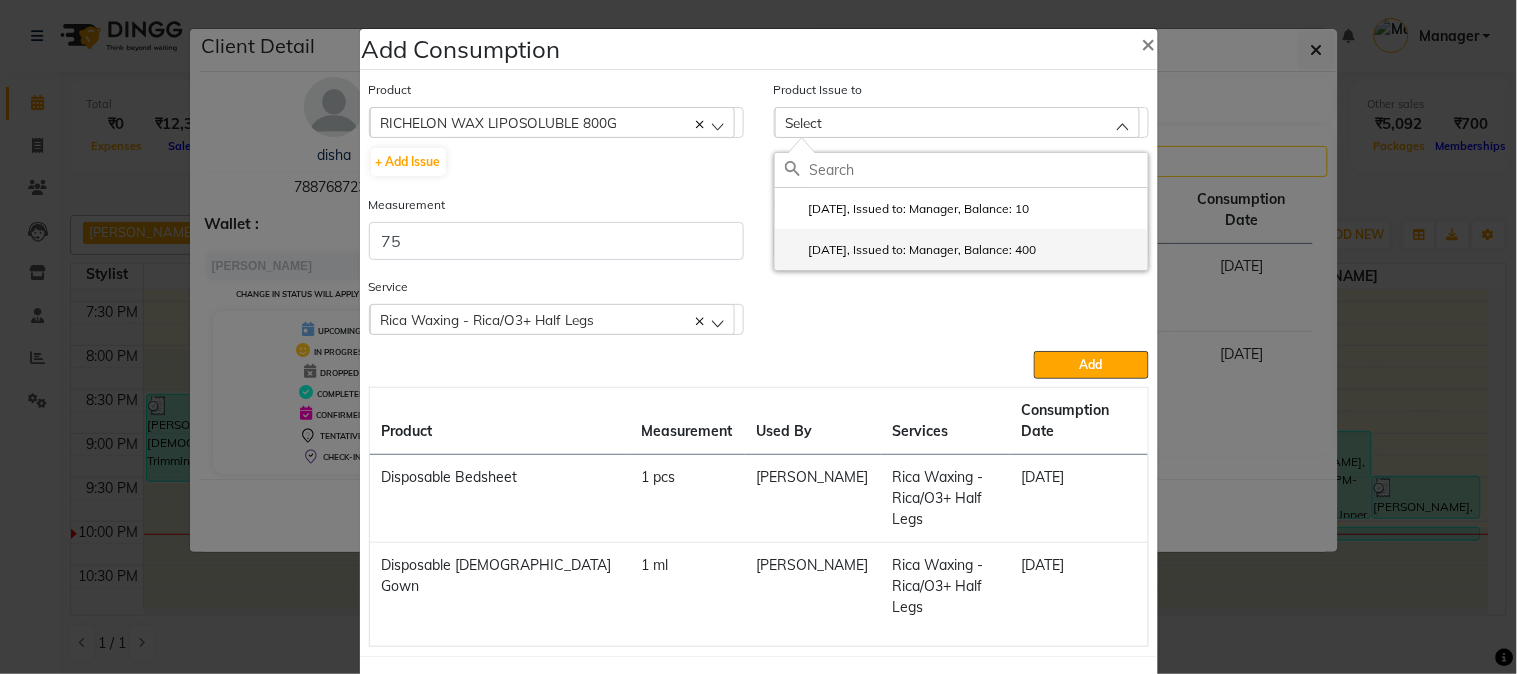 click on "[DATE], Issued to: Manager, Balance: 400" 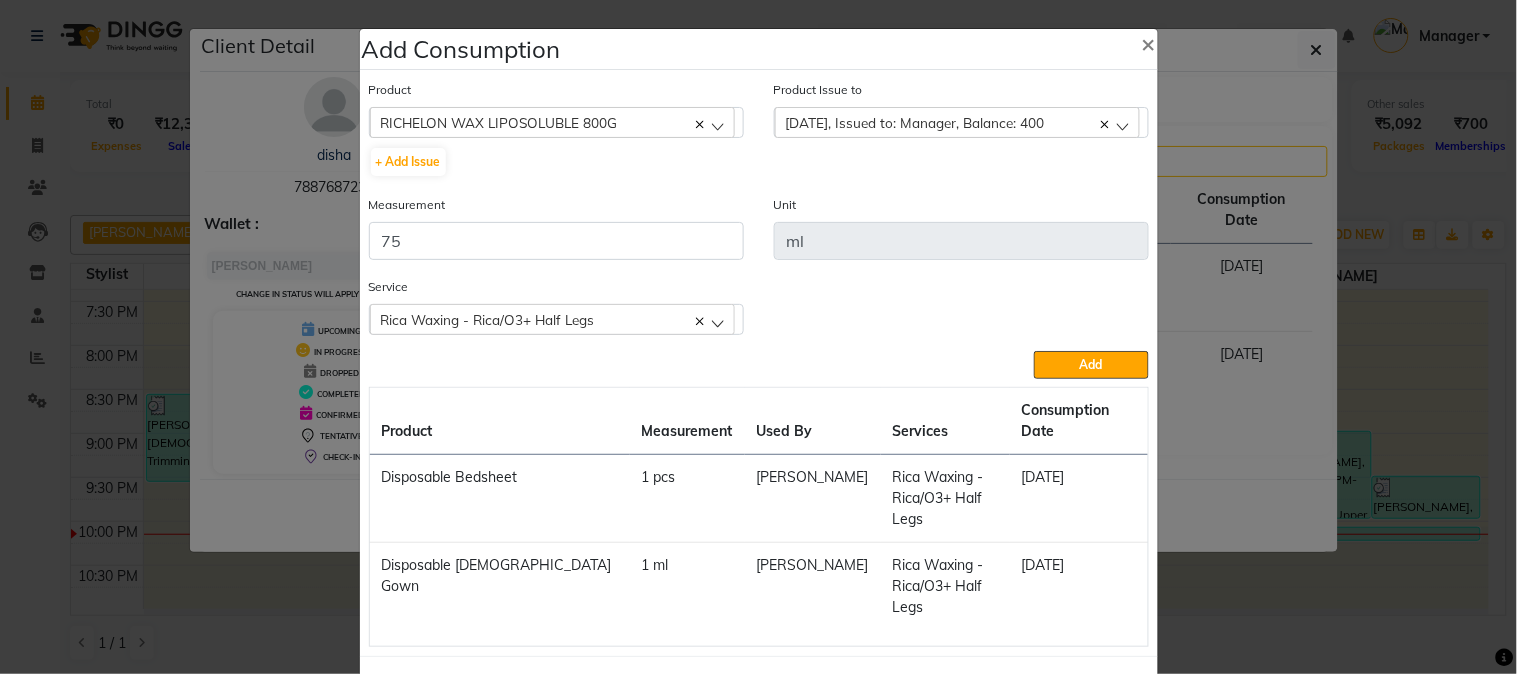 drag, startPoint x: 1057, startPoint y: 368, endPoint x: 1000, endPoint y: 333, distance: 66.88796 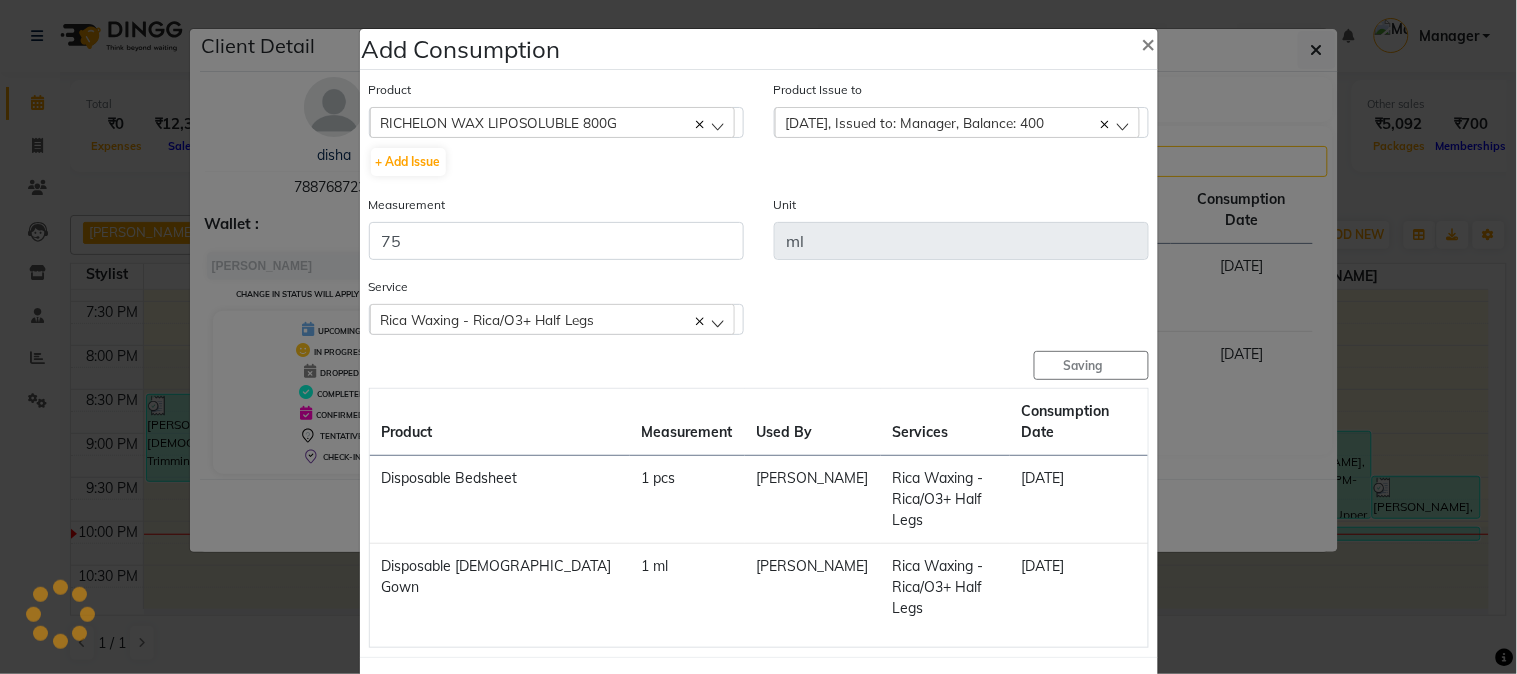 type 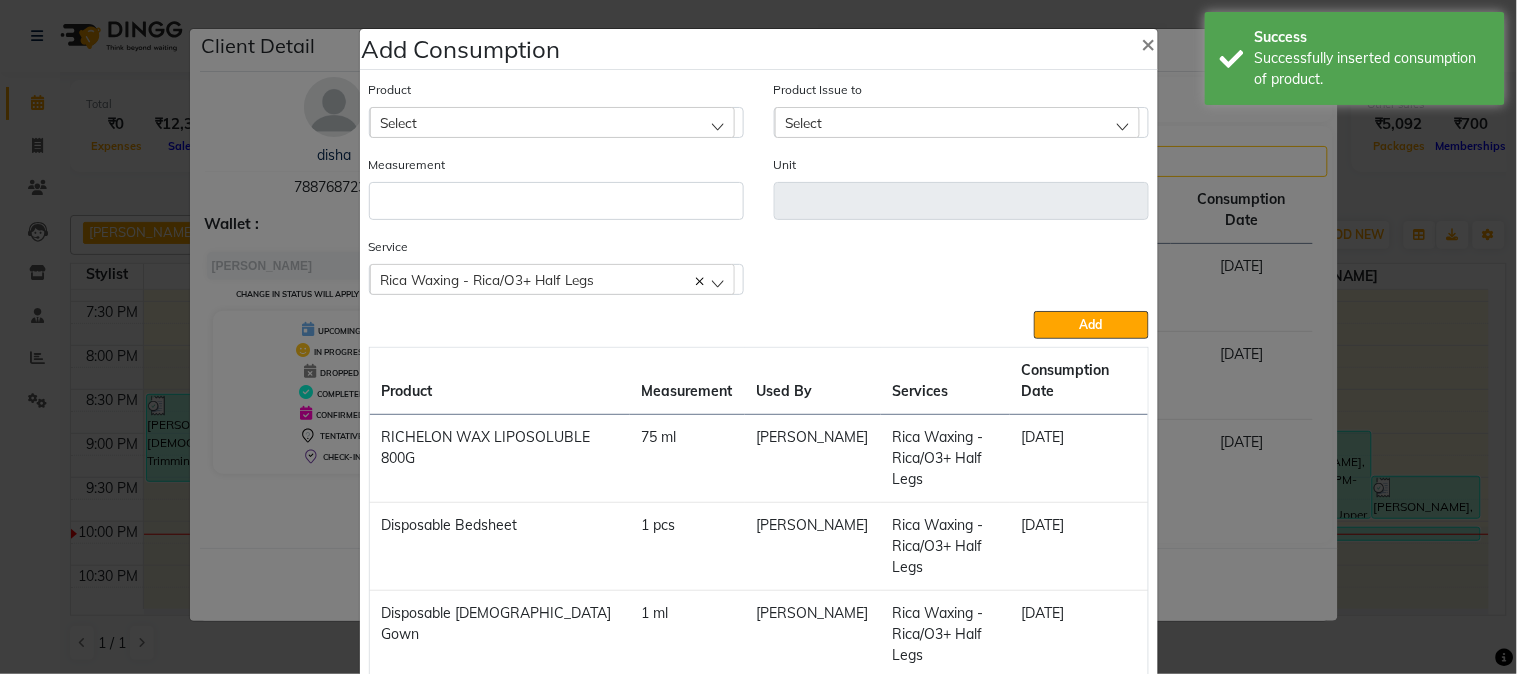 click on "Select" 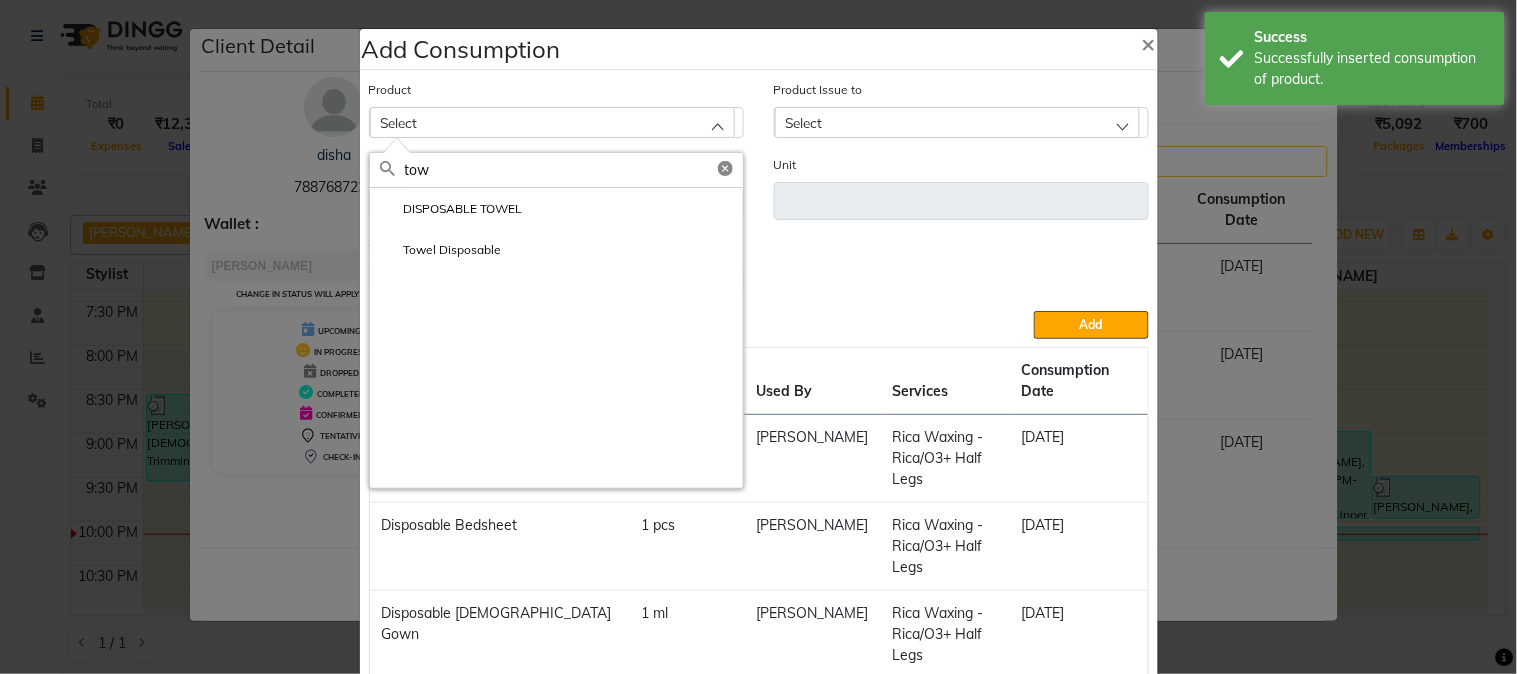 type on "tow" 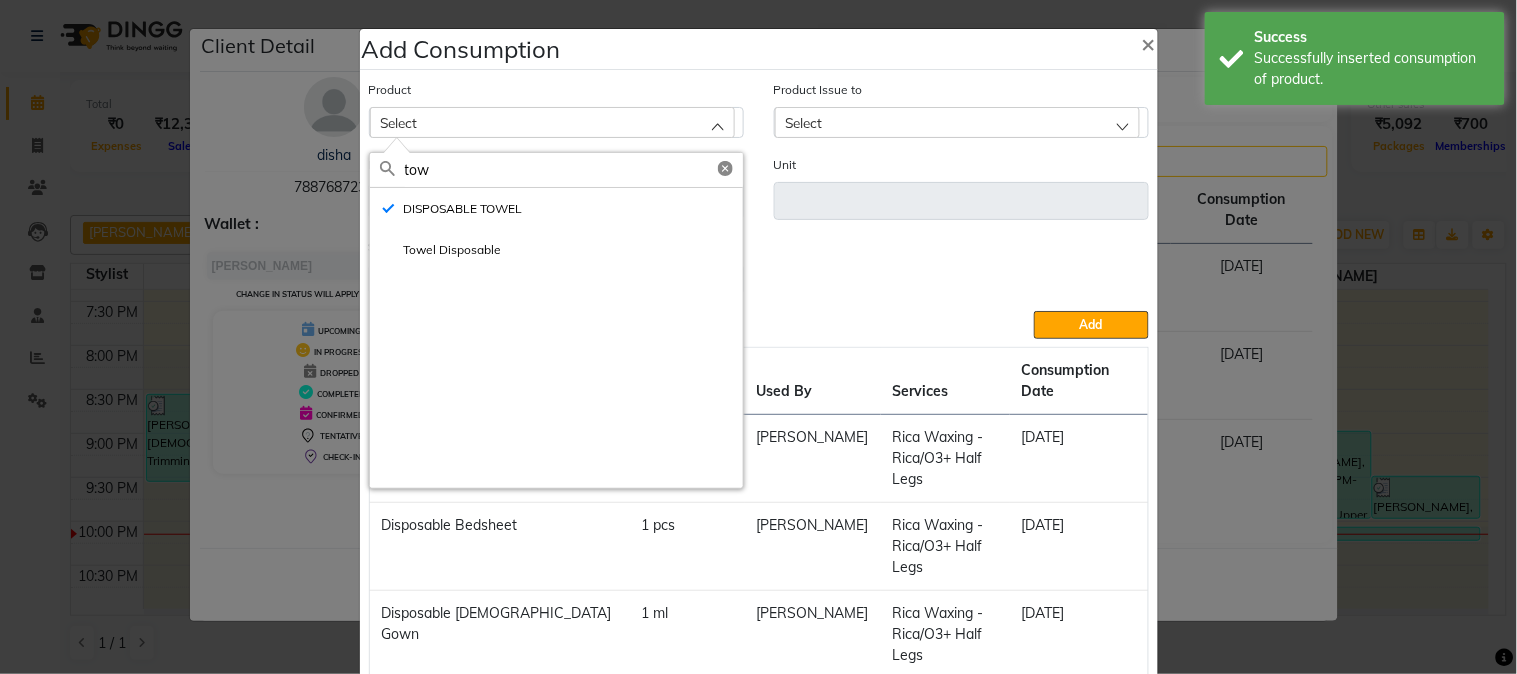 type on "ml" 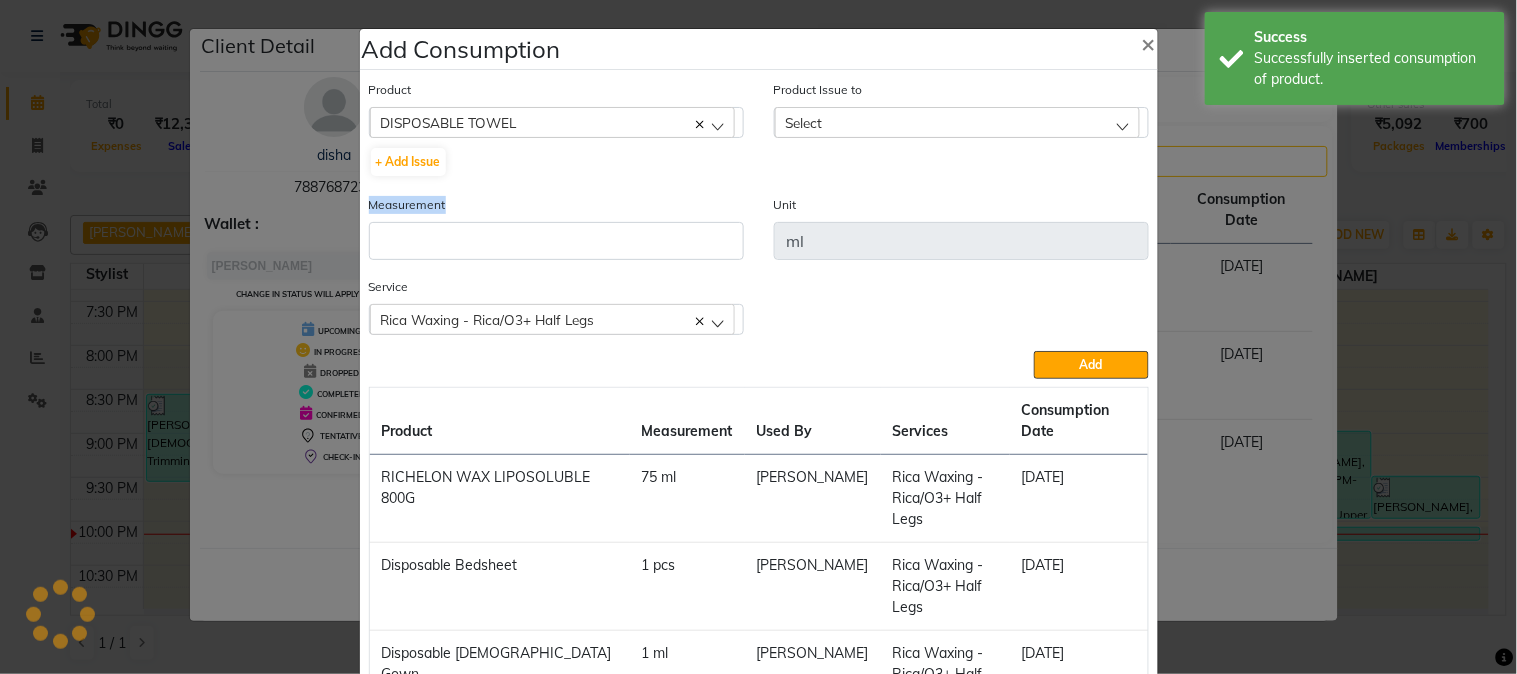 drag, startPoint x: 440, startPoint y: 221, endPoint x: 476, endPoint y: 241, distance: 41.18252 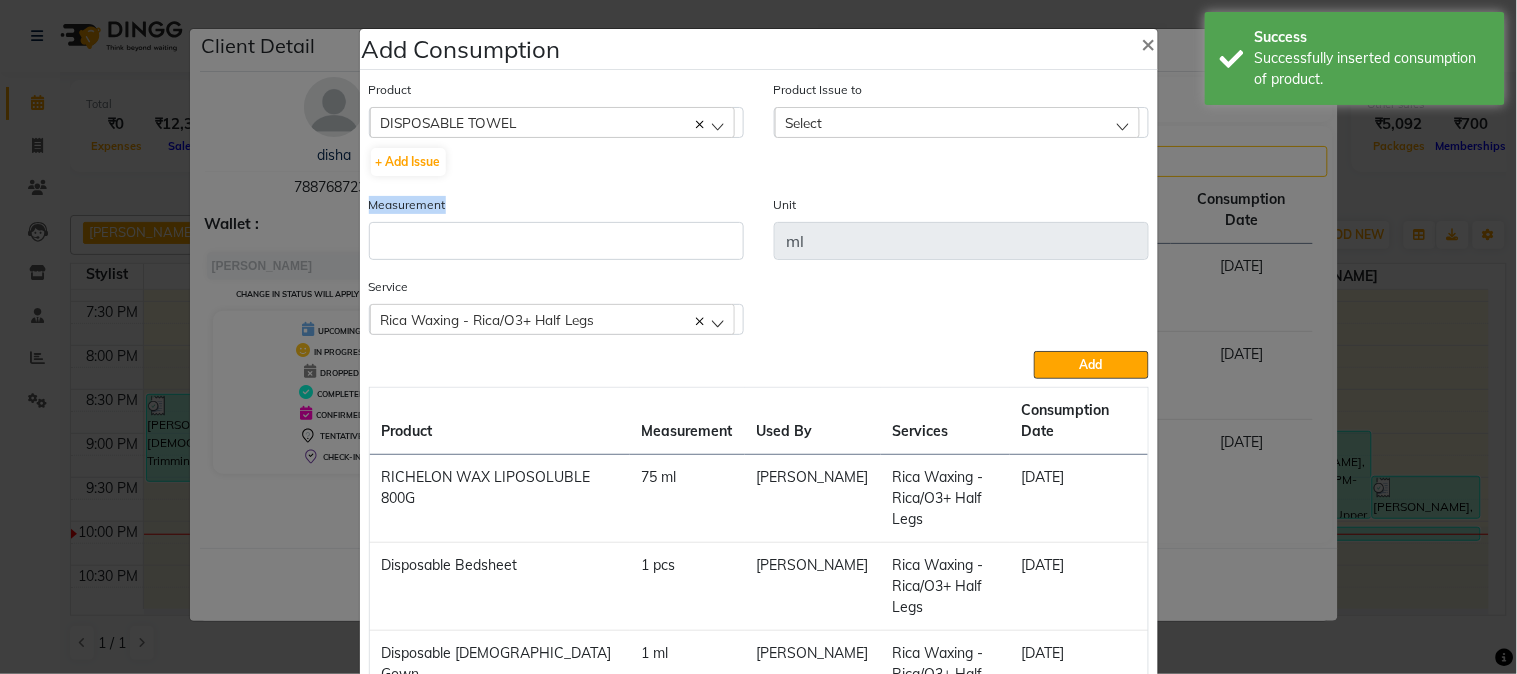 drag, startPoint x: 594, startPoint y: 320, endPoint x: 576, endPoint y: 254, distance: 68.41052 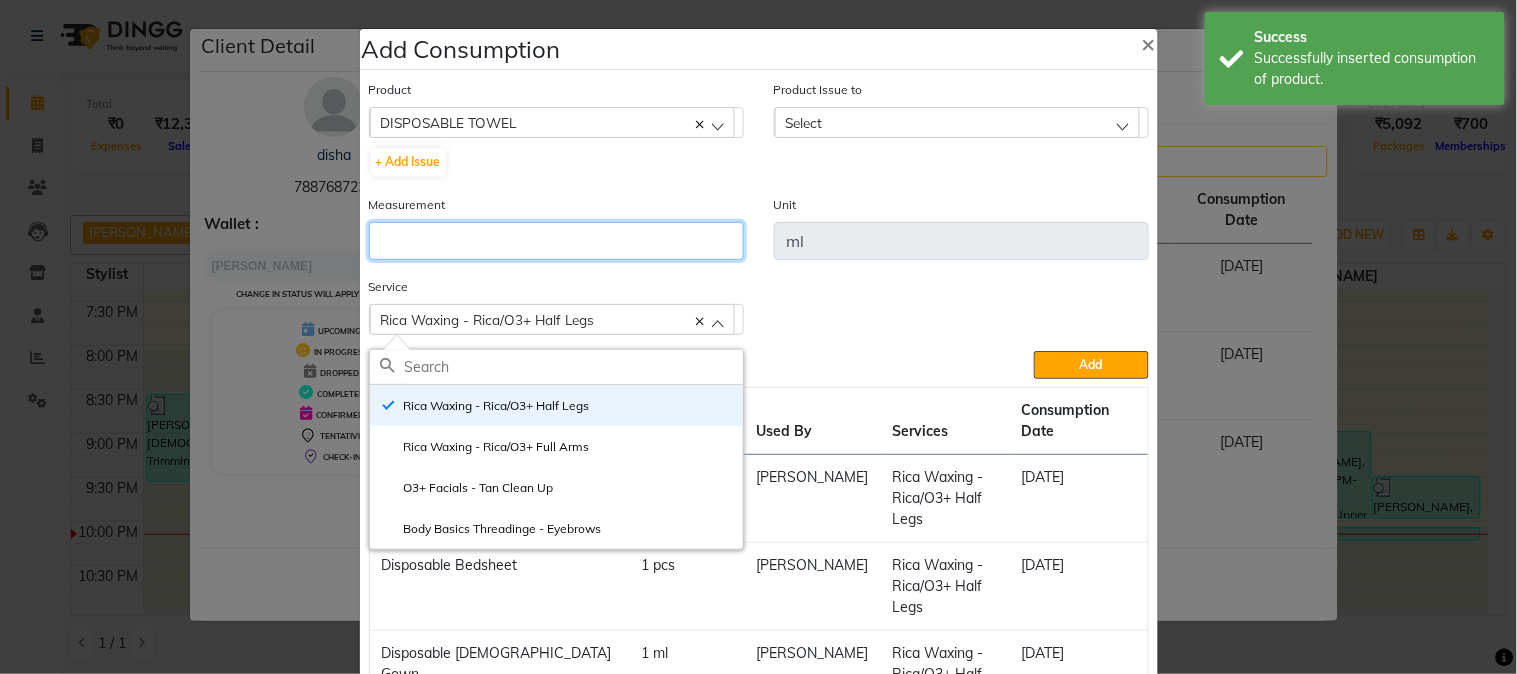 drag, startPoint x: 576, startPoint y: 234, endPoint x: 580, endPoint y: 250, distance: 16.492422 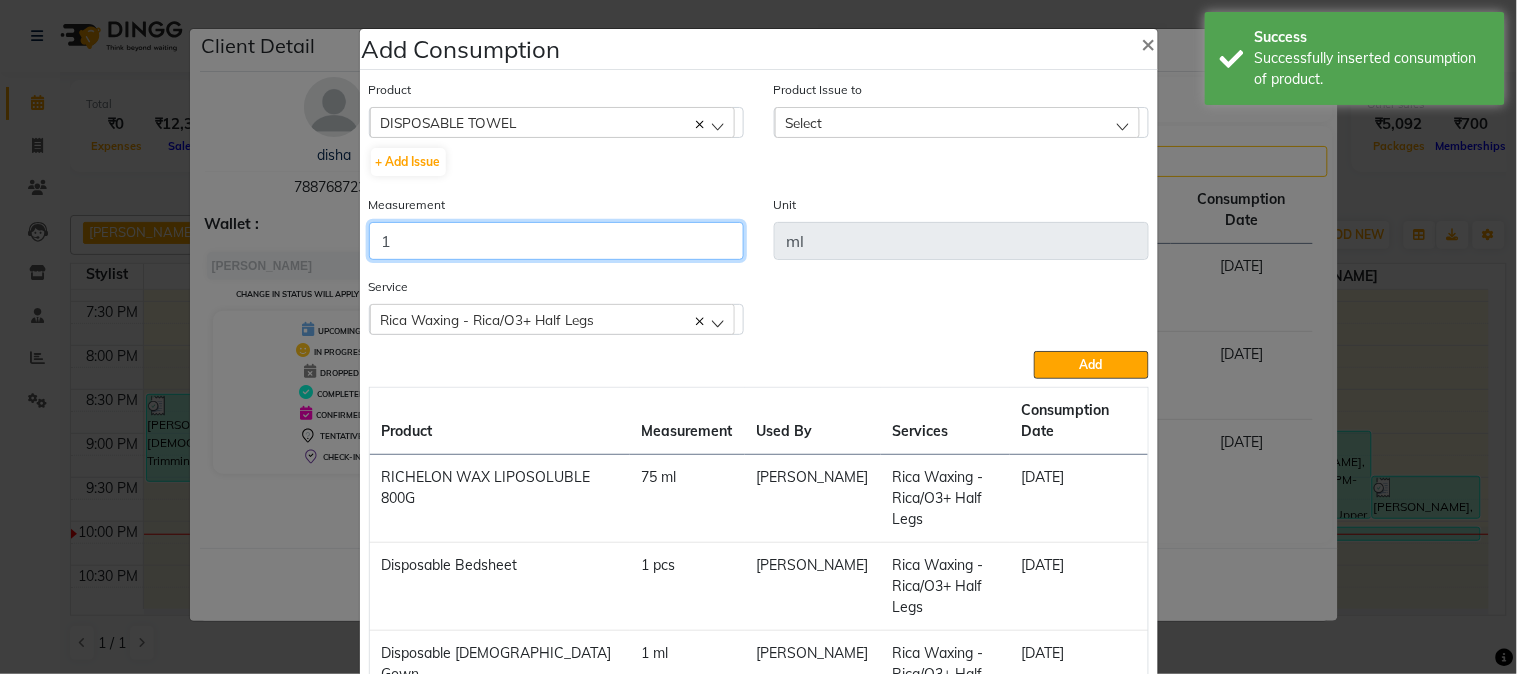 type on "1" 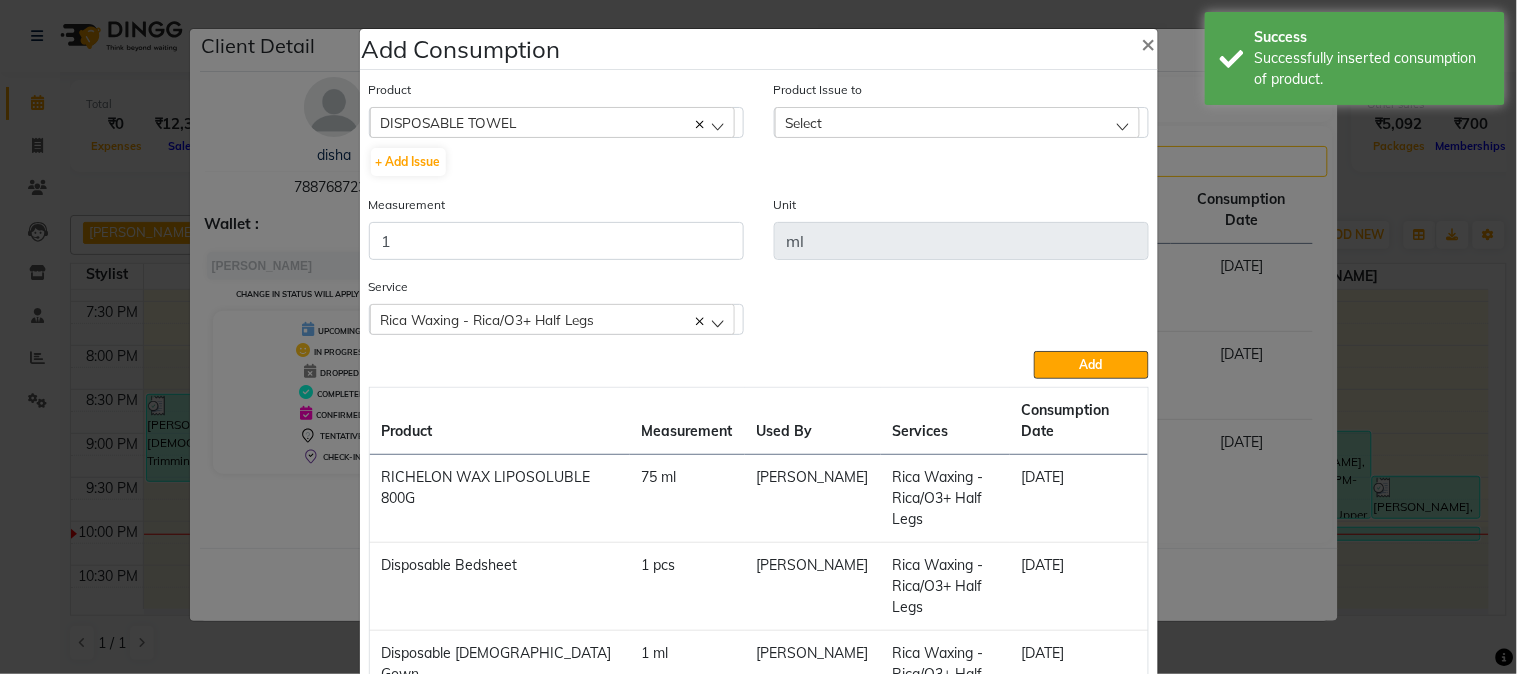drag, startPoint x: 874, startPoint y: 125, endPoint x: 881, endPoint y: 195, distance: 70.34913 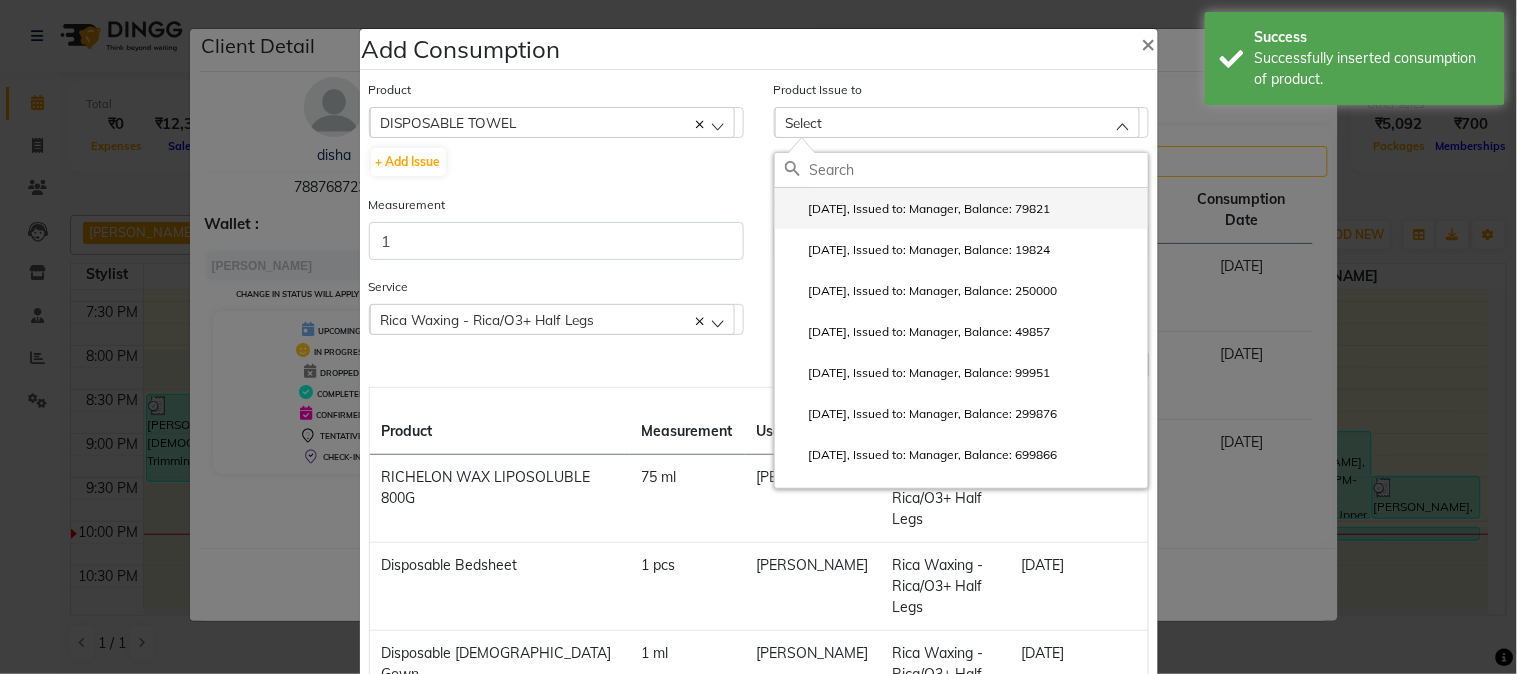 click on "[DATE], Issued to: Manager, Balance: 79821" 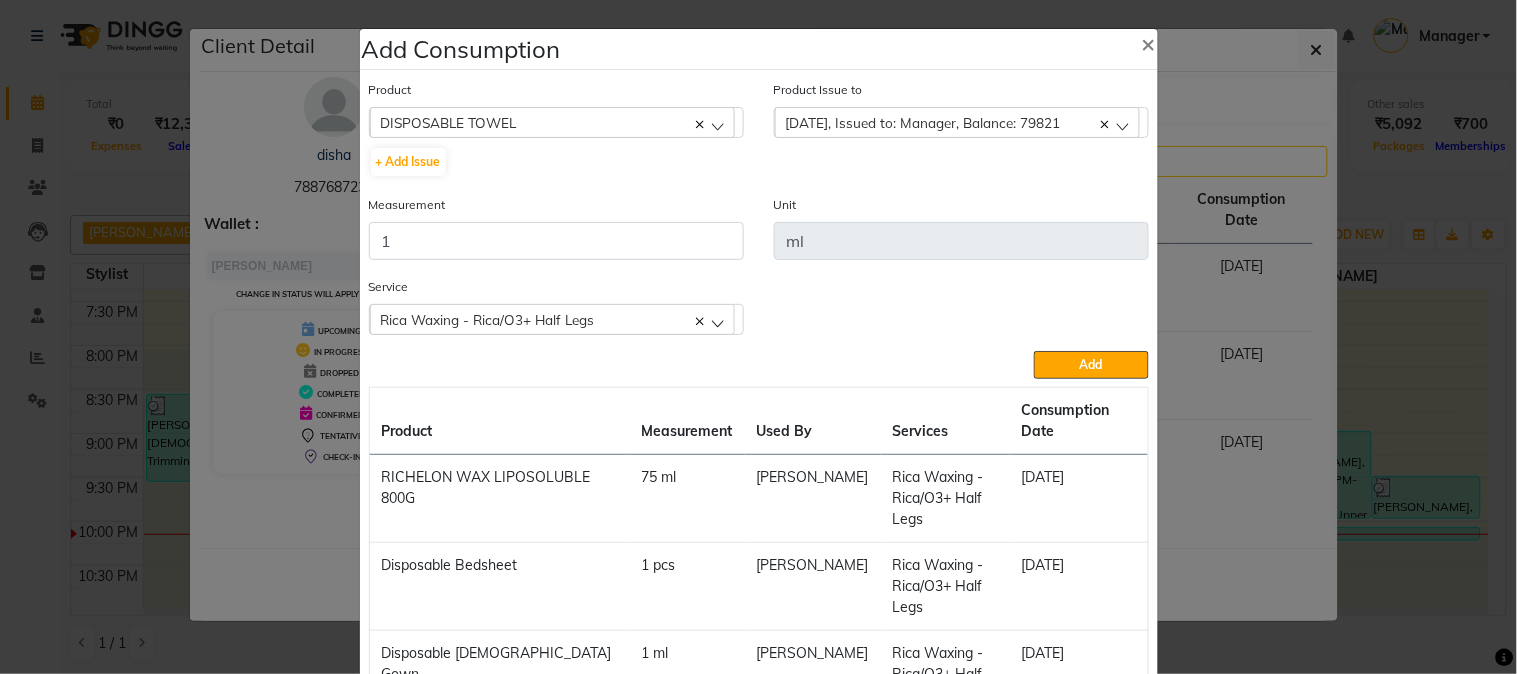 click on "Service  Rica Waxing - Rica/O3+ Half Legs  Rica Waxing - Rica/O3+ Half Legs  Rica Waxing - Rica/O3+ Full Arms  O3+ Facials - Tan Clean Up  Body Basics Threadinge - Eyebrows" 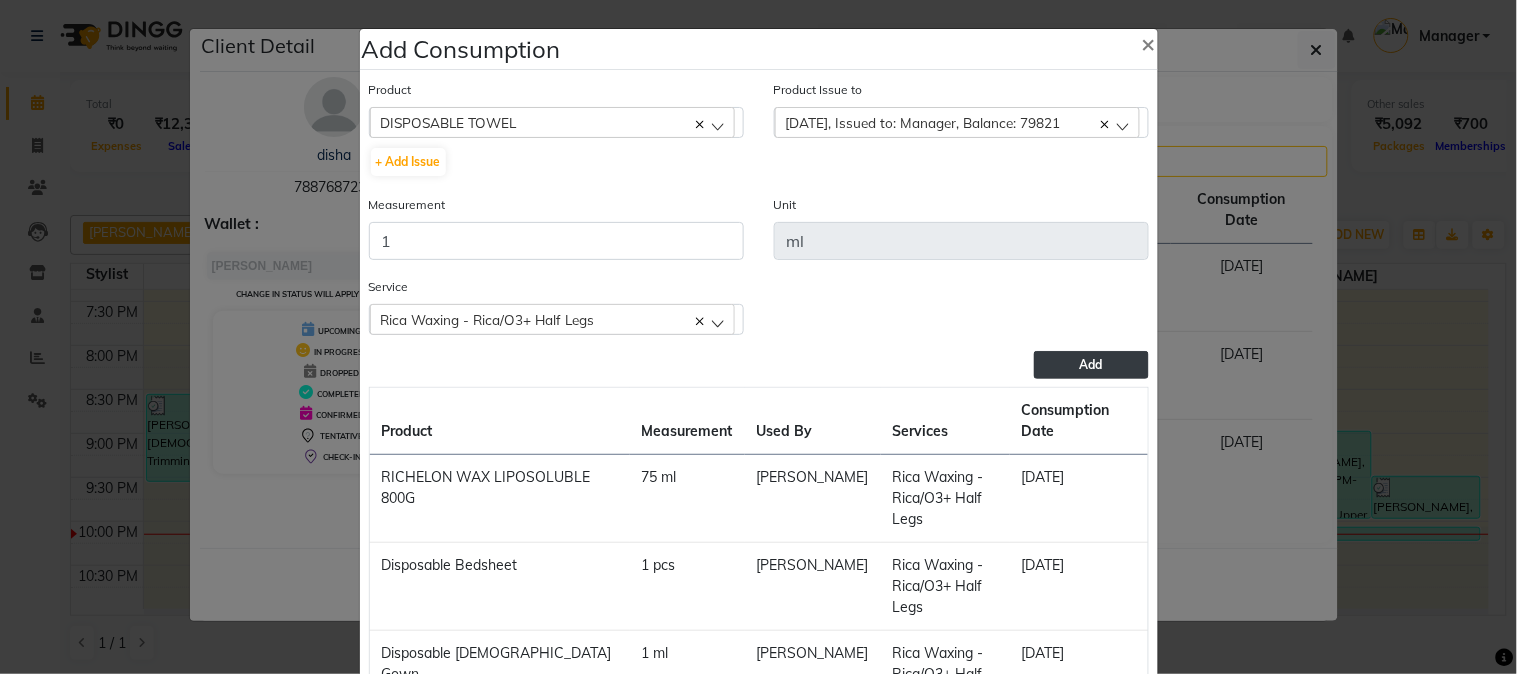 click on "Add" 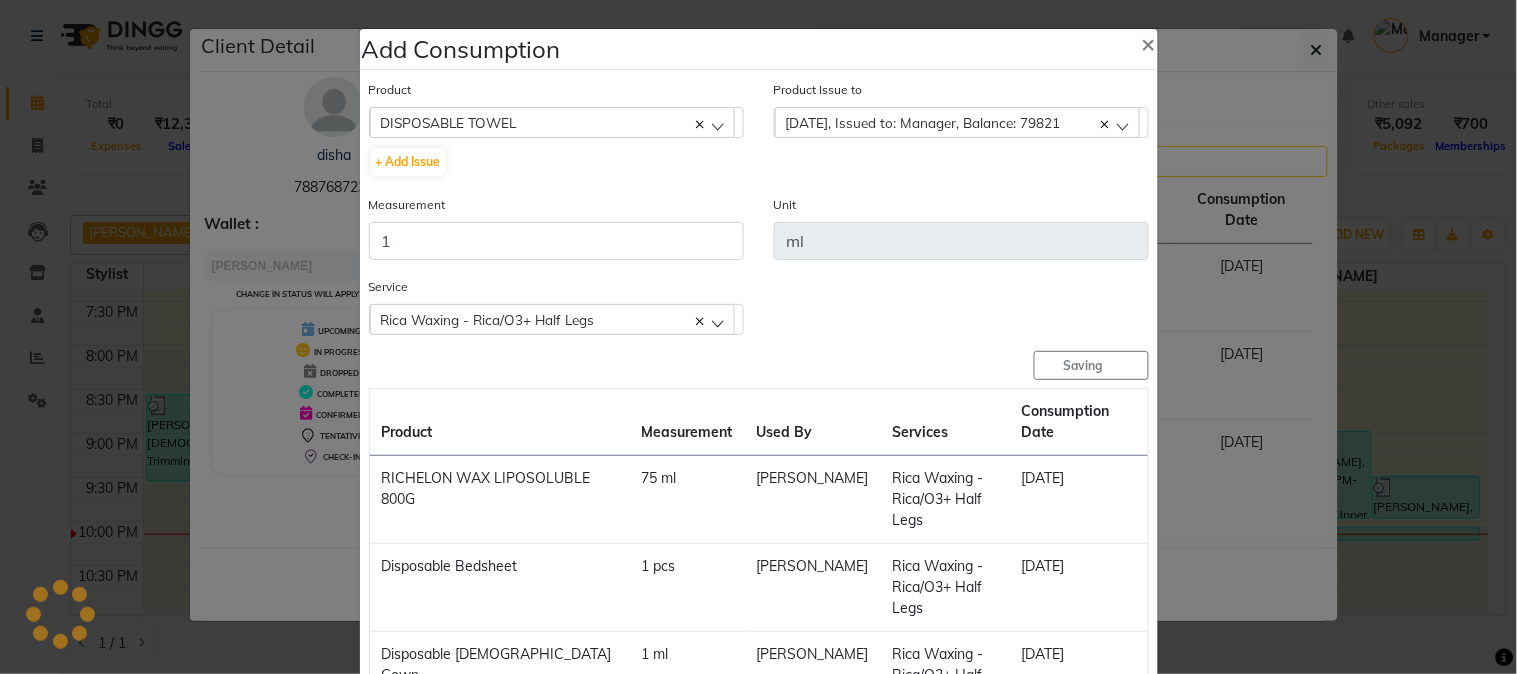type 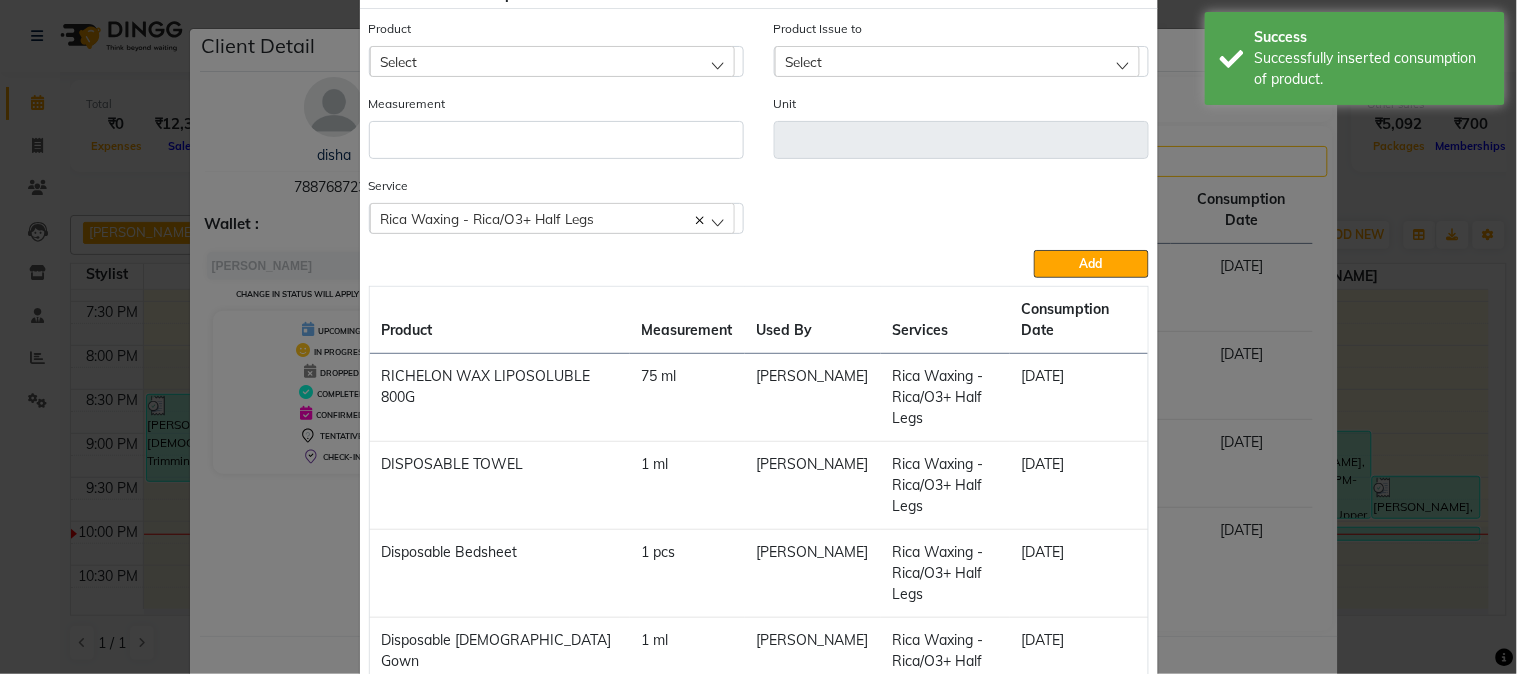 scroll, scrollTop: 115, scrollLeft: 0, axis: vertical 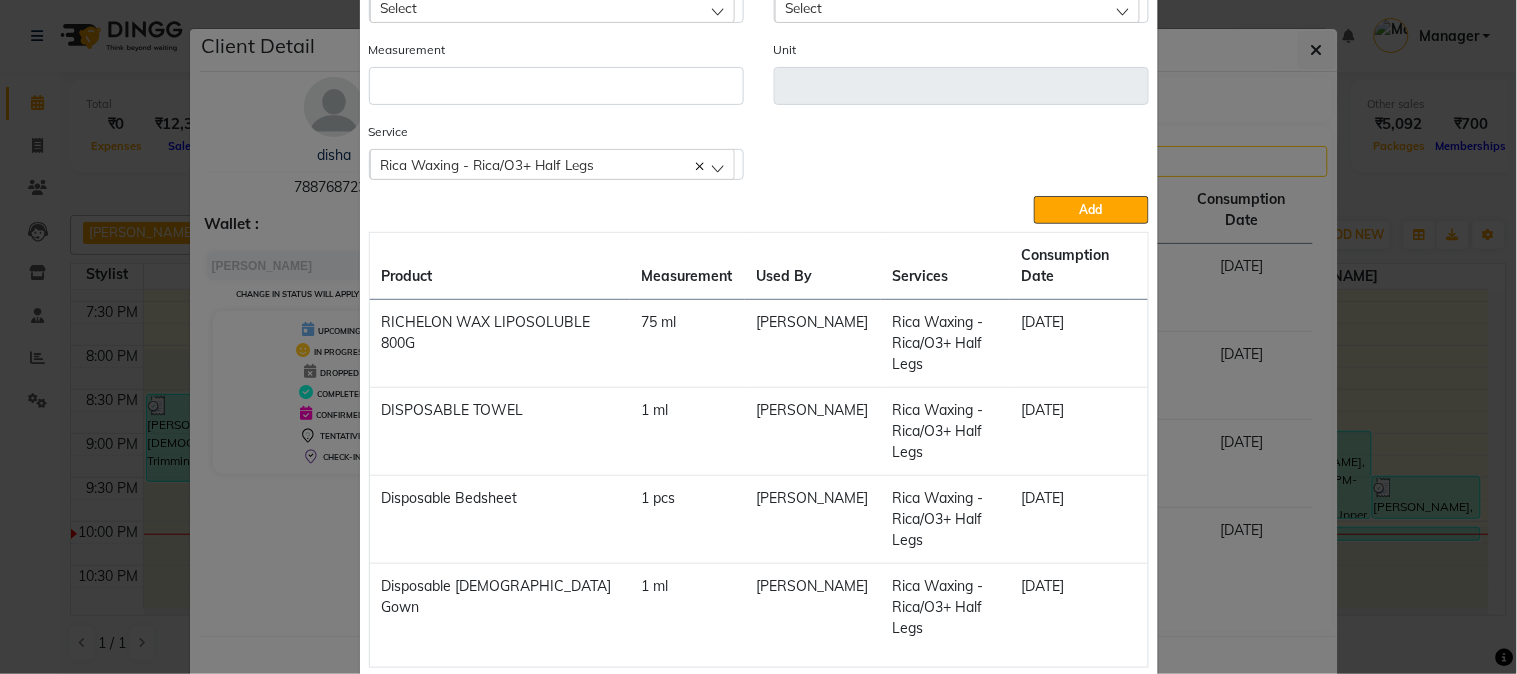 click on "Add Consumption × Product Select 5-7 Product Issue to Select [DATE], Issued to: Manager, Balance: 79821 [DATE], Issued to: Manager, Balance: 19824 [DATE], Issued to: Manager, Balance: 250000 [DATE], Issued to: Manager, Balance: 49857 [DATE], Issued to: Manager, Balance: 99951 [DATE], Issued to: Manager, Balance: 299876 [DATE], Issued to: Manager, Balance: 699866 [DATE], Issued to: Manager, Balance: 199574 Measurement Unit Service  Rica Waxing - Rica/O3+ Half Legs  Rica Waxing - Rica/O3+ Half Legs  Rica Waxing - Rica/O3+ Full Arms  O3+ Facials - Tan Clean Up  Body Basics Threadinge - Eyebrows  Add  Product Measurement Used By Services Consumption Date  RICHELON WAX LIPOSOLUBLE 800G   75 [PERSON_NAME]   Rica Waxing - [GEOGRAPHIC_DATA]/O3+ Half Legs   [DATE]   DISPOSABLE TOWEL   1 [PERSON_NAME]   Rica Waxing - Rica/O3+ Half Legs   [DATE]   Disposable Bedsheet   1 pcs   [PERSON_NAME]   Rica Waxing - Rica/O3+ Half Legs   [DATE]   Disposable [DEMOGRAPHIC_DATA] Gown   1 [PERSON_NAME]   [DATE]" 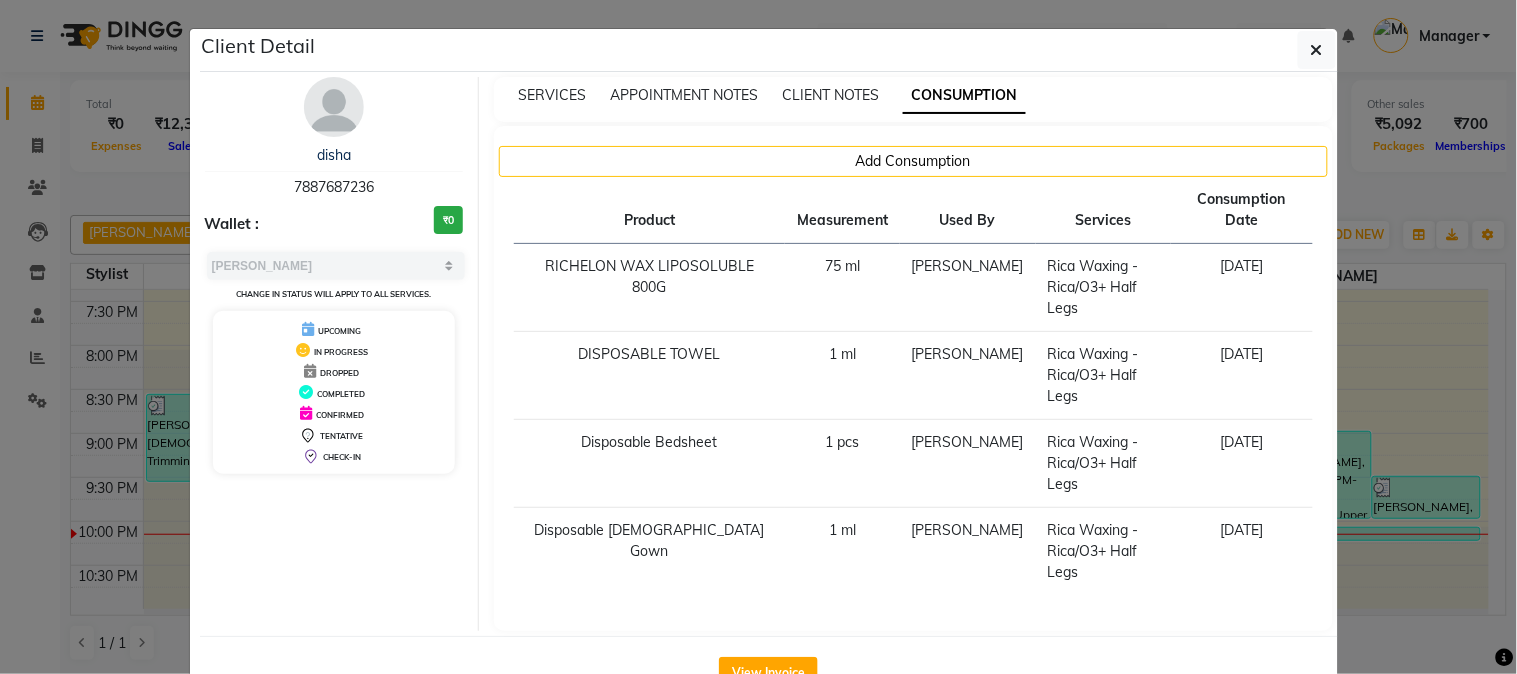 click on "Client Detail  disha    7887687236 Wallet : ₹0 Select MARK DONE UPCOMING Change in status will apply to all services. UPCOMING IN PROGRESS DROPPED COMPLETED CONFIRMED TENTATIVE CHECK-IN SERVICES APPOINTMENT NOTES CLIENT NOTES CONSUMPTION Add Consumption Product Measurement Used By Services Consumption Date  RICHELON WAX LIPOSOLUBLE 800G   75 [PERSON_NAME]   Rica Waxing - [GEOGRAPHIC_DATA]/O3+ Half Legs   [DATE]   DISPOSABLE TOWEL   1 [PERSON_NAME]   Rica Waxing - [GEOGRAPHIC_DATA]/O3+ Half Legs   [DATE]   Disposable Bedsheet   1 pcs   [PERSON_NAME]   Rica Waxing - Rica/O3+ Half Legs   [DATE]   Disposable [DEMOGRAPHIC_DATA] Gown   1 [PERSON_NAME]   Rica Waxing - [GEOGRAPHIC_DATA]/O3+ Half Legs   [DATE]   View Invoice" 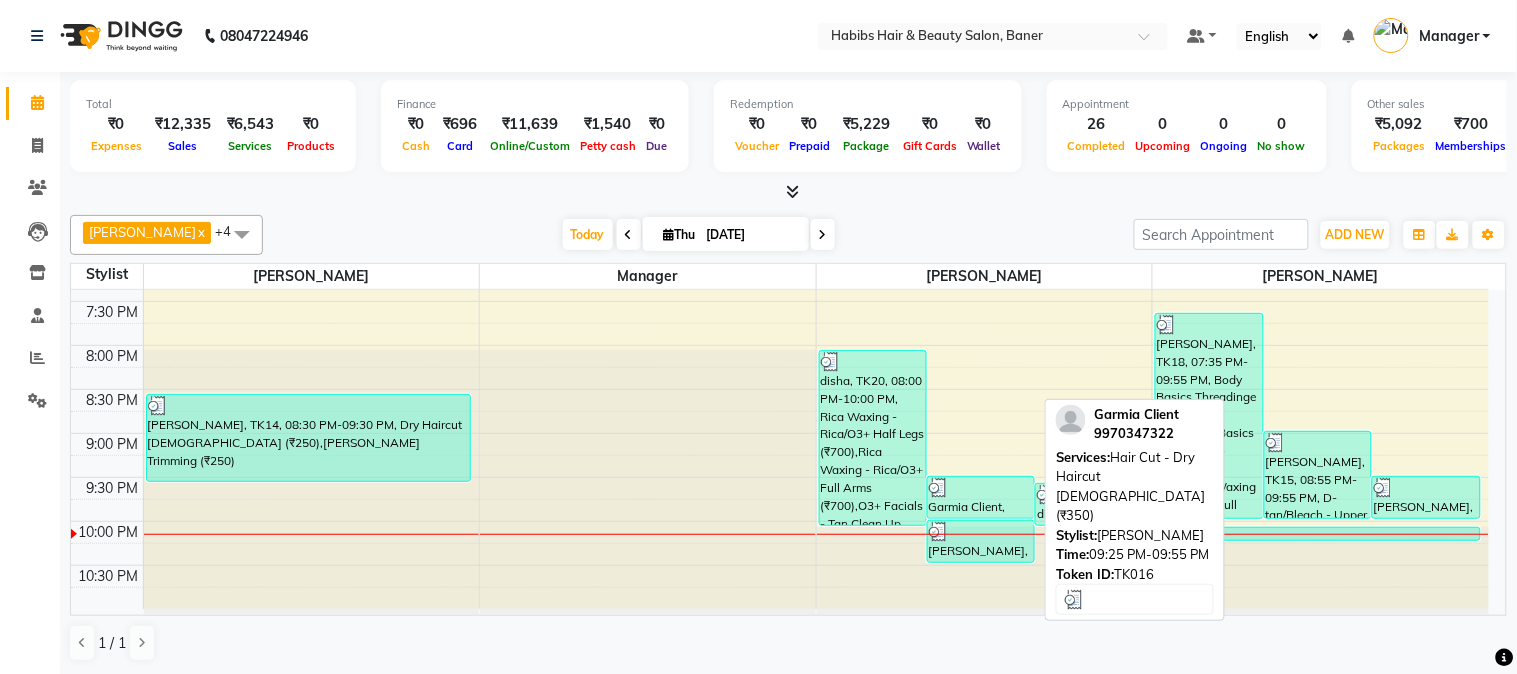 click at bounding box center [981, 488] 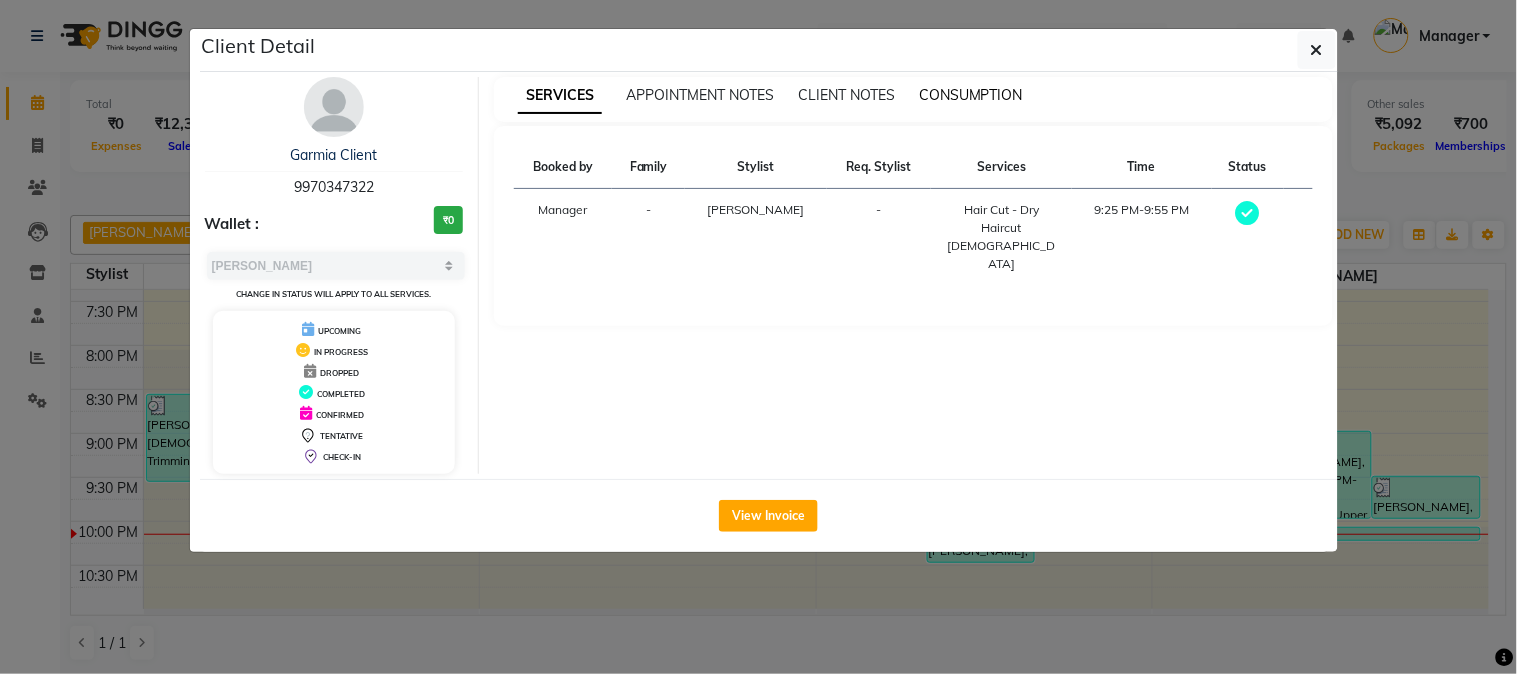 click on "CONSUMPTION" at bounding box center (971, 95) 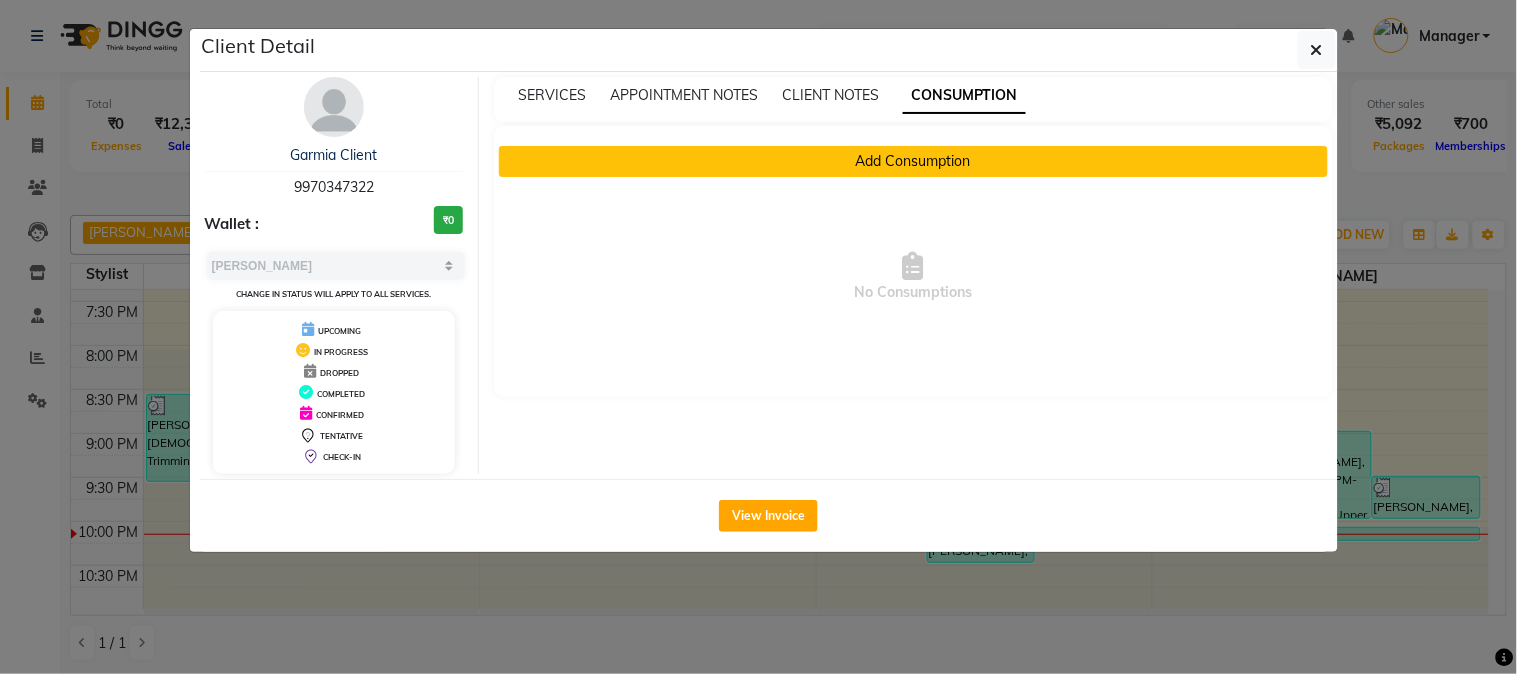 click on "Add Consumption" at bounding box center (913, 161) 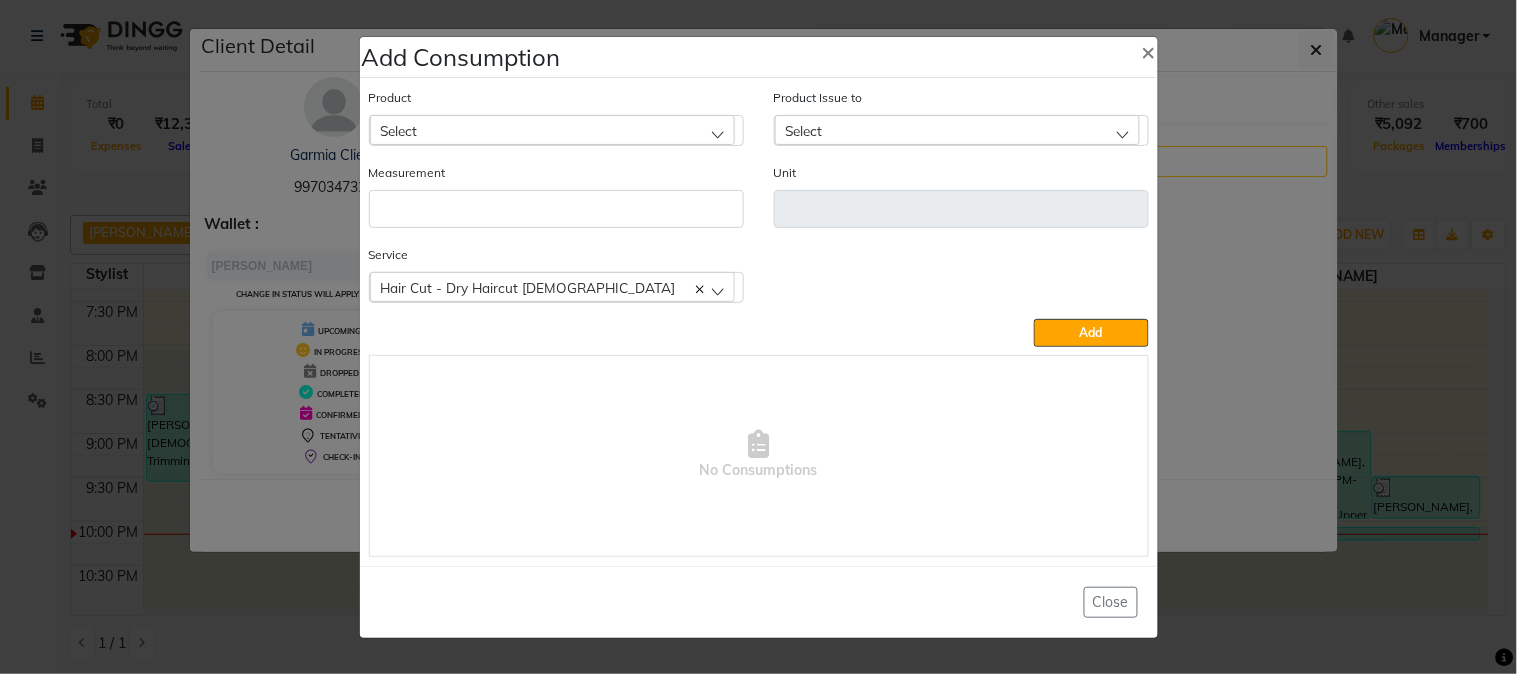 click on "Select" 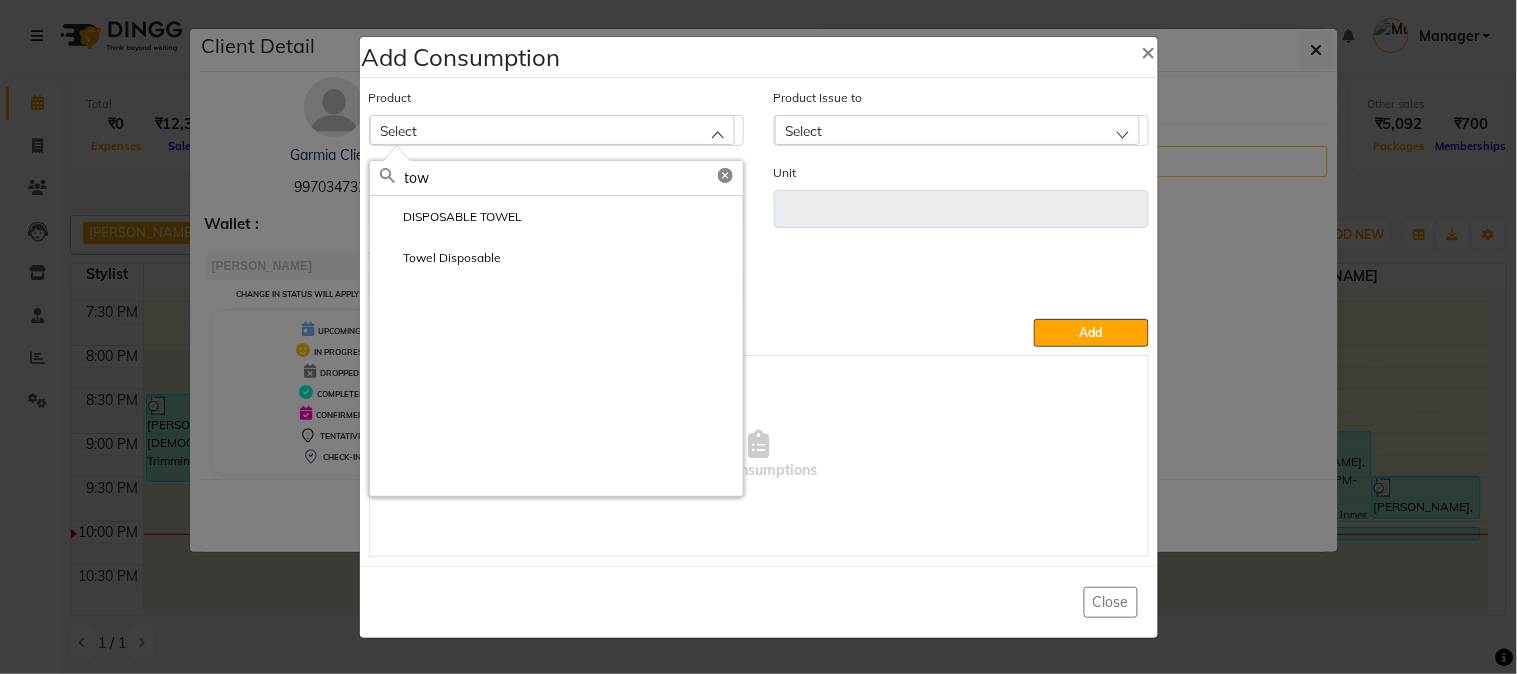 type on "tow" 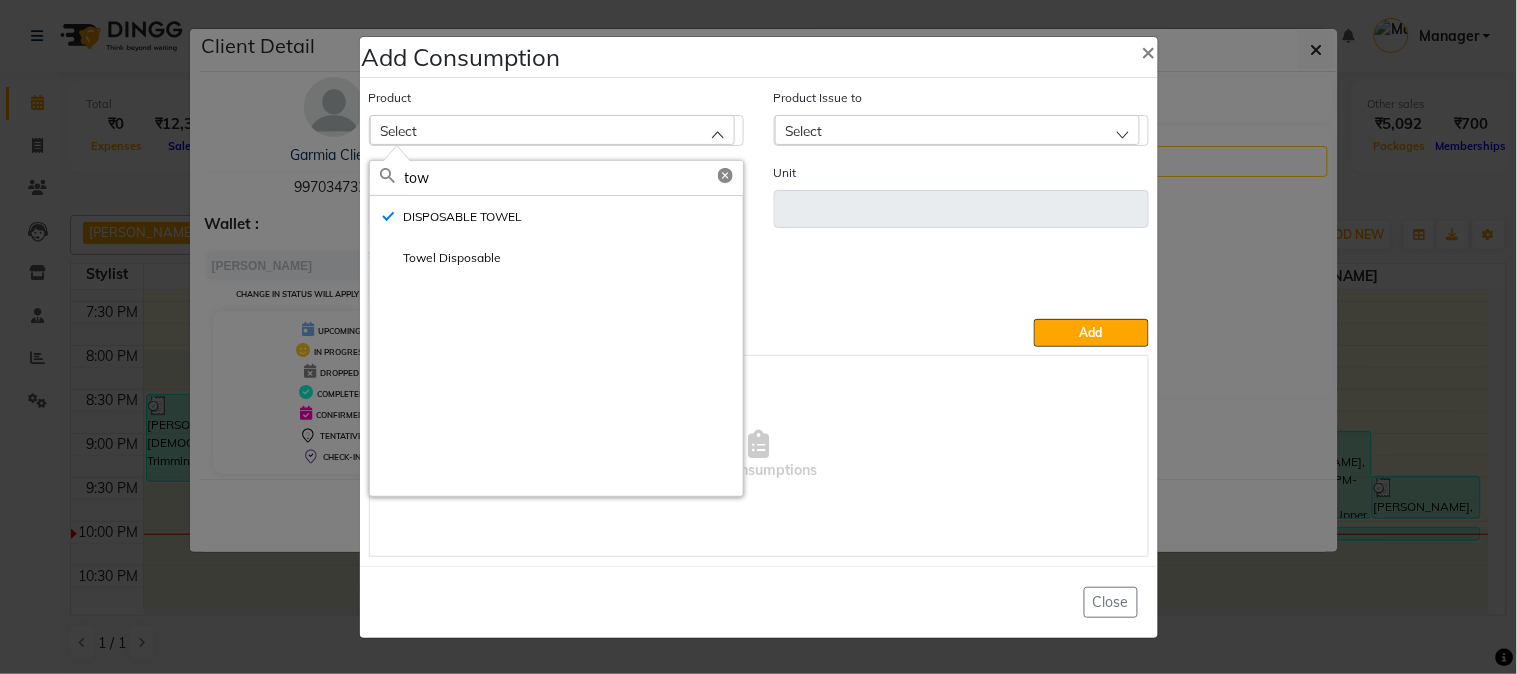 type on "ml" 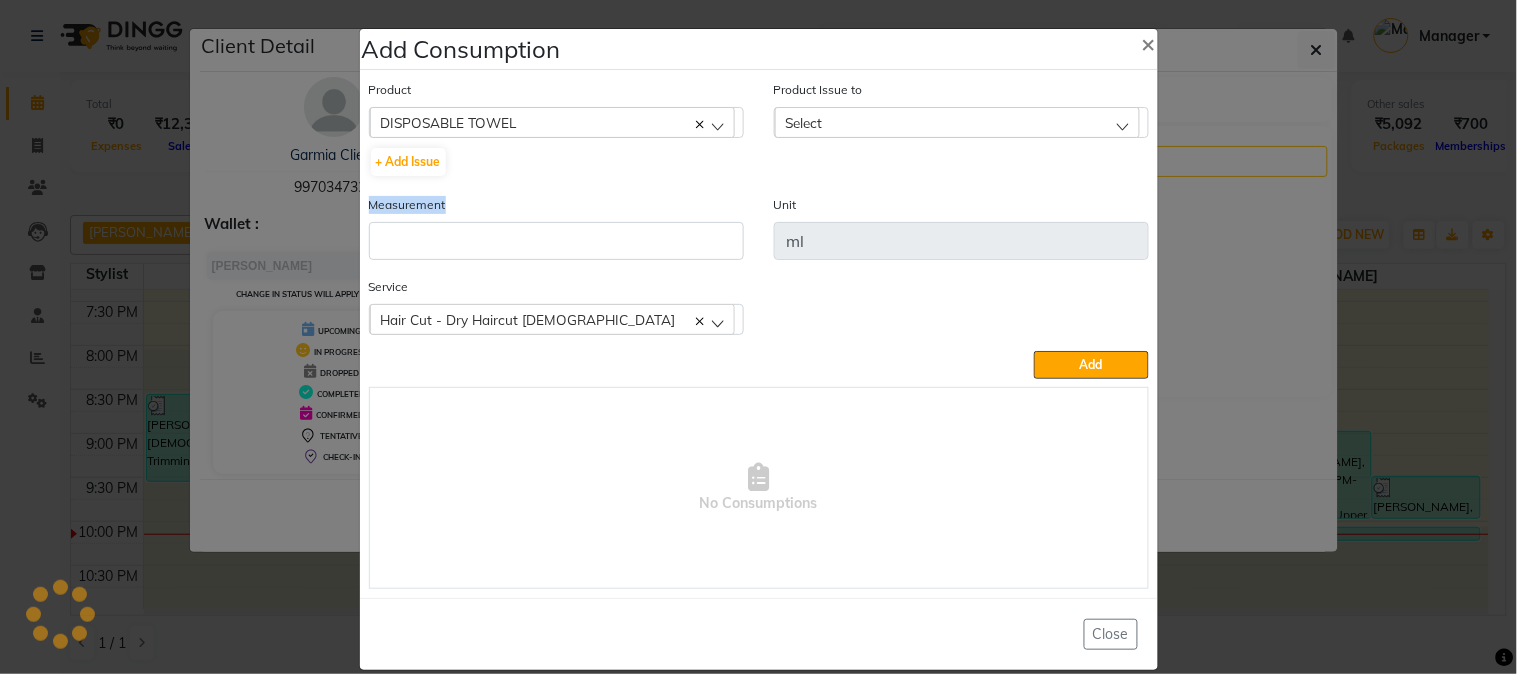 click on "Measurement" 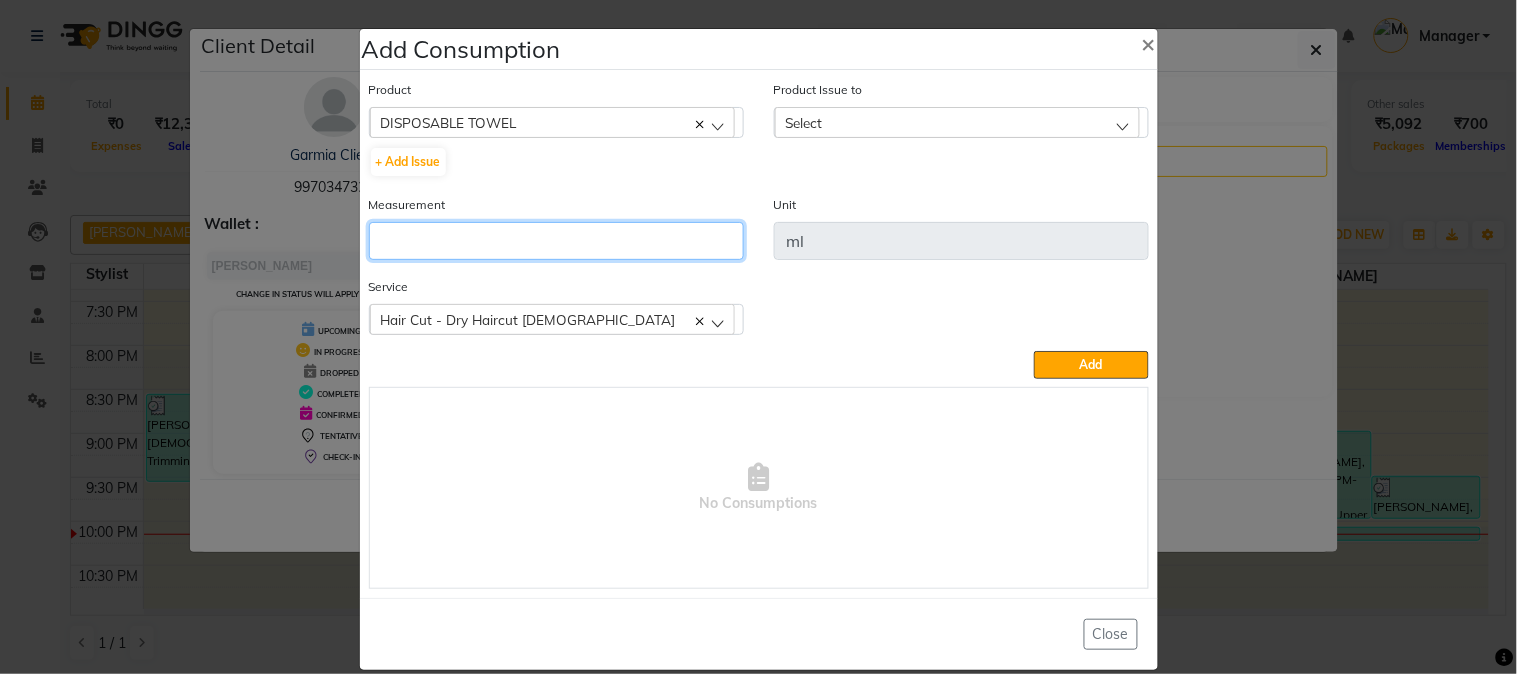 click 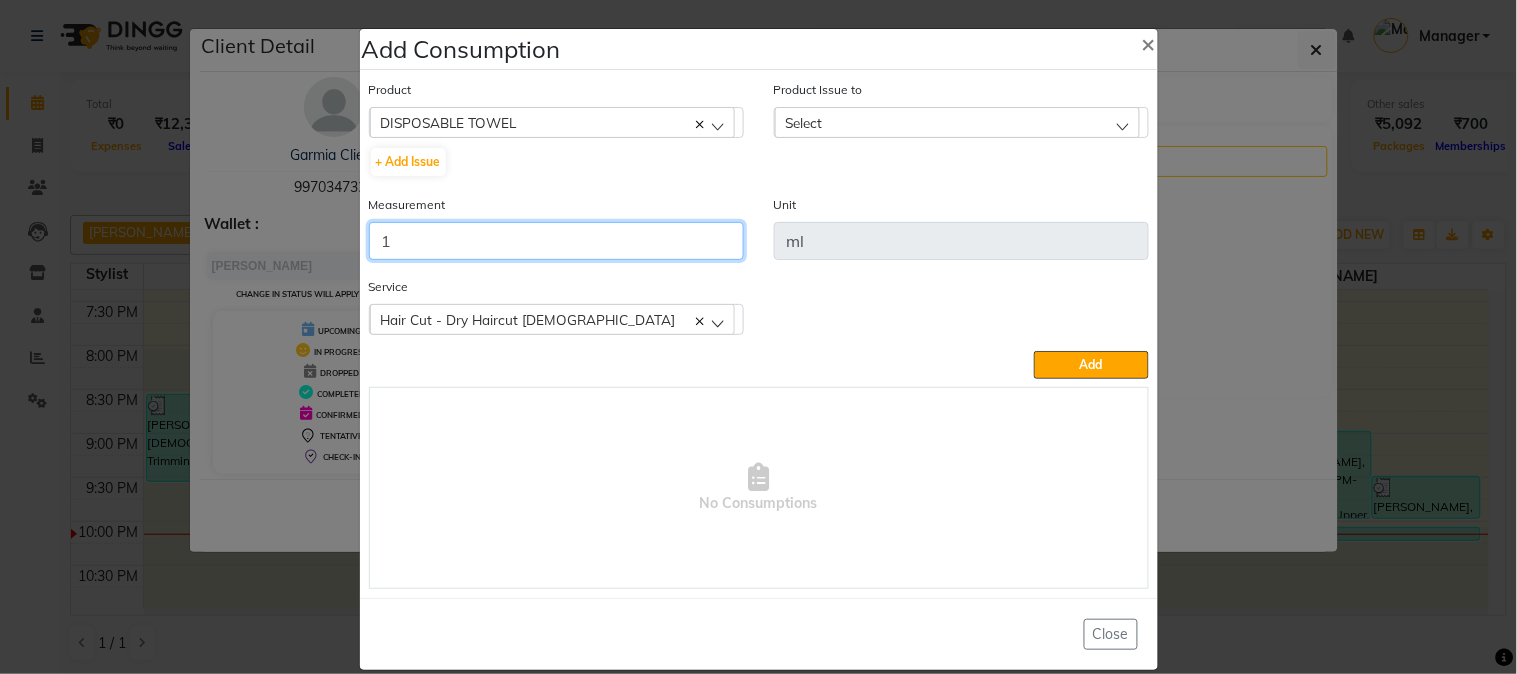 type on "1" 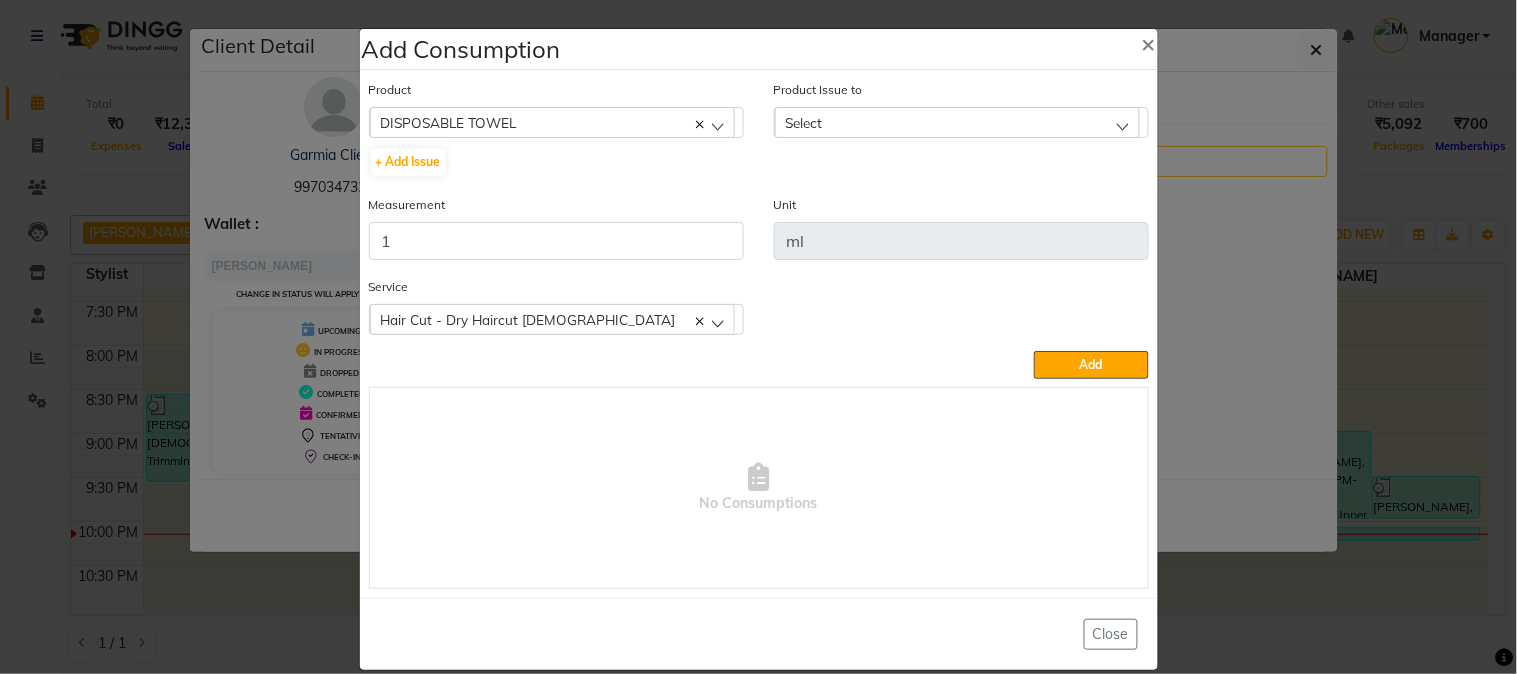 drag, startPoint x: 900, startPoint y: 122, endPoint x: 898, endPoint y: 230, distance: 108.01852 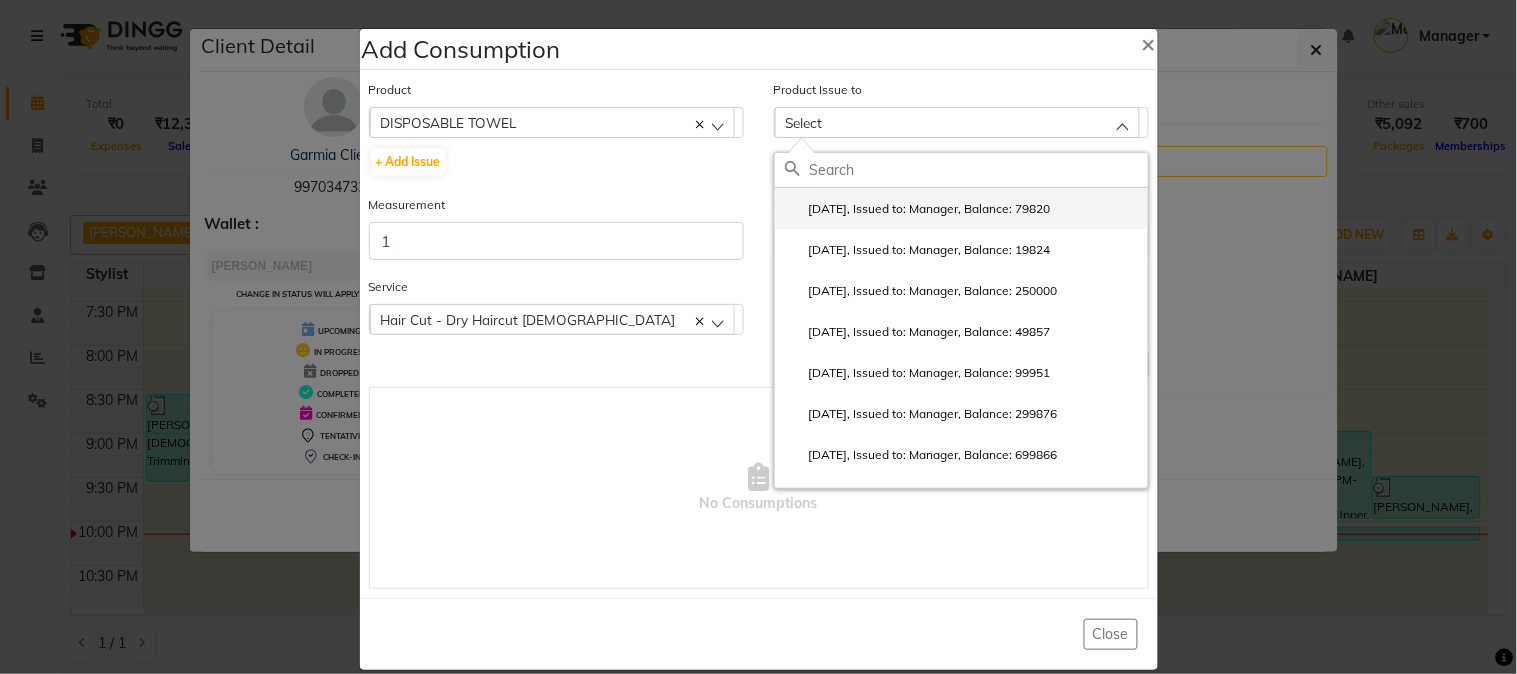 click on "[DATE], Issued to: Manager, Balance: 79820" 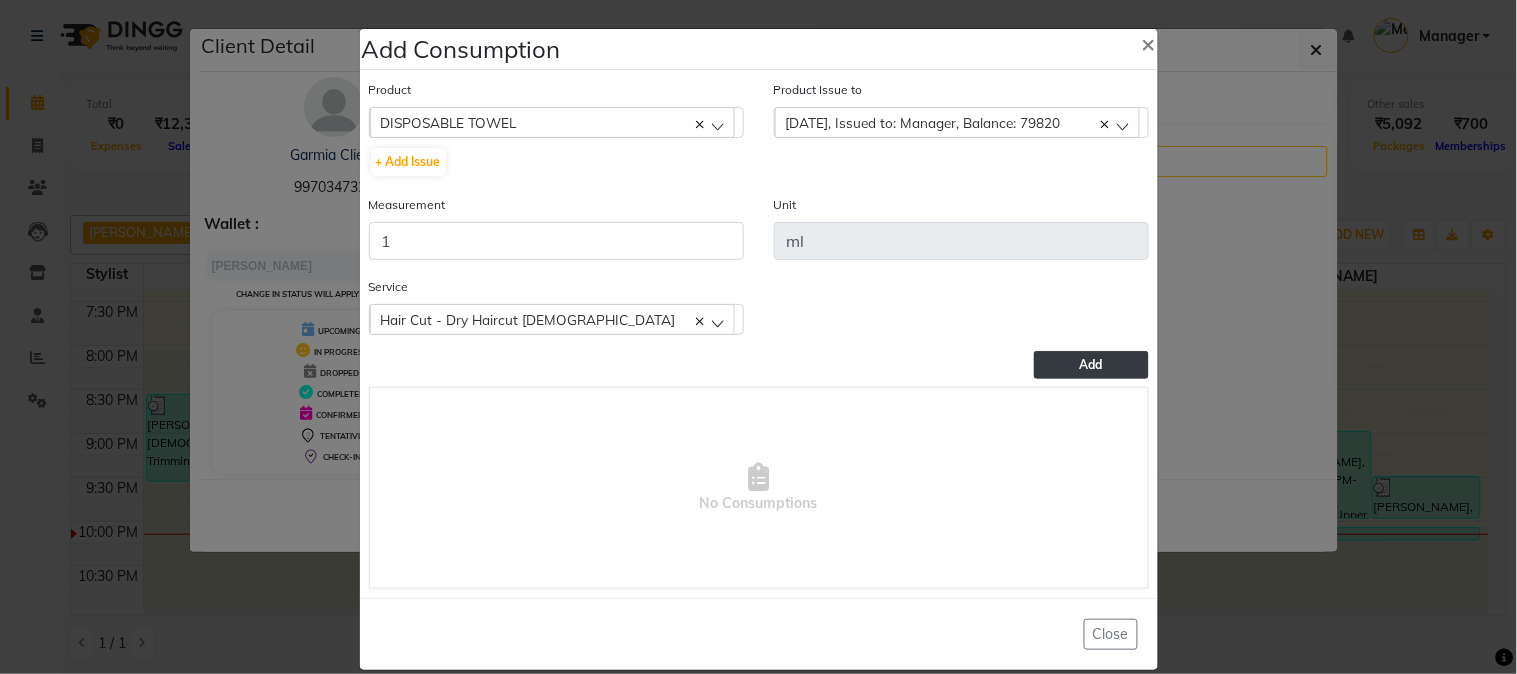 click on "Add" 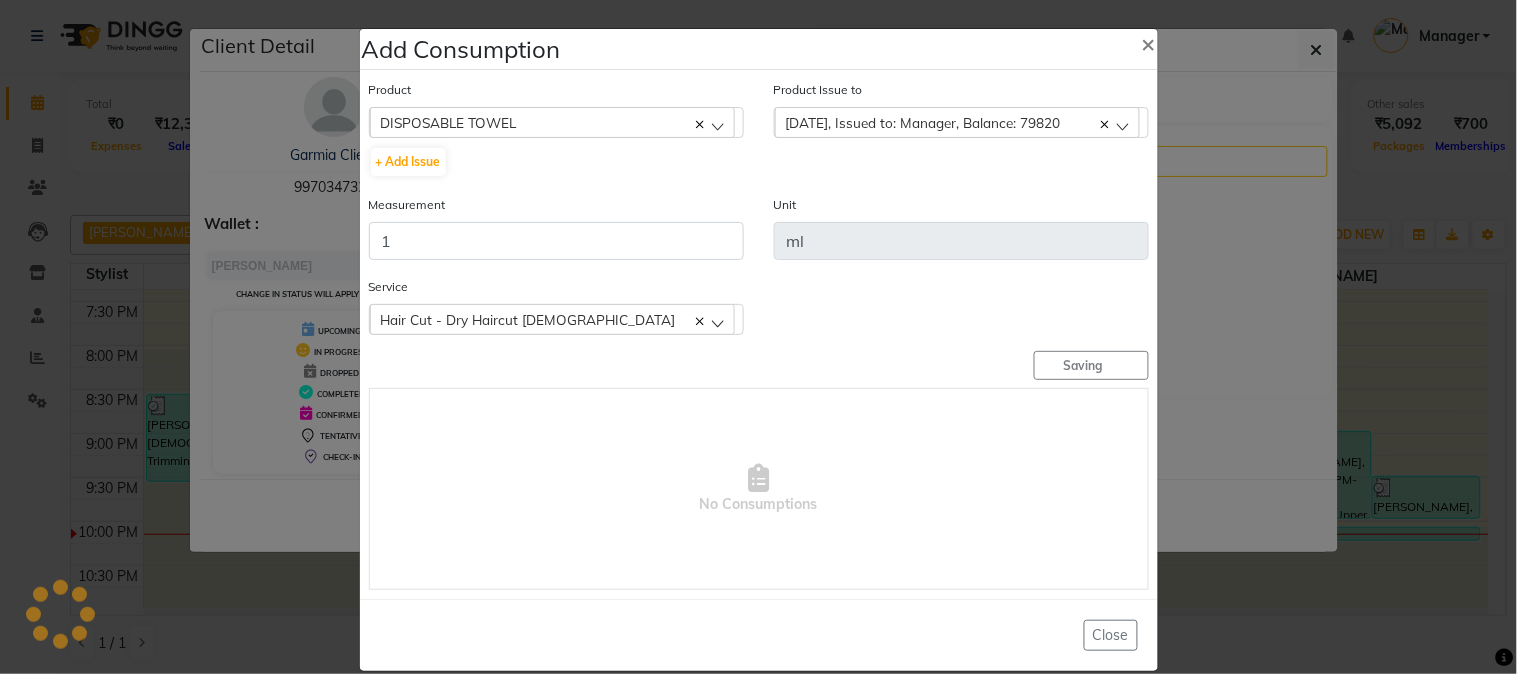 type 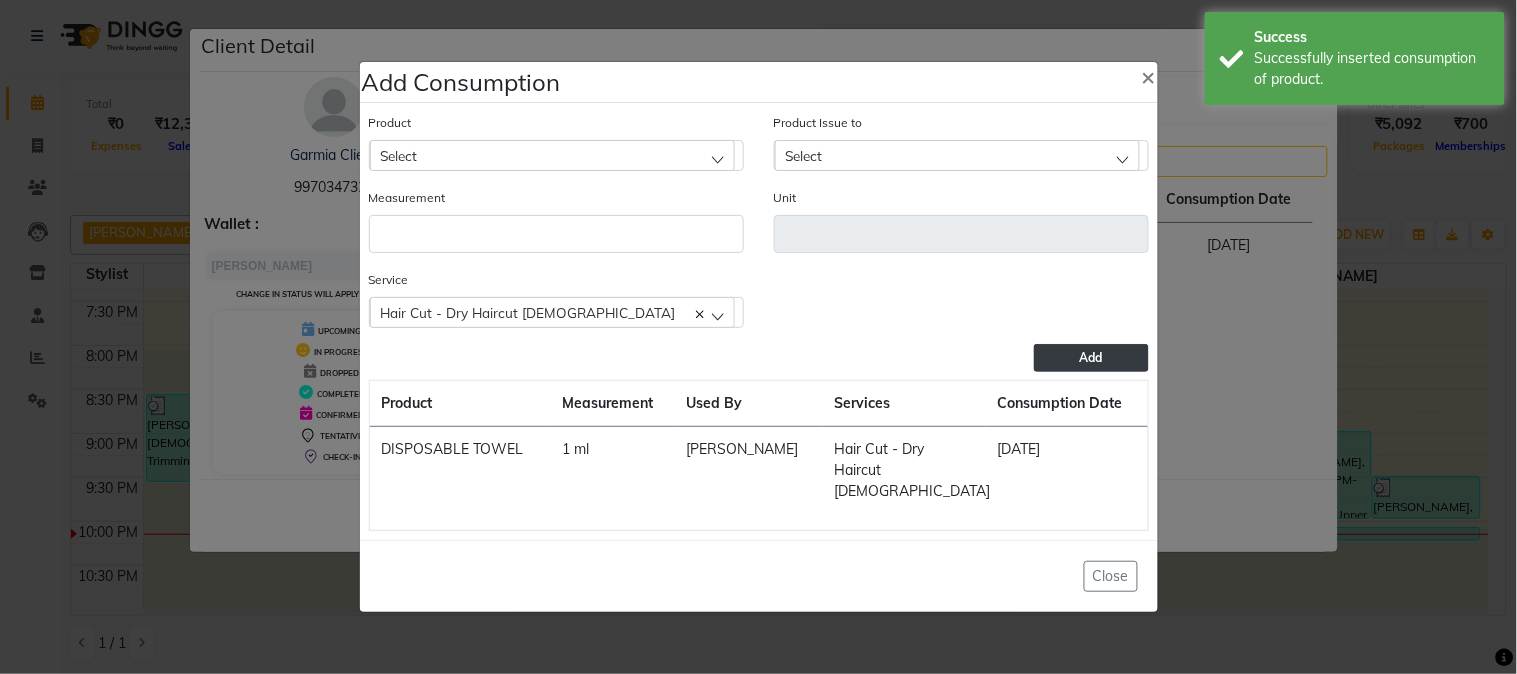 click on "Select" 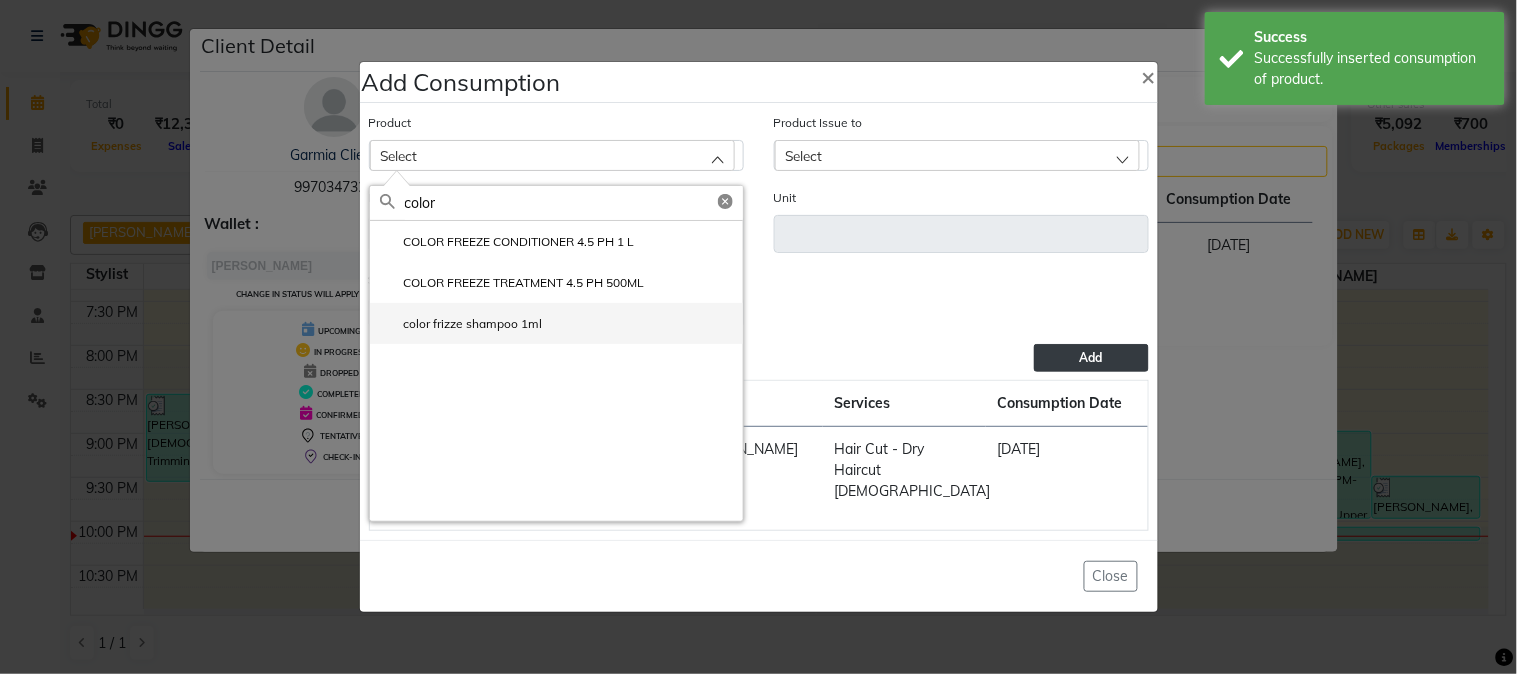 type on "color" 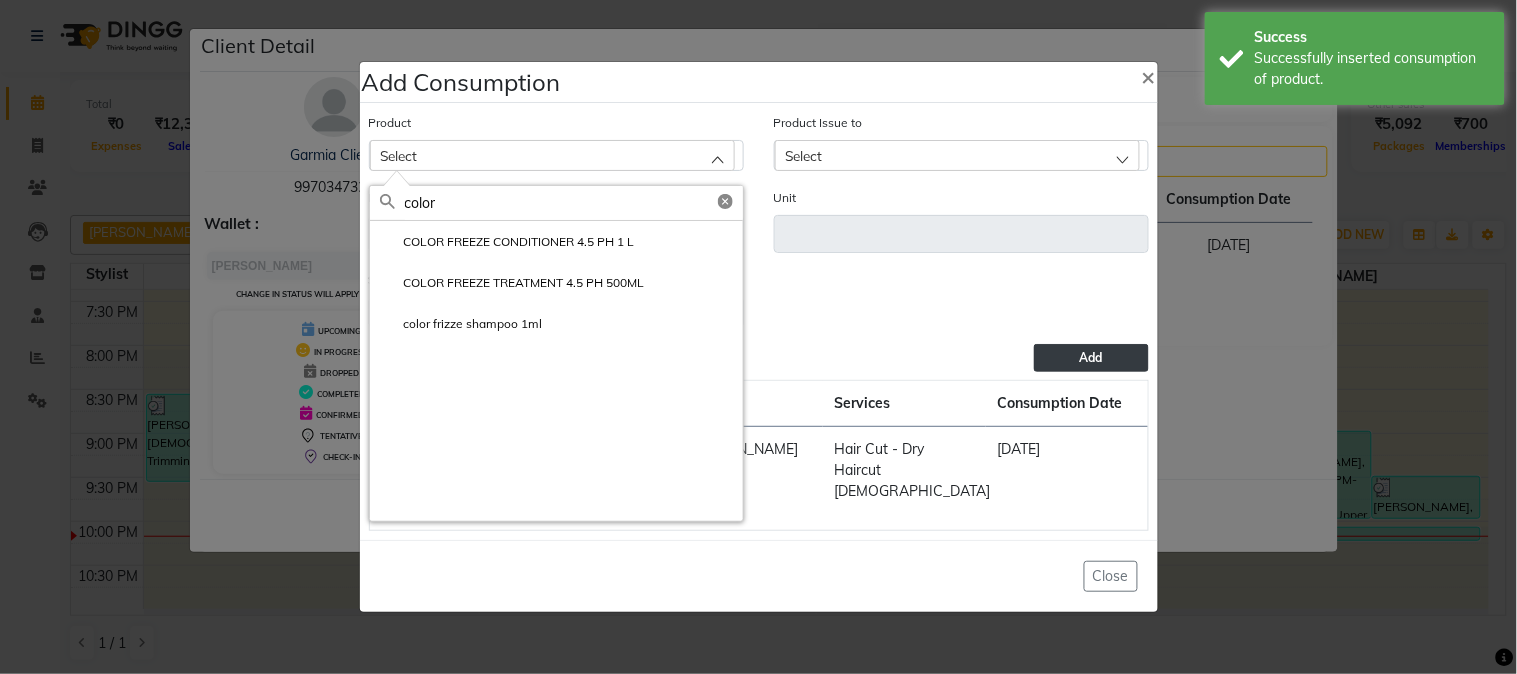 drag, startPoint x: 465, startPoint y: 336, endPoint x: 467, endPoint y: 321, distance: 15.132746 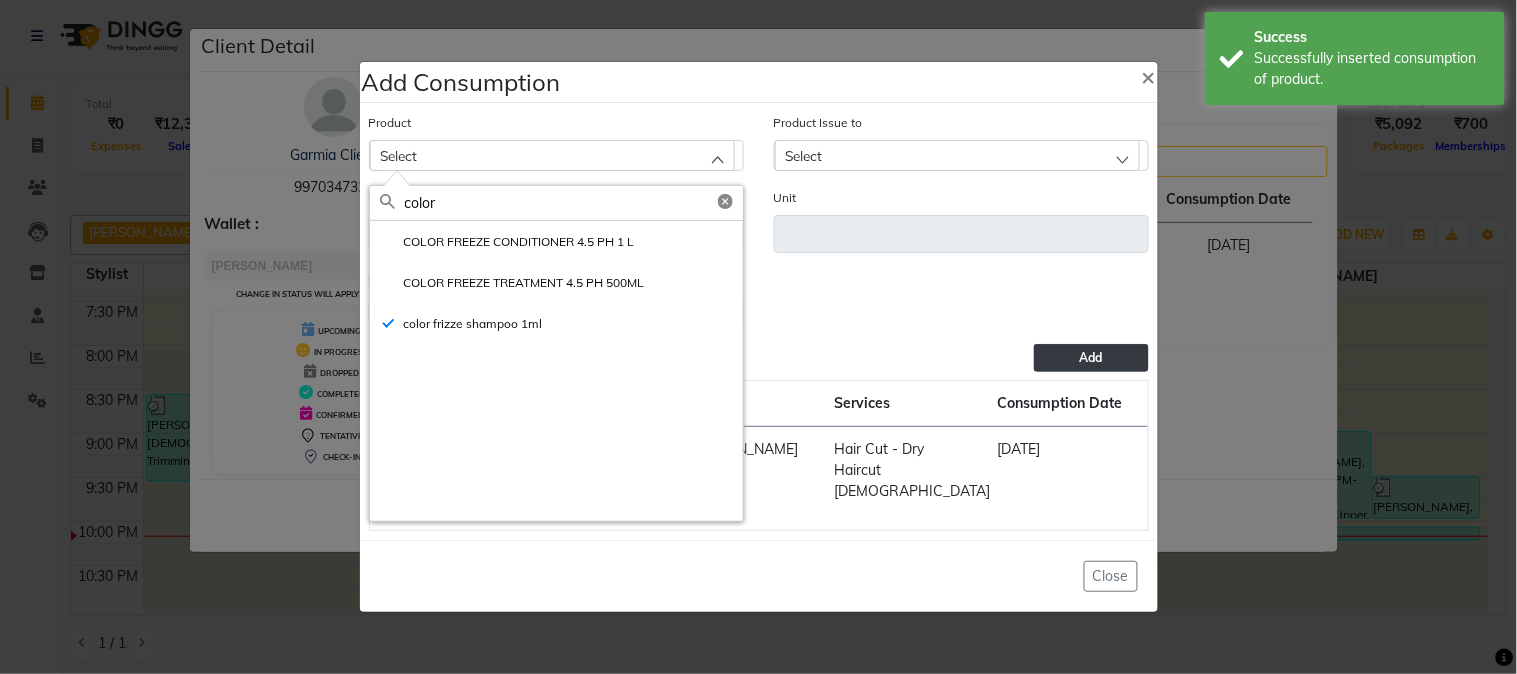 type on "ml" 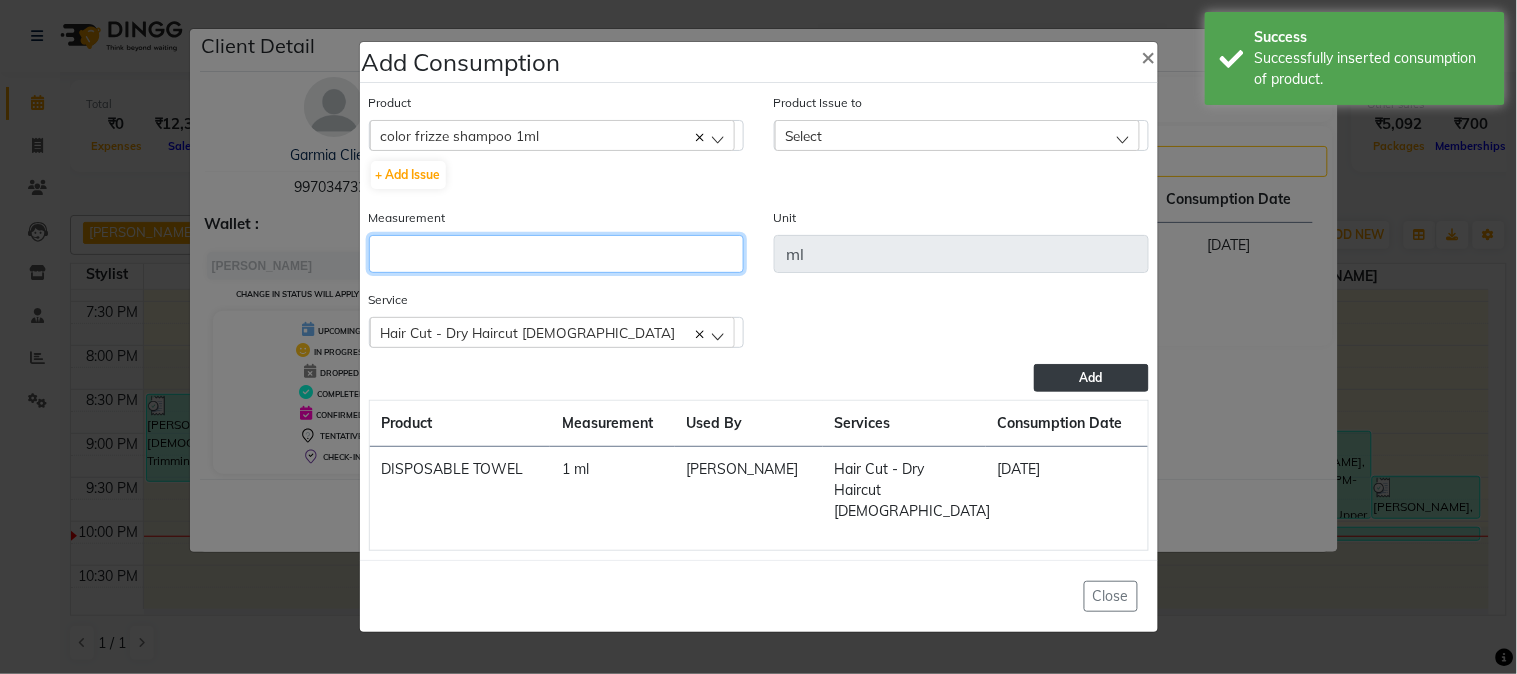 click 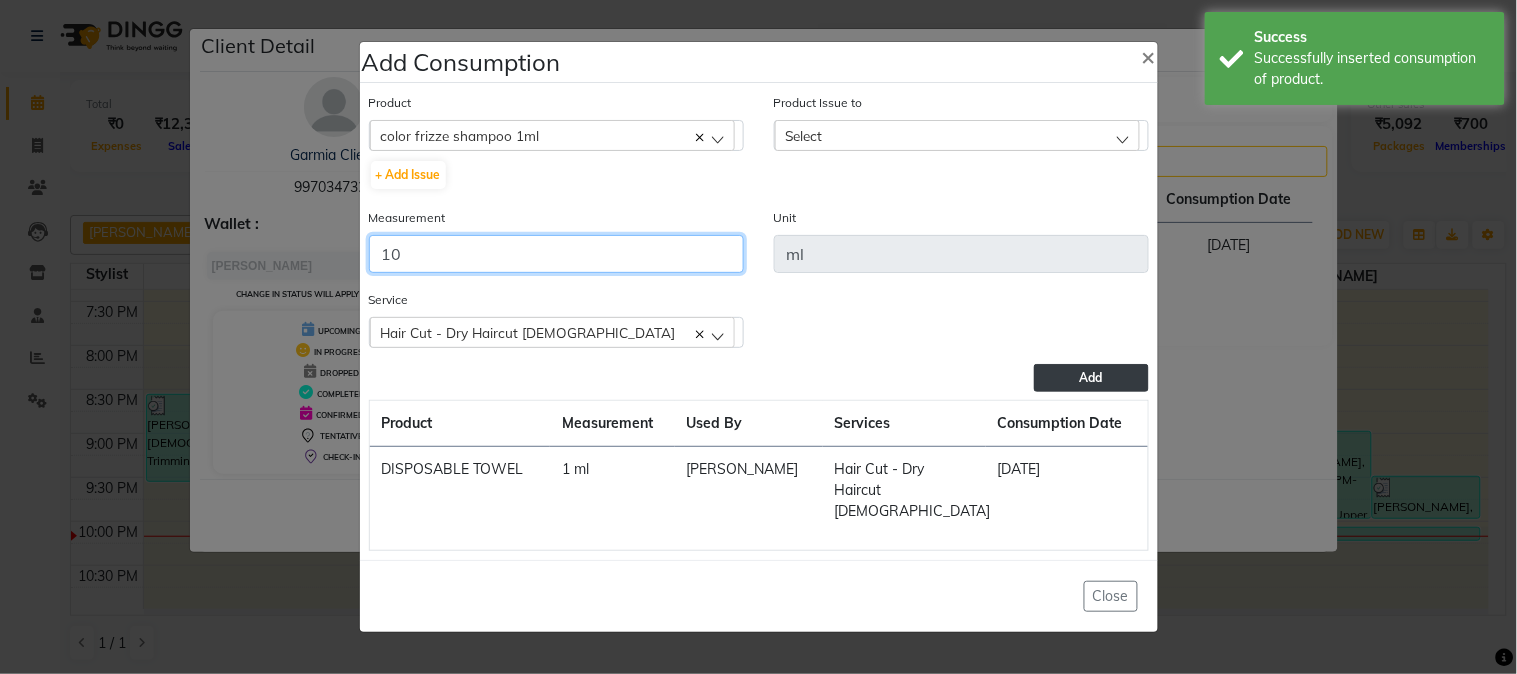type on "10" 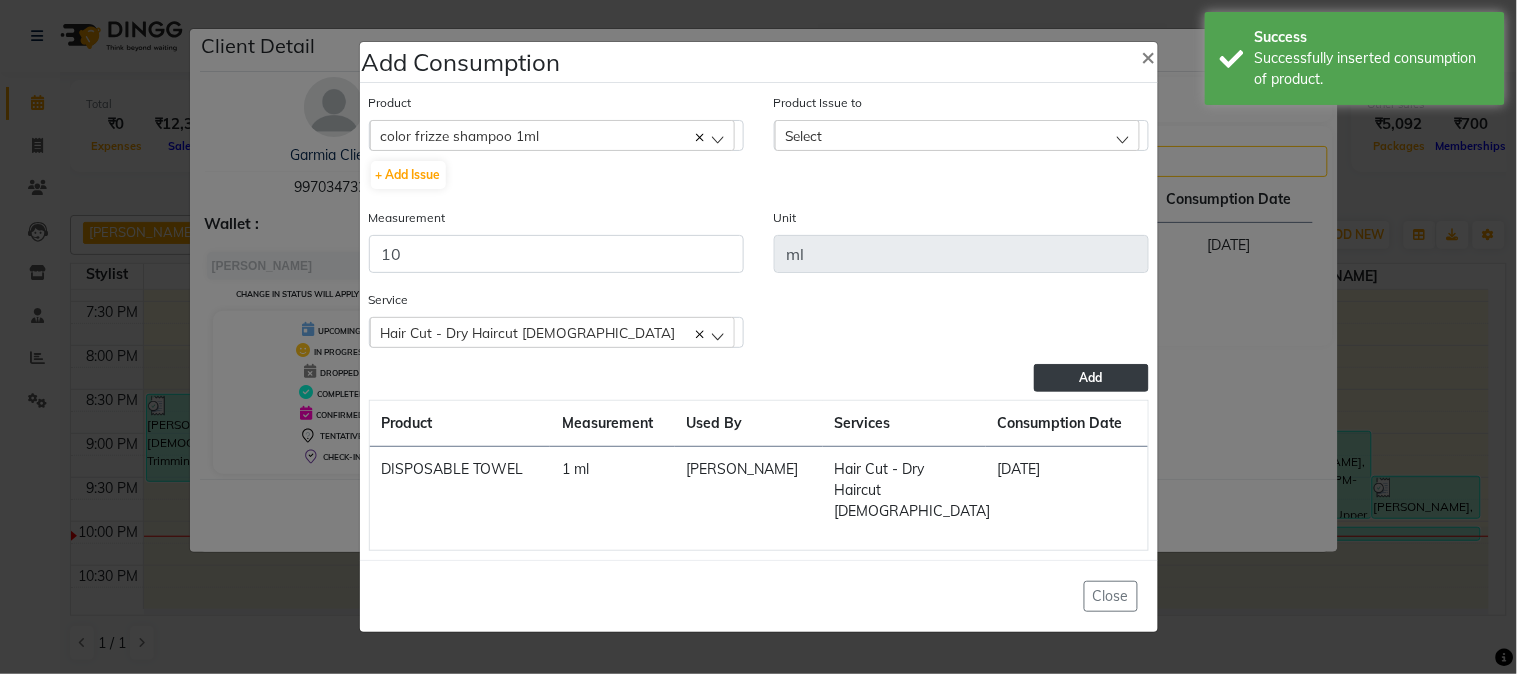 drag, startPoint x: 927, startPoint y: 148, endPoint x: 960, endPoint y: 221, distance: 80.11242 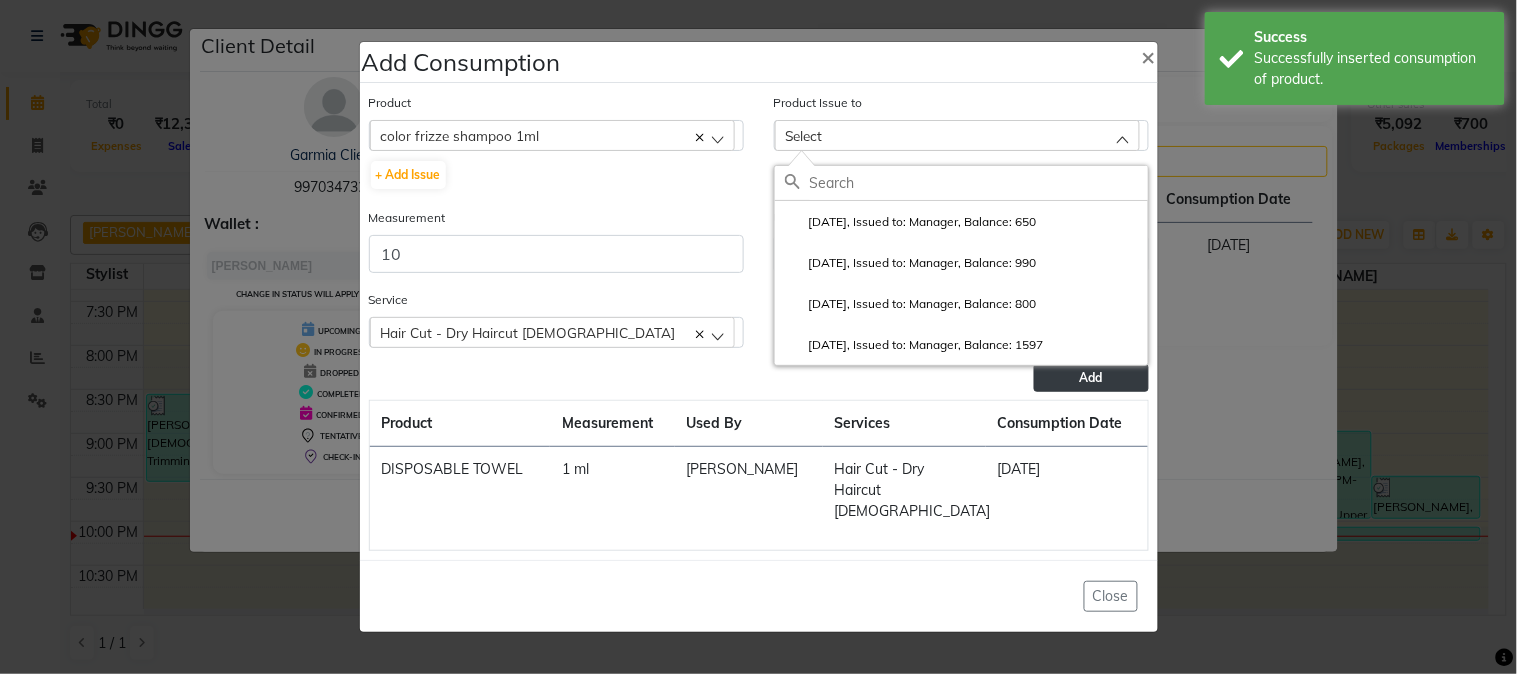 drag, startPoint x: 963, startPoint y: 235, endPoint x: 1064, endPoint y: 306, distance: 123.458496 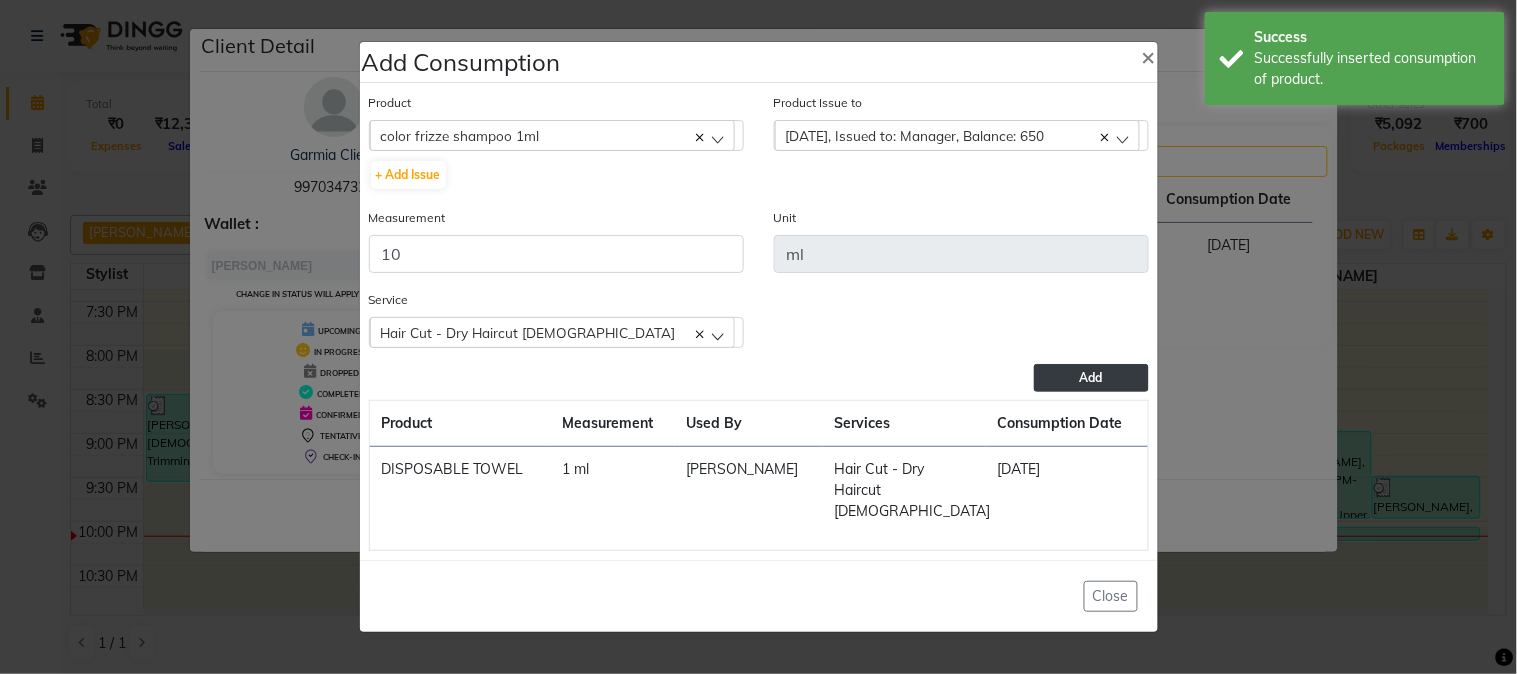 drag, startPoint x: 1098, startPoint y: 395, endPoint x: 853, endPoint y: 286, distance: 268.15295 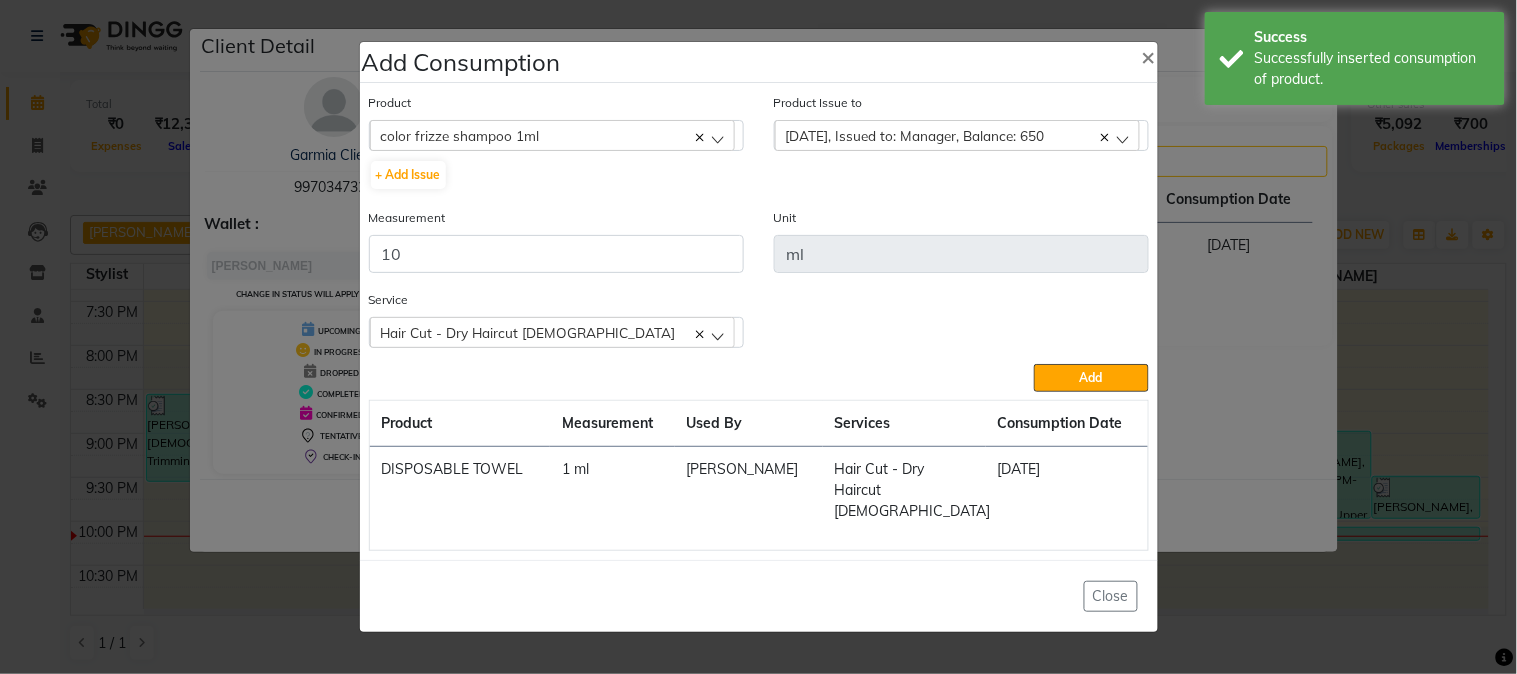 click on "Add" 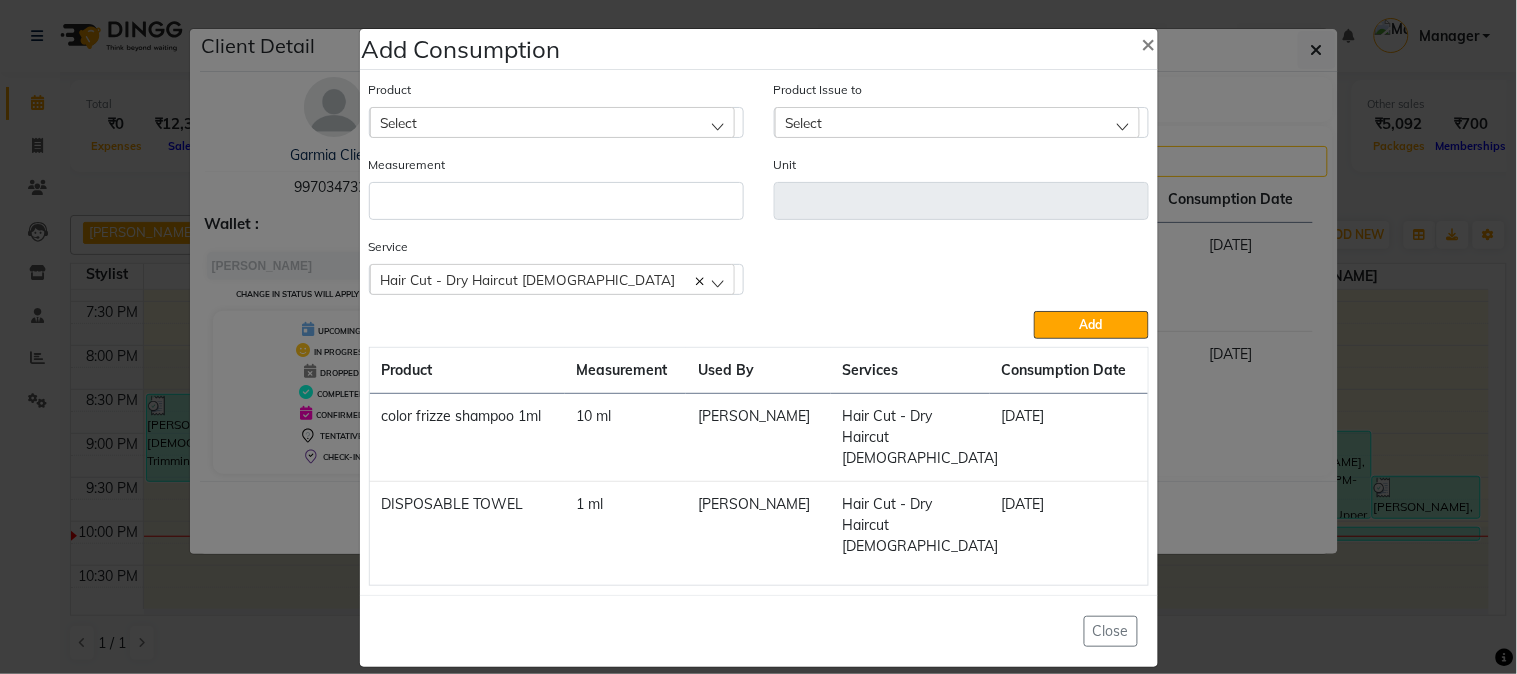 click on "Select" 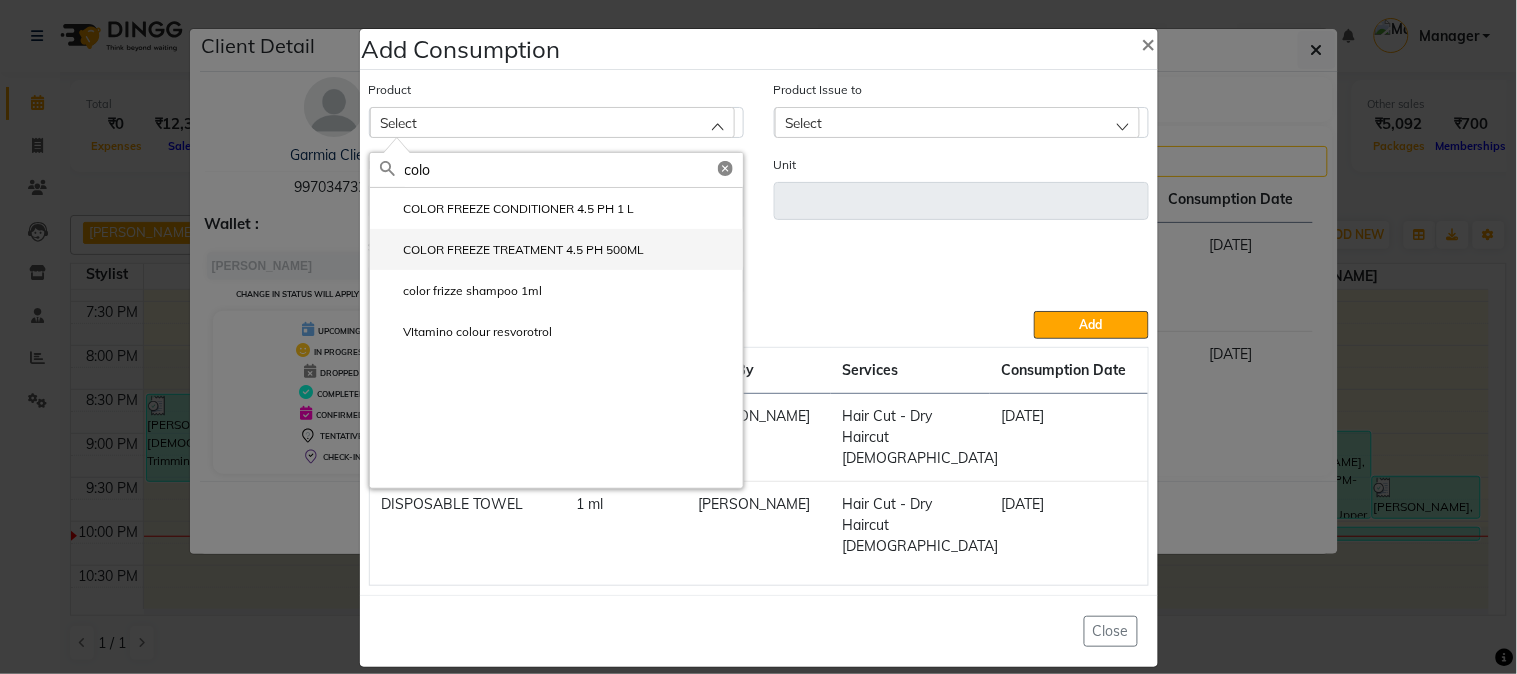 type on "colo" 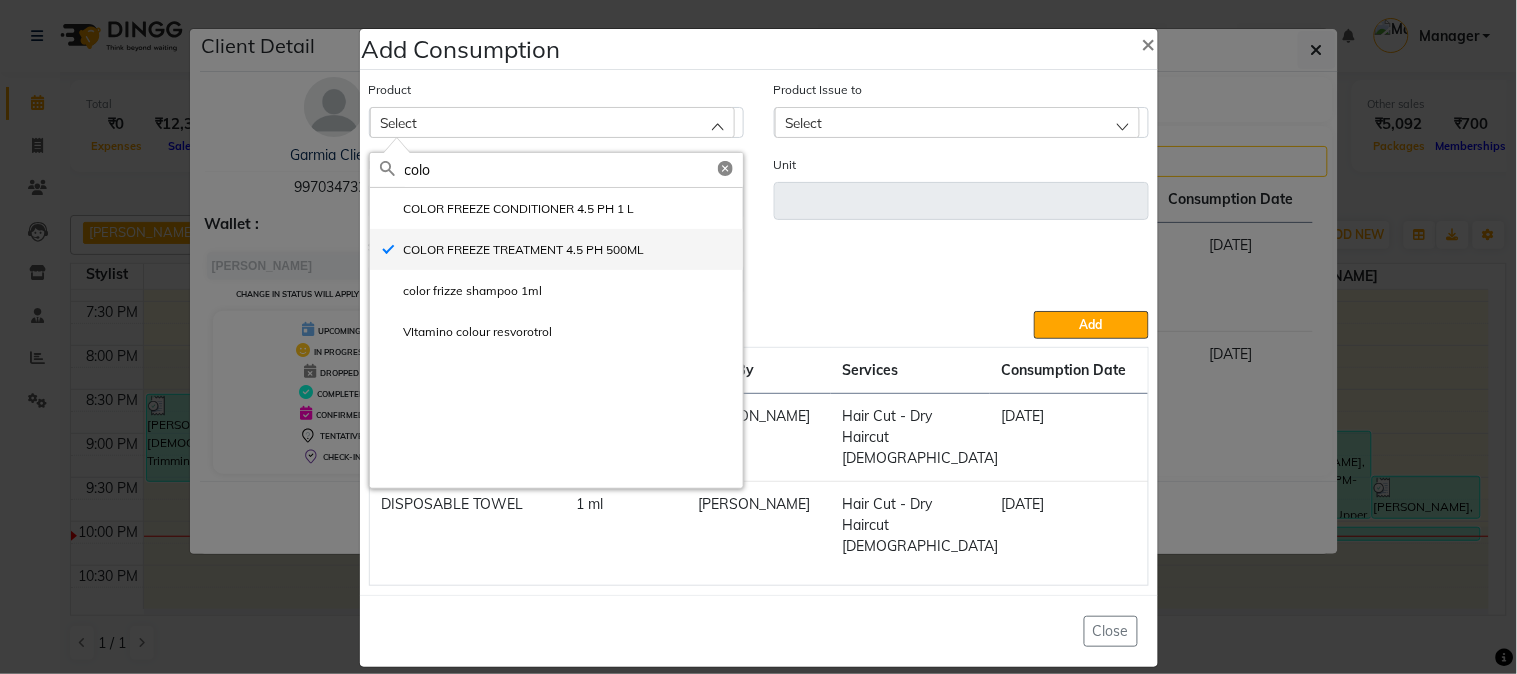 type on "ml" 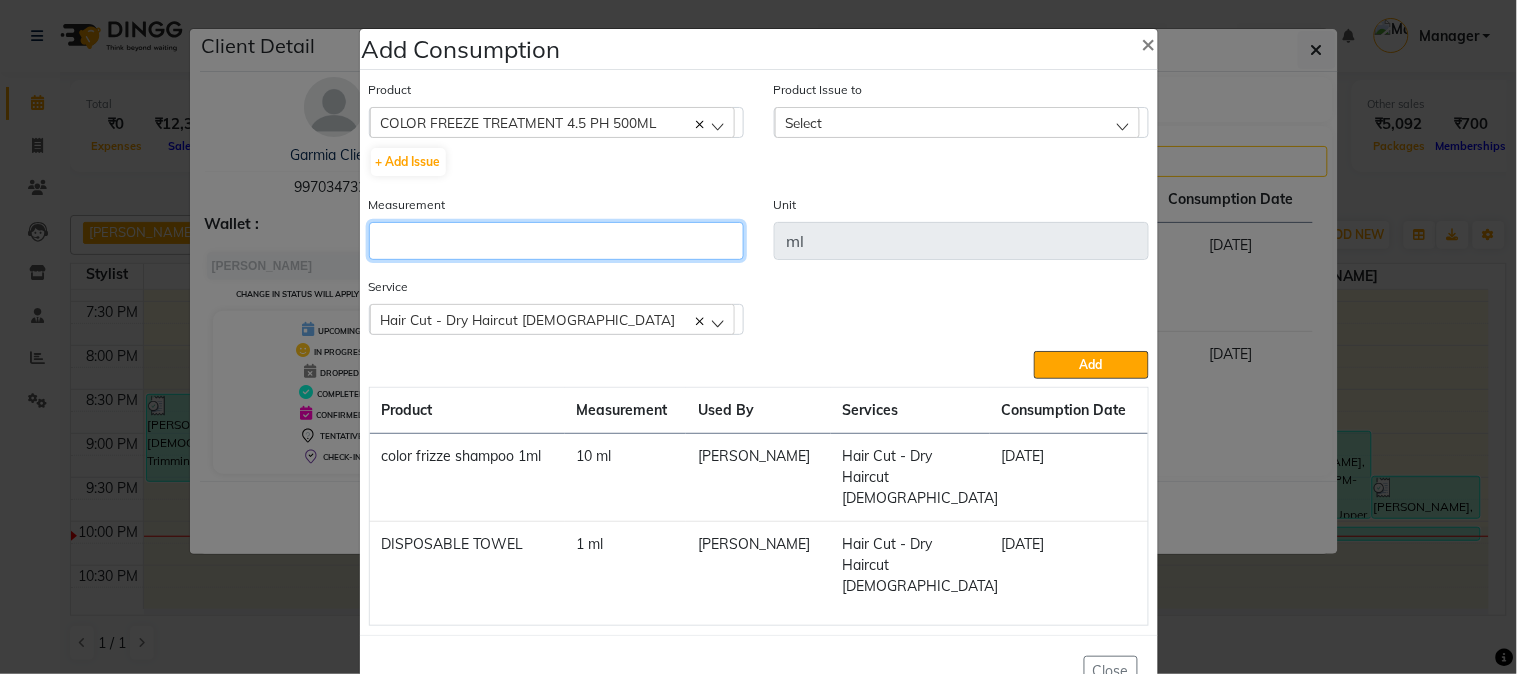 click 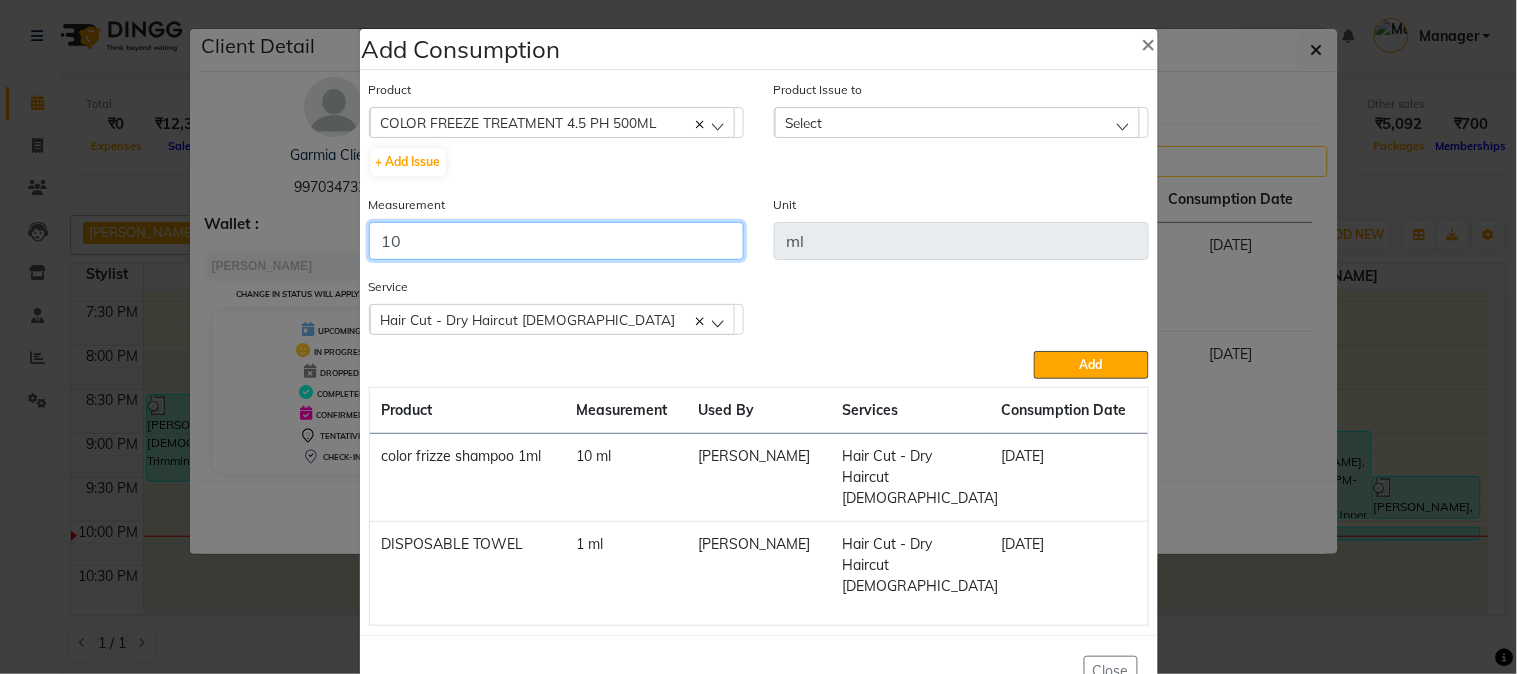 type on "10" 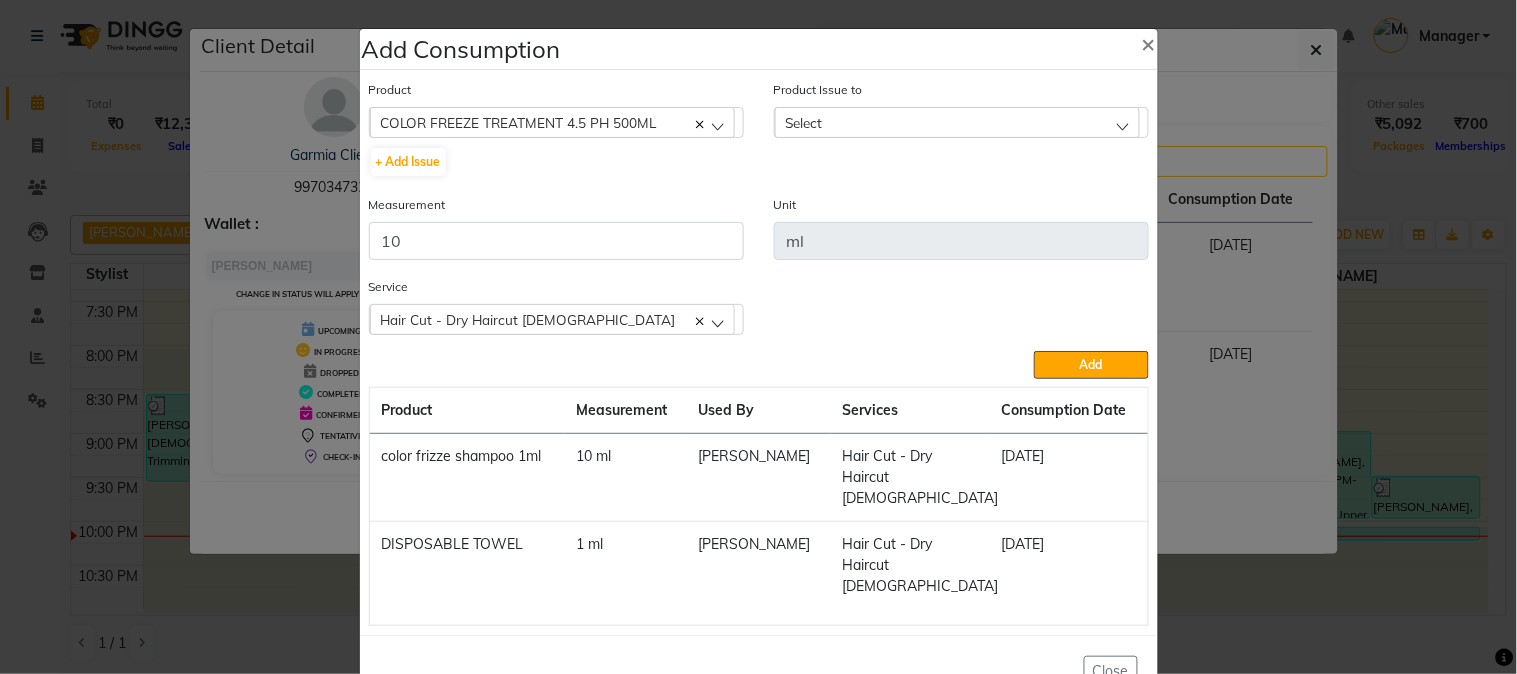 drag, startPoint x: 837, startPoint y: 108, endPoint x: 855, endPoint y: 167, distance: 61.68468 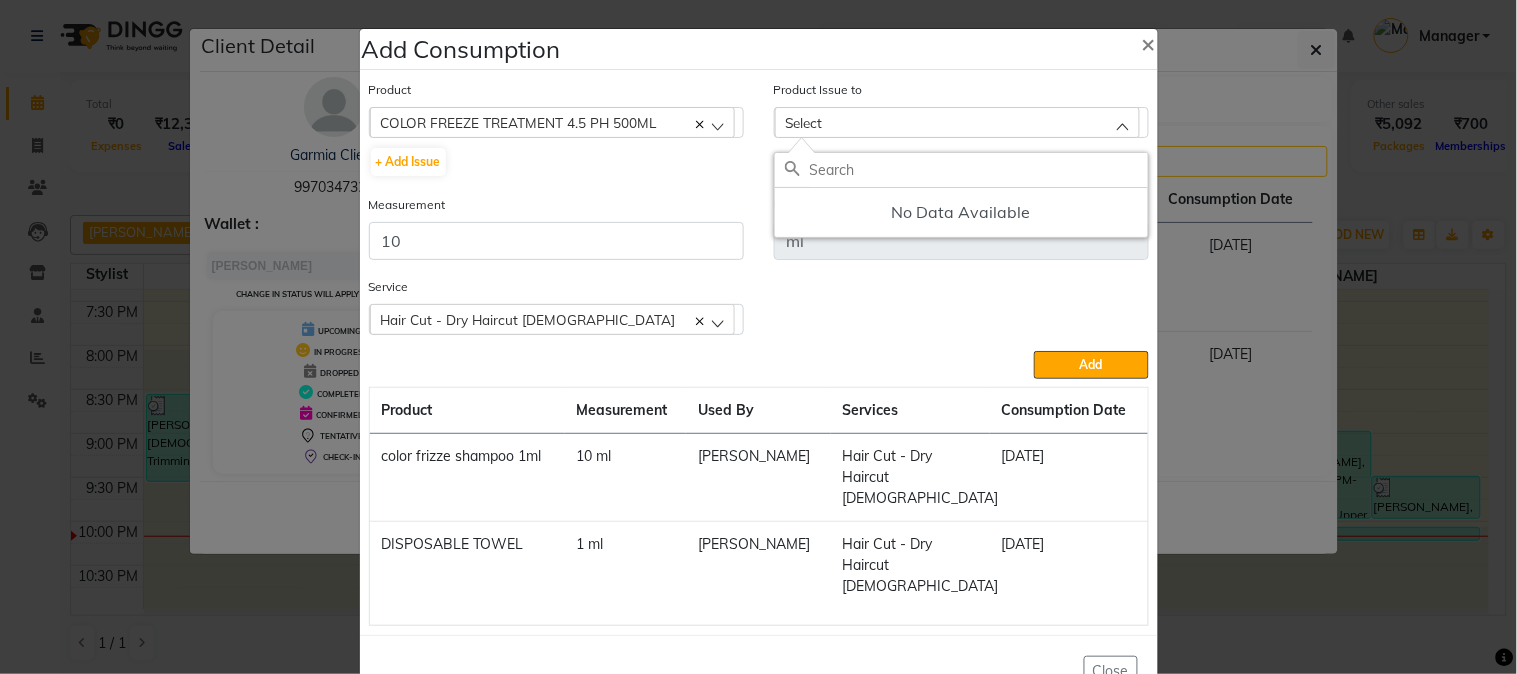 click on "COLOR FREEZE TREATMENT 4.5 PH 500ML" 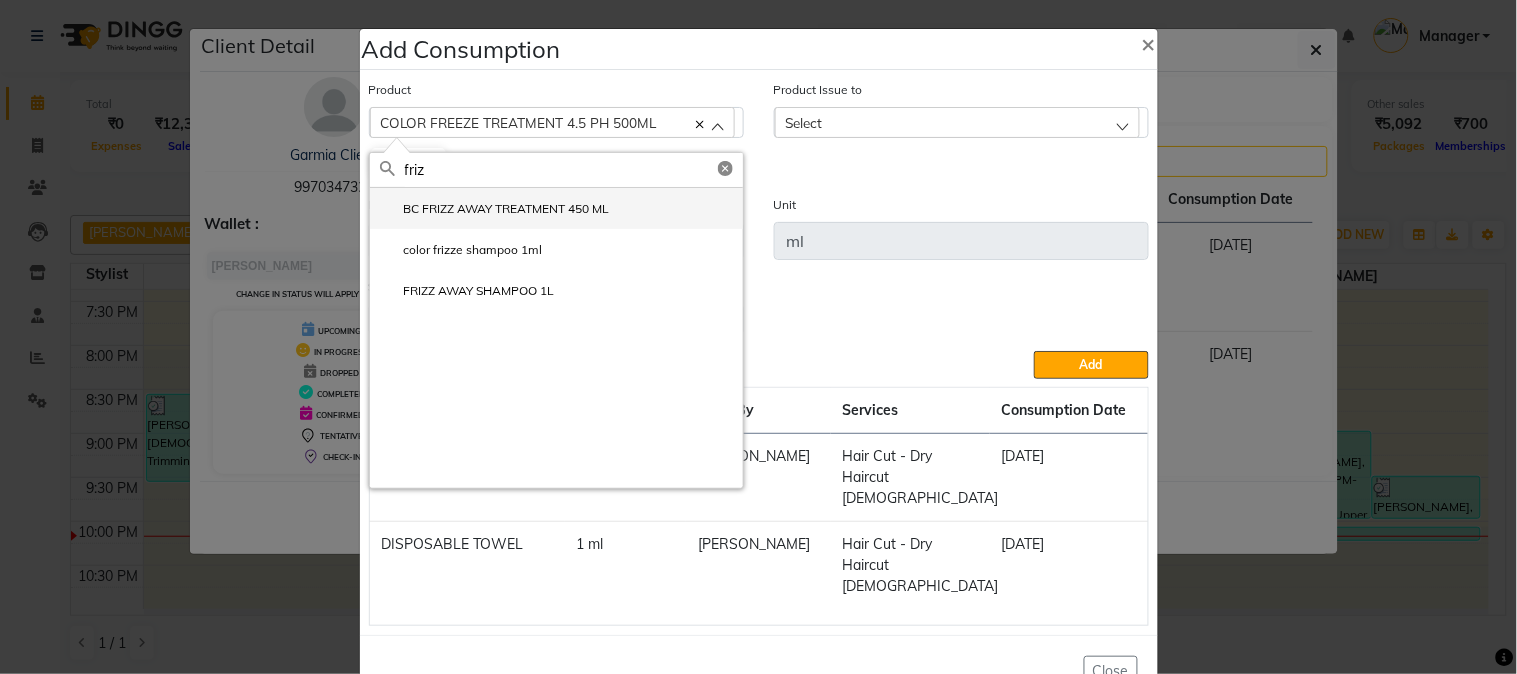 type on "friz" 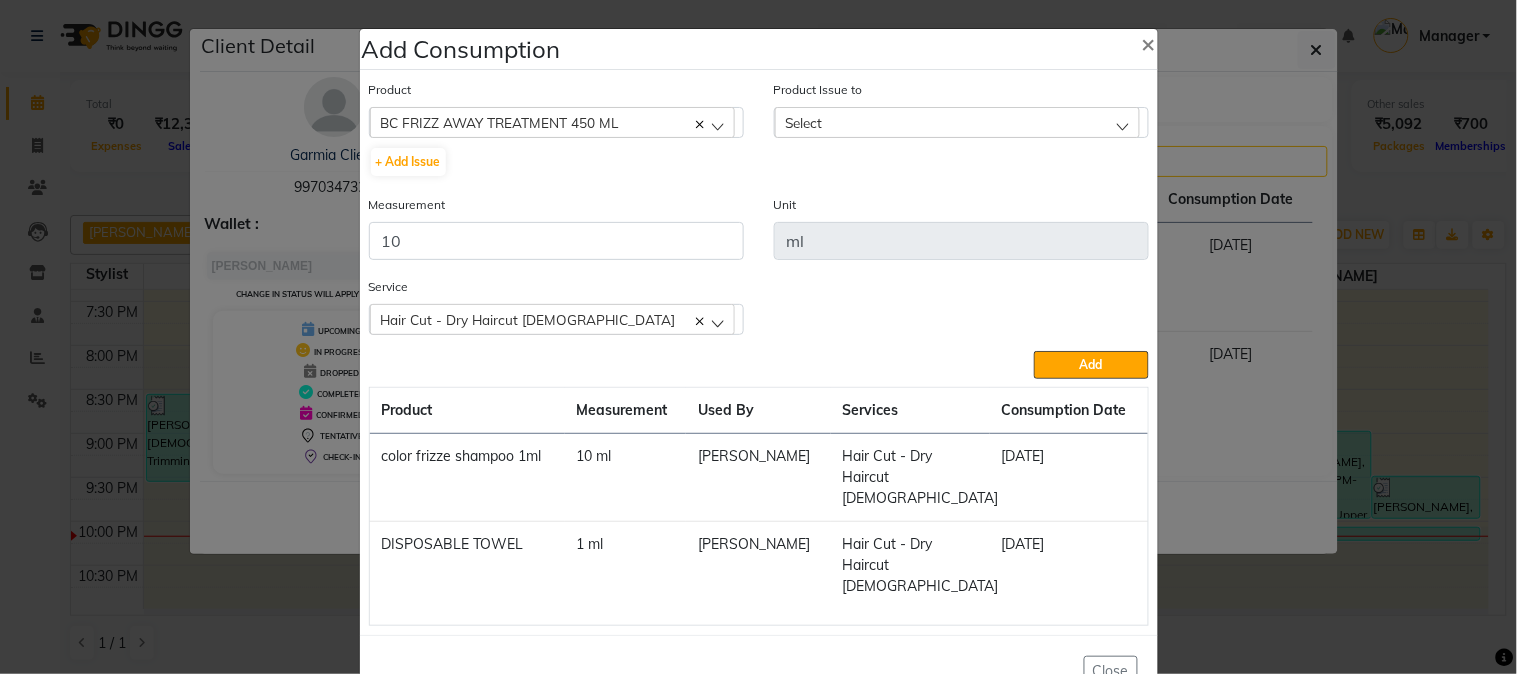 drag, startPoint x: 815, startPoint y: 120, endPoint x: 820, endPoint y: 156, distance: 36.345562 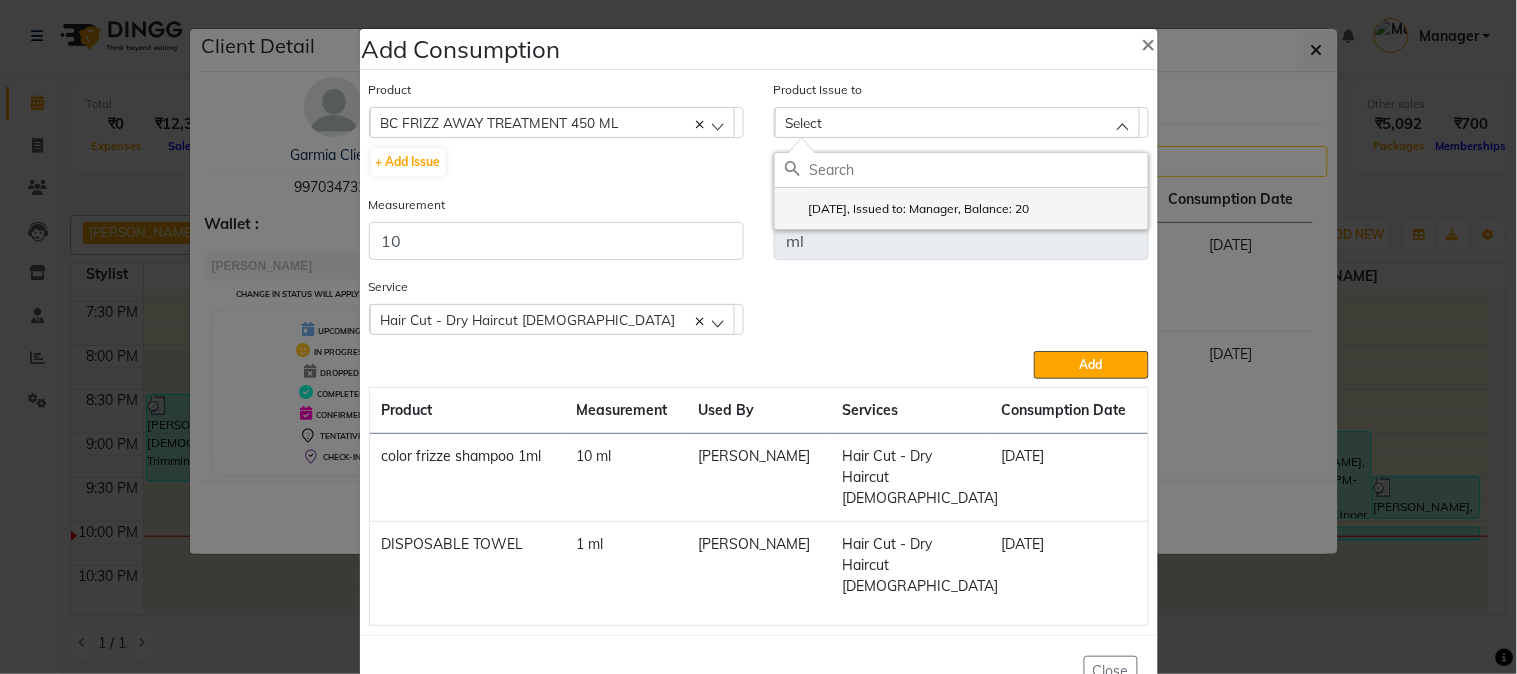 click on "[DATE], Issued to: Manager, Balance: 20" 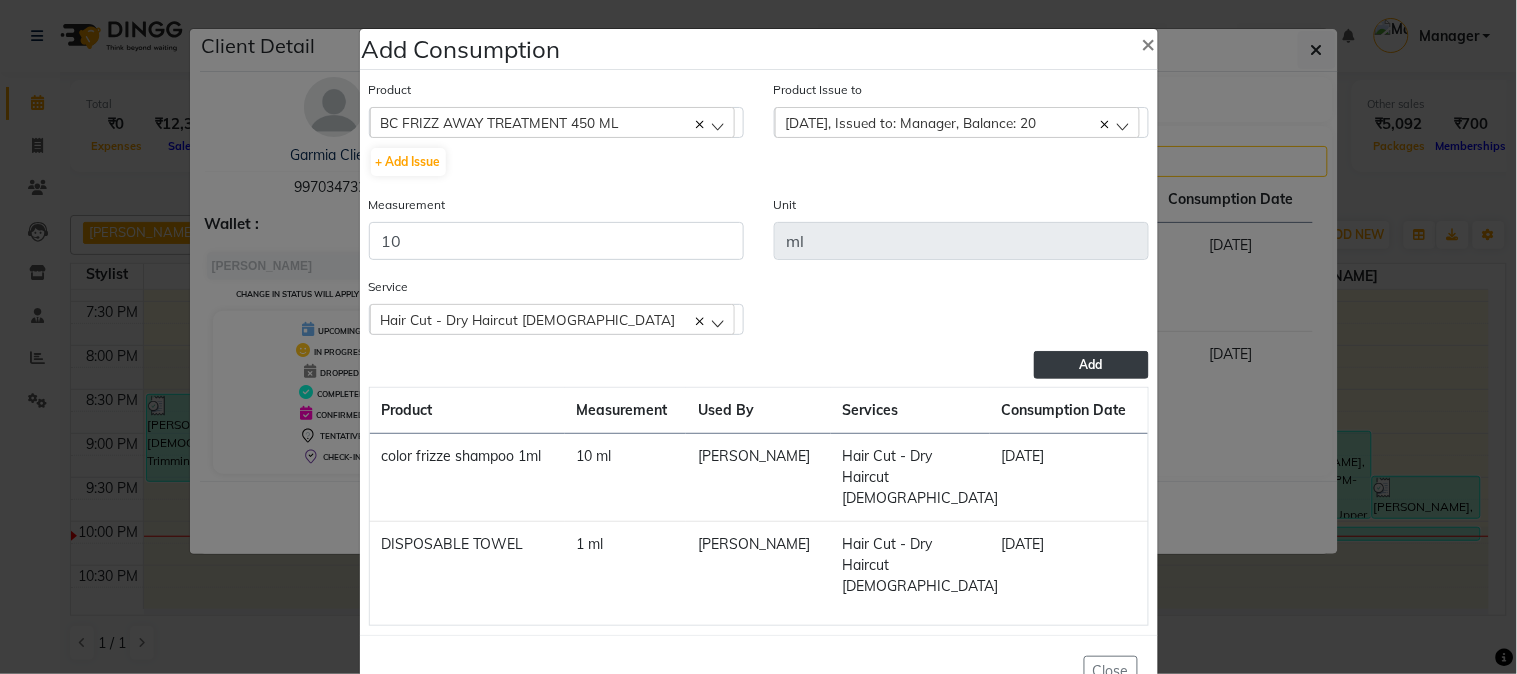 click on "Add" 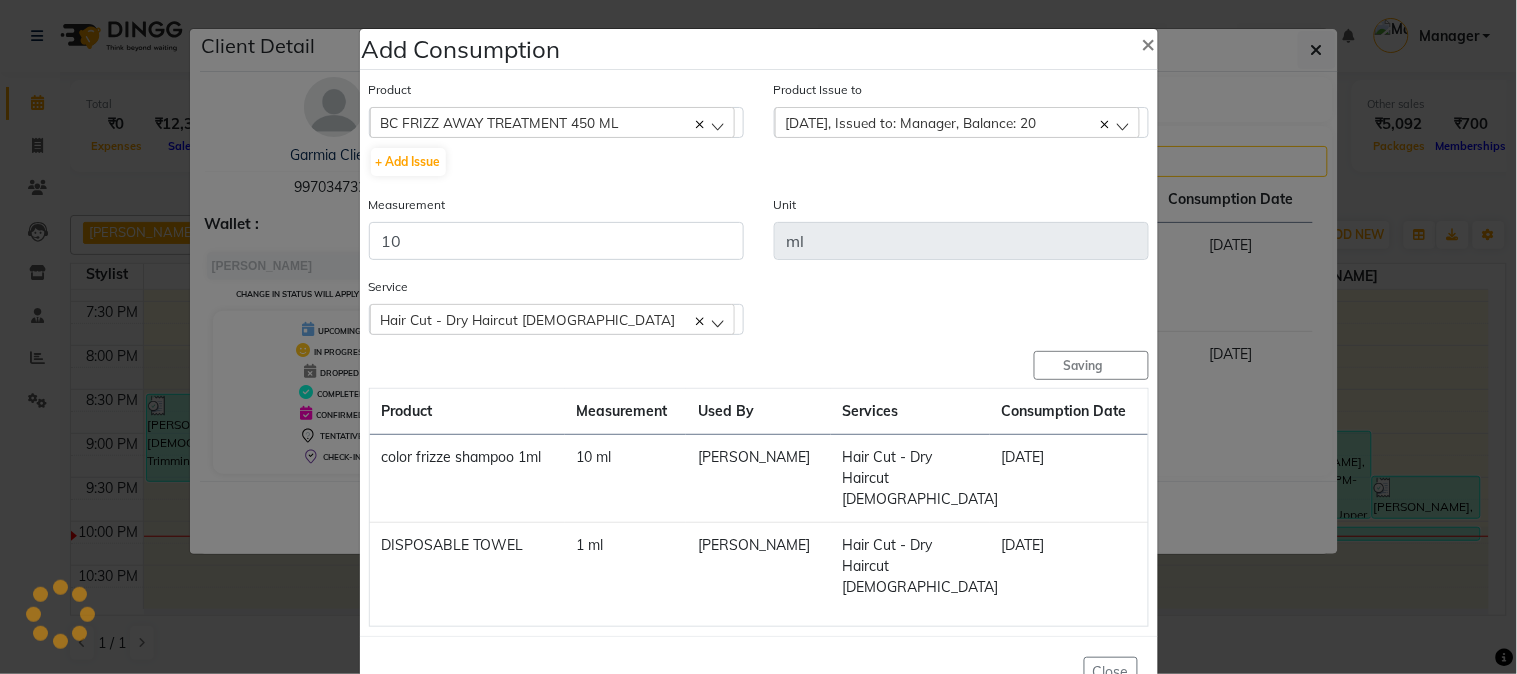 type 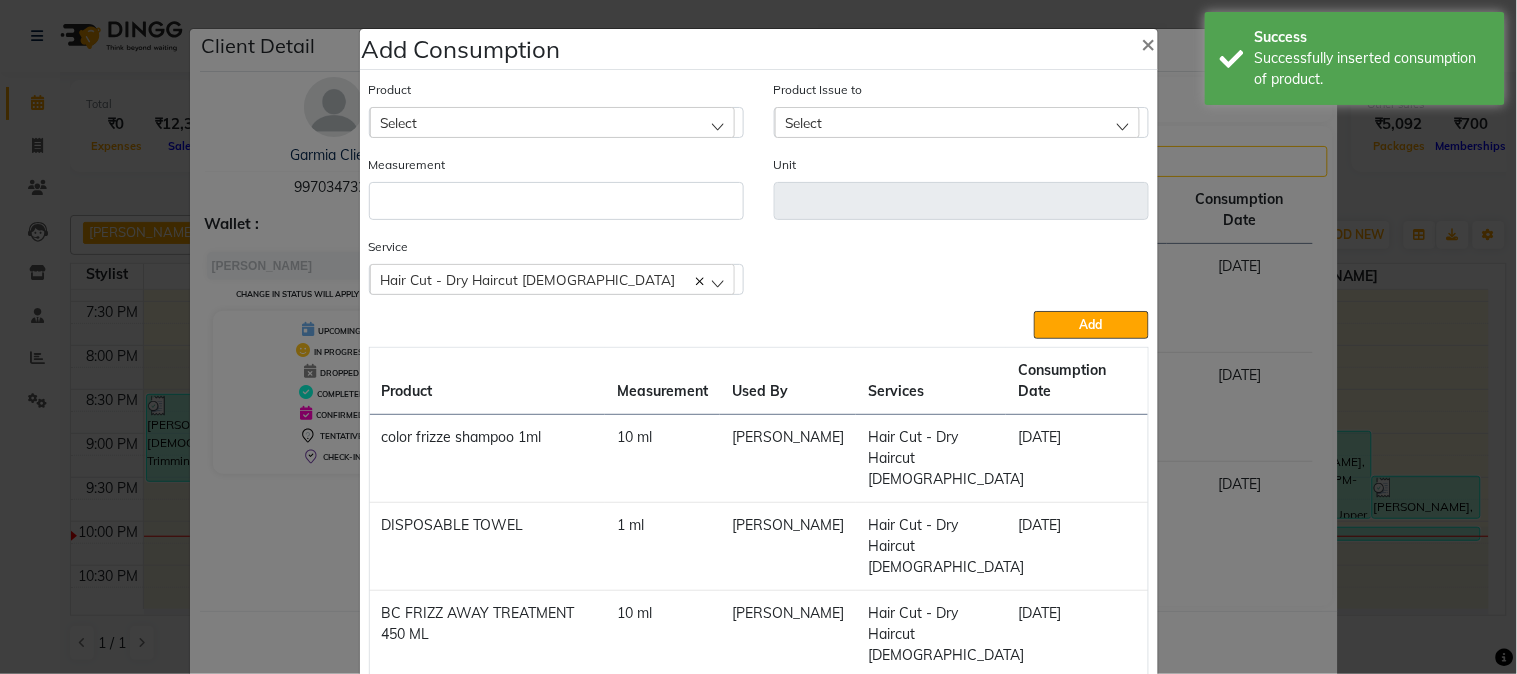 click on "Select" 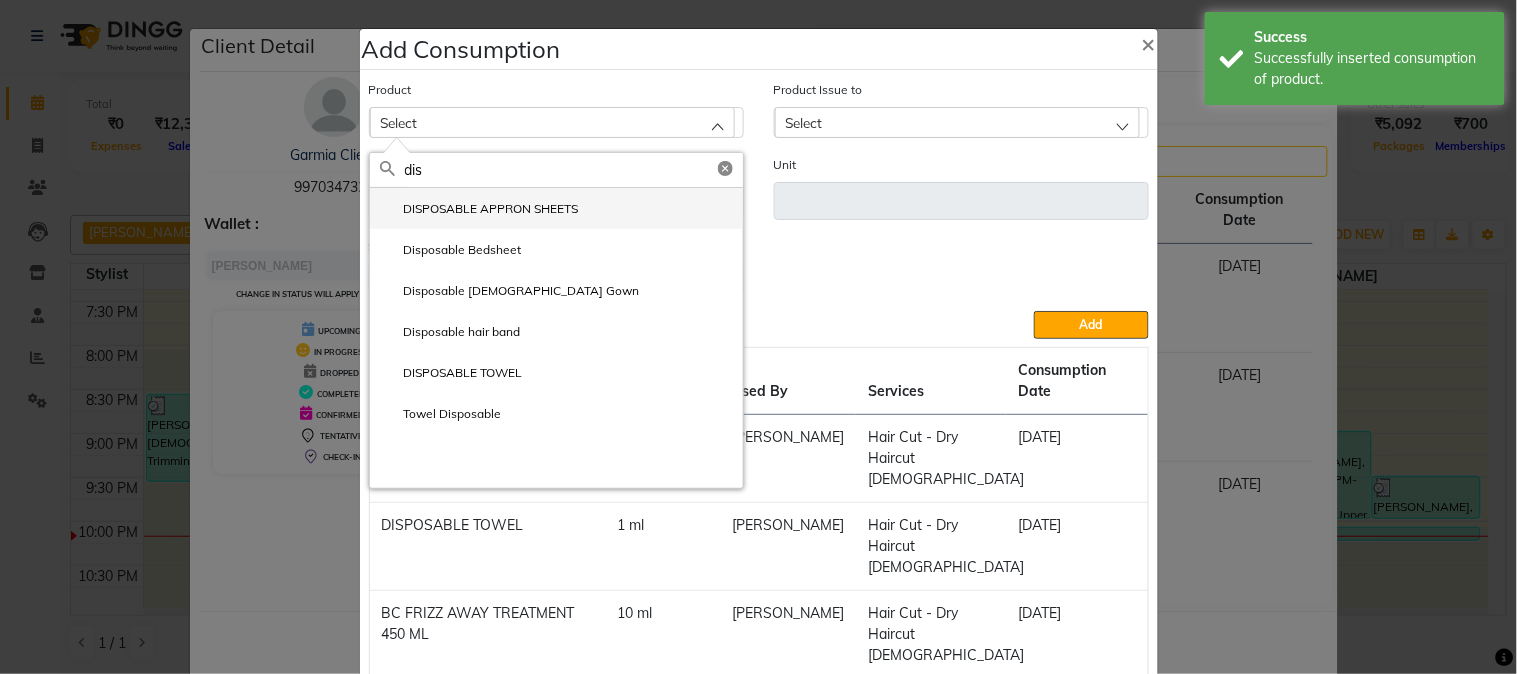 type on "dis" 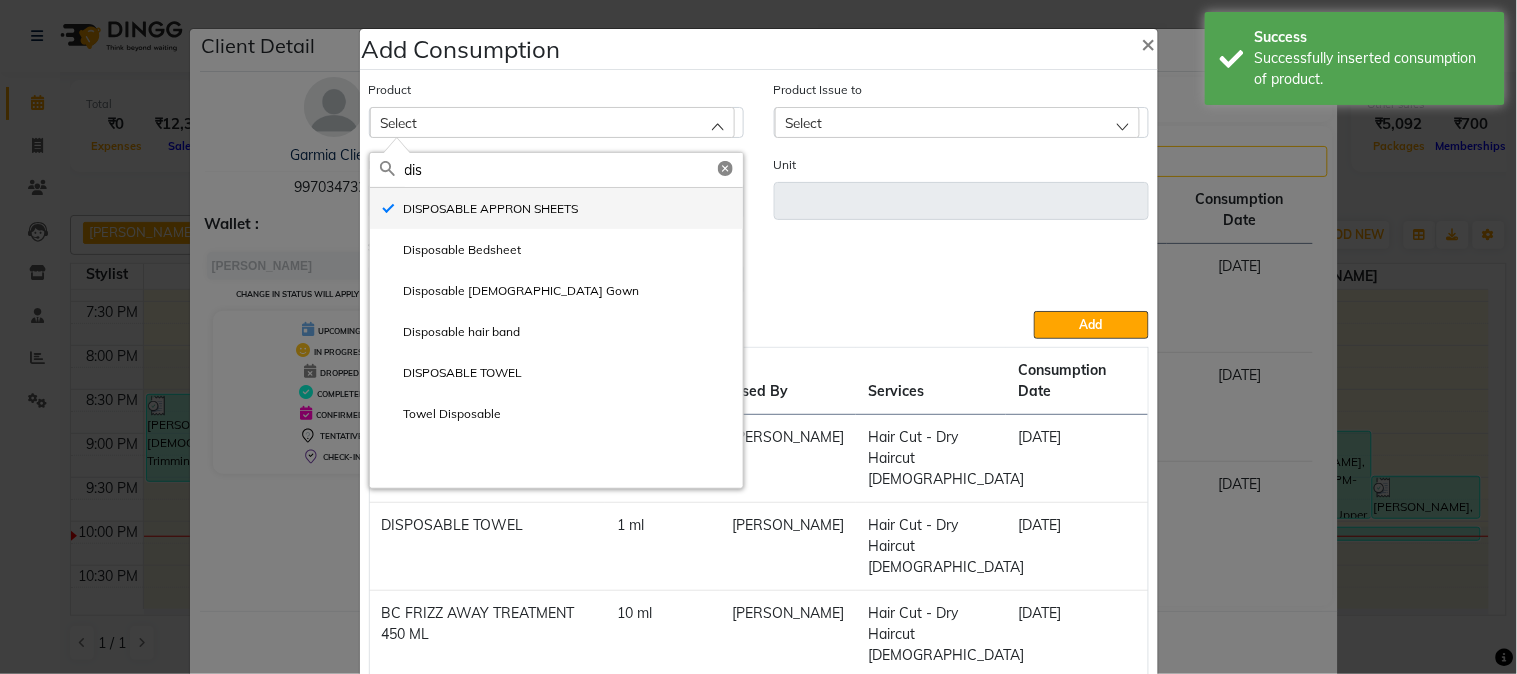 type on "ml" 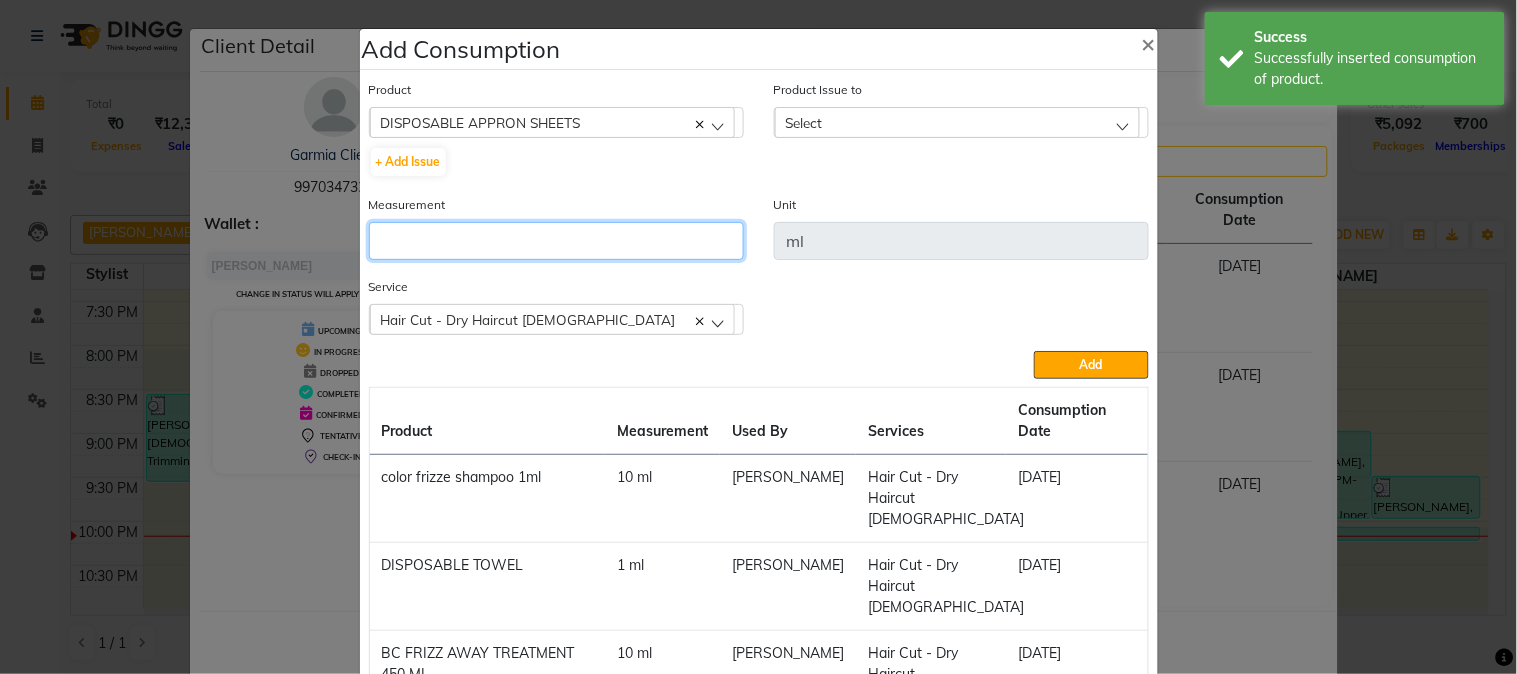 click 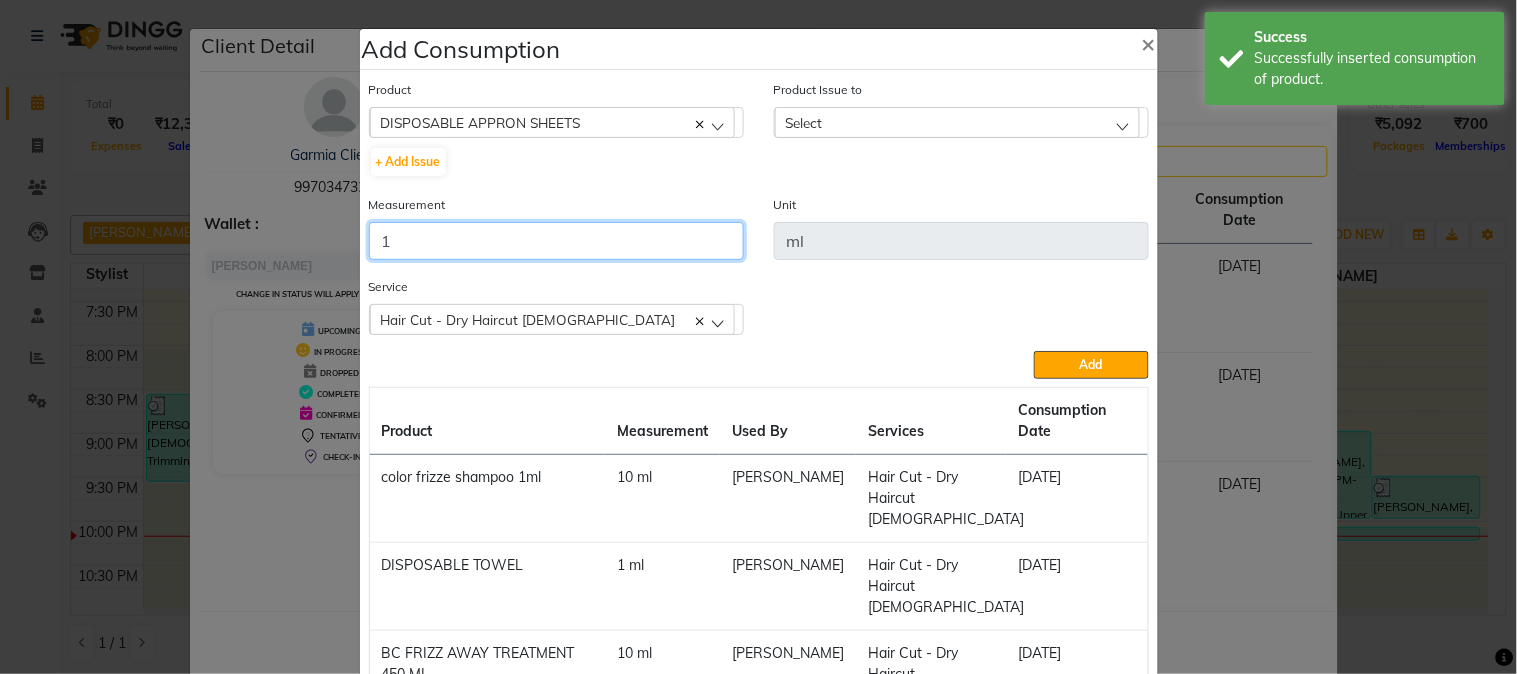type on "1" 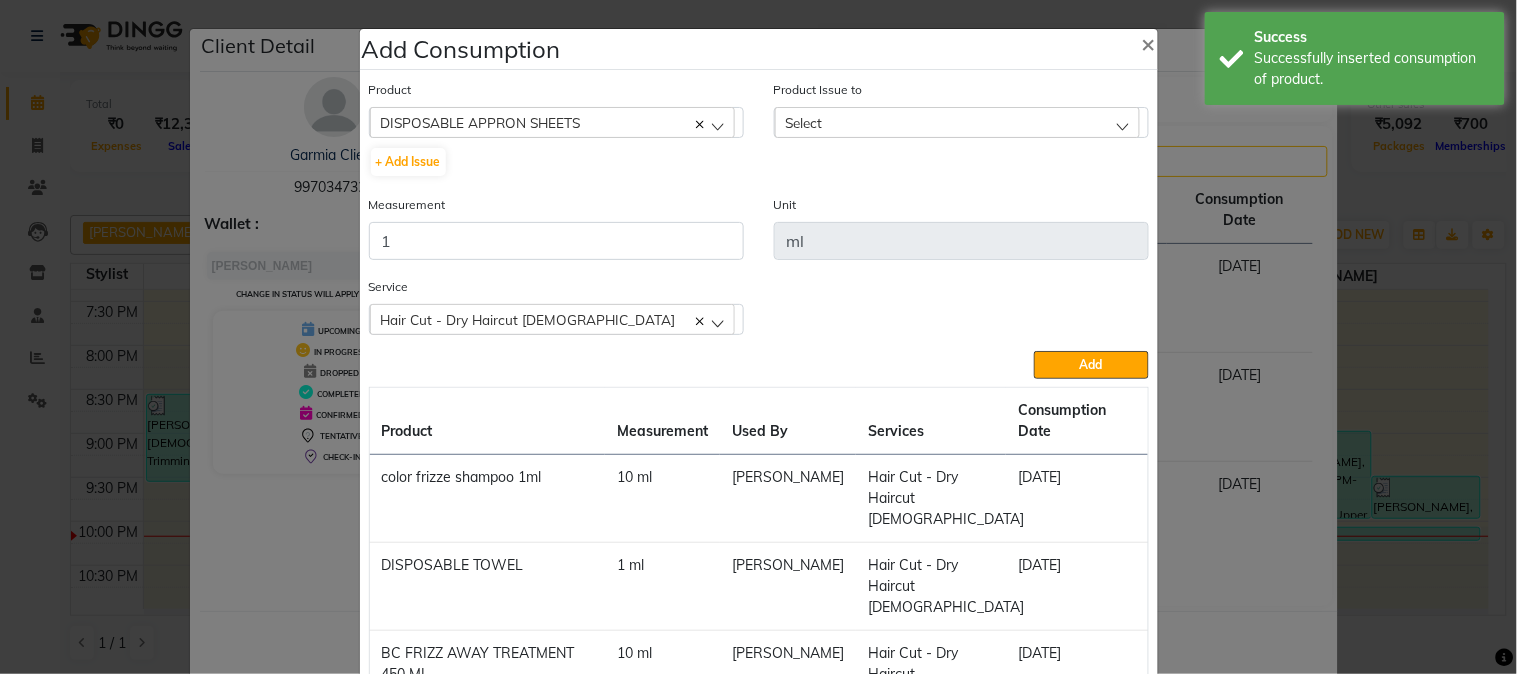 click on "Select" 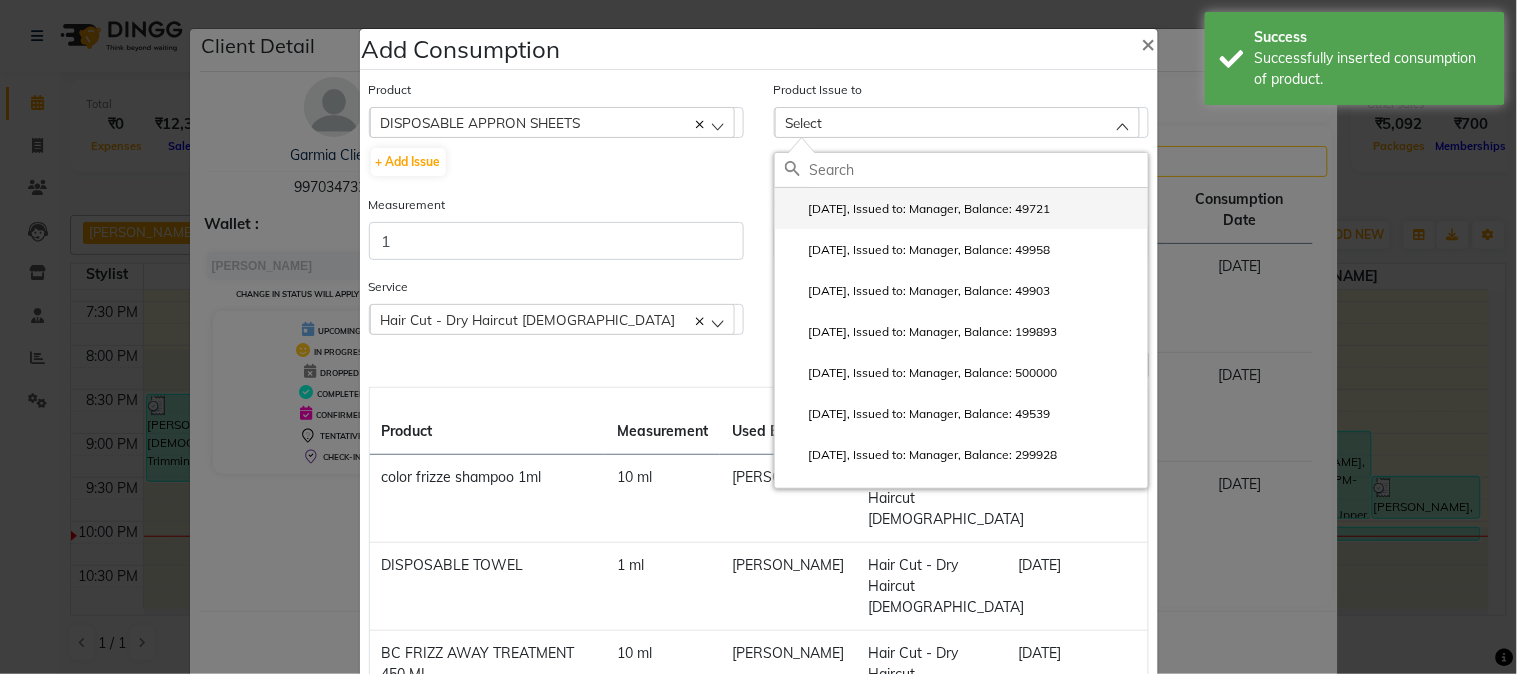 click on "[DATE], Issued to: Manager, Balance: 49721" 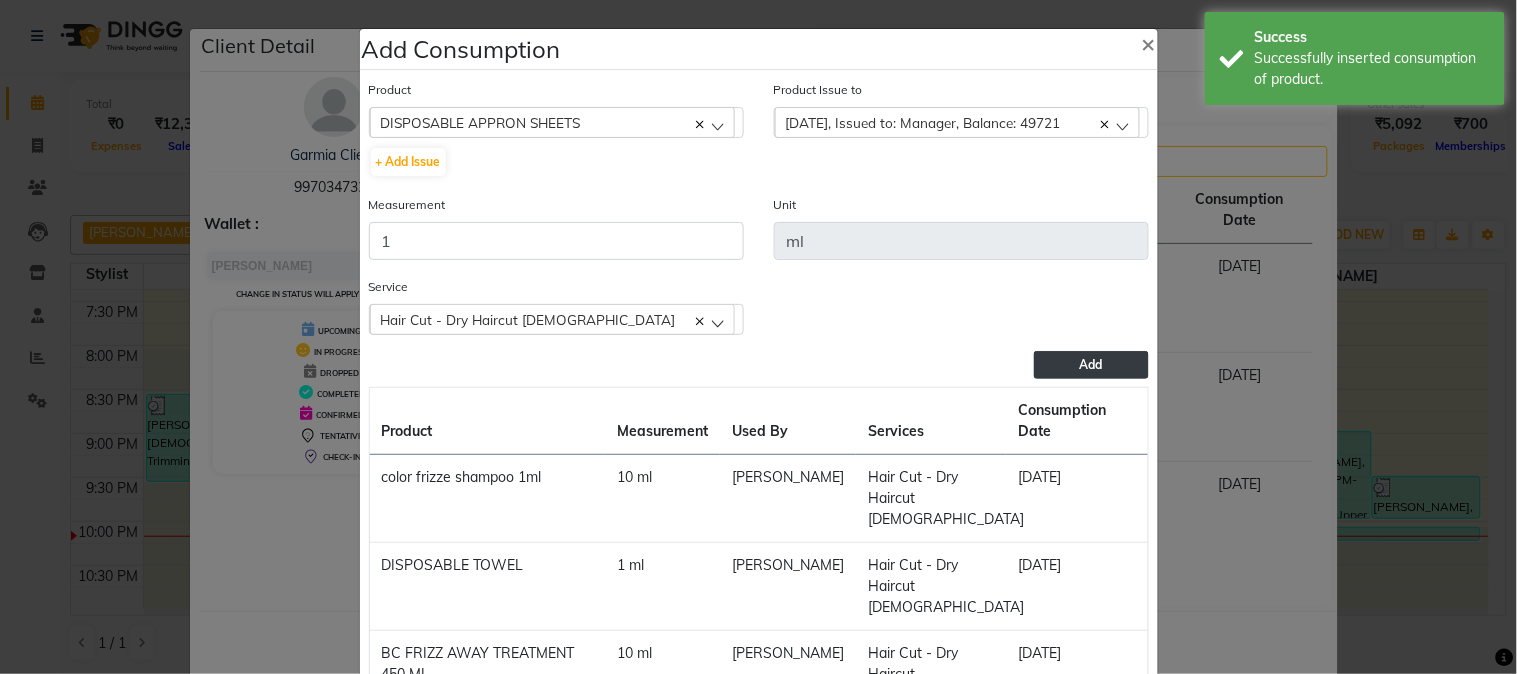 click on "Add" 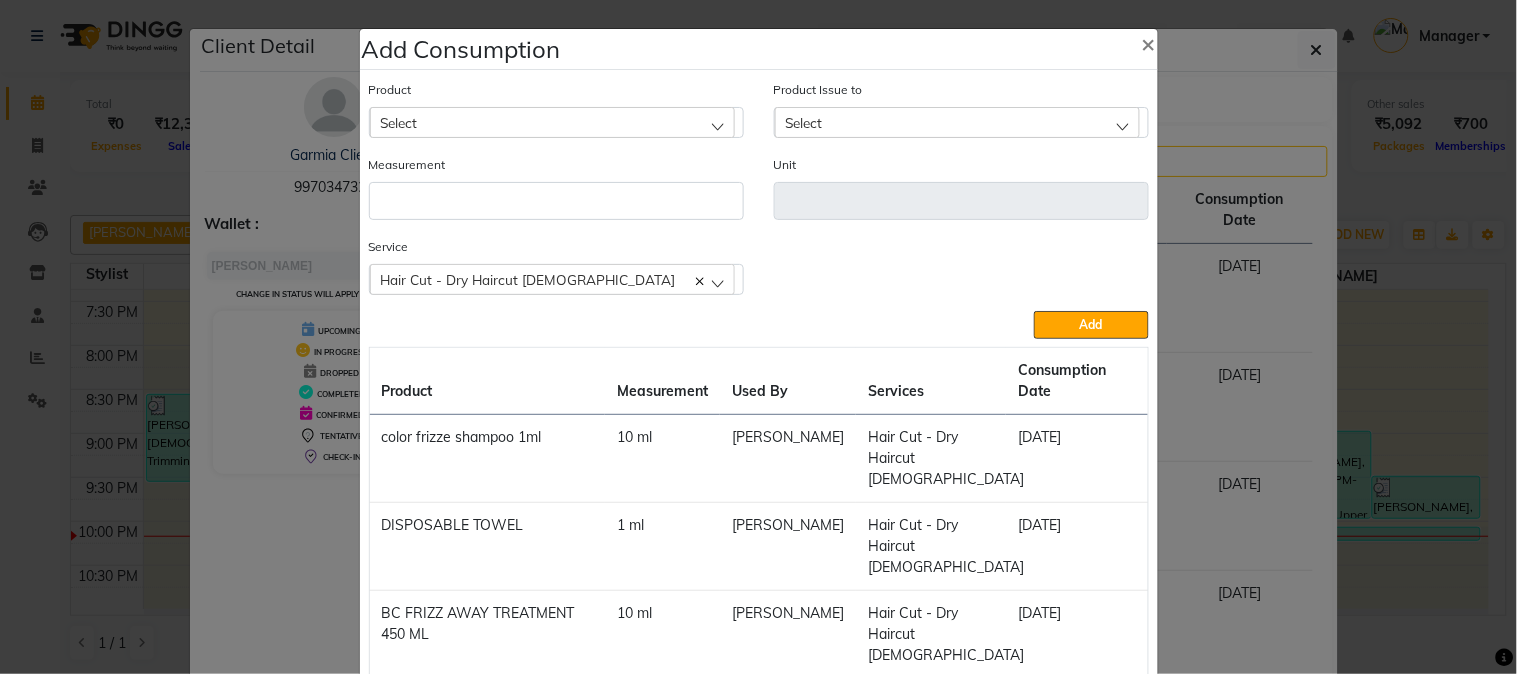 scroll, scrollTop: 111, scrollLeft: 0, axis: vertical 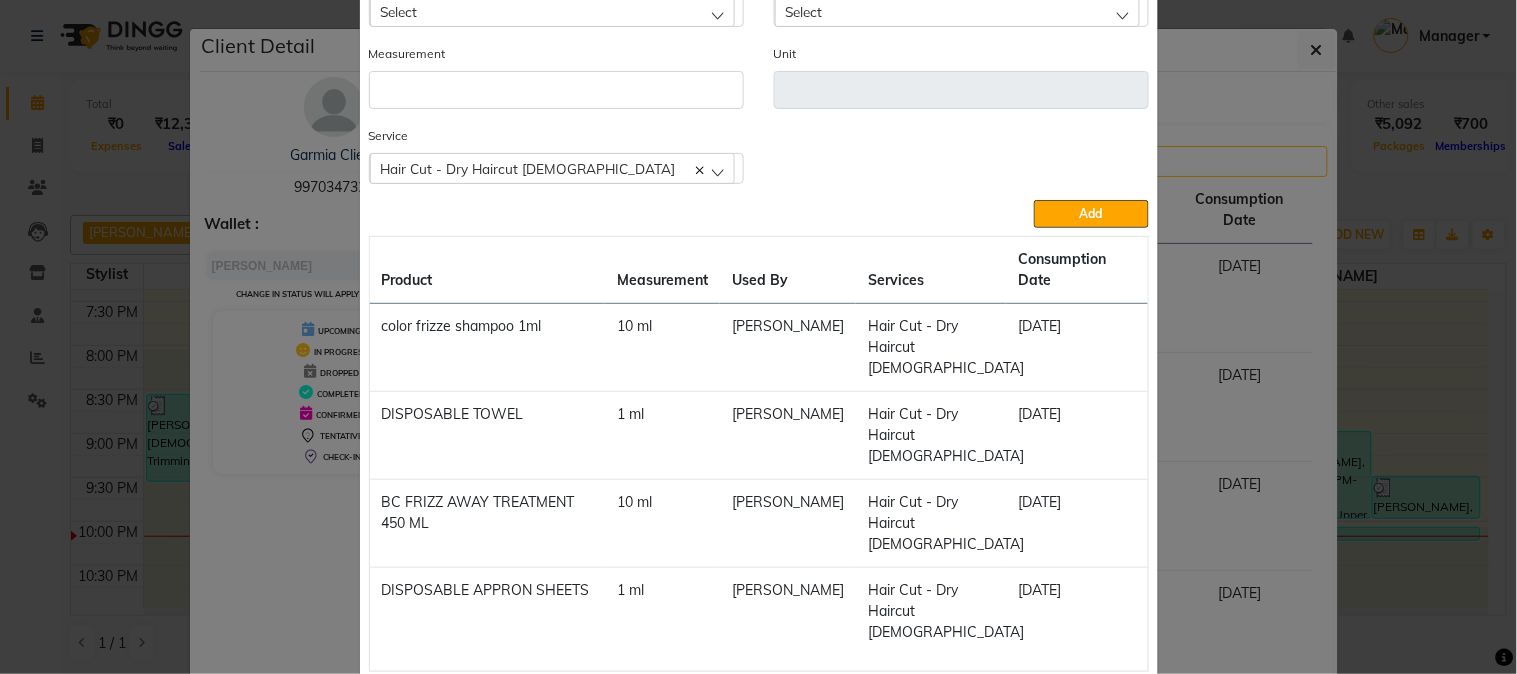 click on "Add Consumption × Product Select 5-7 Product Issue to Select [DATE], Issued to: Manager, Balance: 49721 [DATE], Issued to: Manager, Balance: 49958 [DATE], Issued to: Manager, Balance: 49903 [DATE], Issued to: Manager, Balance: 199893 [DATE], Issued to: Manager, Balance: 500000 [DATE], Issued to: Manager, Balance: 49539 [DATE], Issued to: Manager, Balance: 299928 [DATE], Issued to: Manager, Balance: 199452 [DATE], Issued to: Manager, Balance: 99455 Measurement Unit Service  Hair Cut - Dry Haircut [DEMOGRAPHIC_DATA]  Hair Cut - Dry Haircut [DEMOGRAPHIC_DATA]  Add  Product Measurement Used By Services Consumption Date  color frizze shampoo 1ml   10 [PERSON_NAME]   Hair Cut - Dry Haircut [DEMOGRAPHIC_DATA]   [DATE]   DISPOSABLE TOWEL   1 [PERSON_NAME]   Hair Cut - Dry Haircut [DEMOGRAPHIC_DATA]   [DATE] FRIZZ  AWAY TREATMENT 450 ML    10 [PERSON_NAME]   Hair Cut - Dry Haircut [DEMOGRAPHIC_DATA]   [DATE]   DISPOSABLE APPRON SHEETS   1 [PERSON_NAME]   Hair Cut - Dry Haircut [DEMOGRAPHIC_DATA]   [DATE]   Close" 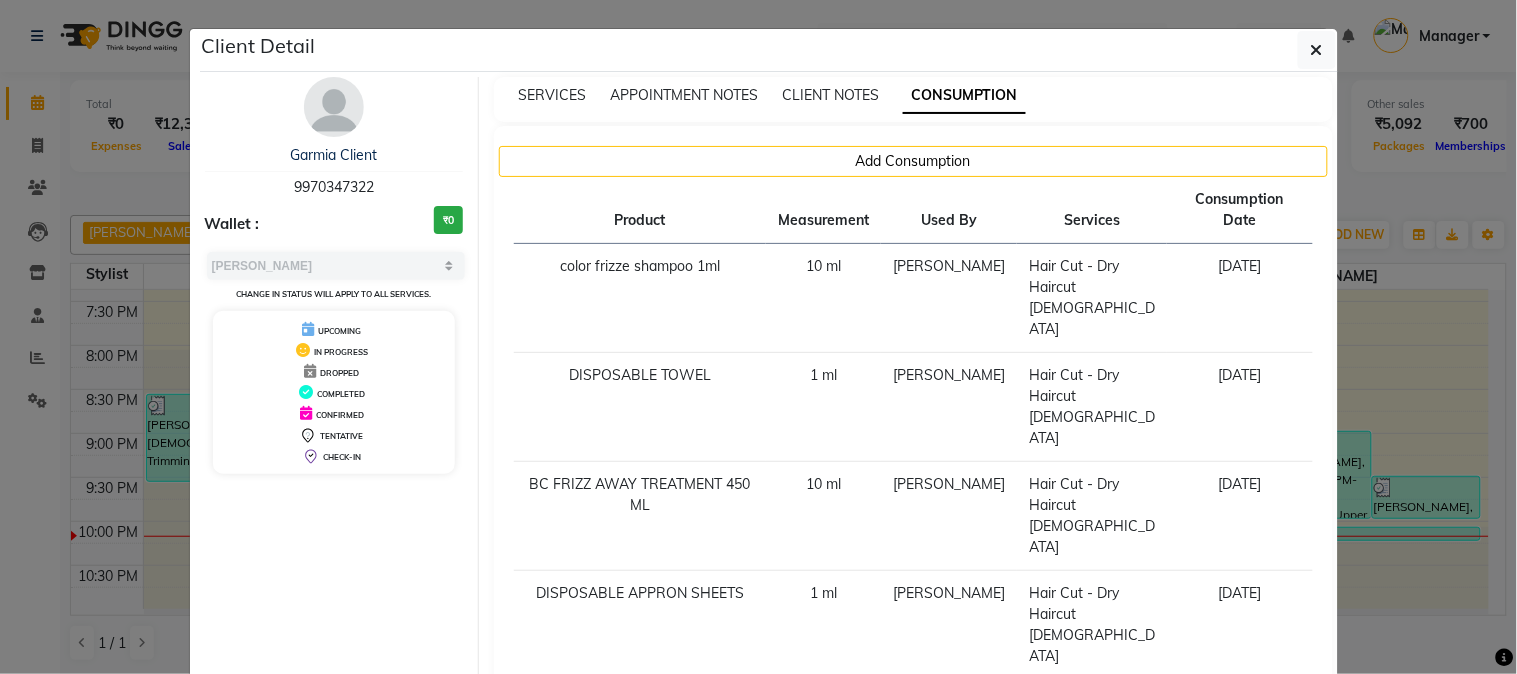 click on "Client Detail  Garmia Client   9970347322 Wallet : ₹0 Select MARK DONE UPCOMING Change in status will apply to all services. UPCOMING IN PROGRESS DROPPED COMPLETED CONFIRMED TENTATIVE CHECK-IN SERVICES APPOINTMENT NOTES CLIENT NOTES CONSUMPTION Add Consumption Product Measurement Used By Services Consumption Date  color frizze shampoo 1ml   10 [PERSON_NAME]   Hair Cut - Dry Haircut [DEMOGRAPHIC_DATA]   [DATE]   DISPOSABLE TOWEL   1 [PERSON_NAME]   Hair Cut - Dry Haircut [DEMOGRAPHIC_DATA]   [DATE] FRIZZ  AWAY TREATMENT 450 ML    10 [PERSON_NAME]   Hair Cut - Dry Haircut [DEMOGRAPHIC_DATA]   [DATE]   DISPOSABLE APPRON SHEETS   1 [PERSON_NAME]   Hair Cut - Dry Haircut [DEMOGRAPHIC_DATA]   [DATE]   View Invoice" 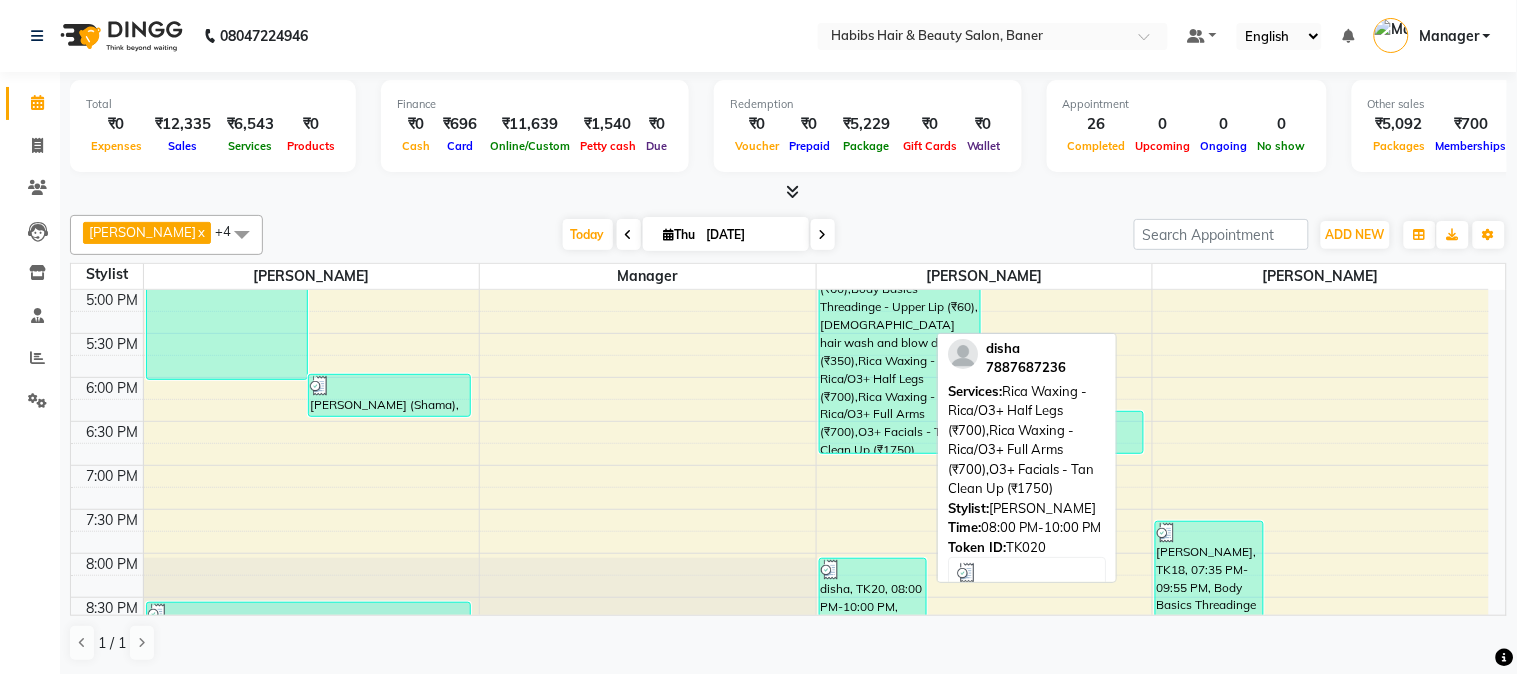 scroll, scrollTop: 777, scrollLeft: 0, axis: vertical 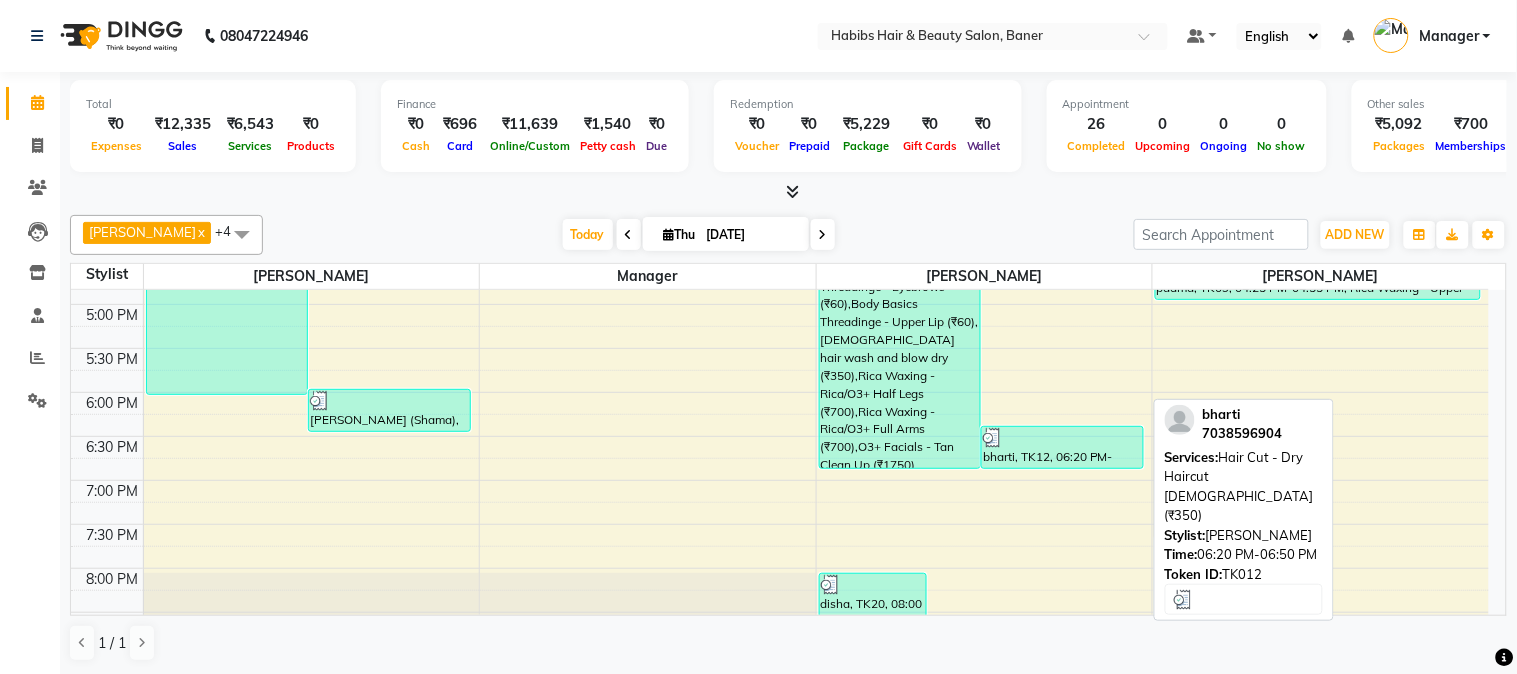 click at bounding box center [1062, 438] 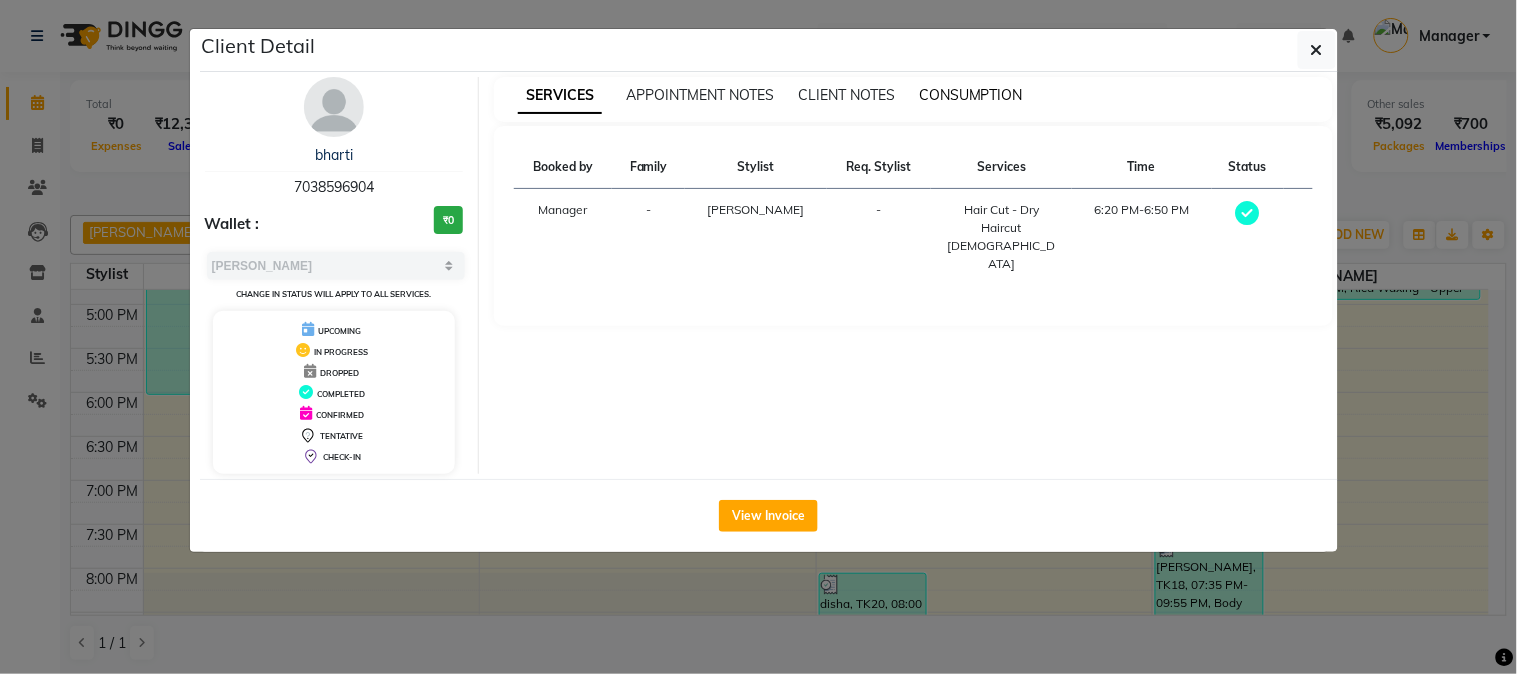 click on "CONSUMPTION" at bounding box center [971, 95] 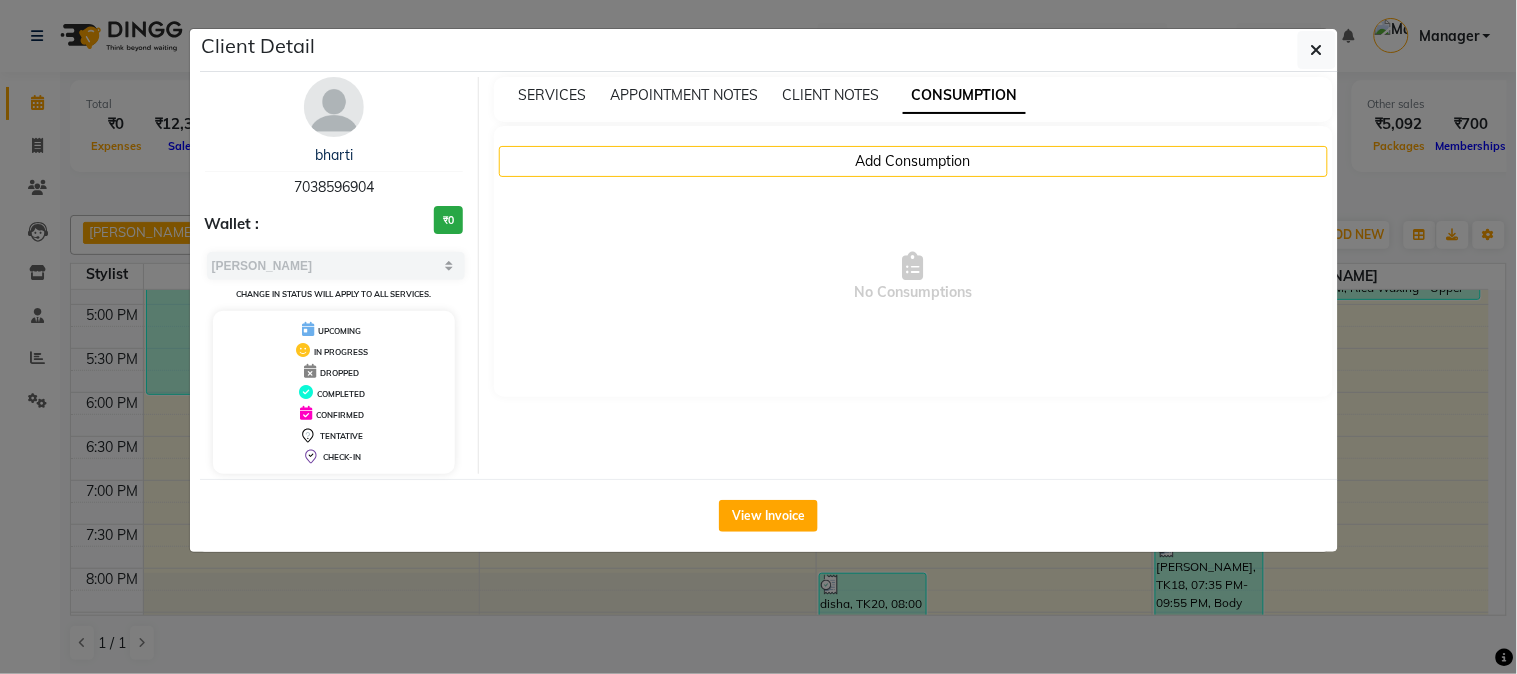 click on "Client Detail  bharti    7038596904 Wallet : ₹0 Select MARK DONE UPCOMING Change in status will apply to all services. UPCOMING IN PROGRESS DROPPED COMPLETED CONFIRMED TENTATIVE CHECK-IN SERVICES APPOINTMENT NOTES CLIENT NOTES CONSUMPTION Add Consumption  No Consumptions   View Invoice" 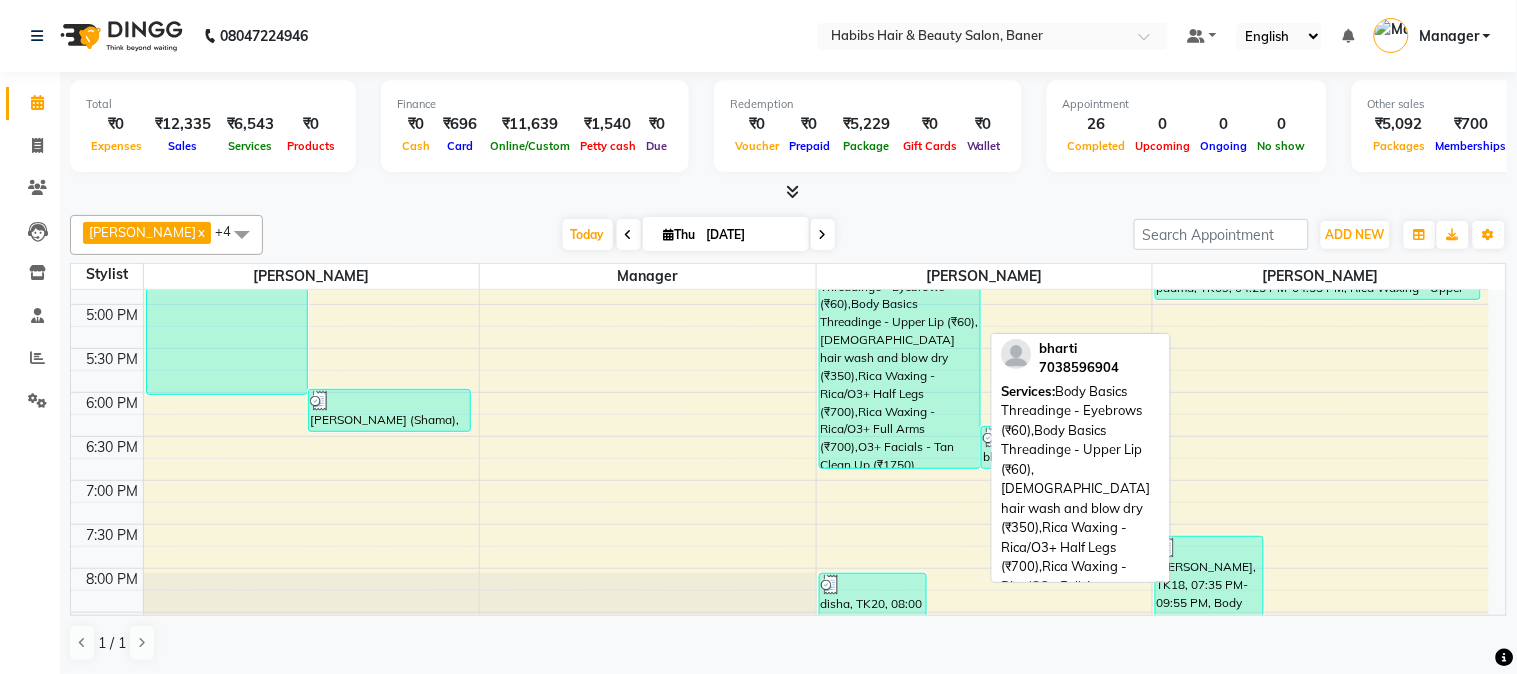 scroll, scrollTop: 666, scrollLeft: 0, axis: vertical 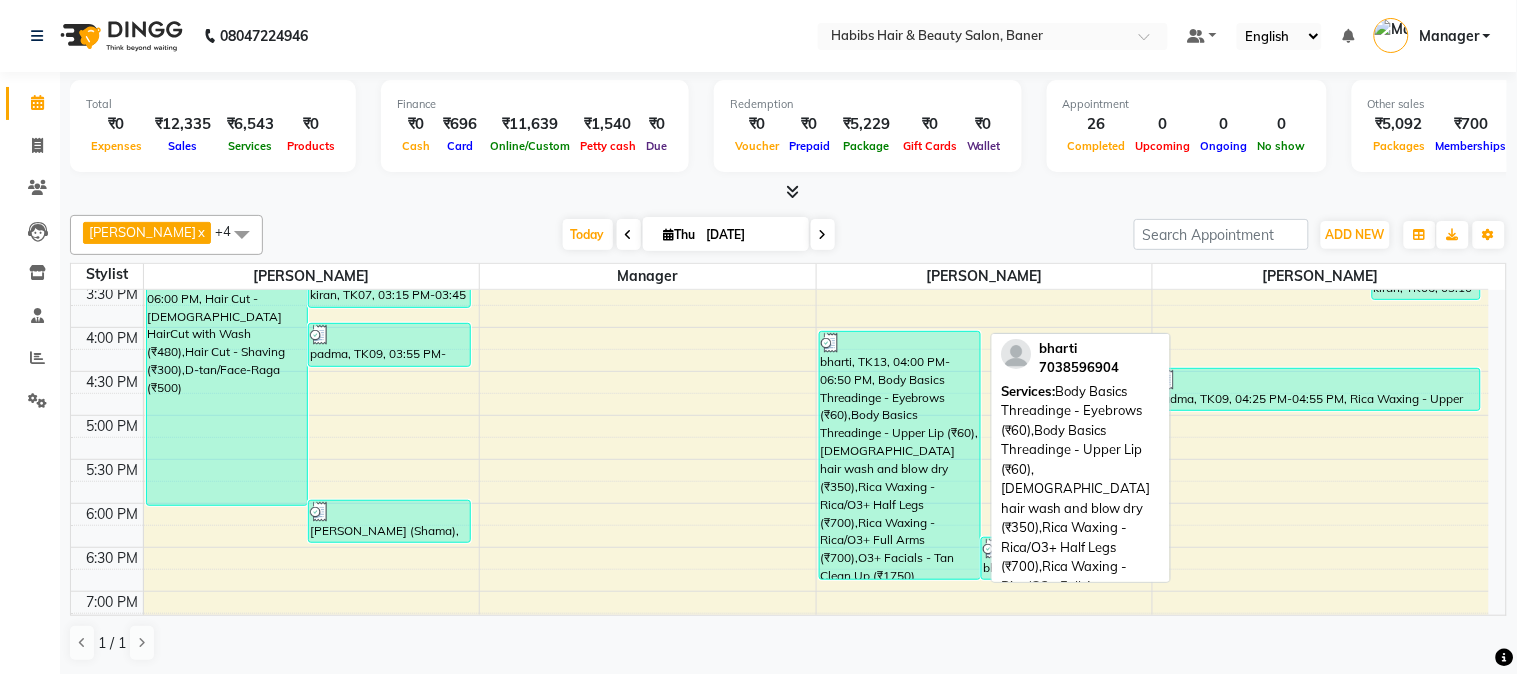 click on "bharti, TK13, 04:00 PM-06:50 PM, Body Basics Threadinge - Eyebrows (₹60),Body Basics Threadinge - Upper Lip (₹60),[DEMOGRAPHIC_DATA] hair wash and blow dry (₹350),Rica Waxing - Rica/O3+ Half Legs (₹700),Rica Waxing - Rica/O3+ Full Arms (₹700),O3+ Facials - Tan Clean Up (₹1750)" at bounding box center (900, 455) 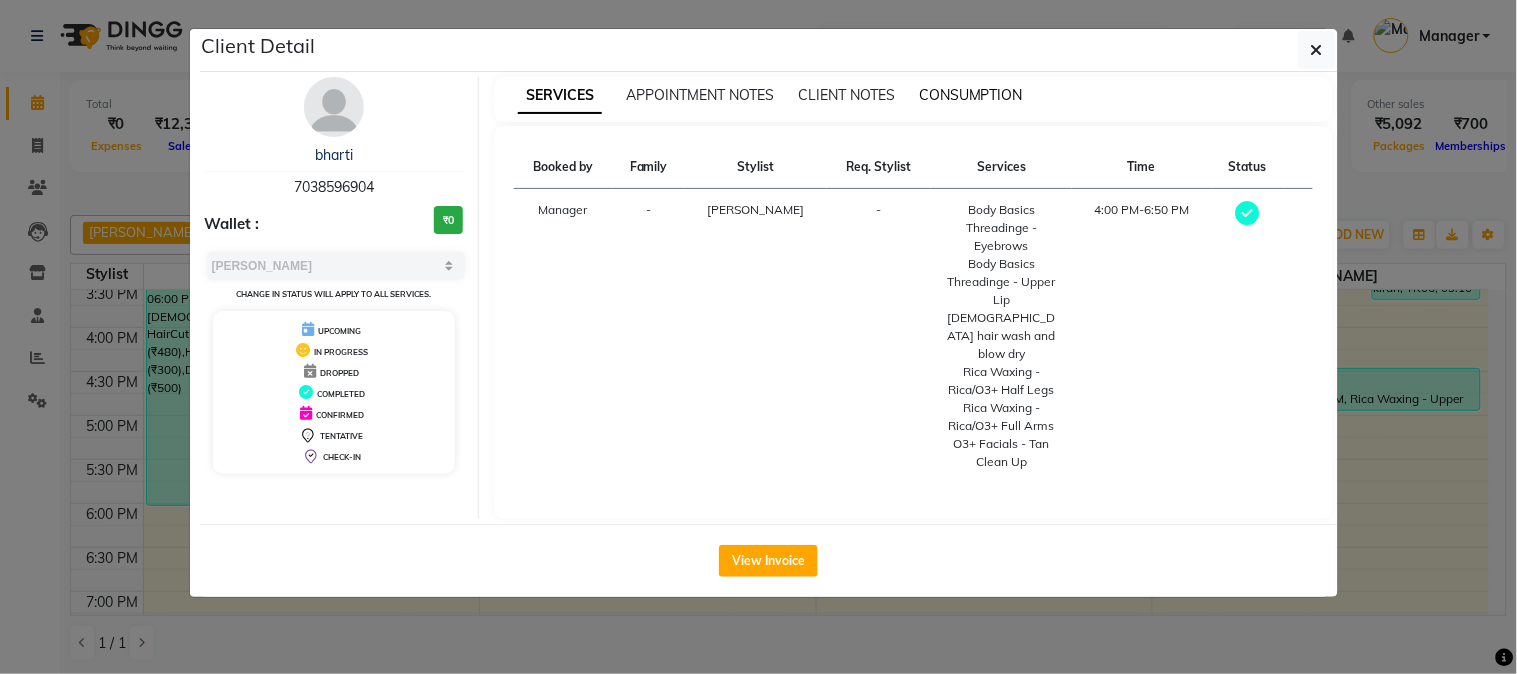 click on "CONSUMPTION" at bounding box center [971, 95] 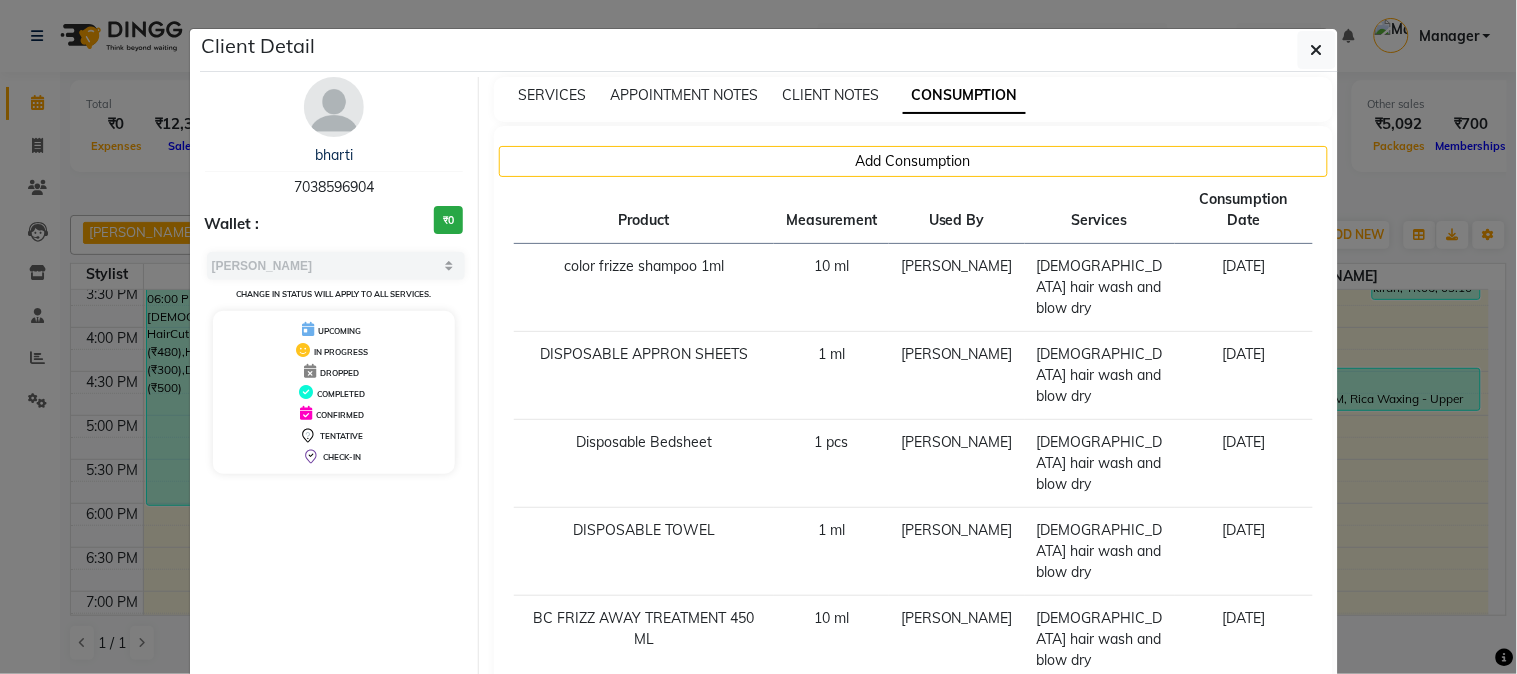 scroll, scrollTop: 111, scrollLeft: 0, axis: vertical 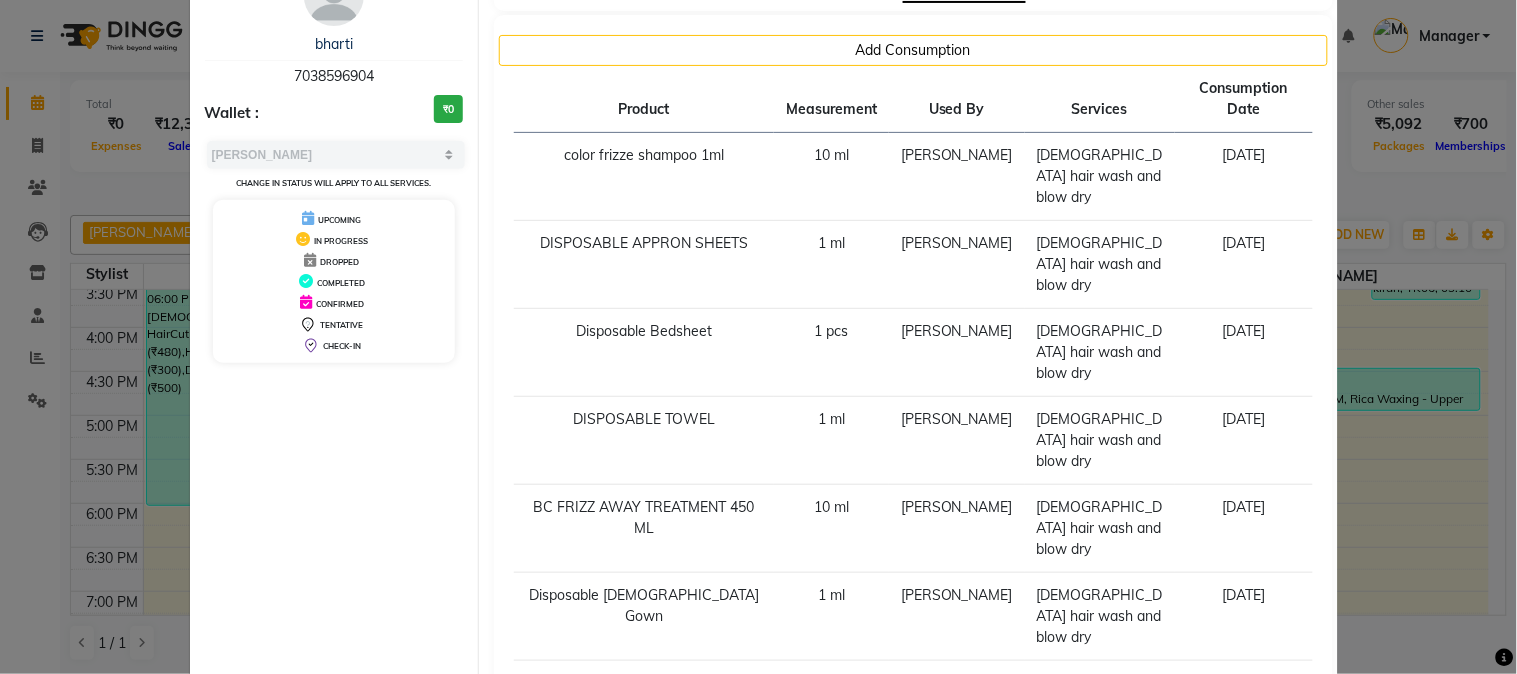 click on "Client Detail  bharti    7038596904 Wallet : ₹0 Select MARK DONE UPCOMING Change in status will apply to all services. UPCOMING IN PROGRESS DROPPED COMPLETED CONFIRMED TENTATIVE CHECK-IN SERVICES APPOINTMENT NOTES CLIENT NOTES CONSUMPTION Add Consumption Product Measurement Used By Services Consumption Date  color frizze shampoo 1ml   10 [PERSON_NAME]    [DEMOGRAPHIC_DATA] hair wash and blow dry   [DATE]   DISPOSABLE APPRON SHEETS   1 [PERSON_NAME]    [DEMOGRAPHIC_DATA] hair wash and blow dry   [DATE]   Disposable Bedsheet   1 pcs   [PERSON_NAME]    [DEMOGRAPHIC_DATA] hair wash and blow dry   [DATE]   DISPOSABLE TOWEL   1 [PERSON_NAME]    [DEMOGRAPHIC_DATA] hair wash and blow dry   [DATE] FRIZZ  AWAY TREATMENT 450 ML    10 [PERSON_NAME]    [DEMOGRAPHIC_DATA] hair wash and blow dry   [DATE]   Disposable [DEMOGRAPHIC_DATA] Gown   1 [PERSON_NAME]    [DEMOGRAPHIC_DATA] hair wash and blow dry   [DATE]   RICHELON WAX LIPOSOLUBLE 800G   80 [PERSON_NAME]    [DEMOGRAPHIC_DATA] hair wash and blow dry   [DATE]   View Invoice" 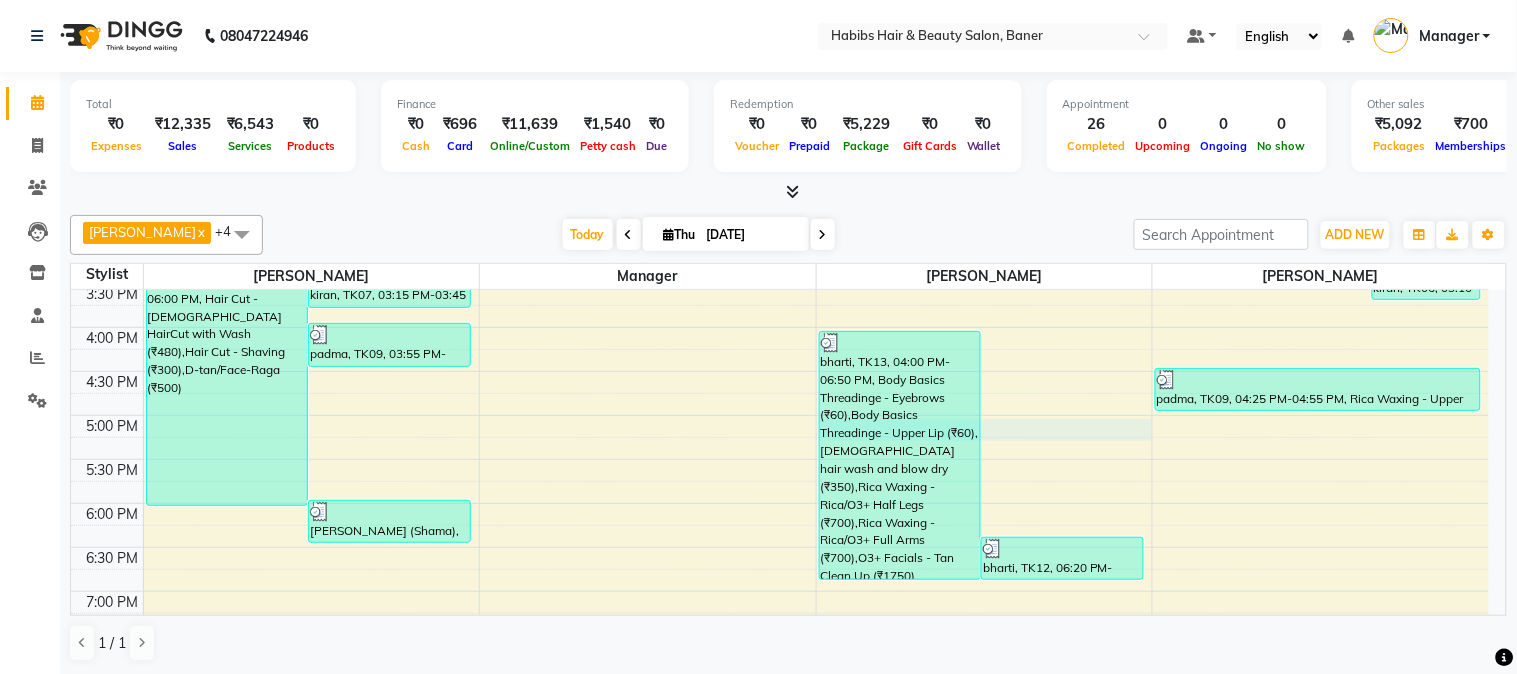 click on "8:00 AM 8:30 AM 9:00 AM 9:30 AM 10:00 AM 10:30 AM 11:00 AM 11:30 AM 12:00 PM 12:30 PM 1:00 PM 1:30 PM 2:00 PM 2:30 PM 3:00 PM 3:30 PM 4:00 PM 4:30 PM 5:00 PM 5:30 PM 6:00 PM 6:30 PM 7:00 PM 7:30 PM 8:00 PM 8:30 PM 9:00 PM 9:30 PM 10:00 PM 10:30 PM     aavnti, TK02, 10:10 AM-11:10 AM, Hair Colour - Root Tuch up [MEDICAL_DATA] Free (₹2160)     Soni ., TK01, 10:10 AM-10:40 AM, [DEMOGRAPHIC_DATA] hair wash and blow dry (₹350)     Deepak (Sagar), TK03, 11:05 AM-11:35 AM, Dry Haircut [DEMOGRAPHIC_DATA] (₹250)     Vishnu, TK04, 11:50 AM-12:20 PM, [PERSON_NAME] Trimming (₹250)     Vishnu, TK05, 11:55 AM-12:25 PM, [PERSON_NAME] Trimming (₹250)     suchin, TK10, 03:05 PM-06:00 PM, Hair Cut - [DEMOGRAPHIC_DATA] HairCut with Wash (₹480),Hair Cut - Shaving (₹300),D-tan/Face-Raga (₹500)     kiran, TK07, 03:15 PM-03:45 PM, [DEMOGRAPHIC_DATA] hair wash and blow dry (₹350)     padma, TK09, 03:55 PM-04:25 PM, Hair Cut - Dry Haircut [DEMOGRAPHIC_DATA] (₹350)     [PERSON_NAME] (Shama), TK11, 05:55 PM-06:25 PM, Dry Haircut [DEMOGRAPHIC_DATA] (₹250)" at bounding box center [780, 283] 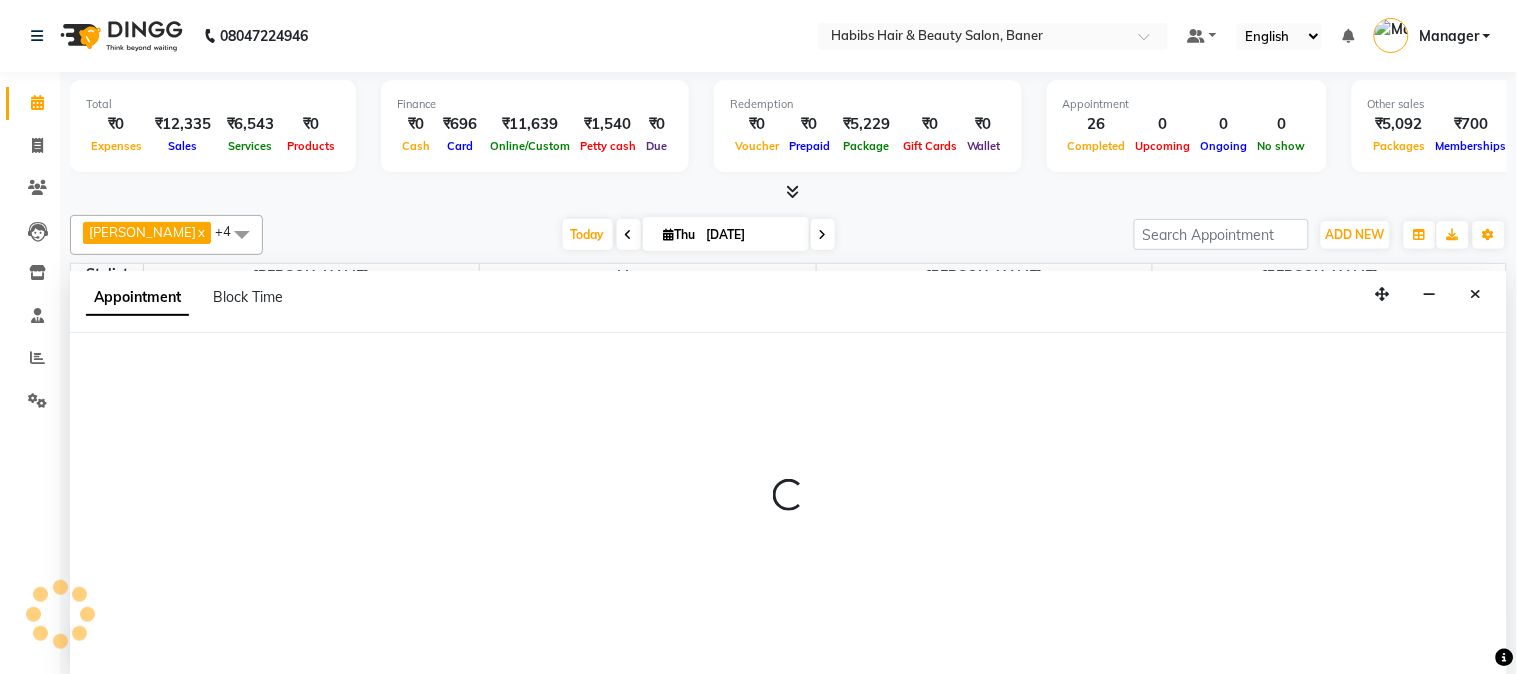 select on "43743" 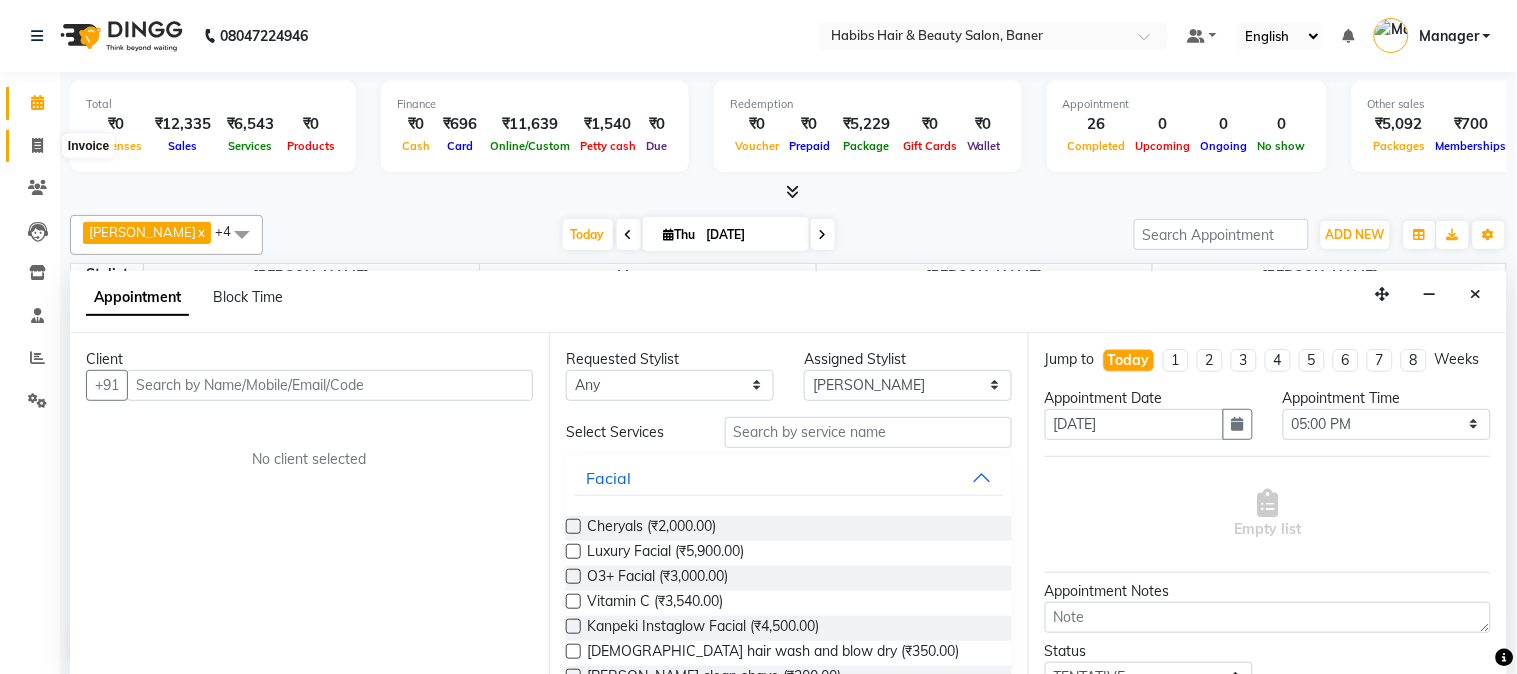 click 